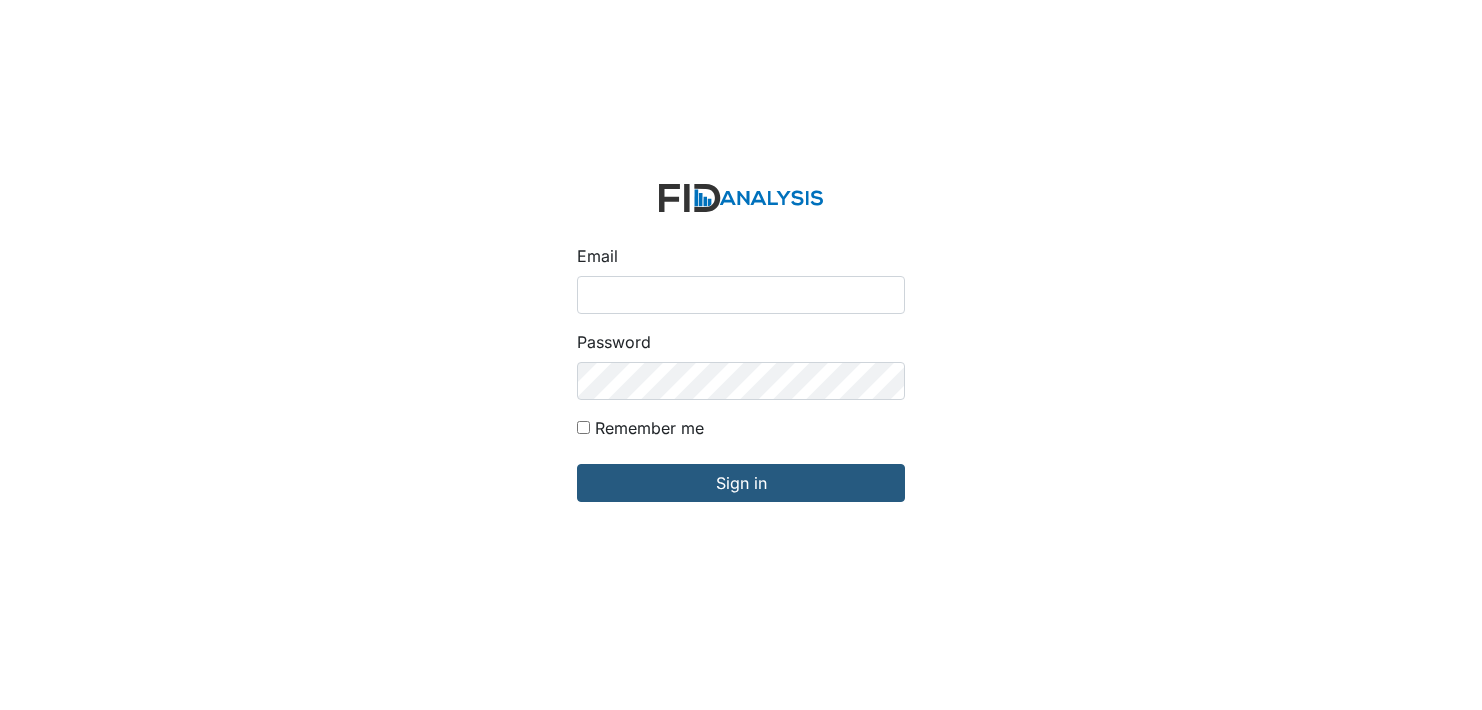 scroll, scrollTop: 0, scrollLeft: 0, axis: both 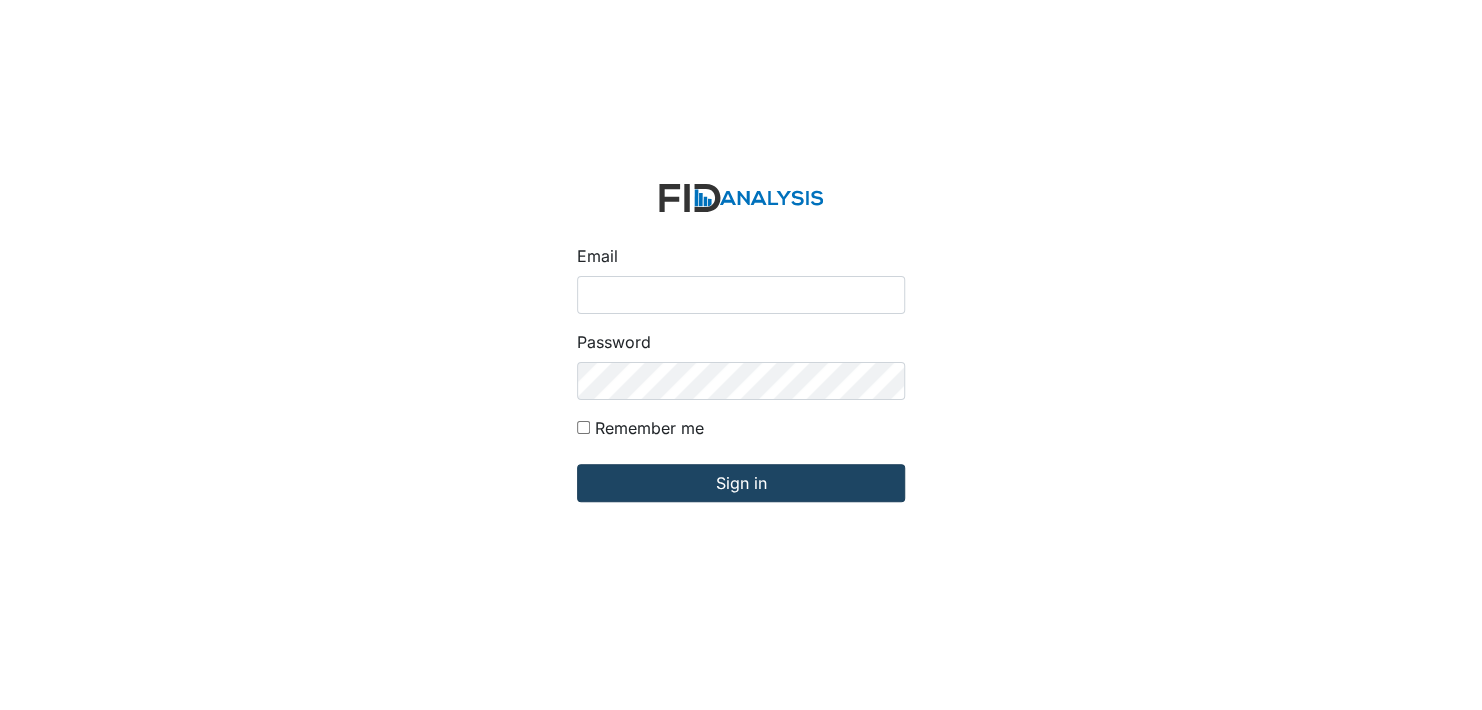 type on "[EMAIL_ADDRESS][DOMAIN_NAME]" 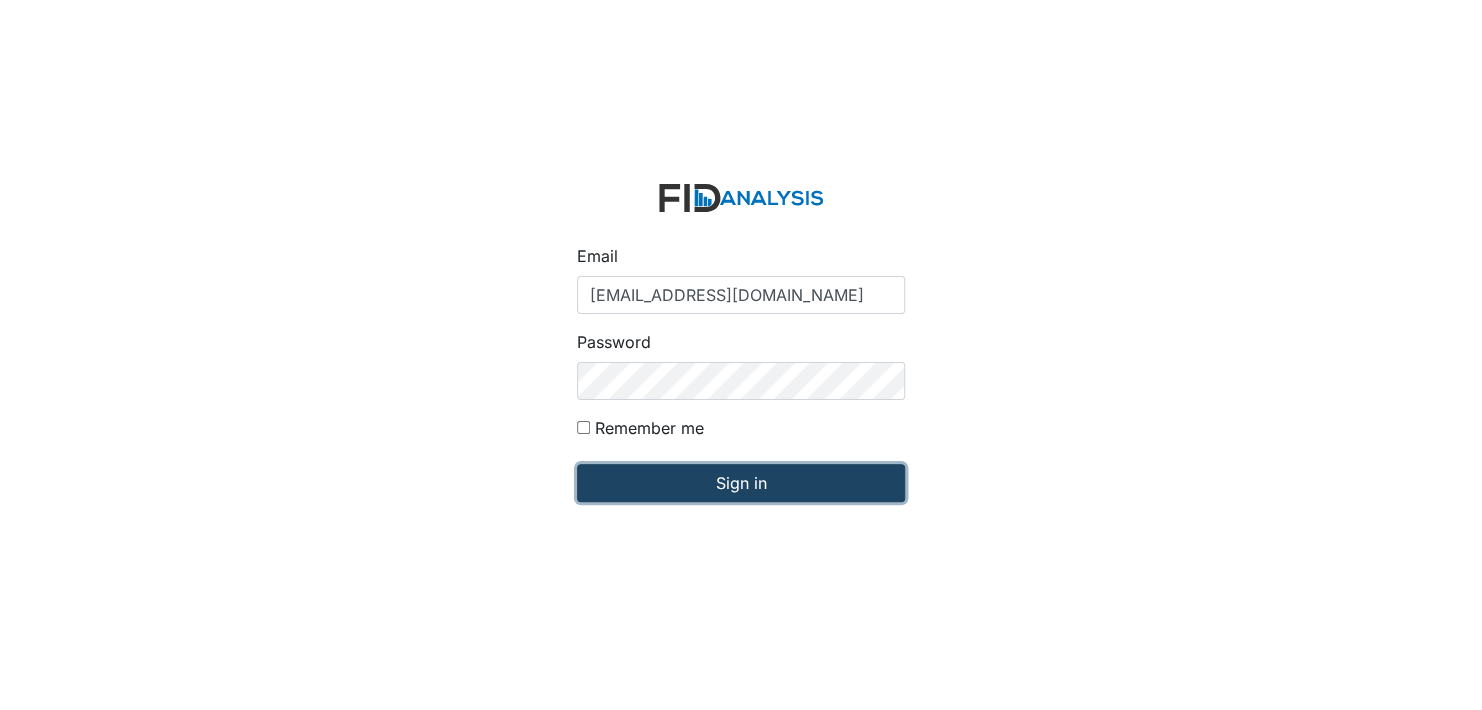 click on "Sign in" at bounding box center [741, 483] 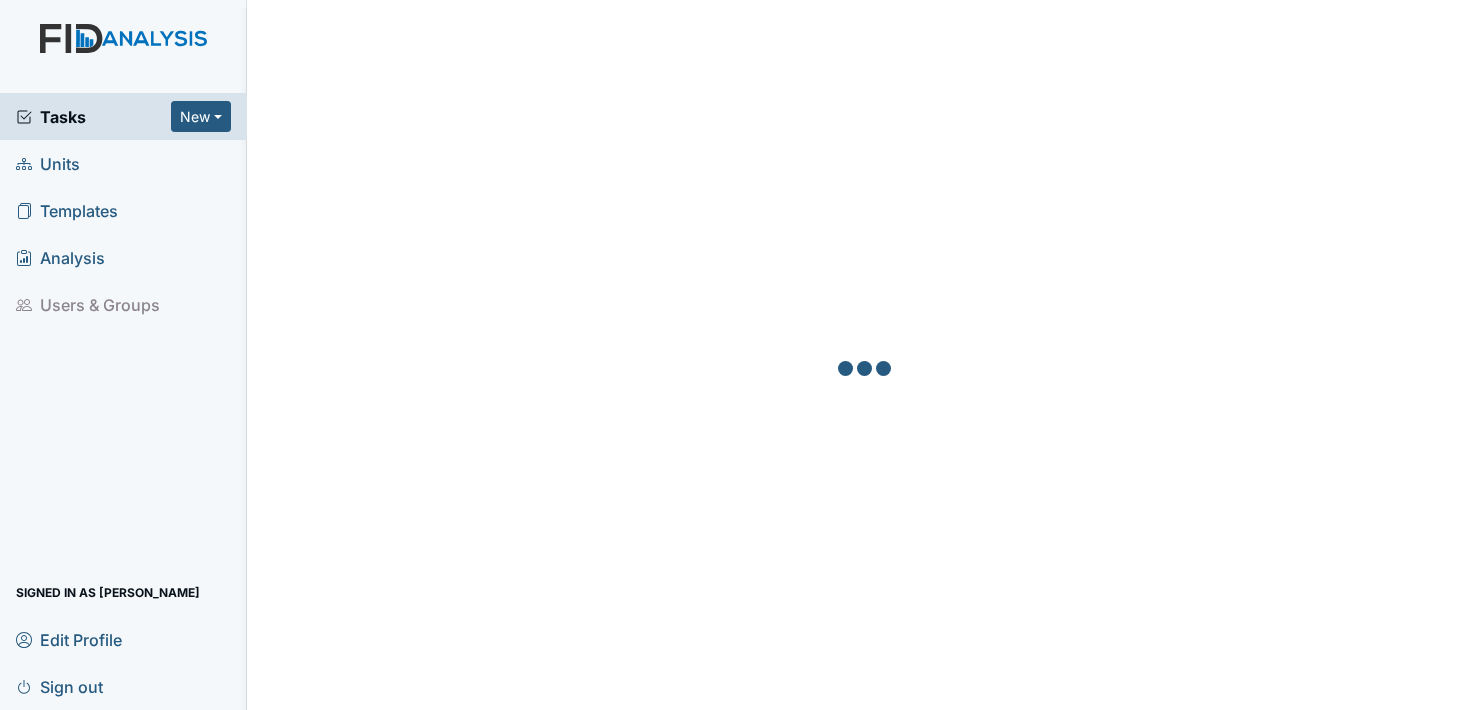 scroll, scrollTop: 0, scrollLeft: 0, axis: both 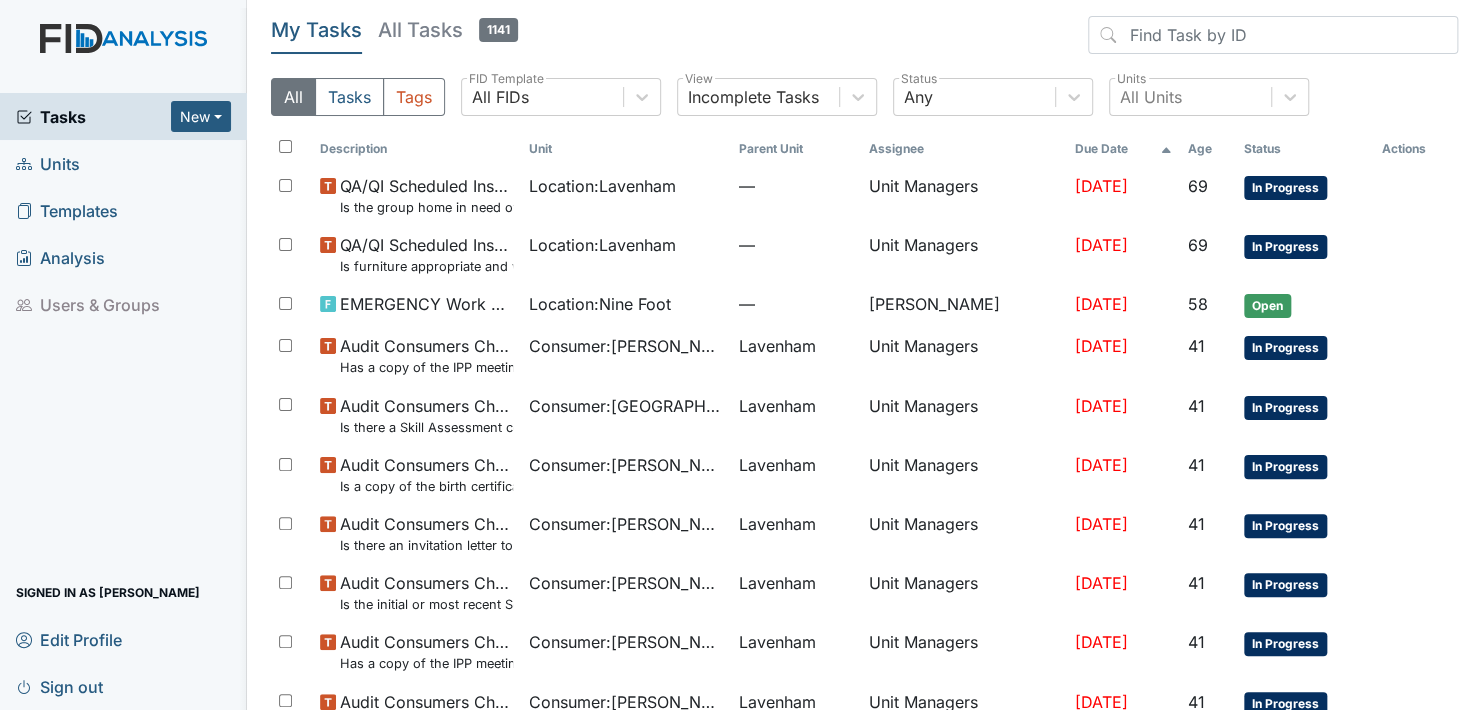 click on "Units" at bounding box center (48, 163) 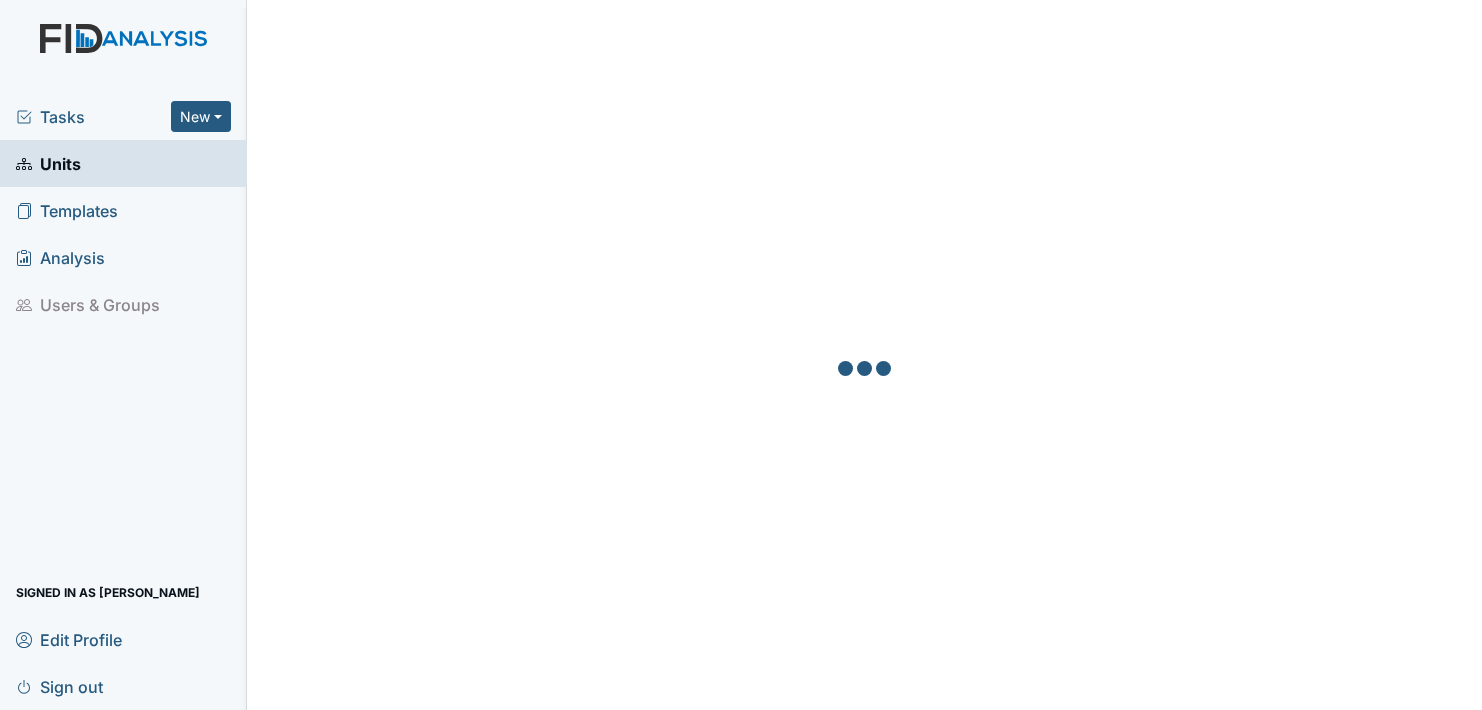 scroll, scrollTop: 0, scrollLeft: 0, axis: both 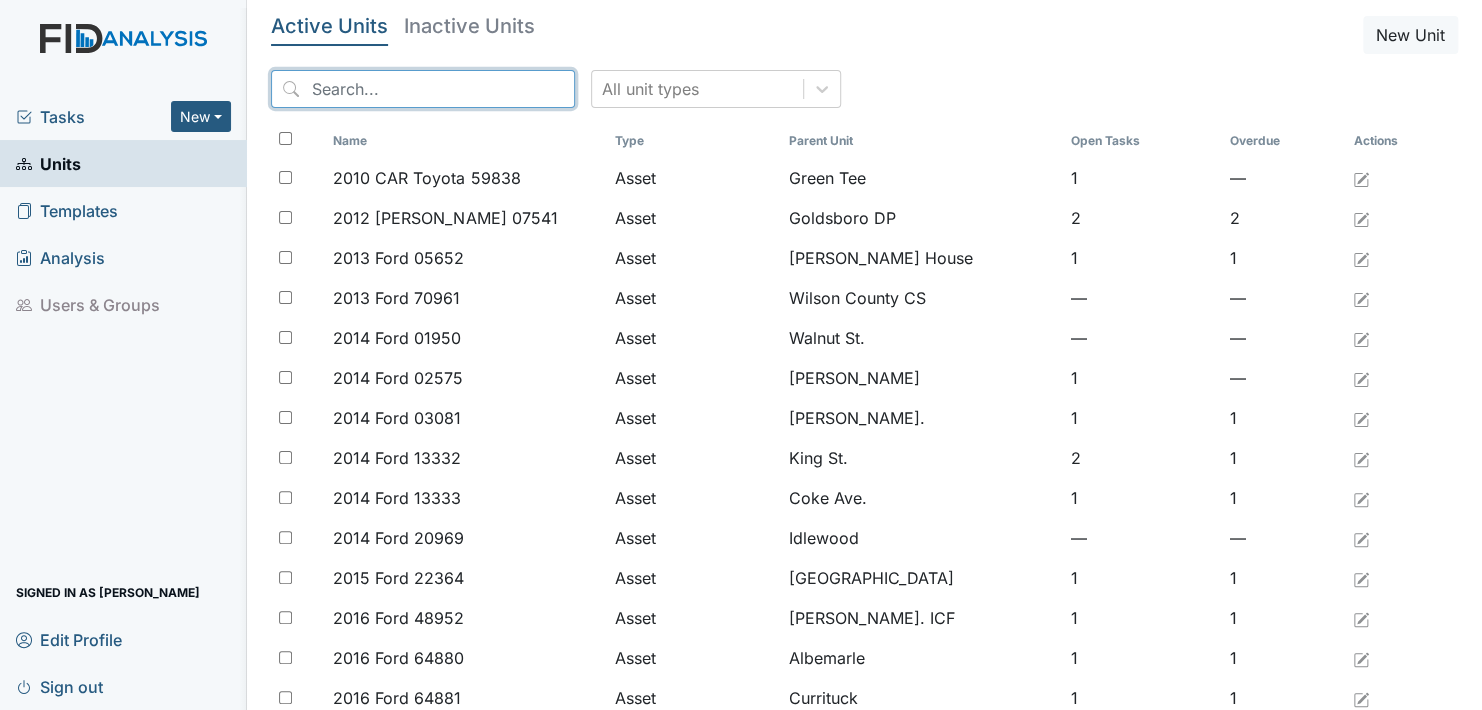 click at bounding box center [423, 89] 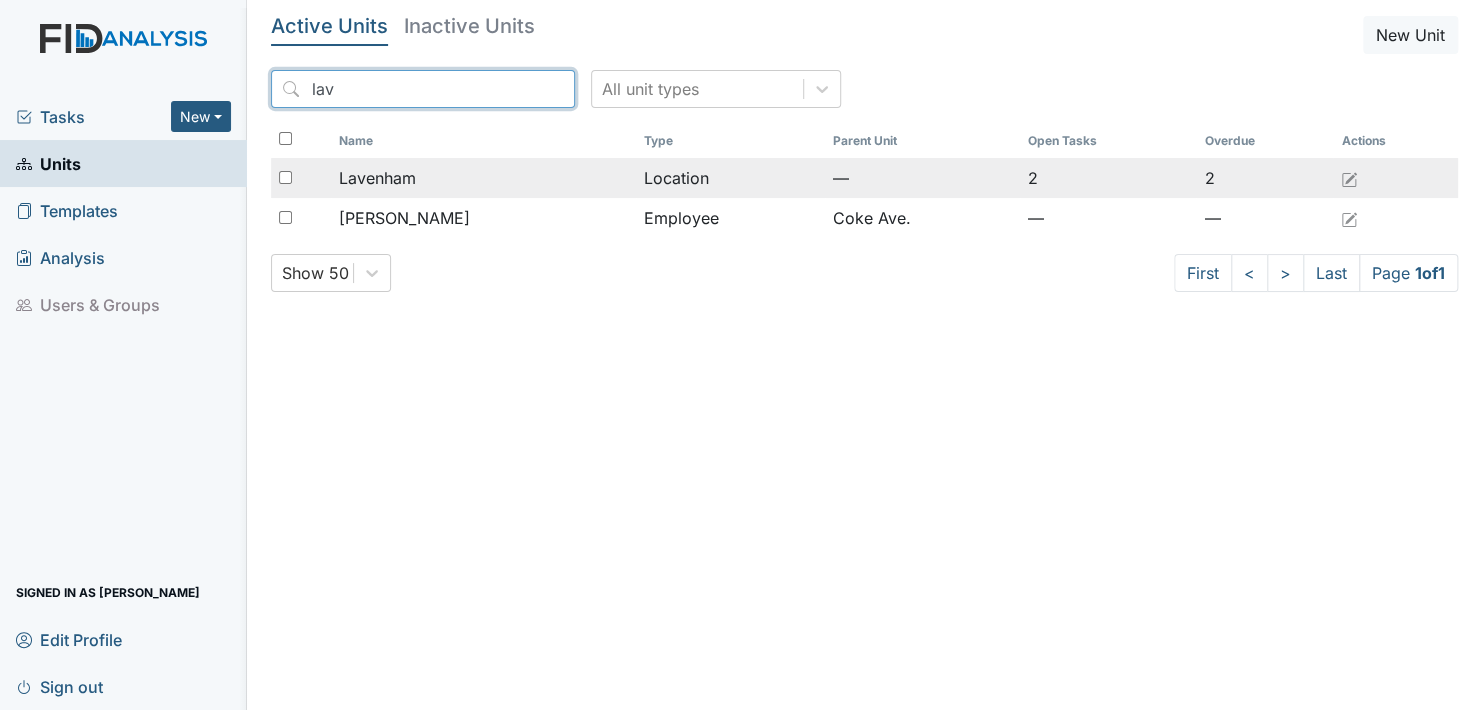 type on "lav" 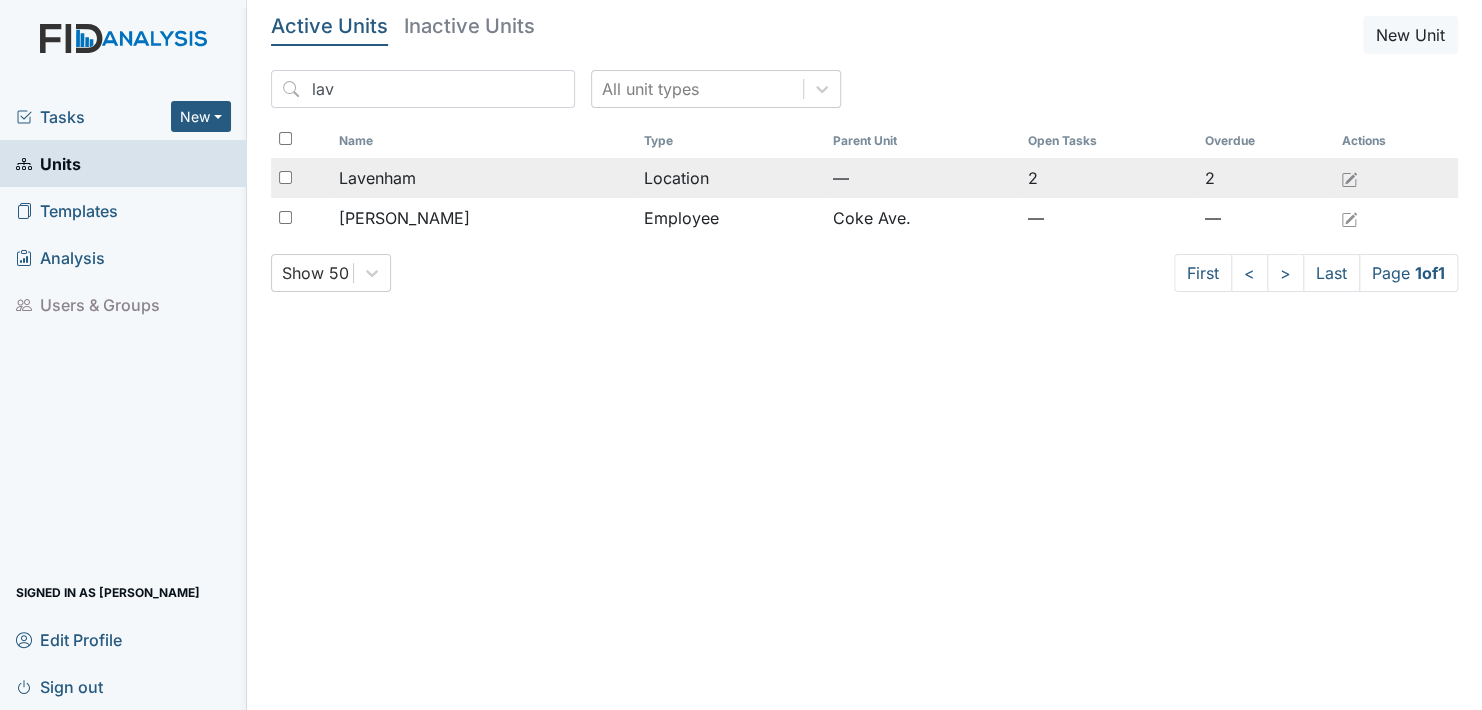 click on "Lavenham" at bounding box center (483, 178) 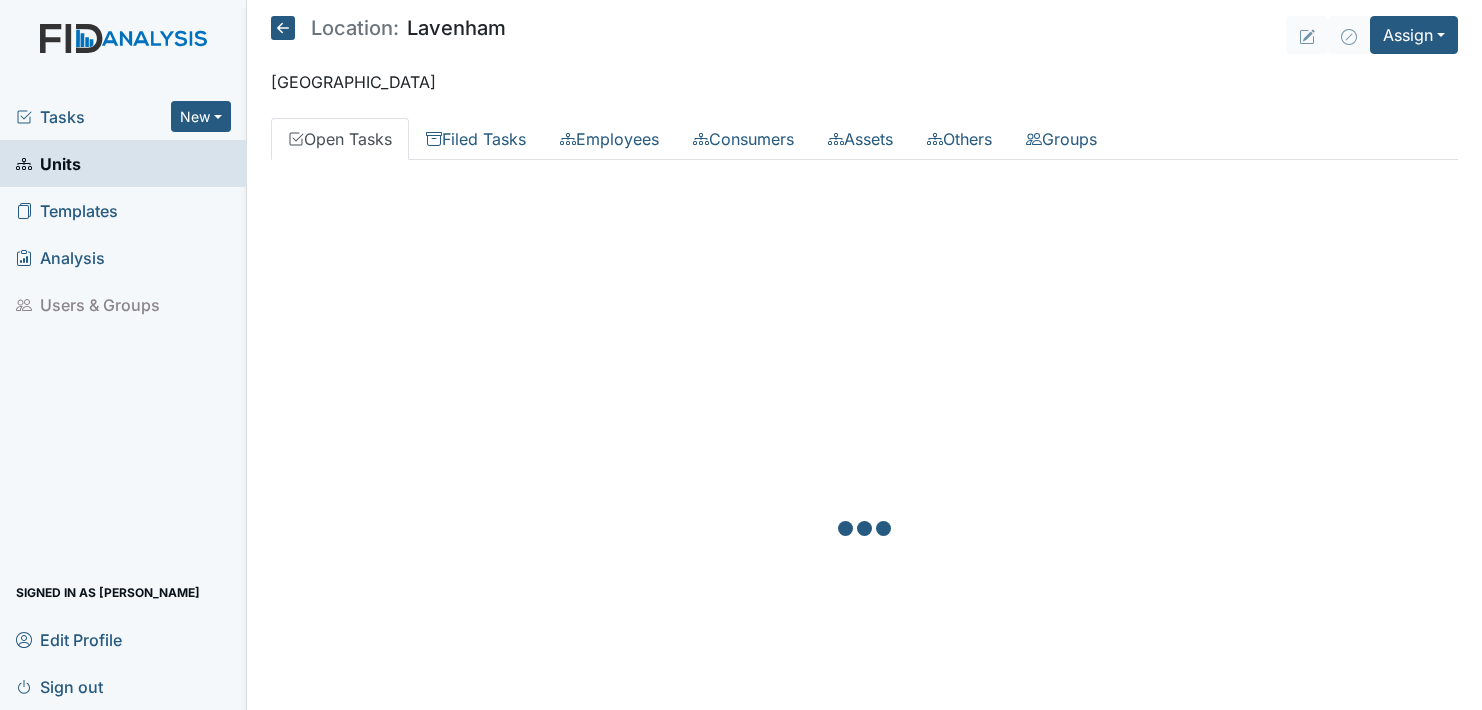 scroll, scrollTop: 0, scrollLeft: 0, axis: both 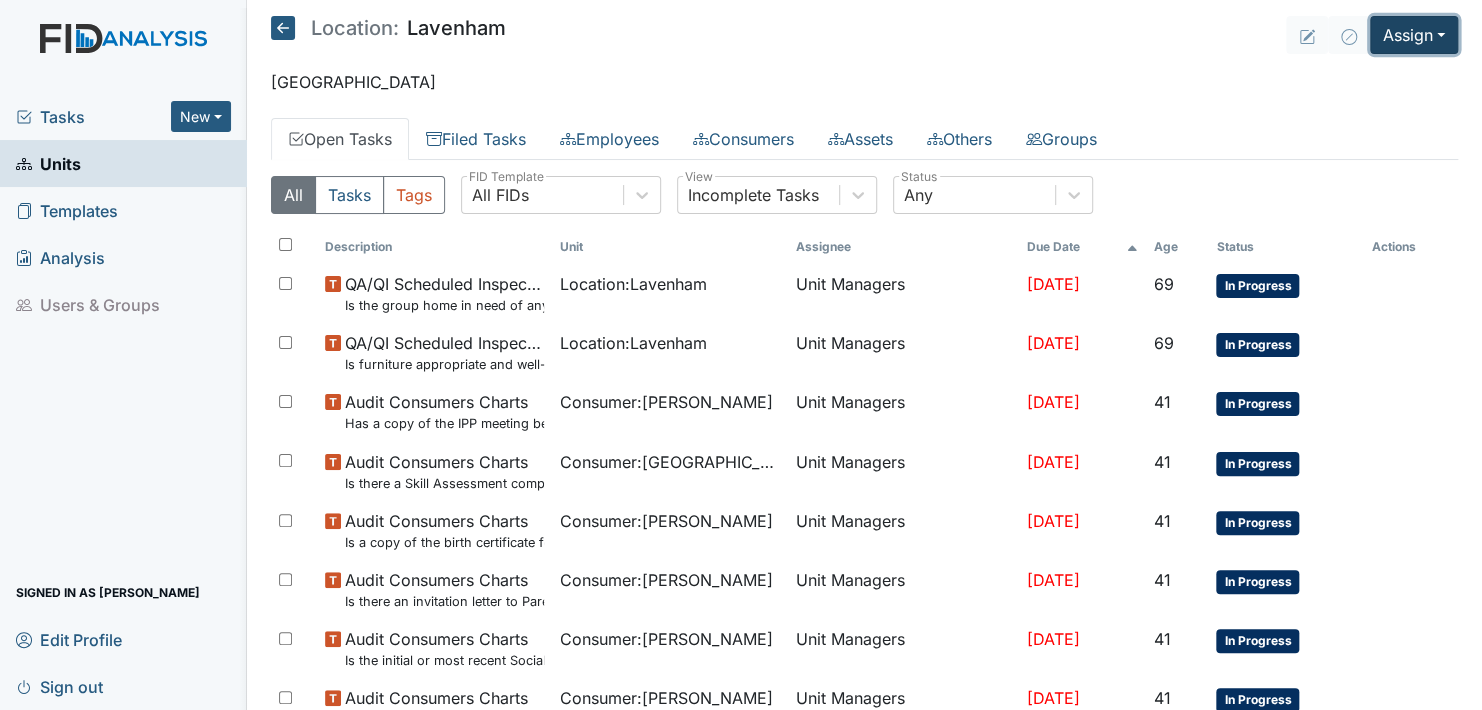 click on "Assign" at bounding box center (1414, 35) 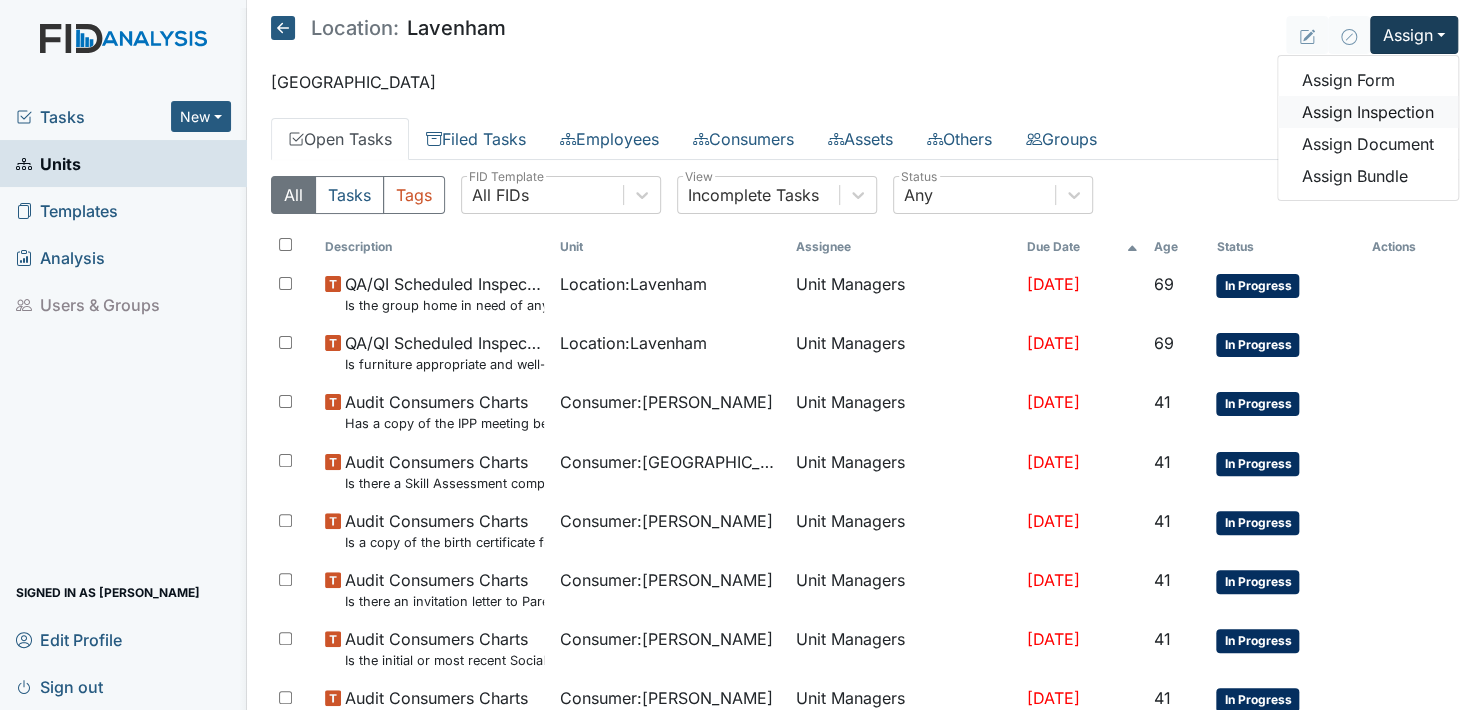 click on "Assign Inspection" at bounding box center [1368, 112] 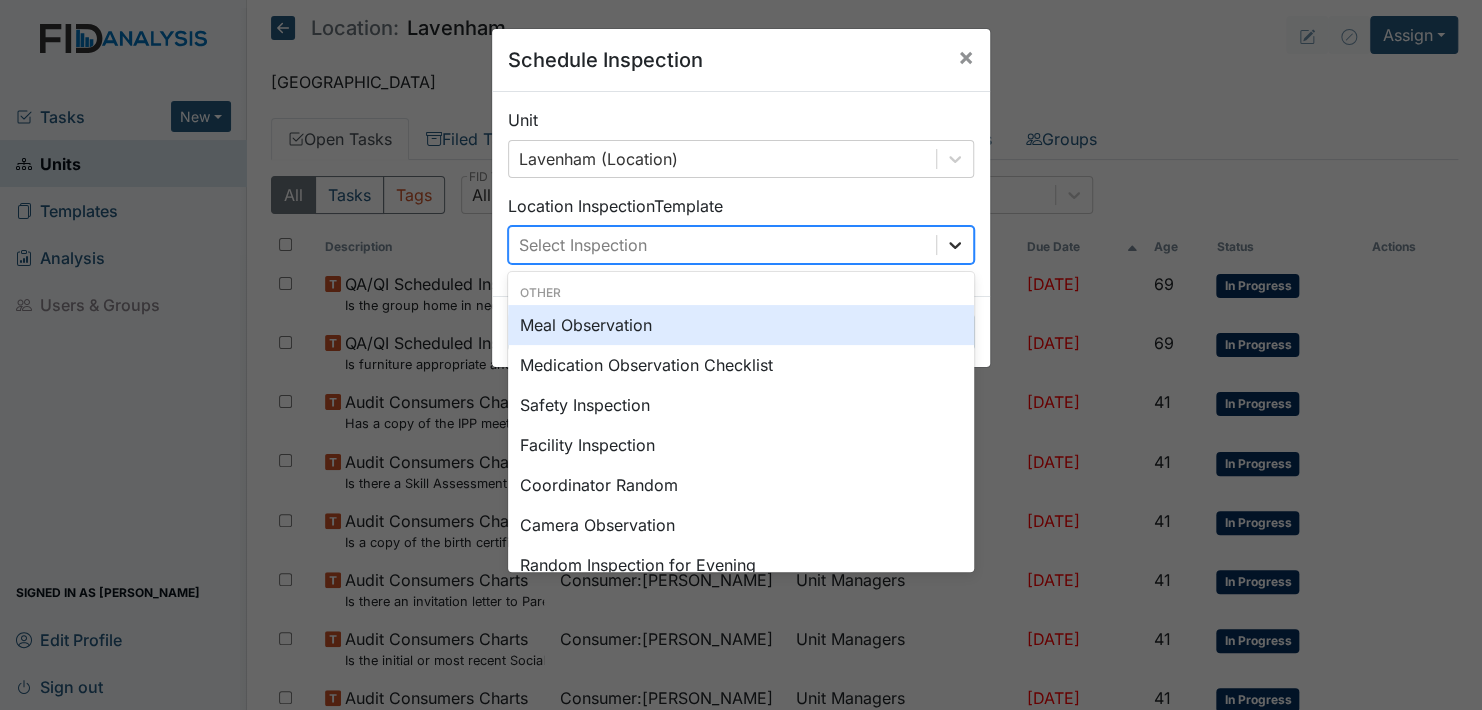 click 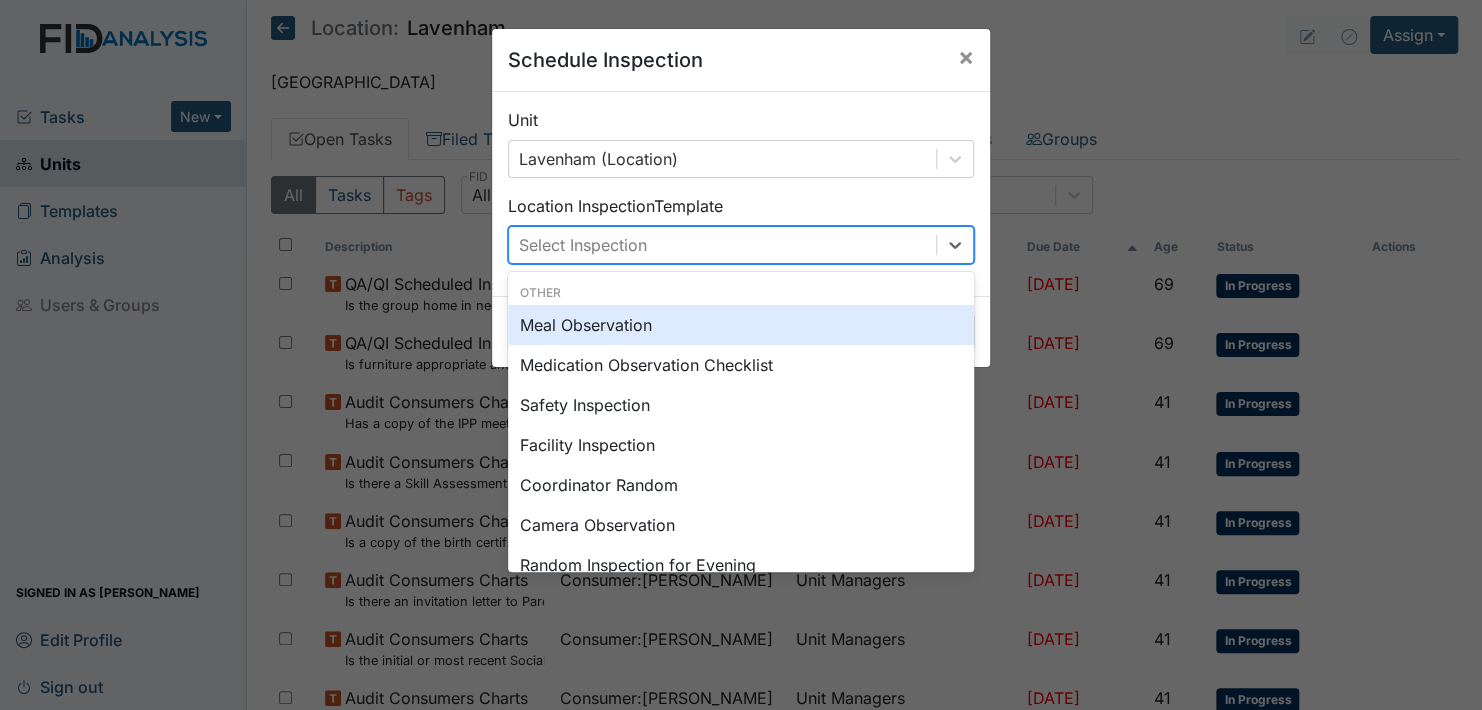 click on "Meal Observation" at bounding box center (741, 325) 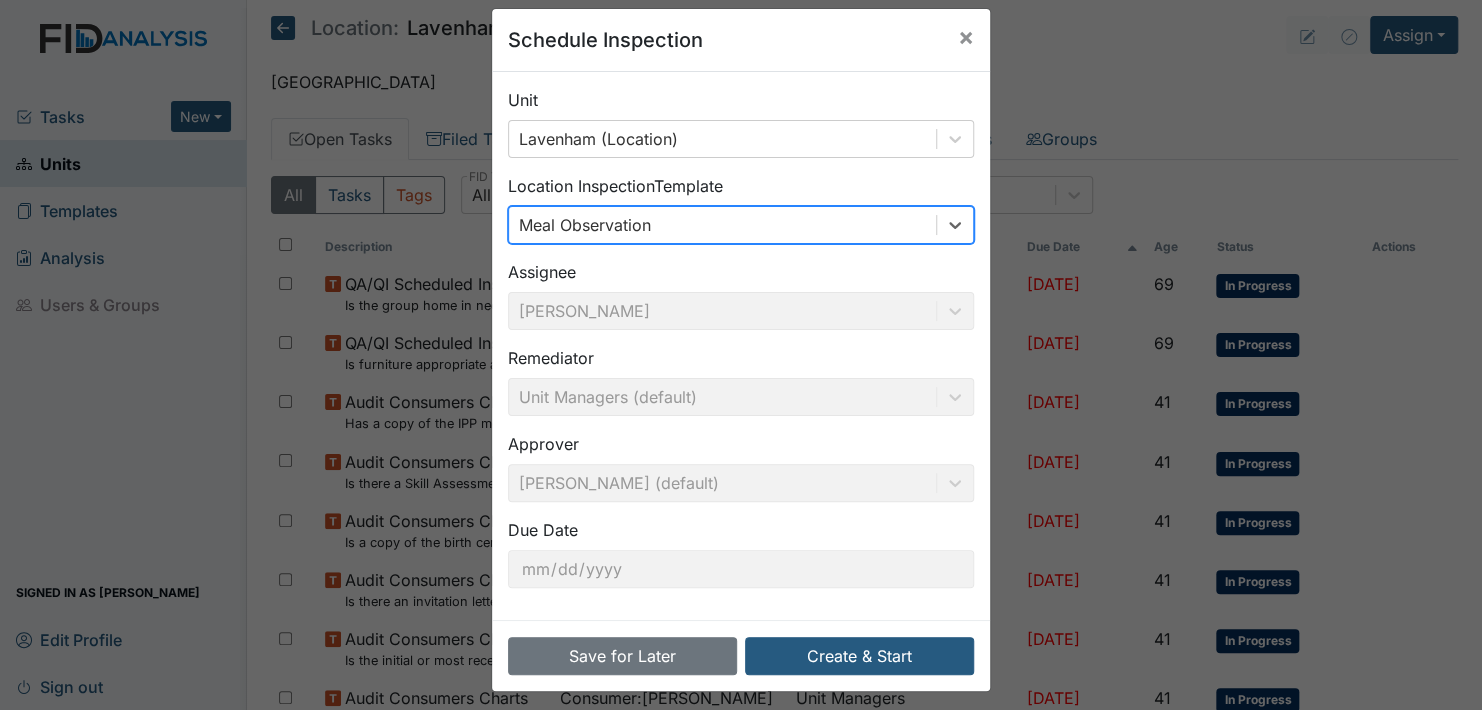 scroll, scrollTop: 28, scrollLeft: 0, axis: vertical 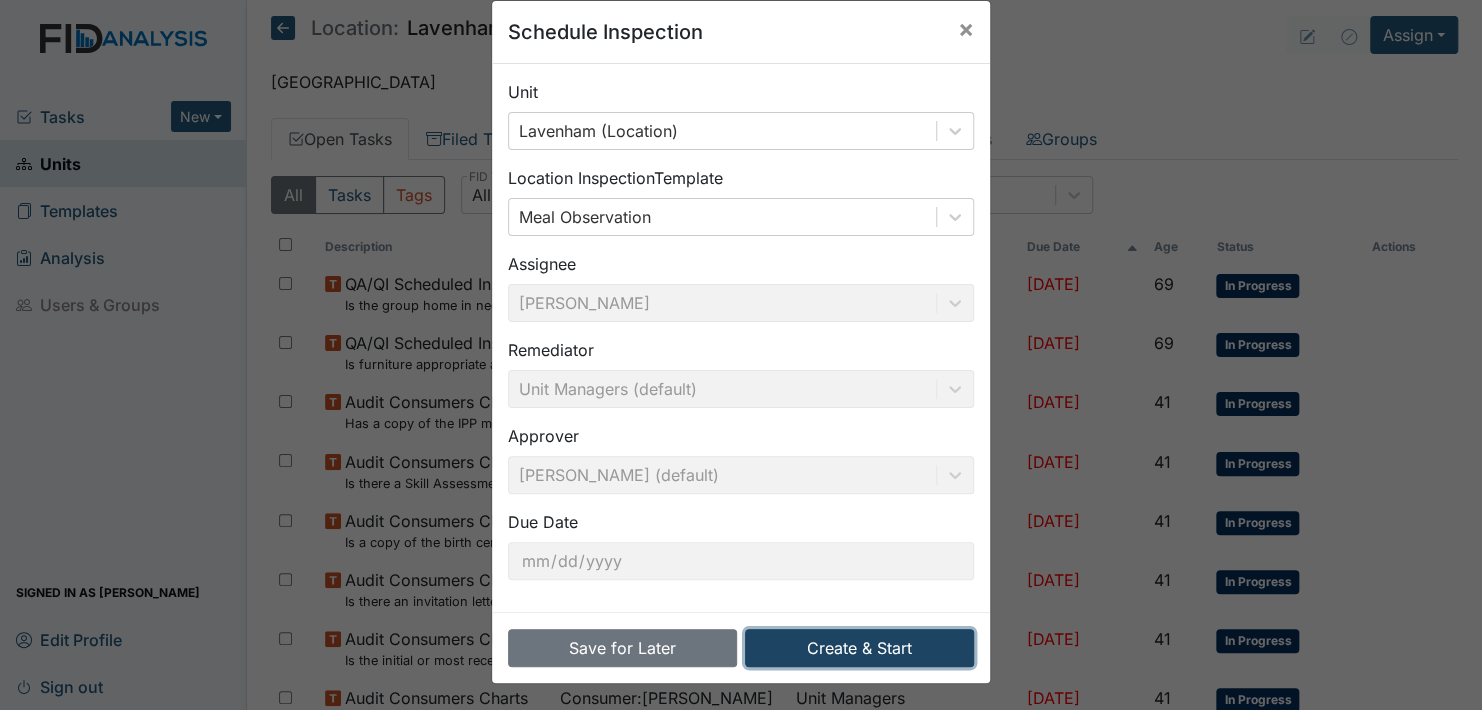 click on "Create & Start" at bounding box center [859, 648] 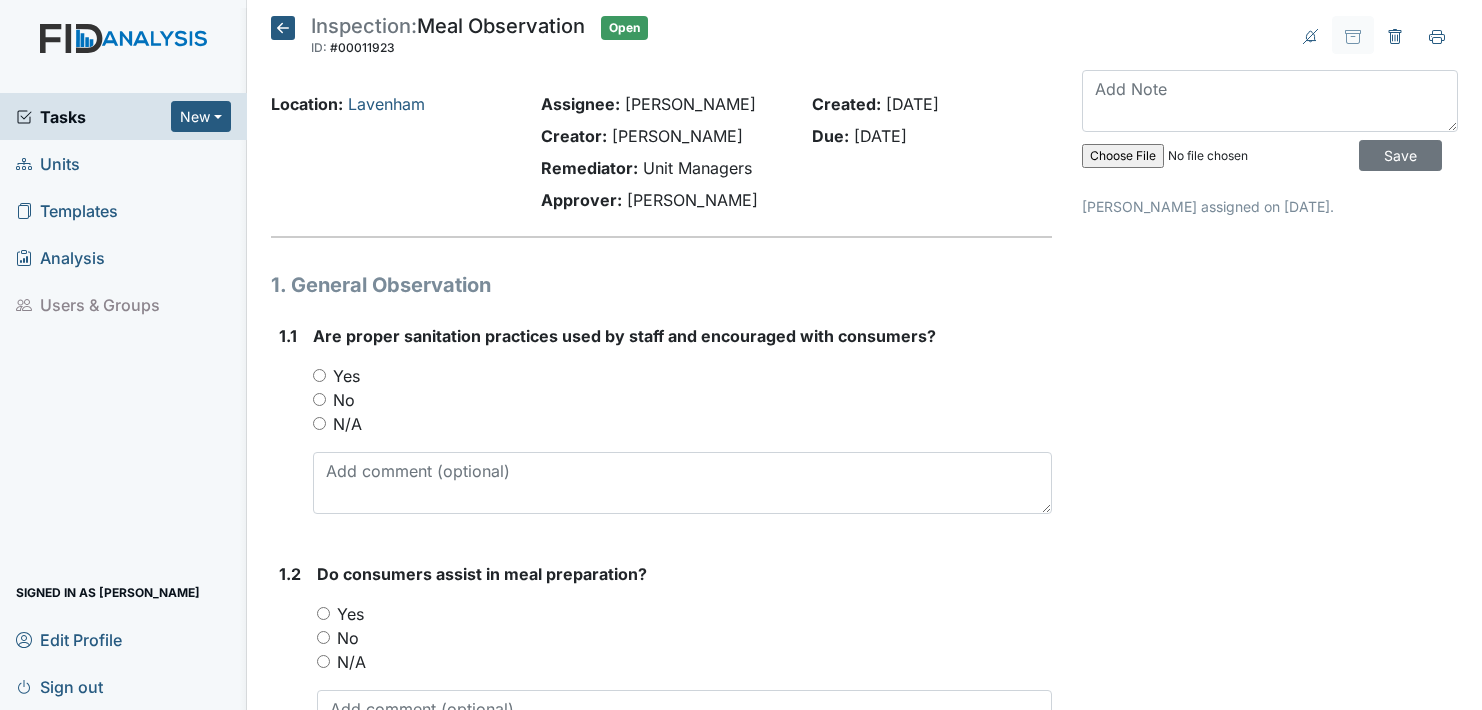 scroll, scrollTop: 0, scrollLeft: 0, axis: both 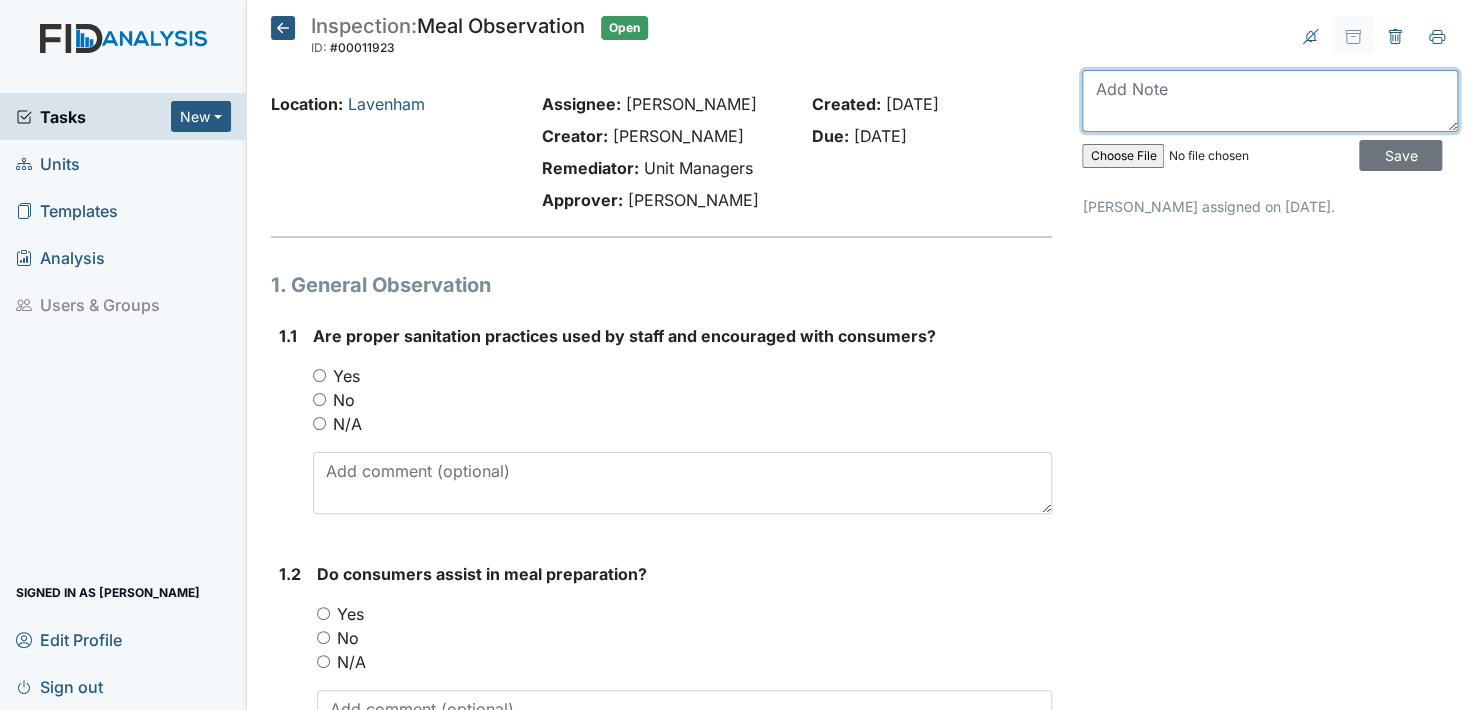 click at bounding box center (1270, 101) 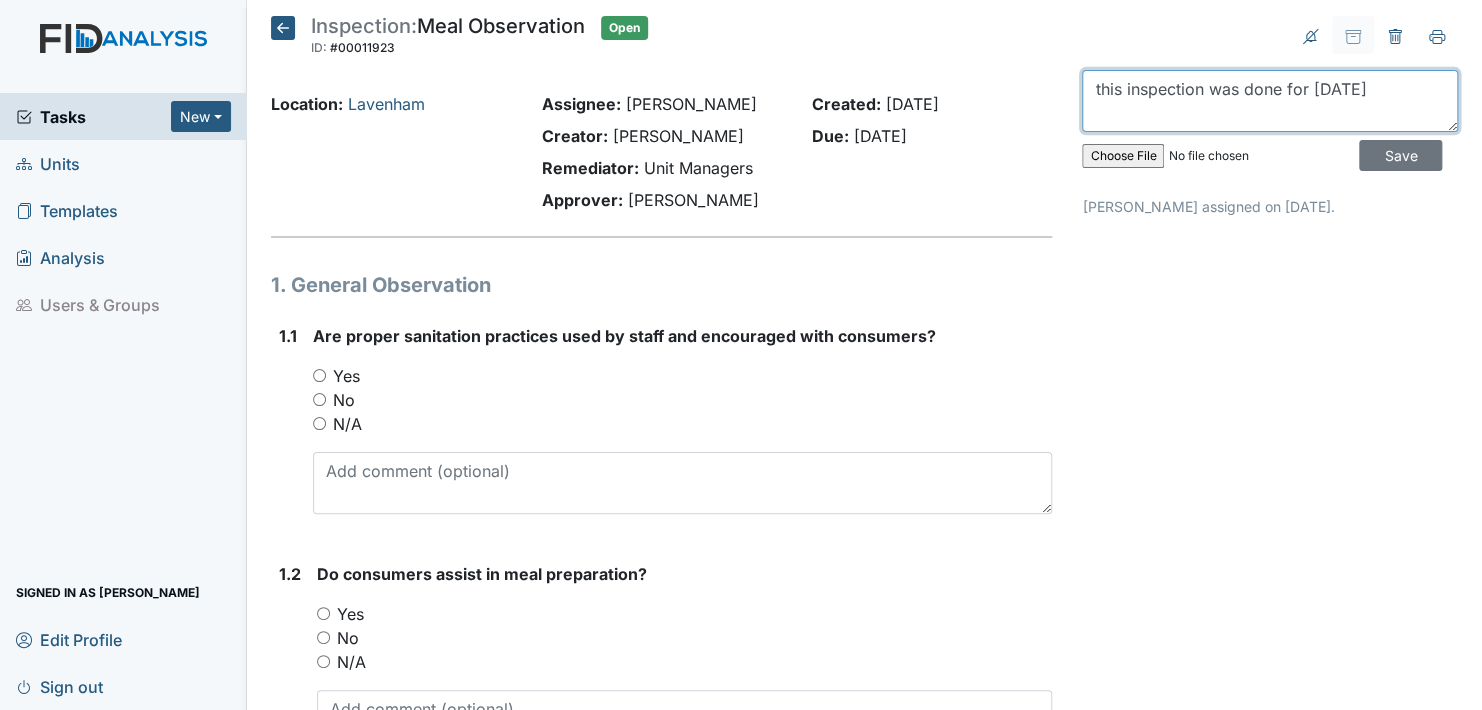 scroll, scrollTop: 100, scrollLeft: 0, axis: vertical 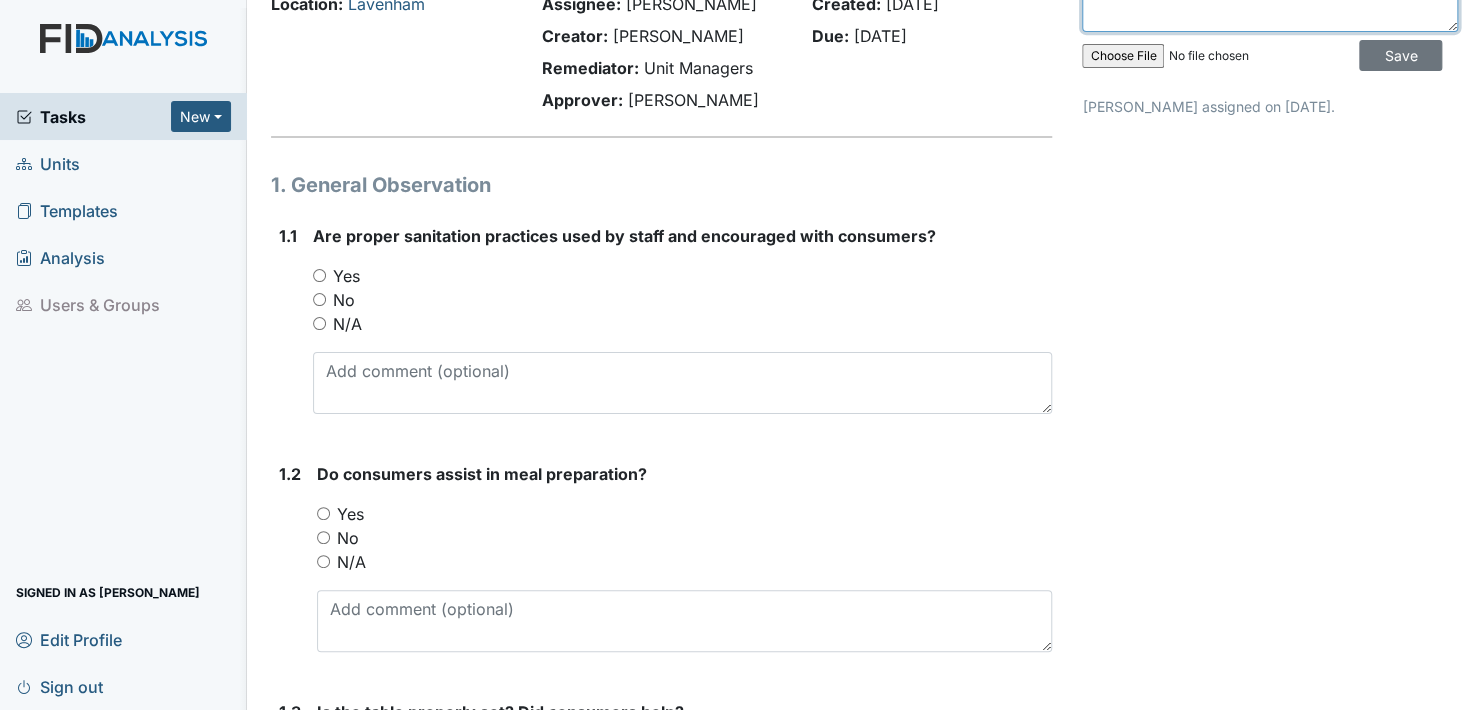 type on "this inspection was done for 7/2/25" 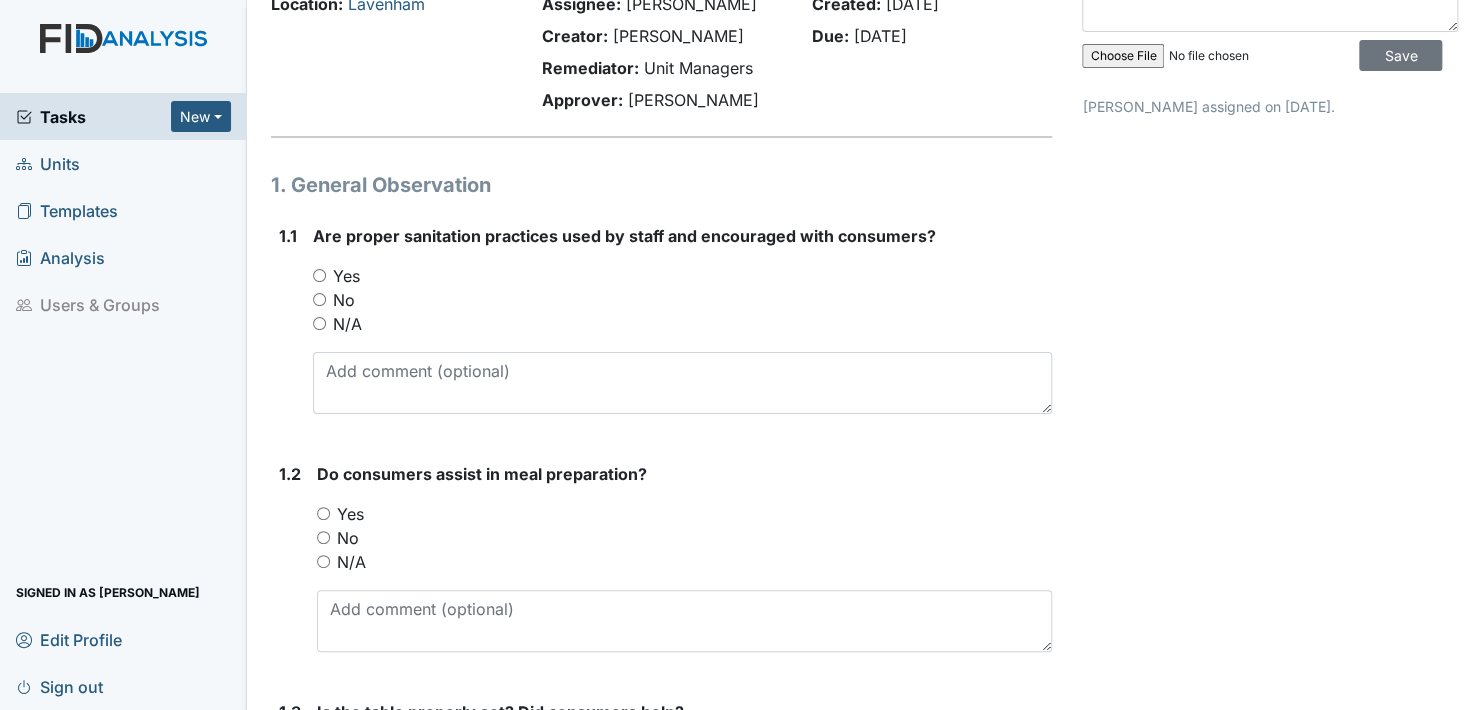click on "Yes" at bounding box center (319, 275) 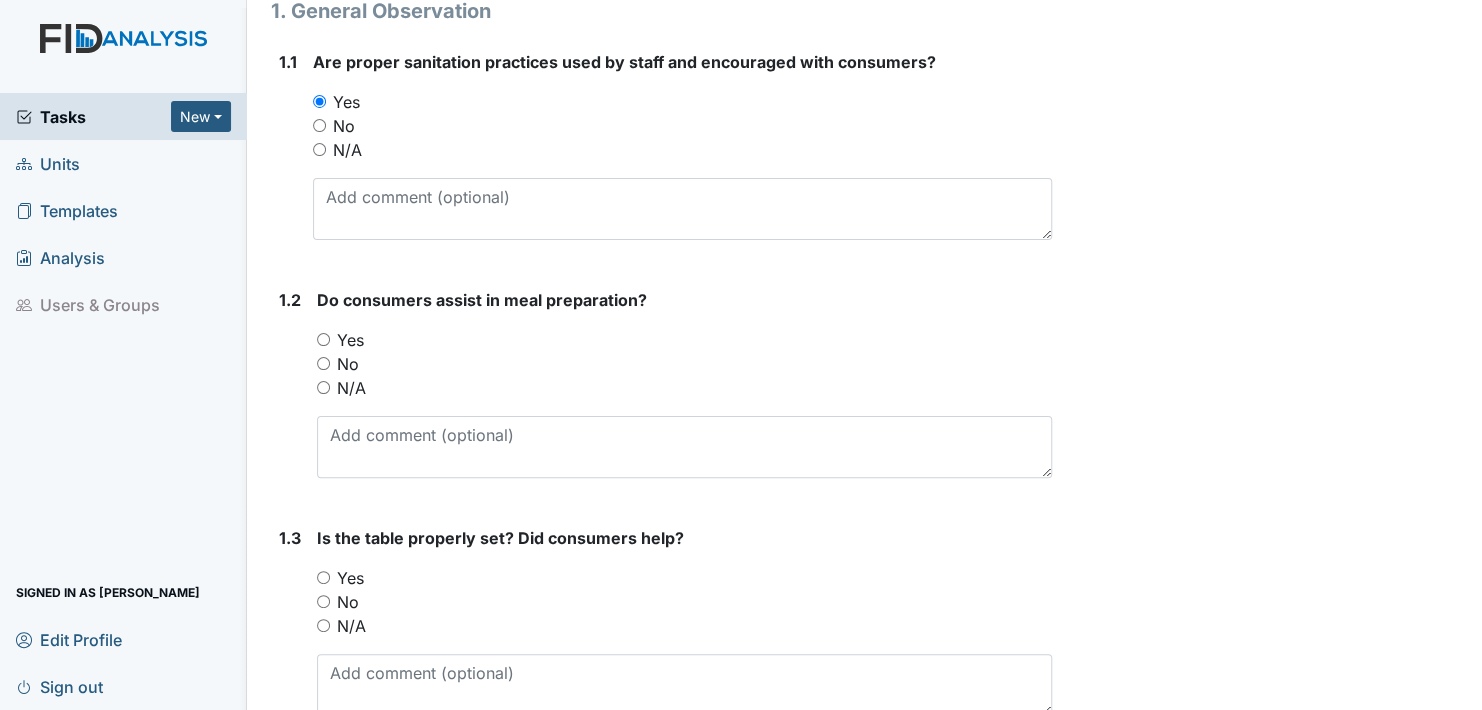 scroll, scrollTop: 300, scrollLeft: 0, axis: vertical 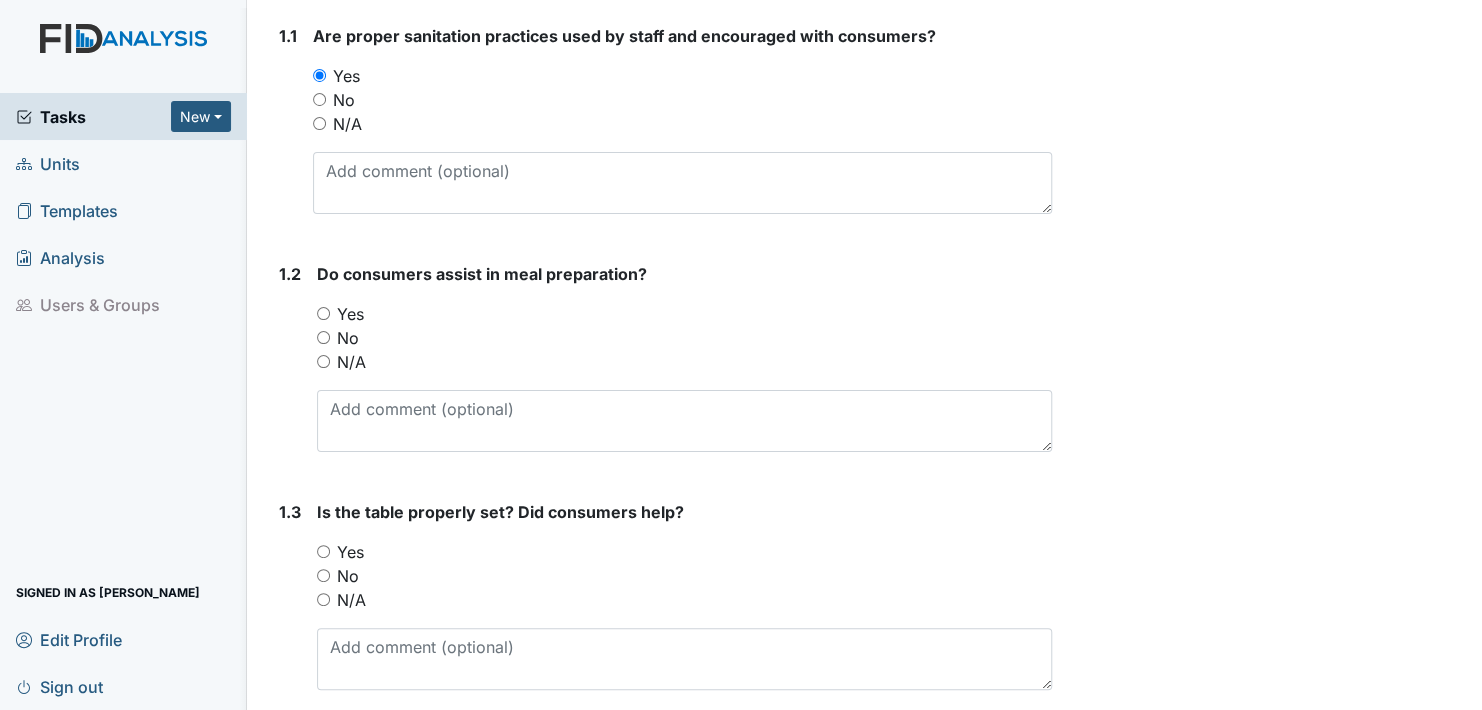 click on "Yes" at bounding box center [323, 313] 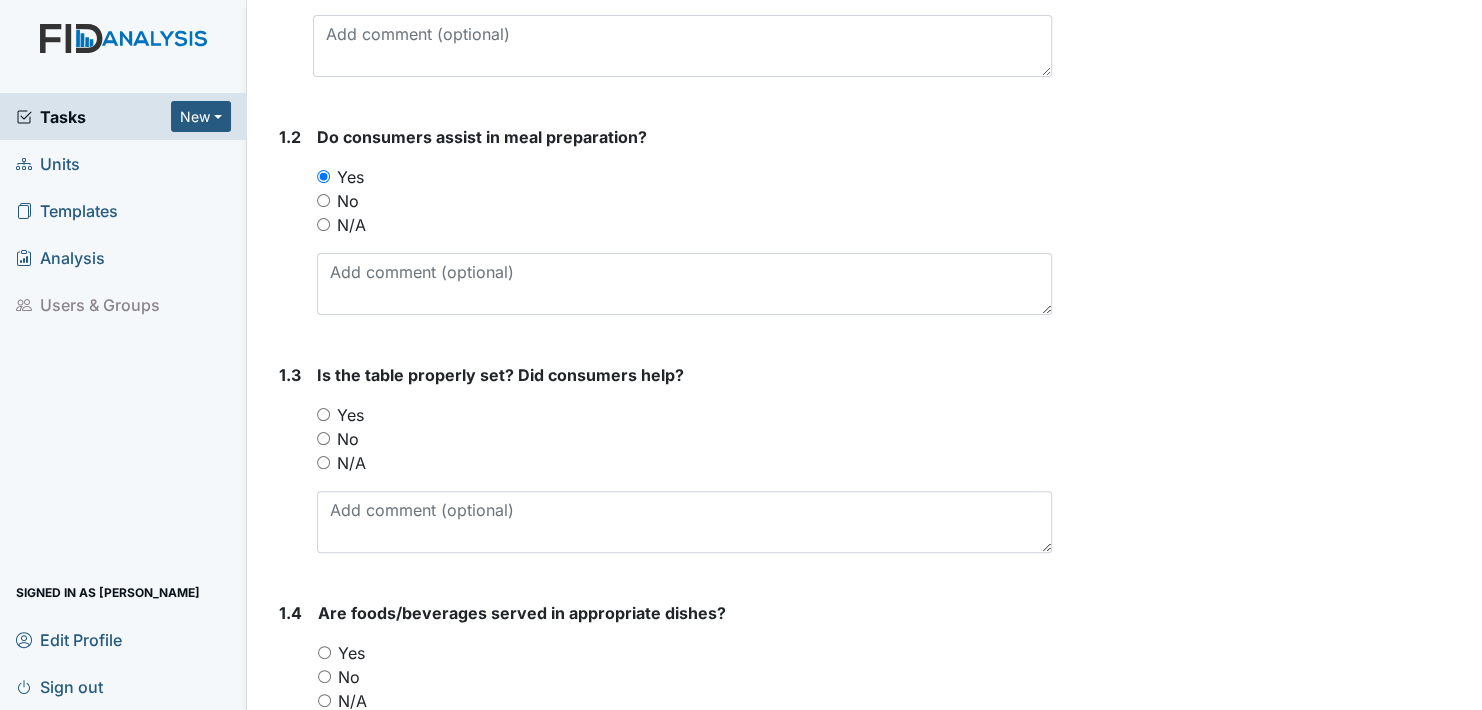 scroll, scrollTop: 500, scrollLeft: 0, axis: vertical 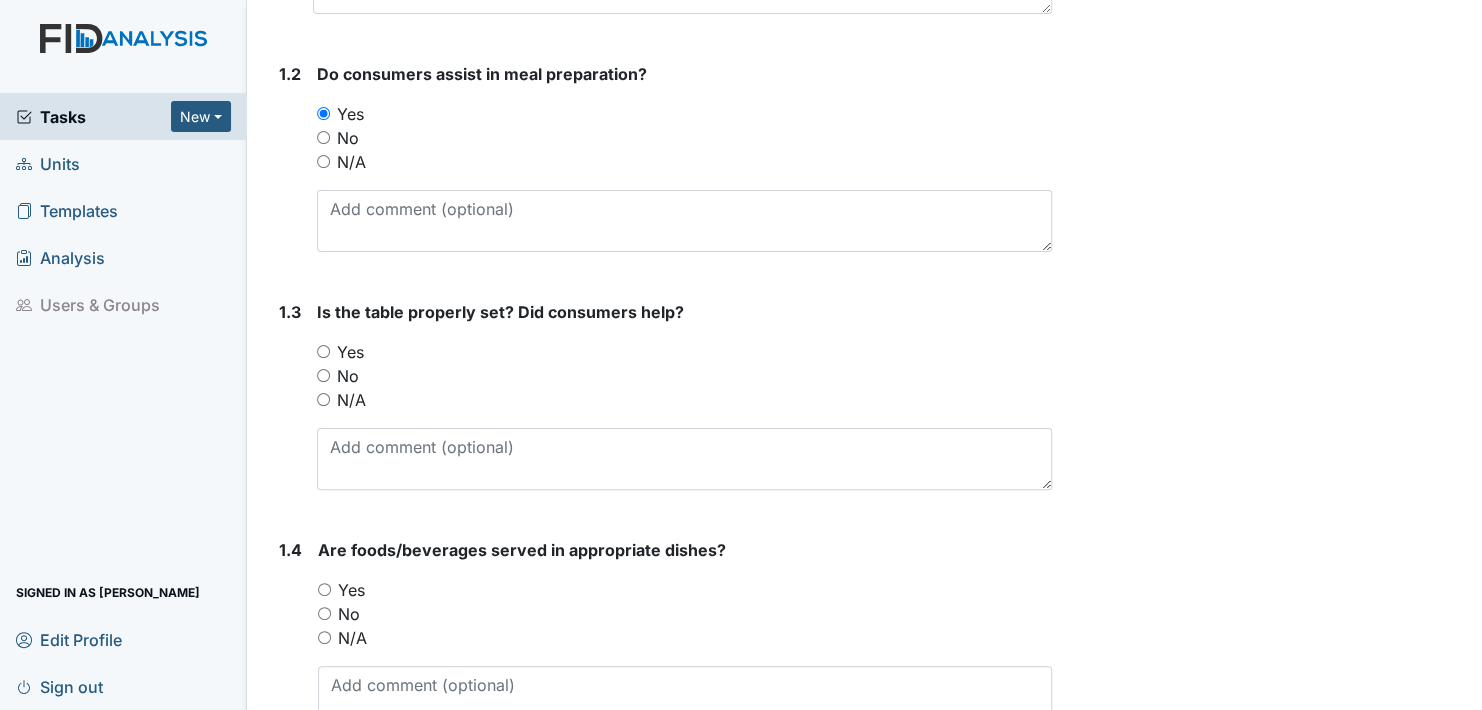 click on "Yes" at bounding box center (323, 351) 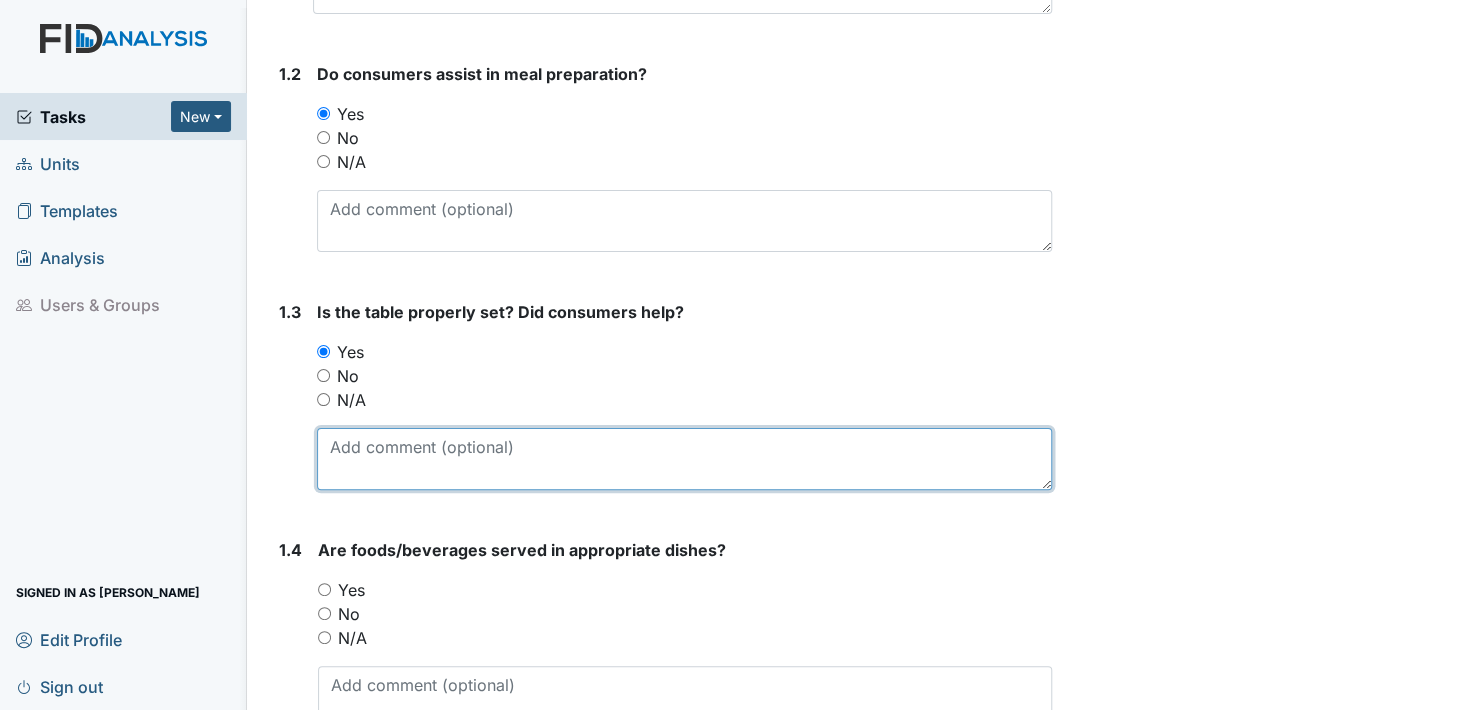 click at bounding box center (684, 459) 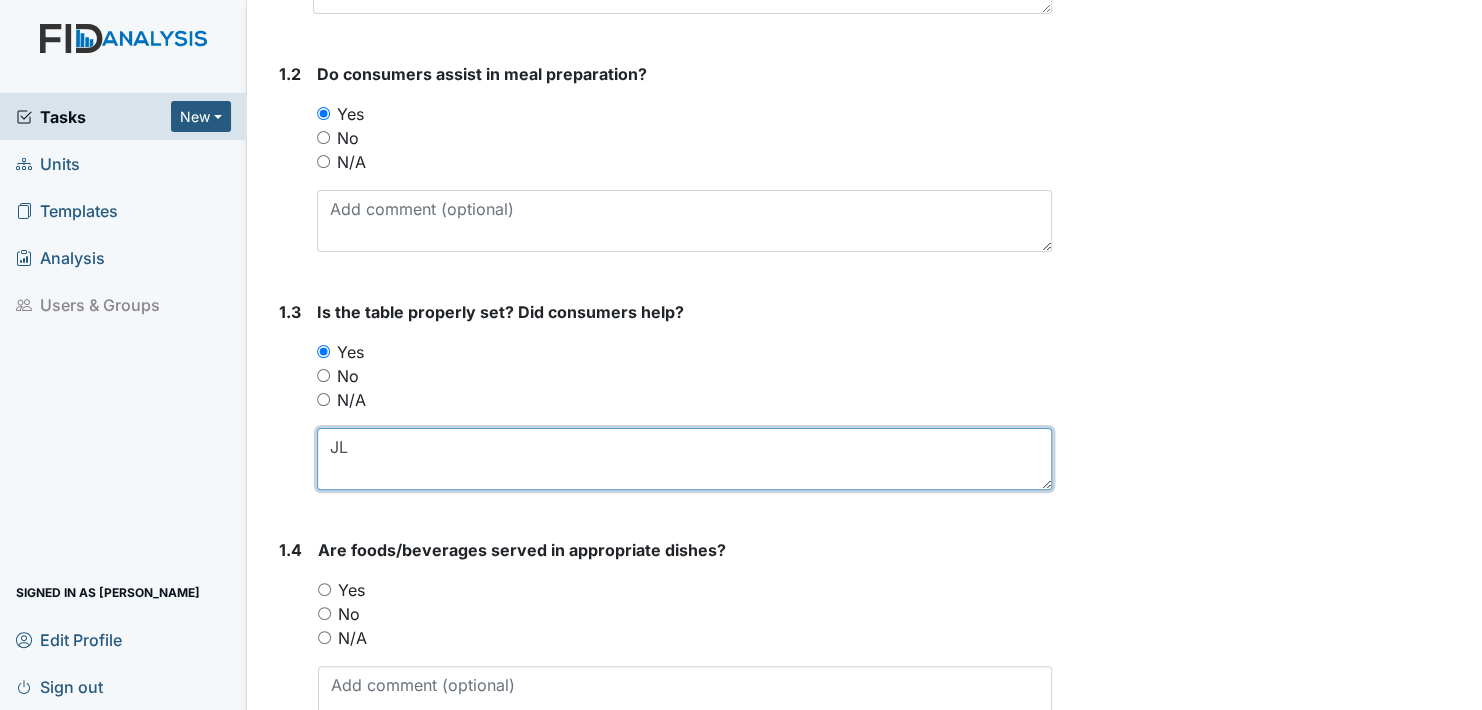 scroll, scrollTop: 400, scrollLeft: 0, axis: vertical 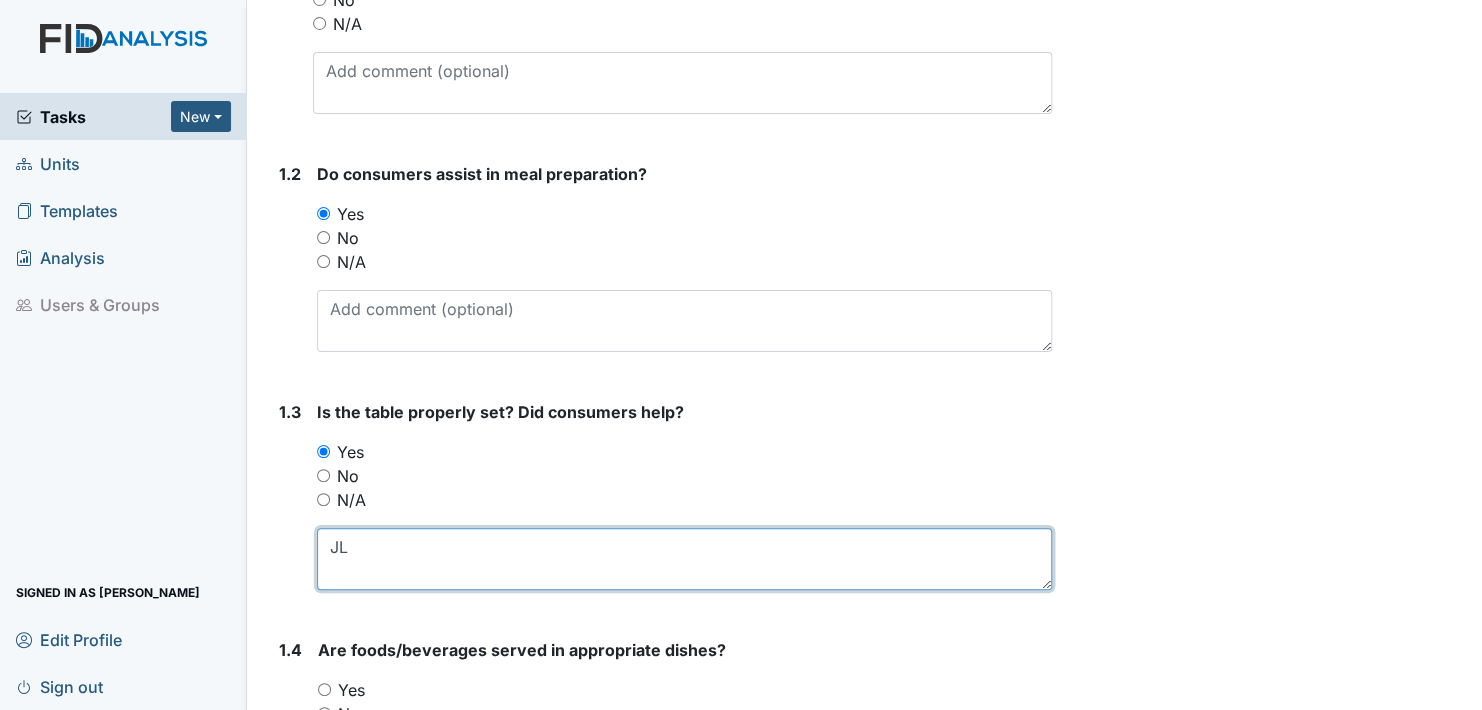type on "JL" 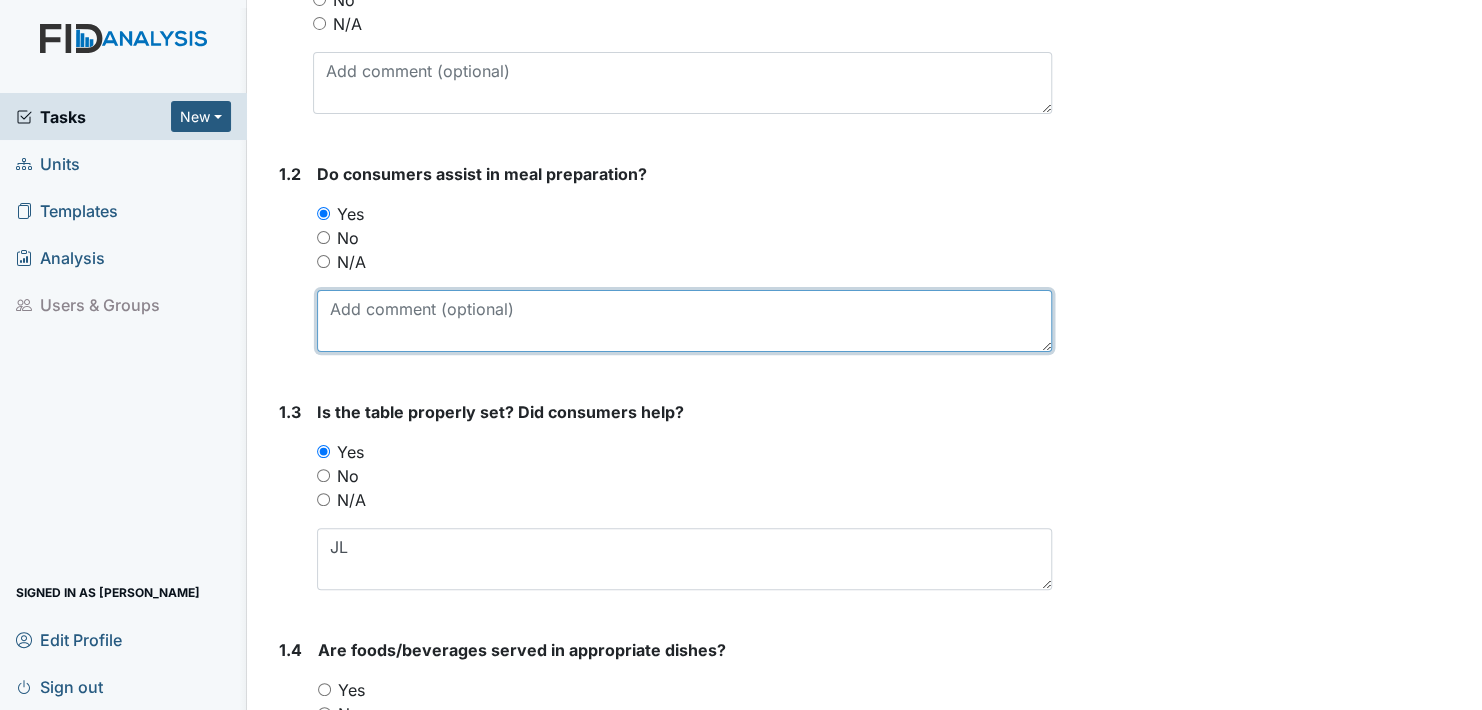 click at bounding box center [684, 321] 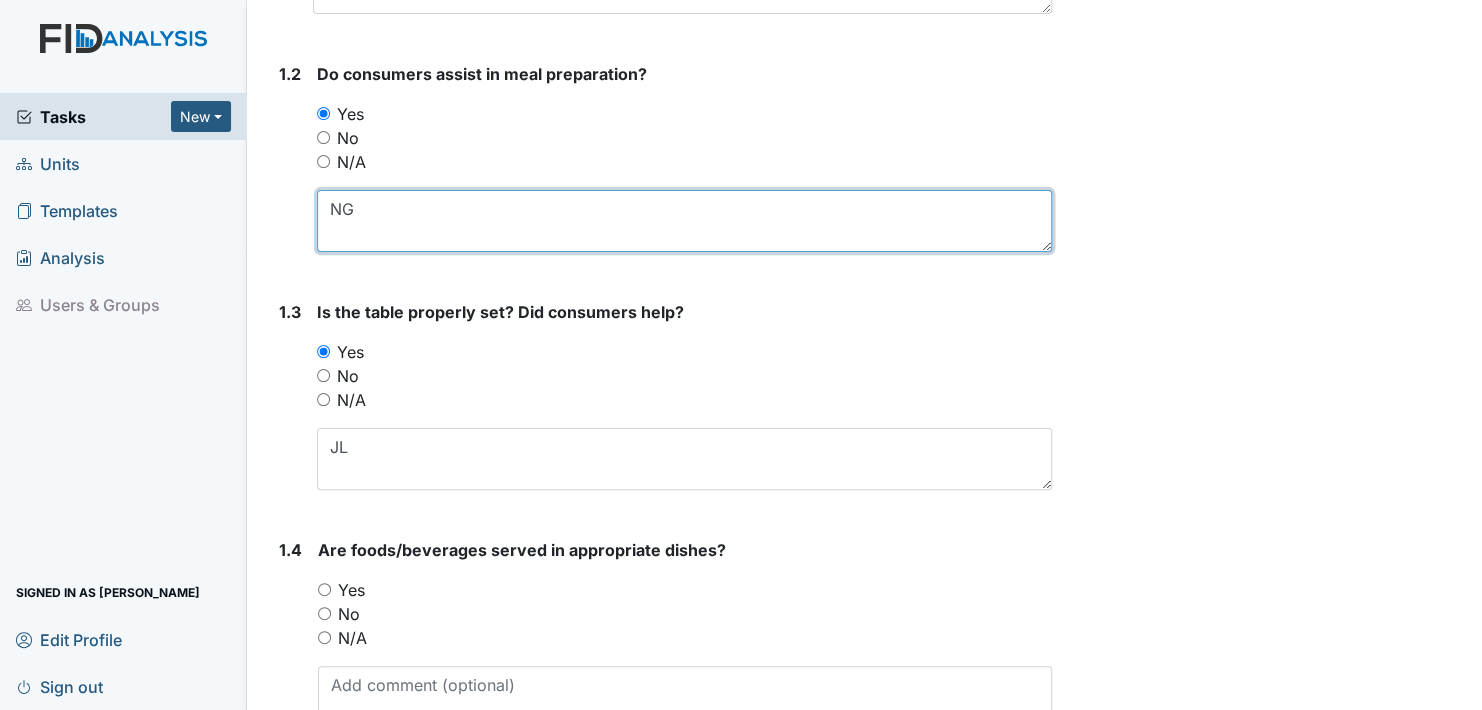scroll, scrollTop: 600, scrollLeft: 0, axis: vertical 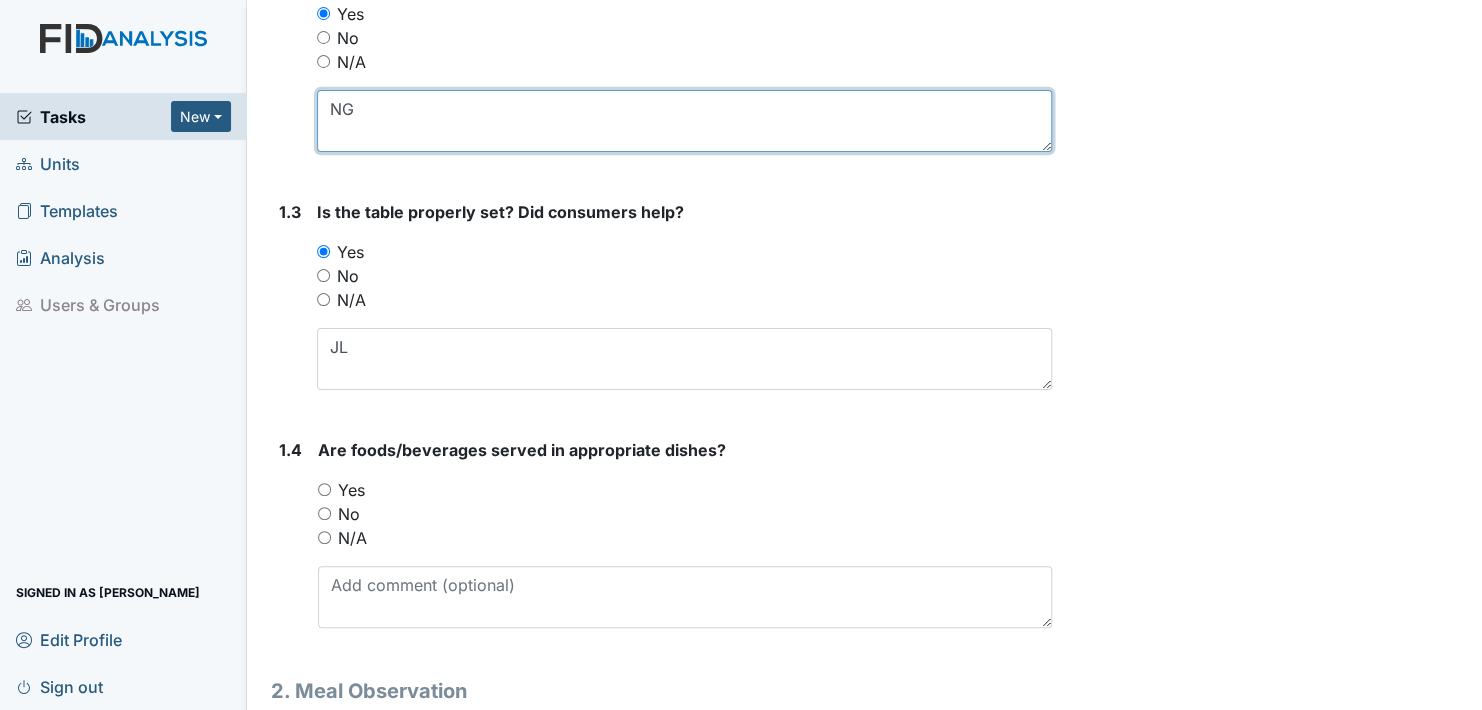 type on "NG" 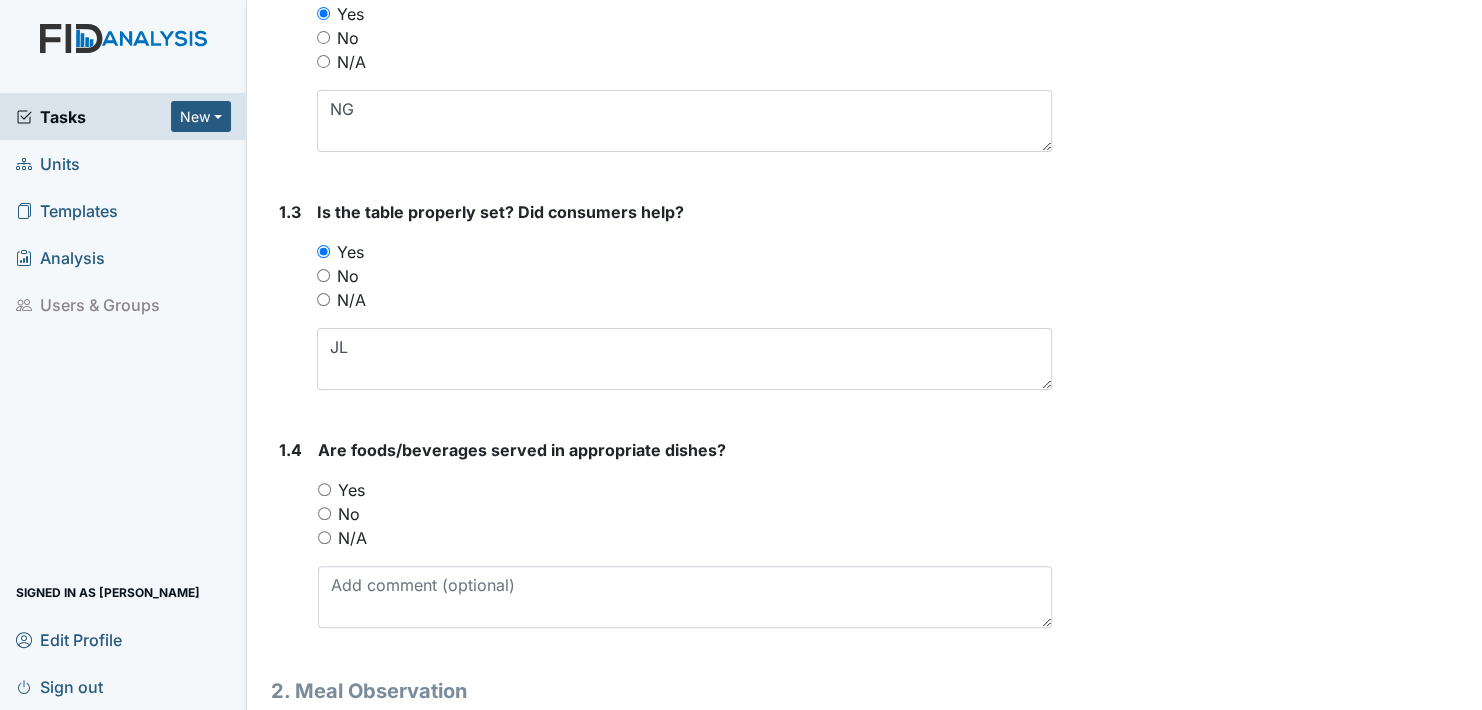 drag, startPoint x: 321, startPoint y: 486, endPoint x: 329, endPoint y: 494, distance: 11.313708 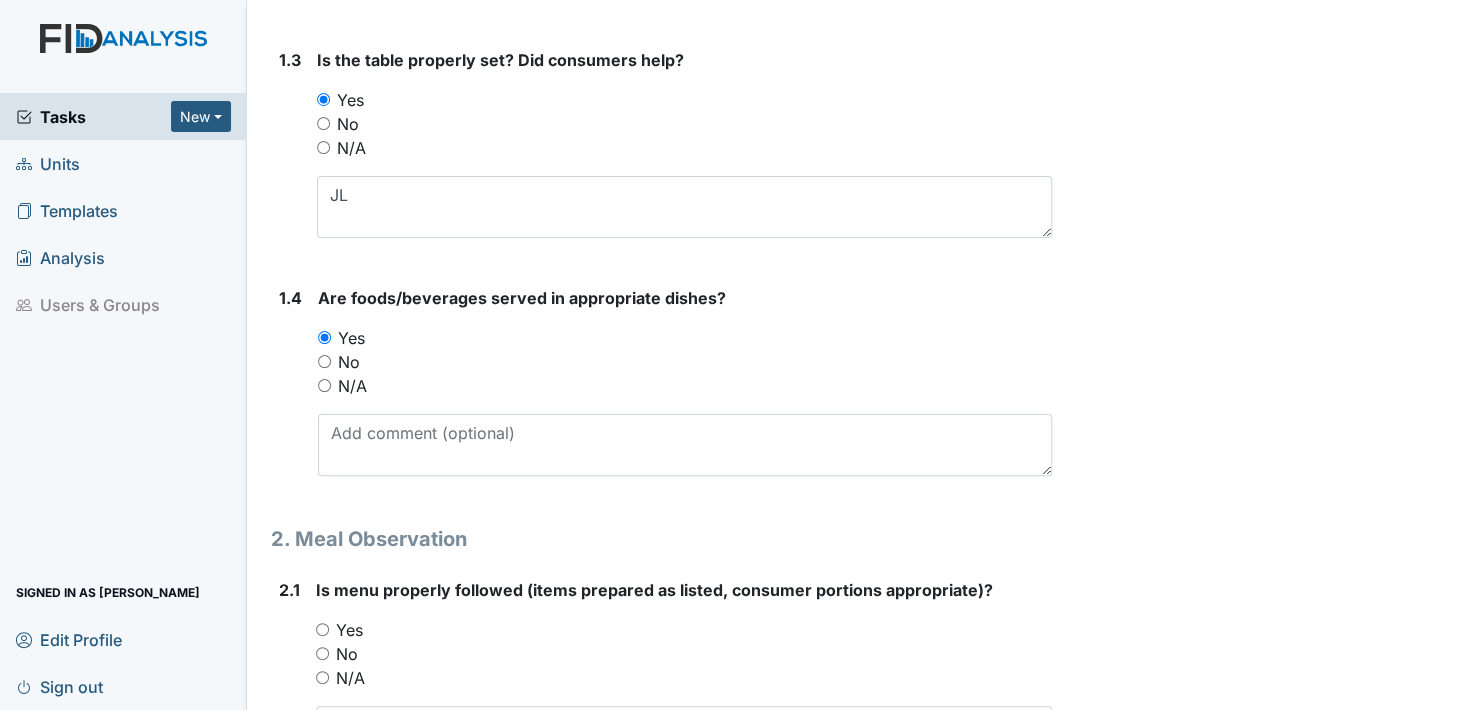 scroll, scrollTop: 900, scrollLeft: 0, axis: vertical 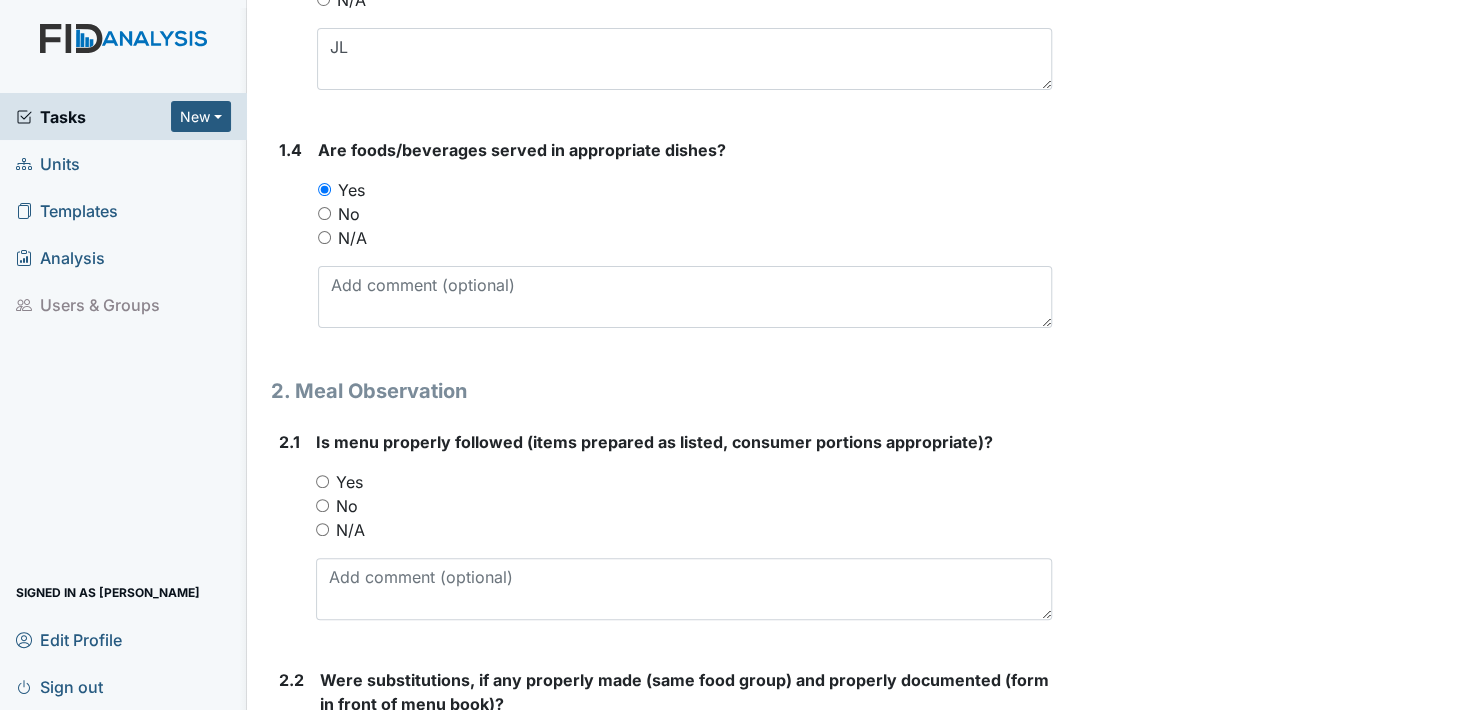 click on "Yes" at bounding box center [322, 481] 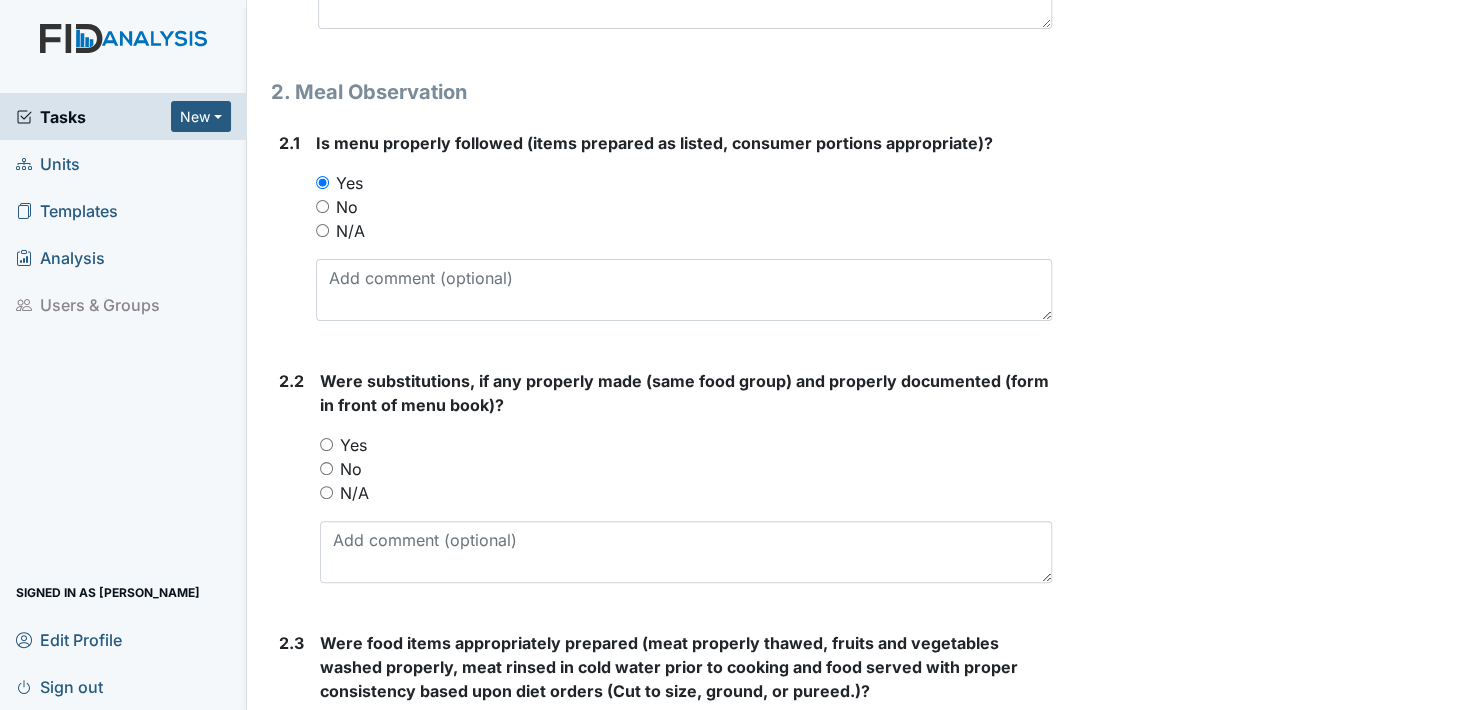 scroll, scrollTop: 1200, scrollLeft: 0, axis: vertical 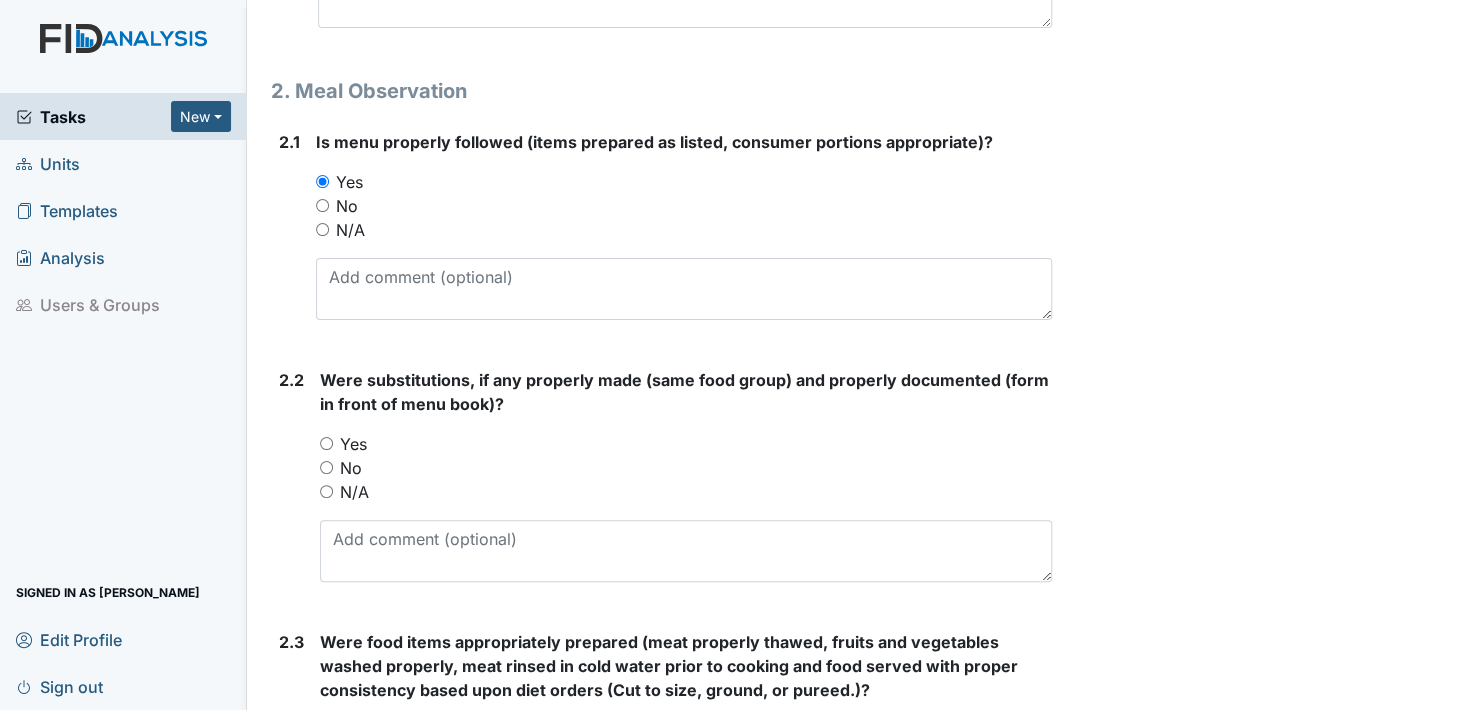 click on "No" at bounding box center [326, 467] 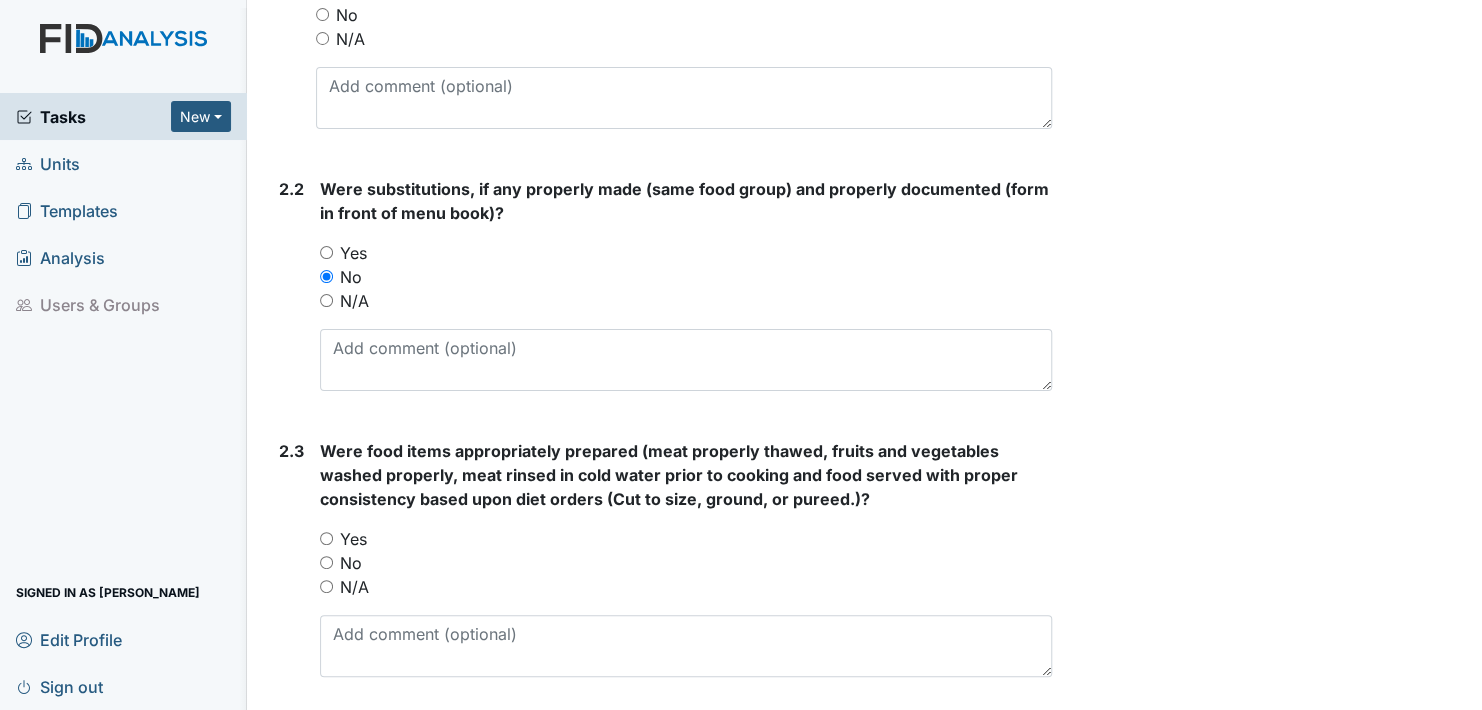 scroll, scrollTop: 1400, scrollLeft: 0, axis: vertical 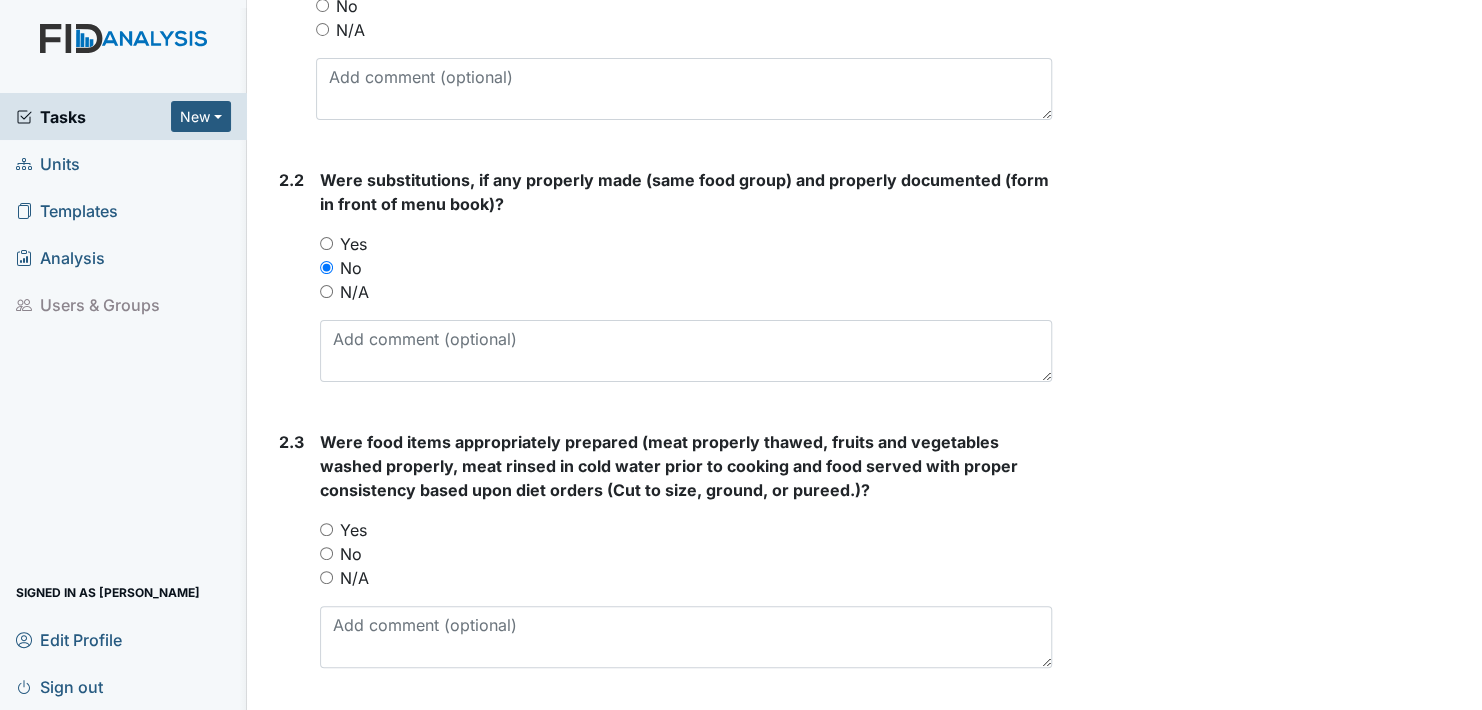 click on "Yes" at bounding box center (326, 529) 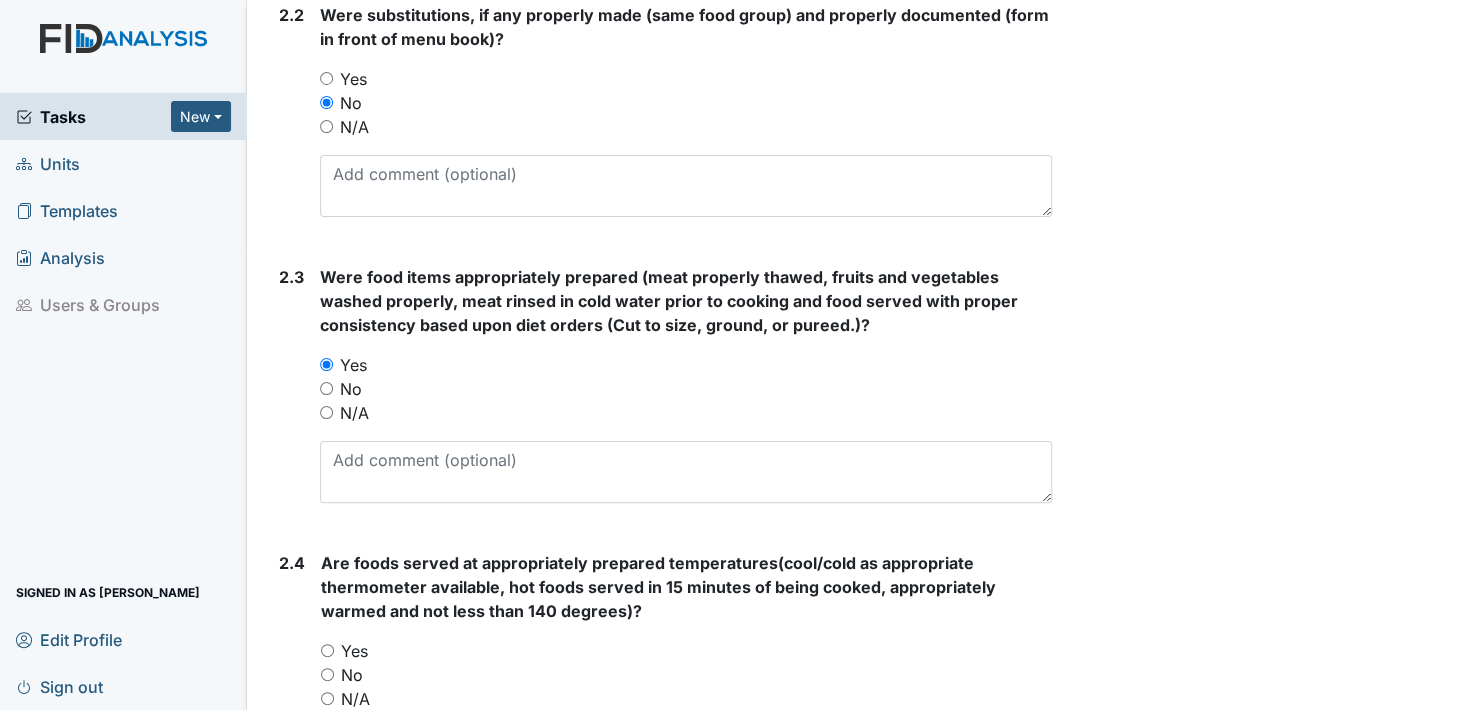 scroll, scrollTop: 1600, scrollLeft: 0, axis: vertical 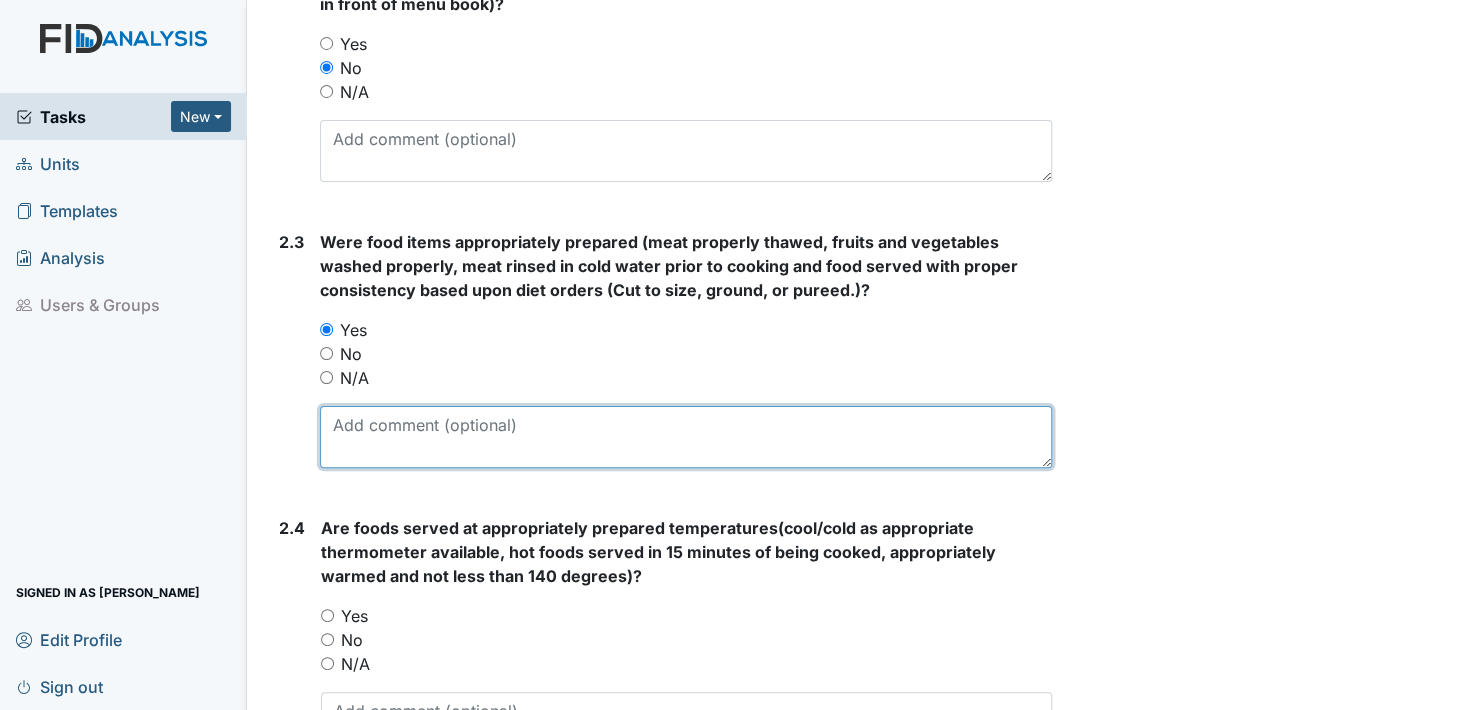 click at bounding box center (686, 437) 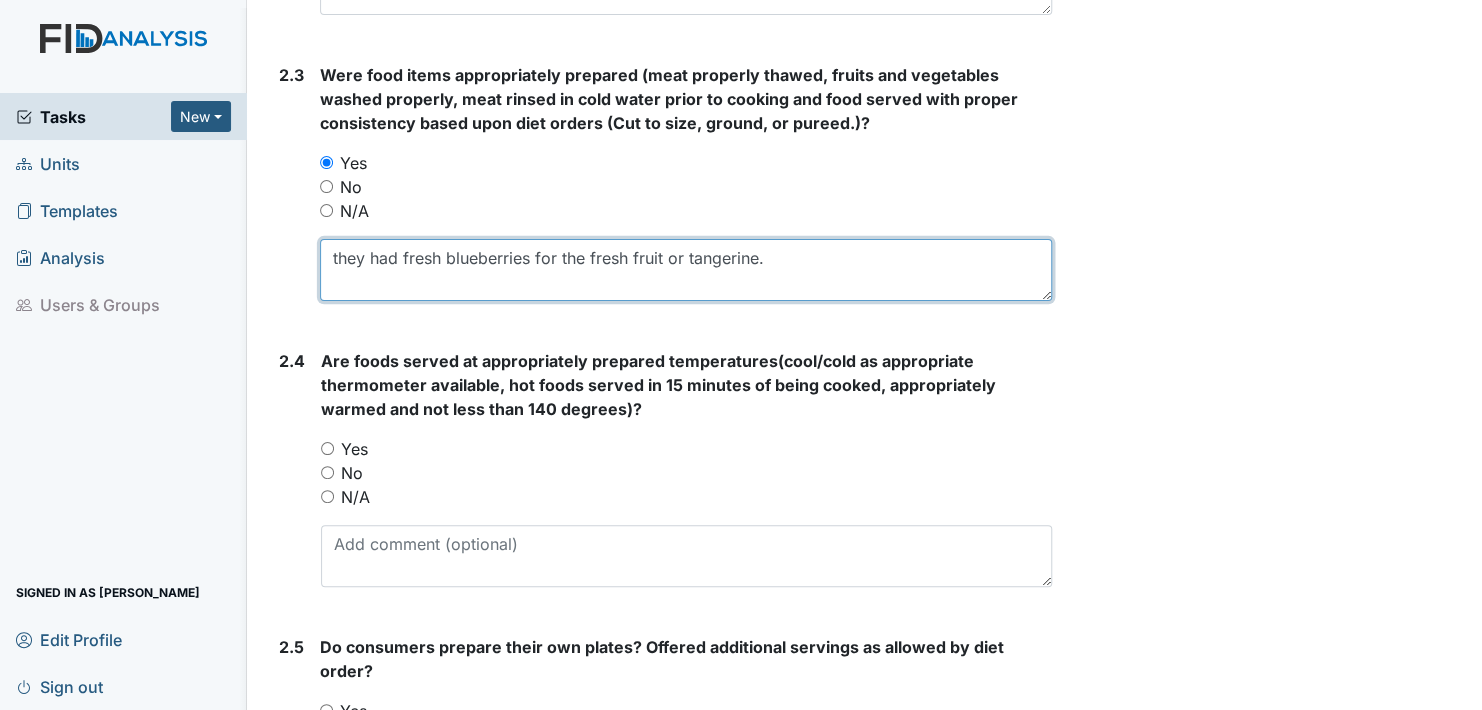 scroll, scrollTop: 1800, scrollLeft: 0, axis: vertical 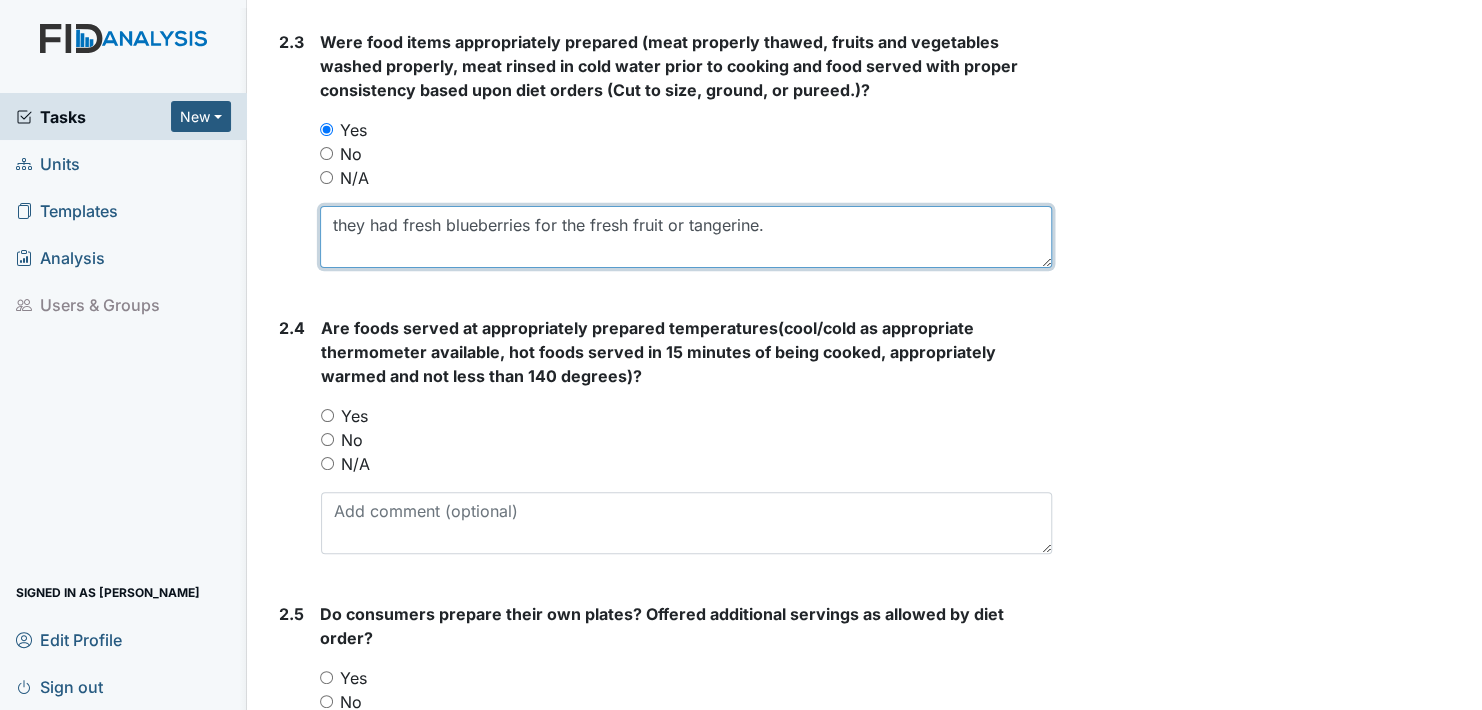 type on "they had fresh blueberries for the fresh fruit or tangerine." 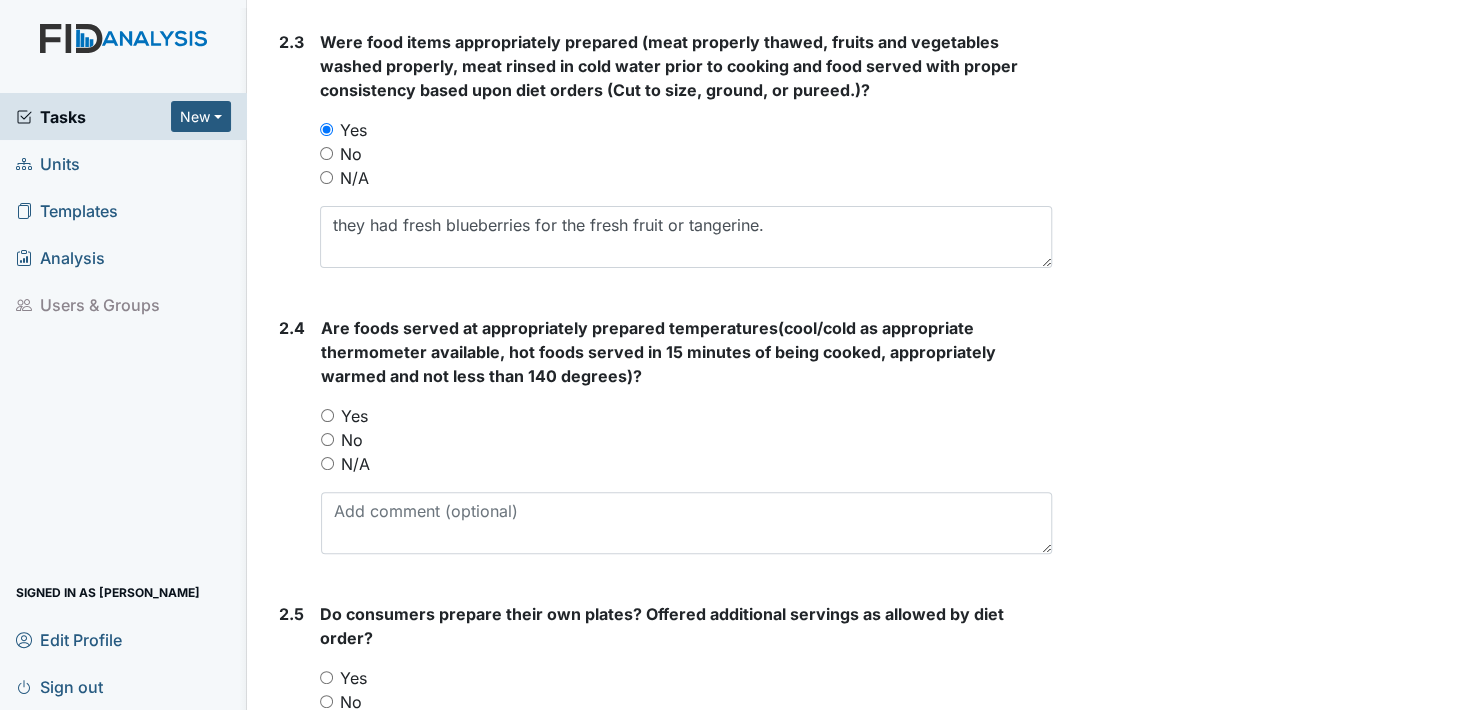 click on "Yes" at bounding box center [327, 415] 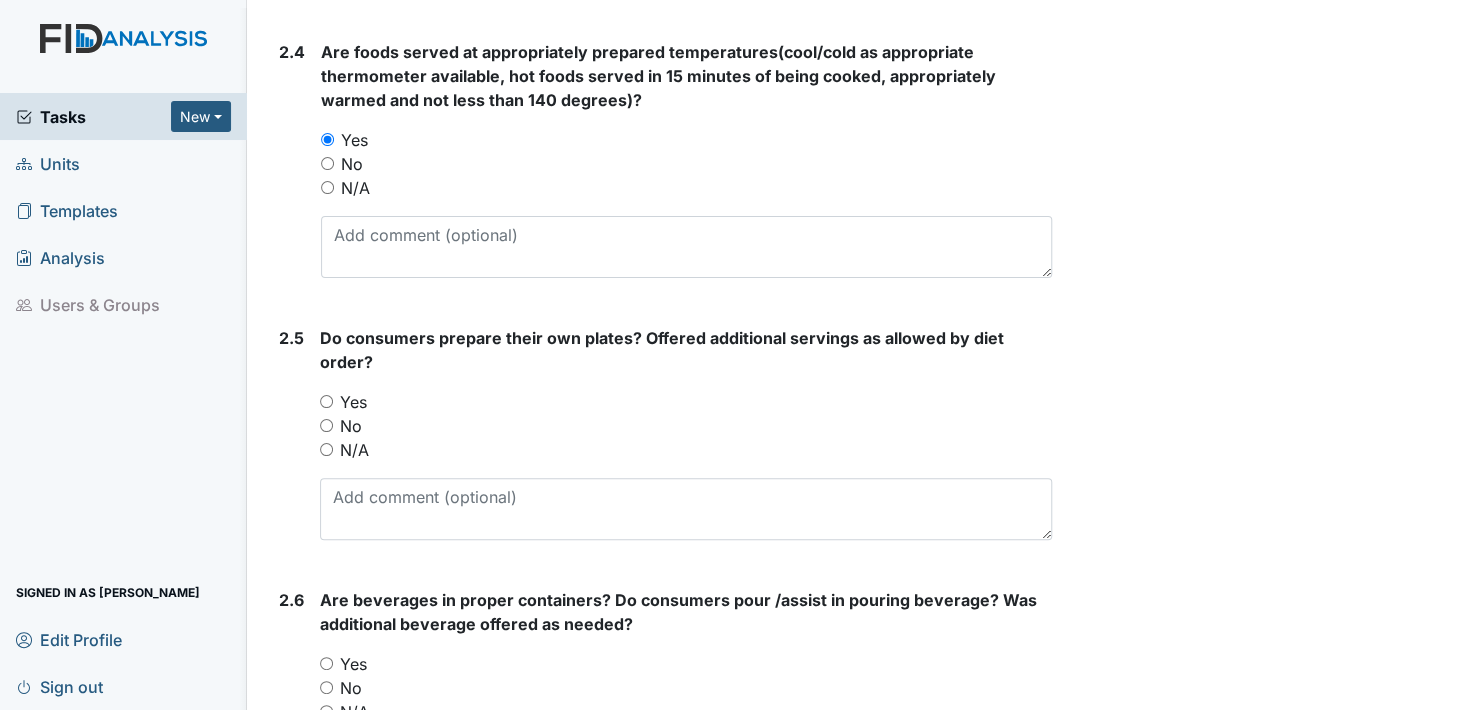 scroll, scrollTop: 2100, scrollLeft: 0, axis: vertical 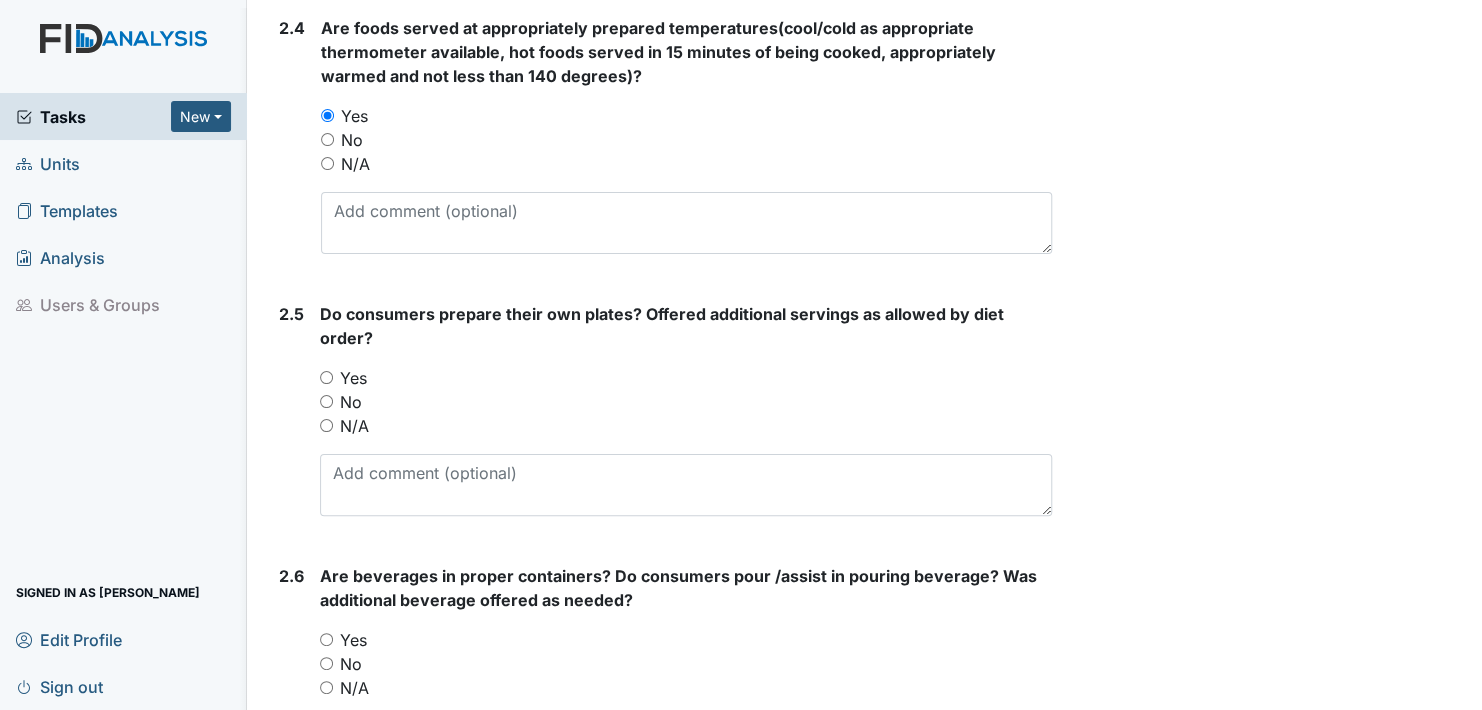 click on "Yes" at bounding box center (326, 377) 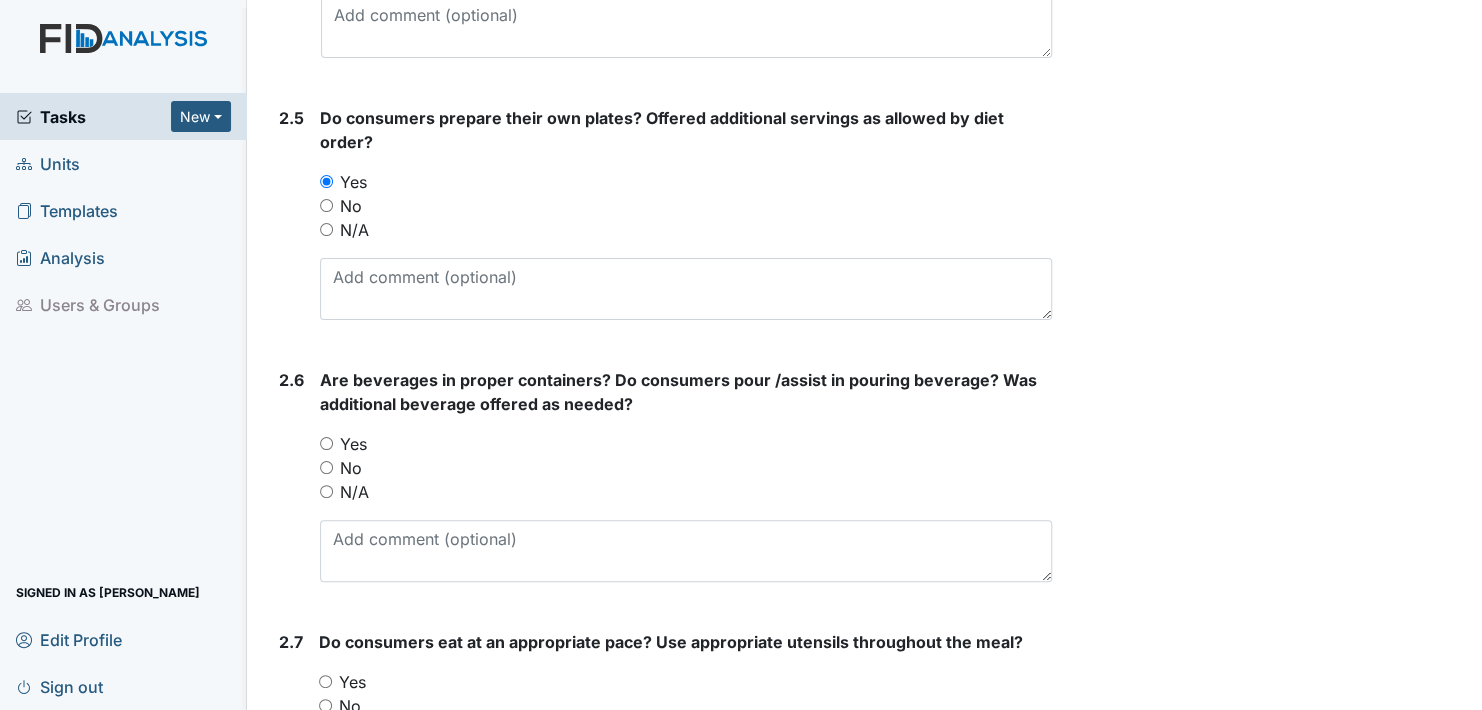 scroll, scrollTop: 2300, scrollLeft: 0, axis: vertical 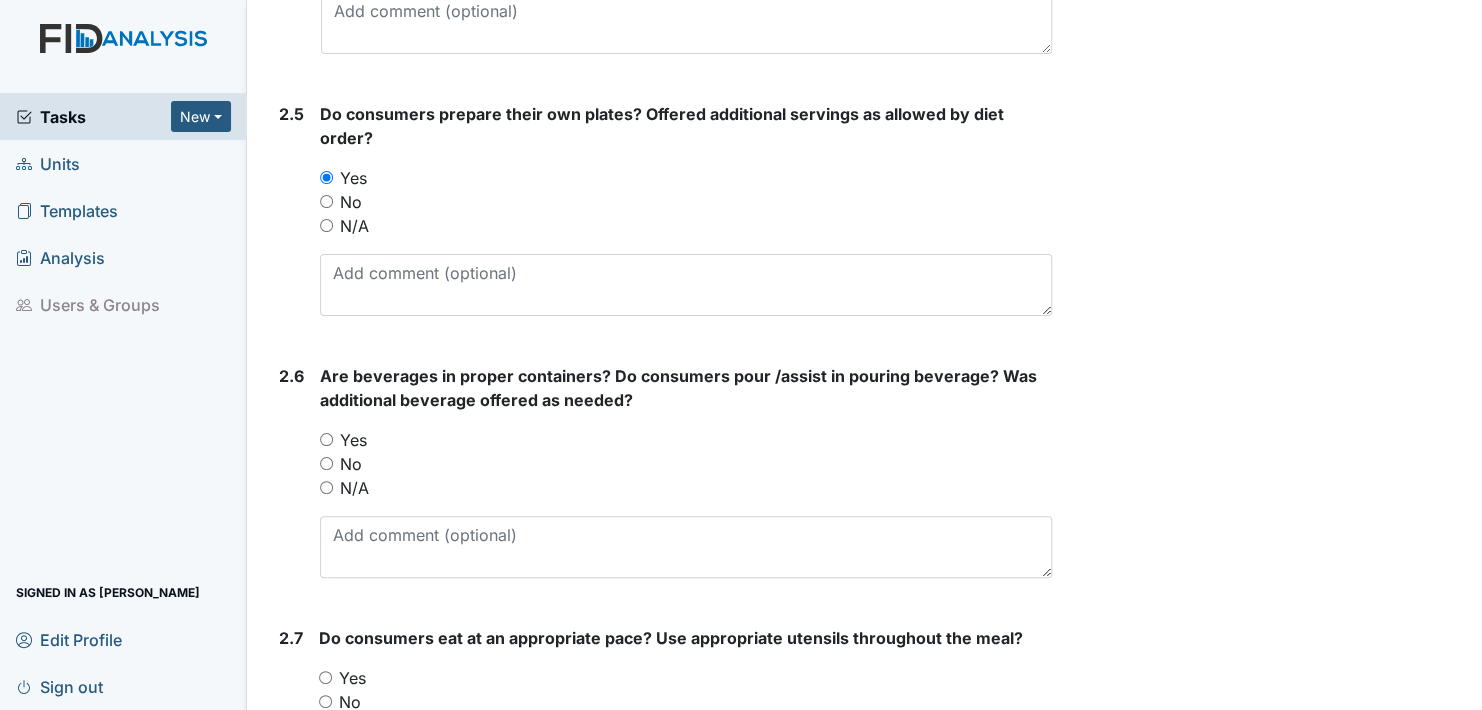 click on "Yes" at bounding box center (326, 439) 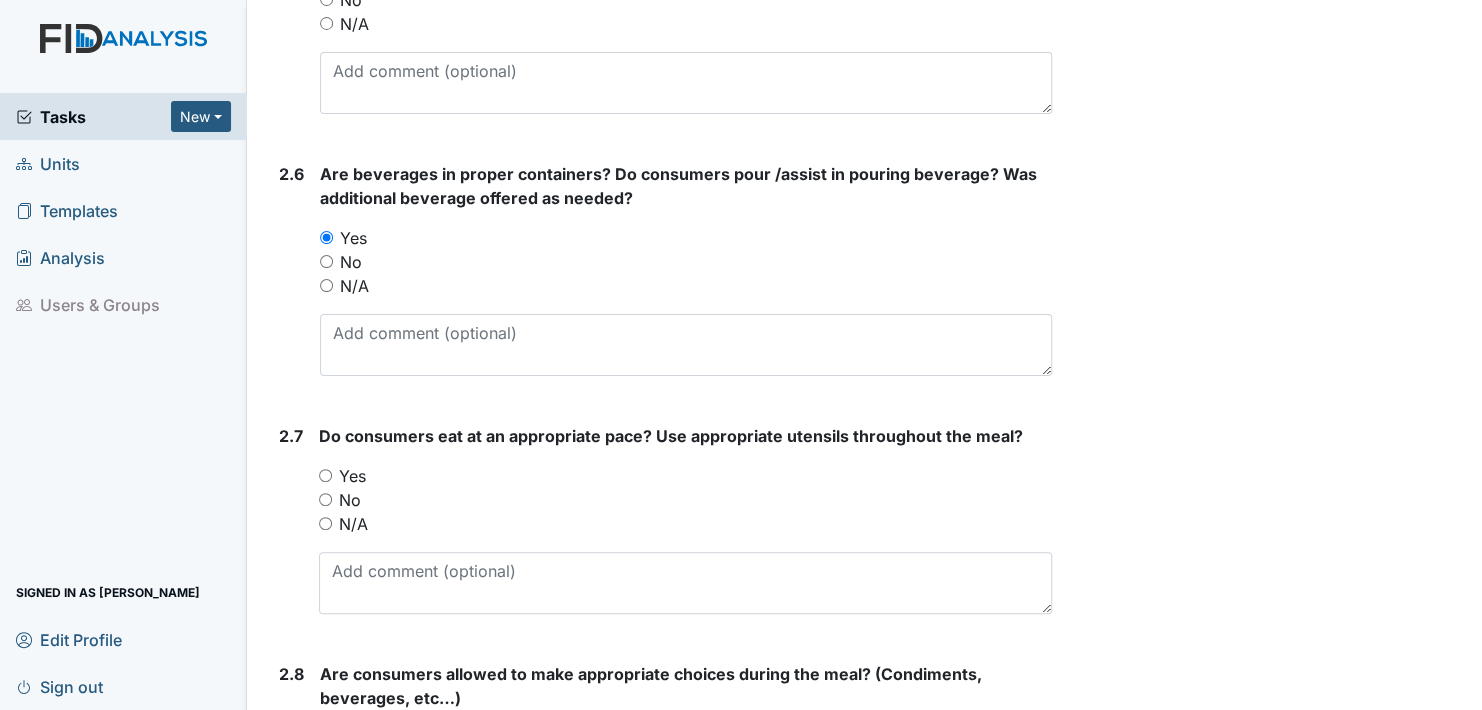 scroll, scrollTop: 2600, scrollLeft: 0, axis: vertical 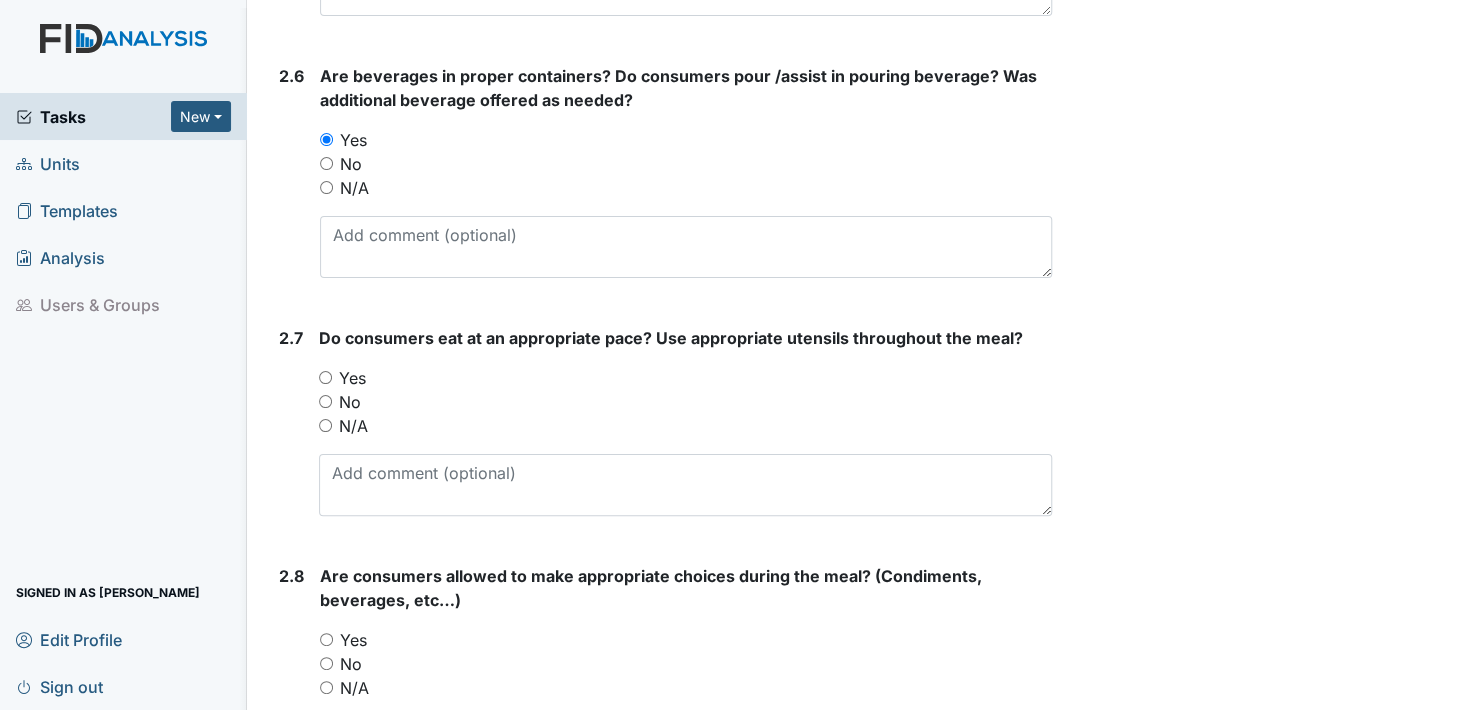 click on "Yes" at bounding box center (325, 377) 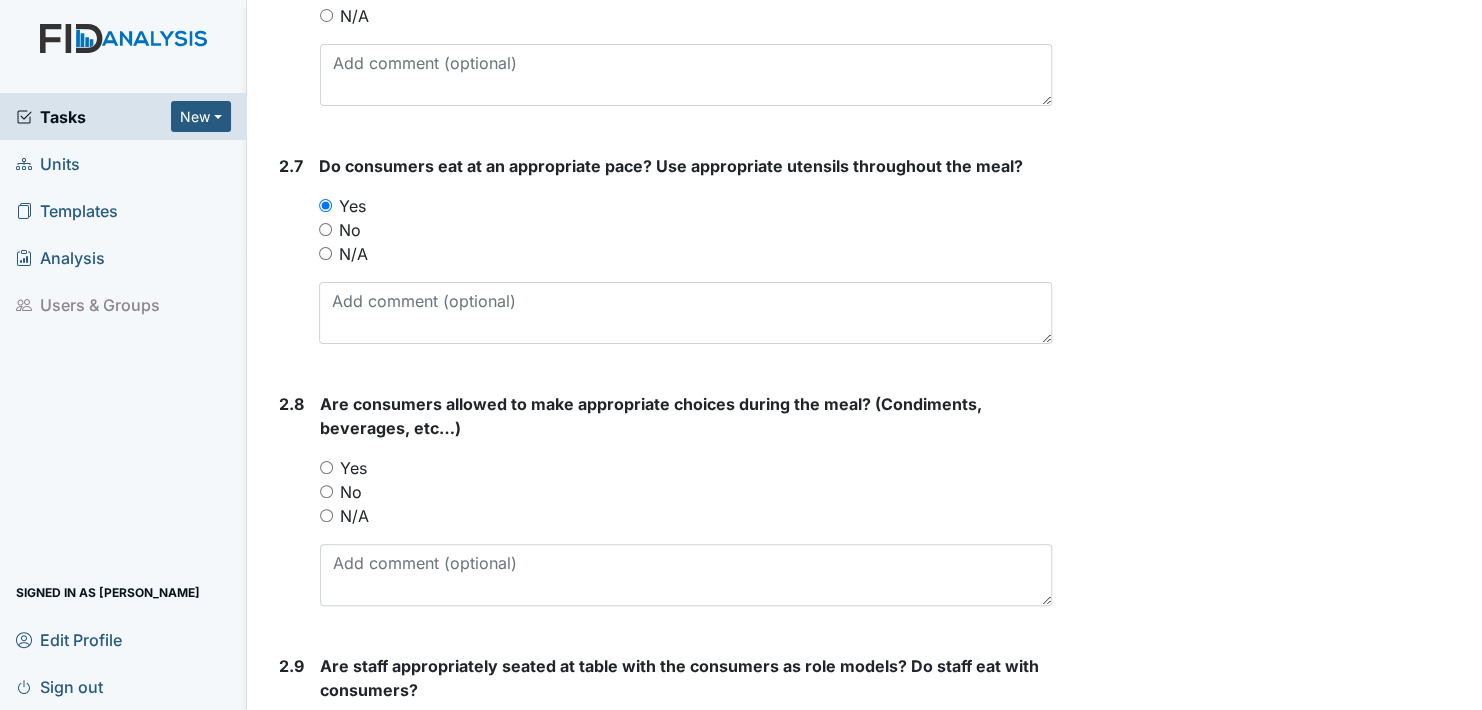 scroll, scrollTop: 2800, scrollLeft: 0, axis: vertical 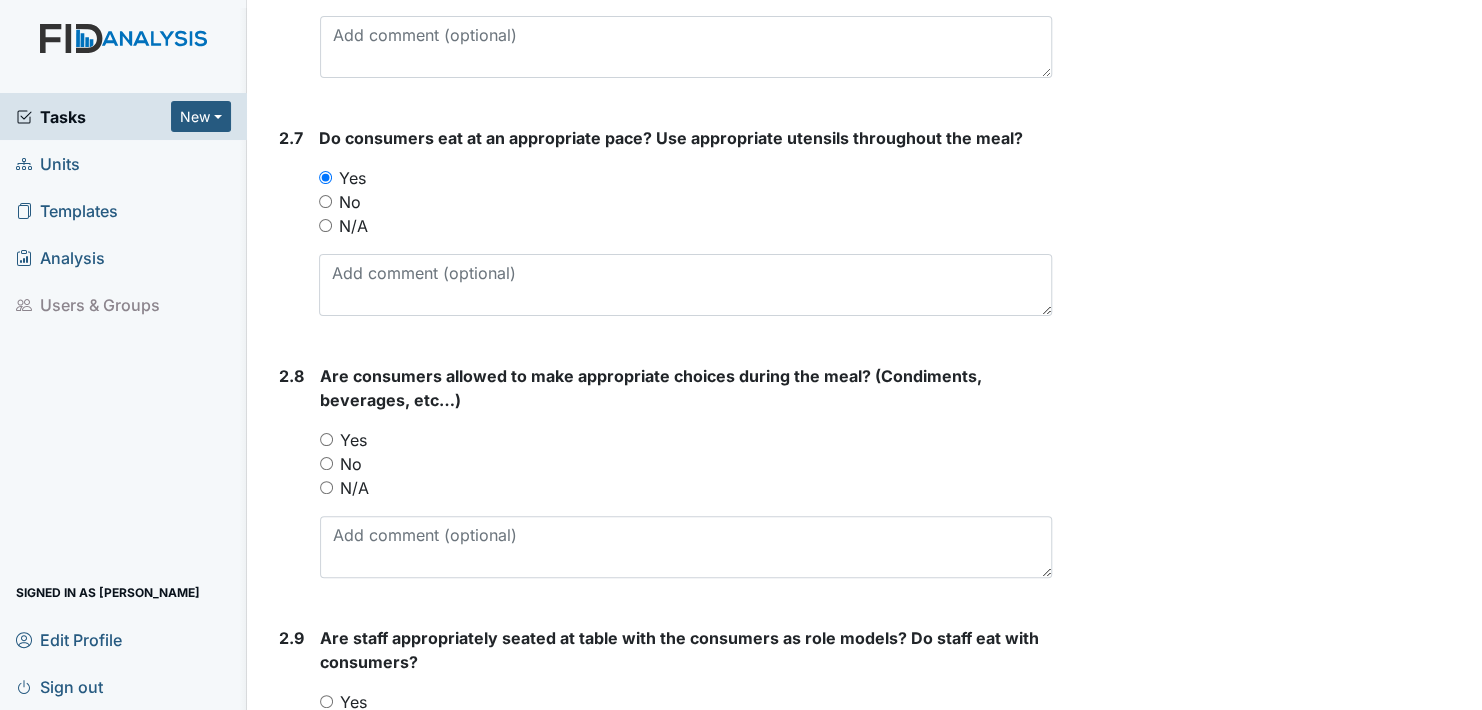 click on "Yes" at bounding box center (326, 439) 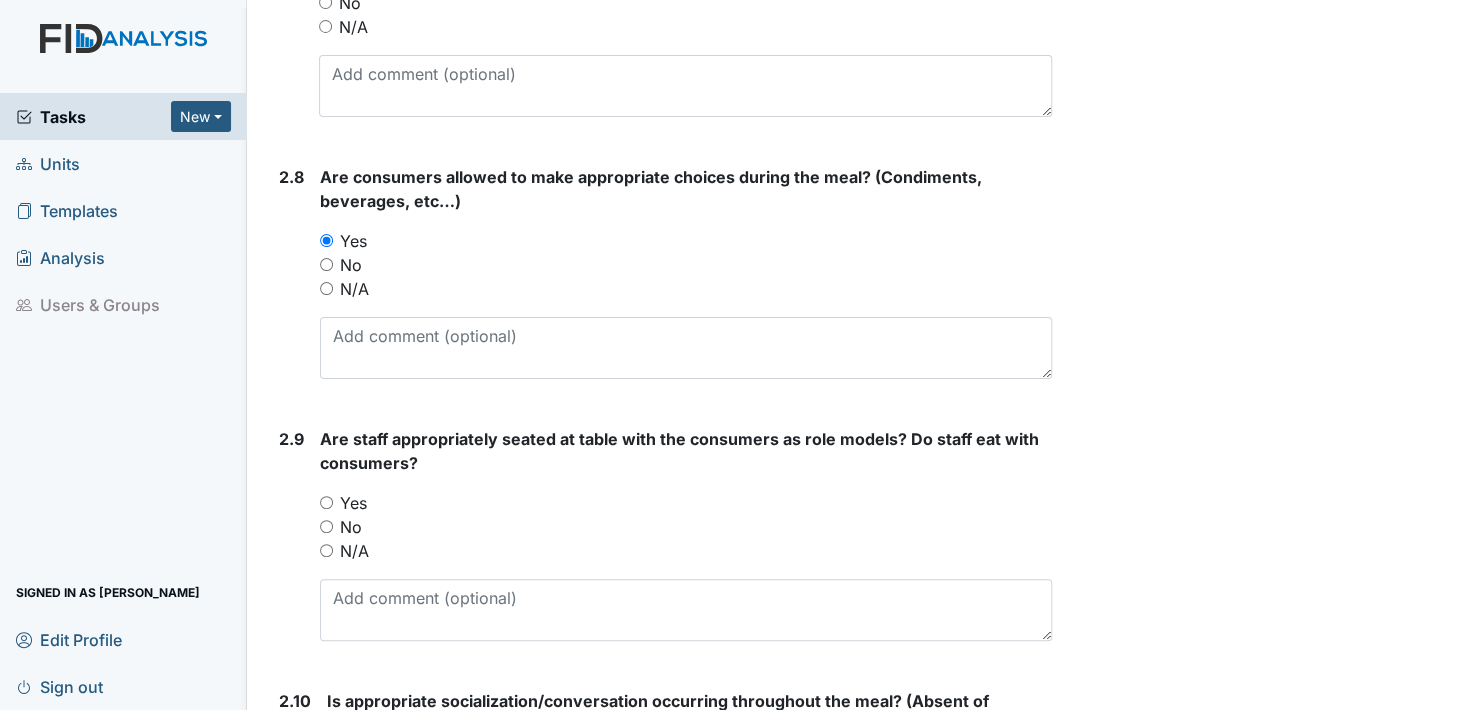 scroll, scrollTop: 3000, scrollLeft: 0, axis: vertical 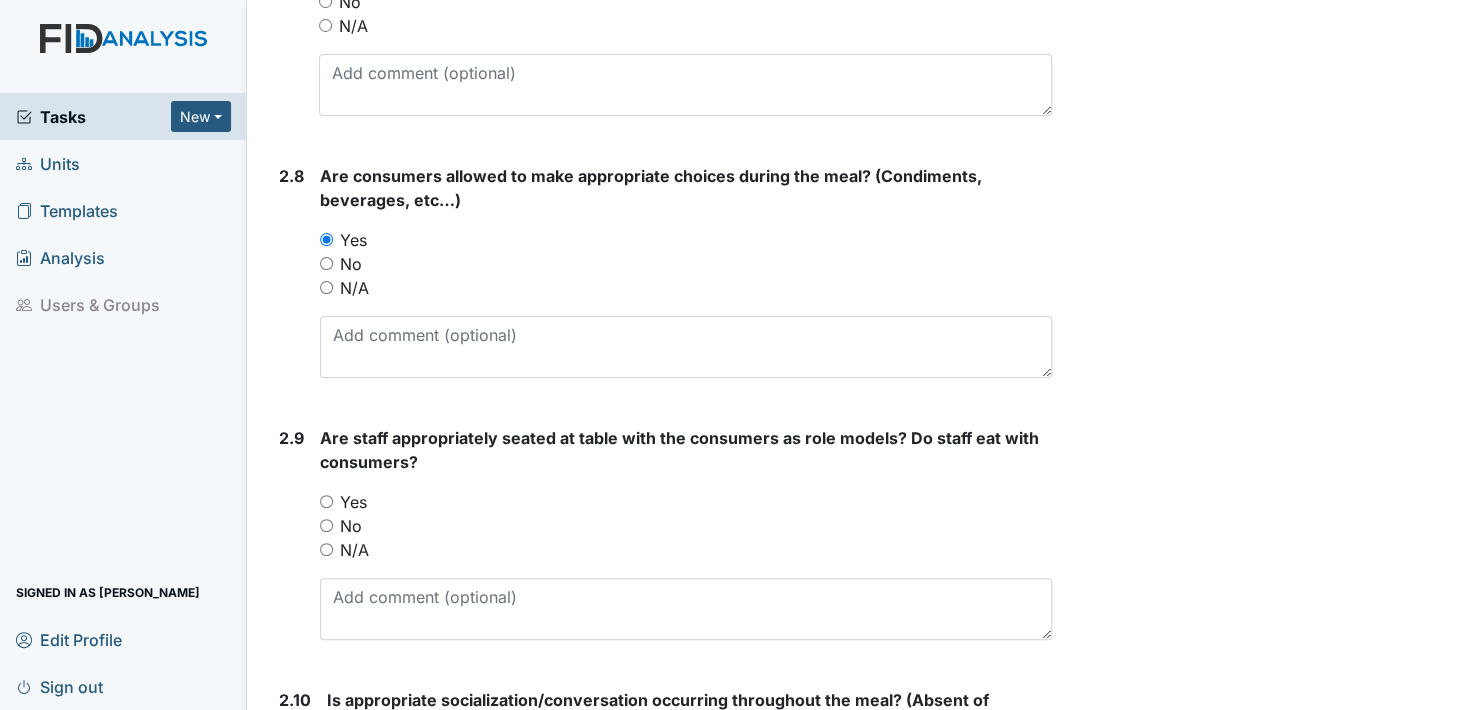 click on "Yes" at bounding box center [326, 501] 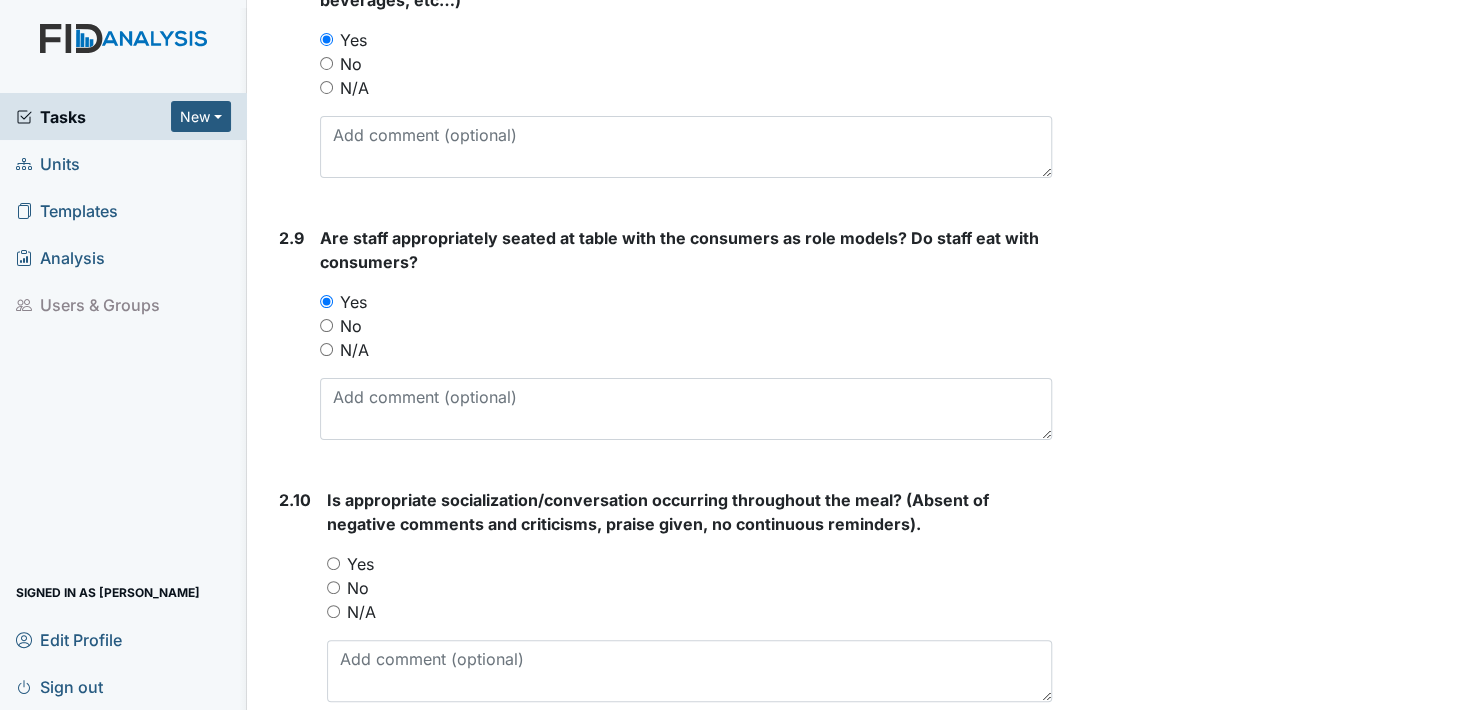 scroll, scrollTop: 3300, scrollLeft: 0, axis: vertical 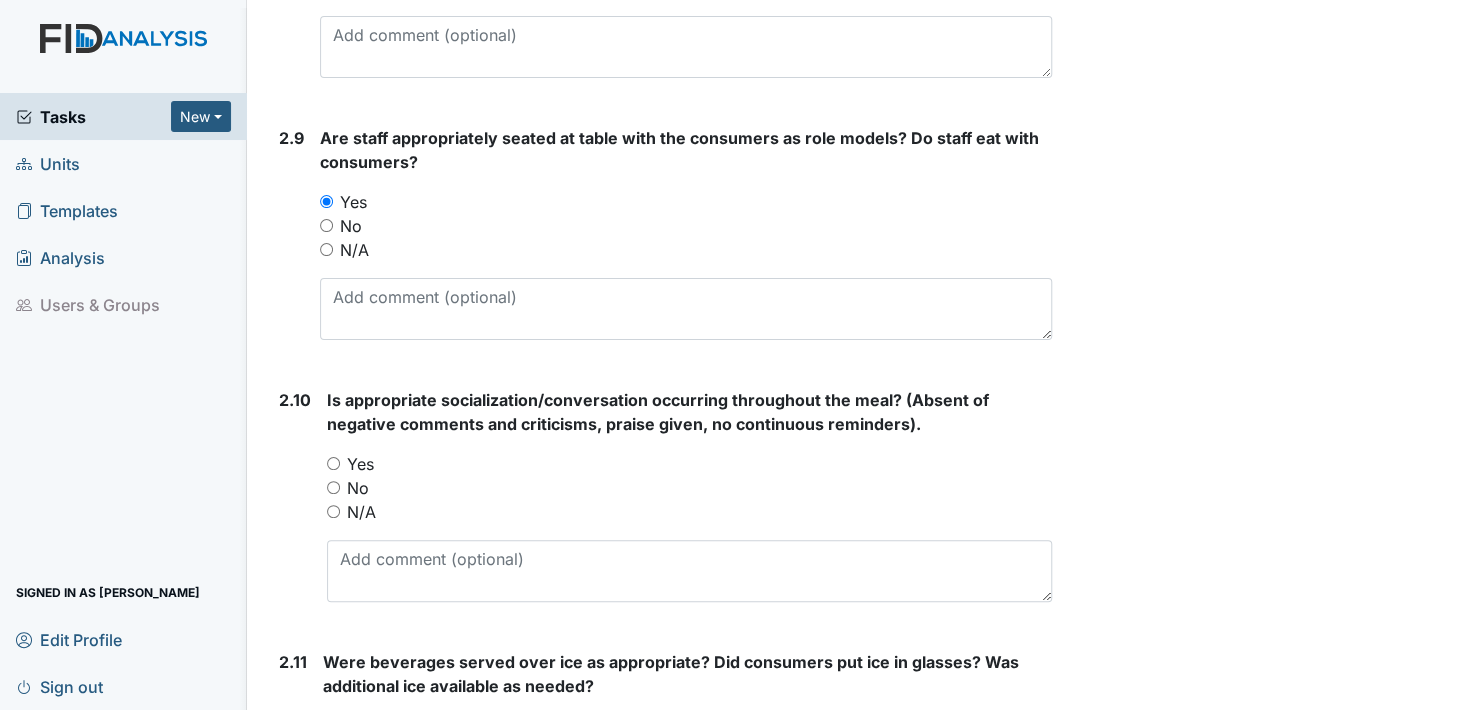drag, startPoint x: 333, startPoint y: 457, endPoint x: 365, endPoint y: 553, distance: 101.19289 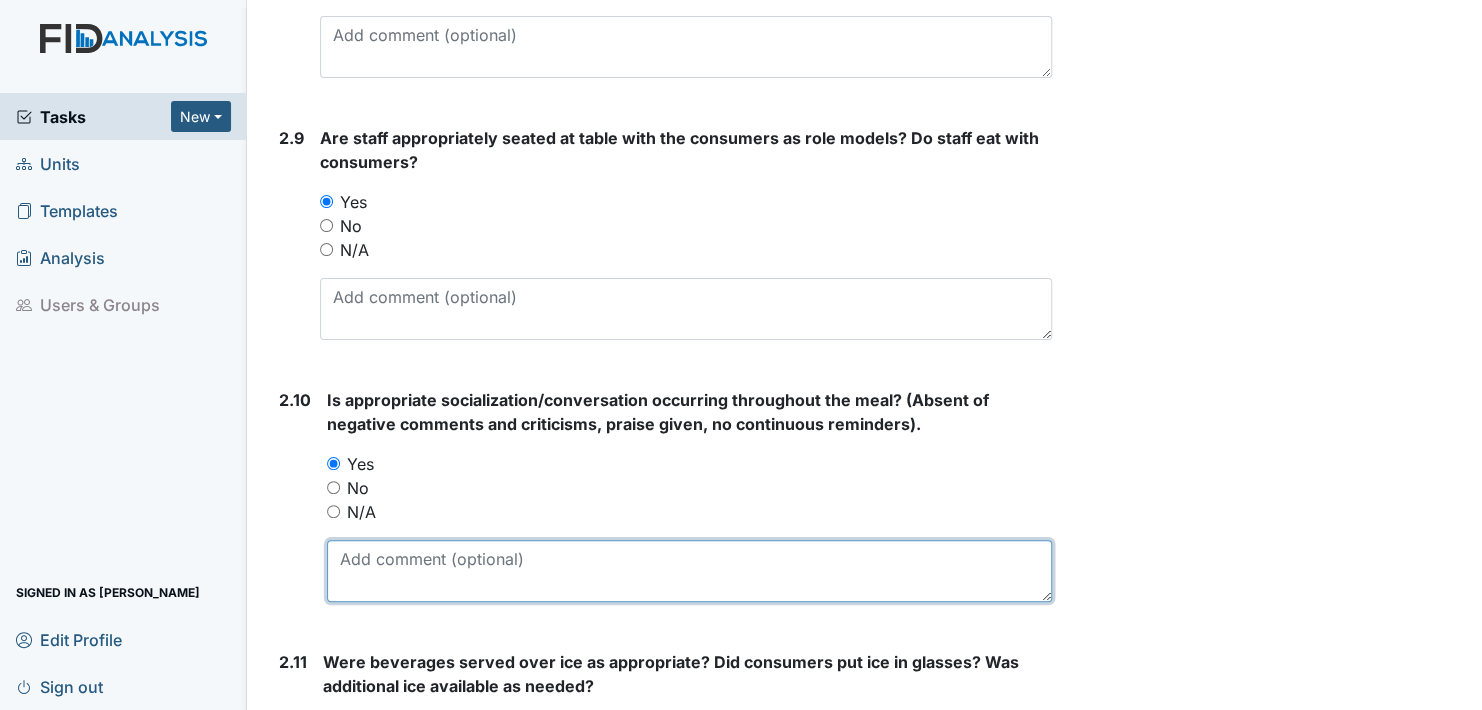 click at bounding box center (689, 571) 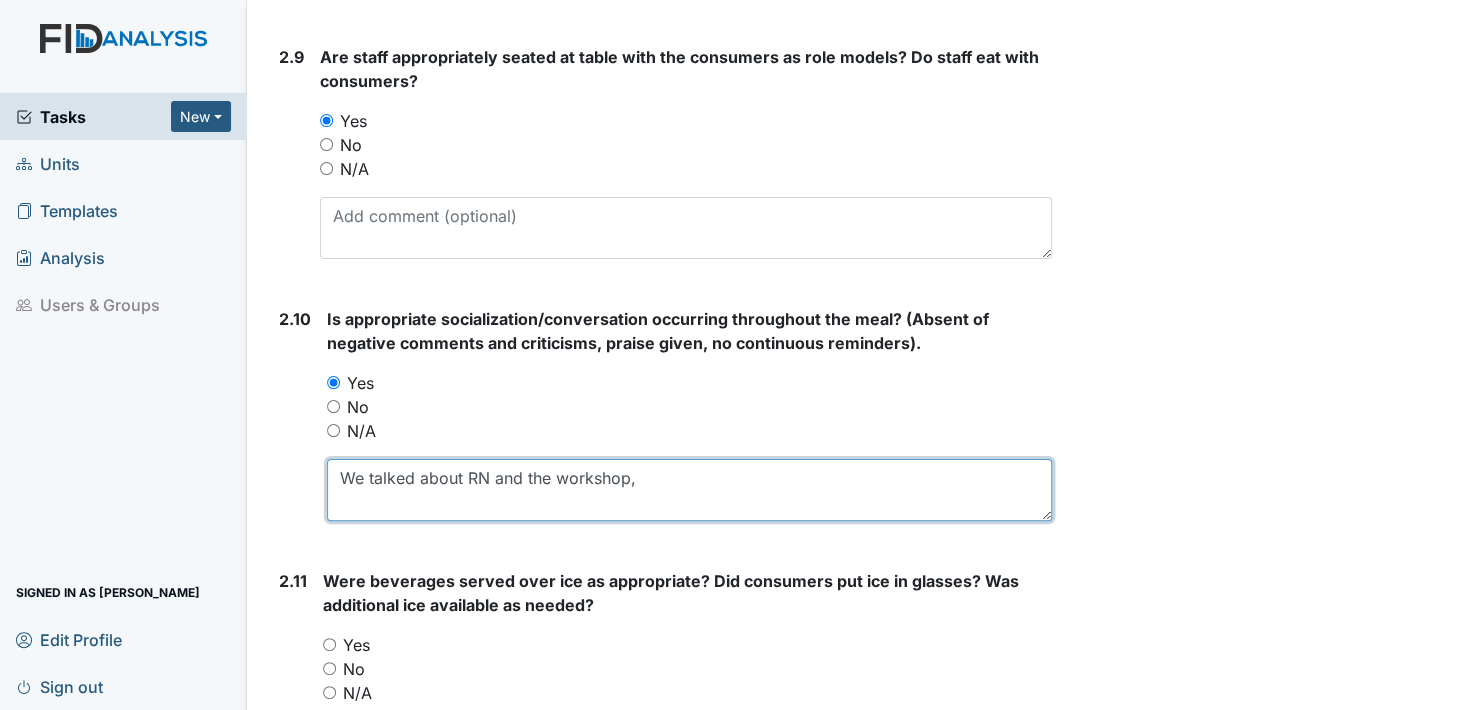 scroll, scrollTop: 3500, scrollLeft: 0, axis: vertical 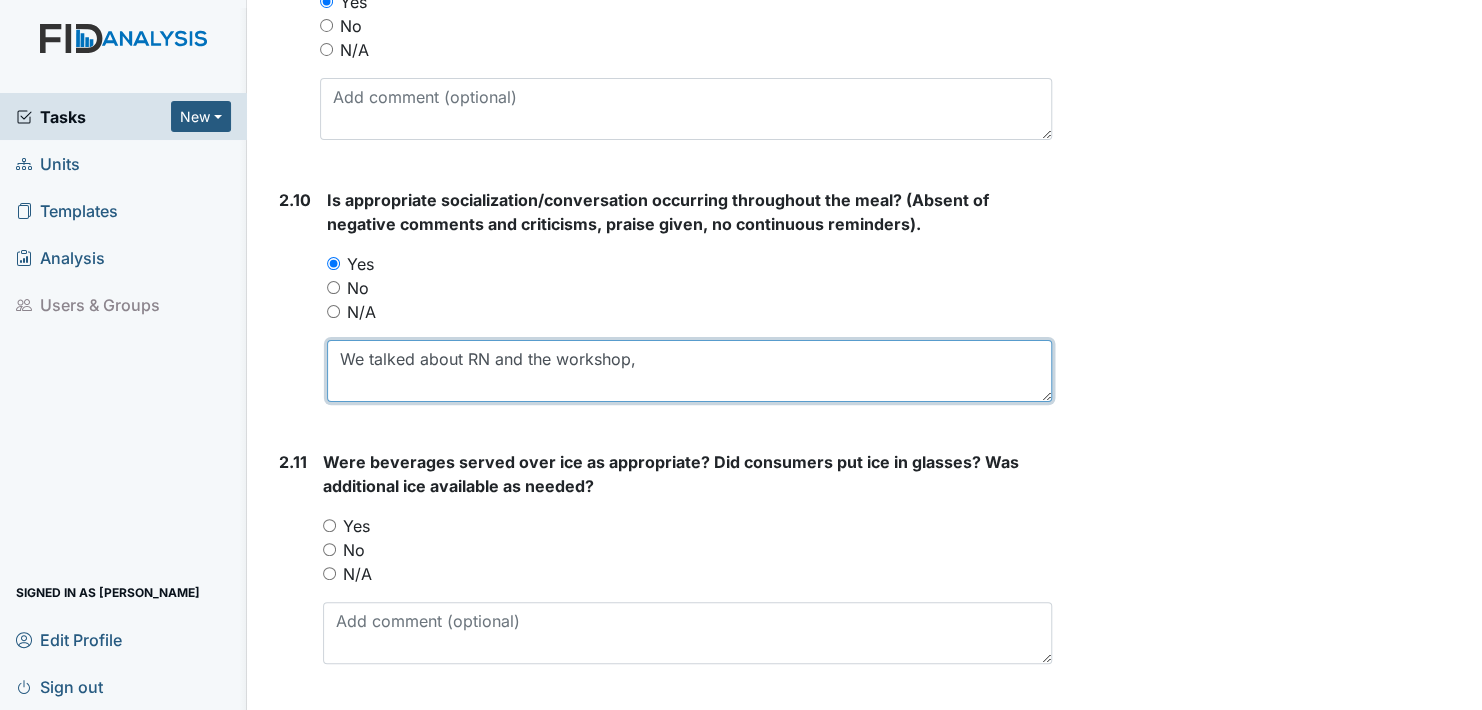 type on "We talked about RN and the workshop," 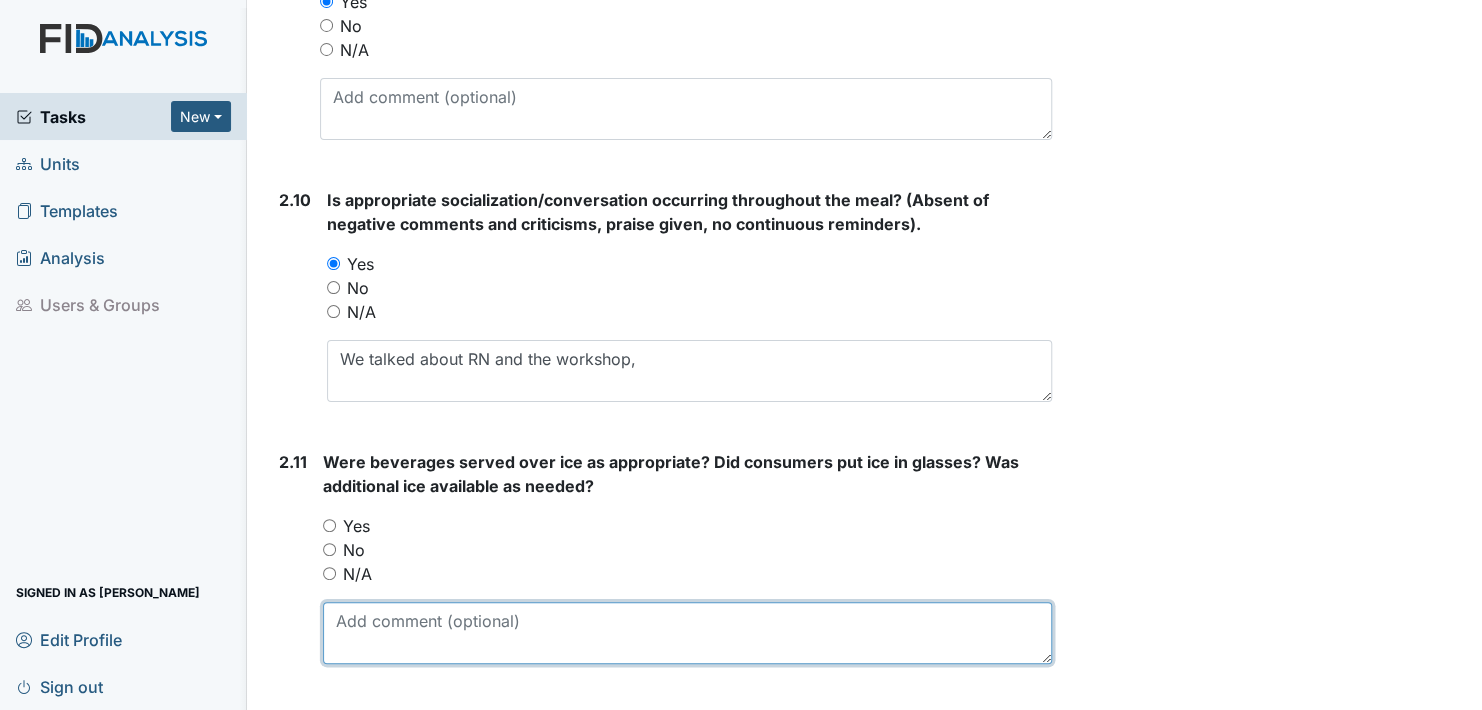 click at bounding box center (687, 633) 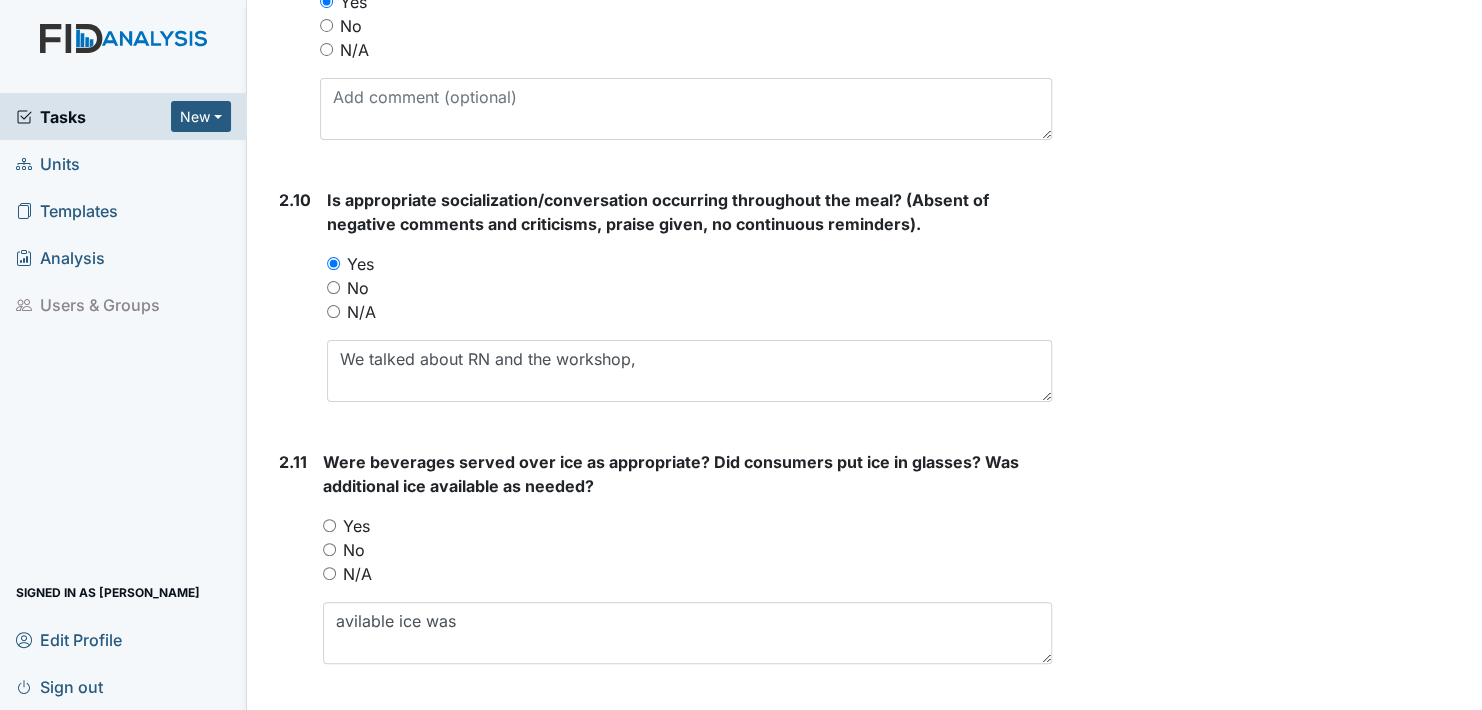 type on "available ice was" 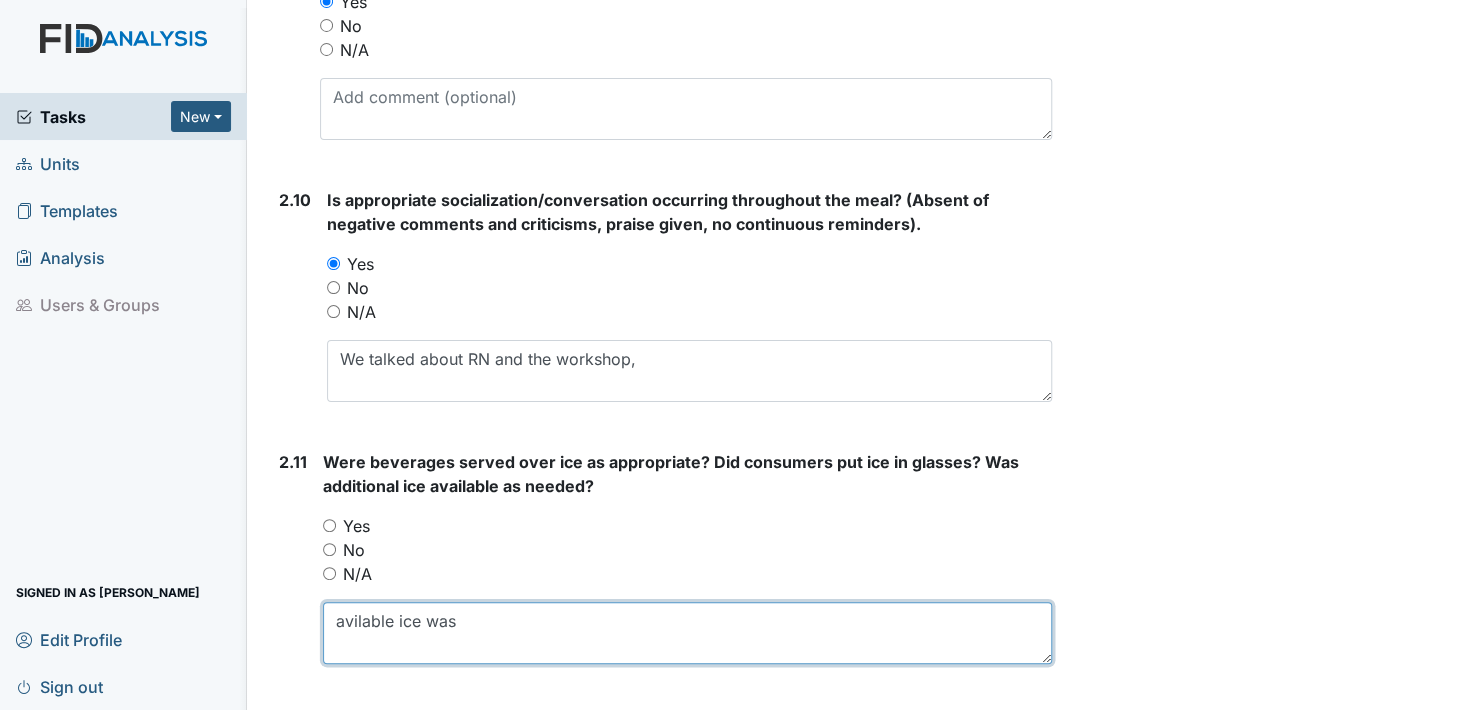 click on "avilable ice was" at bounding box center [687, 633] 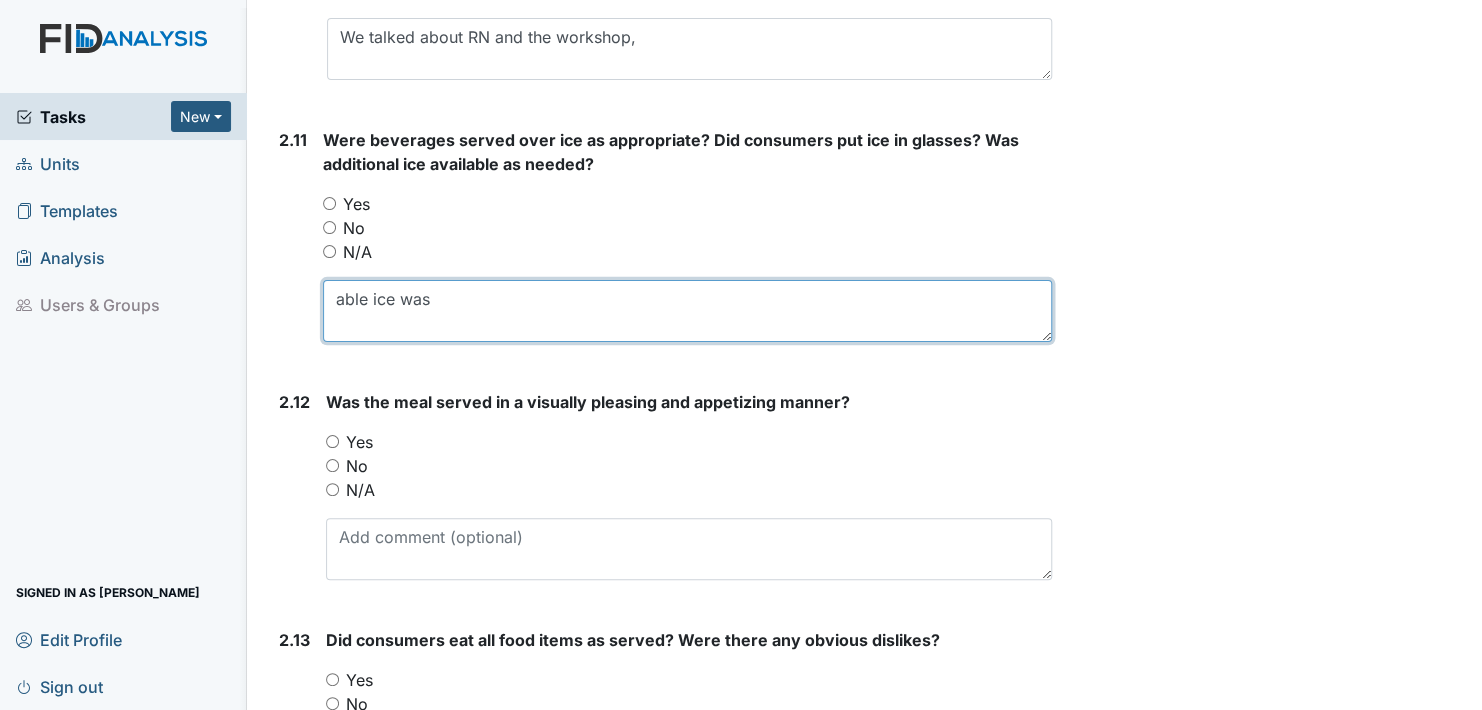 scroll, scrollTop: 3800, scrollLeft: 0, axis: vertical 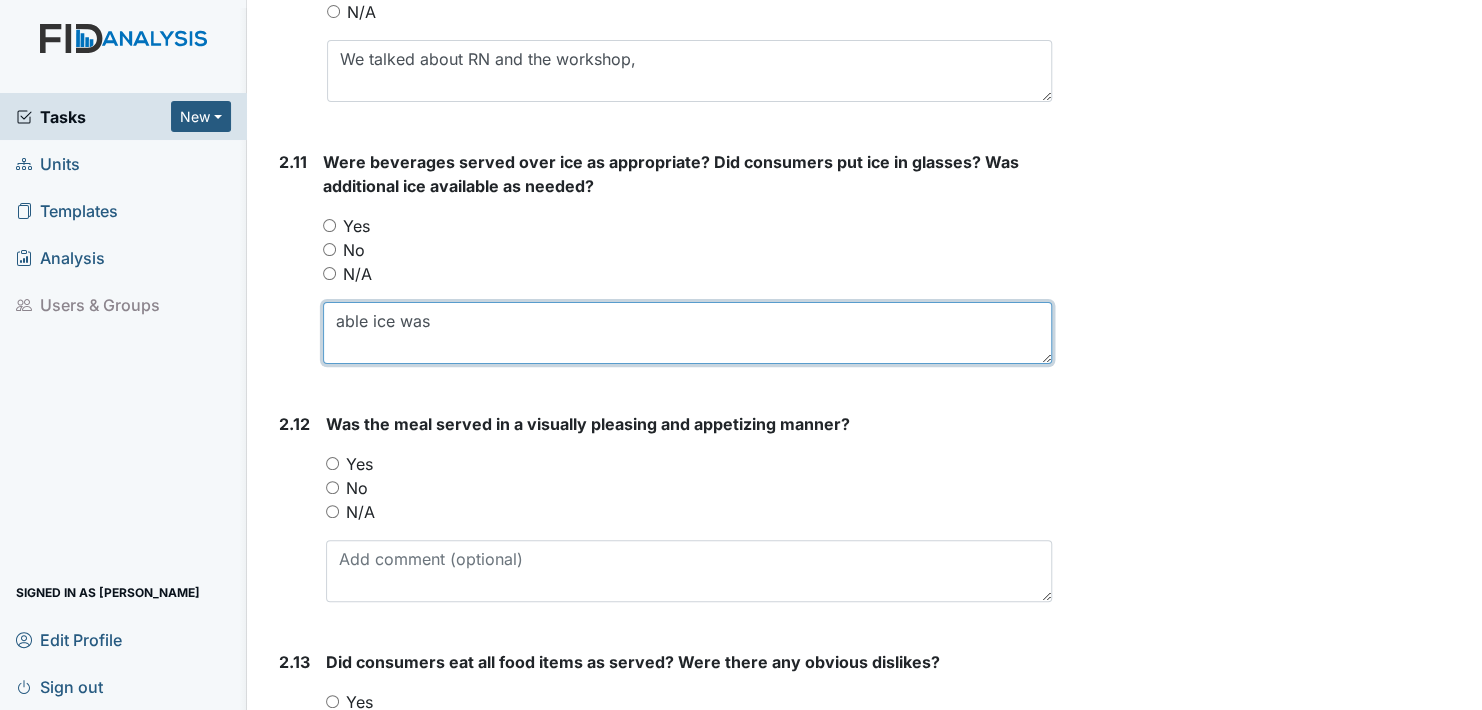 click on "avilable ice was" at bounding box center [687, 333] 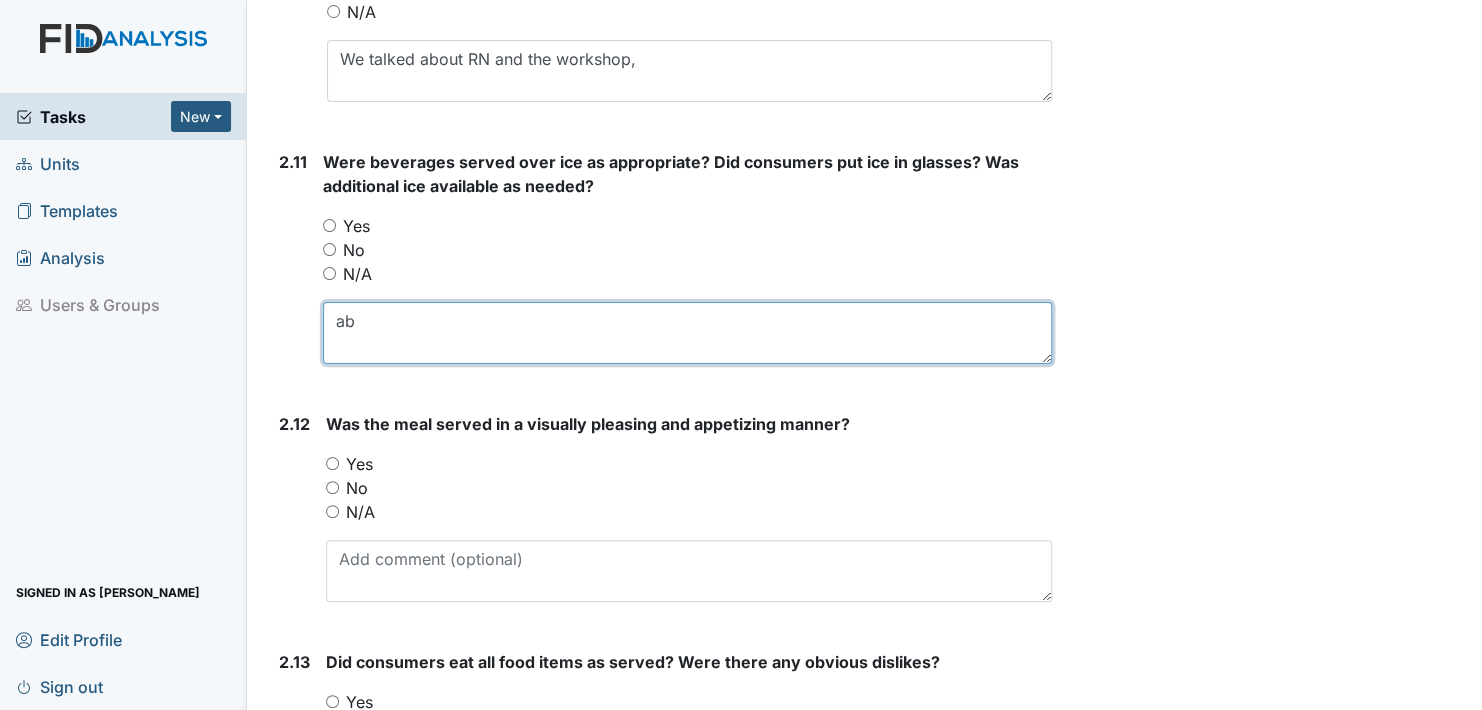 type on "a" 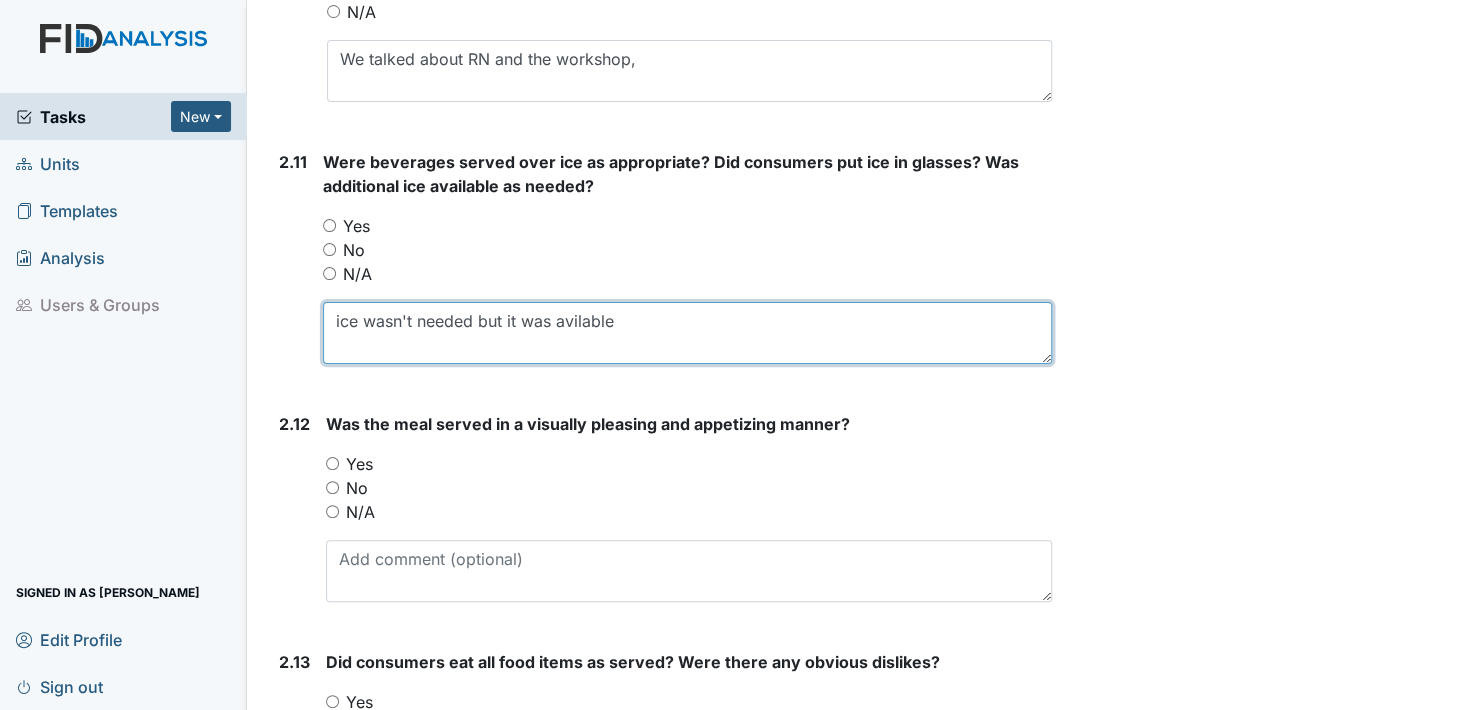 type on "ice wasn't needed but it was avilable" 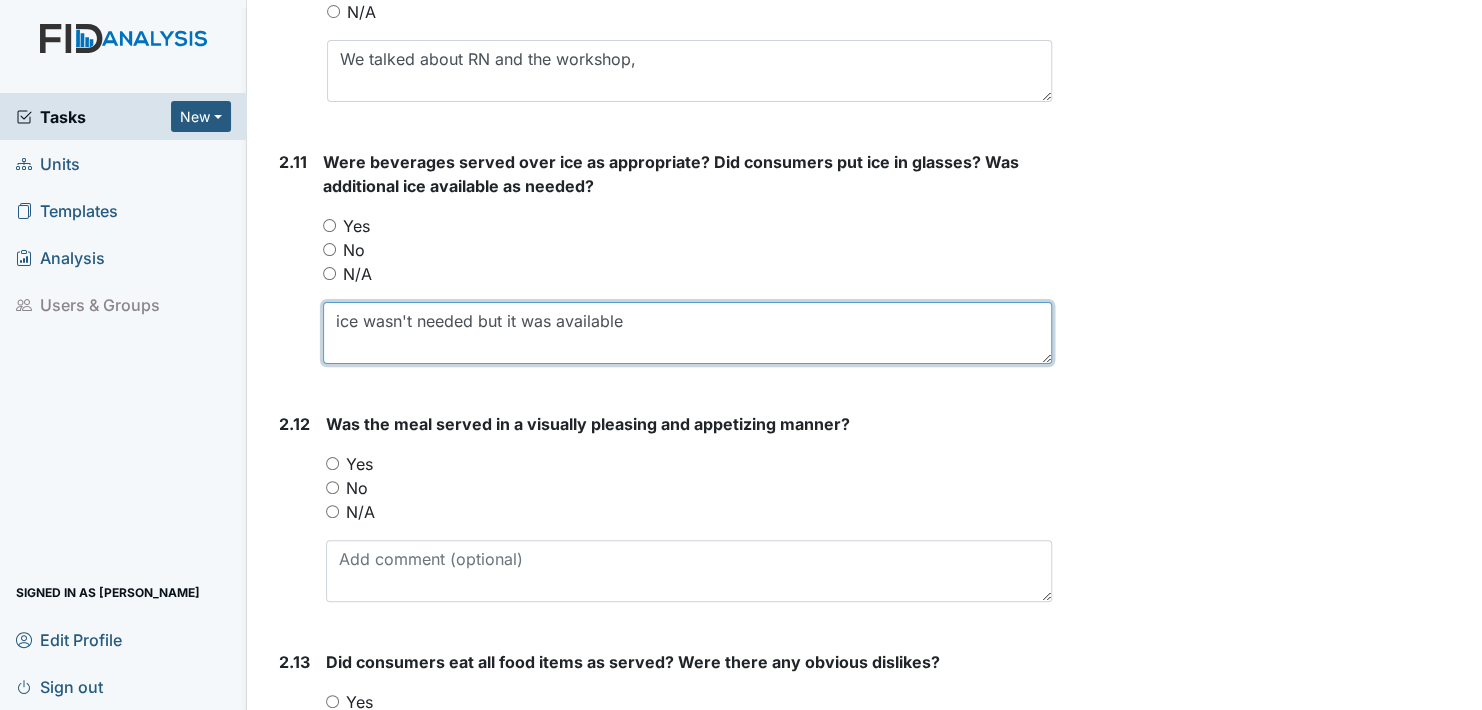 click on "ice wasn't needed but it was avilable" at bounding box center (687, 333) 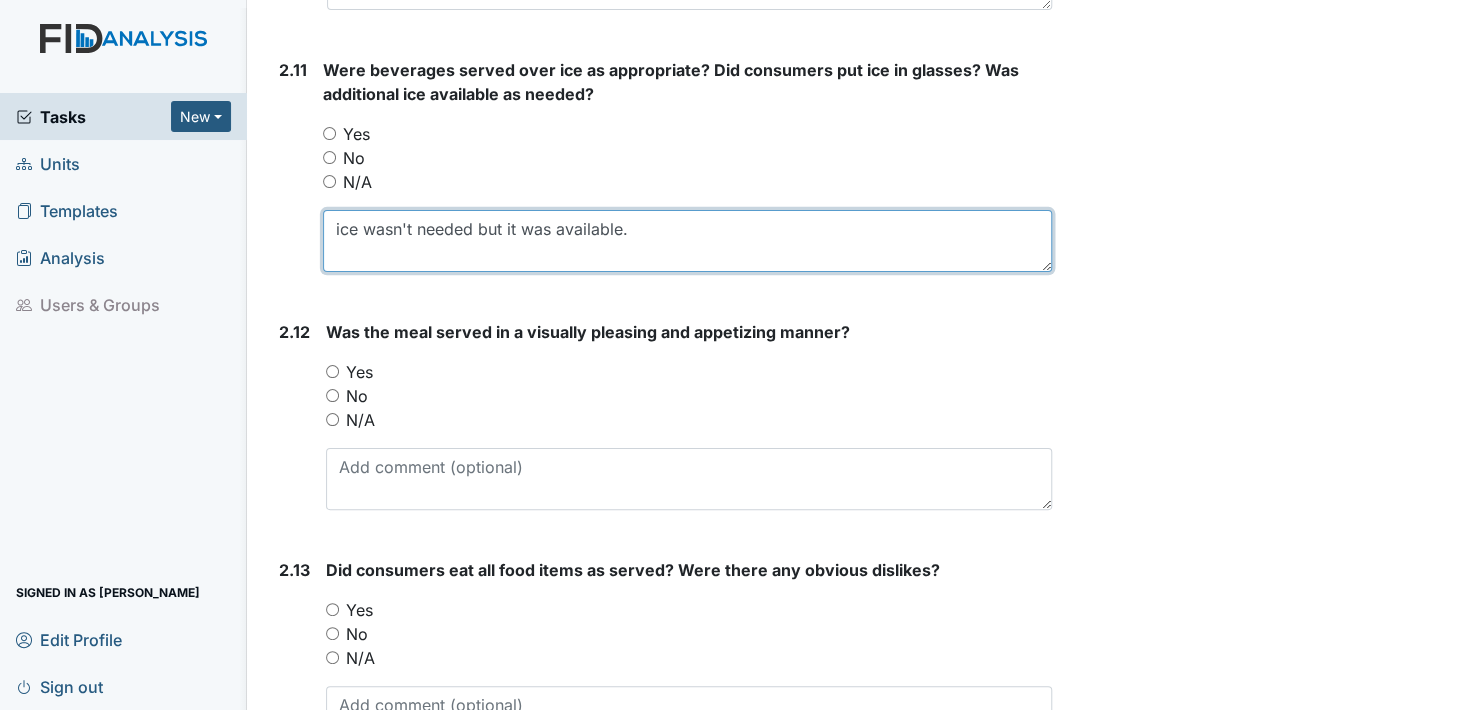 scroll, scrollTop: 4000, scrollLeft: 0, axis: vertical 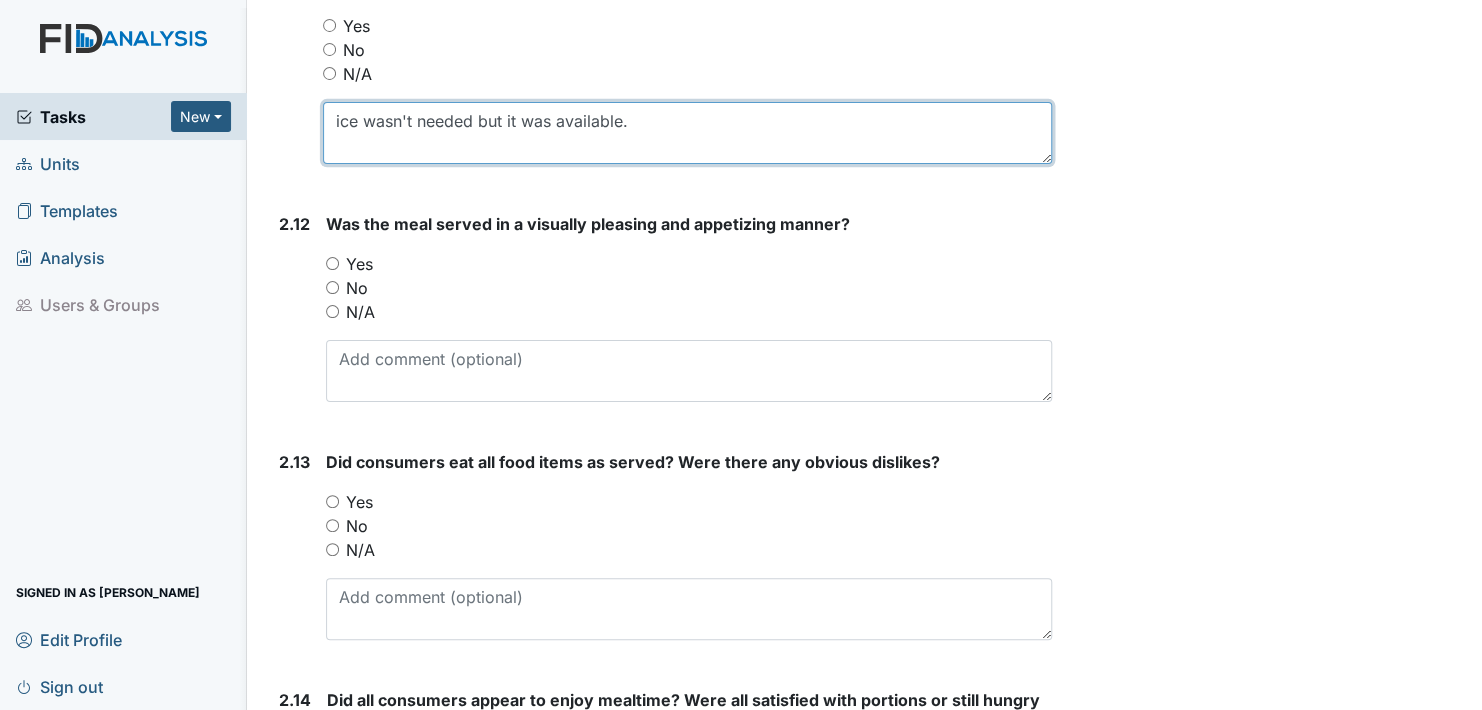 type on "ice wasn't needed but it was available." 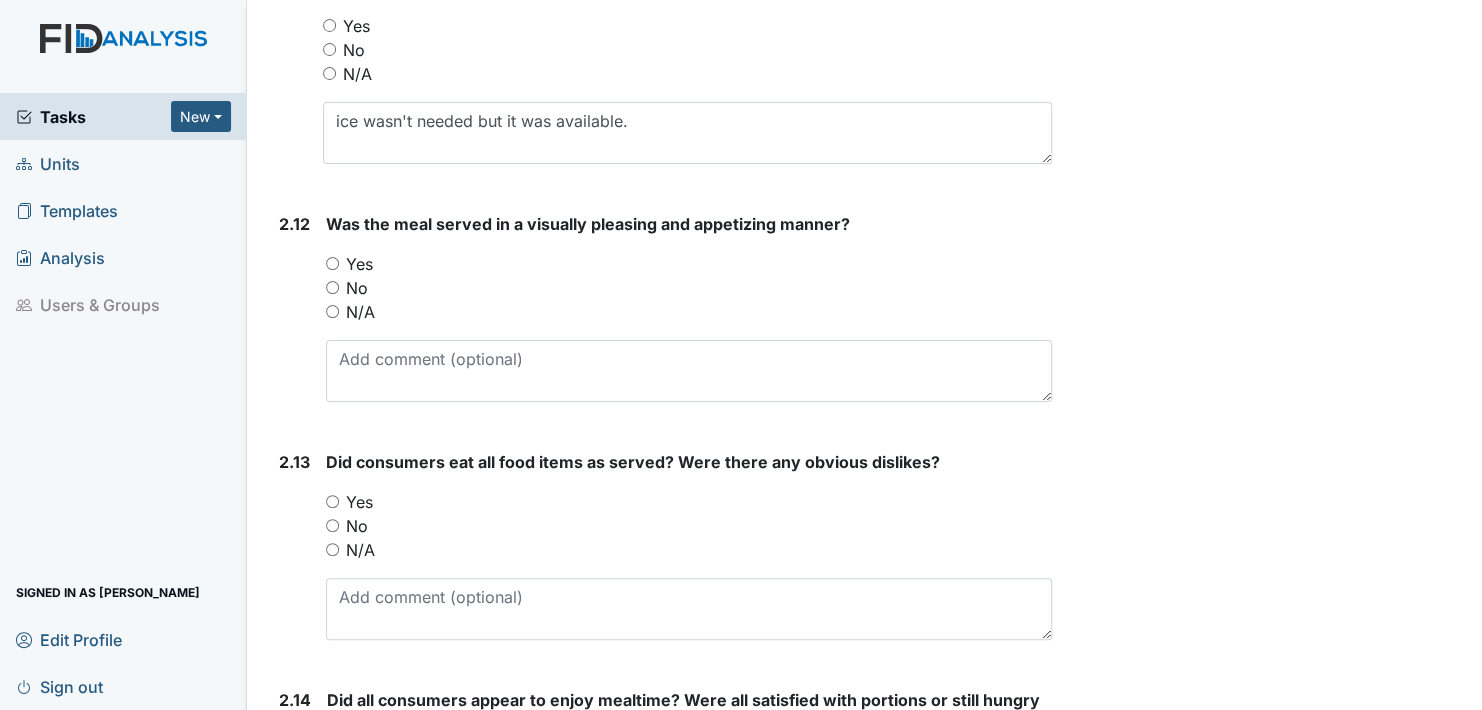 click on "Yes" at bounding box center (332, 263) 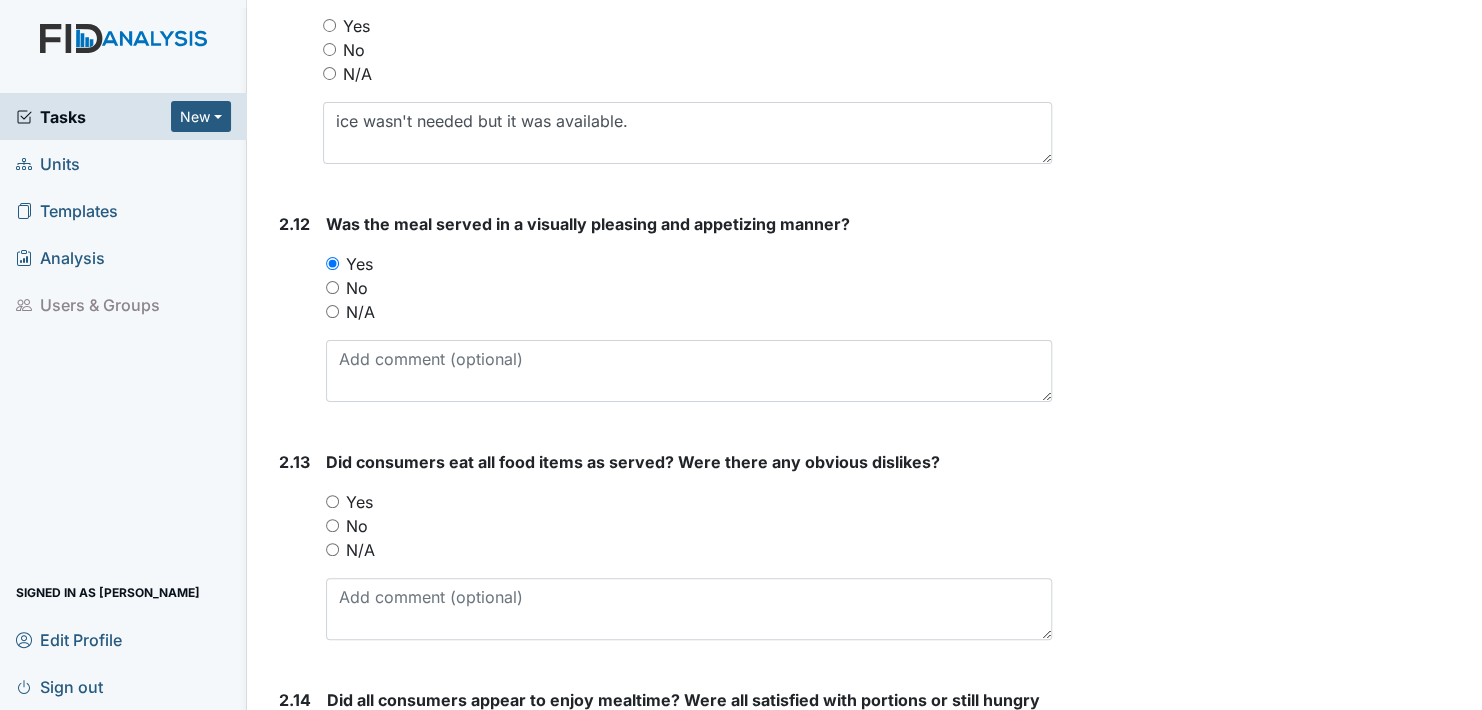 scroll, scrollTop: 4100, scrollLeft: 0, axis: vertical 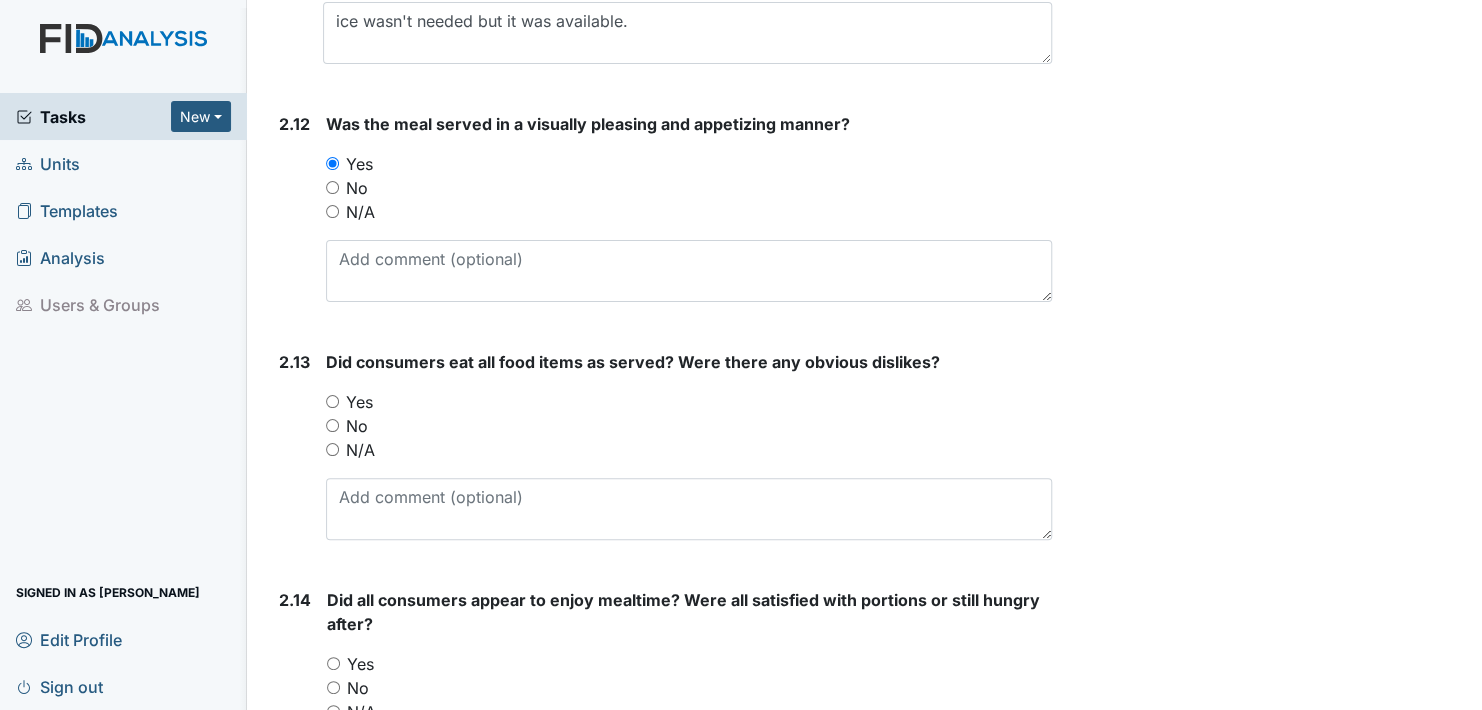 click on "Yes" at bounding box center [332, 401] 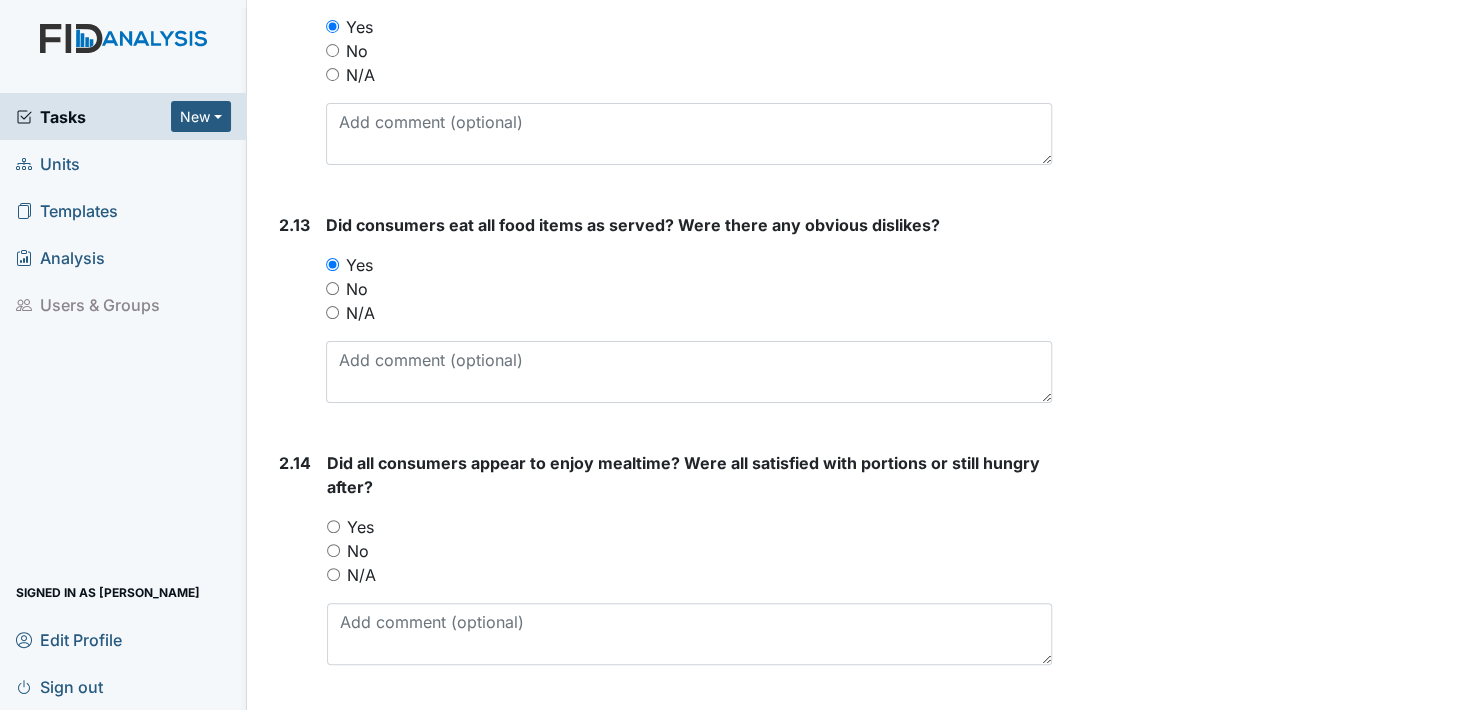 scroll, scrollTop: 4300, scrollLeft: 0, axis: vertical 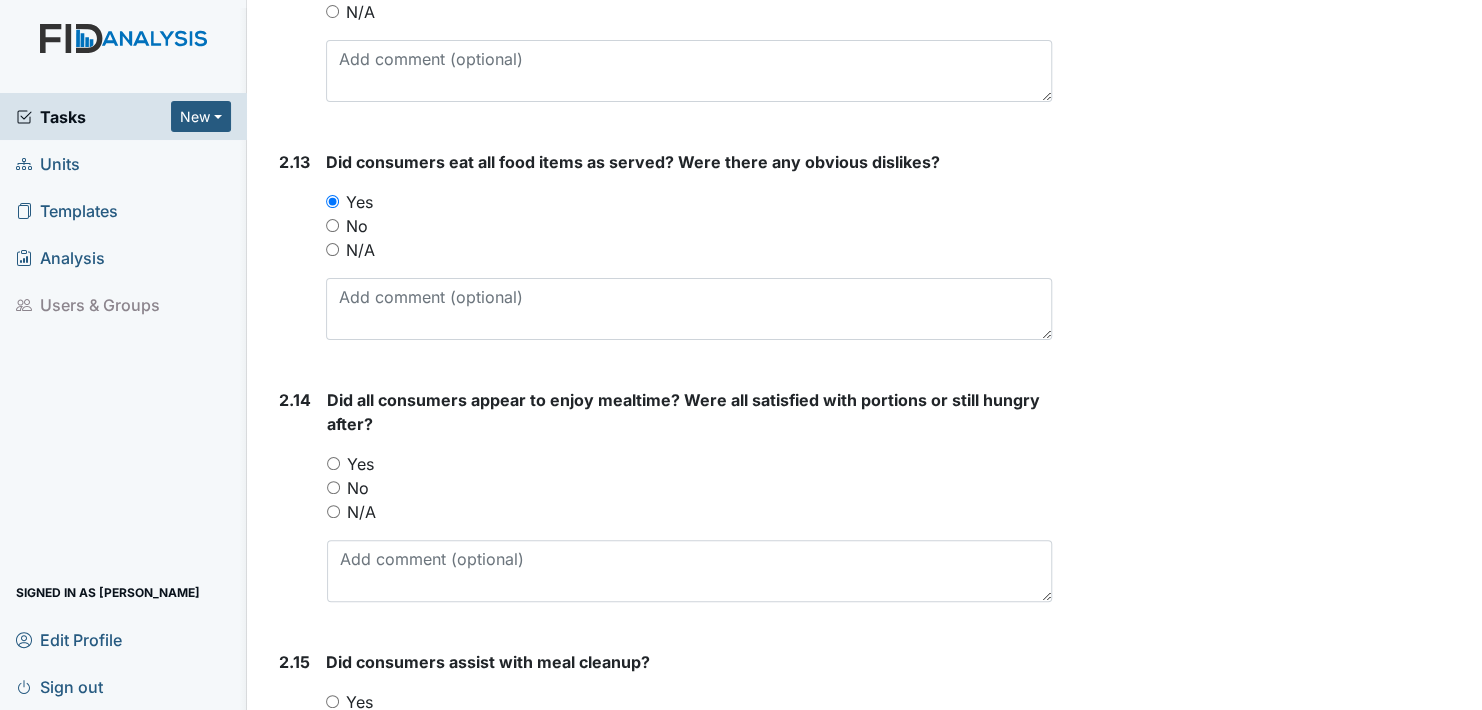 click on "Yes" at bounding box center [333, 463] 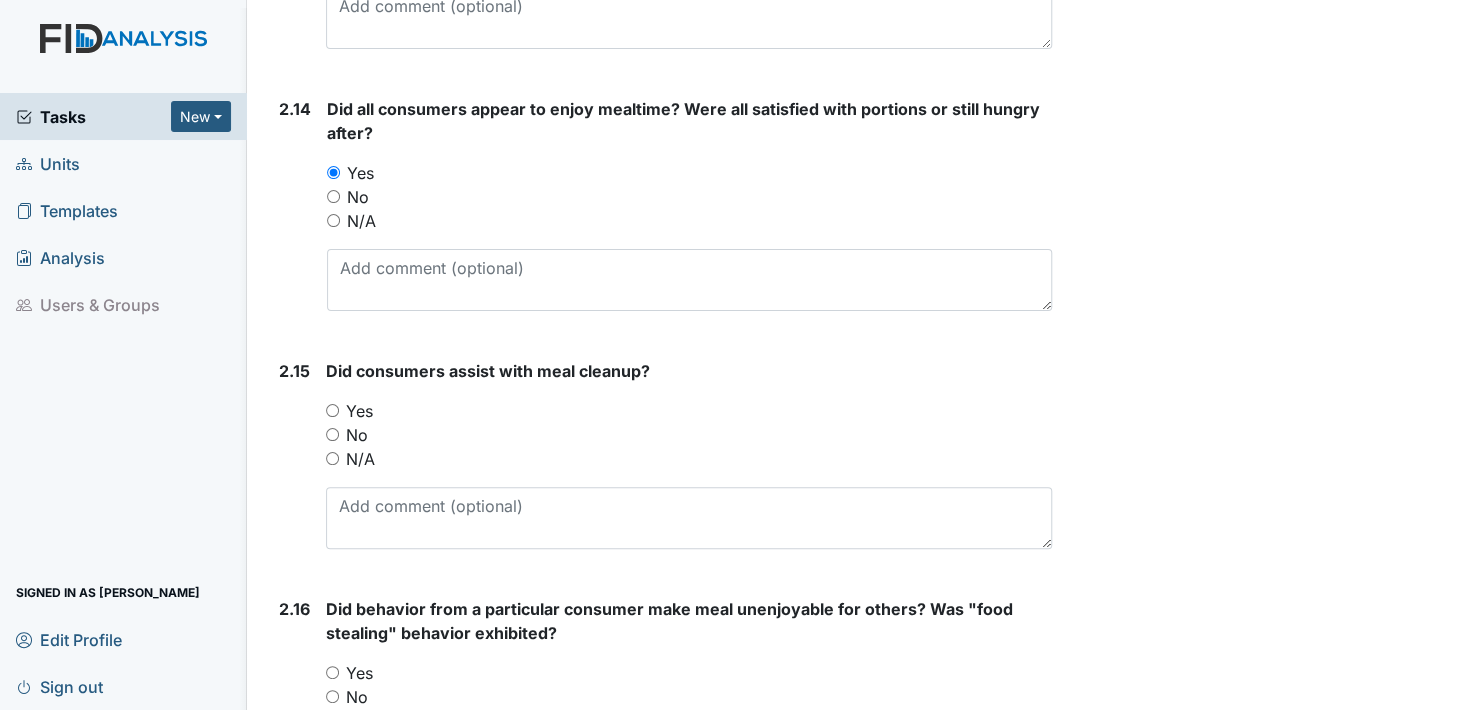 scroll, scrollTop: 4600, scrollLeft: 0, axis: vertical 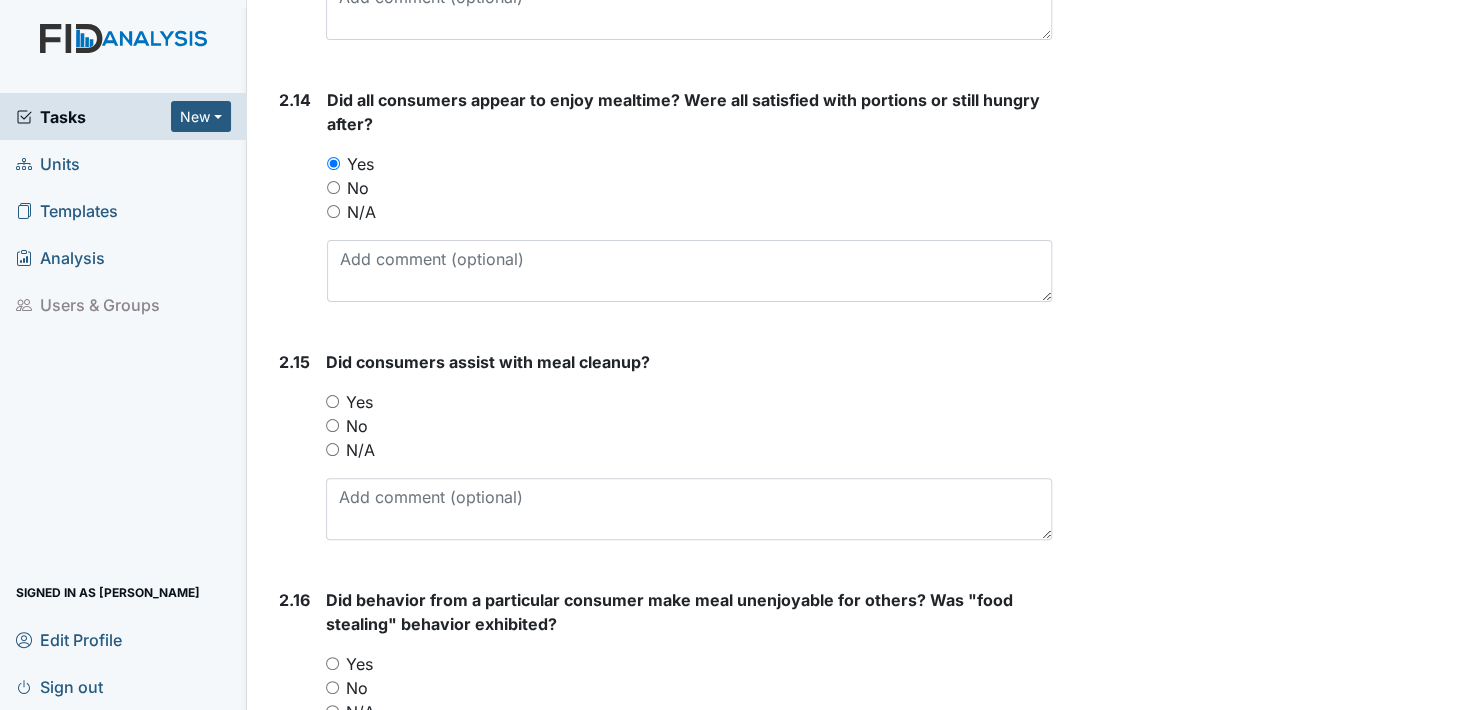 click on "Yes" at bounding box center [332, 401] 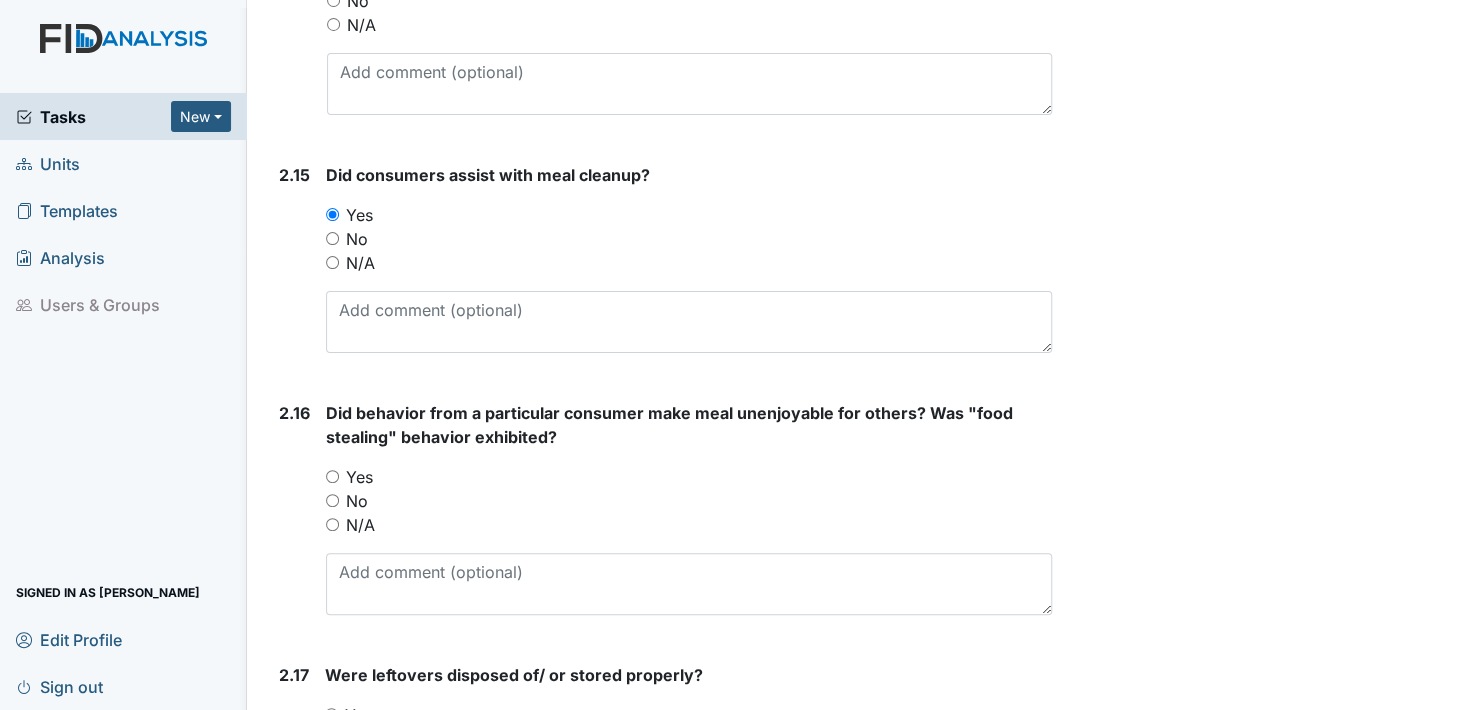 scroll, scrollTop: 4800, scrollLeft: 0, axis: vertical 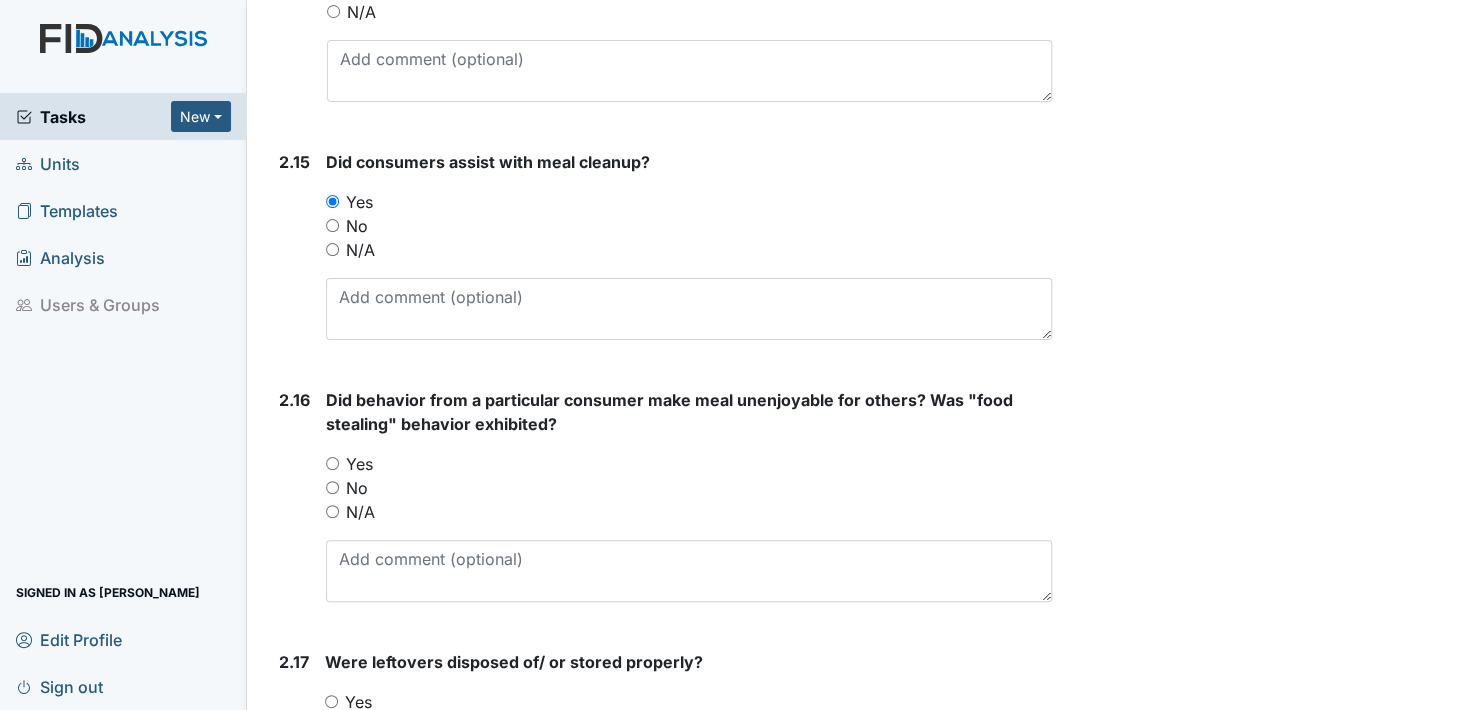 click on "No" at bounding box center [332, 487] 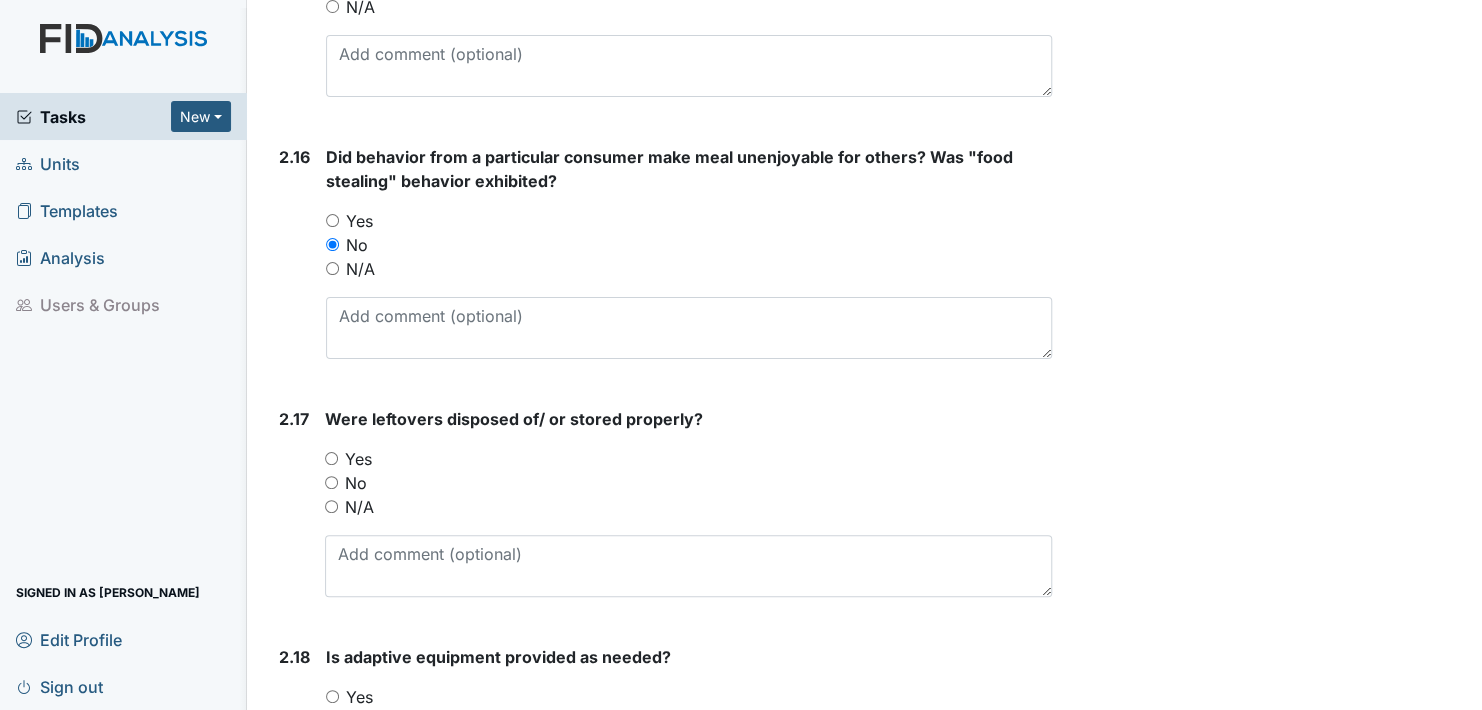 scroll, scrollTop: 5100, scrollLeft: 0, axis: vertical 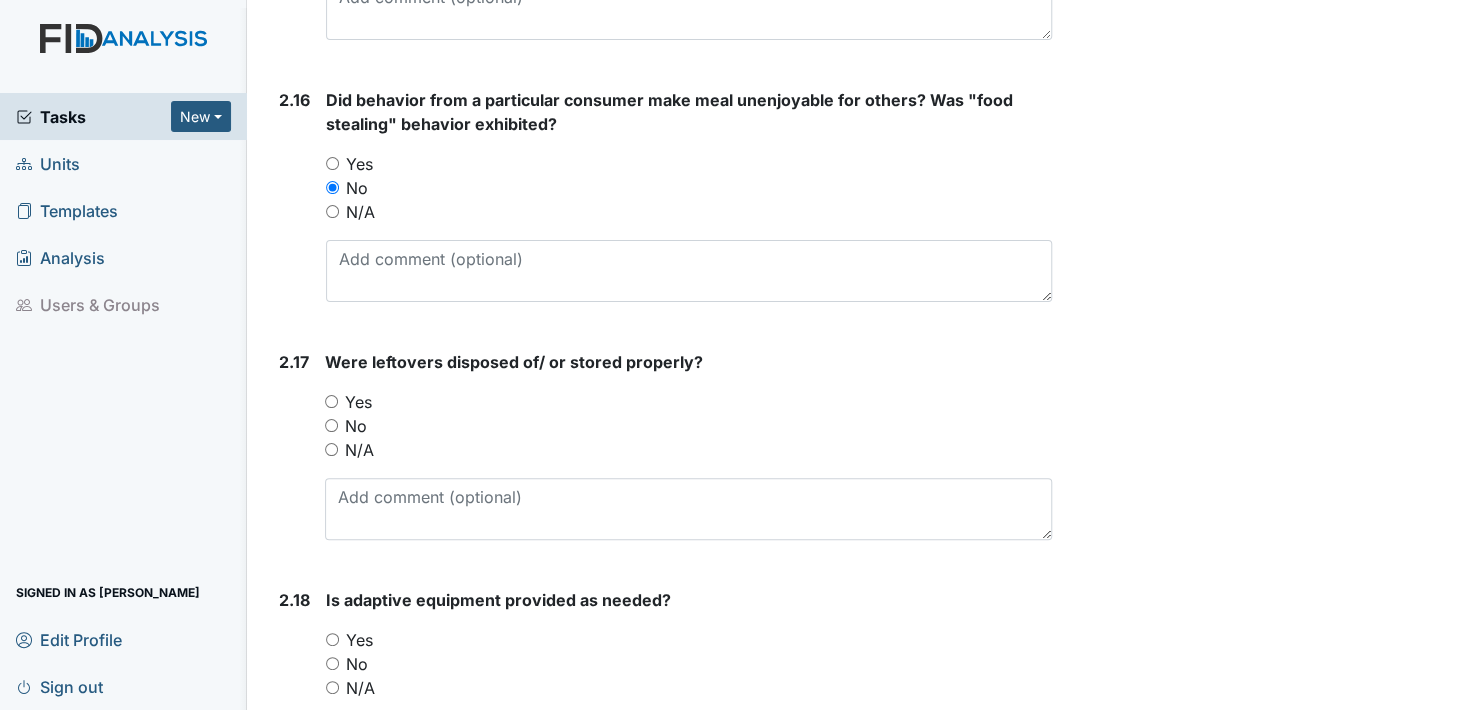 drag, startPoint x: 329, startPoint y: 388, endPoint x: 343, endPoint y: 413, distance: 28.653097 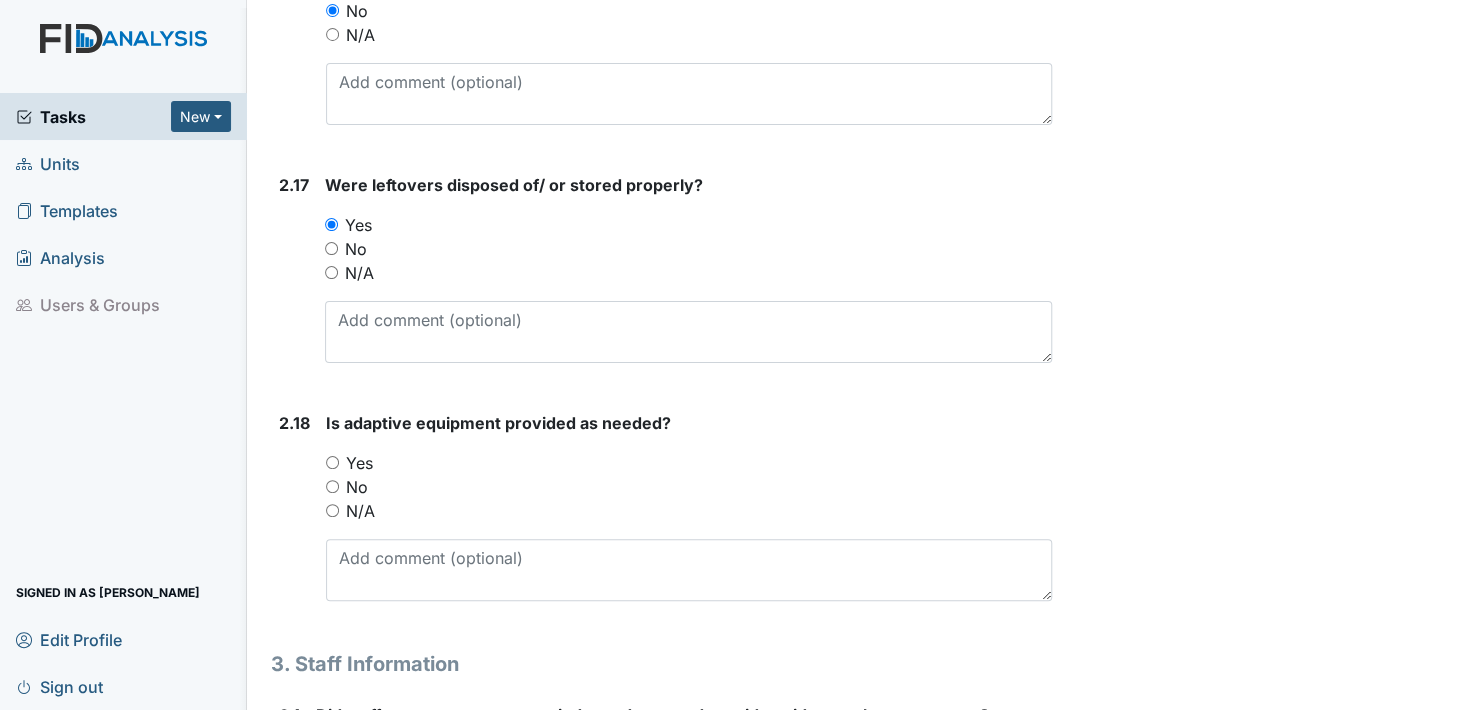 scroll, scrollTop: 5300, scrollLeft: 0, axis: vertical 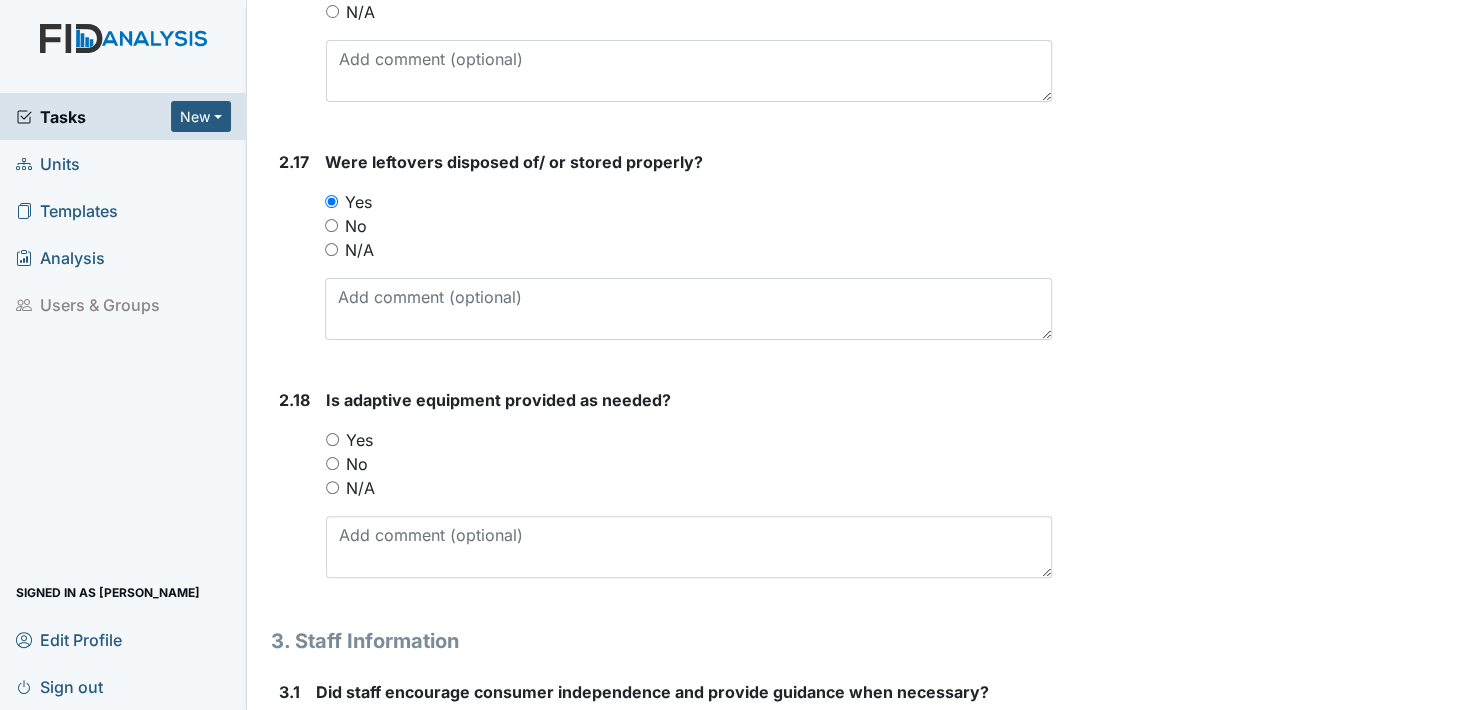 click on "Yes" at bounding box center (332, 439) 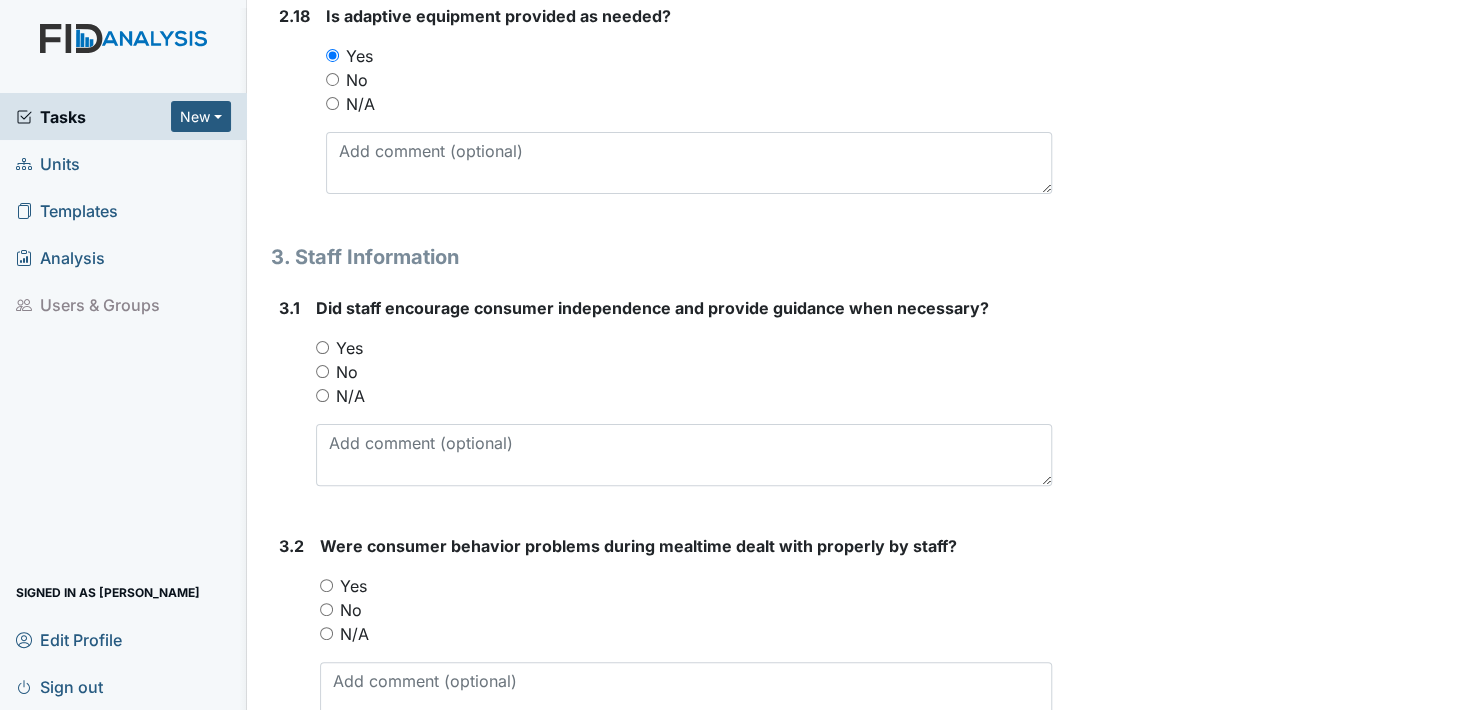scroll, scrollTop: 5700, scrollLeft: 0, axis: vertical 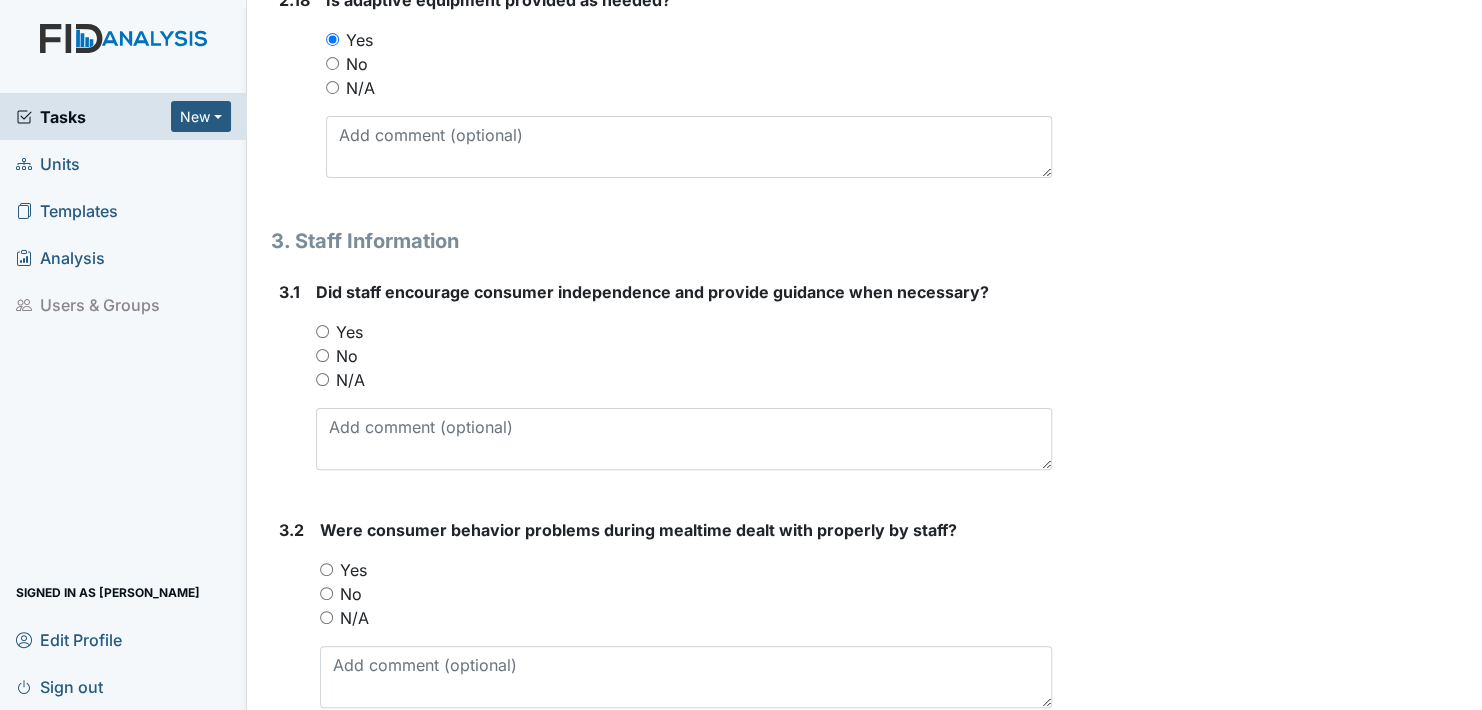 click on "Yes" at bounding box center (322, 331) 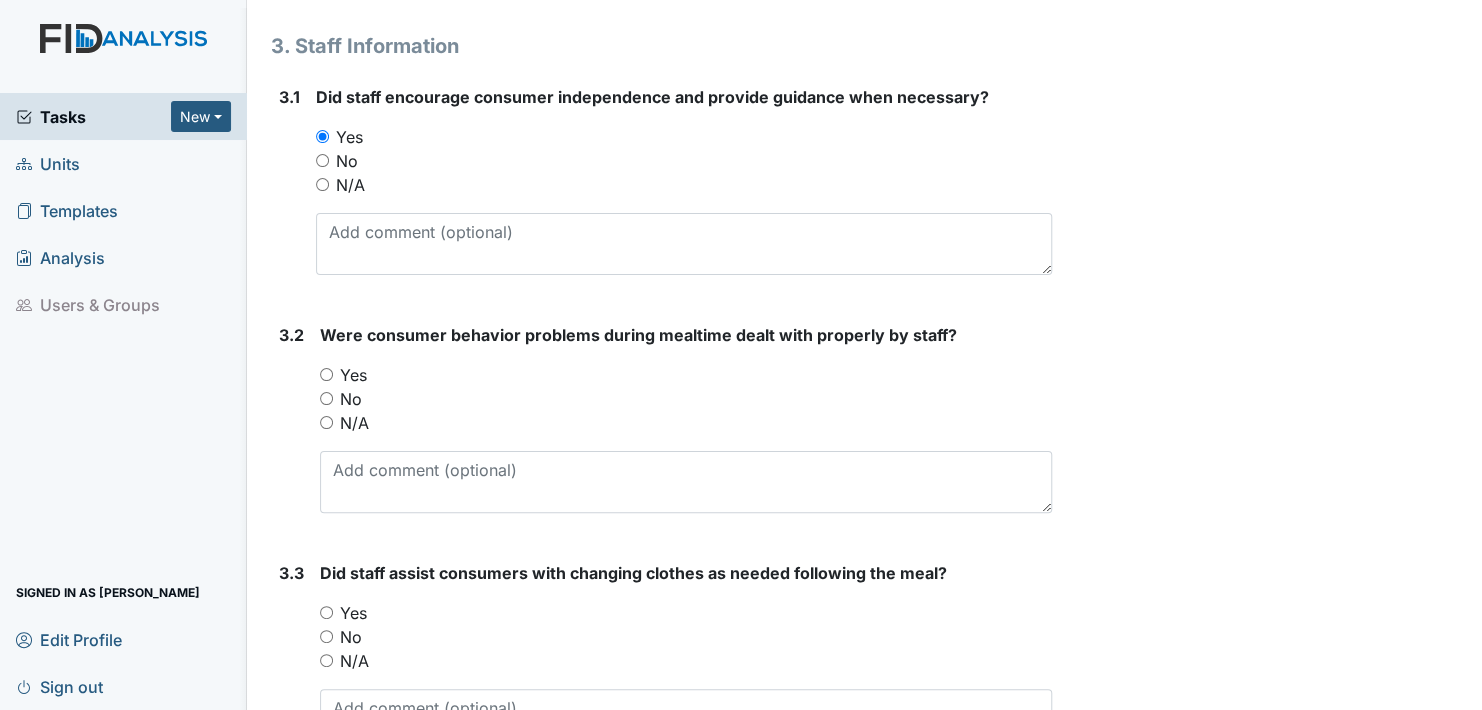 scroll, scrollTop: 5900, scrollLeft: 0, axis: vertical 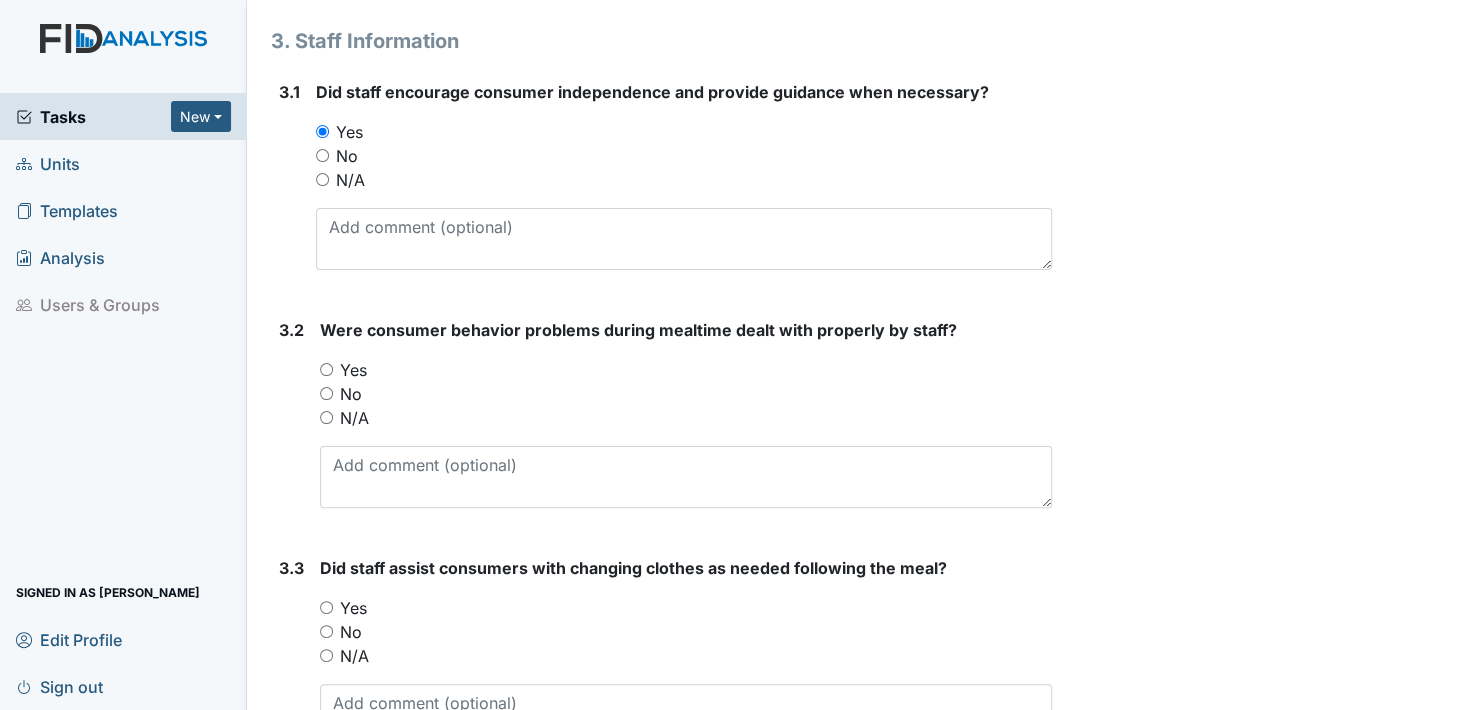click on "N/A" at bounding box center [326, 417] 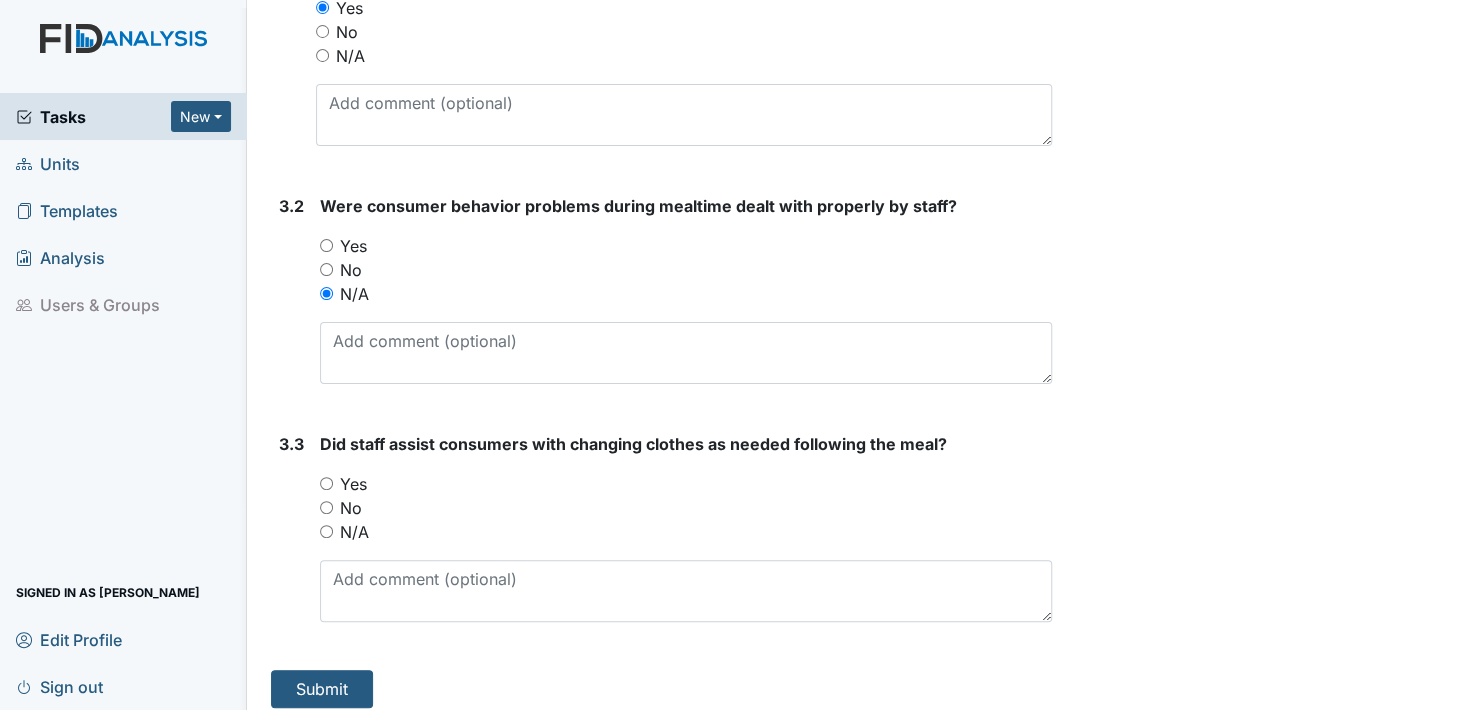scroll, scrollTop: 6027, scrollLeft: 0, axis: vertical 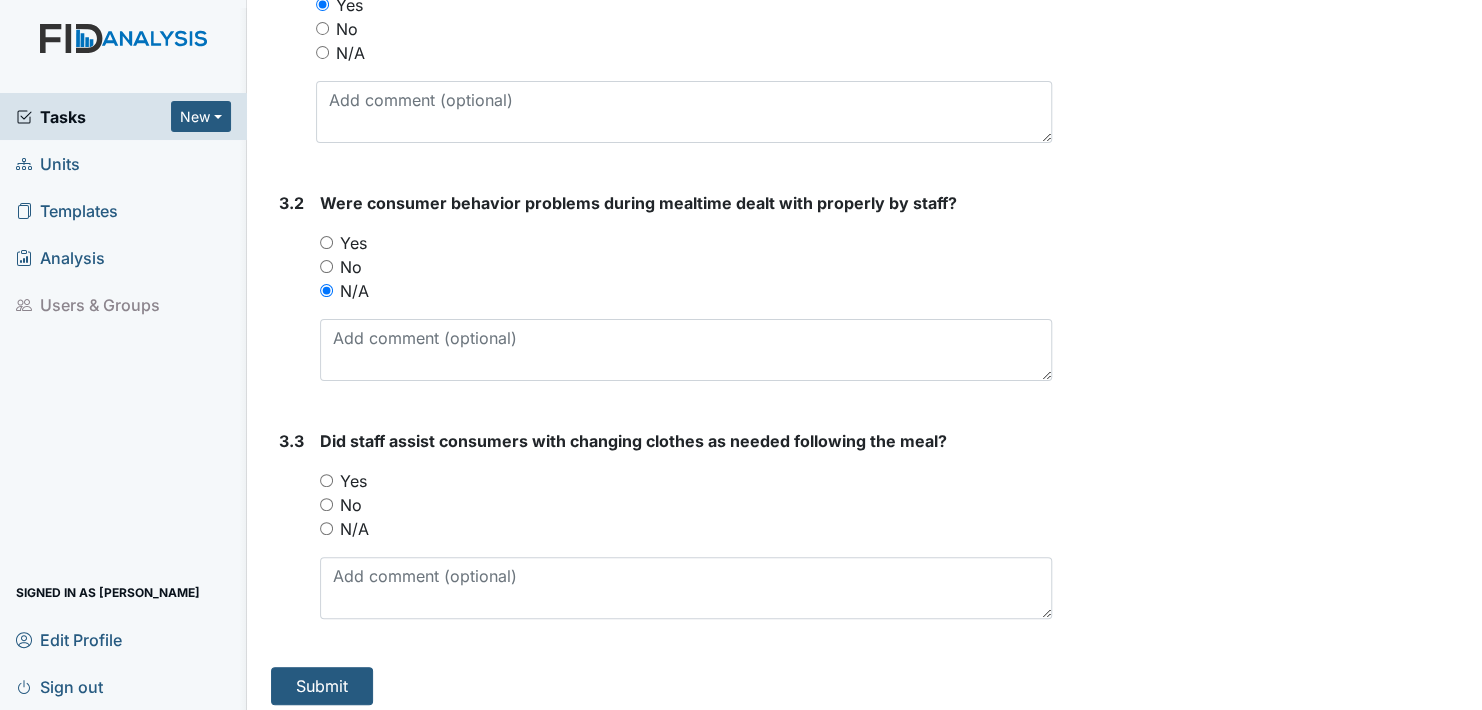 click on "Yes" at bounding box center (326, 480) 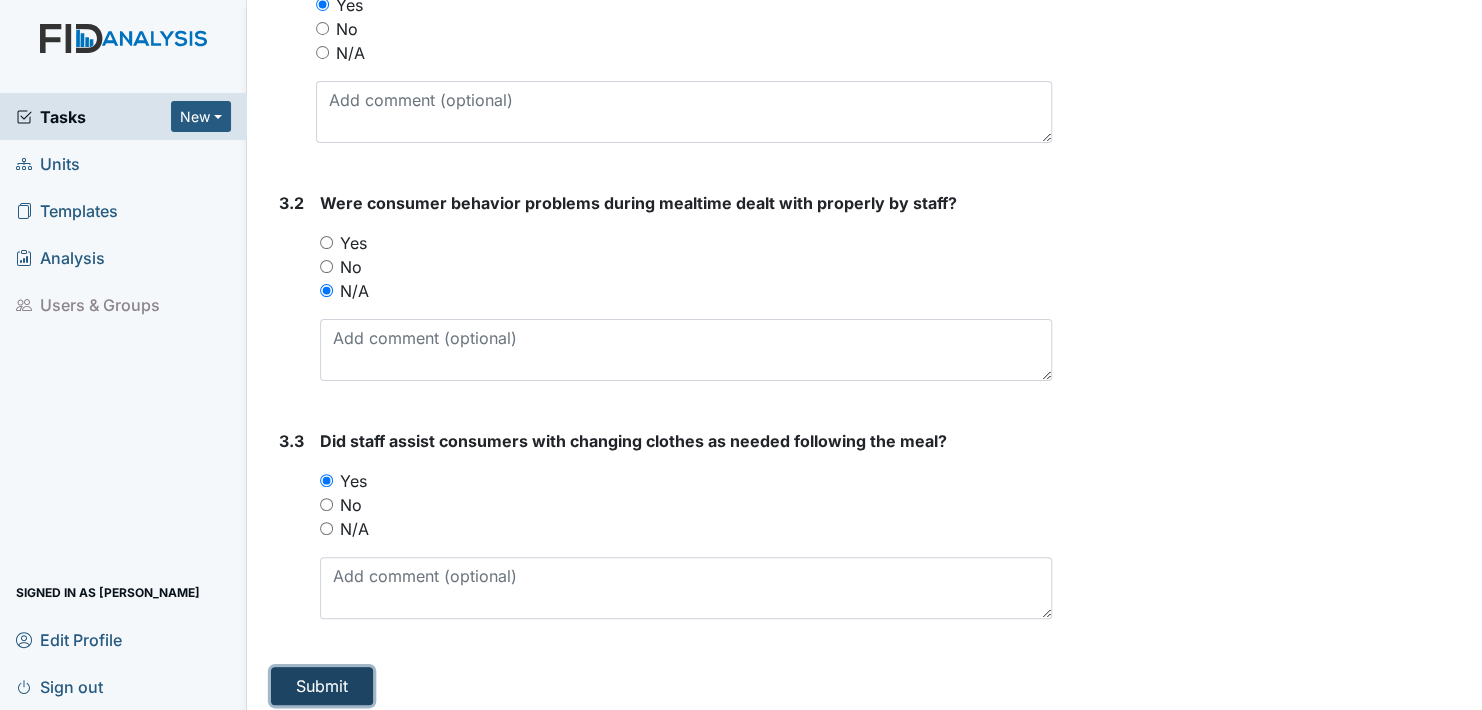 click on "Submit" at bounding box center [322, 686] 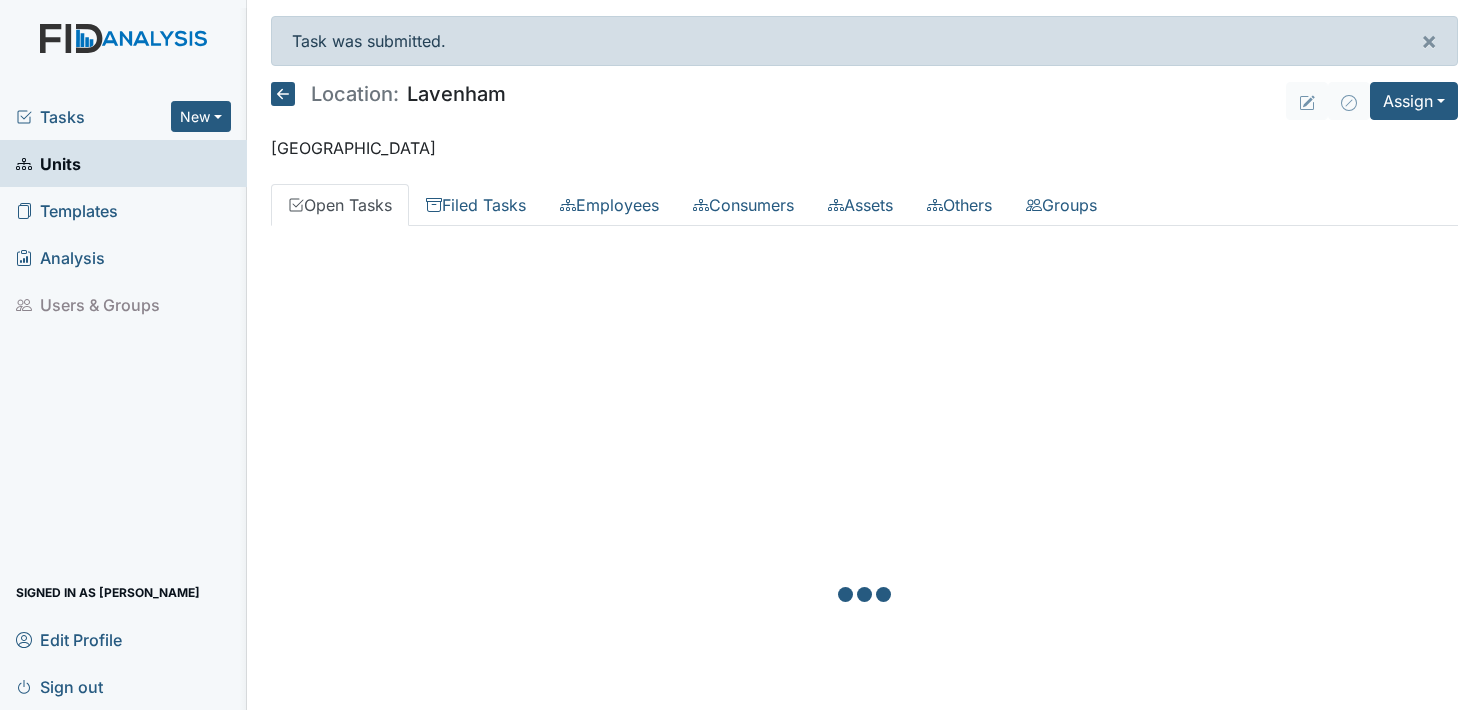 scroll, scrollTop: 0, scrollLeft: 0, axis: both 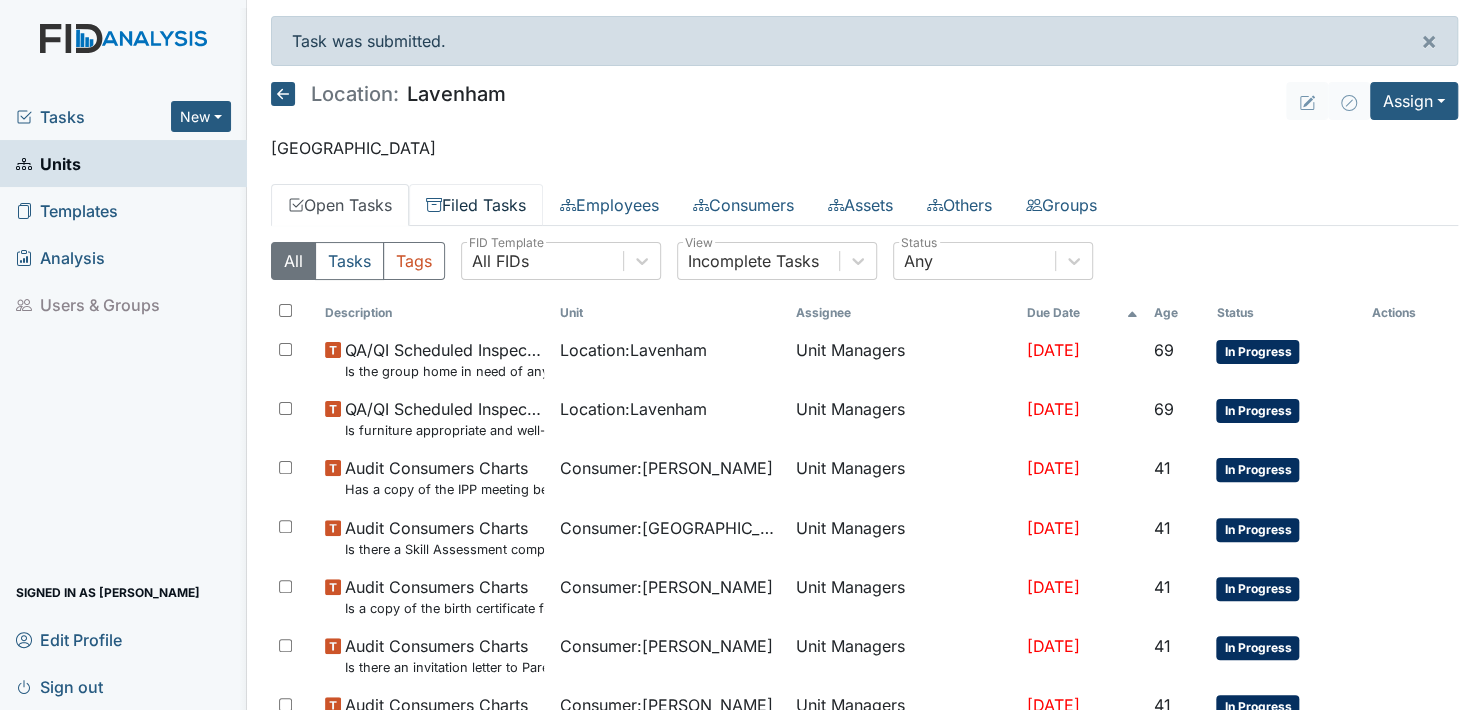 click on "Filed Tasks" at bounding box center (476, 205) 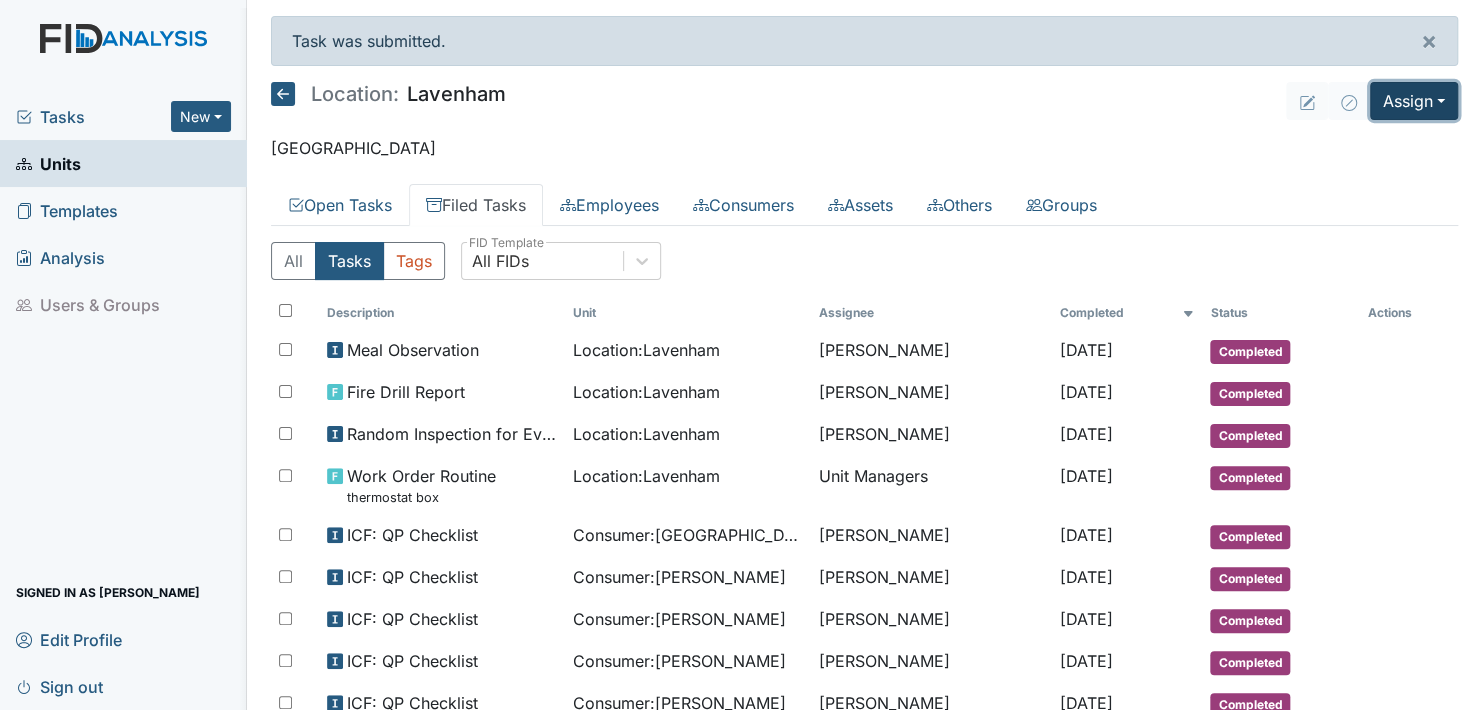 click on "Assign" at bounding box center (1414, 101) 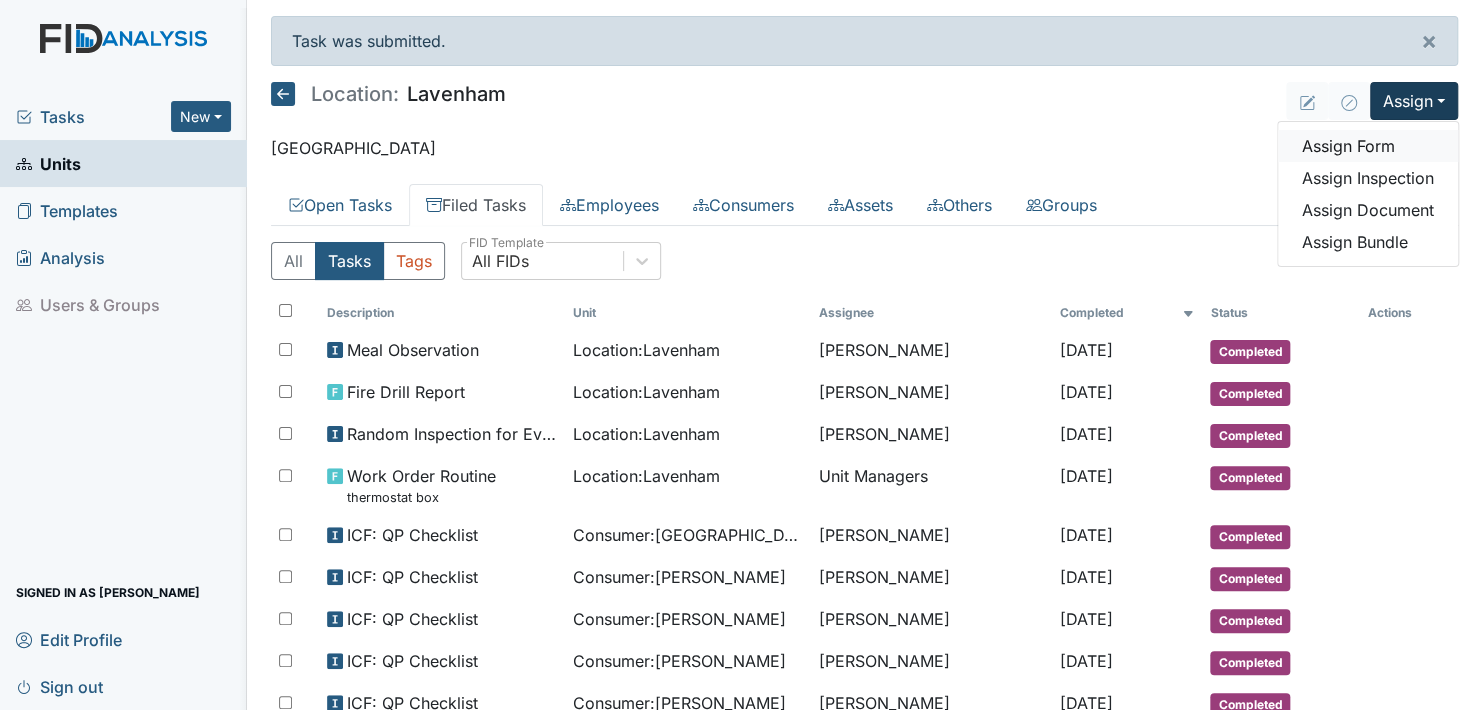 click on "Assign Form" at bounding box center [1368, 146] 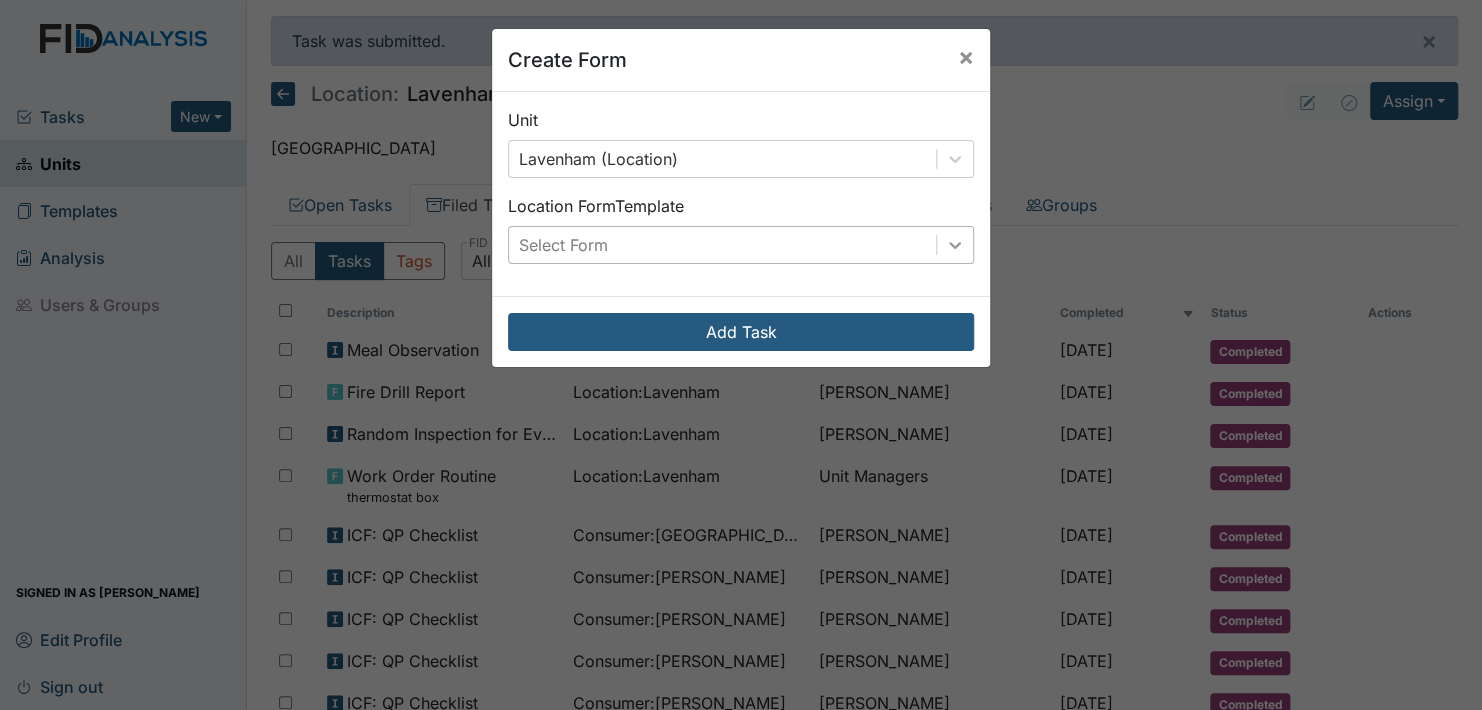 click 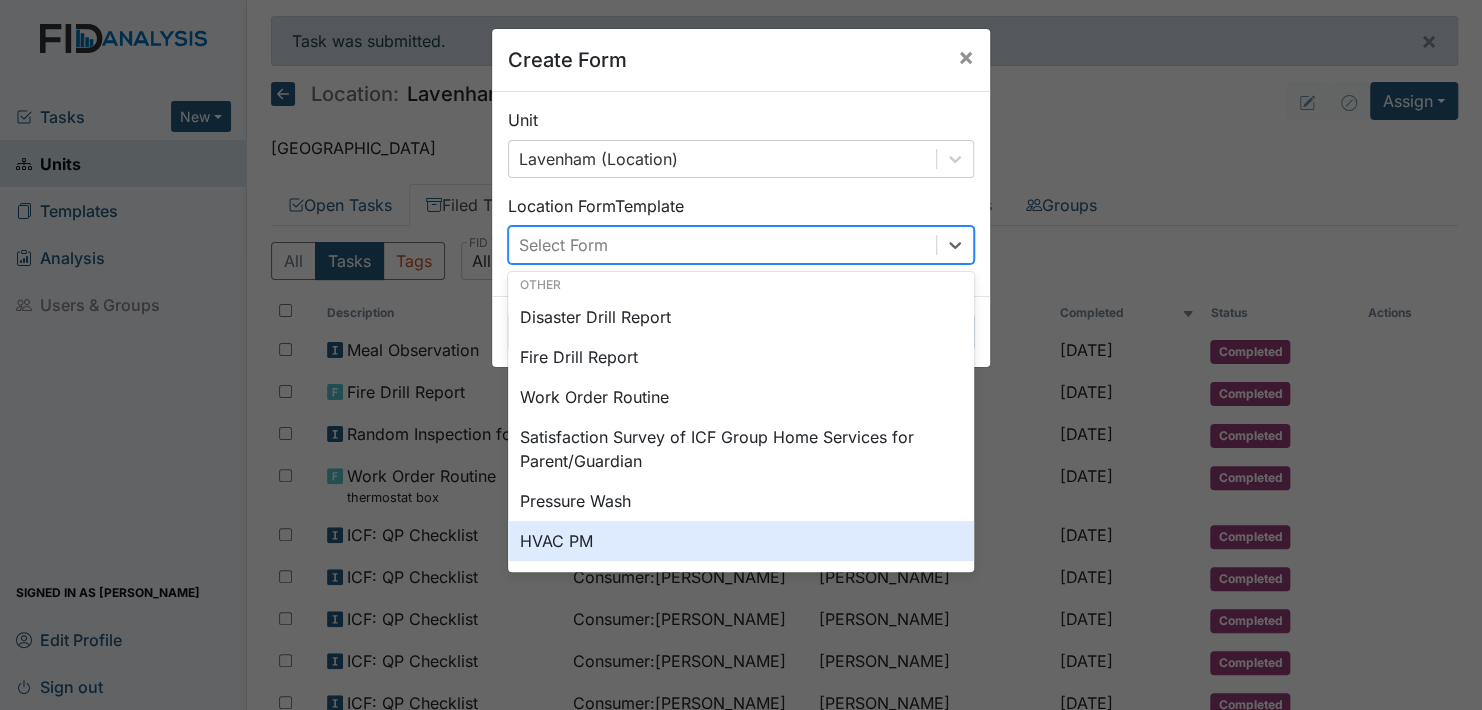 scroll, scrollTop: 0, scrollLeft: 0, axis: both 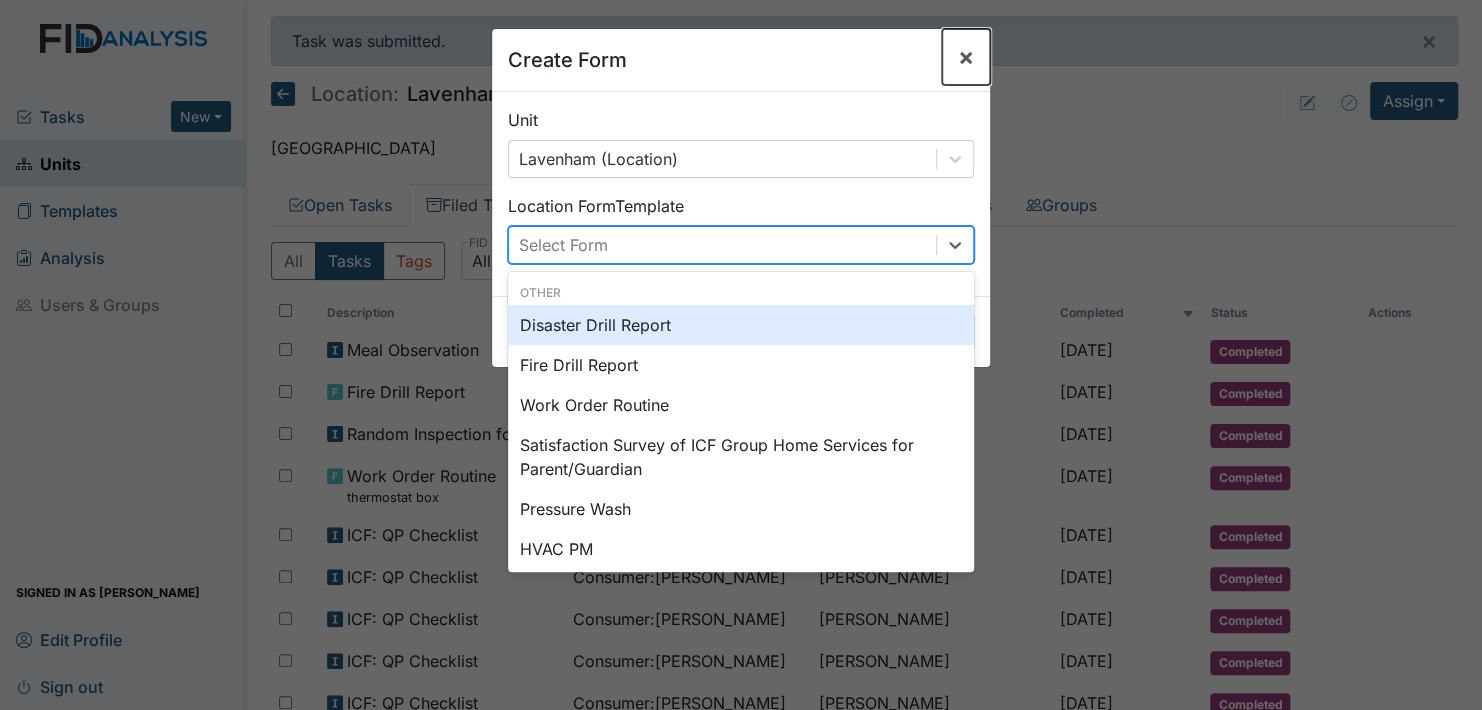 drag, startPoint x: 957, startPoint y: 56, endPoint x: 999, endPoint y: 69, distance: 43.965897 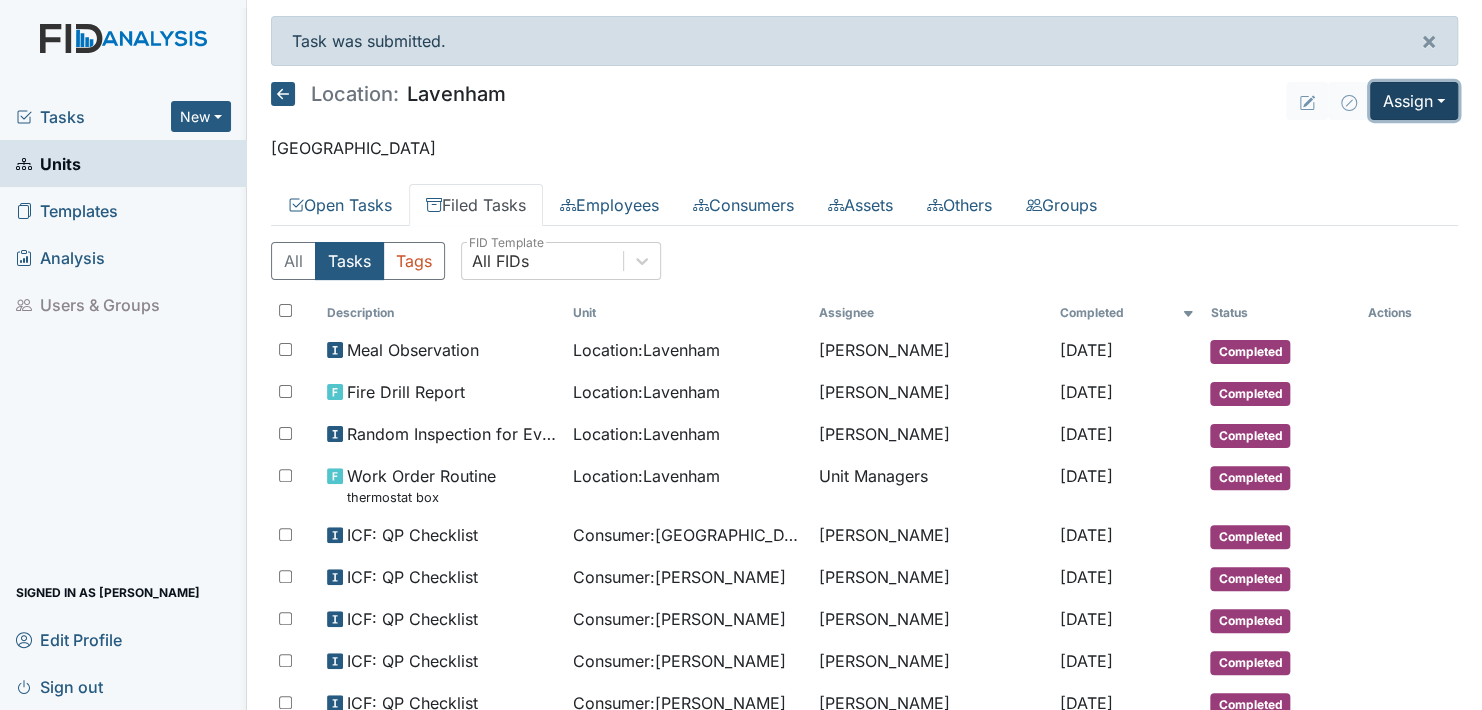 click on "Assign" at bounding box center [1414, 101] 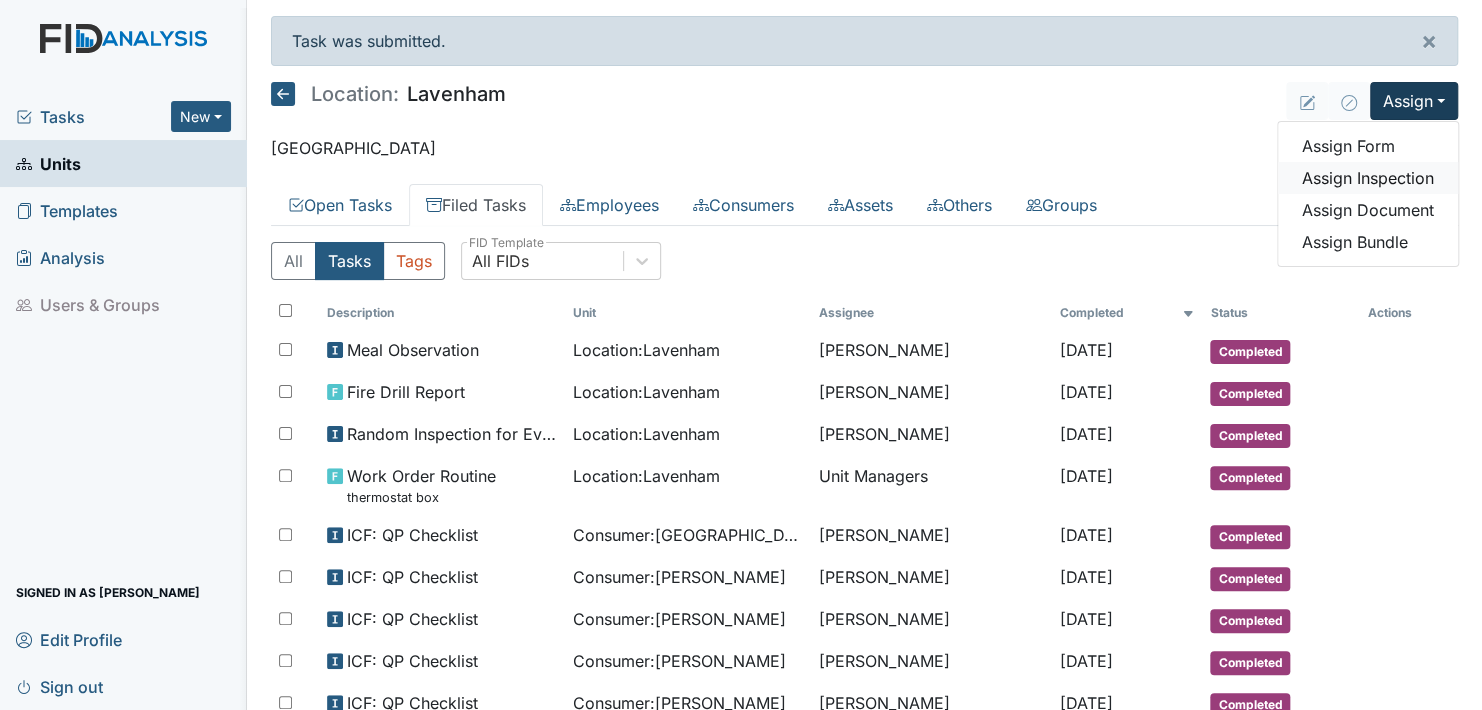 click on "Assign Inspection" at bounding box center (1368, 178) 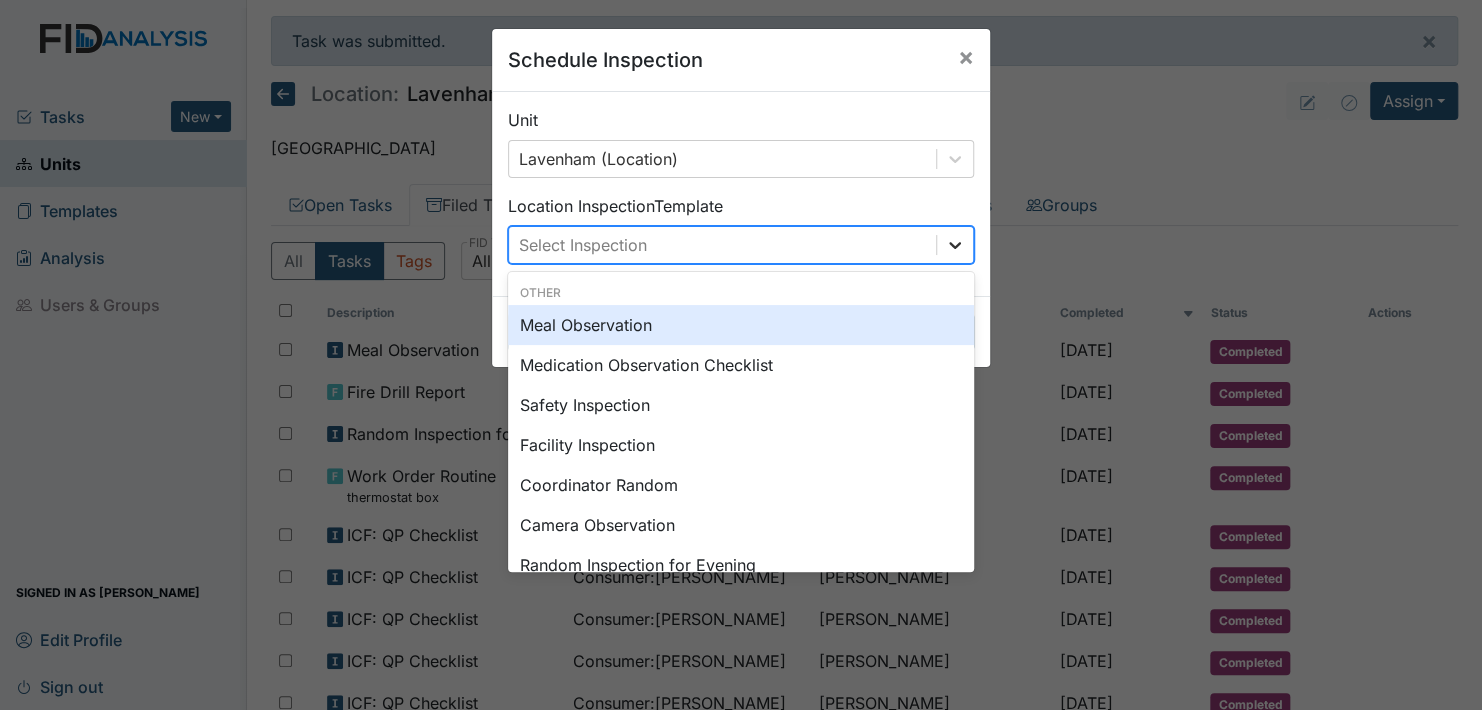 click 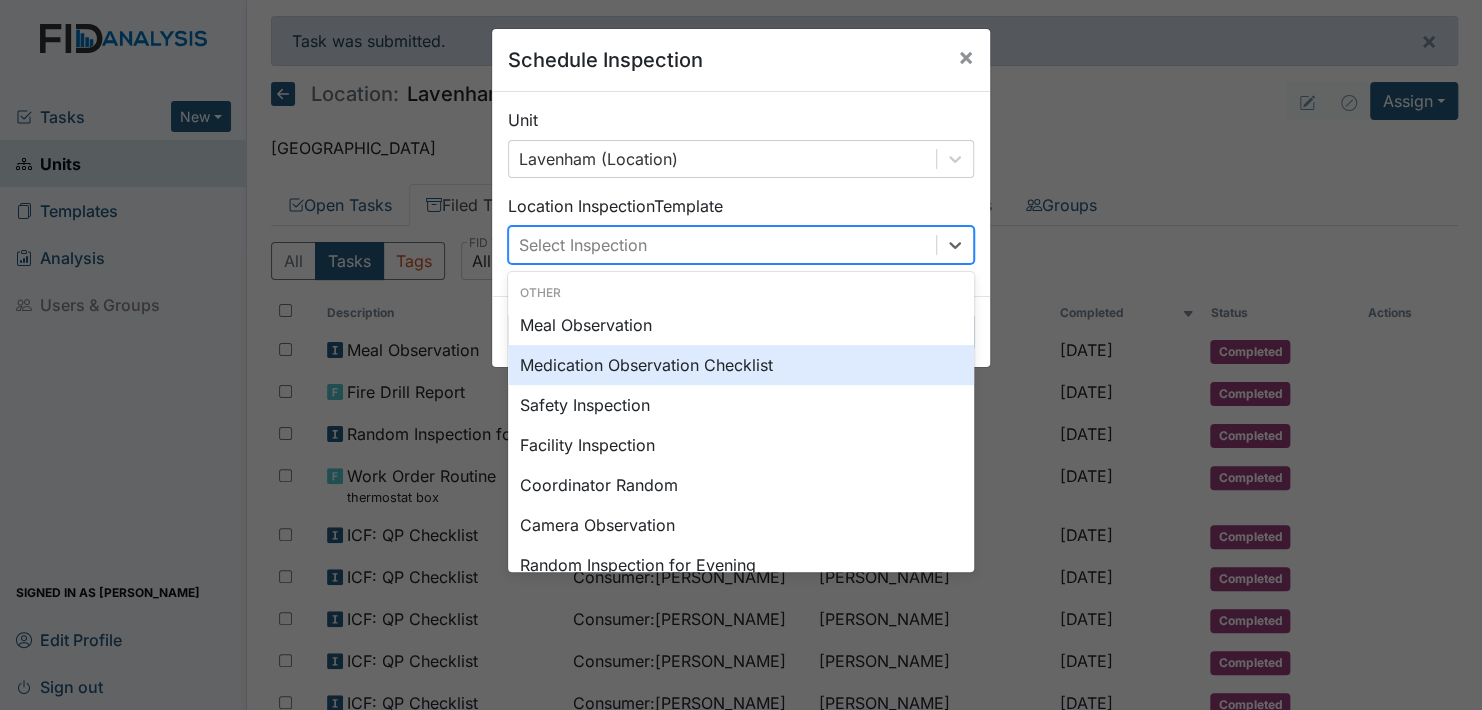click on "Medication Observation Checklist" at bounding box center (741, 365) 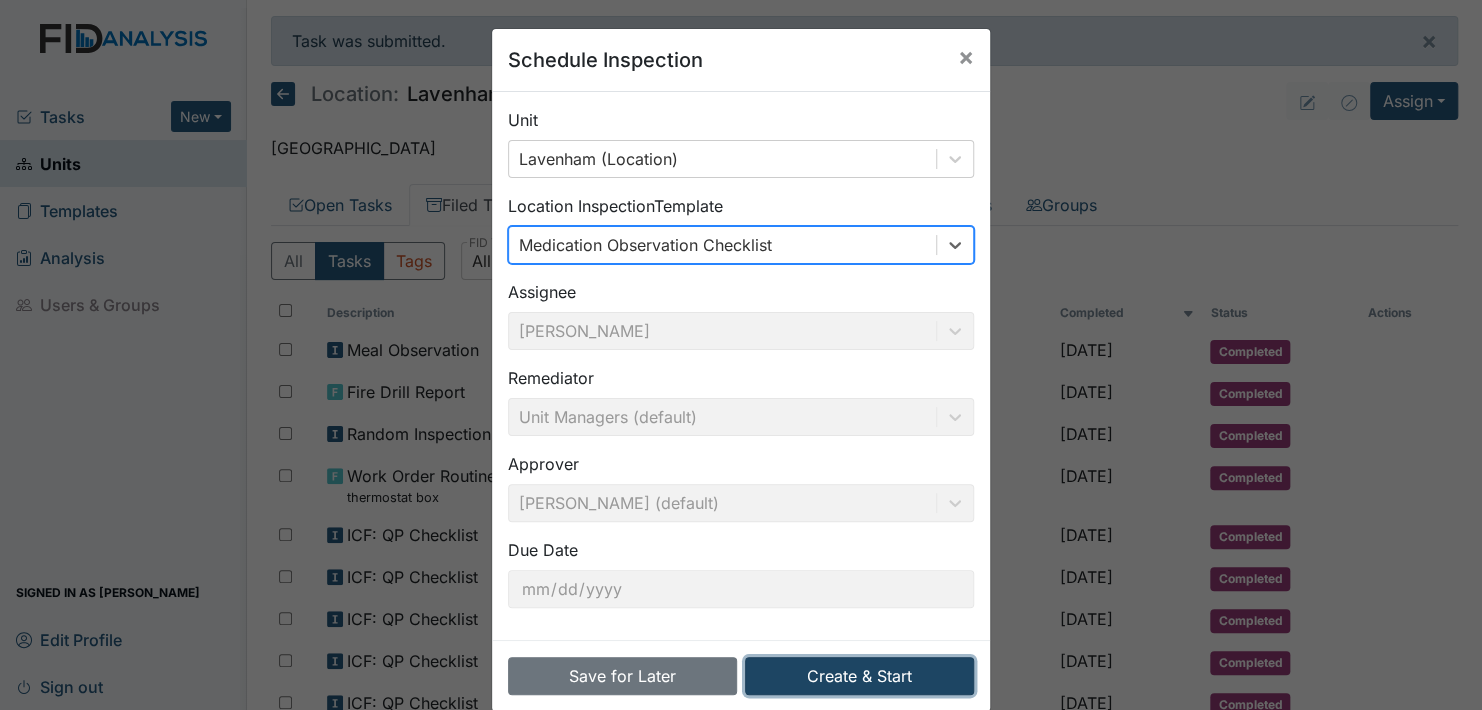 click on "Create & Start" at bounding box center [859, 676] 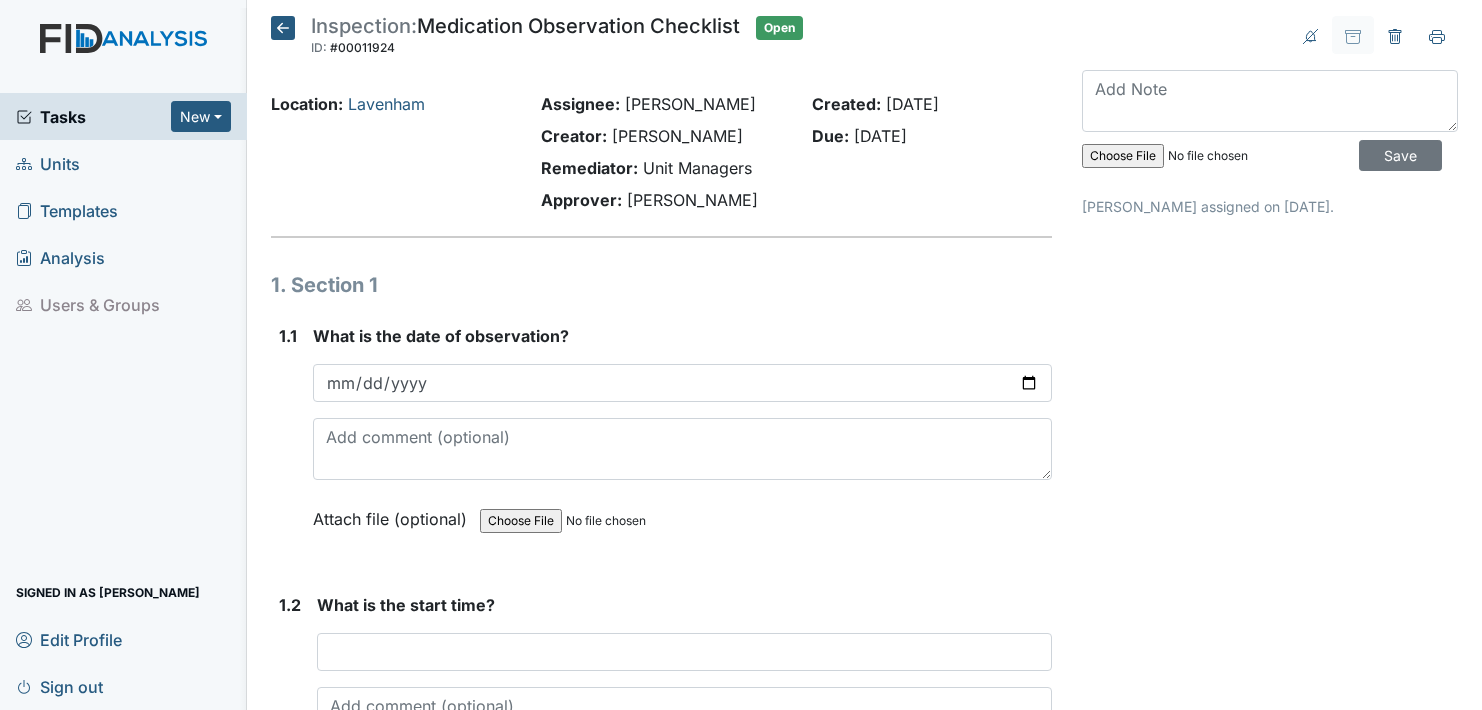 scroll, scrollTop: 0, scrollLeft: 0, axis: both 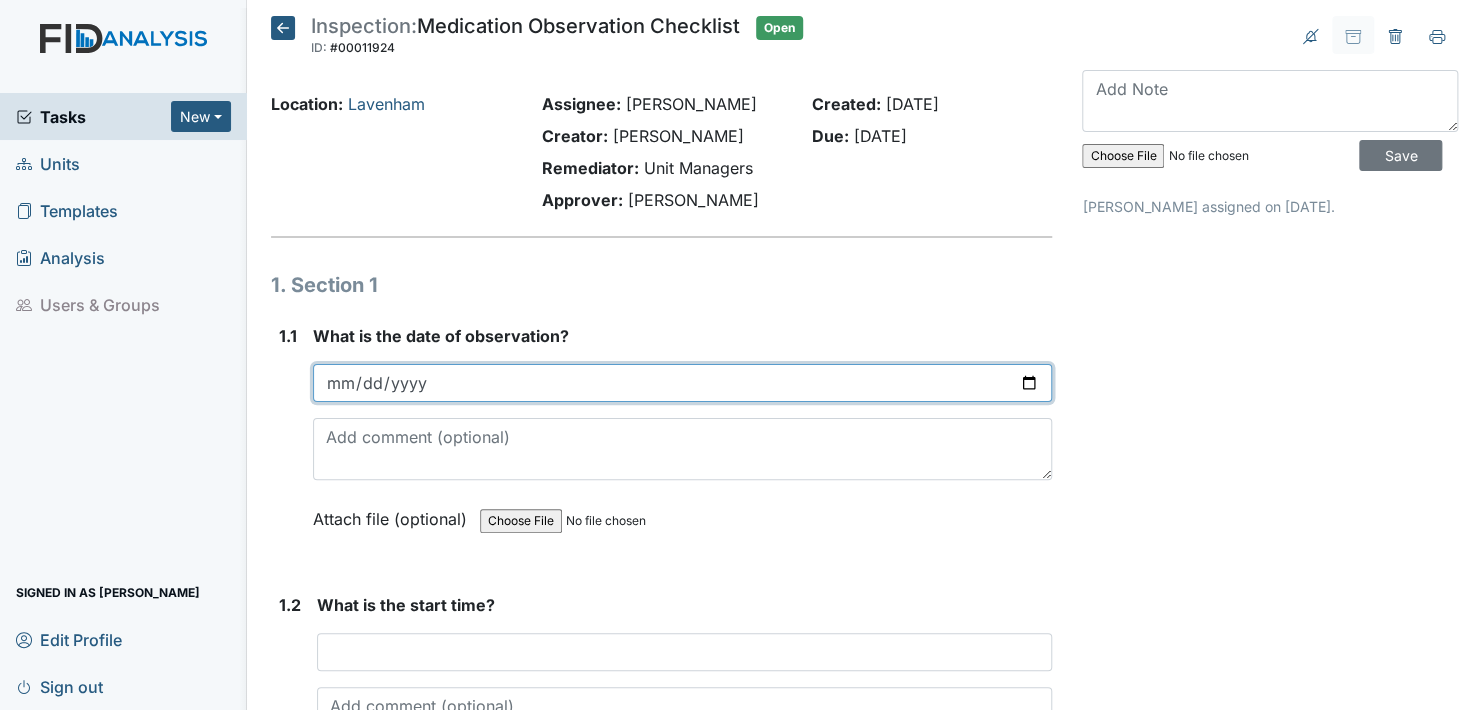 click at bounding box center (682, 383) 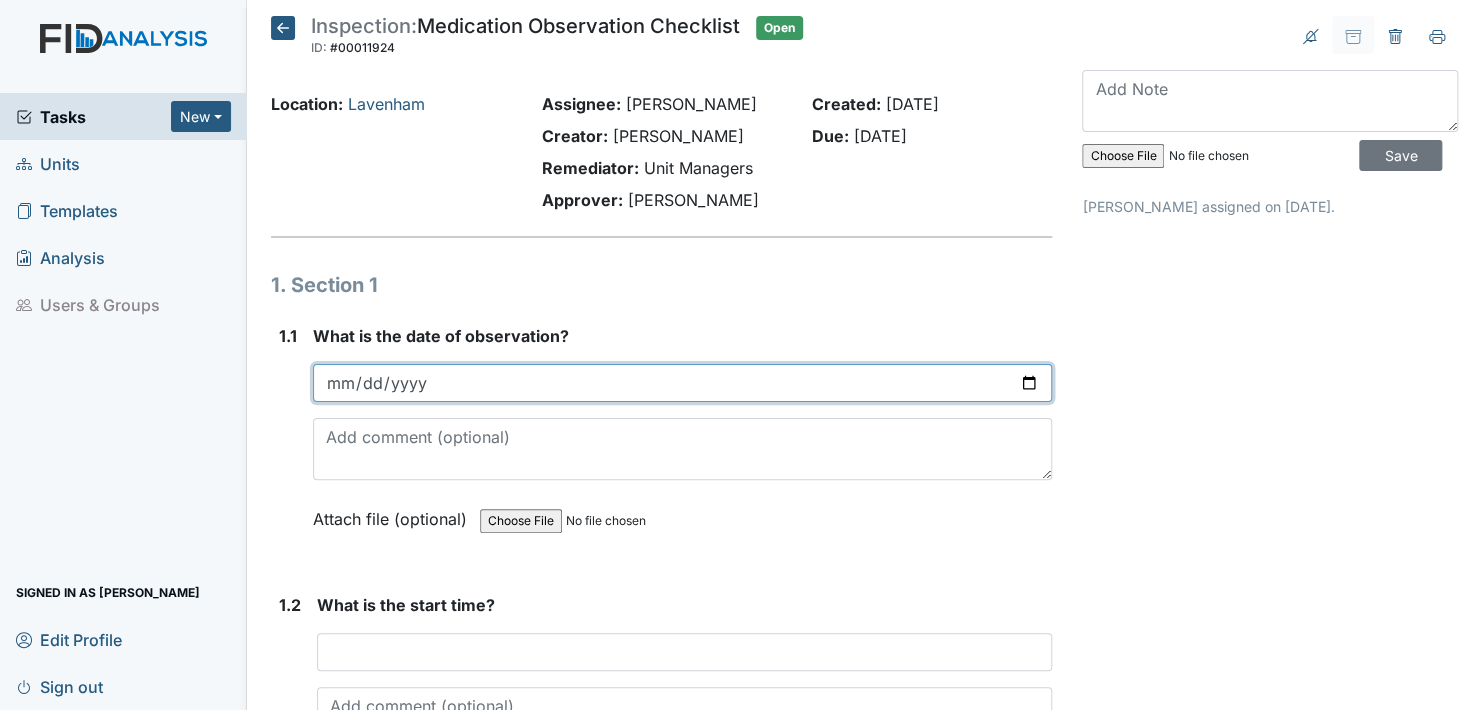type on "2025-07-03" 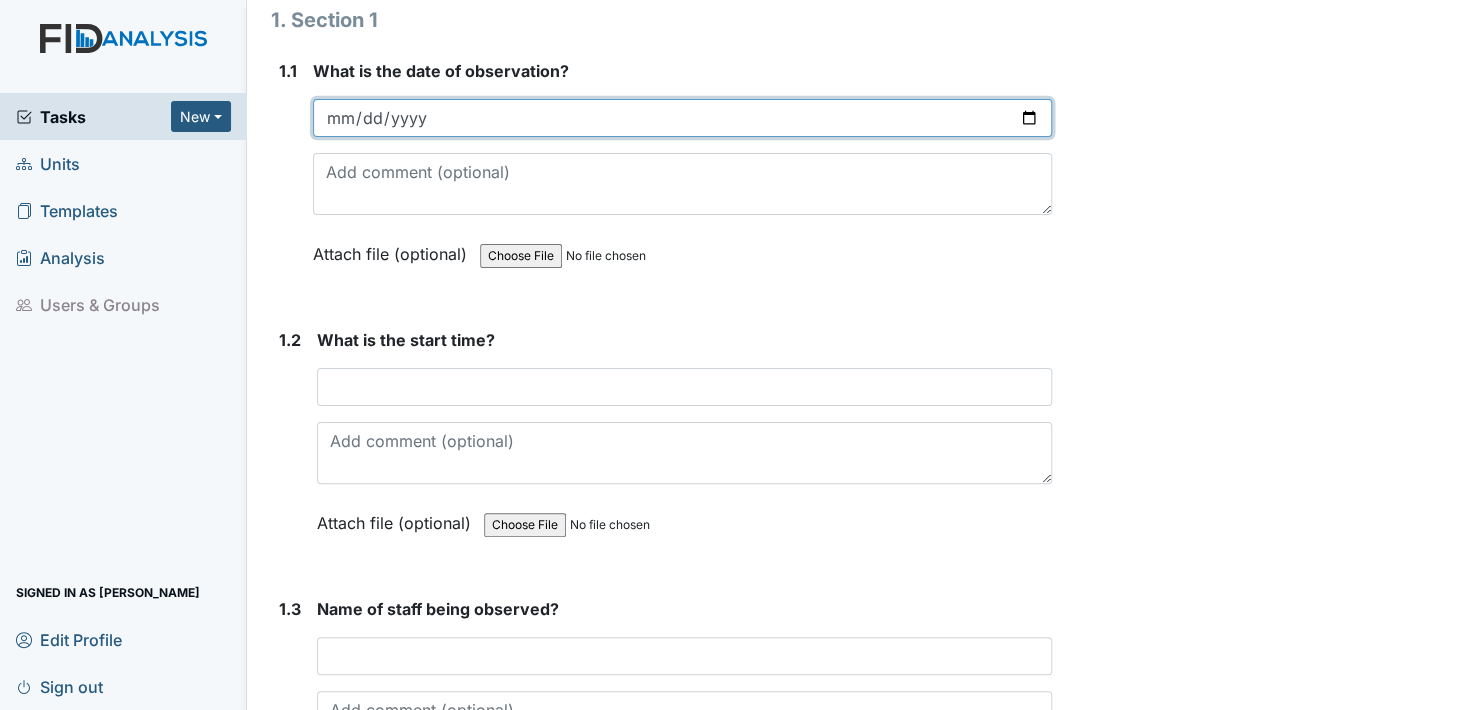 scroll, scrollTop: 300, scrollLeft: 0, axis: vertical 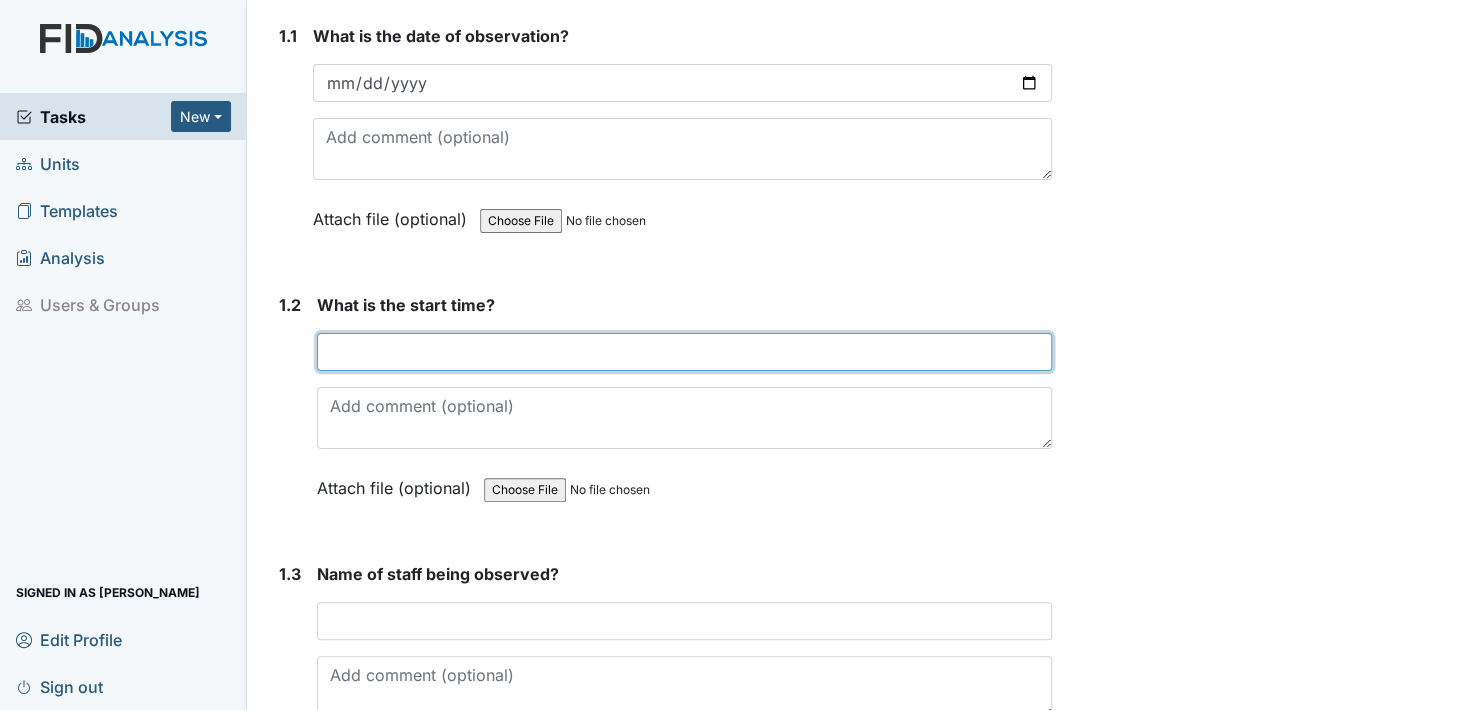 click at bounding box center [684, 352] 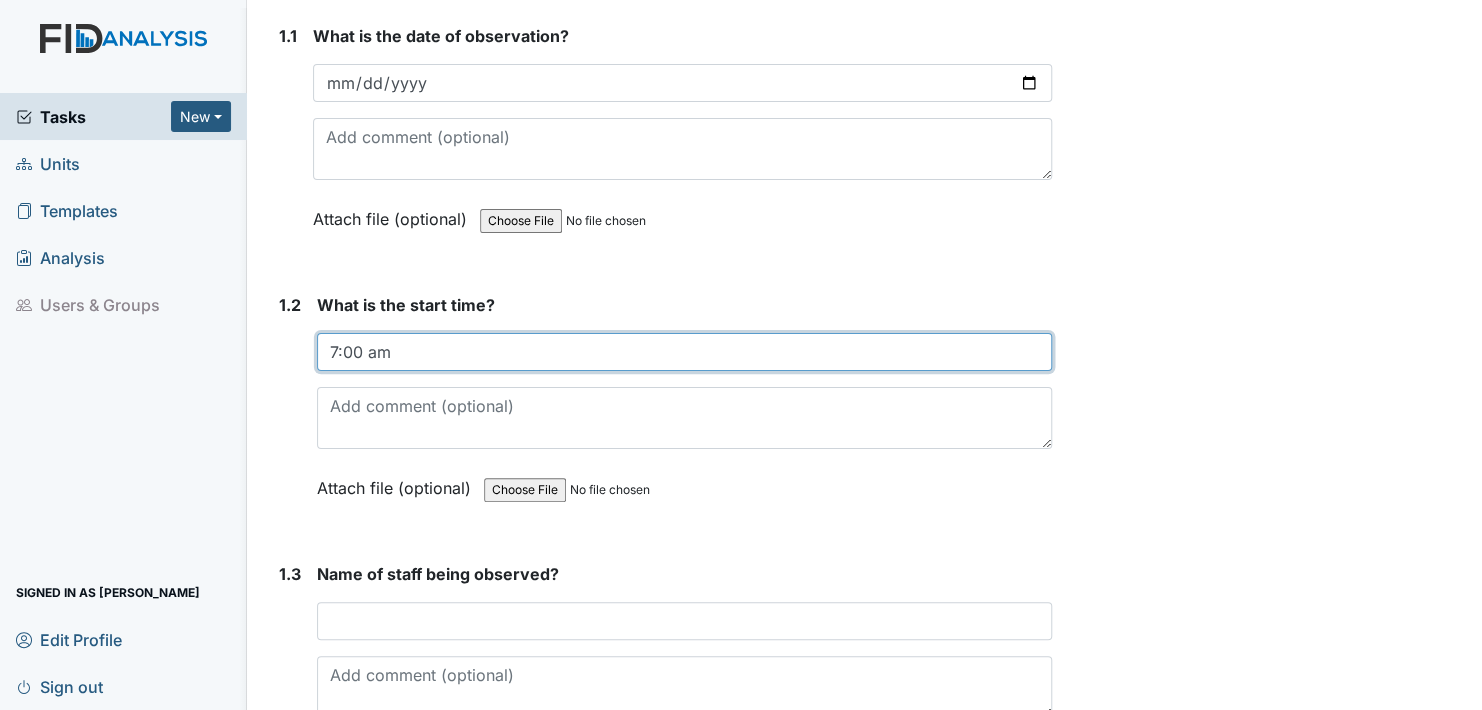 type on "7:00 am" 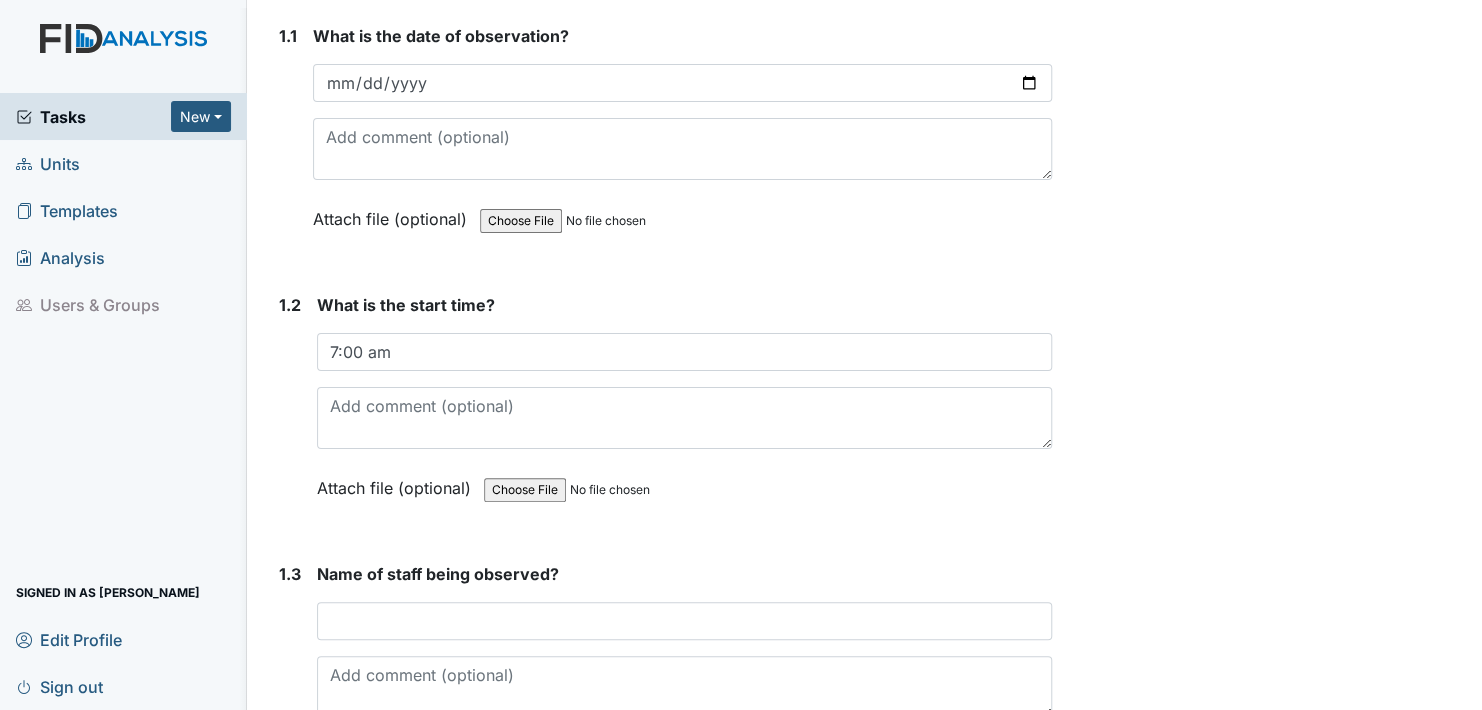 click on "Attach file (optional)" at bounding box center [398, 482] 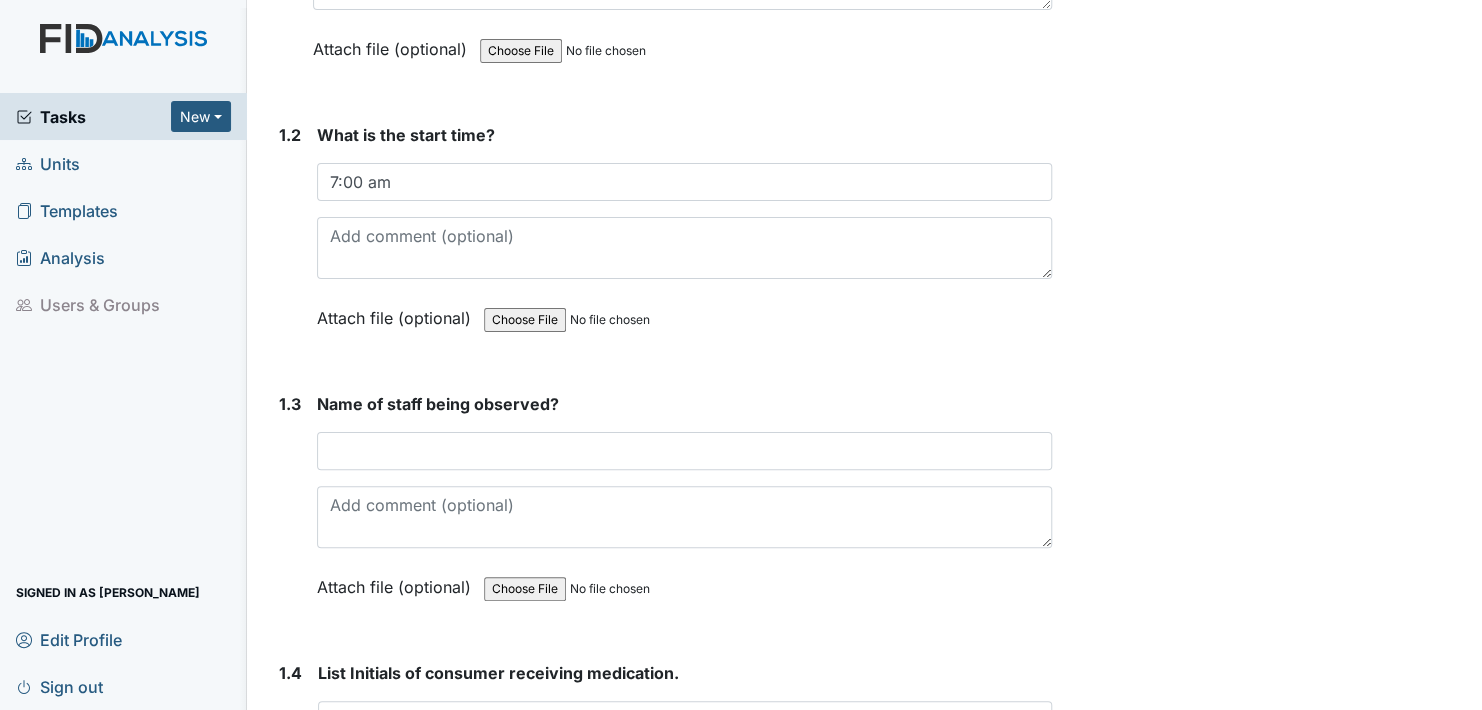 scroll, scrollTop: 500, scrollLeft: 0, axis: vertical 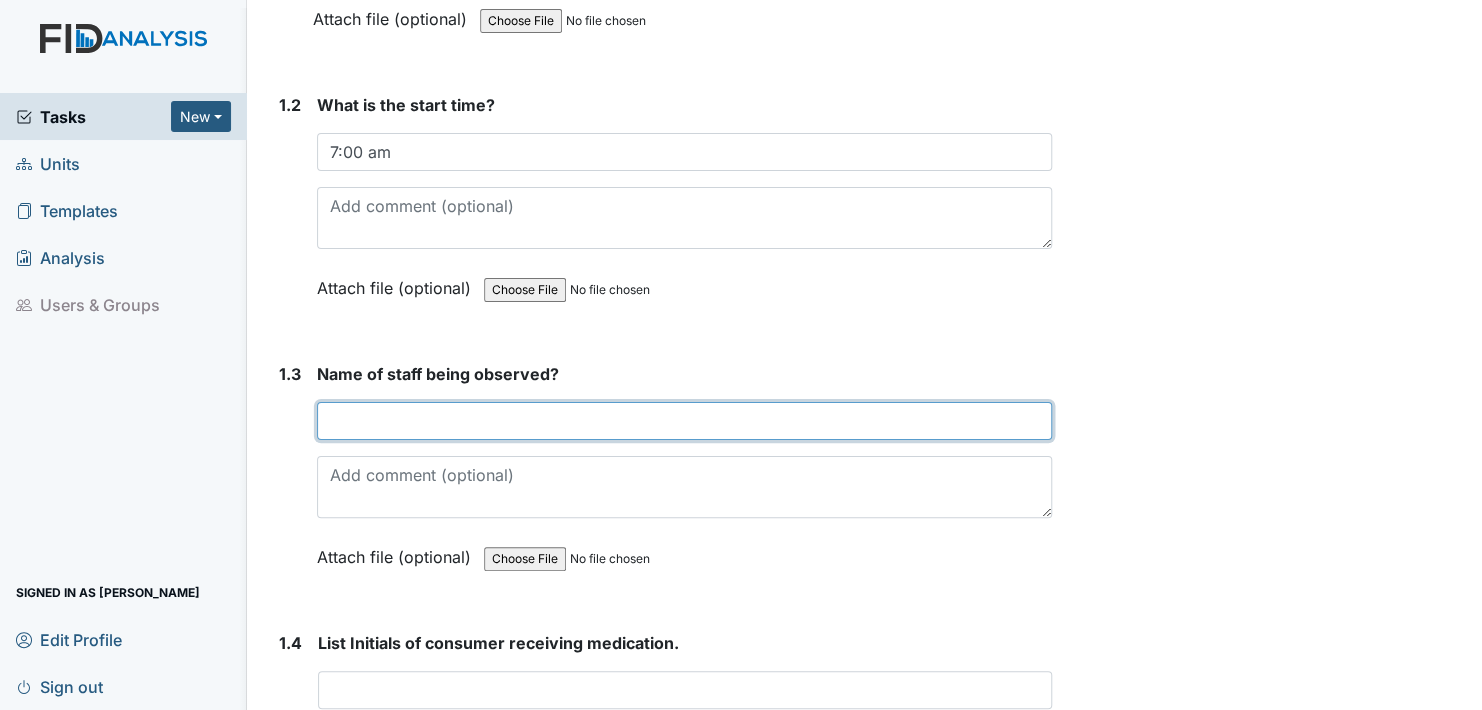 click at bounding box center [684, 421] 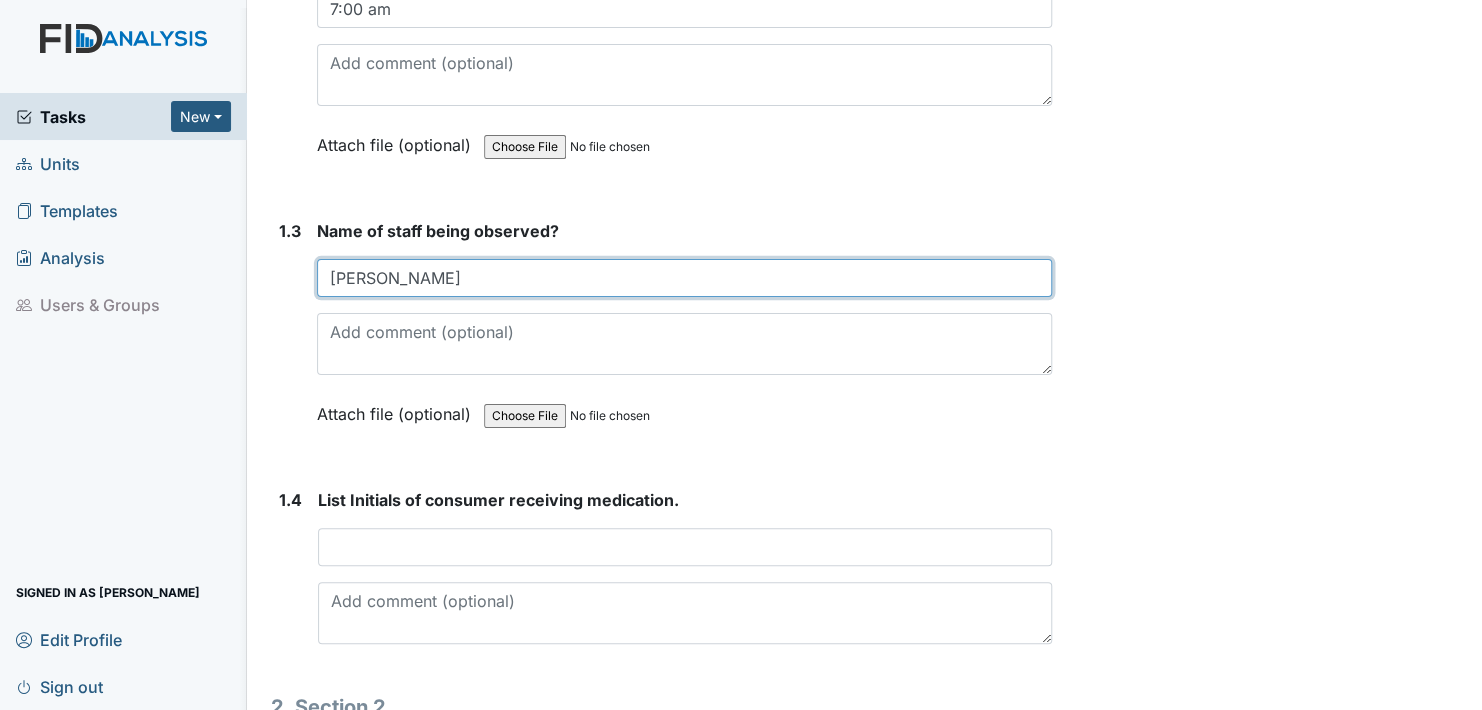 scroll, scrollTop: 700, scrollLeft: 0, axis: vertical 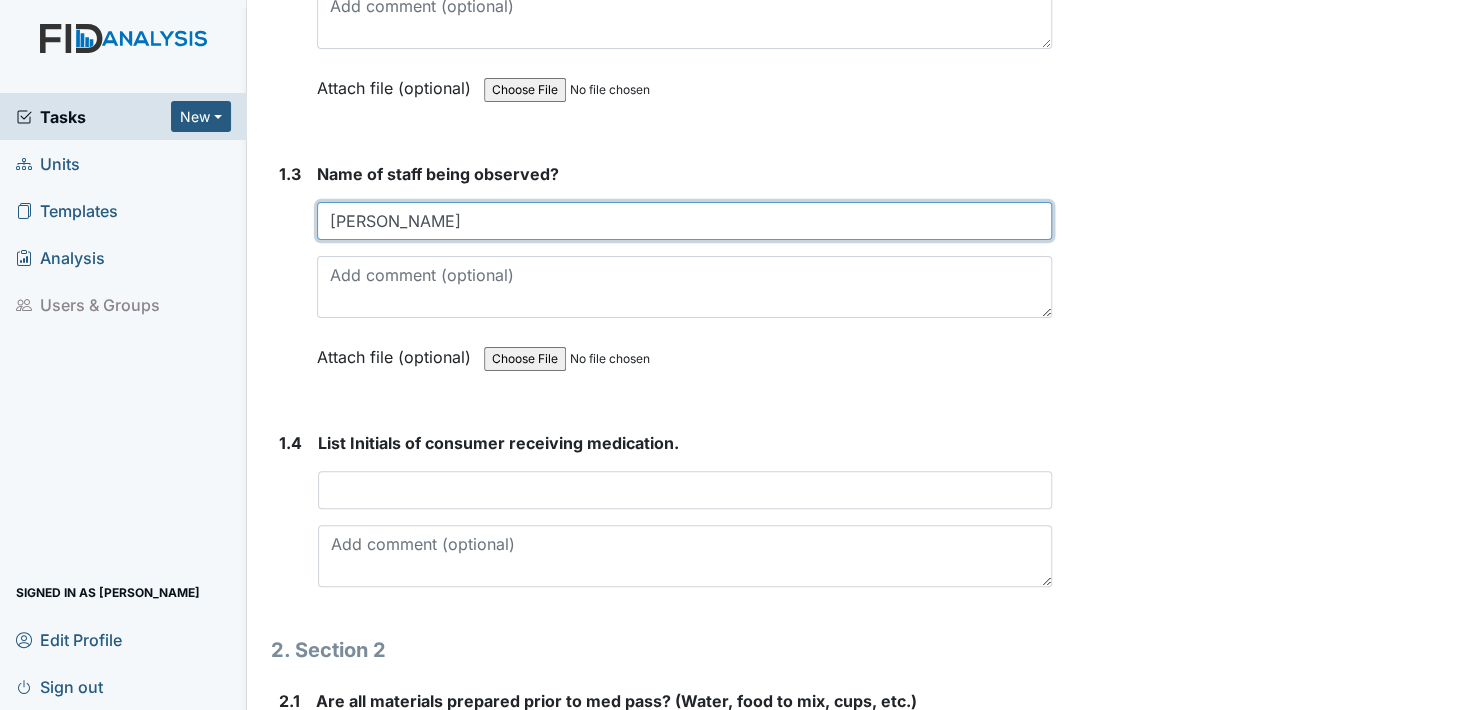 type on "Urshell S" 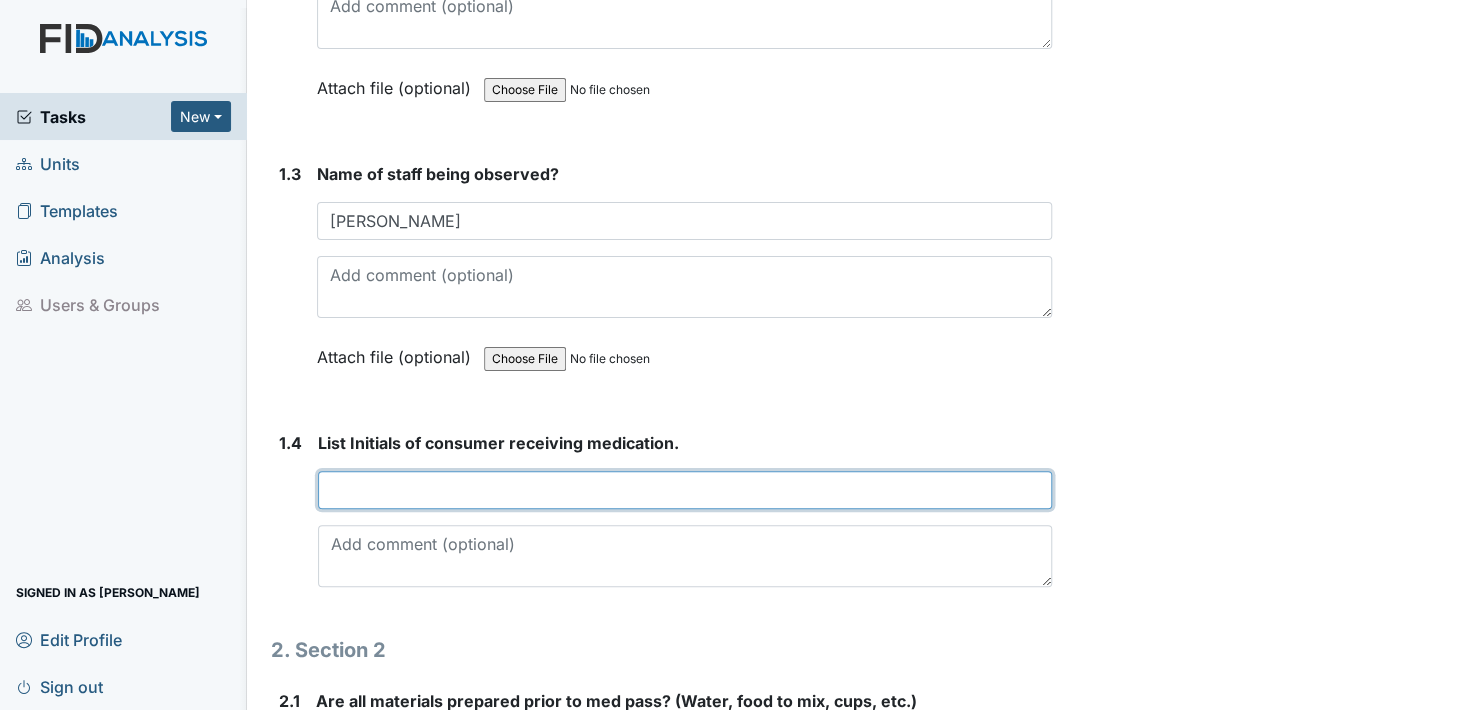 click at bounding box center [685, 490] 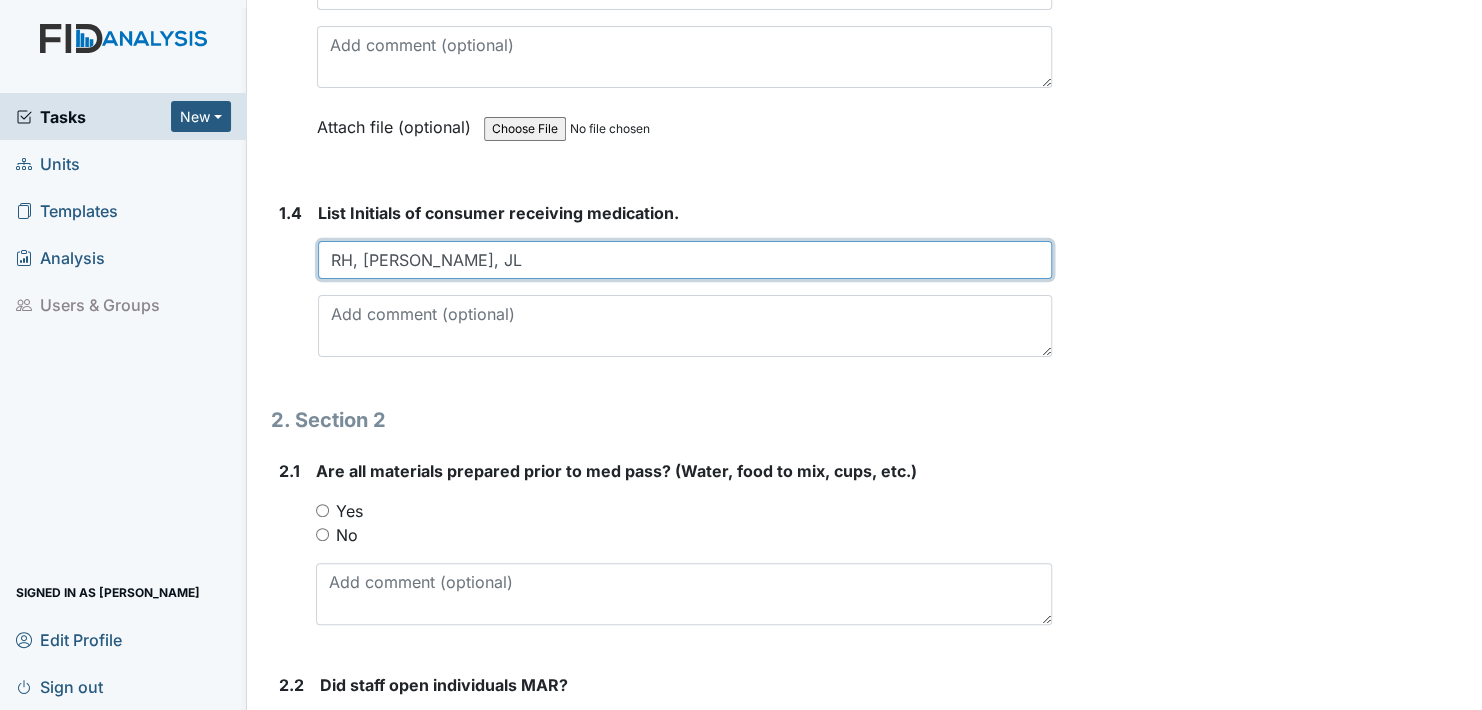 scroll, scrollTop: 1000, scrollLeft: 0, axis: vertical 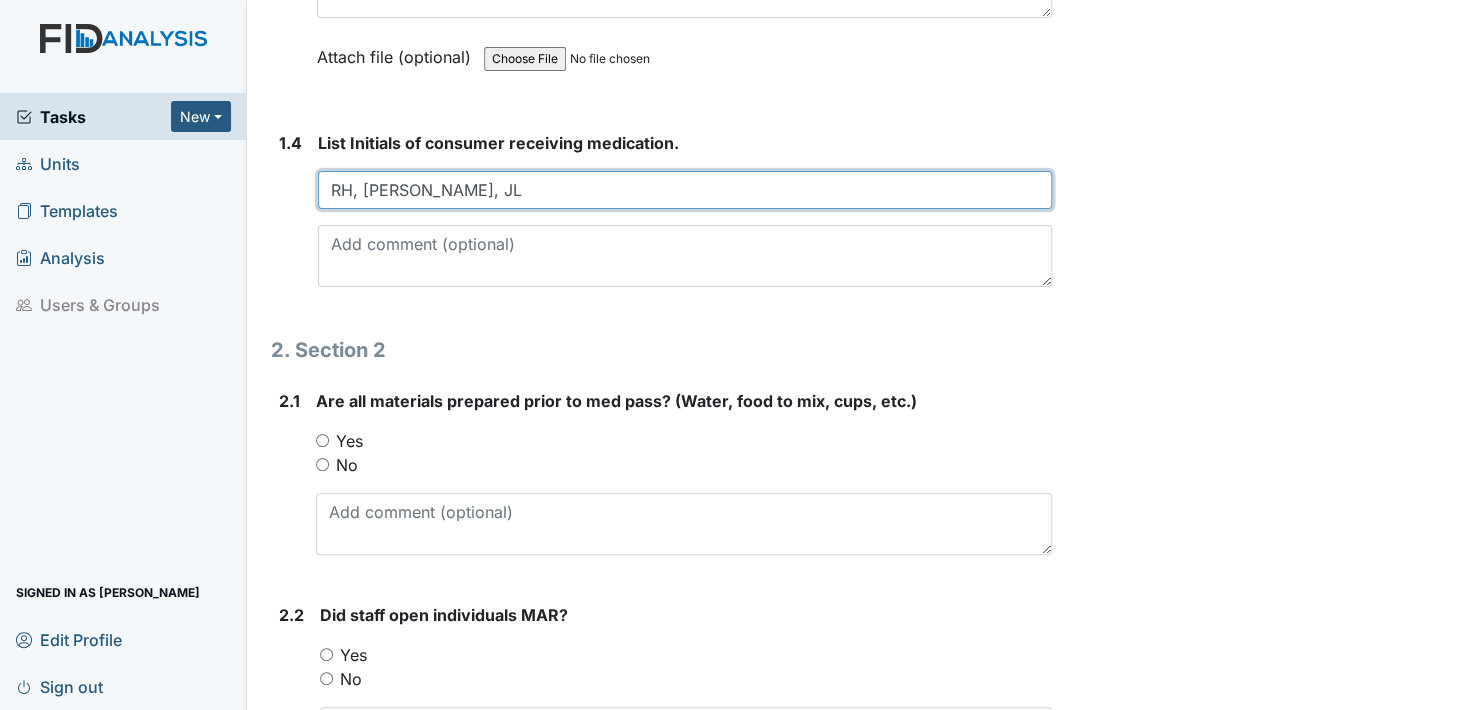 type on "RH, NG, MW, JL" 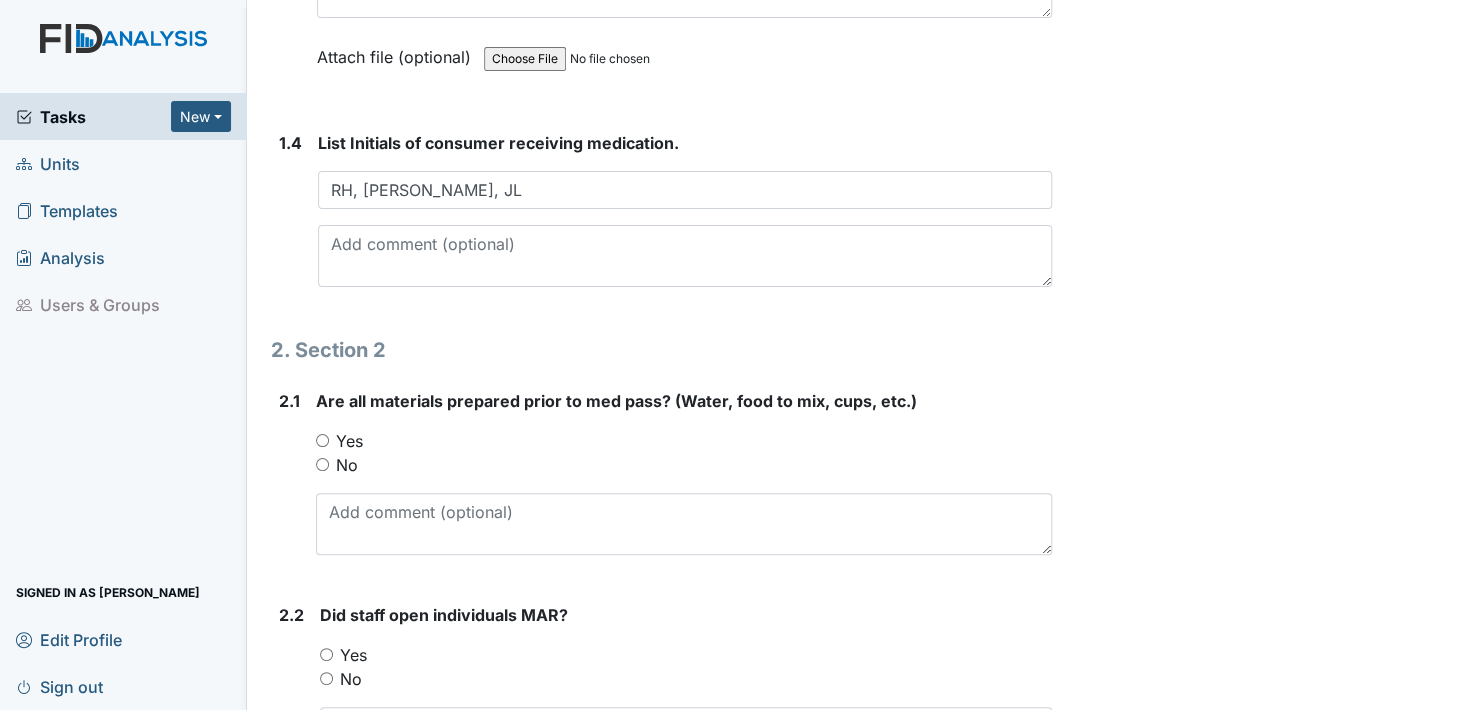 click on "Yes" at bounding box center [322, 440] 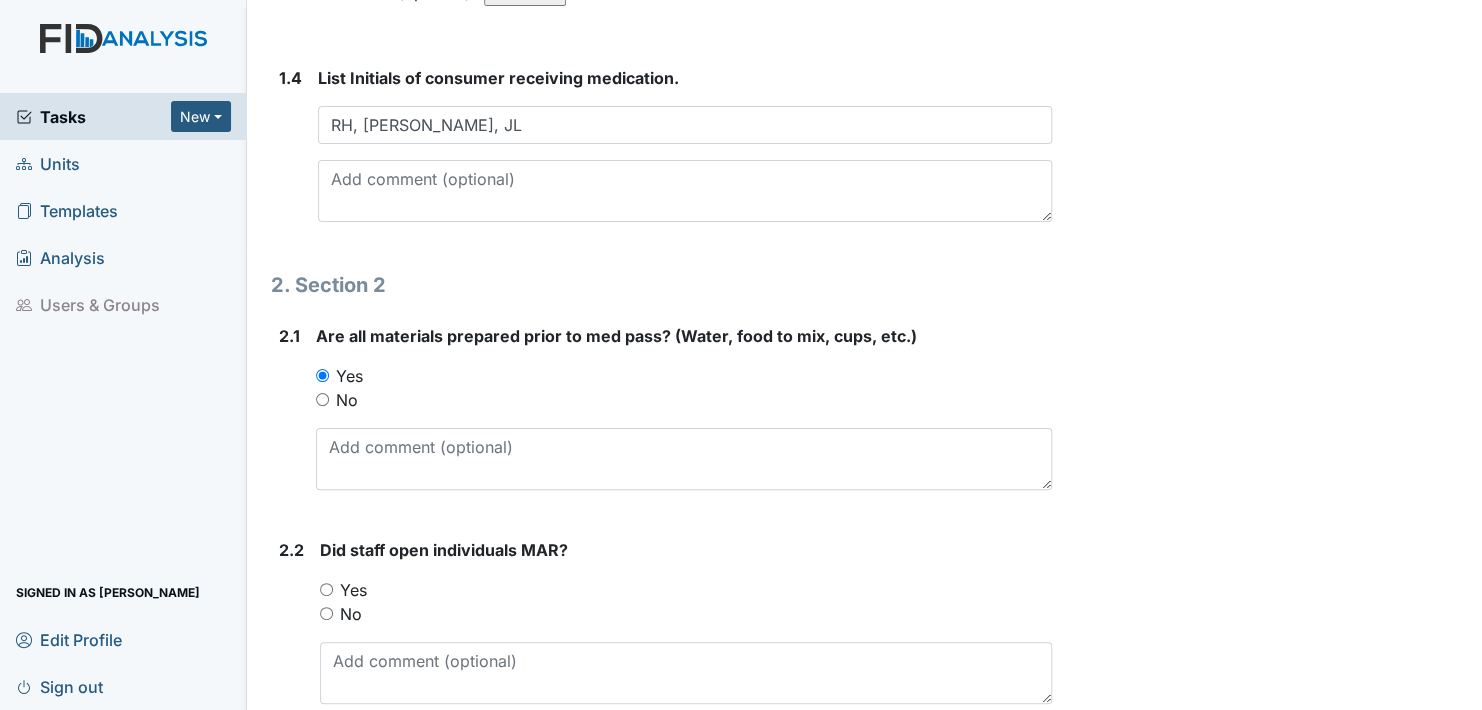 scroll, scrollTop: 1200, scrollLeft: 0, axis: vertical 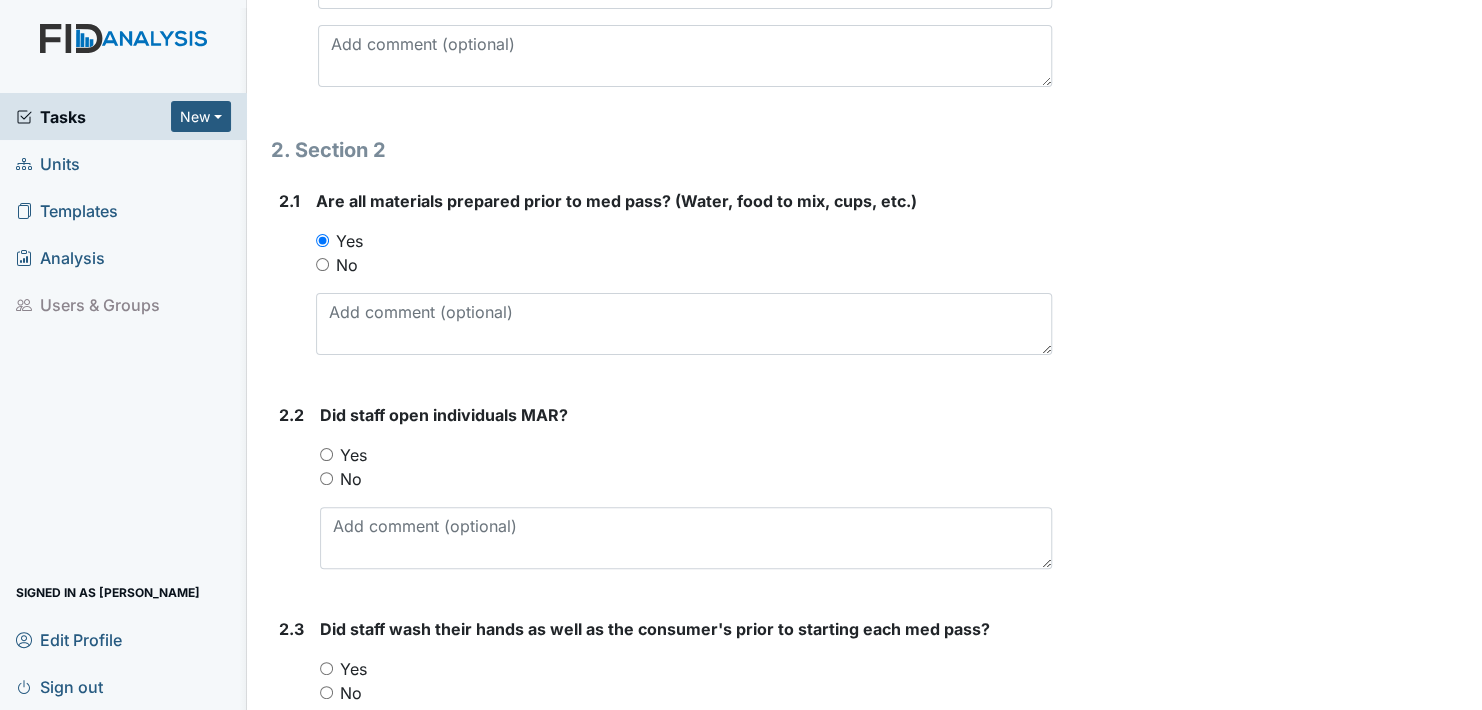 click on "Yes" at bounding box center (326, 454) 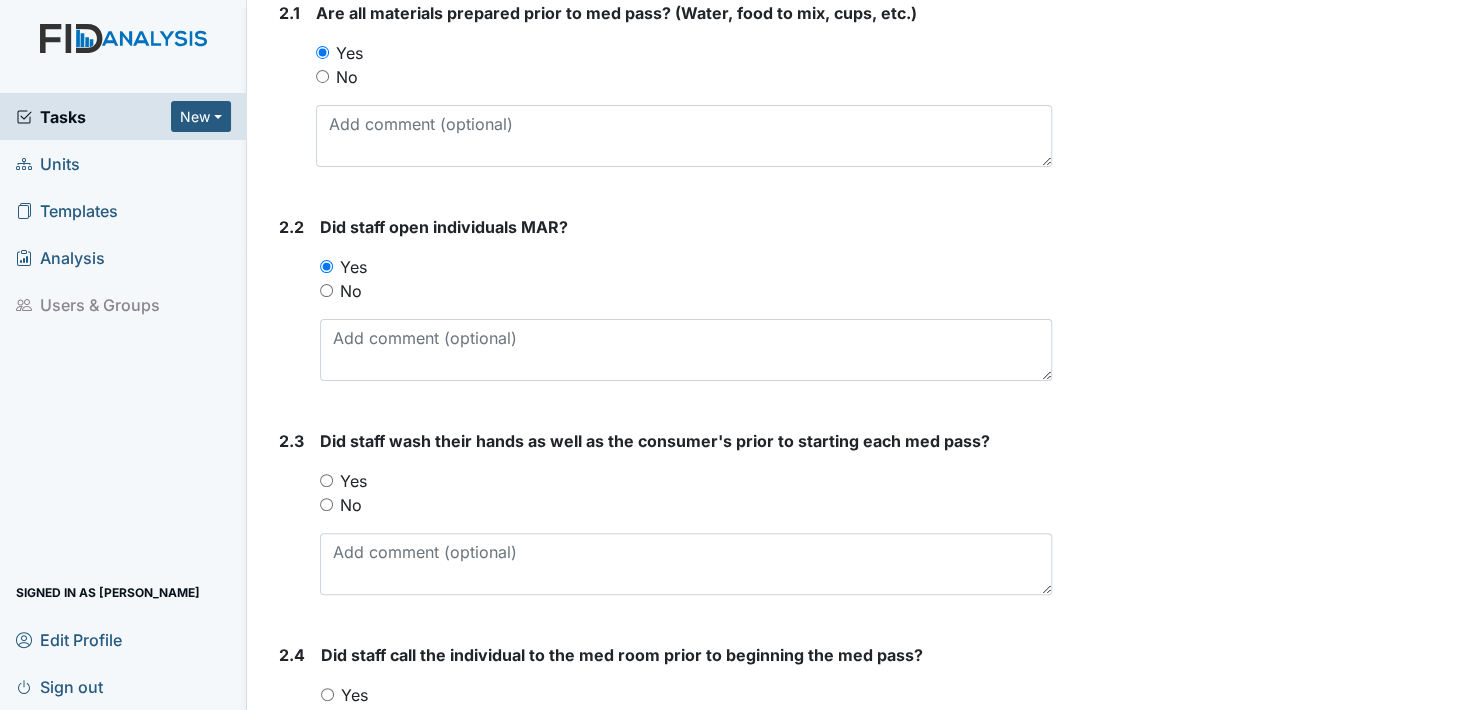 scroll, scrollTop: 1400, scrollLeft: 0, axis: vertical 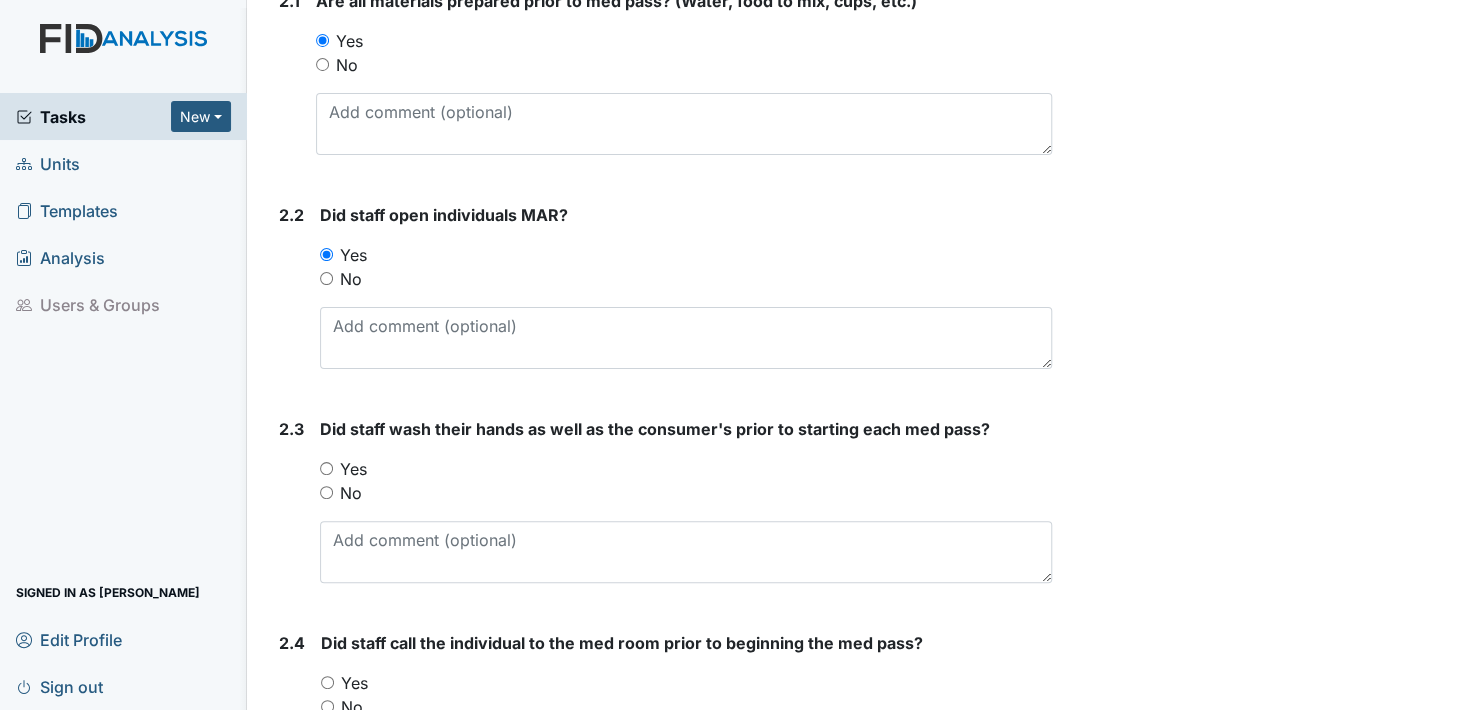 click on "Yes" at bounding box center [326, 468] 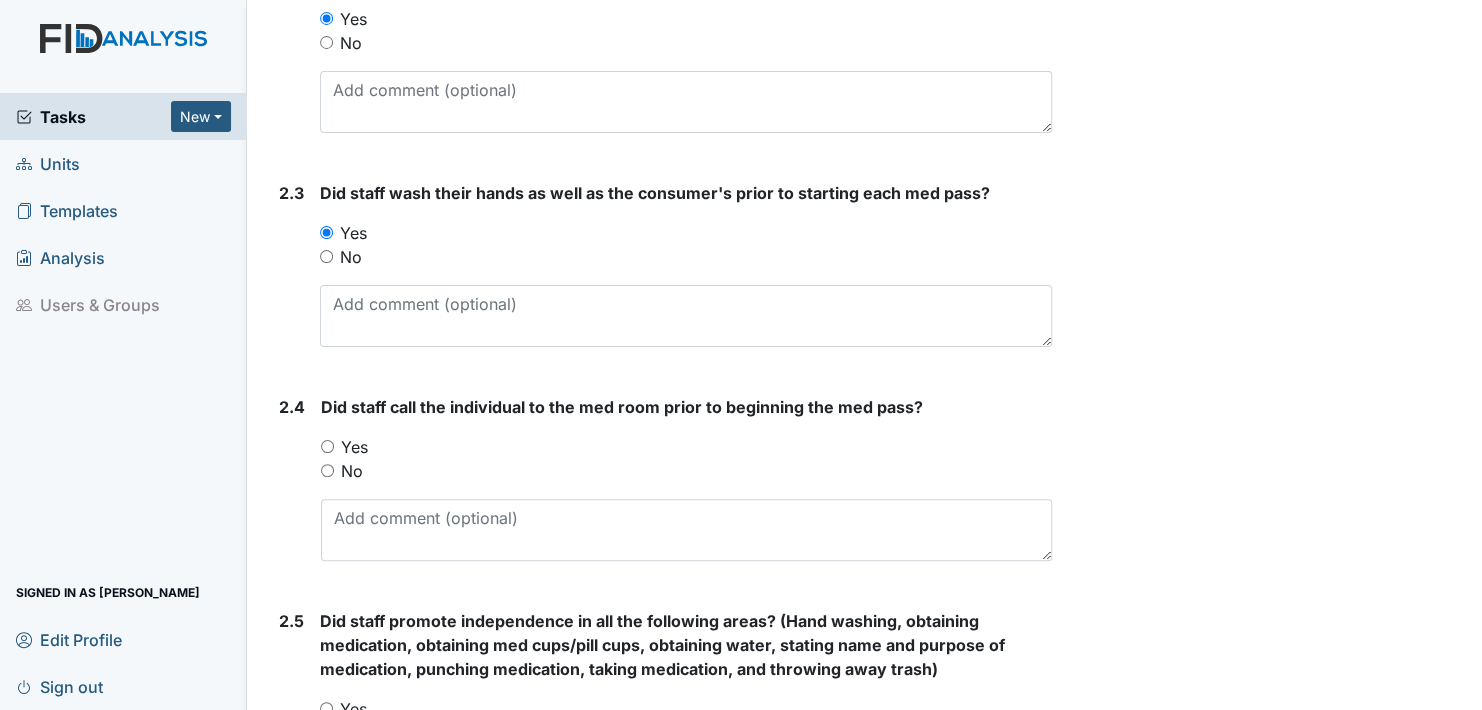scroll, scrollTop: 1700, scrollLeft: 0, axis: vertical 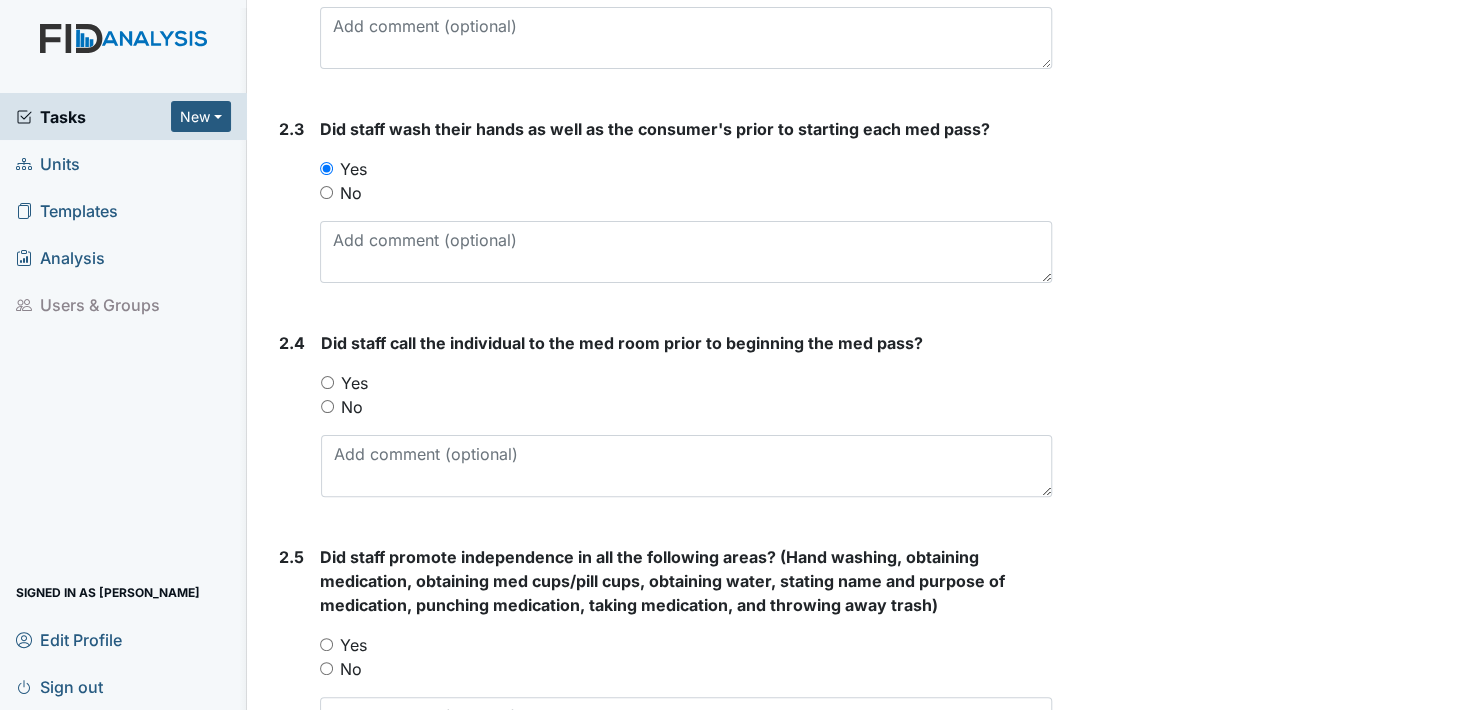 click on "Yes" at bounding box center (327, 382) 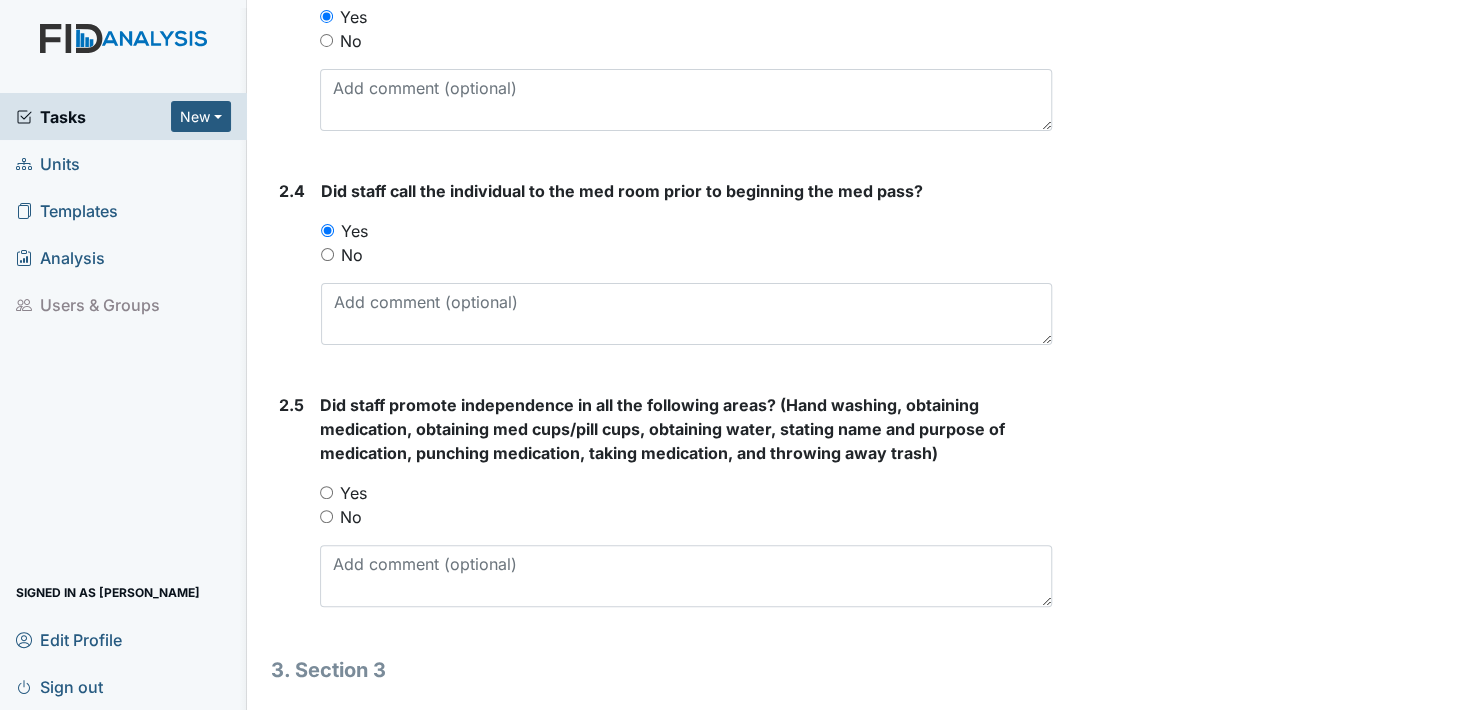 scroll, scrollTop: 1900, scrollLeft: 0, axis: vertical 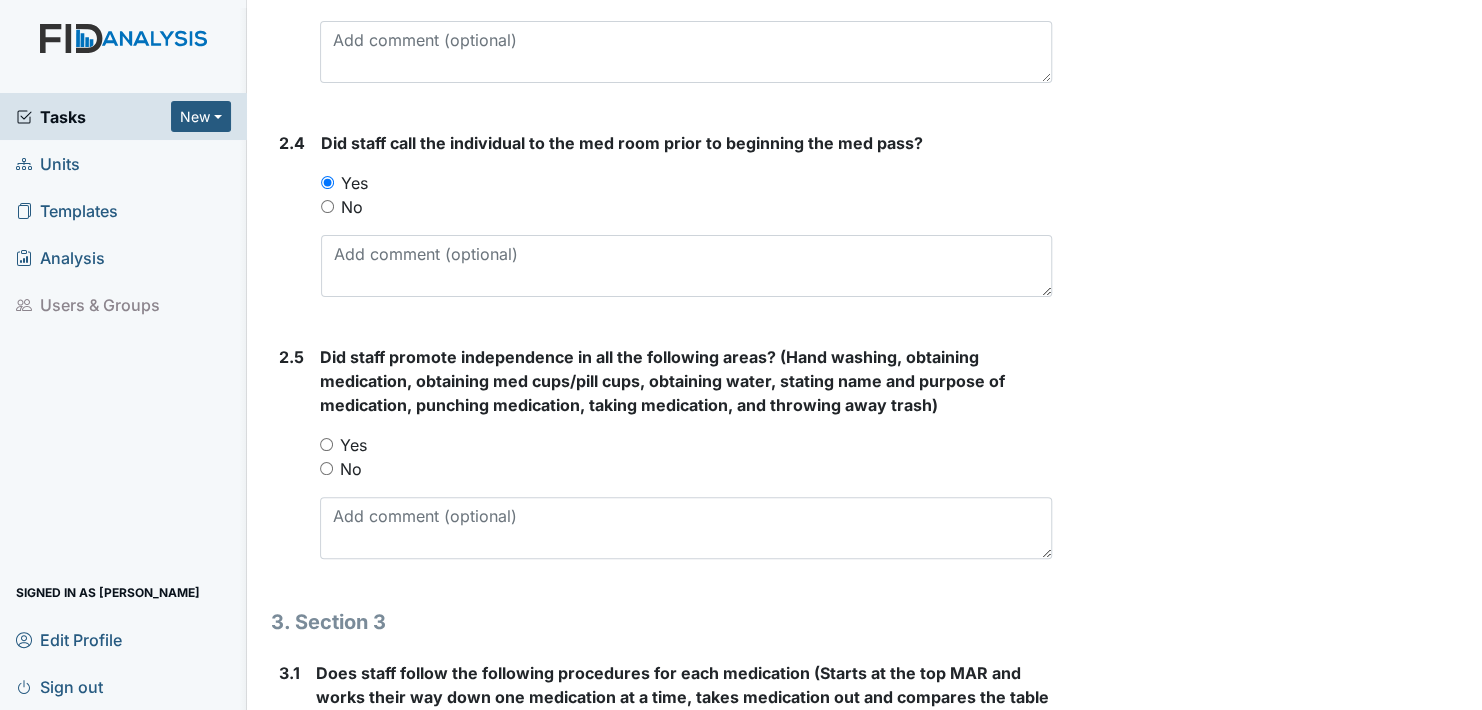click on "Yes" at bounding box center [326, 444] 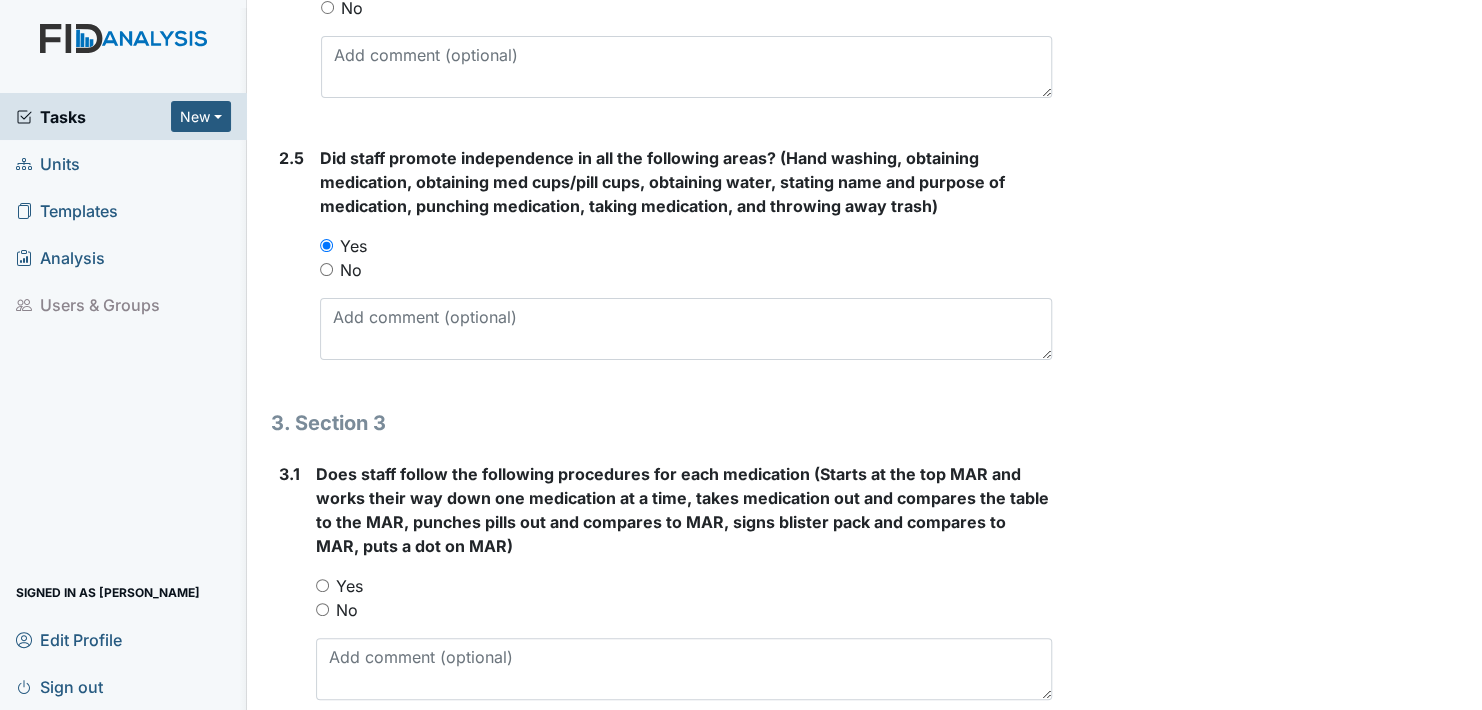 scroll, scrollTop: 2100, scrollLeft: 0, axis: vertical 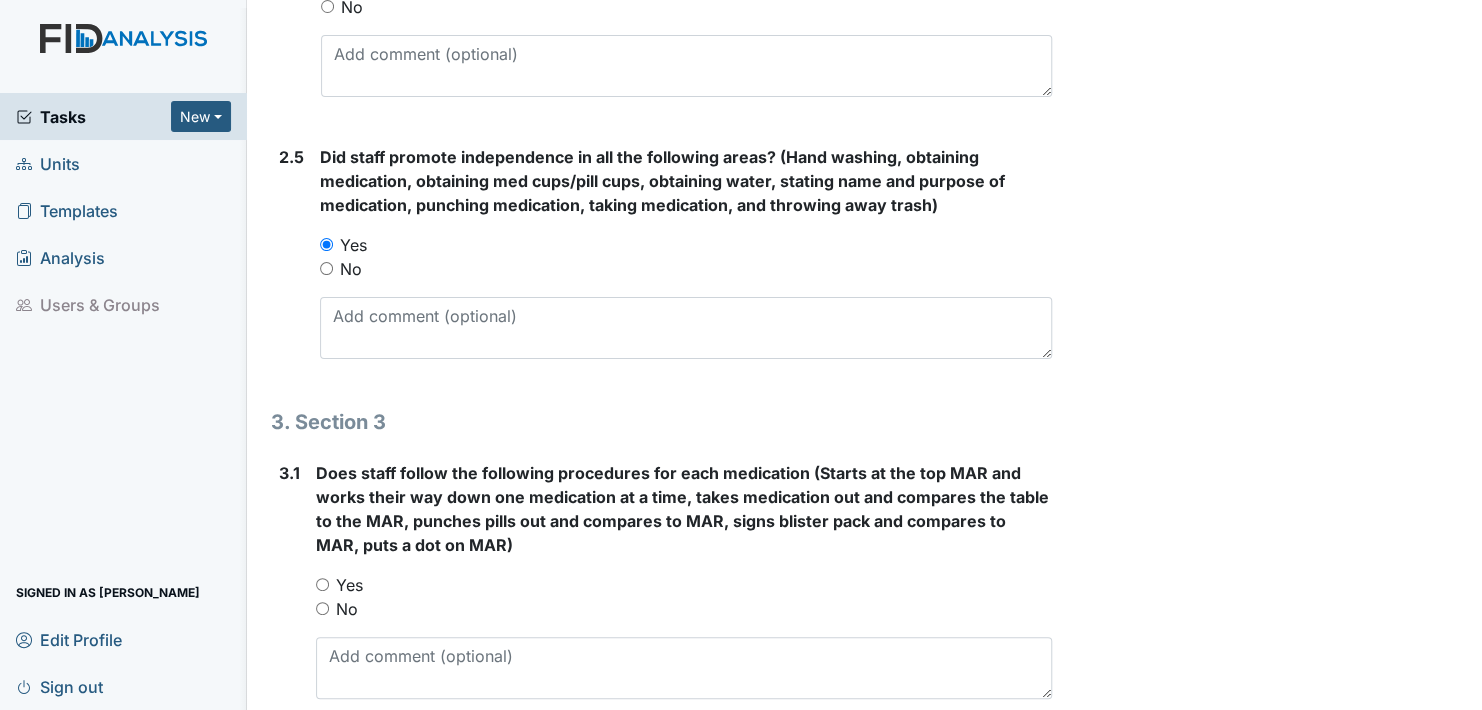 click on "Yes" at bounding box center (322, 584) 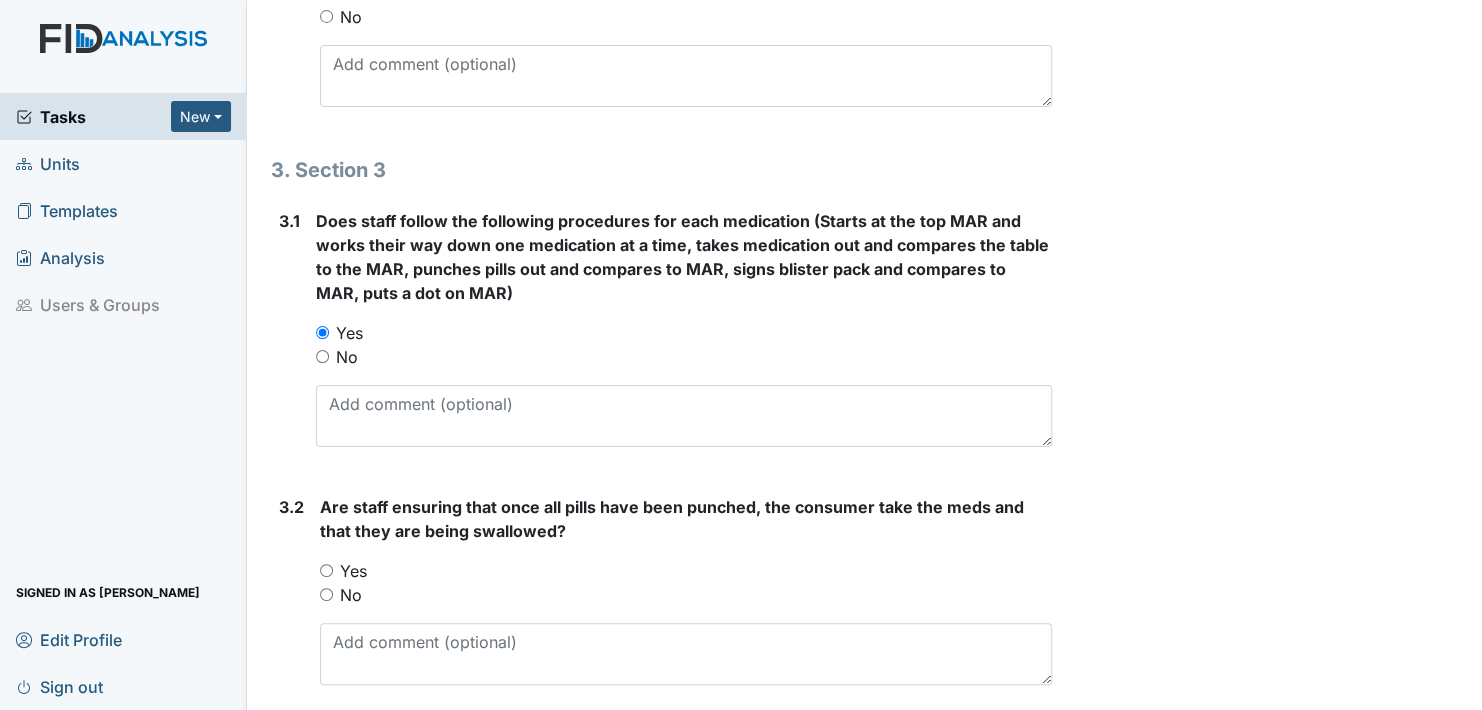 scroll, scrollTop: 2400, scrollLeft: 0, axis: vertical 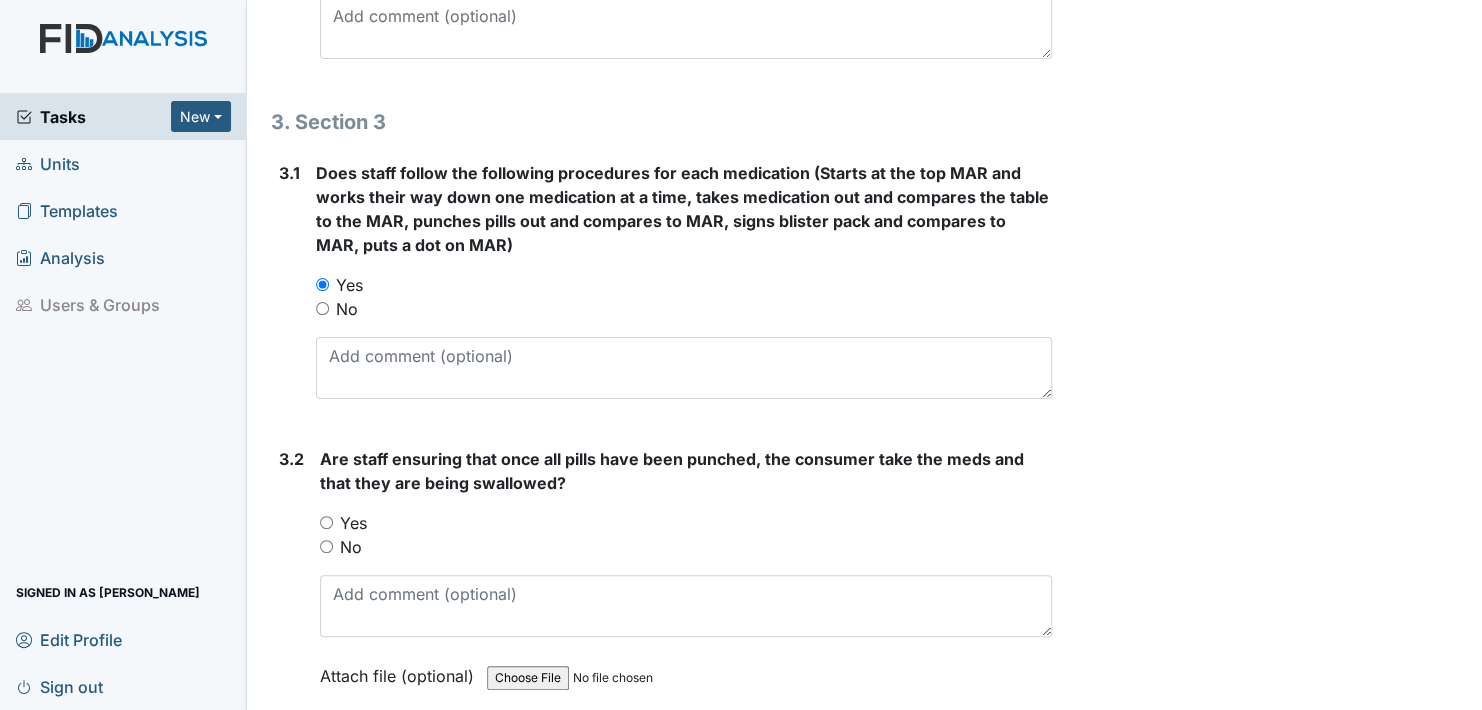 click on "Yes" at bounding box center (326, 522) 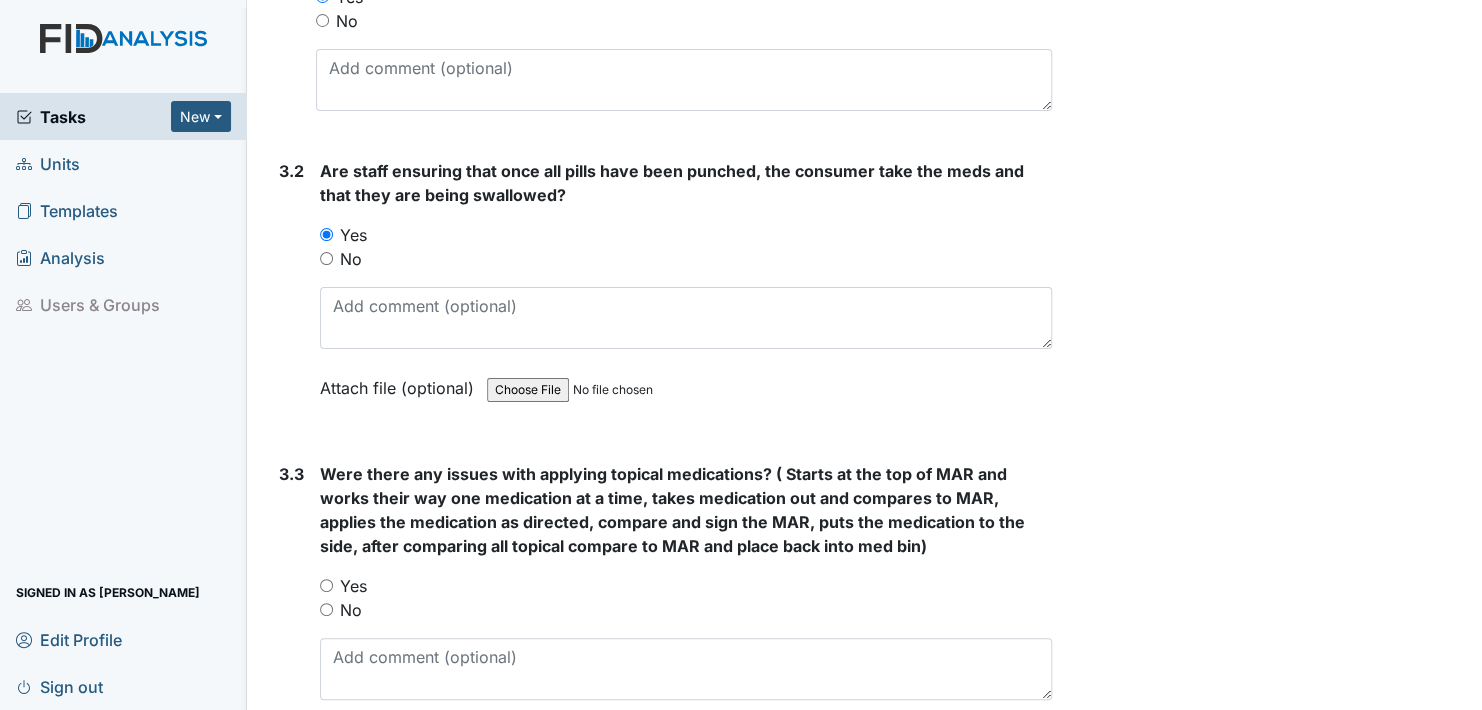 scroll, scrollTop: 2700, scrollLeft: 0, axis: vertical 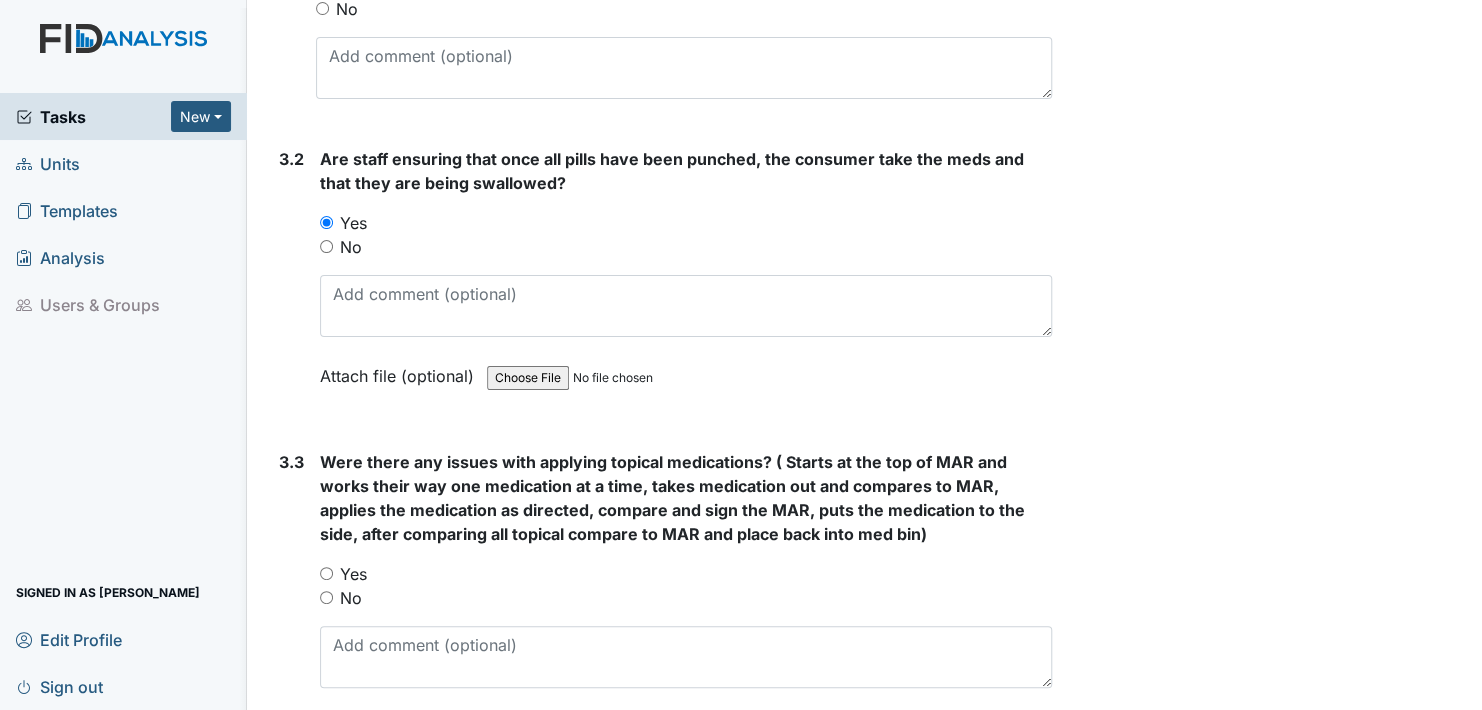 click on "No" at bounding box center (326, 597) 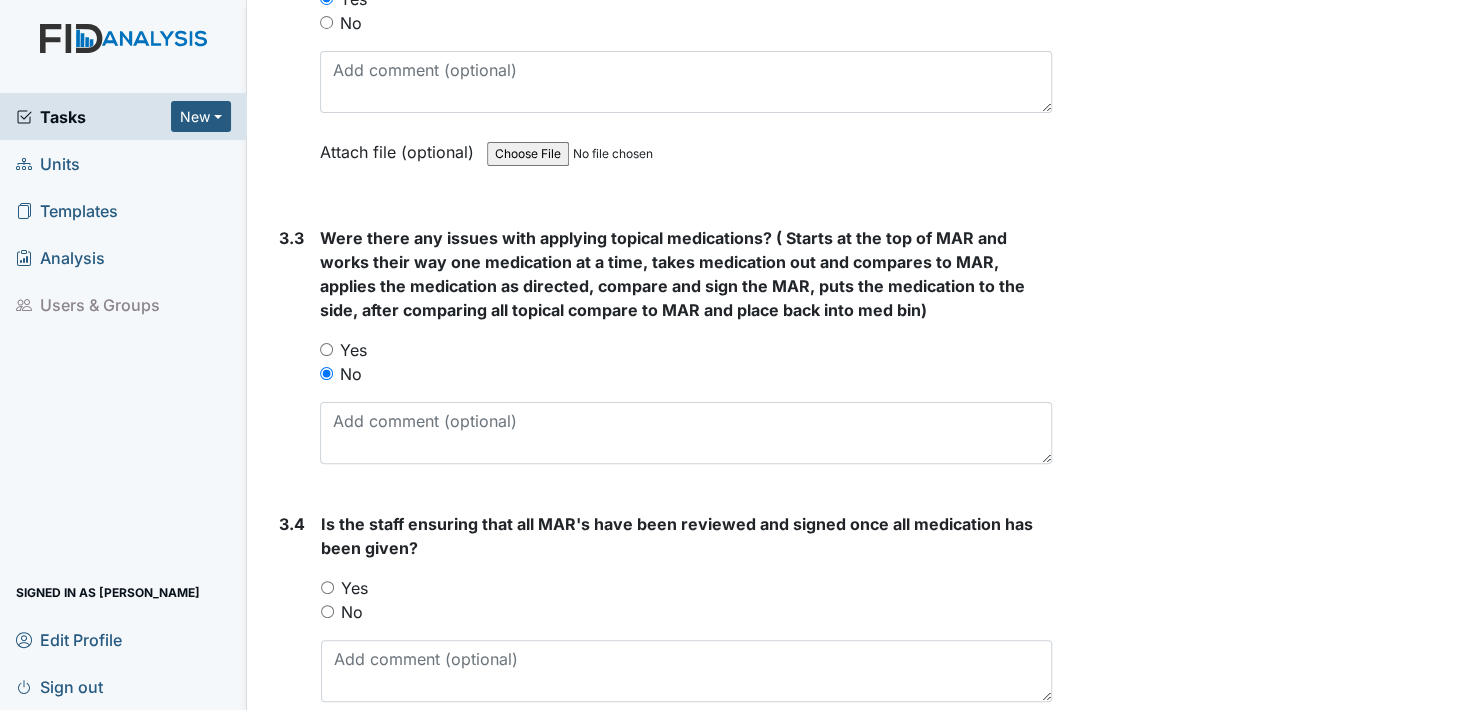 scroll, scrollTop: 3000, scrollLeft: 0, axis: vertical 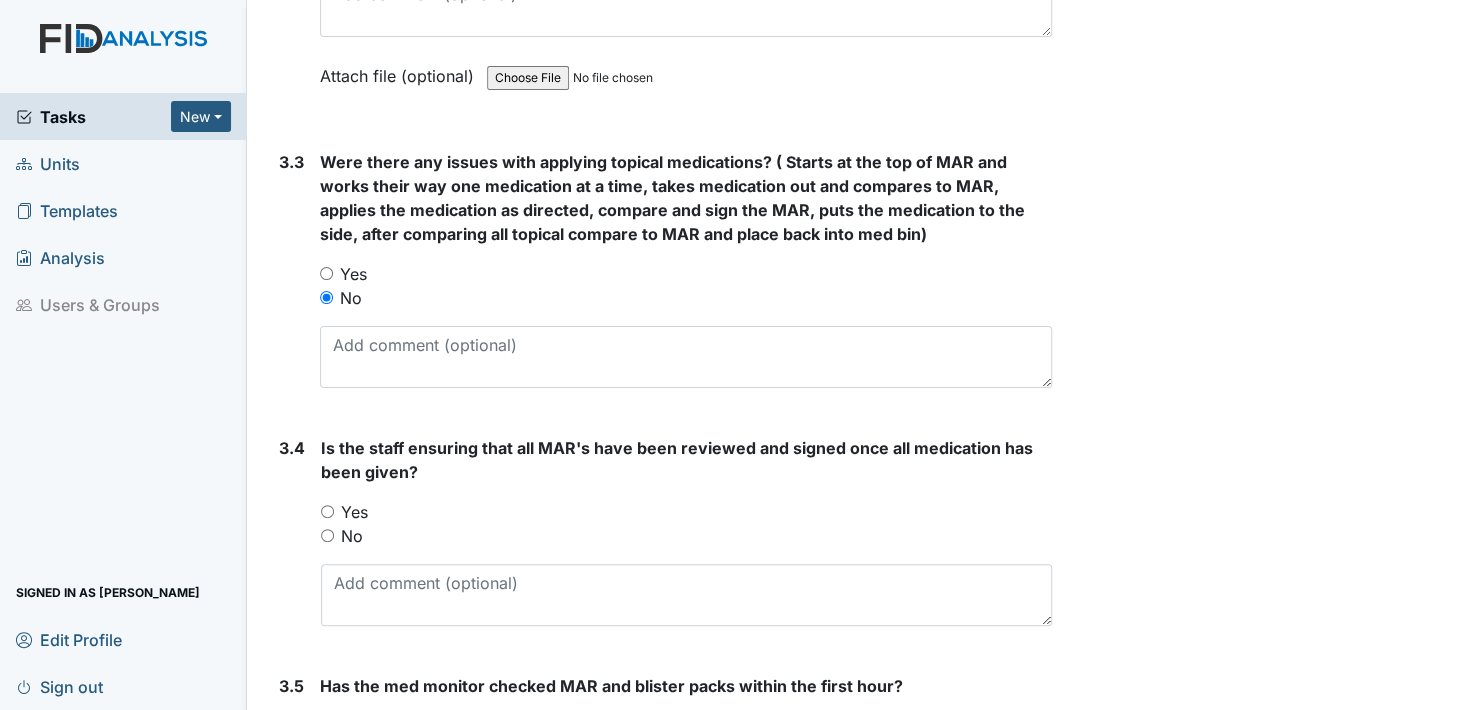 click on "Yes" at bounding box center (327, 511) 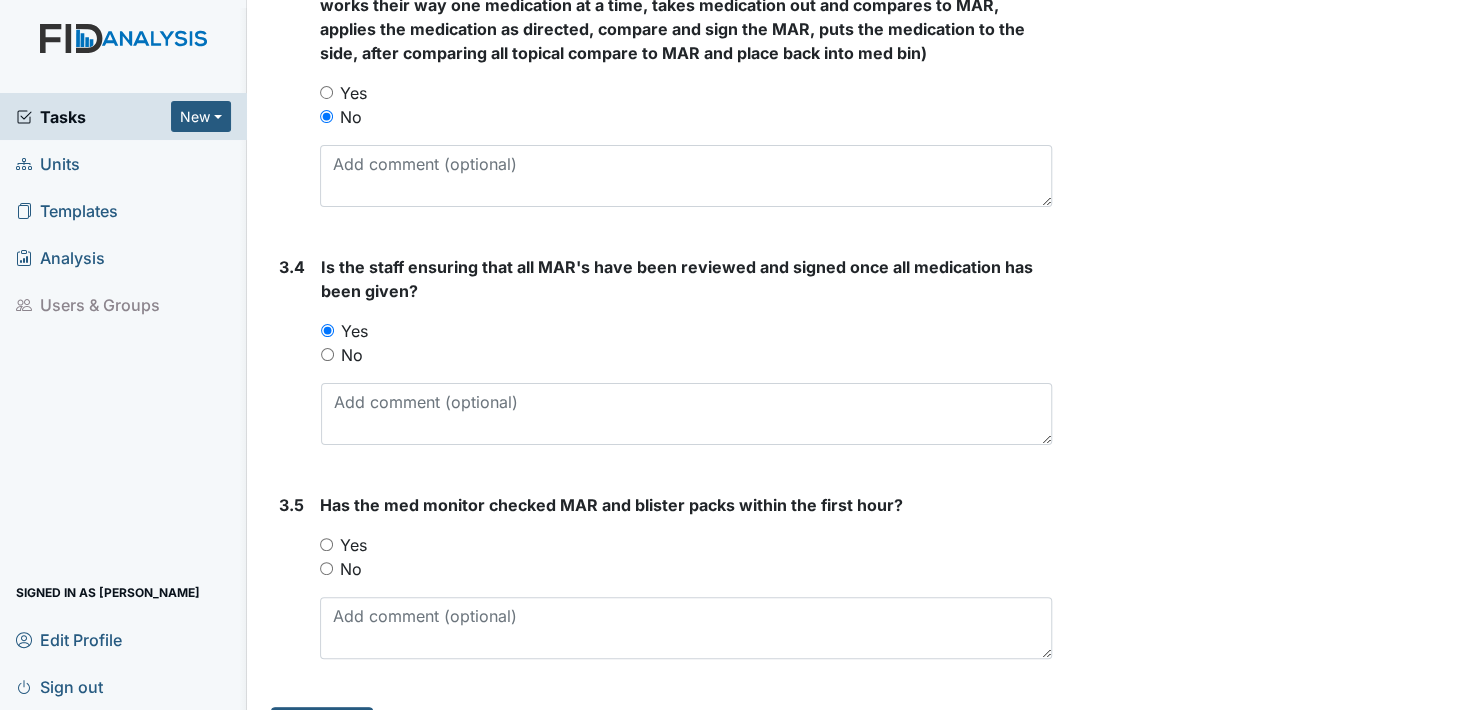 scroll, scrollTop: 3200, scrollLeft: 0, axis: vertical 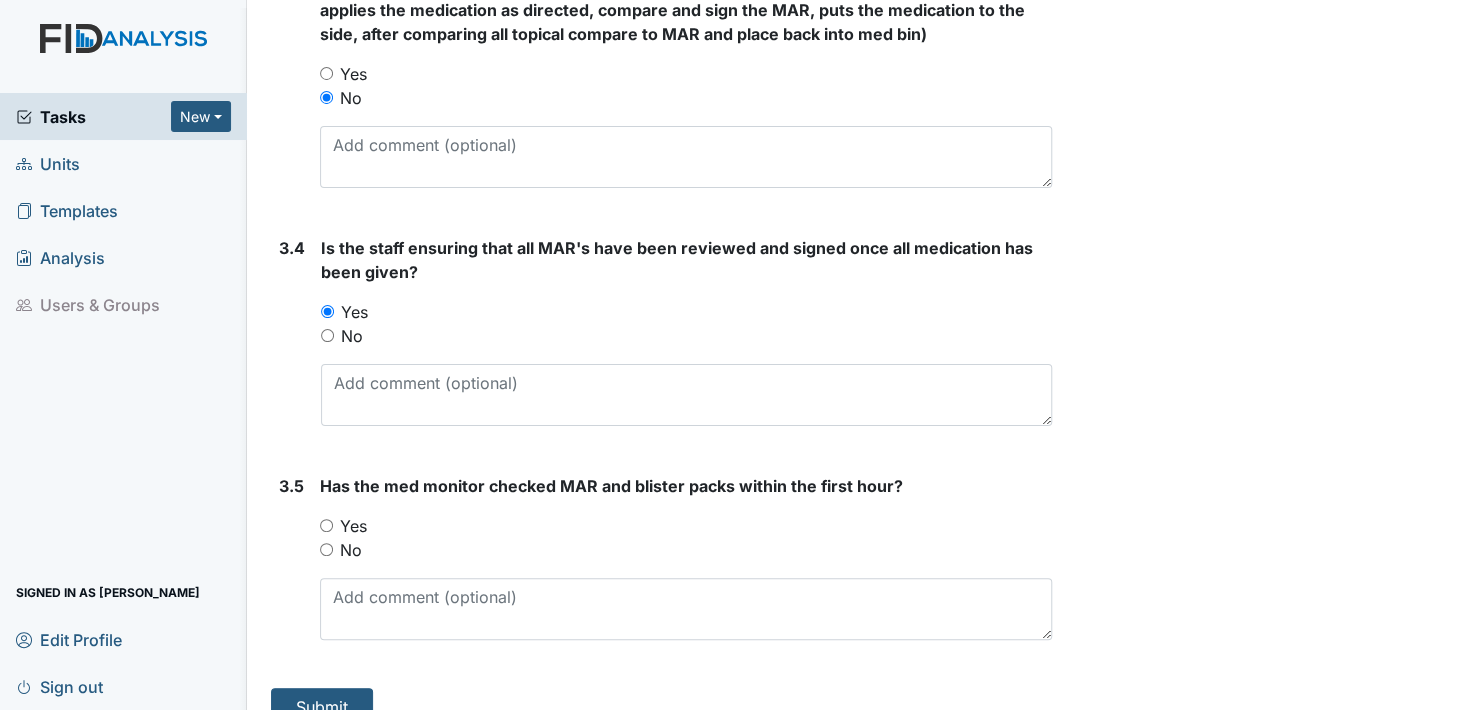 click on "Yes" at bounding box center [326, 525] 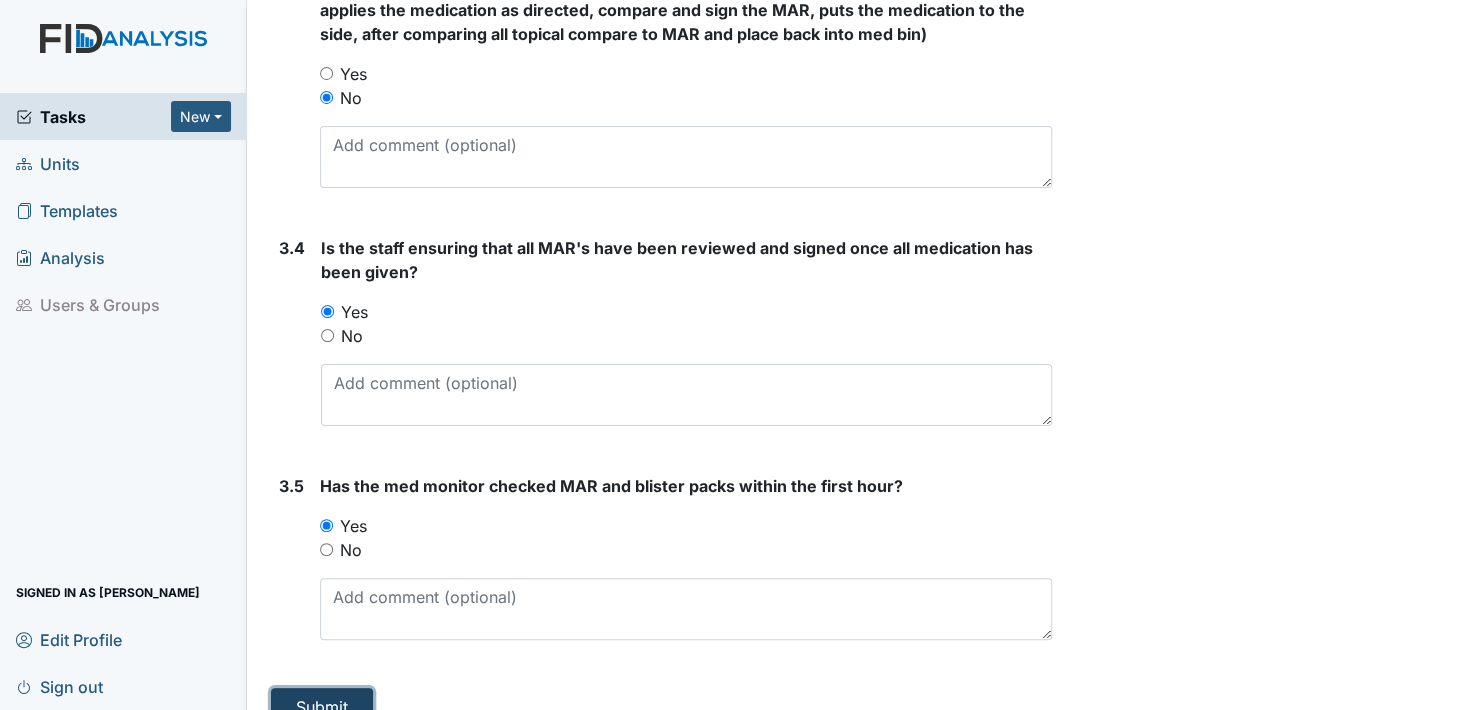 click on "Submit" at bounding box center [322, 707] 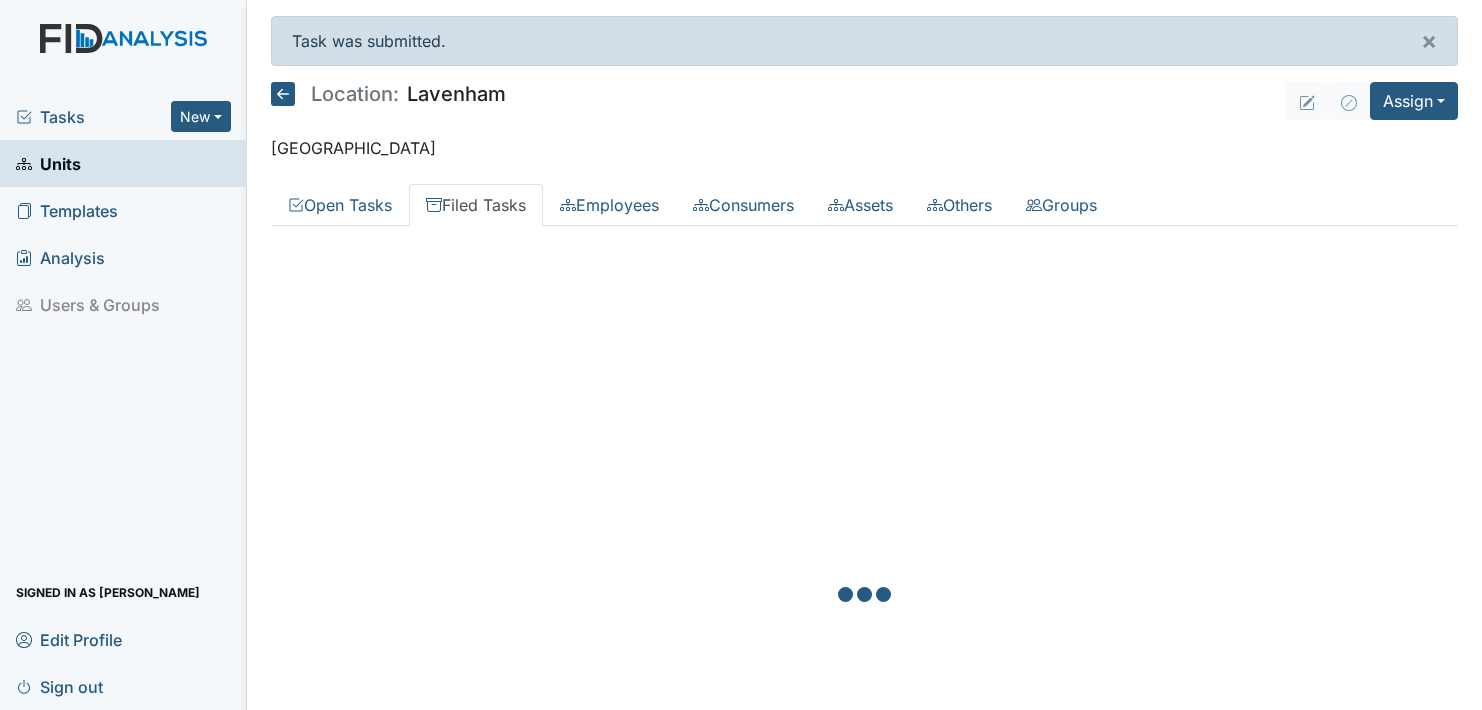 scroll, scrollTop: 0, scrollLeft: 0, axis: both 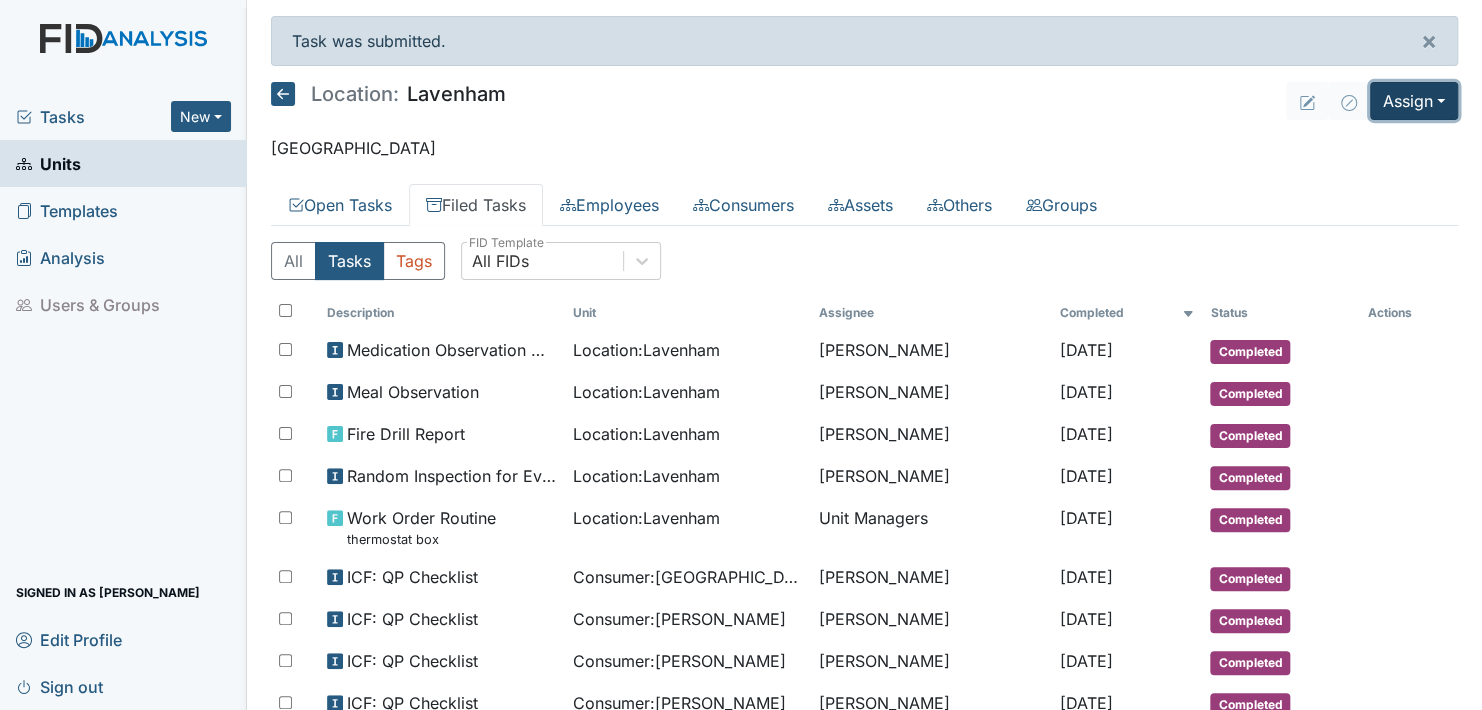 click on "Assign" at bounding box center [1414, 101] 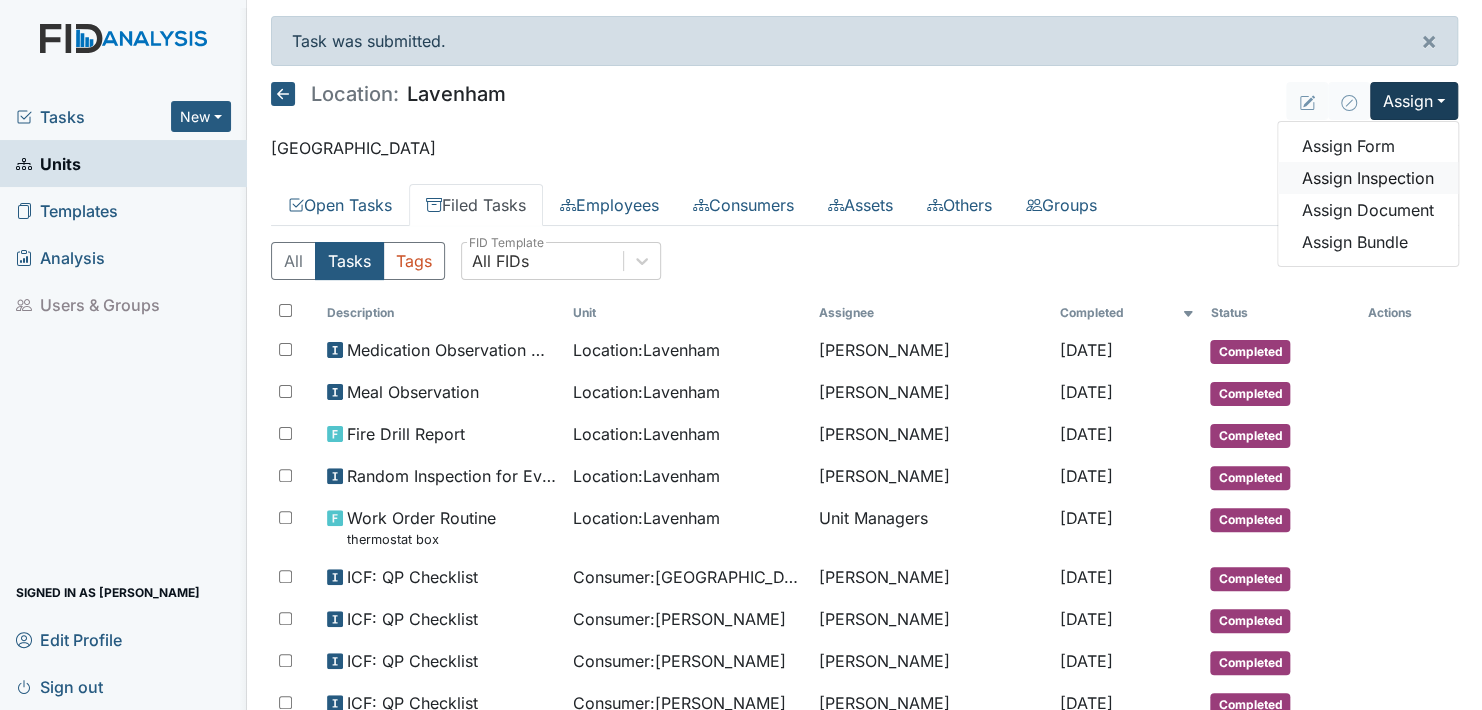 click on "Assign Inspection" at bounding box center (1368, 178) 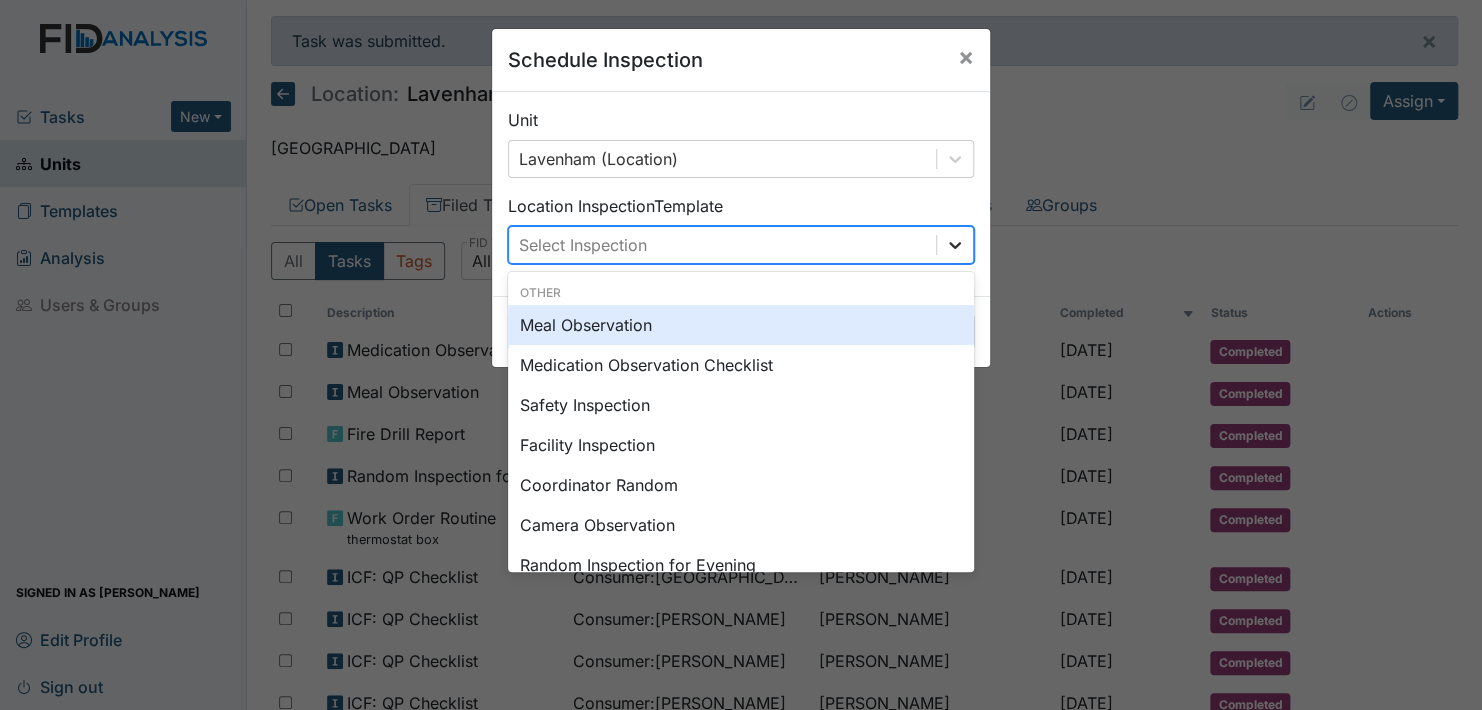 click 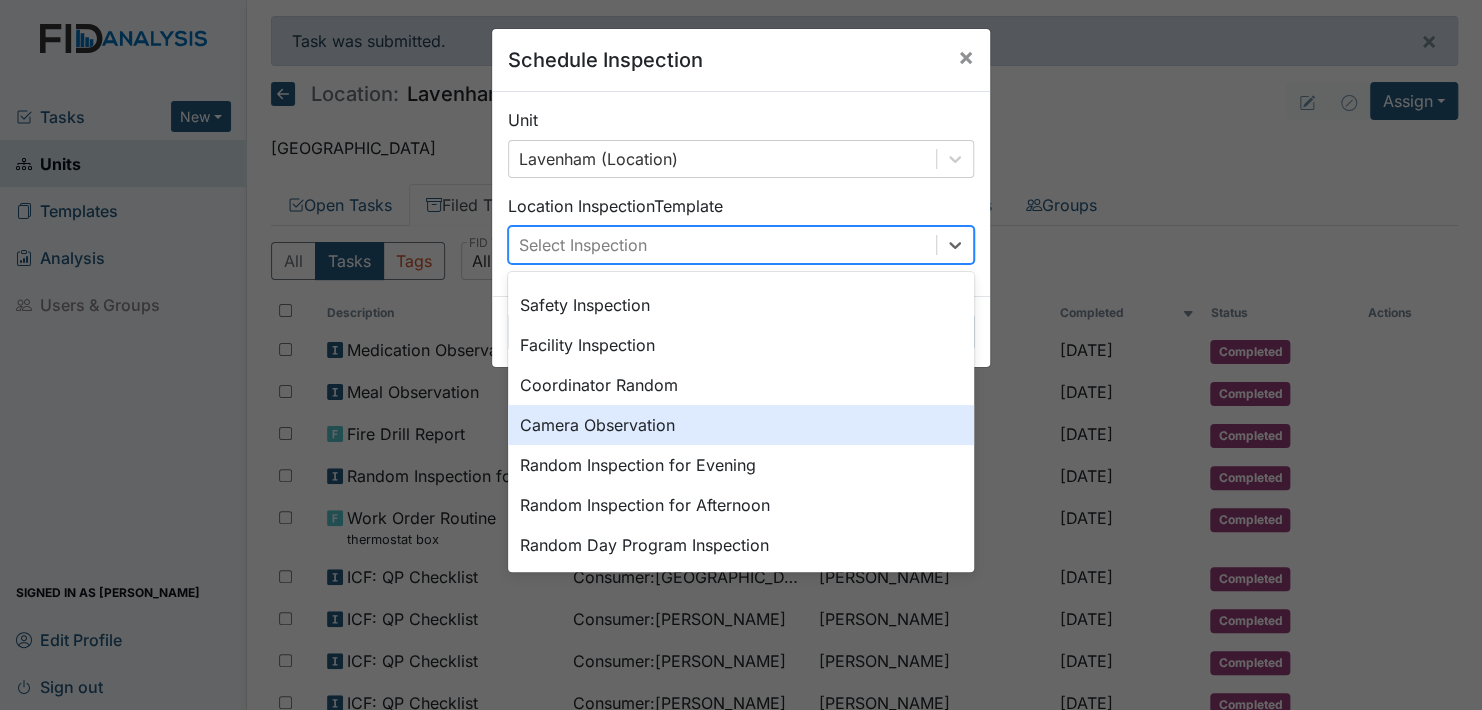 scroll, scrollTop: 200, scrollLeft: 0, axis: vertical 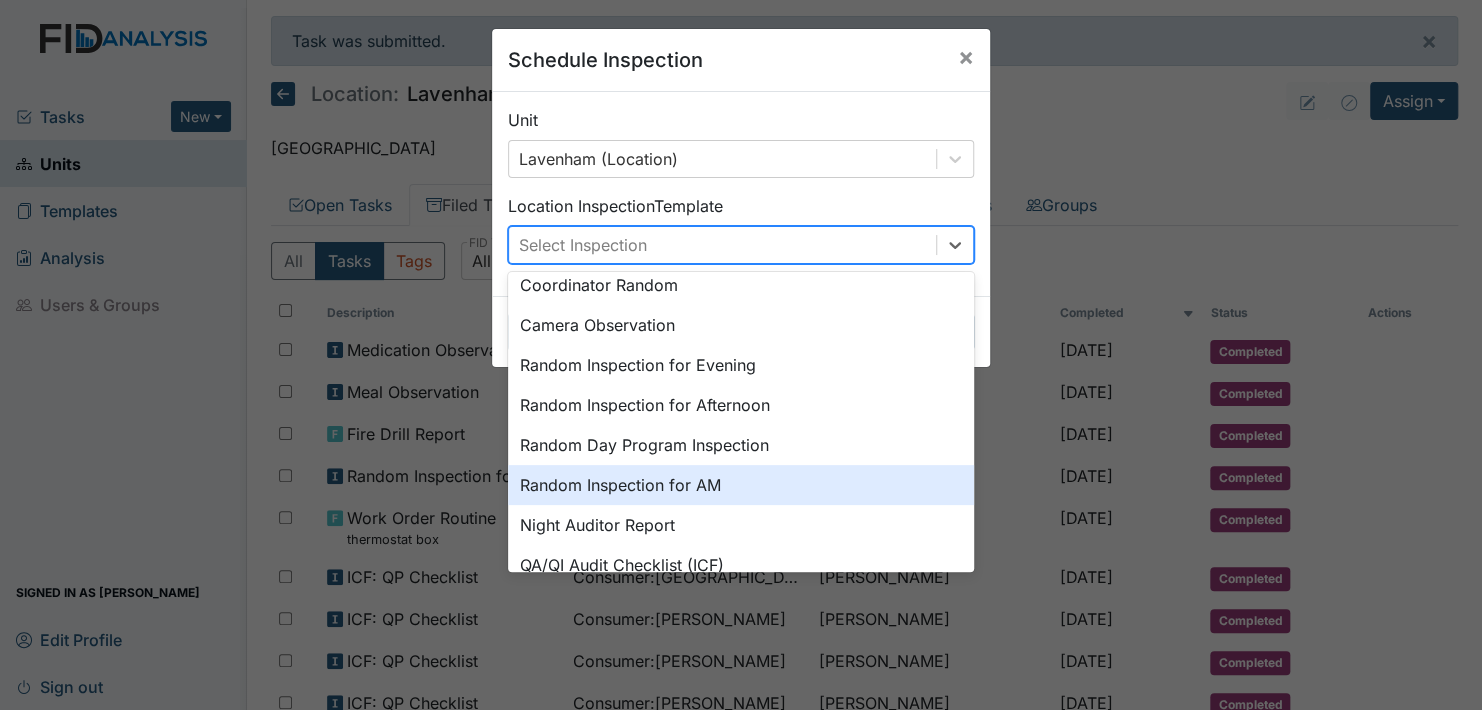 click on "Random Inspection for AM" at bounding box center (741, 485) 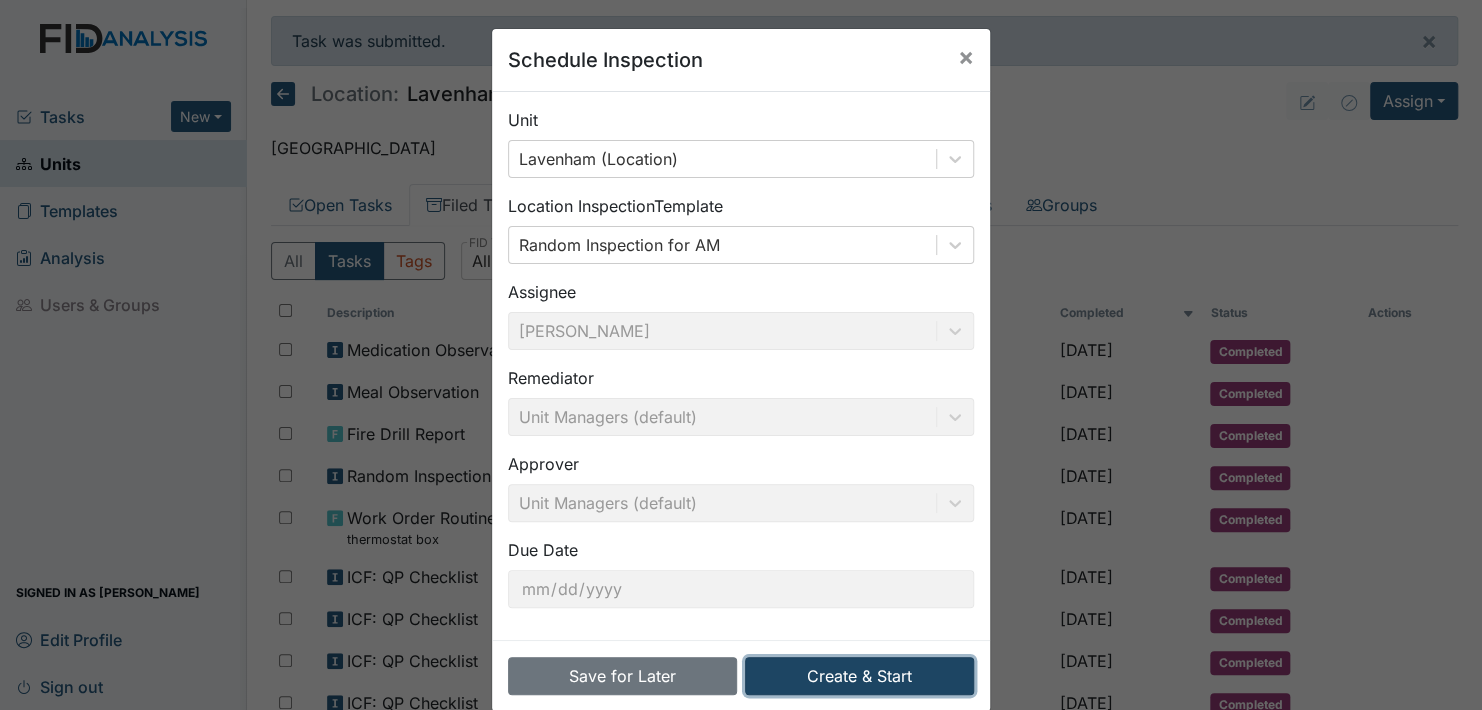 click on "Create & Start" at bounding box center [859, 676] 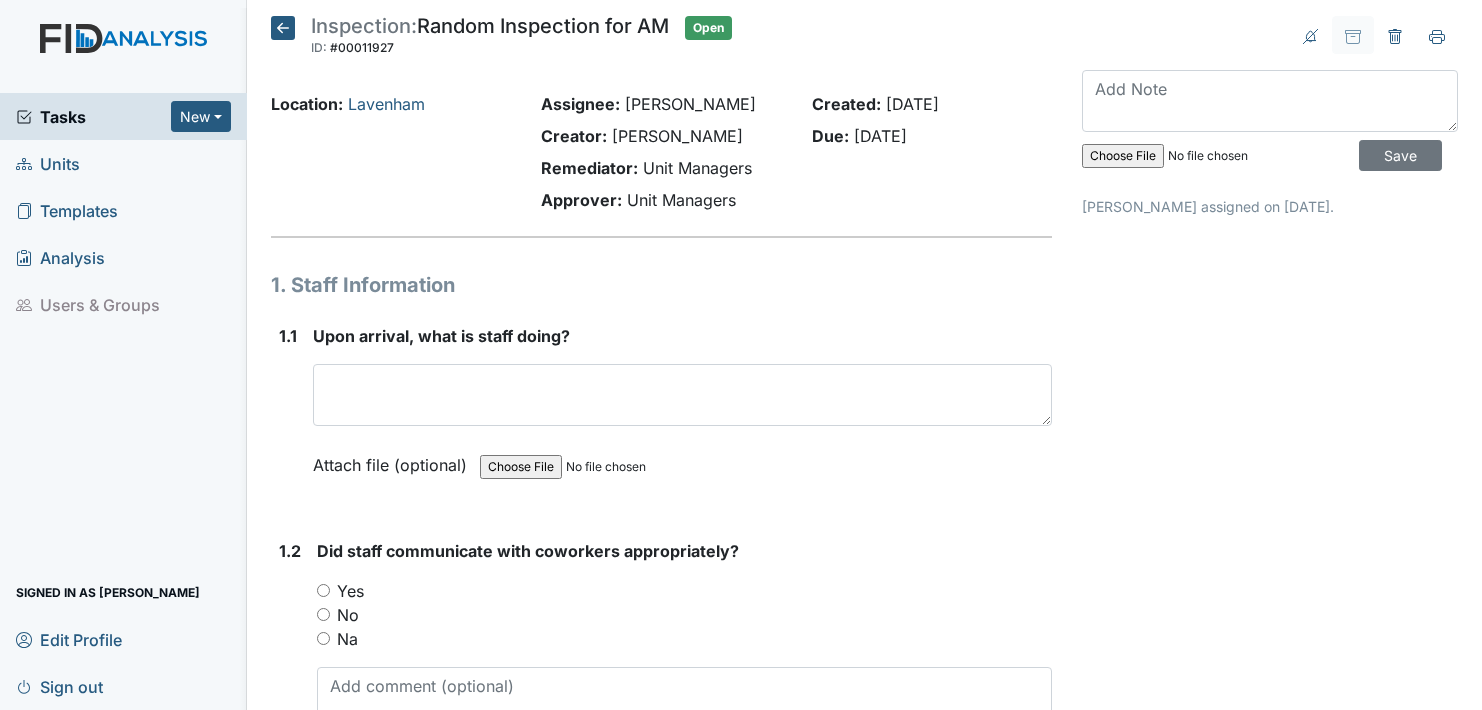 scroll, scrollTop: 0, scrollLeft: 0, axis: both 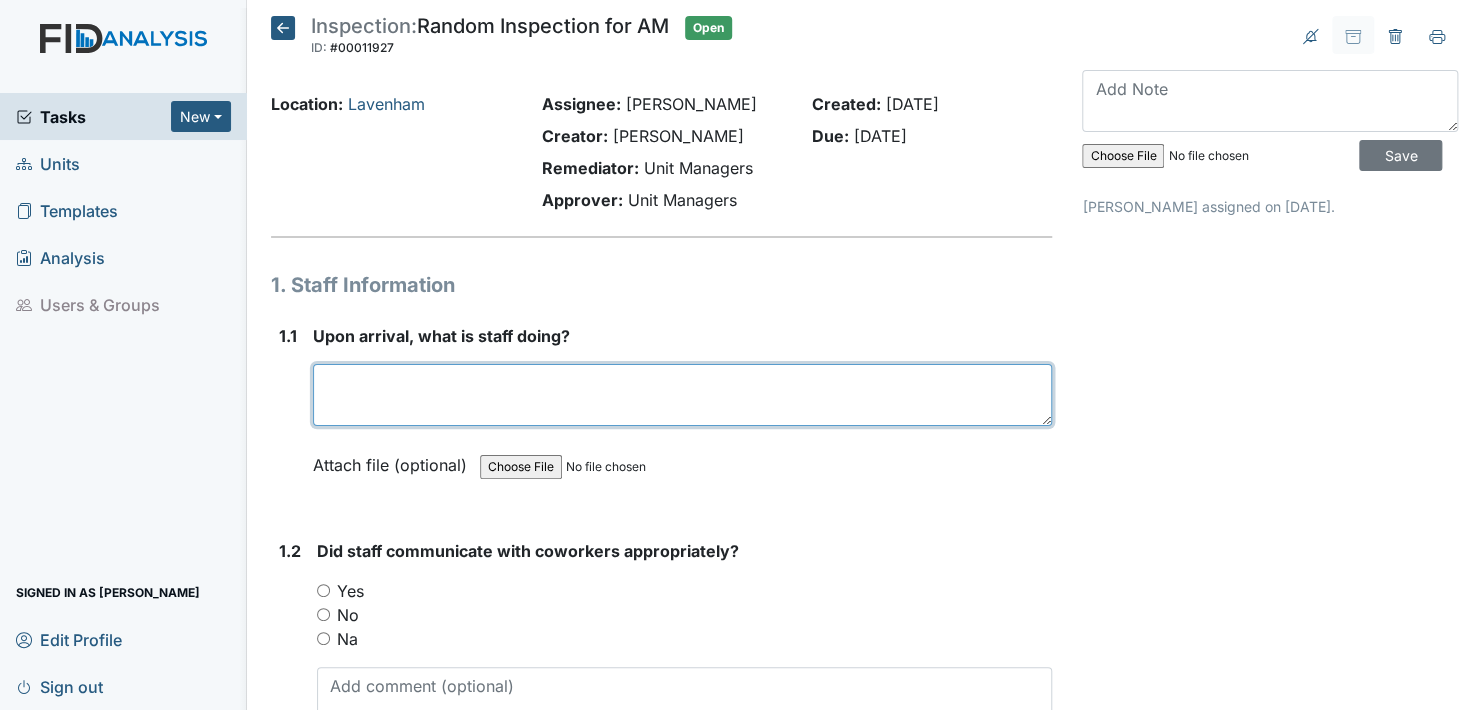 click at bounding box center [682, 395] 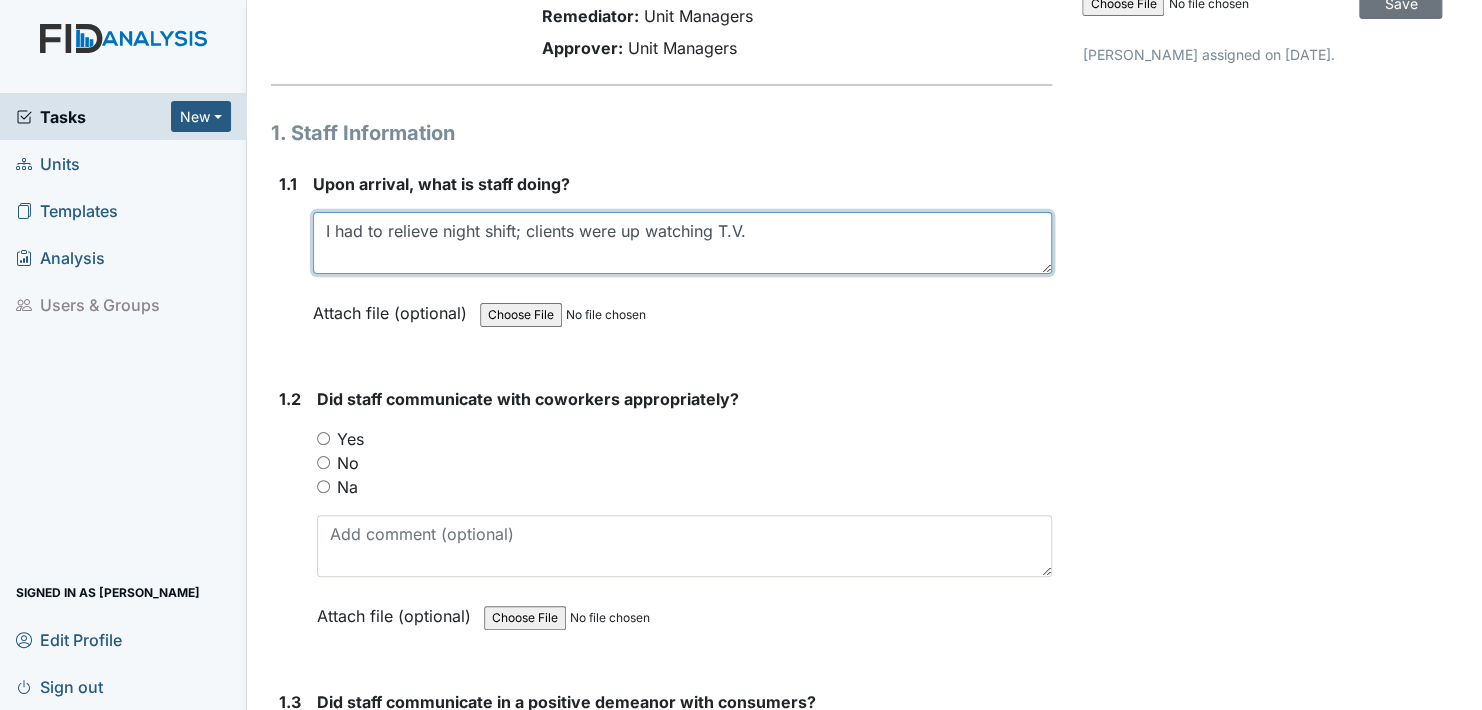 scroll, scrollTop: 200, scrollLeft: 0, axis: vertical 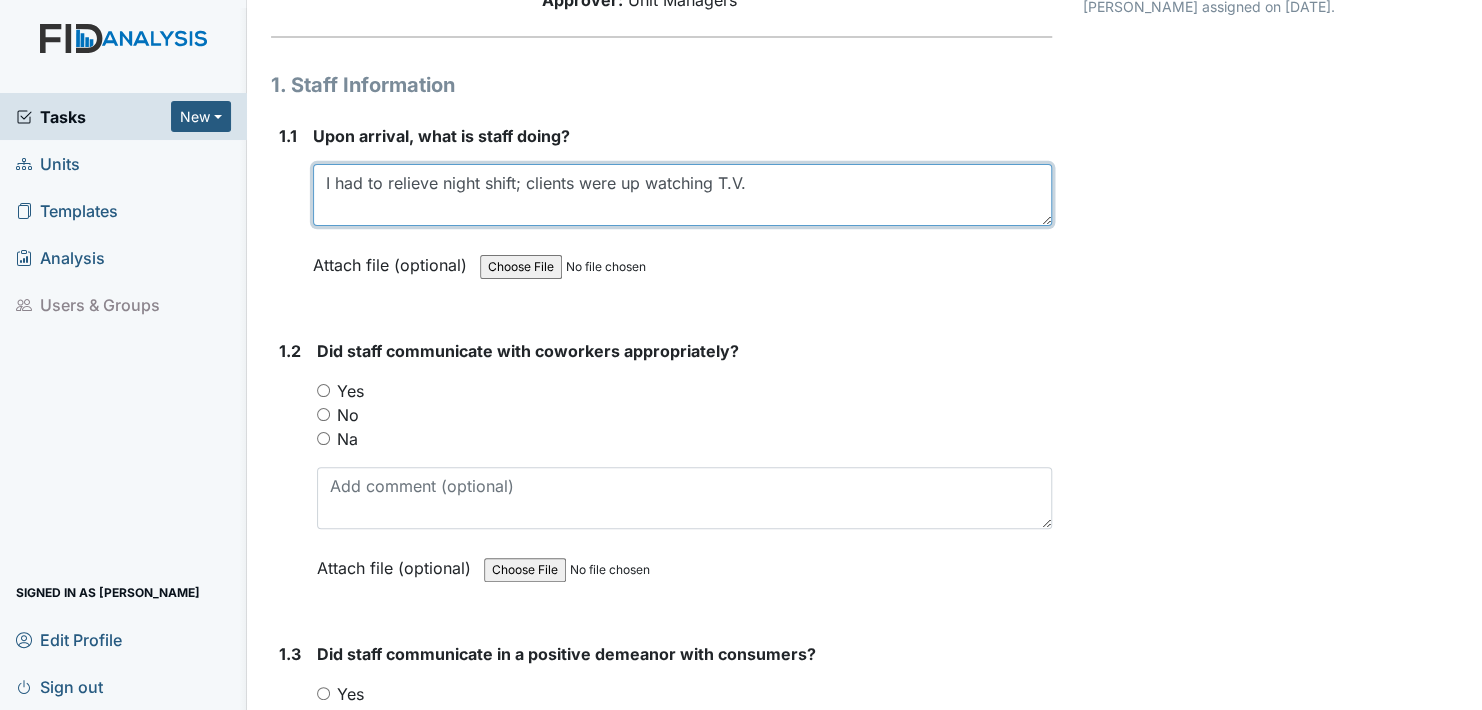 type on "I had to relieve night shift; clients were up watching T.V." 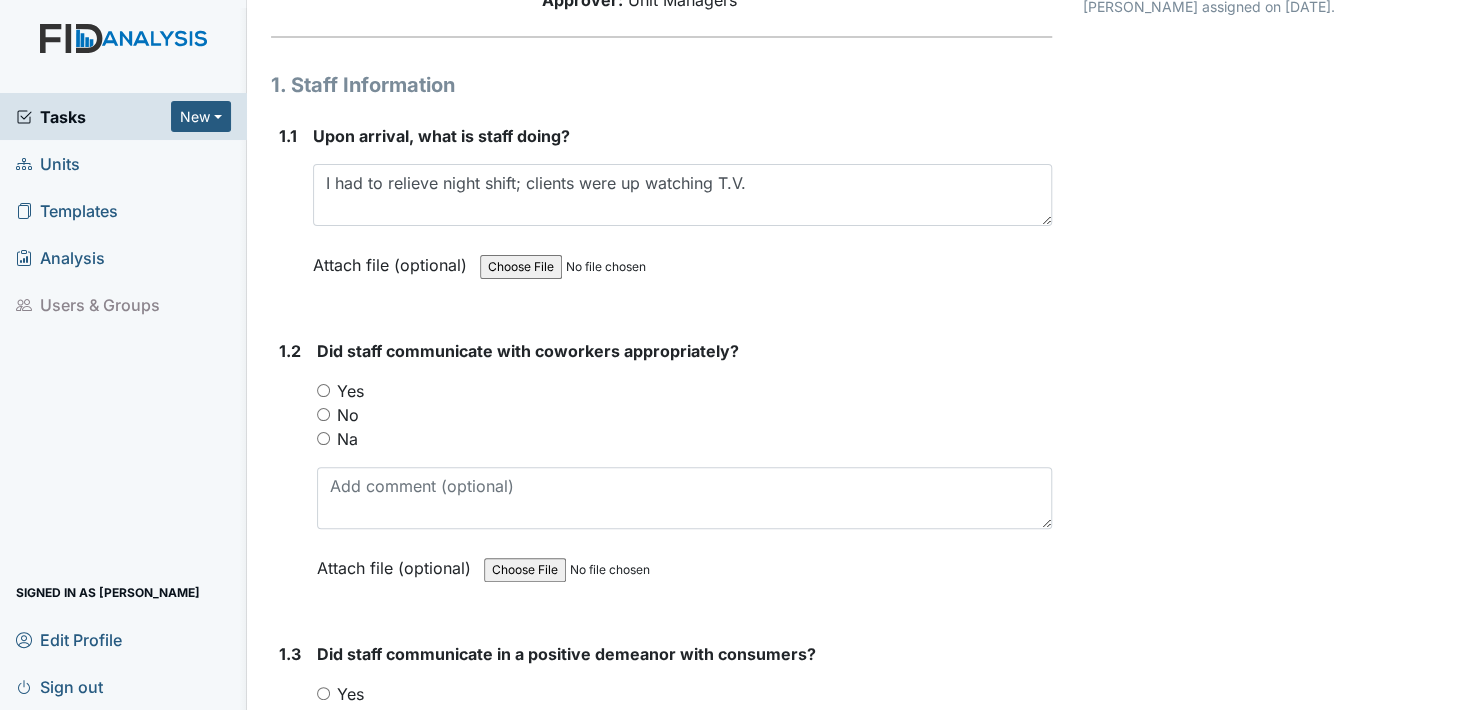 click on "Yes" at bounding box center [323, 390] 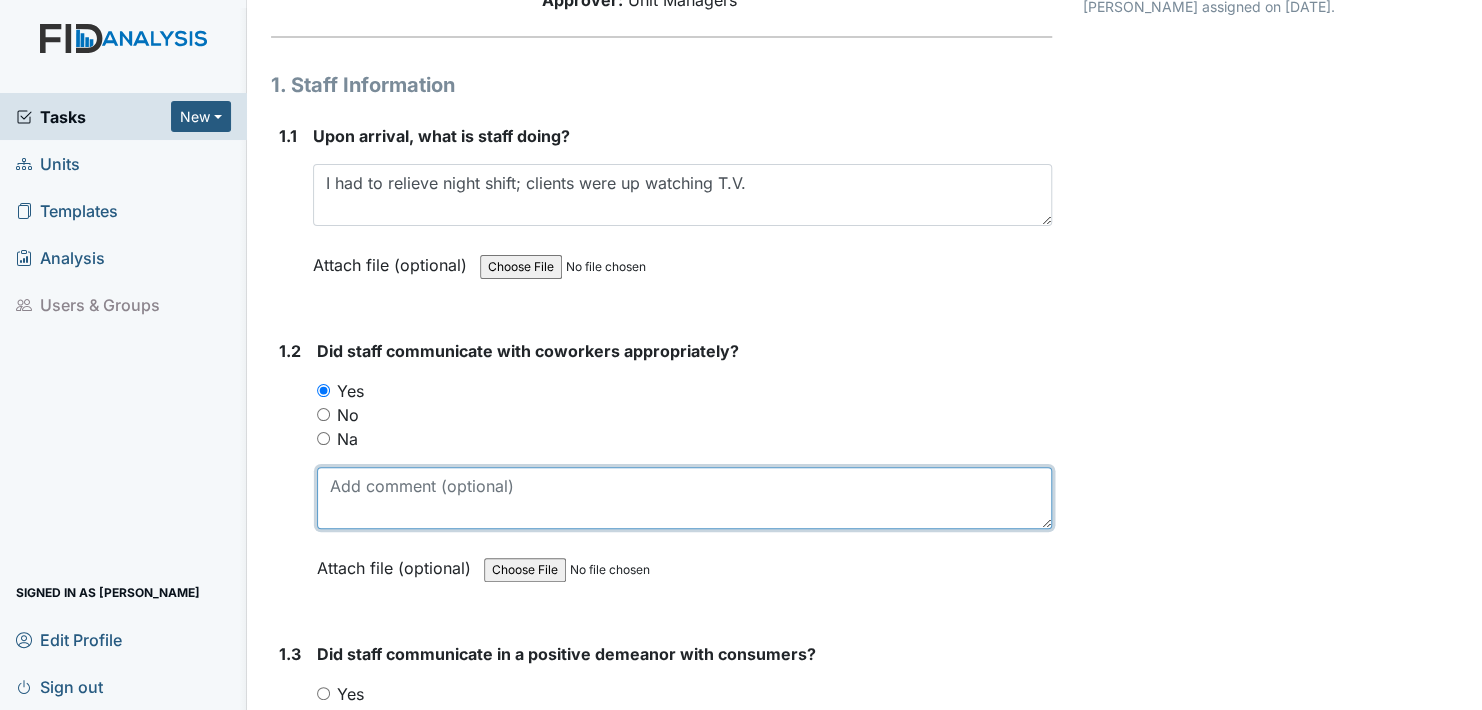 click at bounding box center [684, 498] 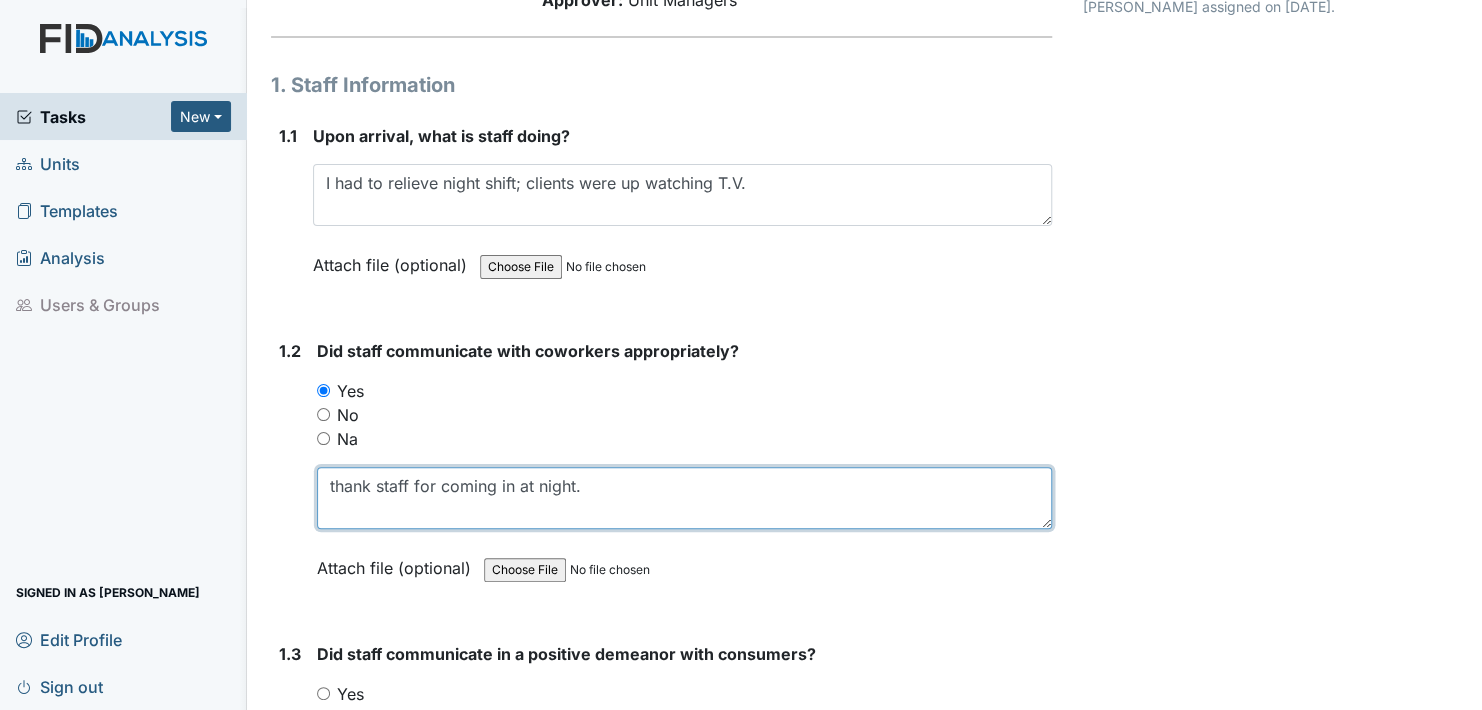 type on "thank staff for coming in at night." 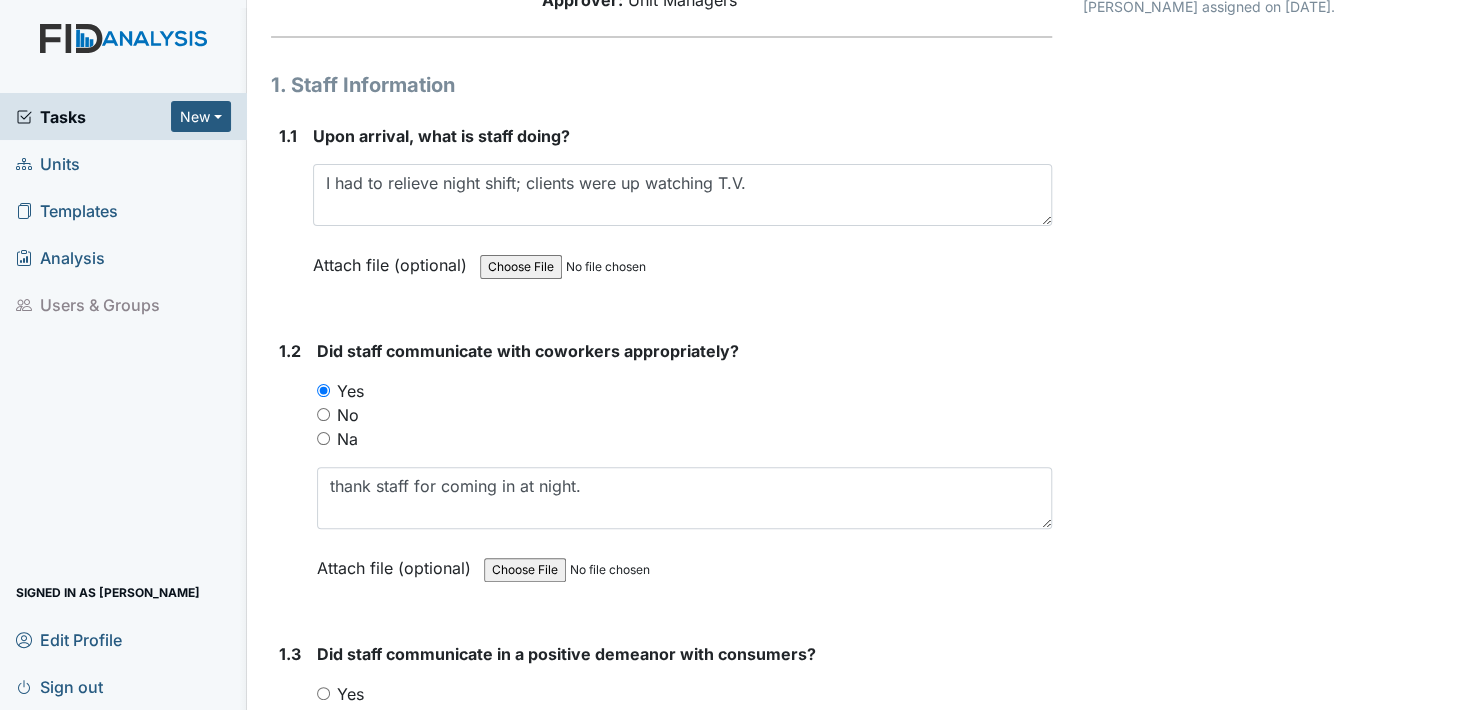 click on "Attach file (optional)" at bounding box center [398, 562] 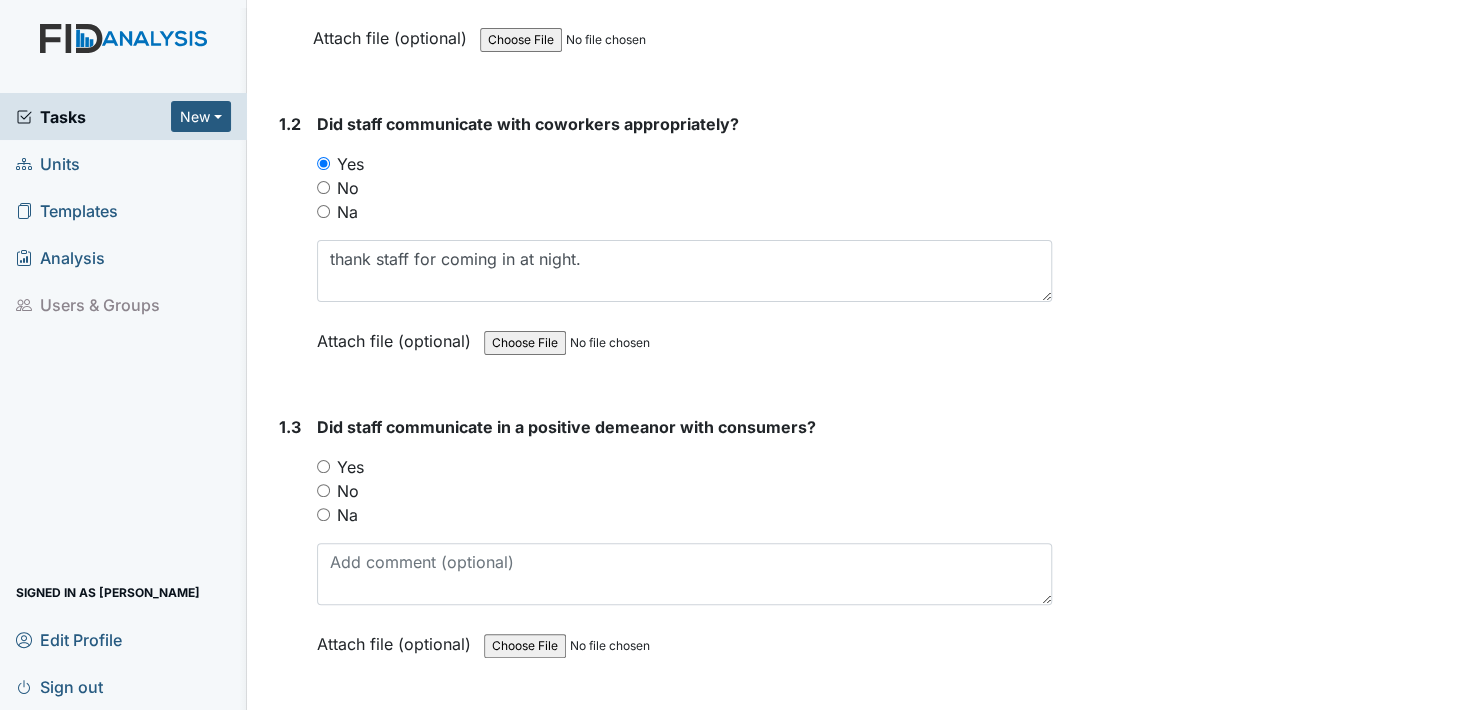 scroll, scrollTop: 500, scrollLeft: 0, axis: vertical 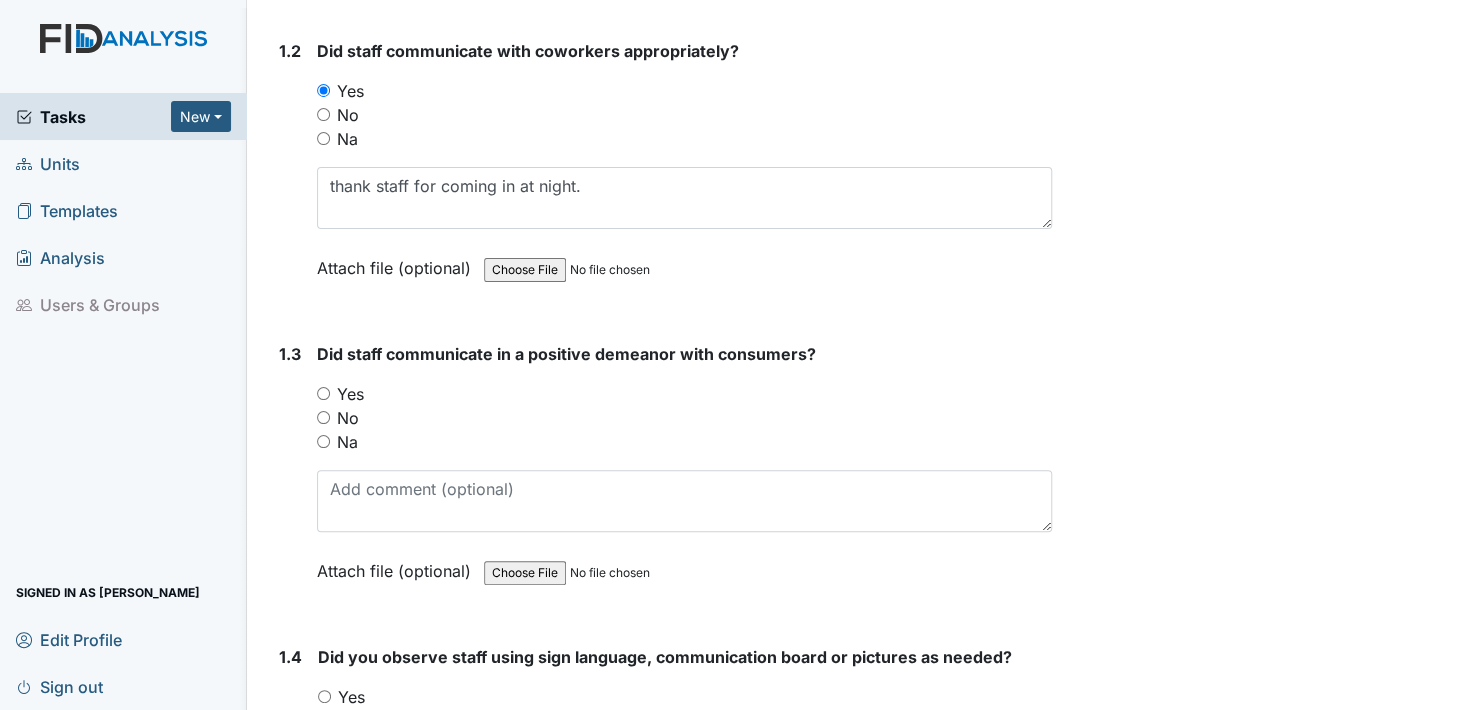 click on "Yes" at bounding box center [323, 393] 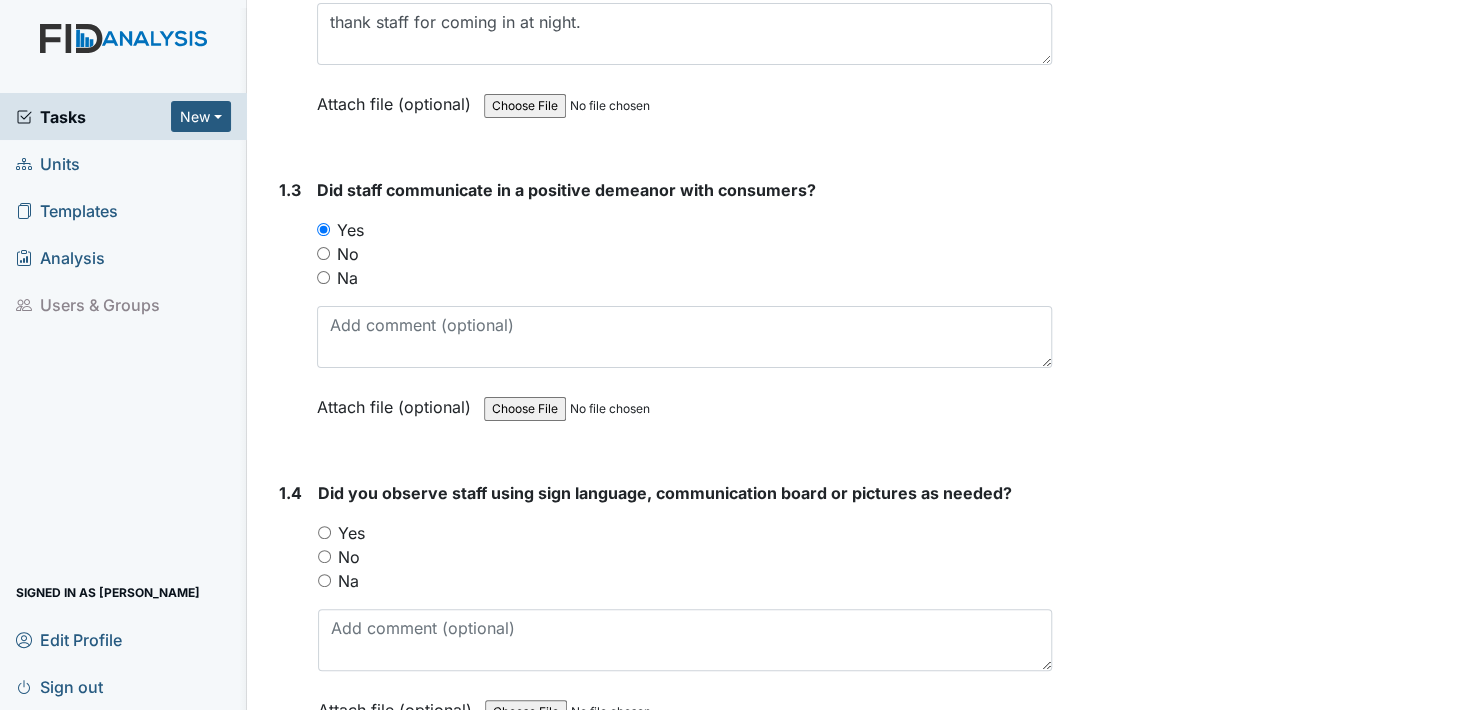 scroll, scrollTop: 700, scrollLeft: 0, axis: vertical 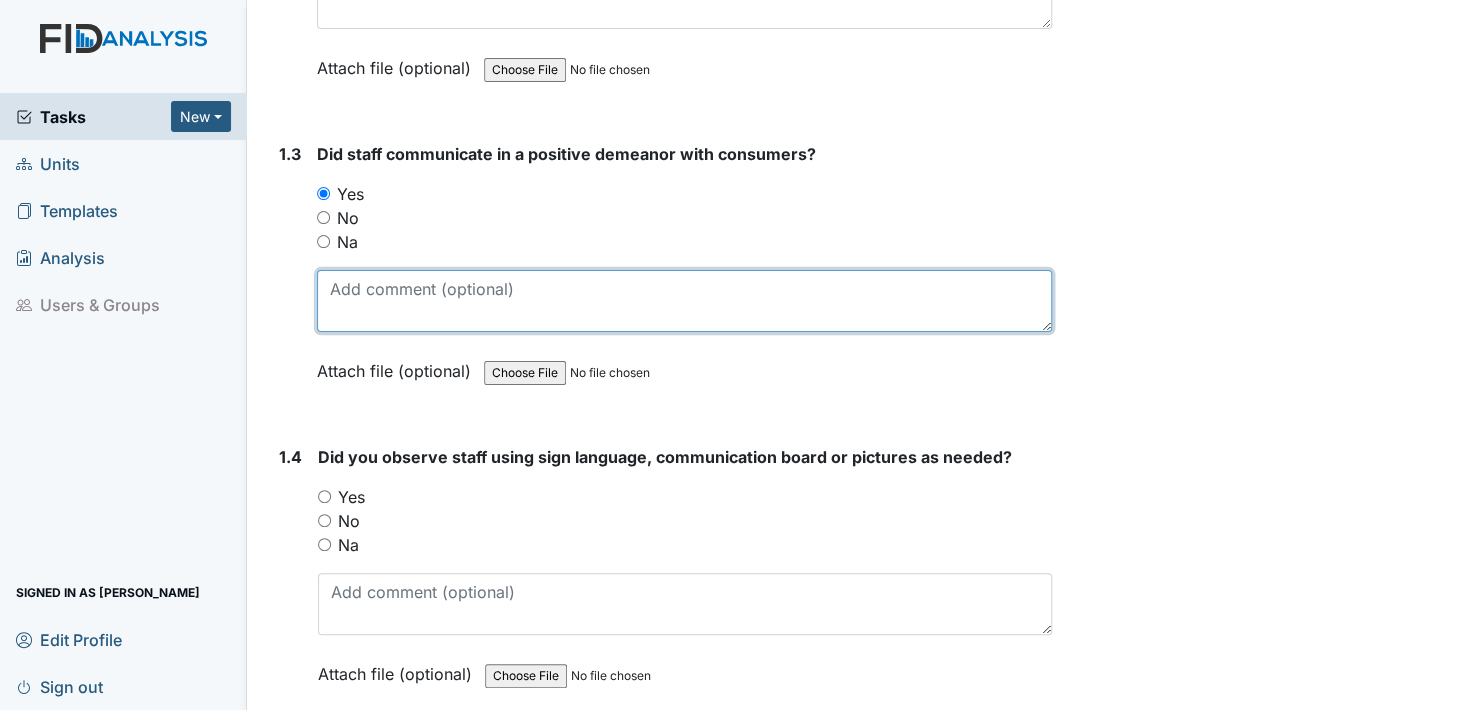 click at bounding box center [684, 301] 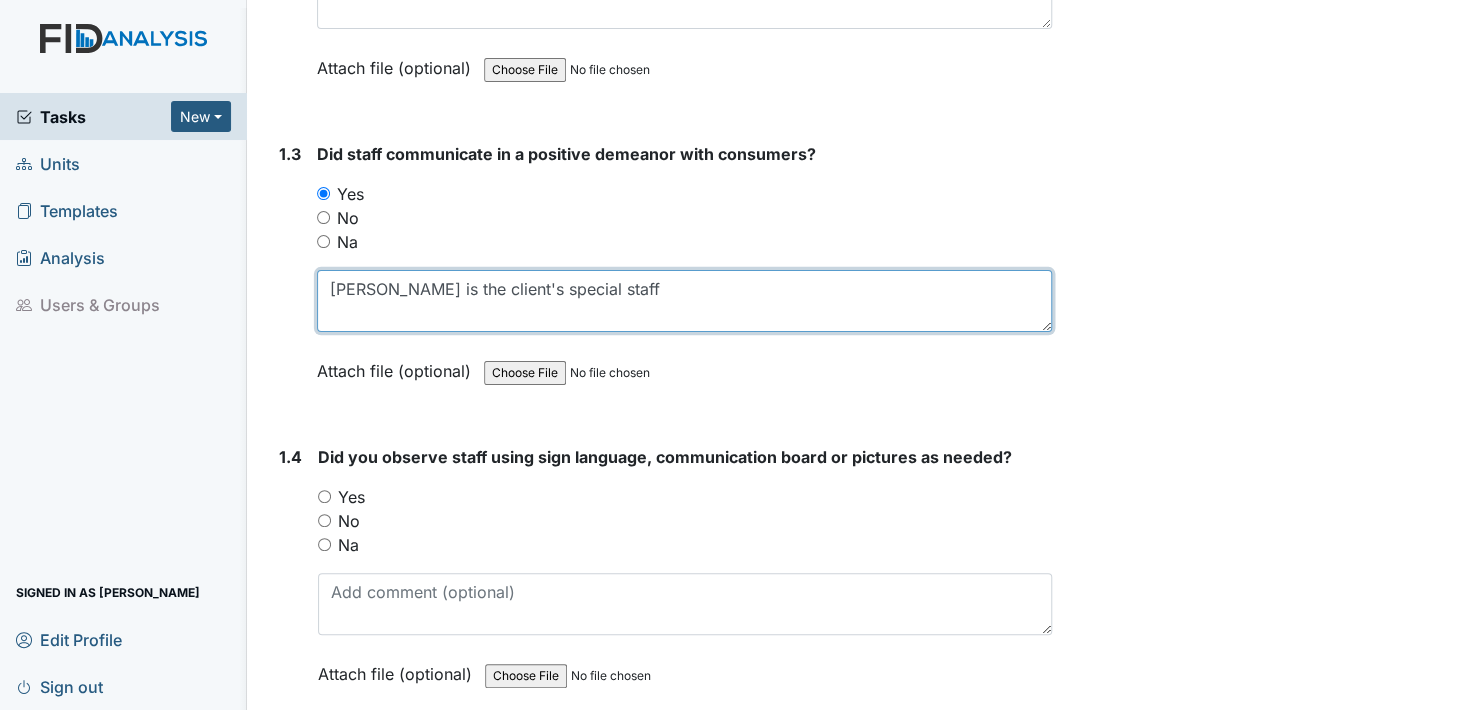 click on "Shirley is the client's special staff" at bounding box center (684, 301) 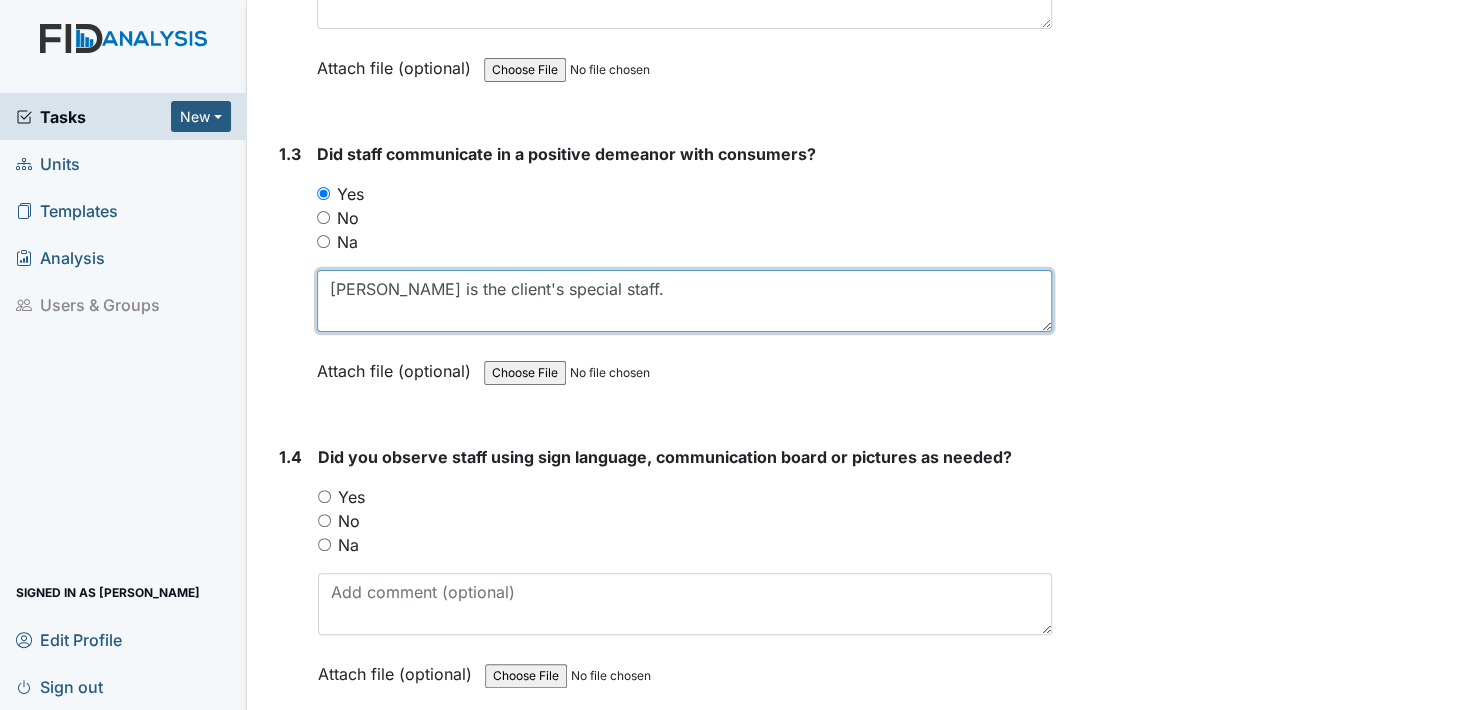 type on "Shirley is the client's special staff." 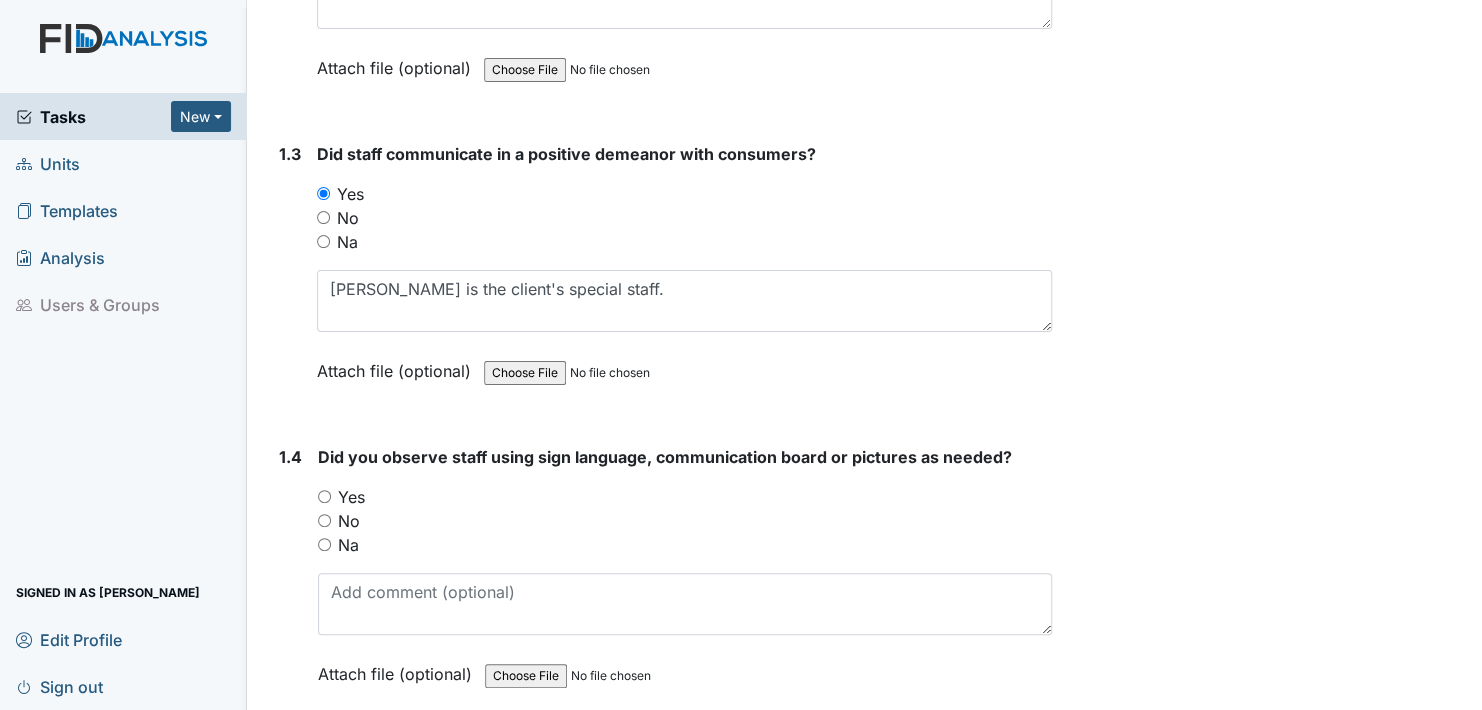 click on "Yes" at bounding box center [324, 496] 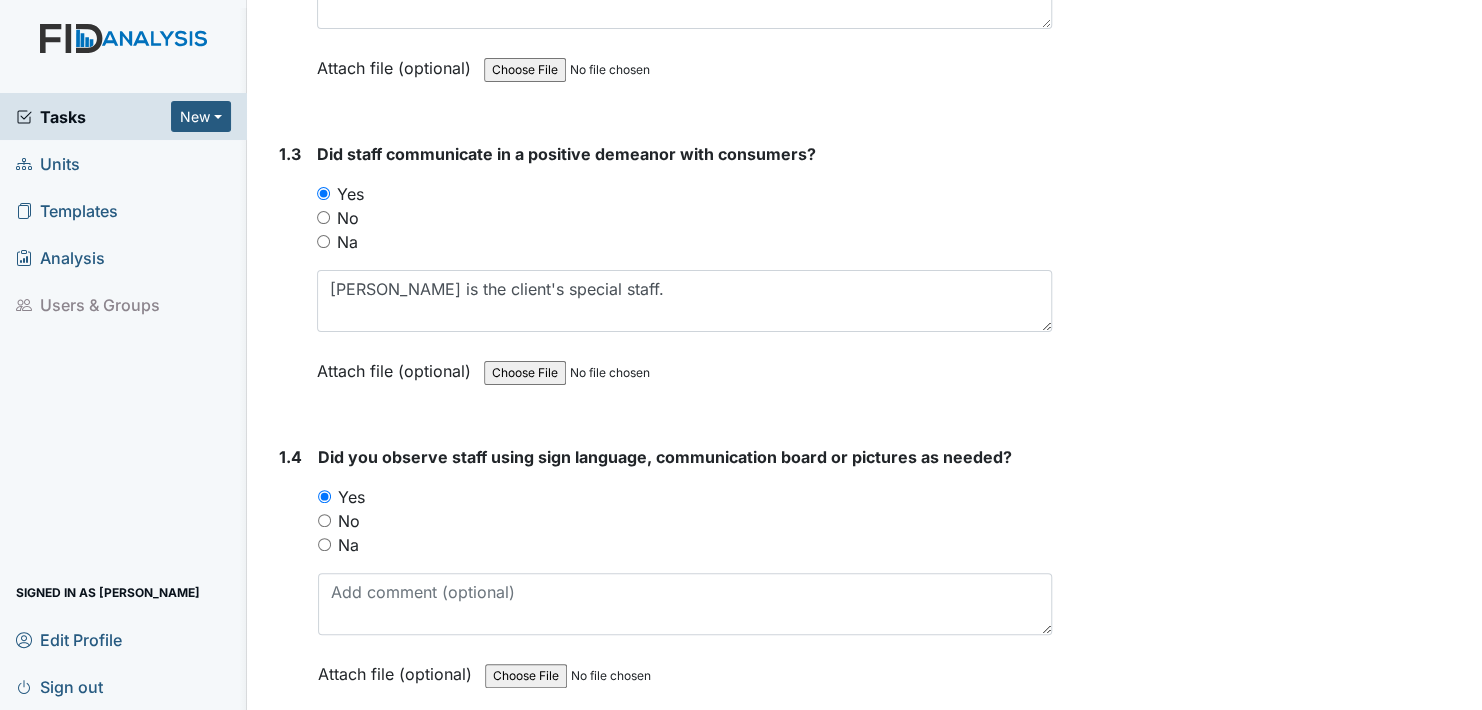scroll, scrollTop: 800, scrollLeft: 0, axis: vertical 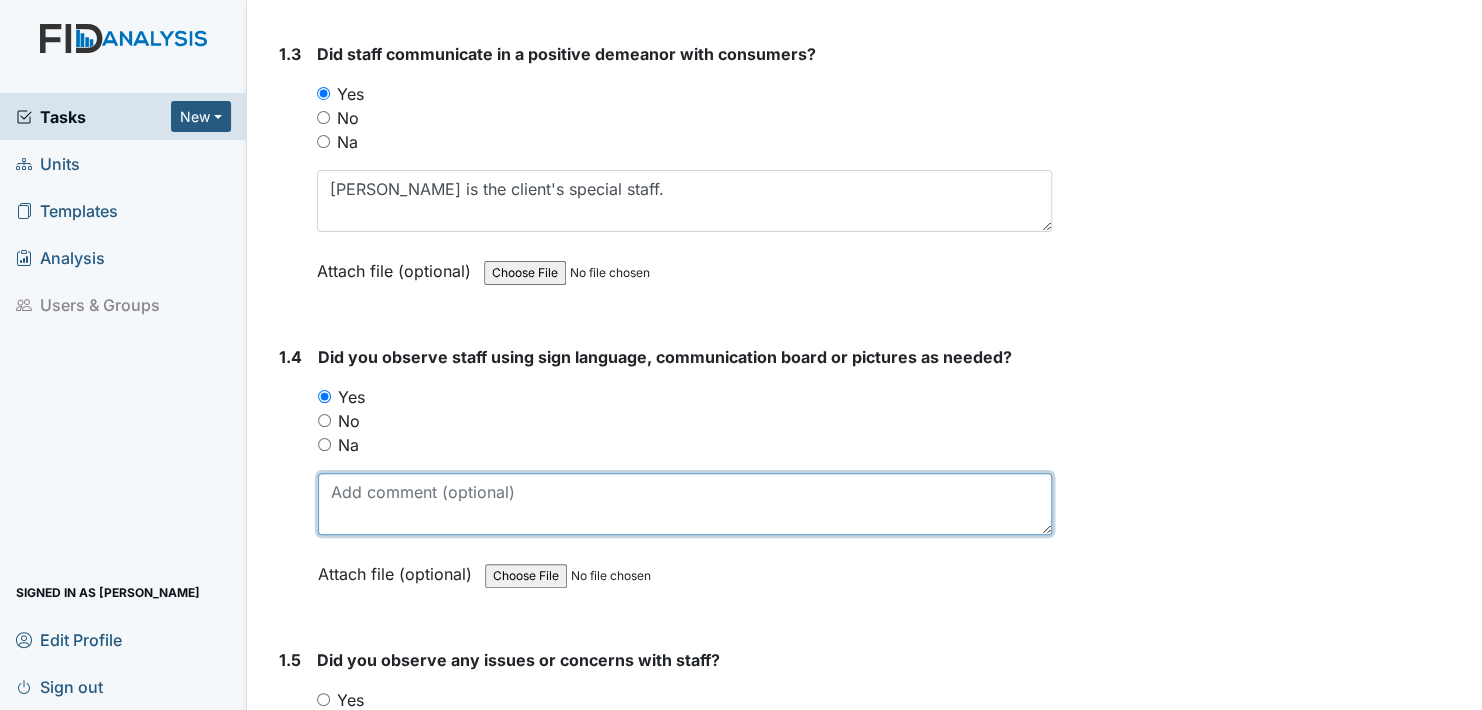 click at bounding box center [685, 504] 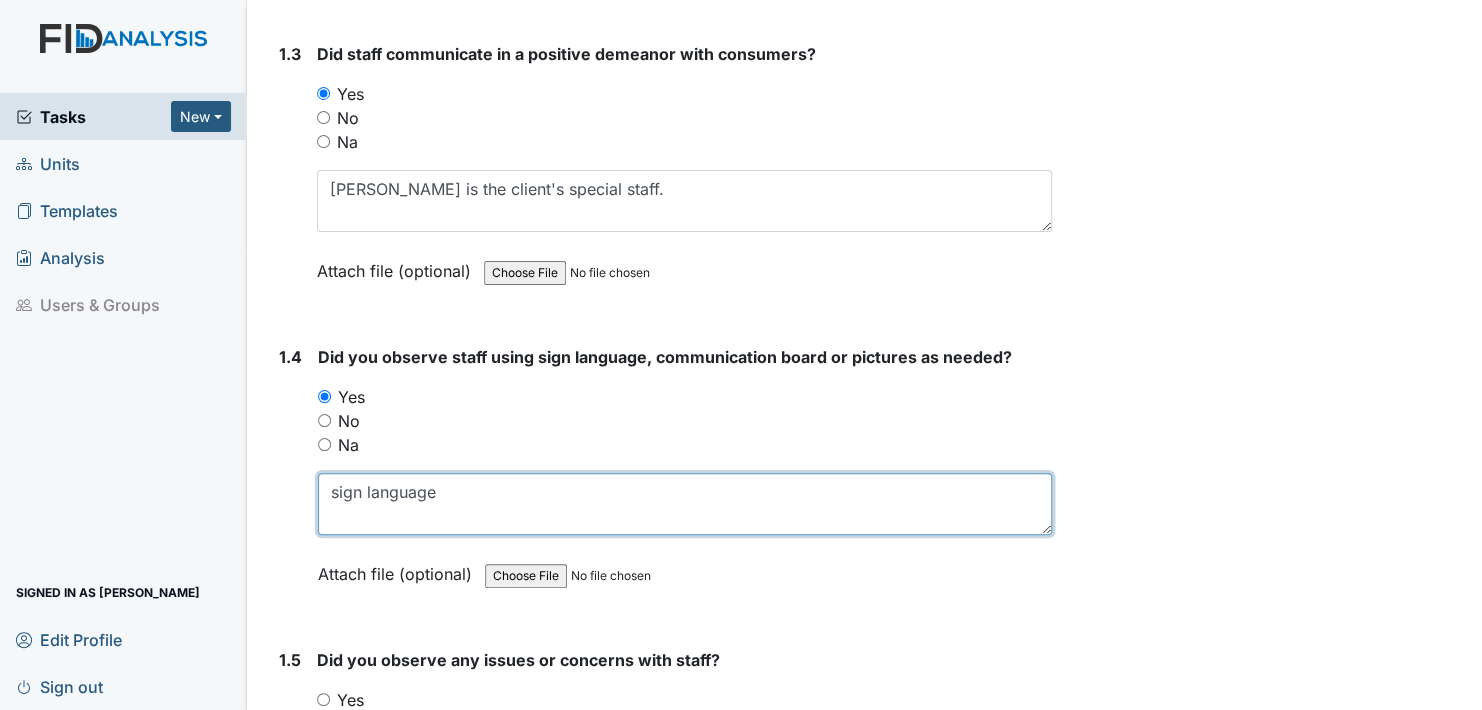 type on "sign language" 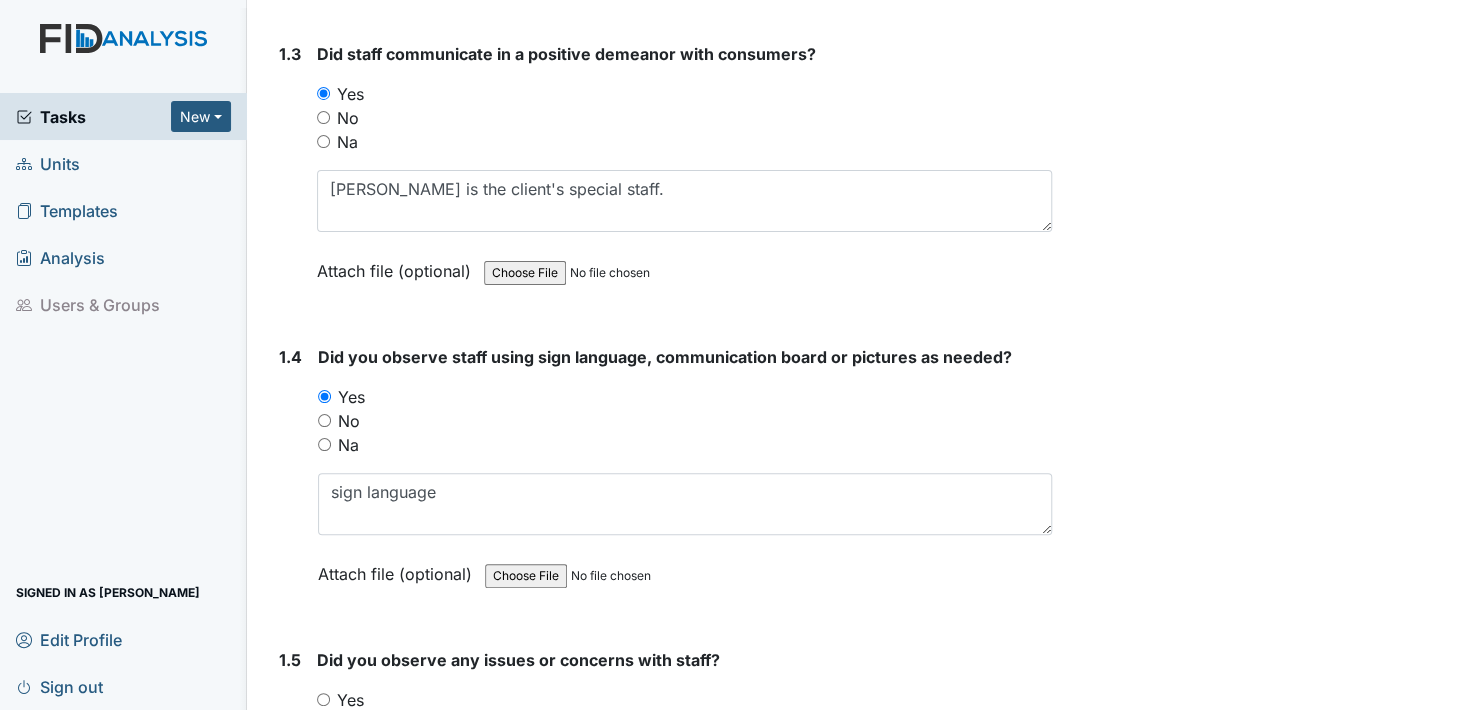 click on "Attach file (optional)" at bounding box center (399, 568) 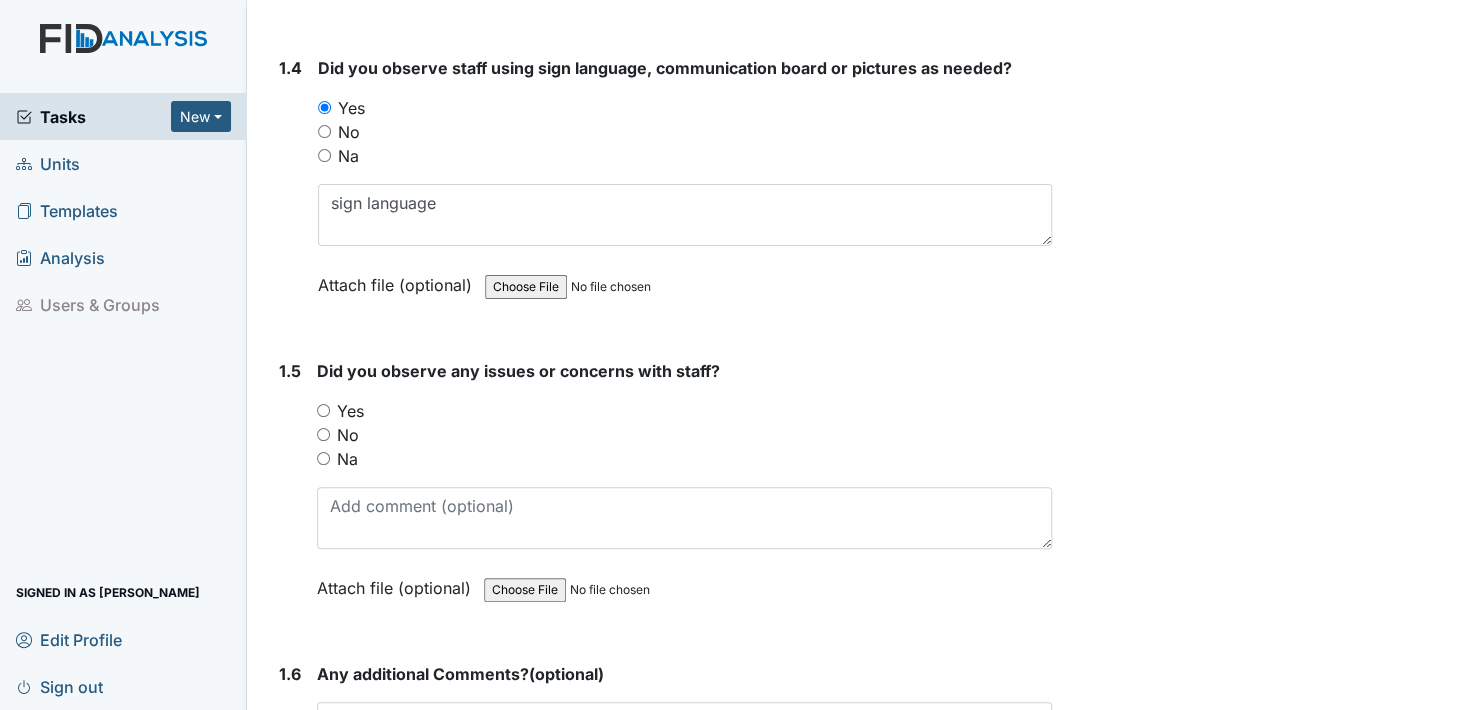 scroll, scrollTop: 1100, scrollLeft: 0, axis: vertical 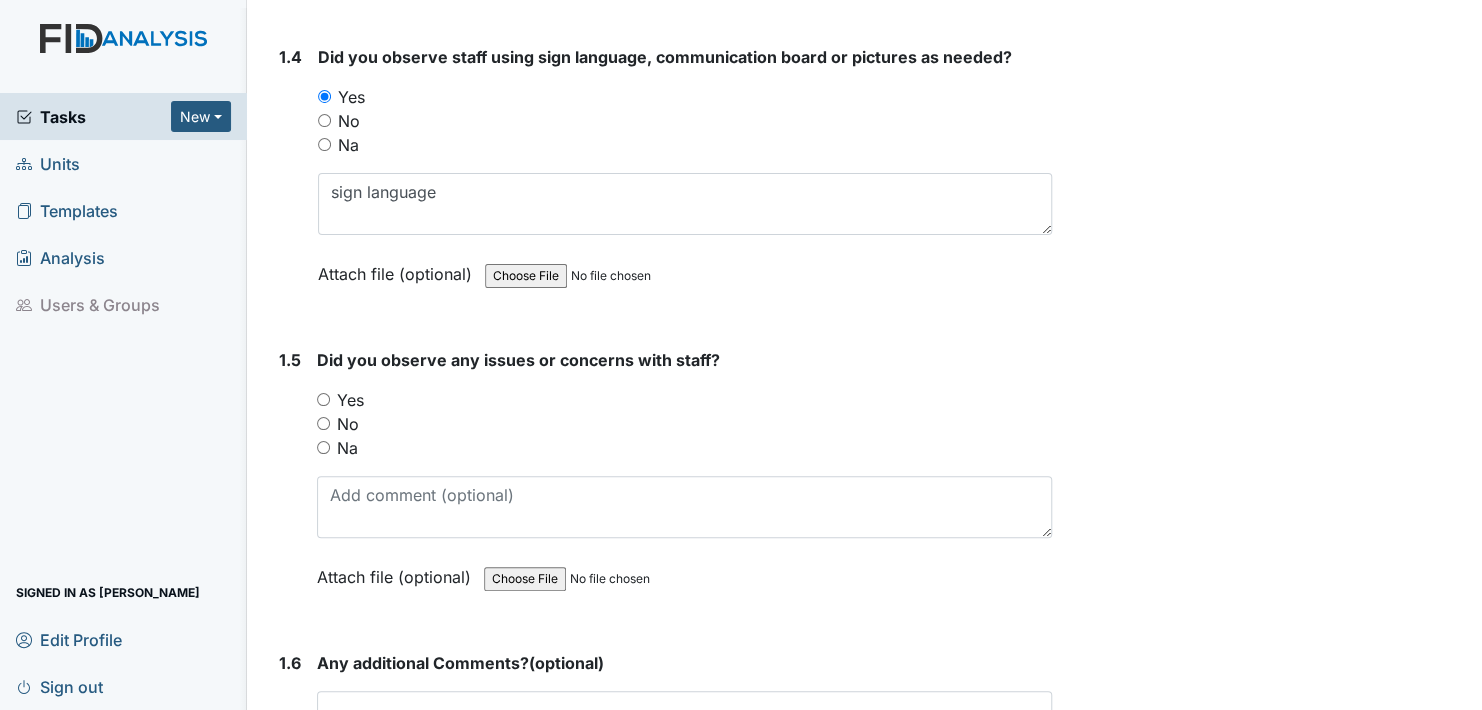 click on "No" at bounding box center (323, 423) 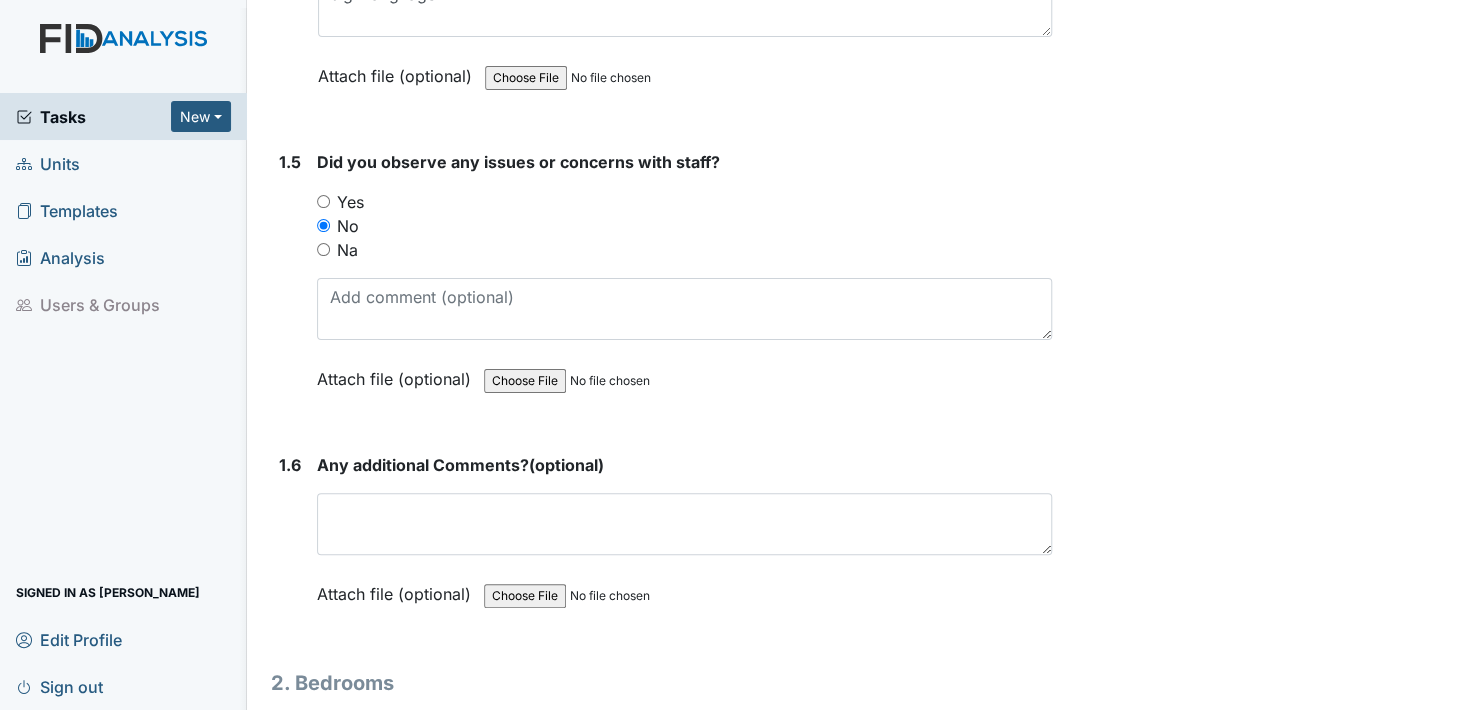 scroll, scrollTop: 1300, scrollLeft: 0, axis: vertical 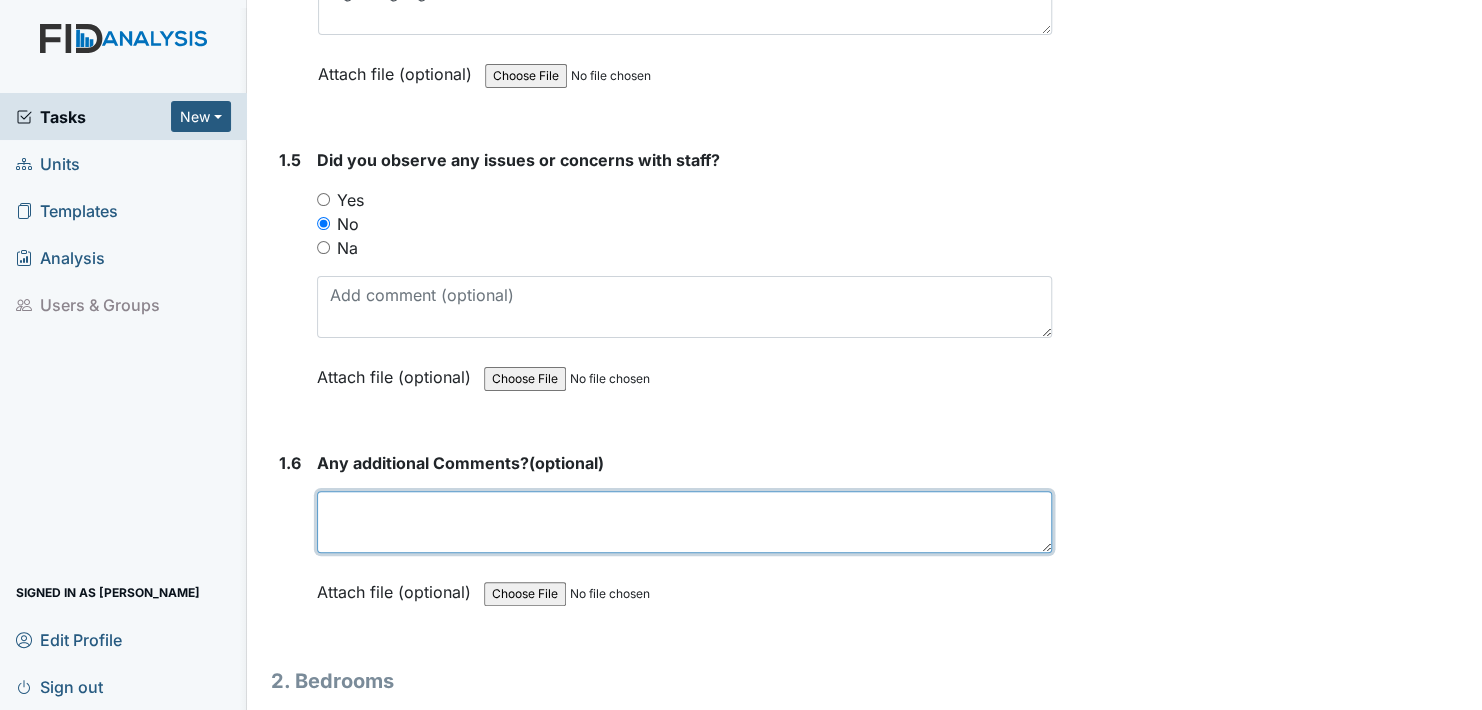 click at bounding box center [684, 522] 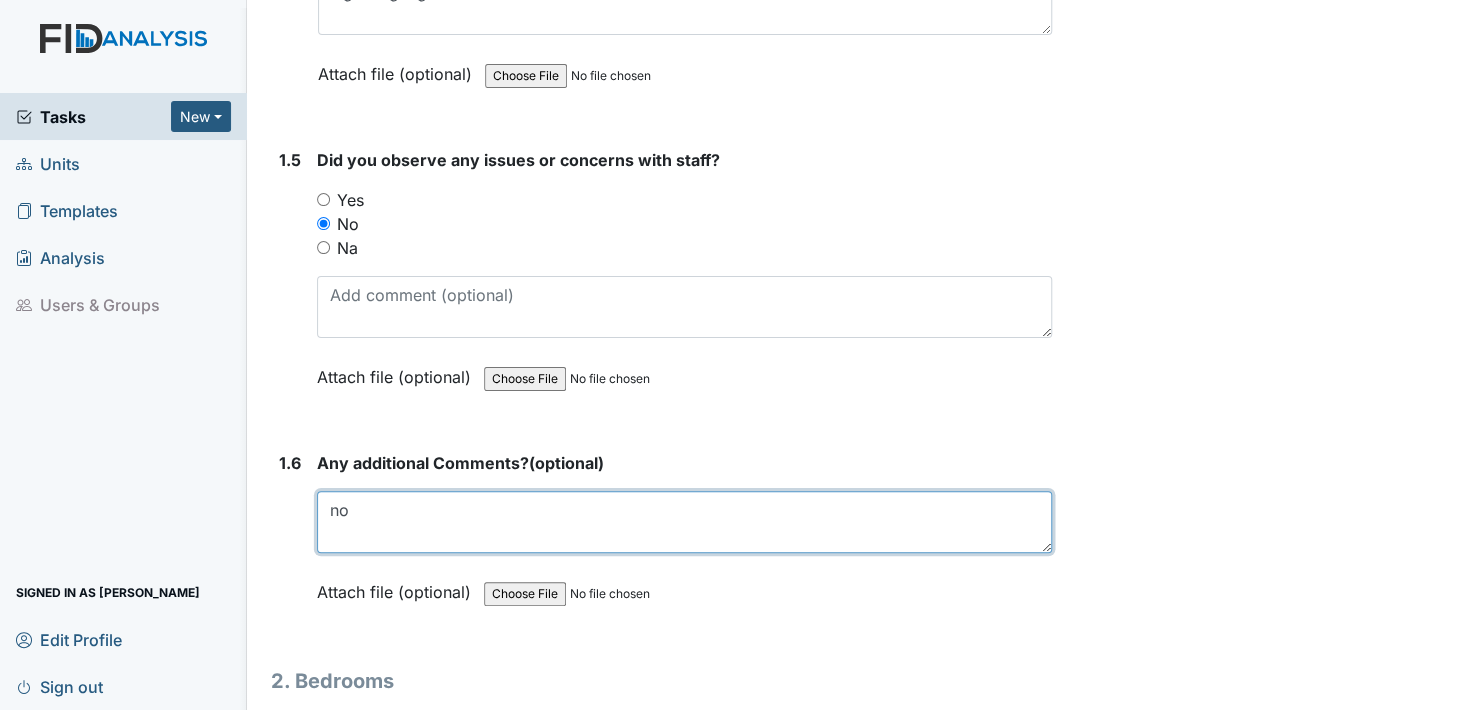 type on "no" 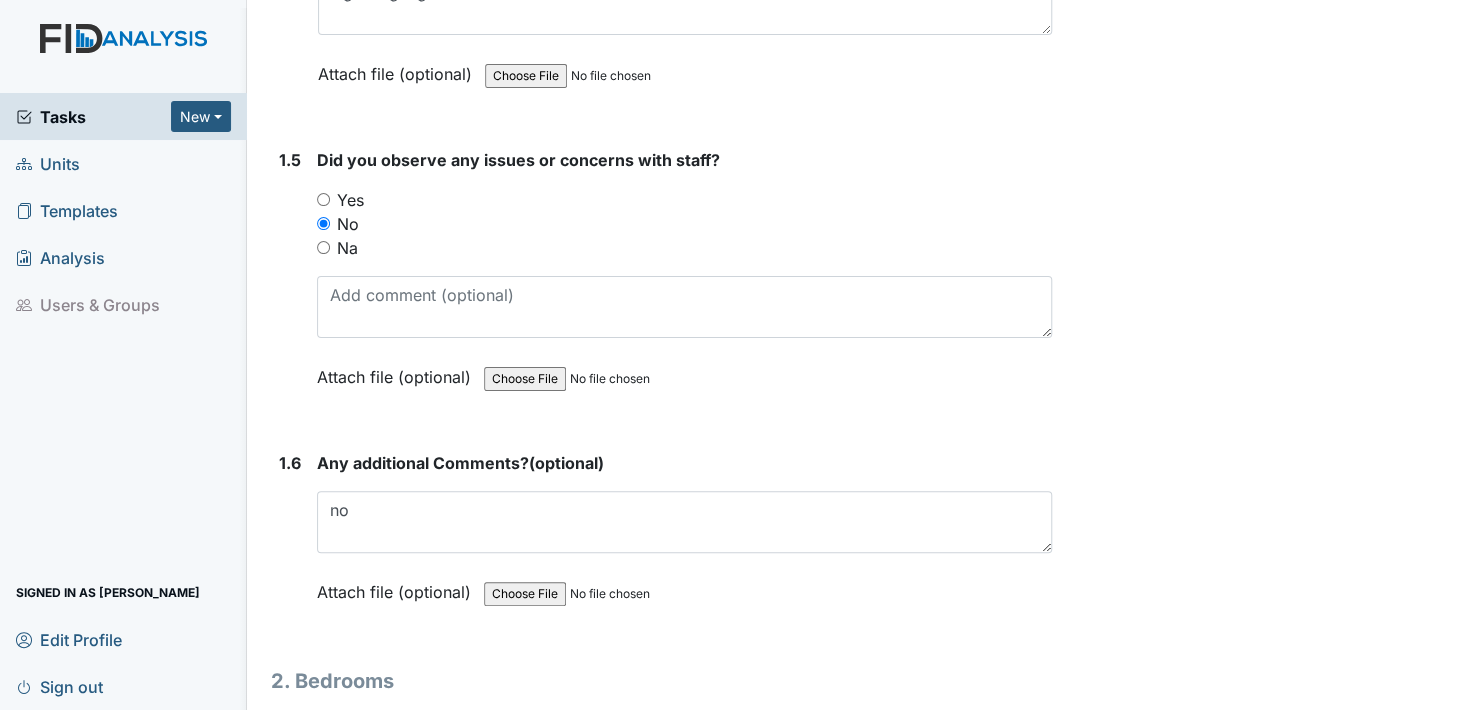 click on "Attach file (optional)" at bounding box center (398, 586) 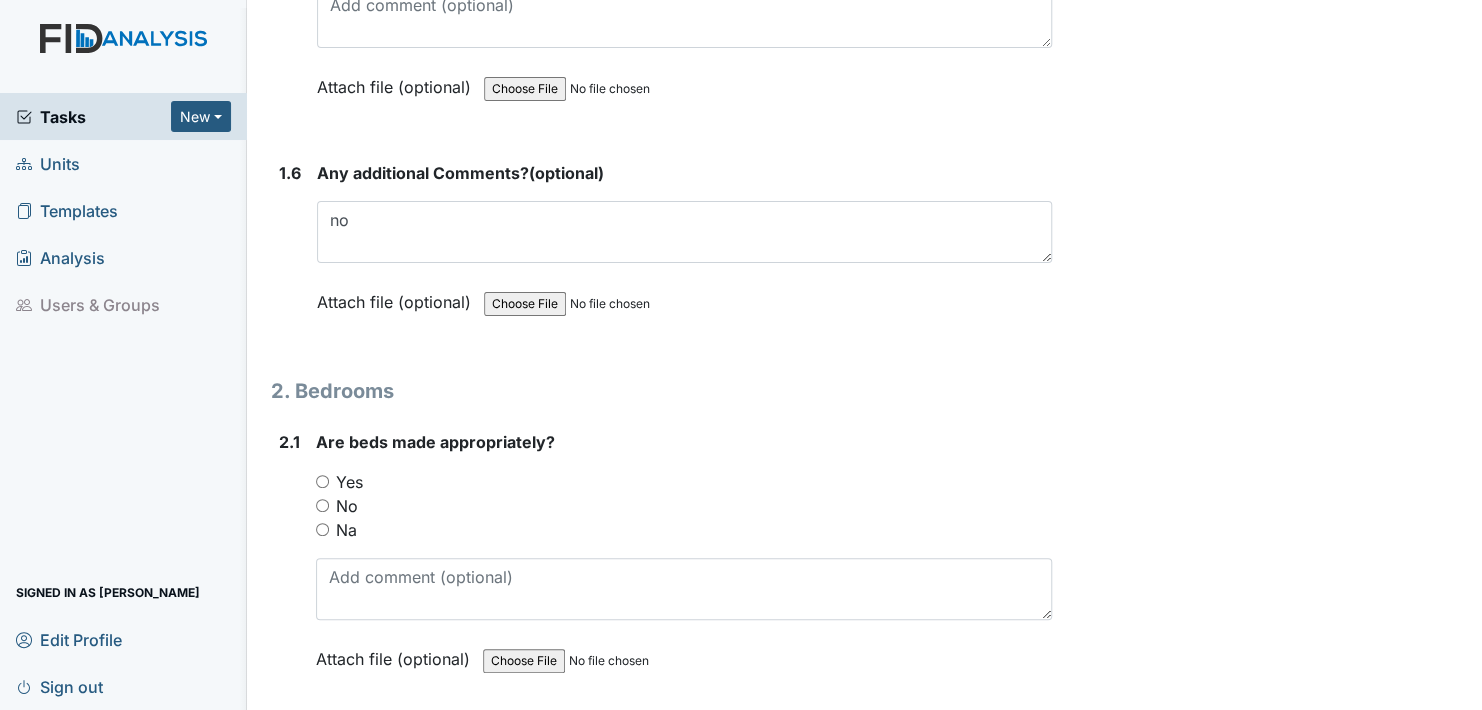 scroll, scrollTop: 1600, scrollLeft: 0, axis: vertical 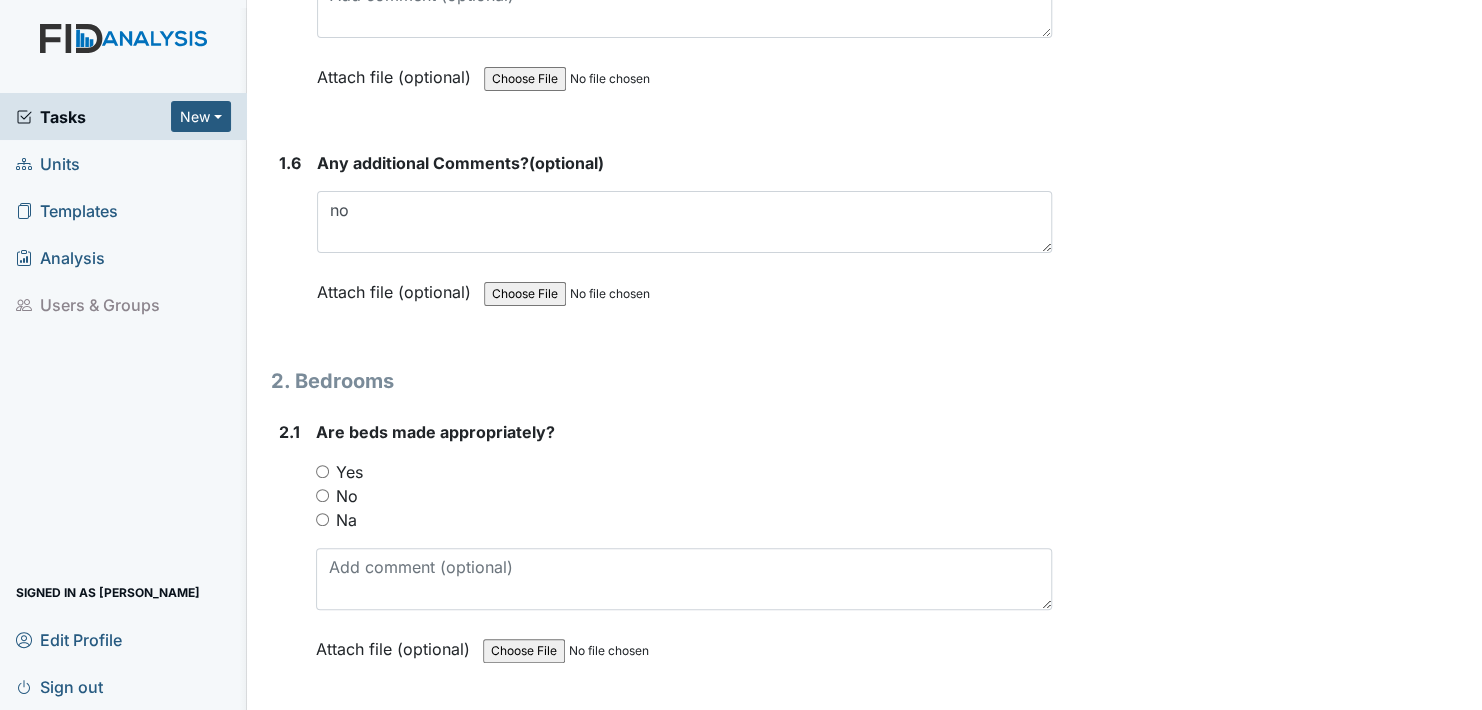 click on "Yes" at bounding box center (322, 471) 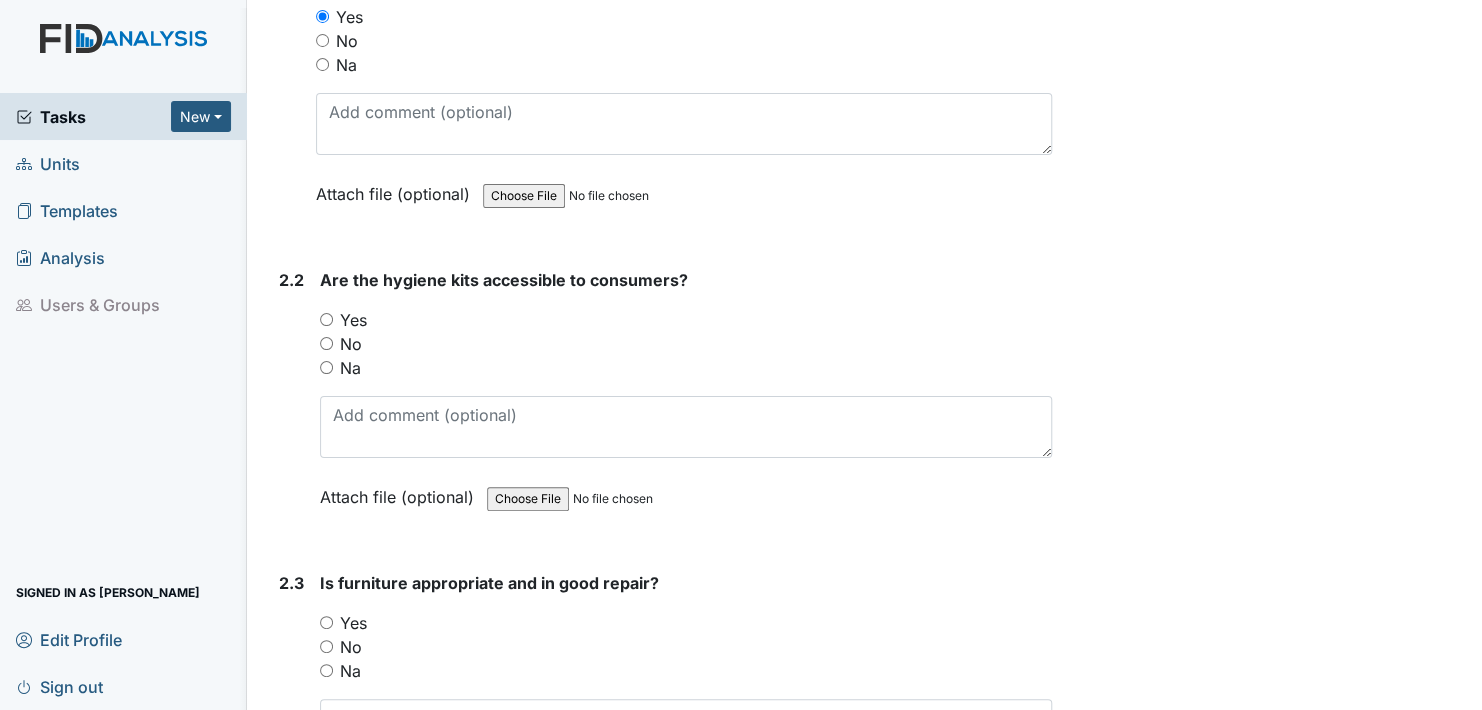 scroll, scrollTop: 2100, scrollLeft: 0, axis: vertical 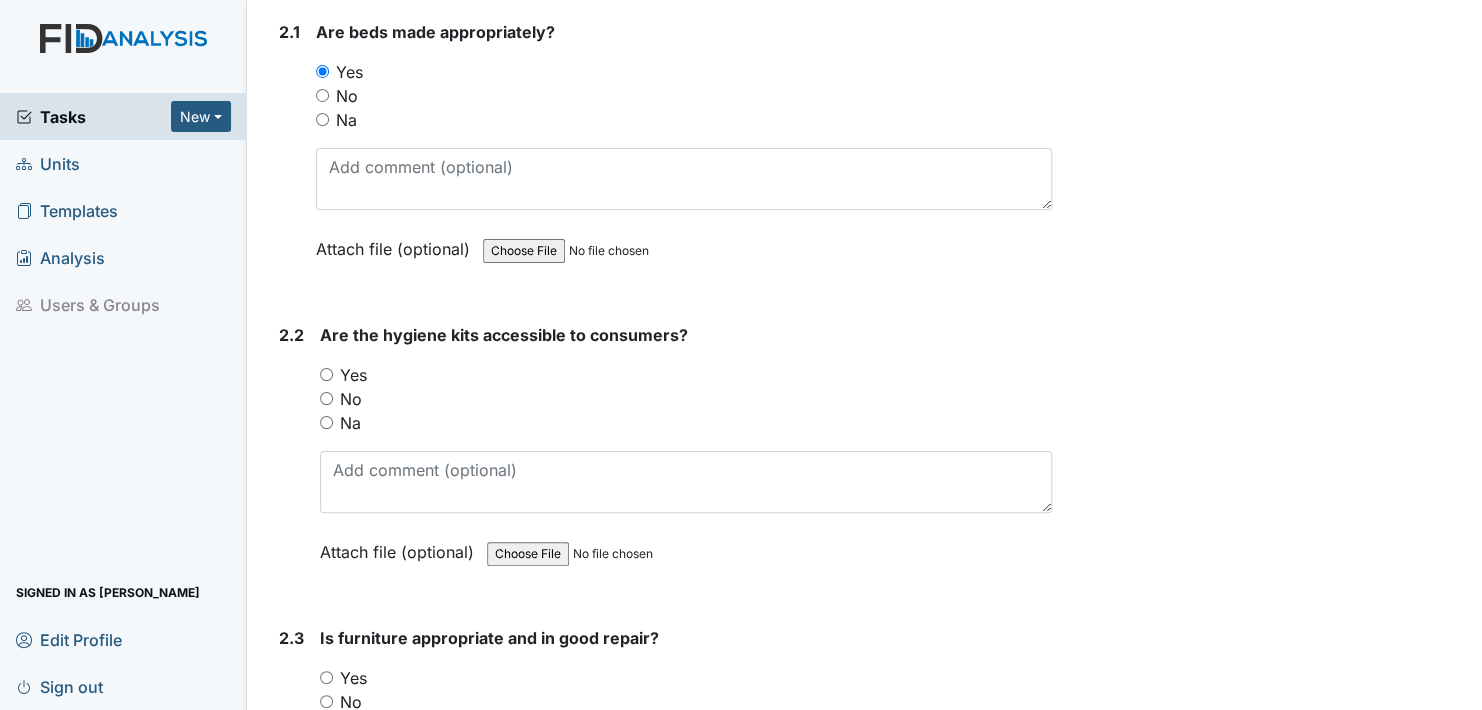 click on "Yes" at bounding box center (326, 374) 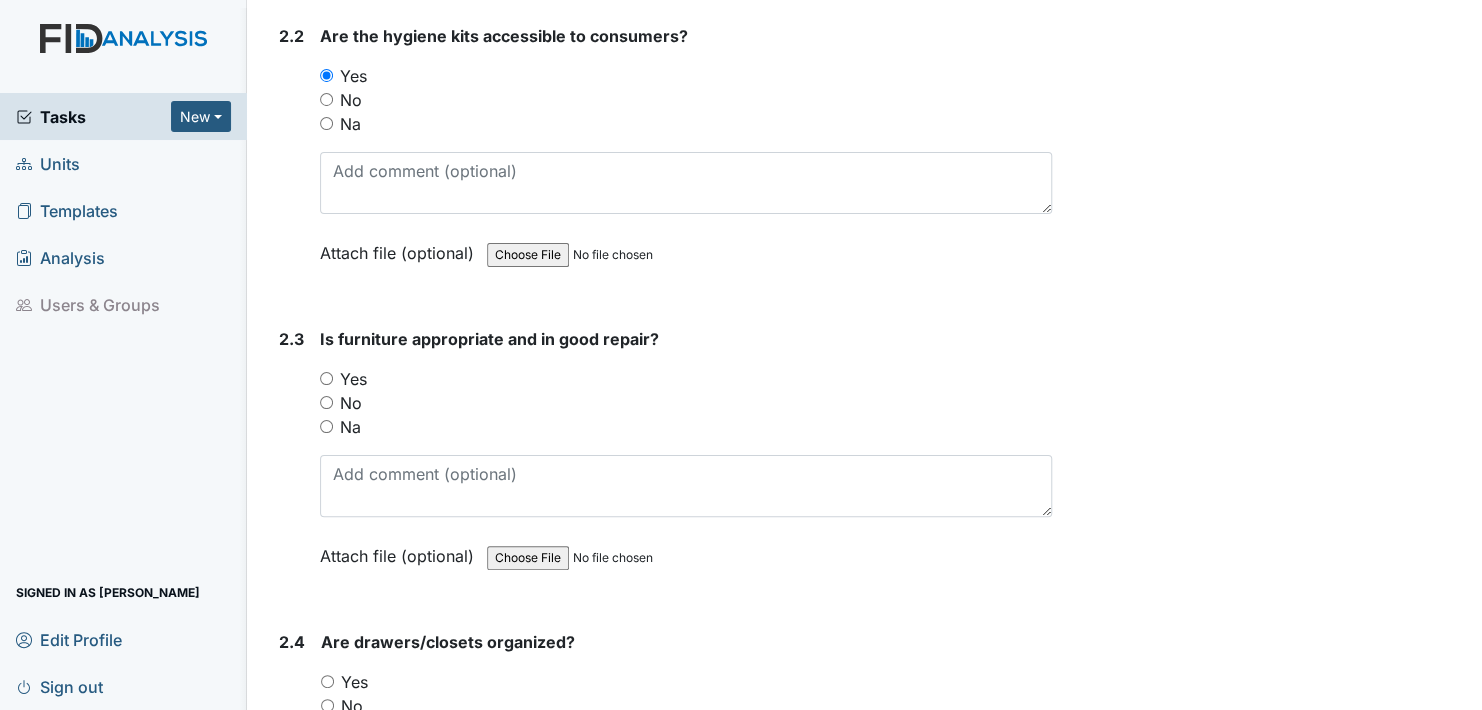 scroll, scrollTop: 2300, scrollLeft: 0, axis: vertical 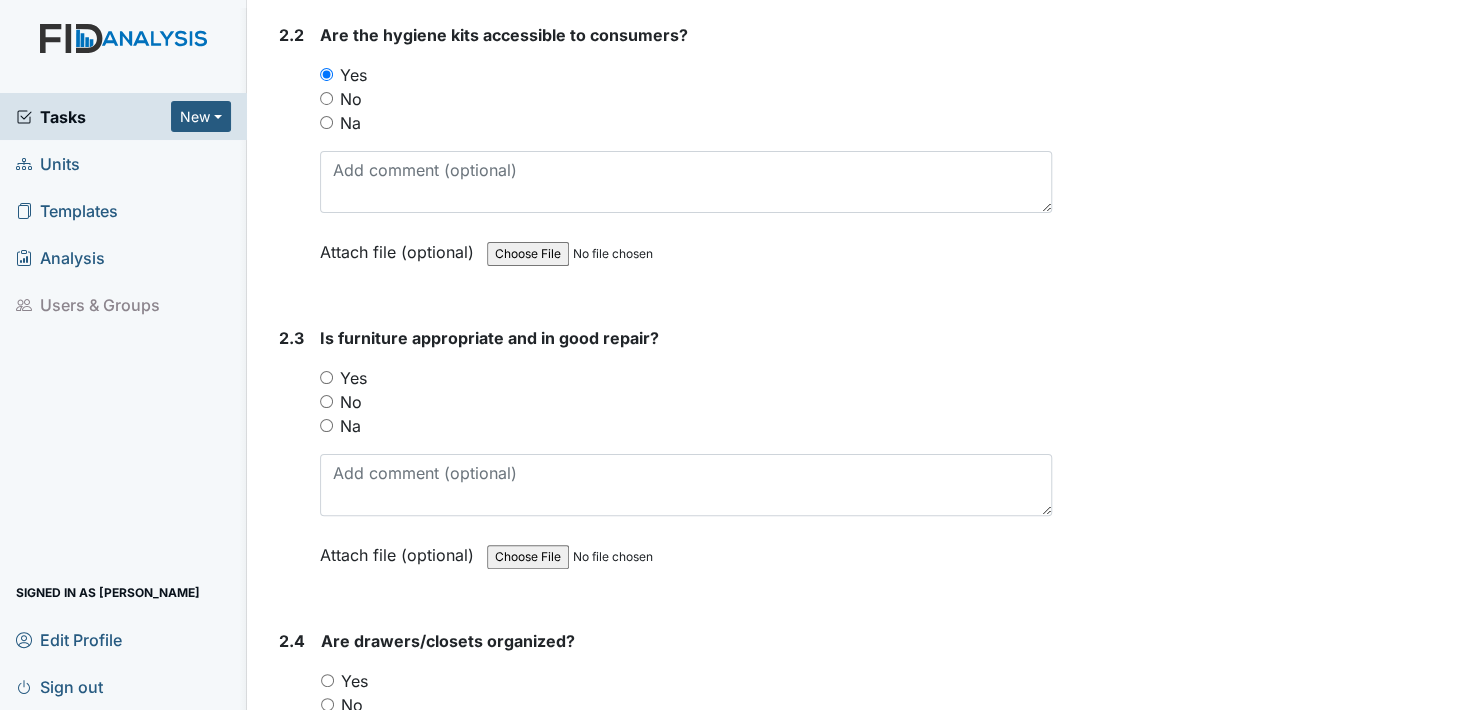 click on "Yes" at bounding box center [326, 377] 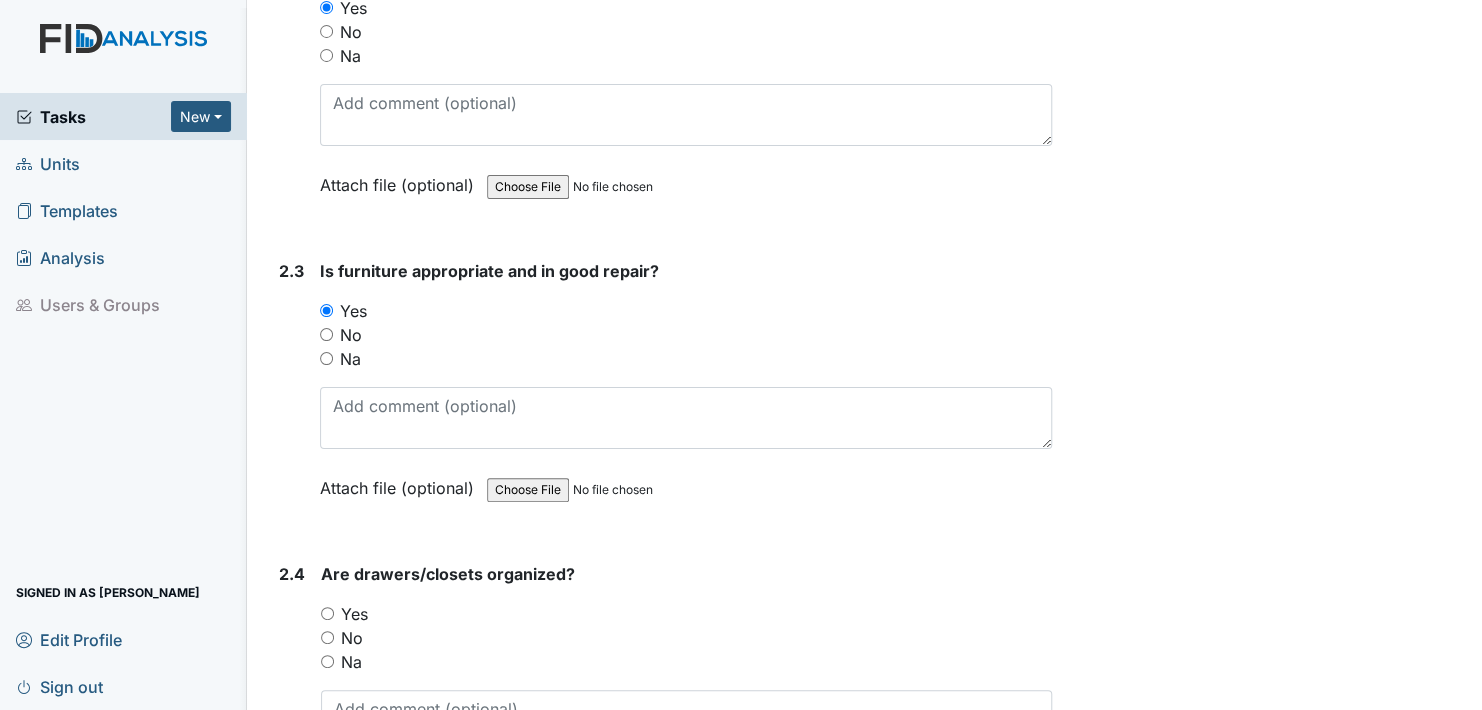 scroll, scrollTop: 2600, scrollLeft: 0, axis: vertical 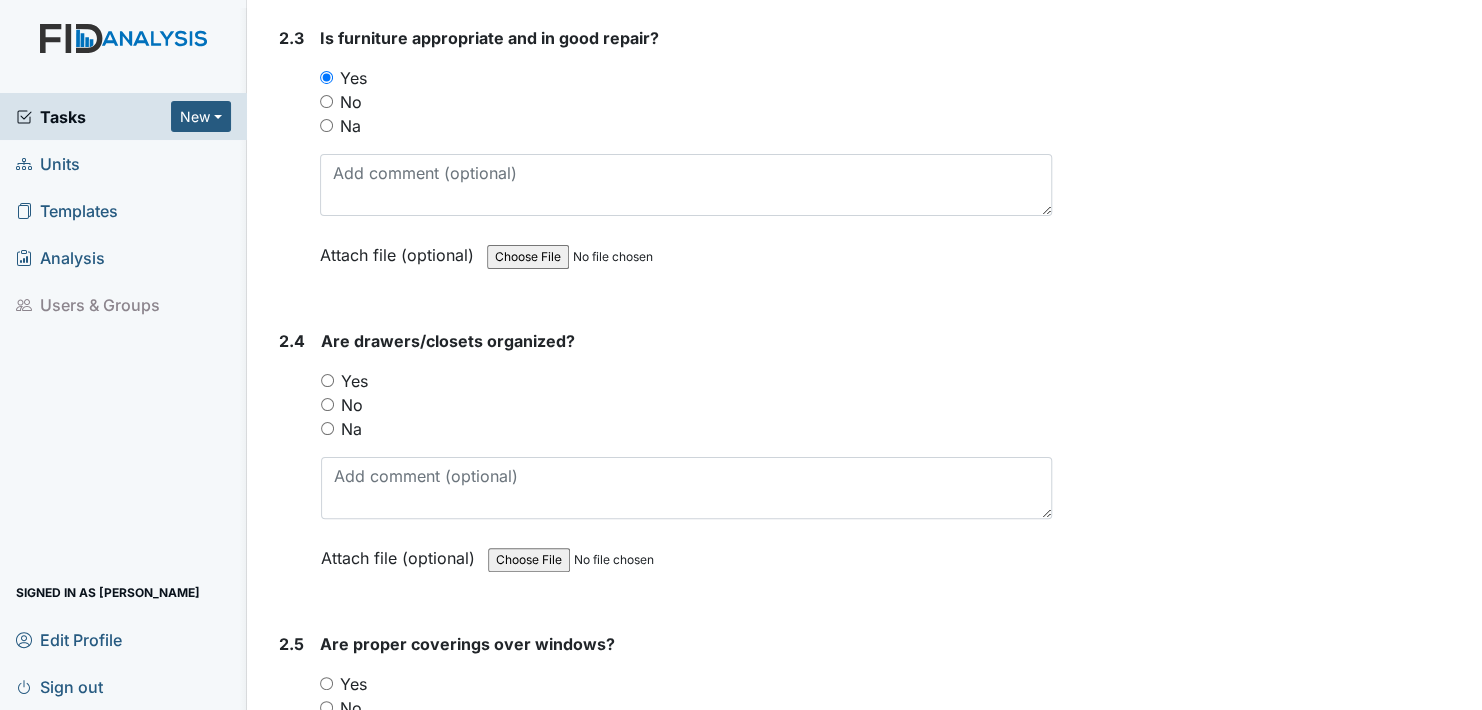 click on "Yes" at bounding box center [327, 380] 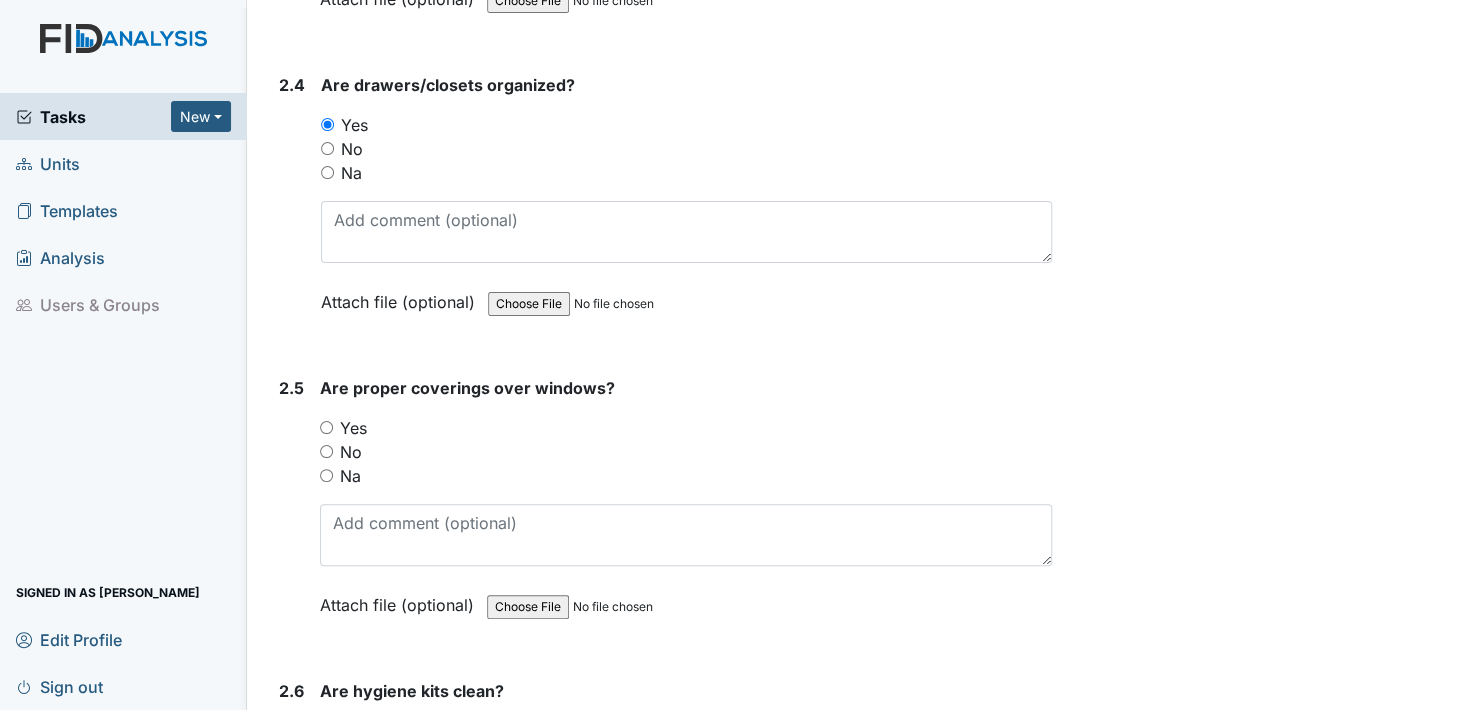 scroll, scrollTop: 3000, scrollLeft: 0, axis: vertical 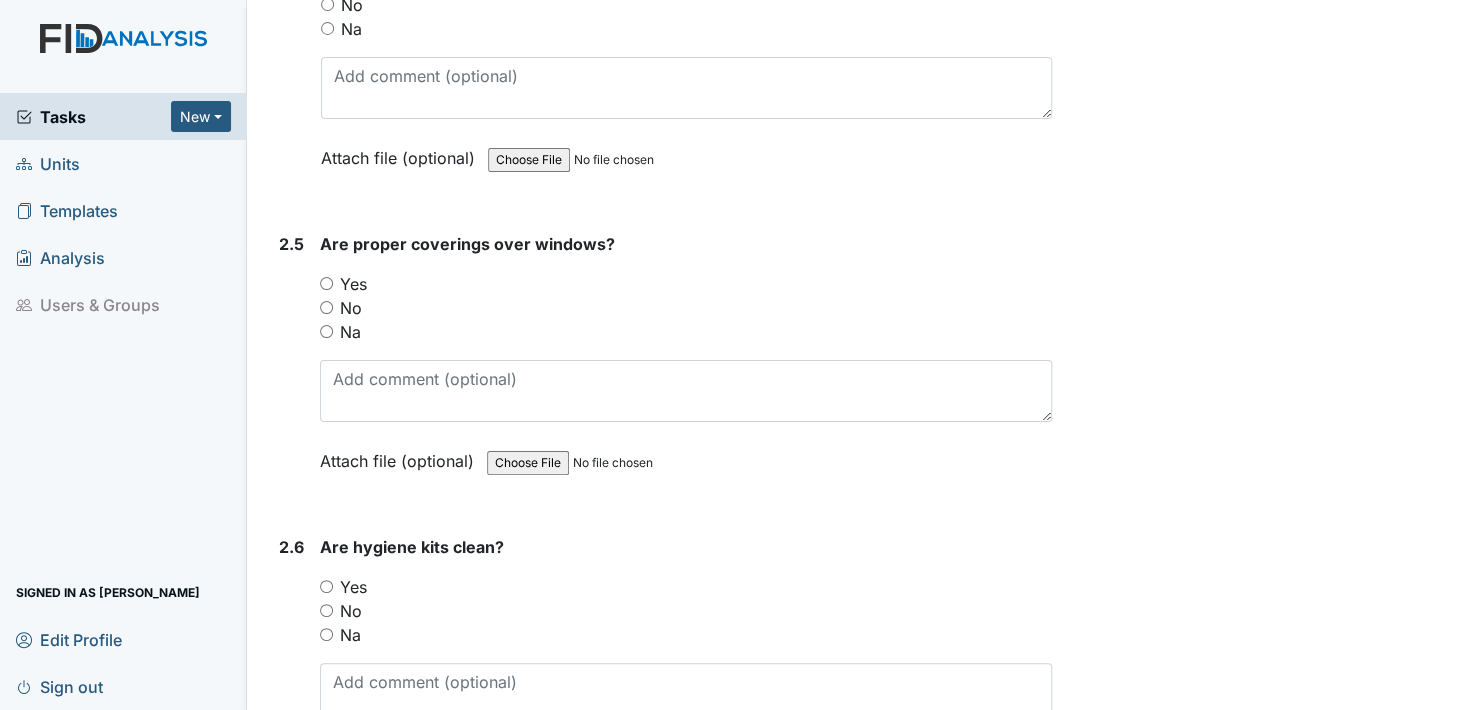 click on "Yes" at bounding box center (326, 283) 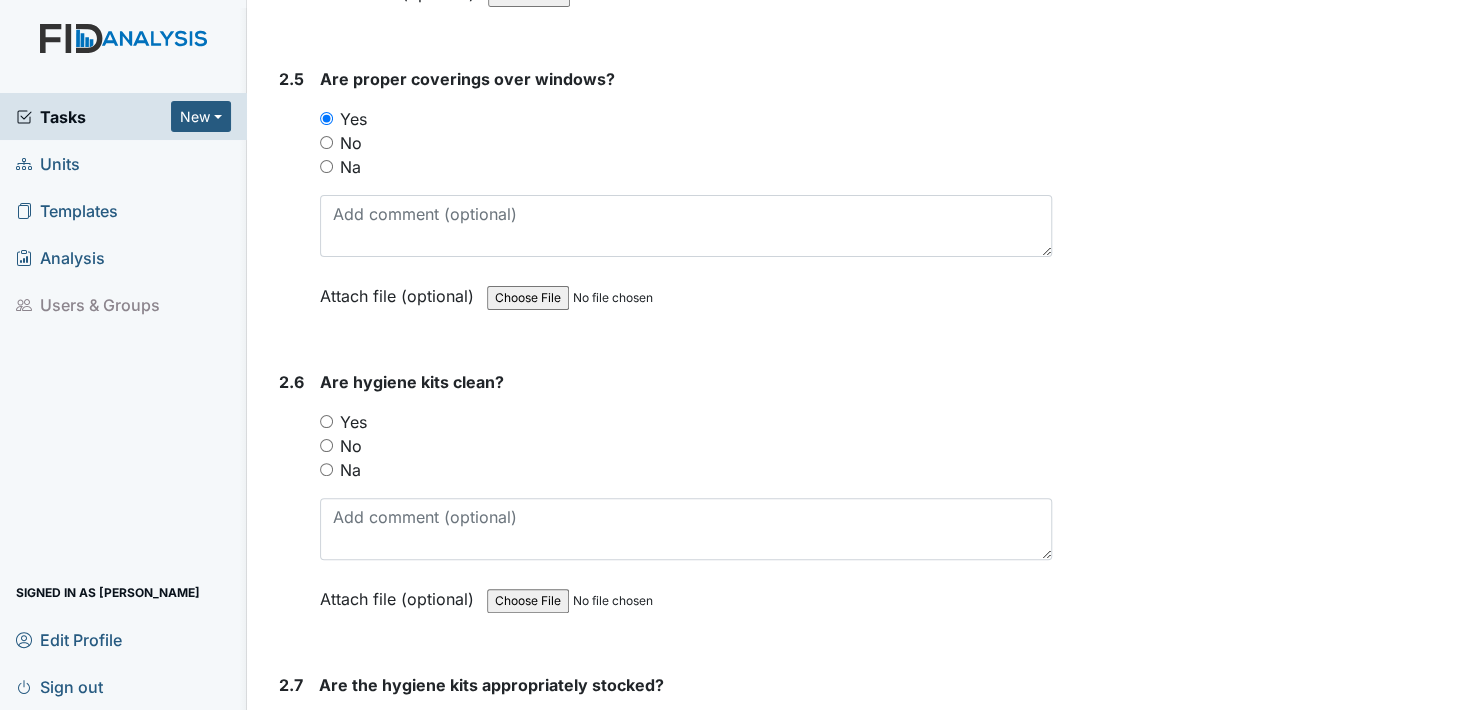 scroll, scrollTop: 3200, scrollLeft: 0, axis: vertical 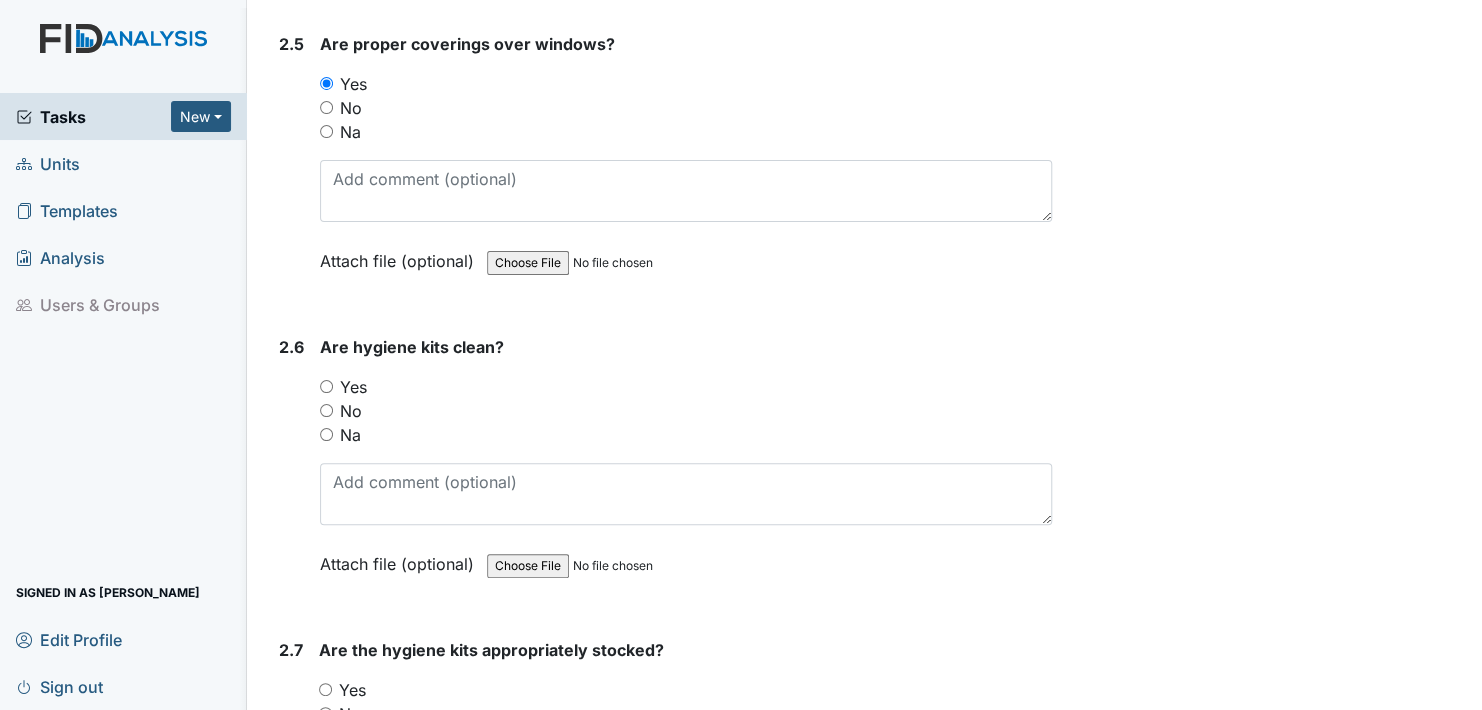 click on "Yes" at bounding box center (326, 386) 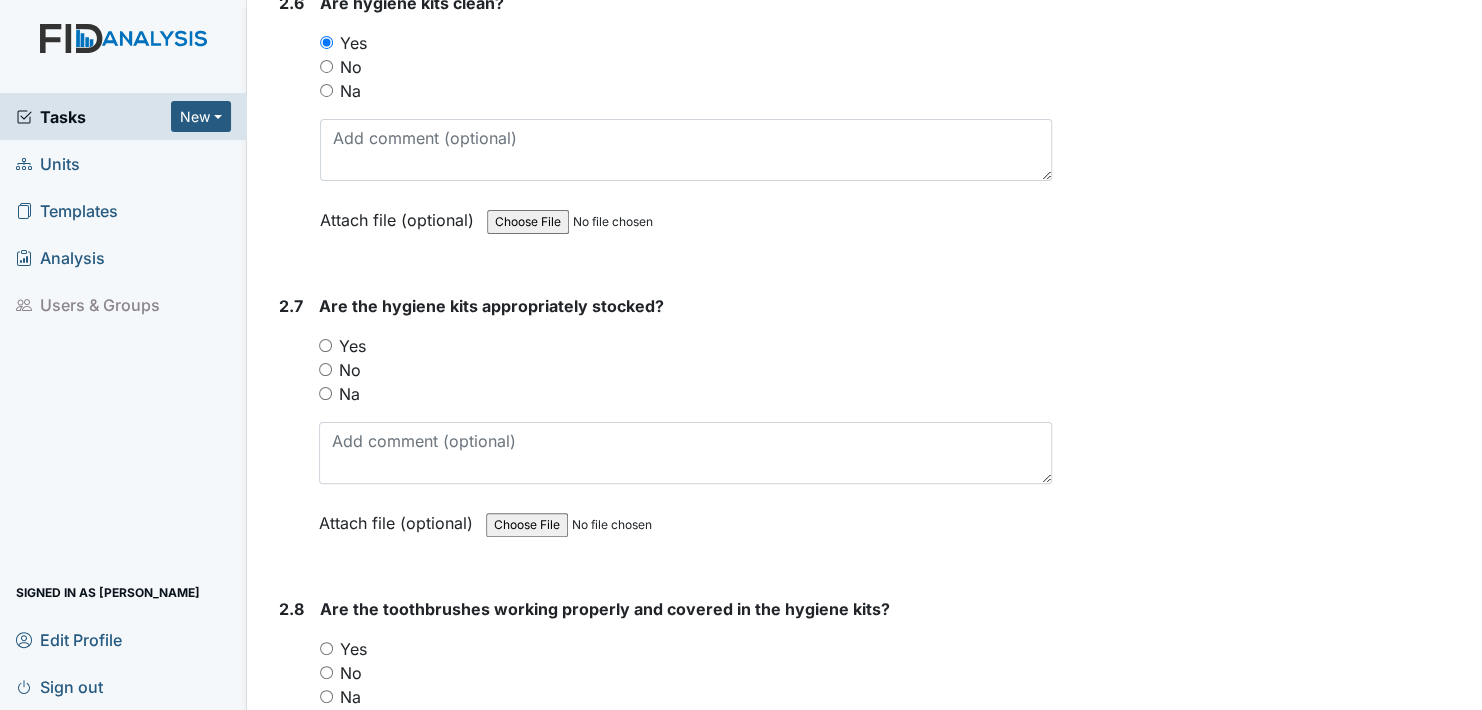 scroll, scrollTop: 3600, scrollLeft: 0, axis: vertical 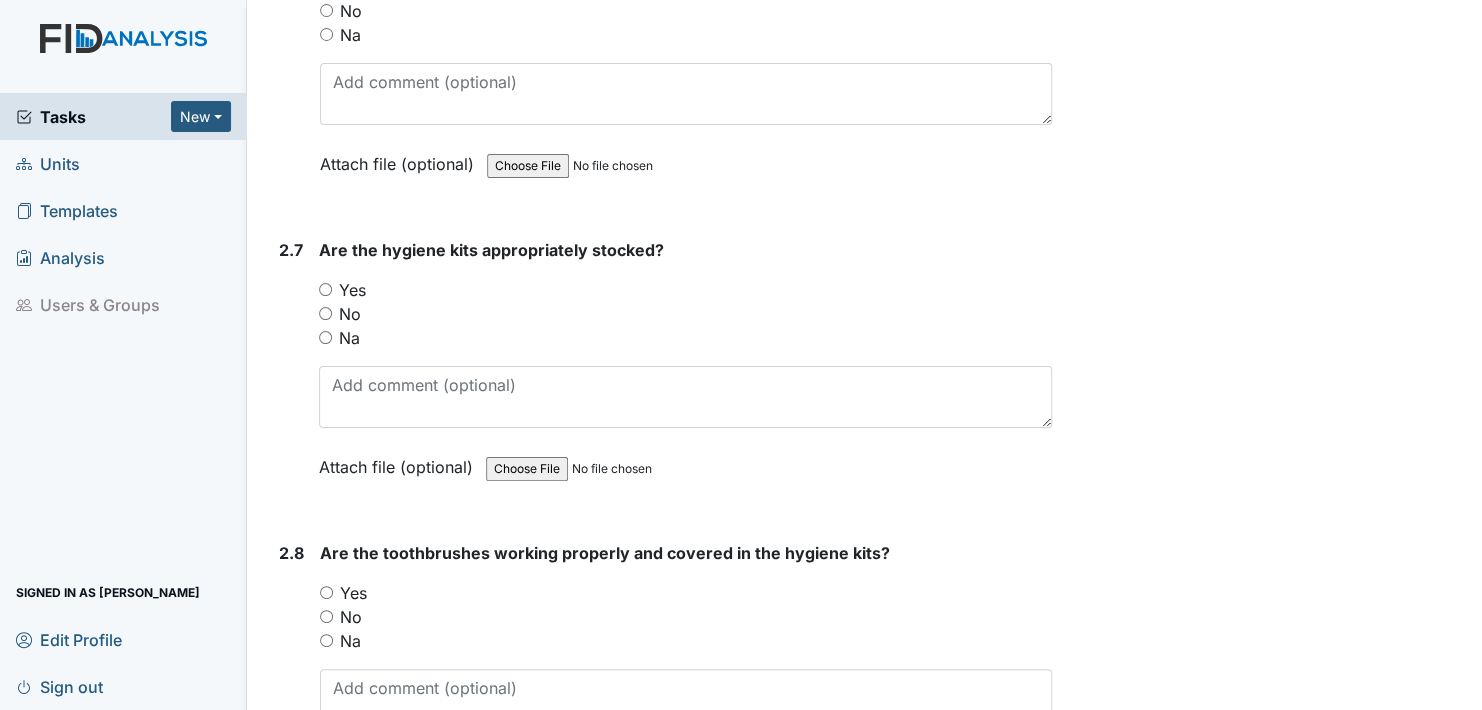 click on "Yes" at bounding box center [325, 289] 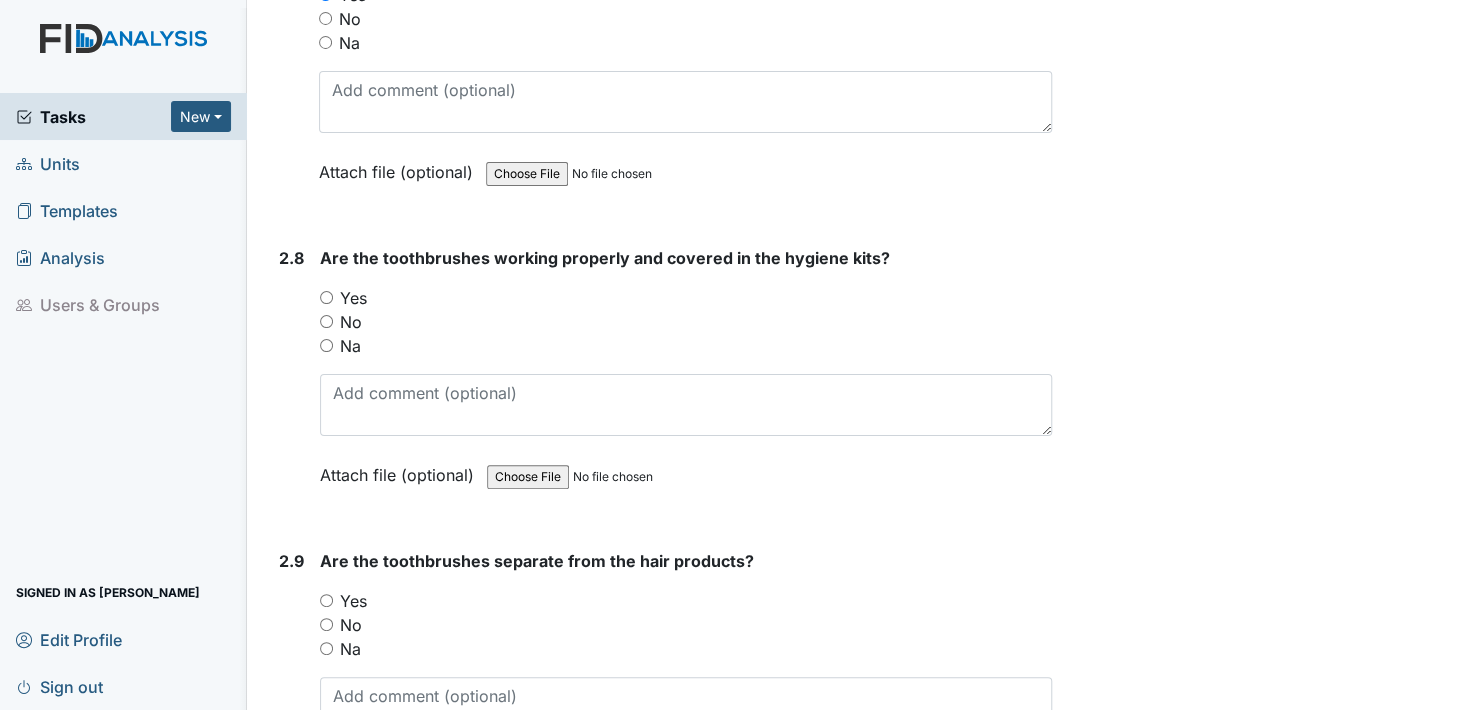 scroll, scrollTop: 3900, scrollLeft: 0, axis: vertical 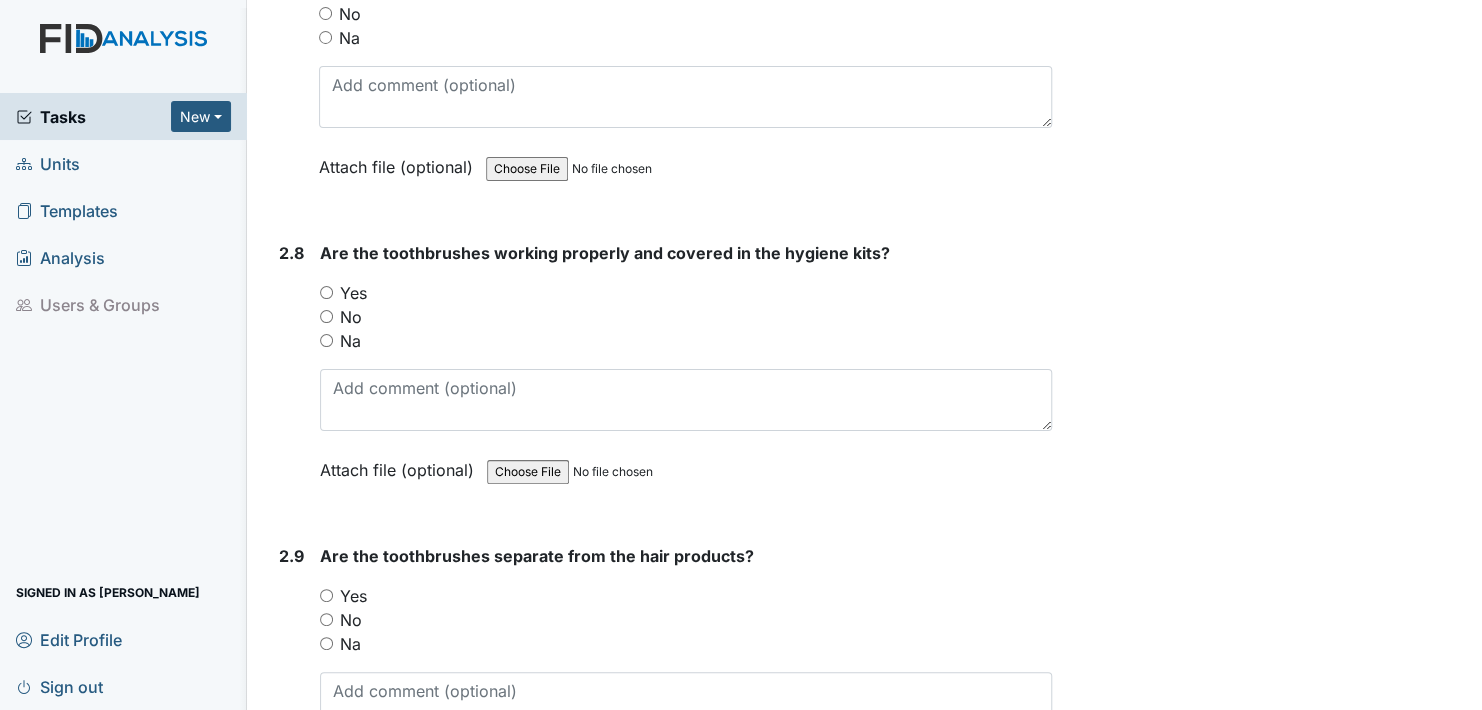 click on "Yes" at bounding box center [326, 292] 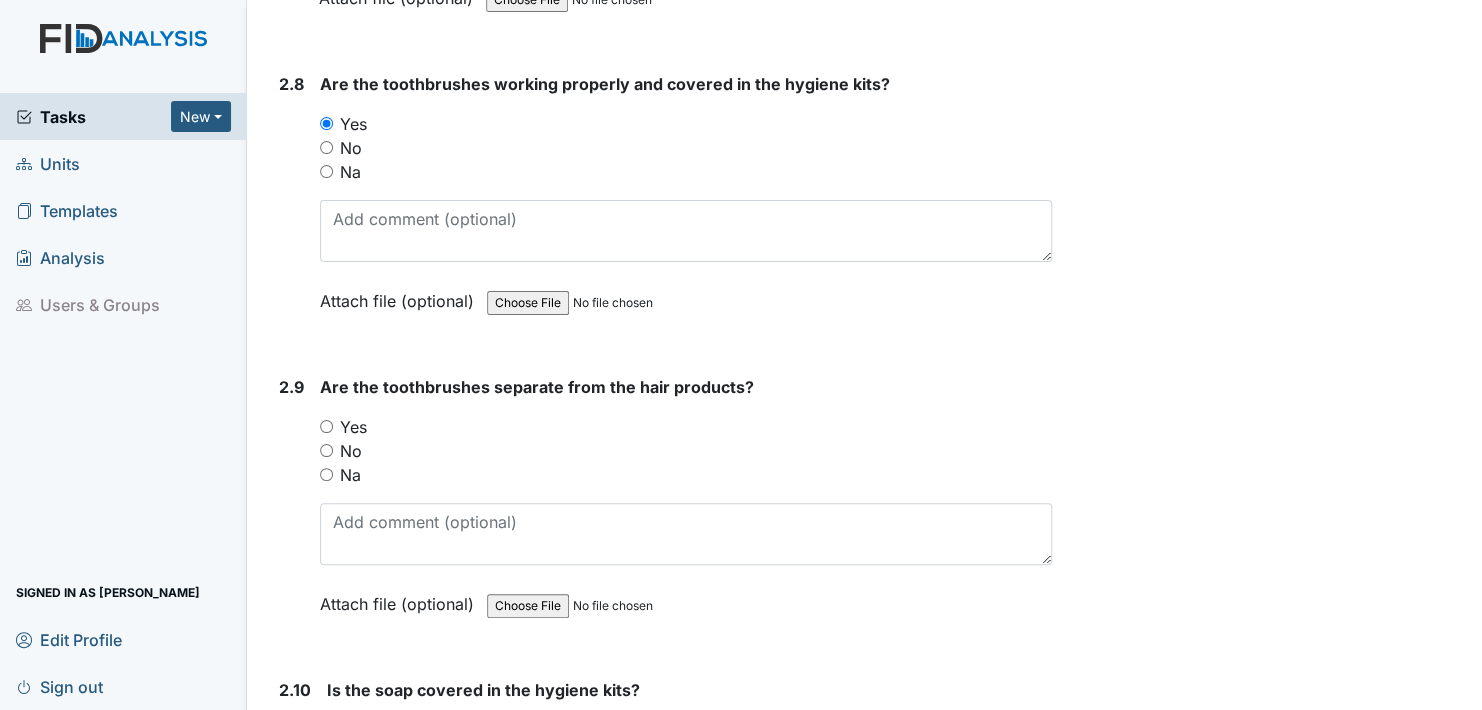 scroll, scrollTop: 4100, scrollLeft: 0, axis: vertical 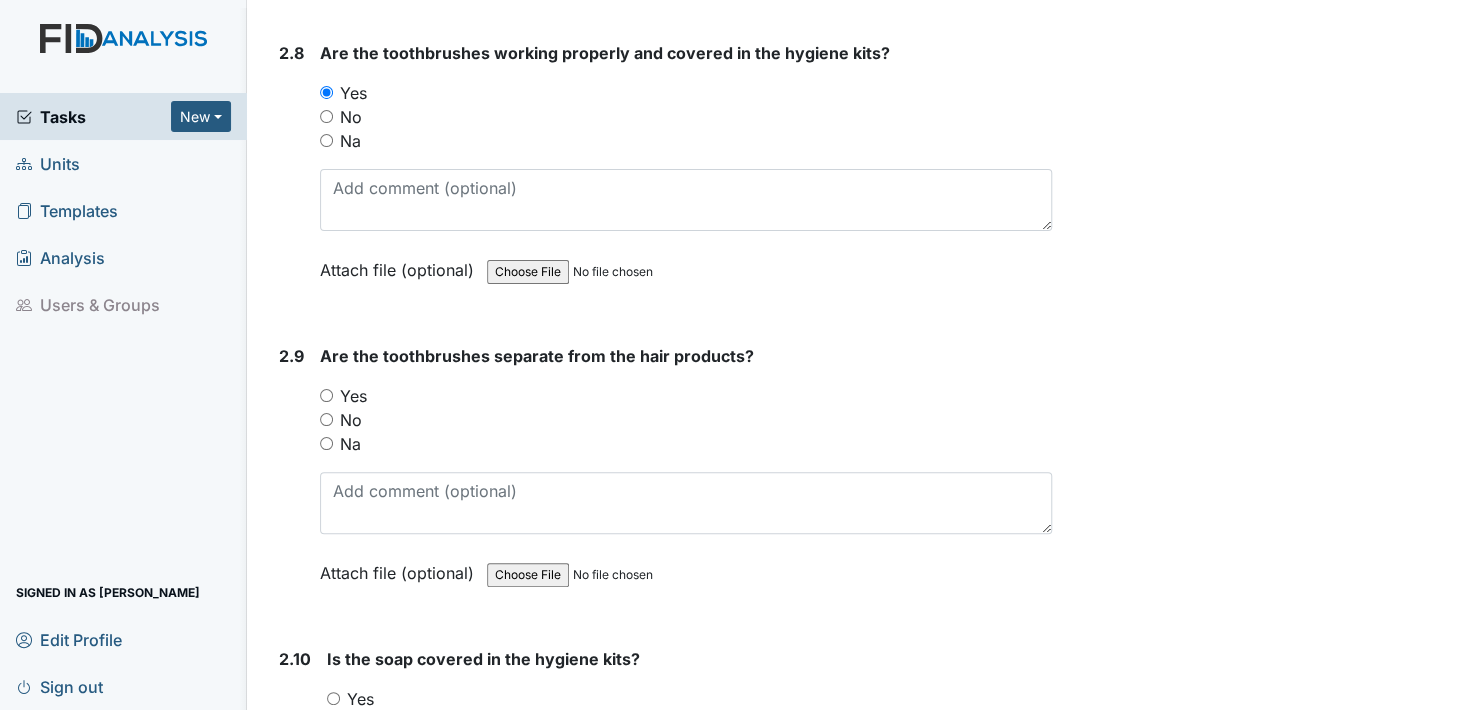 click on "Yes" at bounding box center (326, 395) 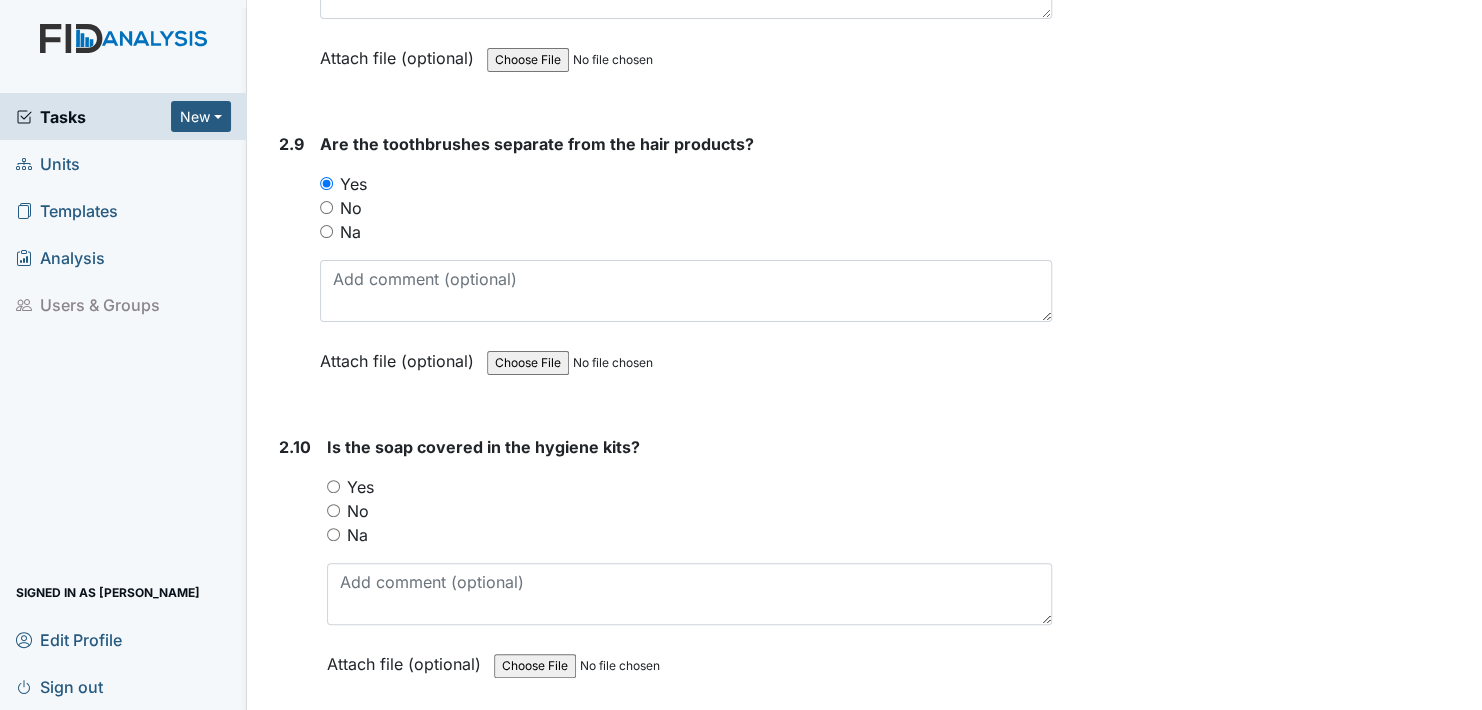 scroll, scrollTop: 4400, scrollLeft: 0, axis: vertical 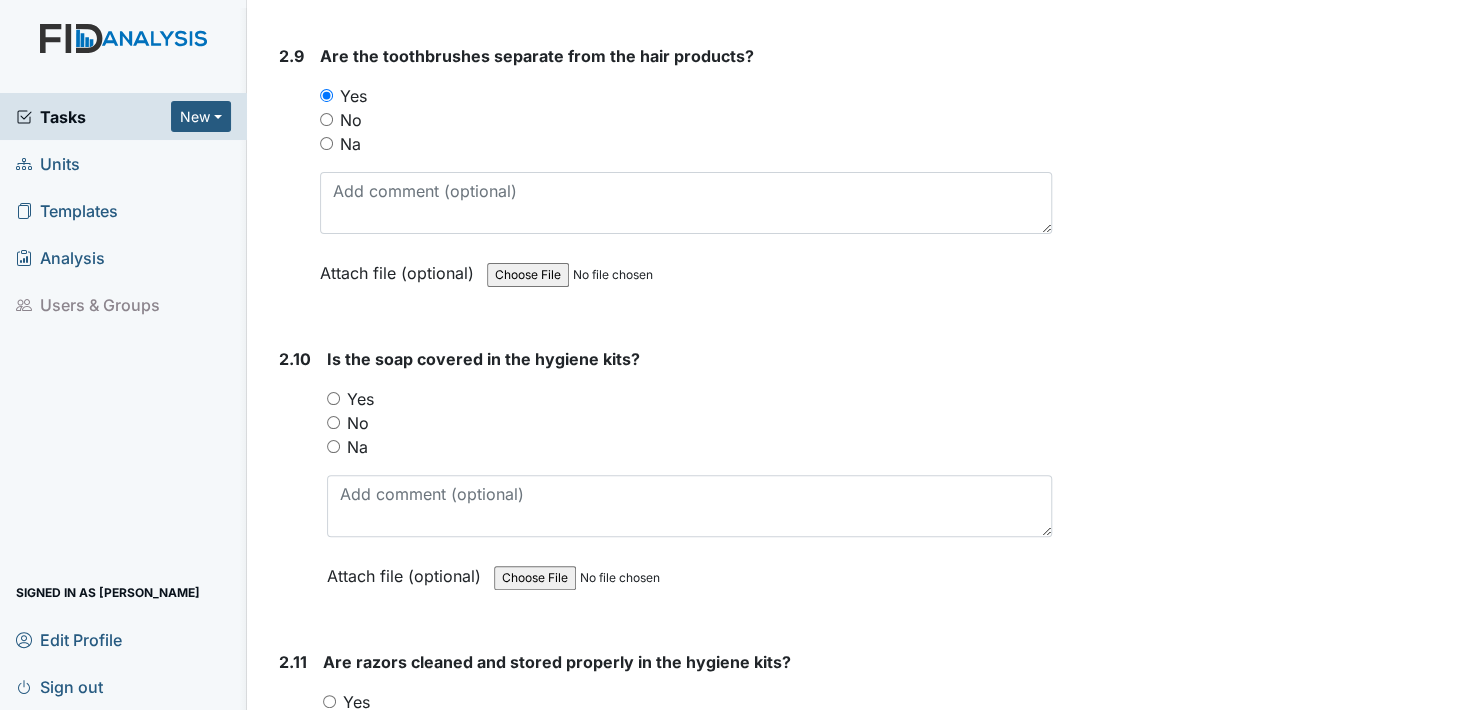 click on "Yes" at bounding box center [333, 398] 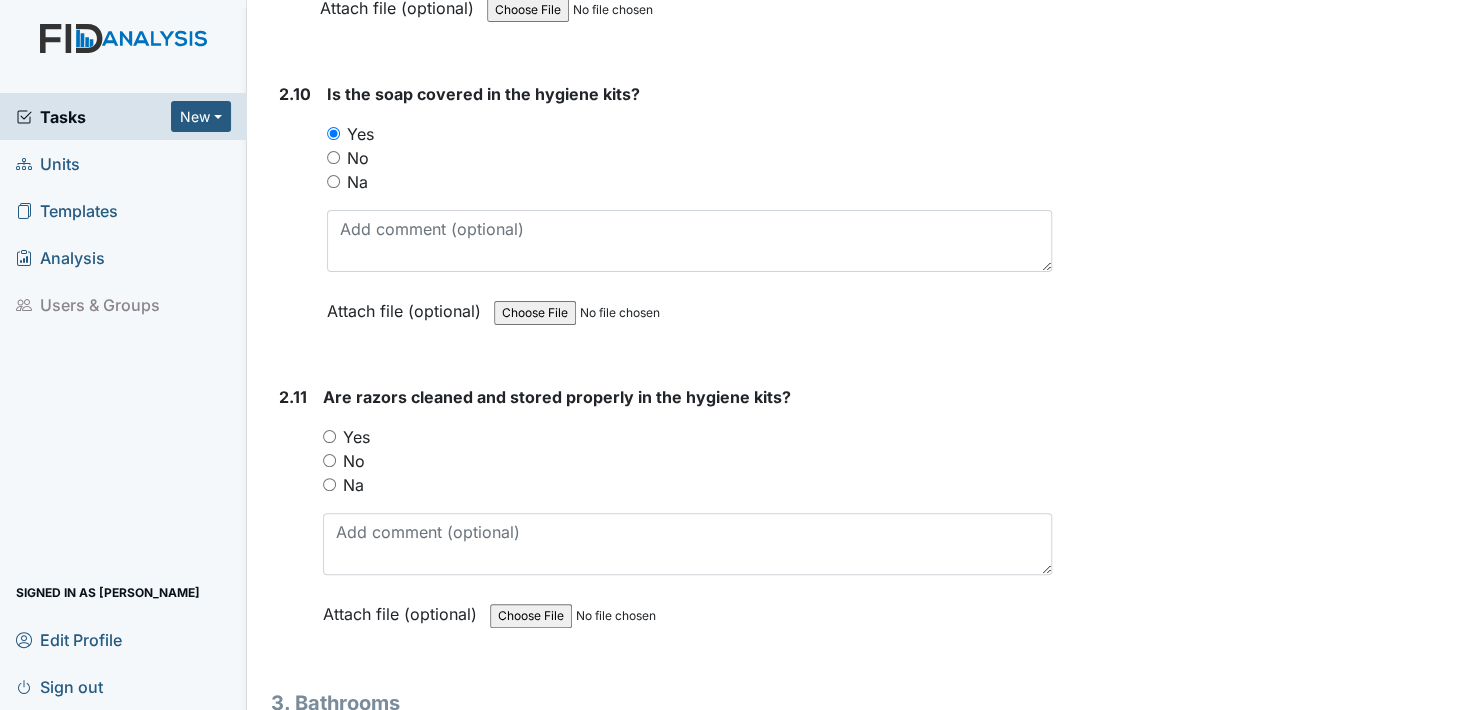 scroll, scrollTop: 4700, scrollLeft: 0, axis: vertical 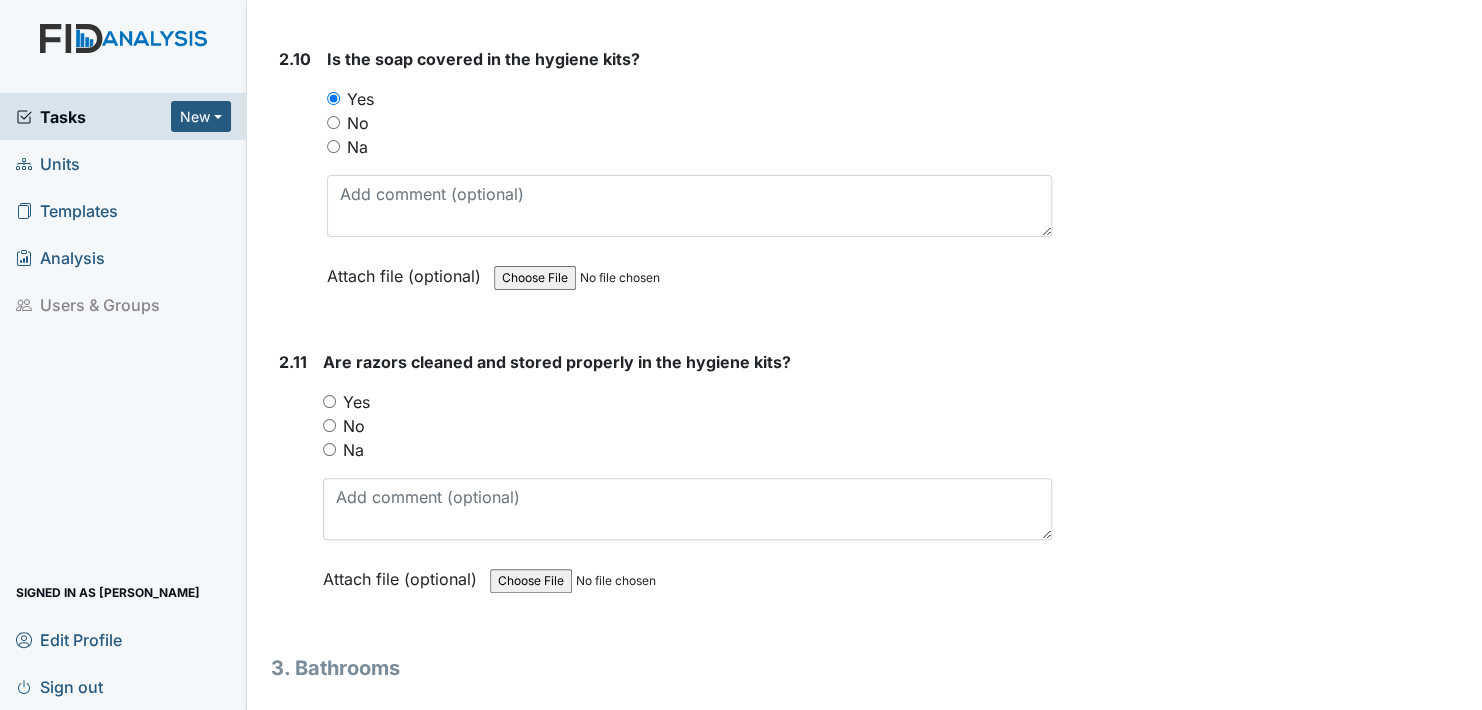 drag, startPoint x: 328, startPoint y: 383, endPoint x: 345, endPoint y: 412, distance: 33.61547 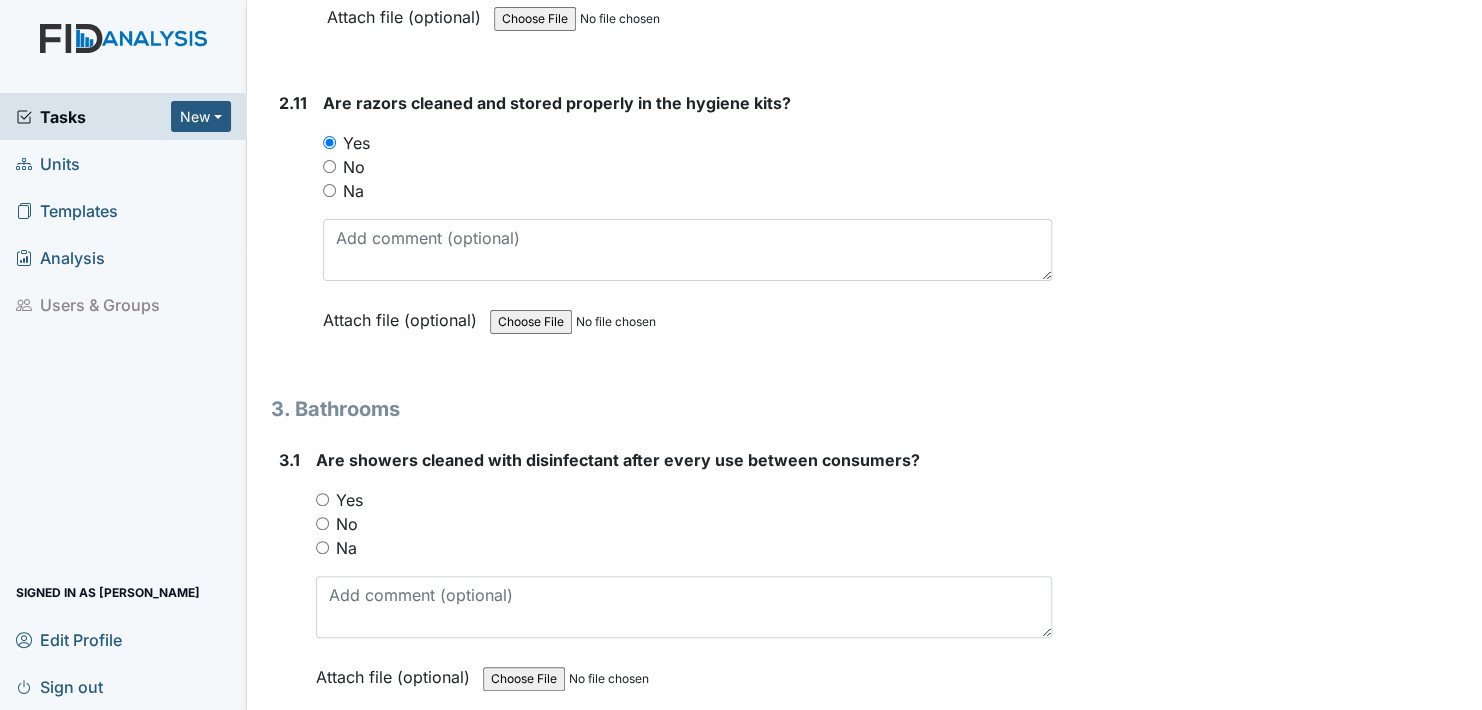scroll, scrollTop: 5000, scrollLeft: 0, axis: vertical 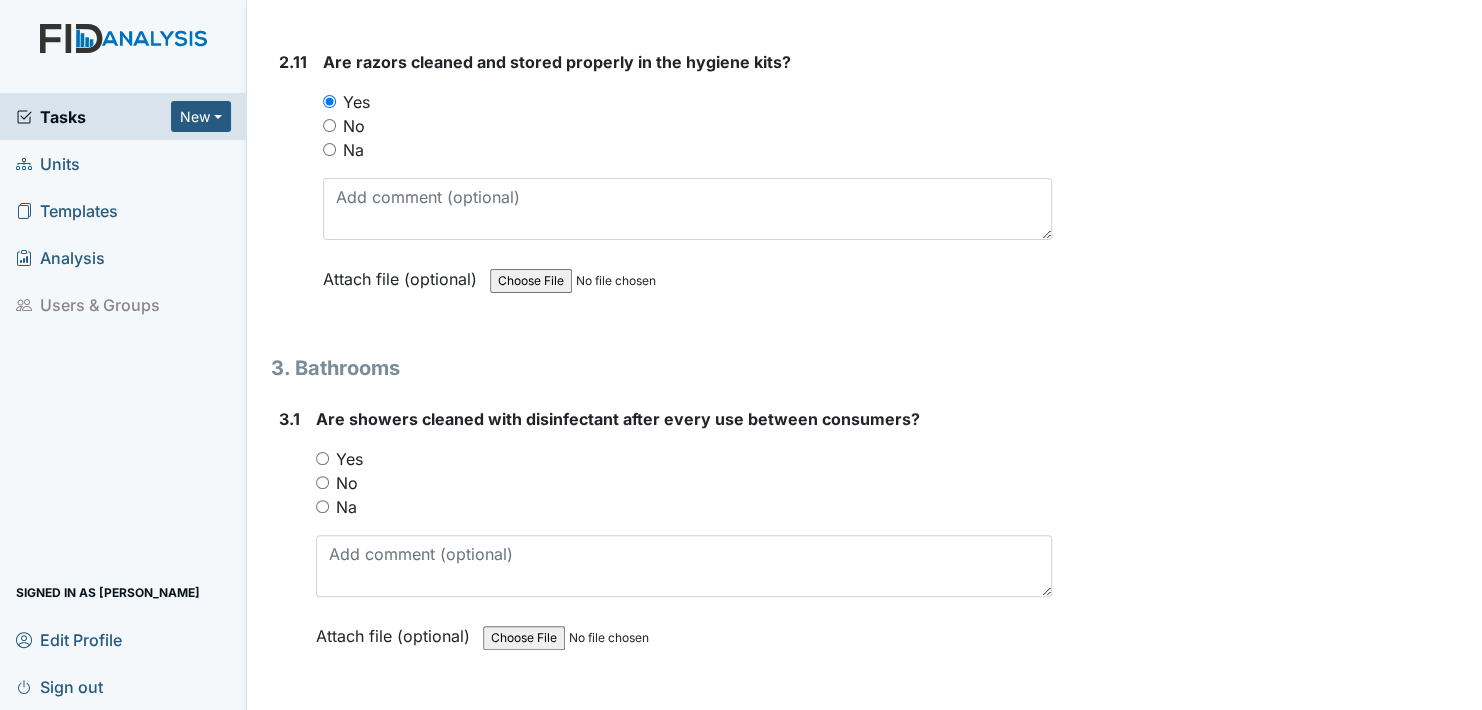 click on "Yes" at bounding box center (322, 458) 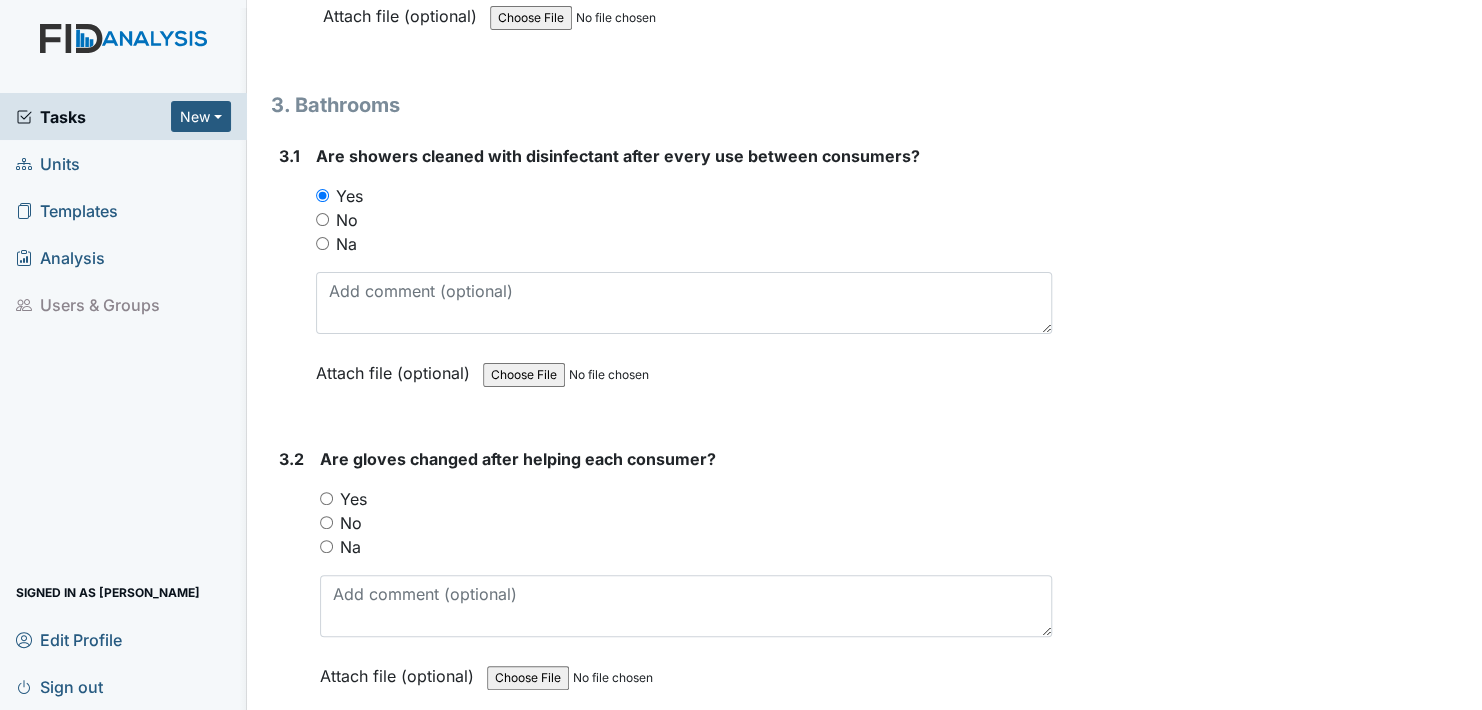 scroll, scrollTop: 5300, scrollLeft: 0, axis: vertical 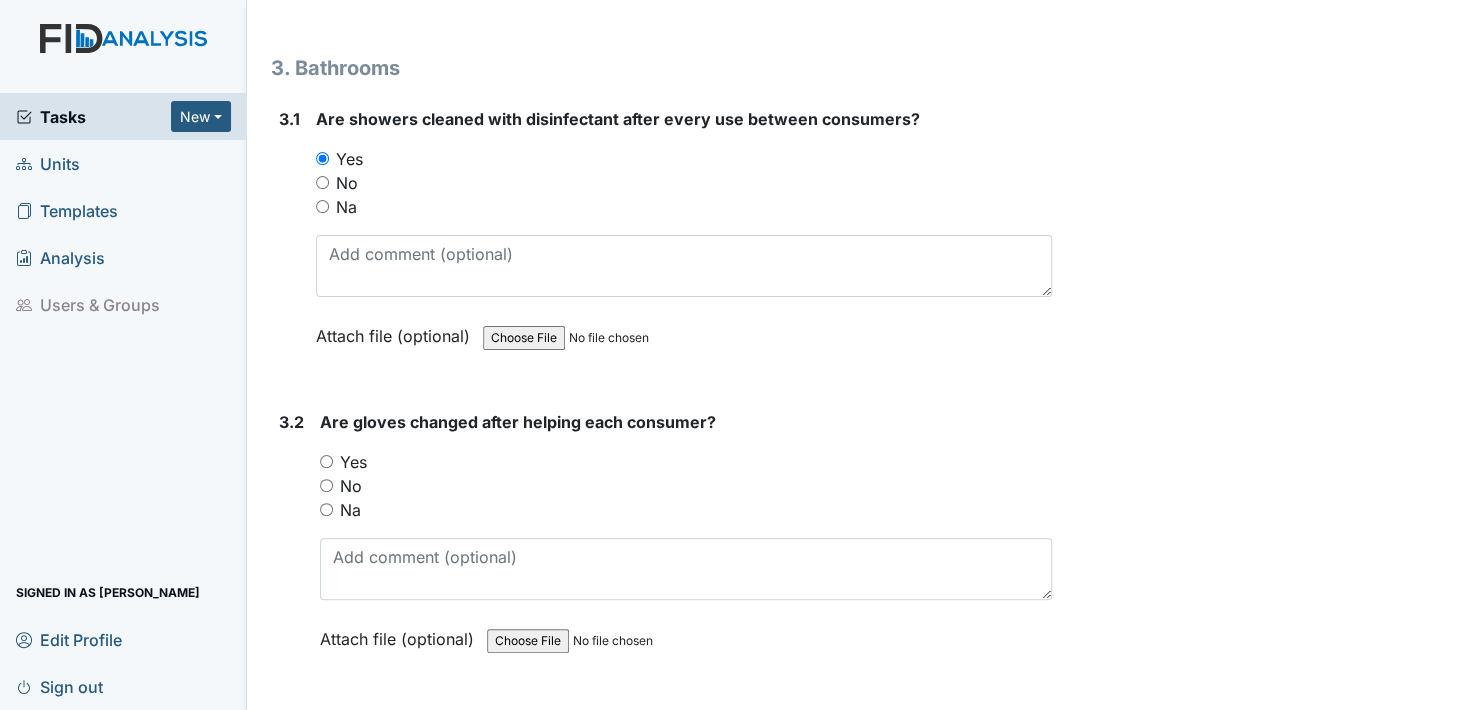 click on "Yes" at bounding box center (326, 461) 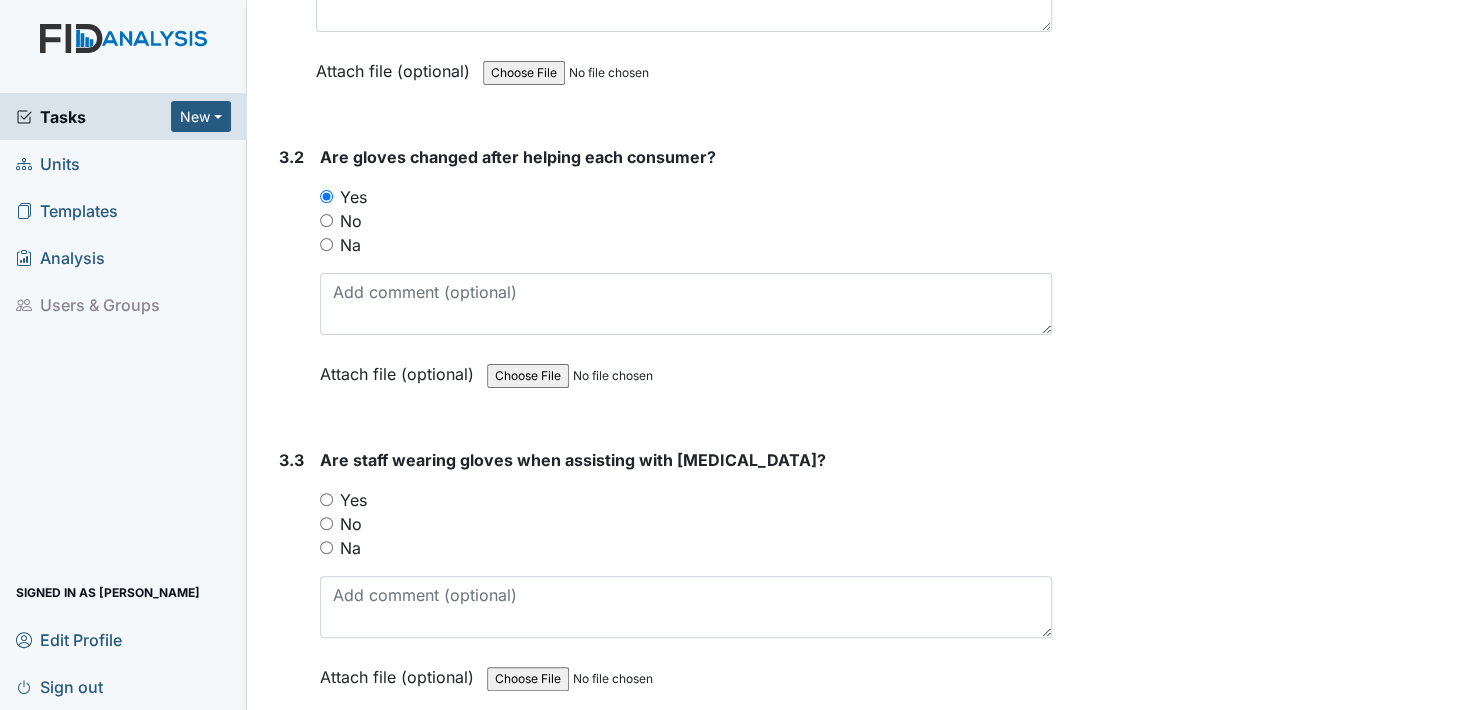 scroll, scrollTop: 5600, scrollLeft: 0, axis: vertical 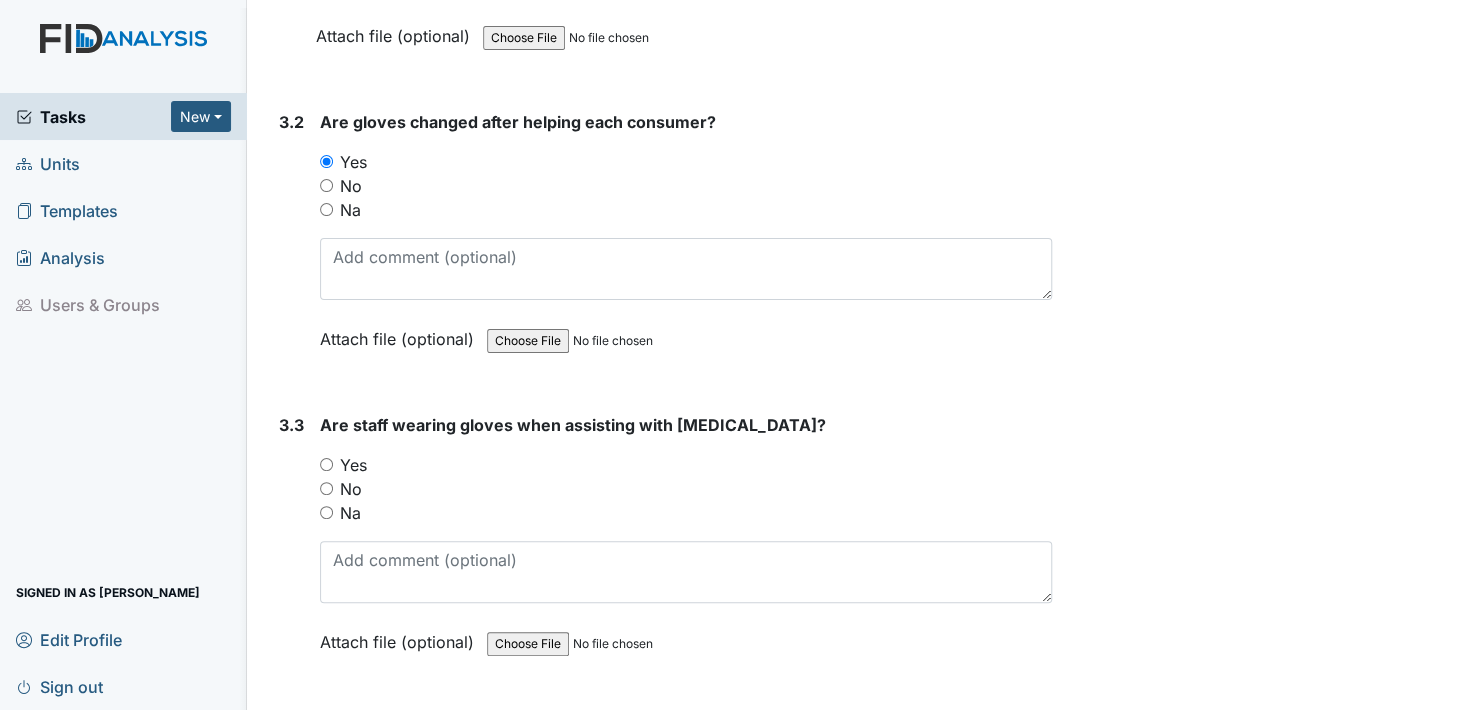 click on "Yes" at bounding box center (326, 464) 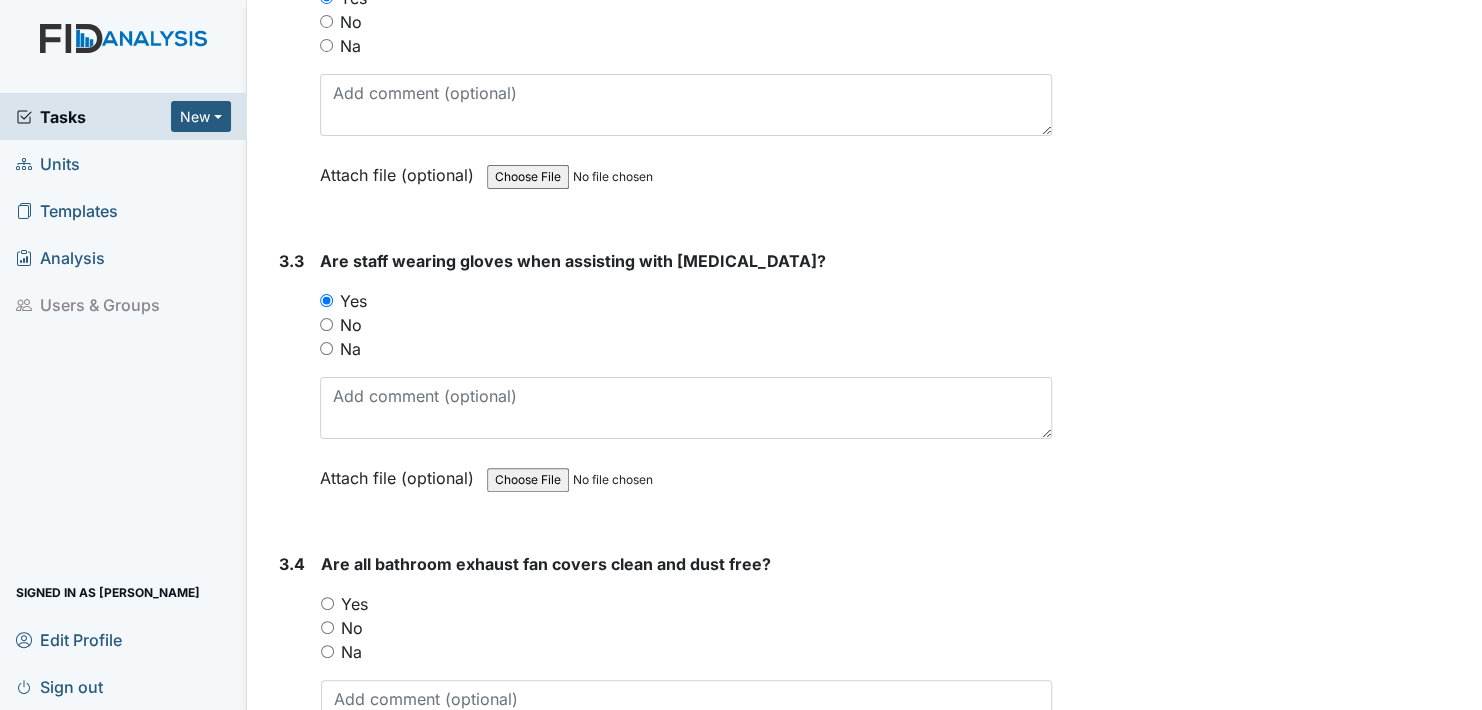 scroll, scrollTop: 5800, scrollLeft: 0, axis: vertical 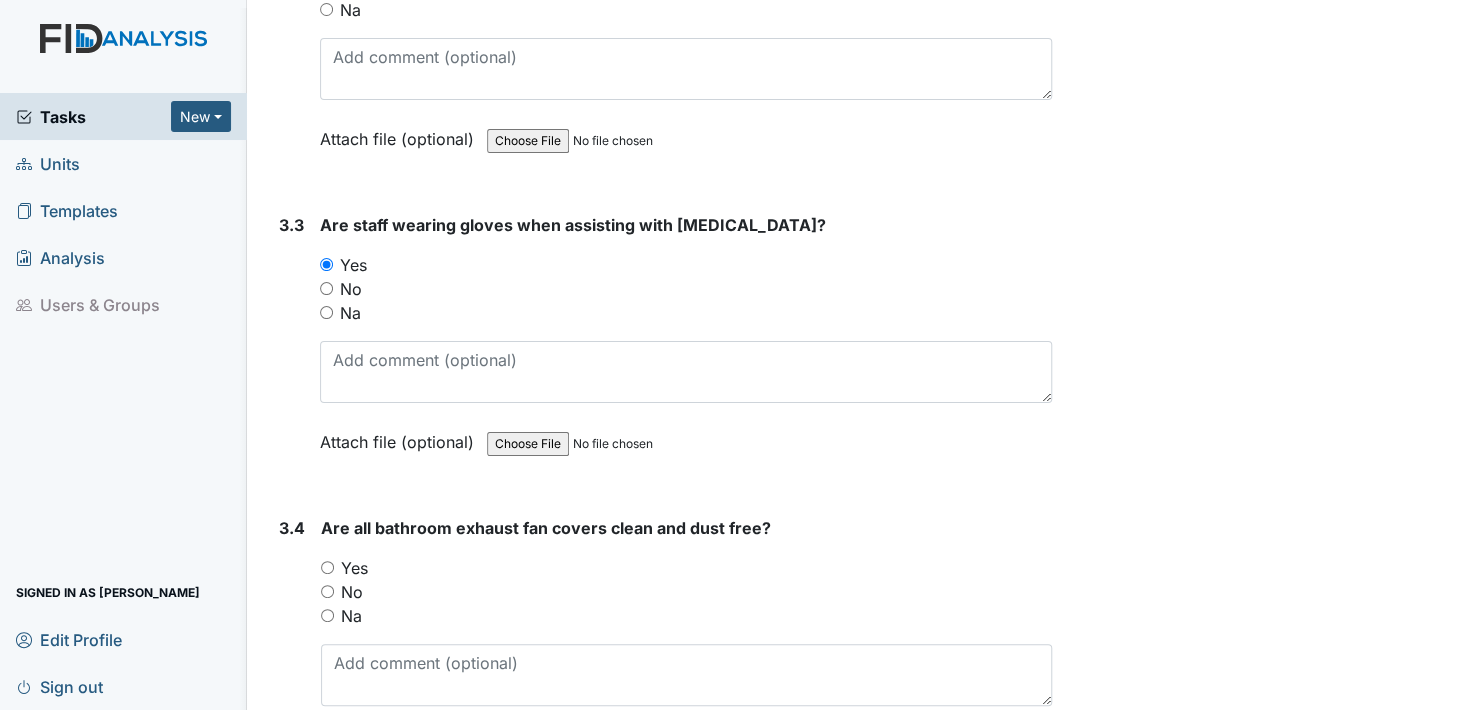 click on "Yes" at bounding box center (327, 567) 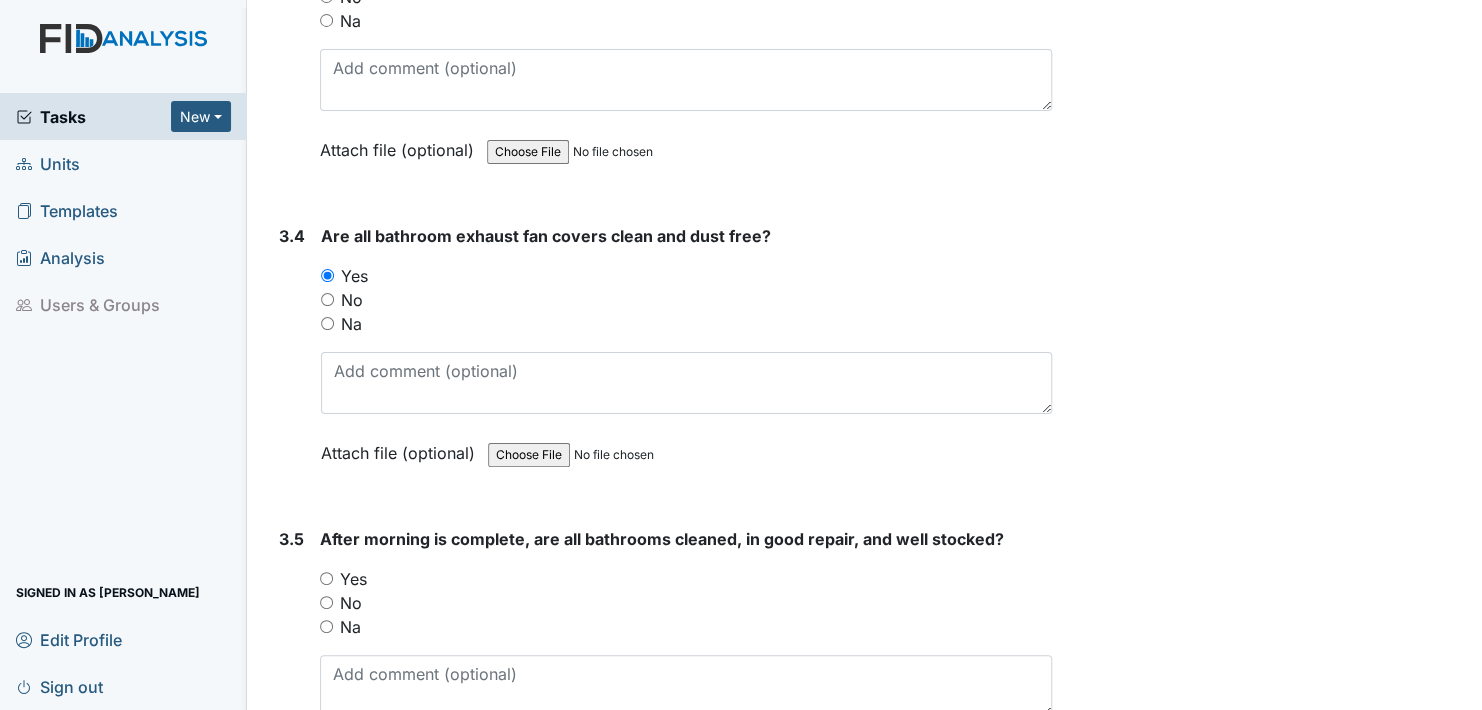 scroll, scrollTop: 6100, scrollLeft: 0, axis: vertical 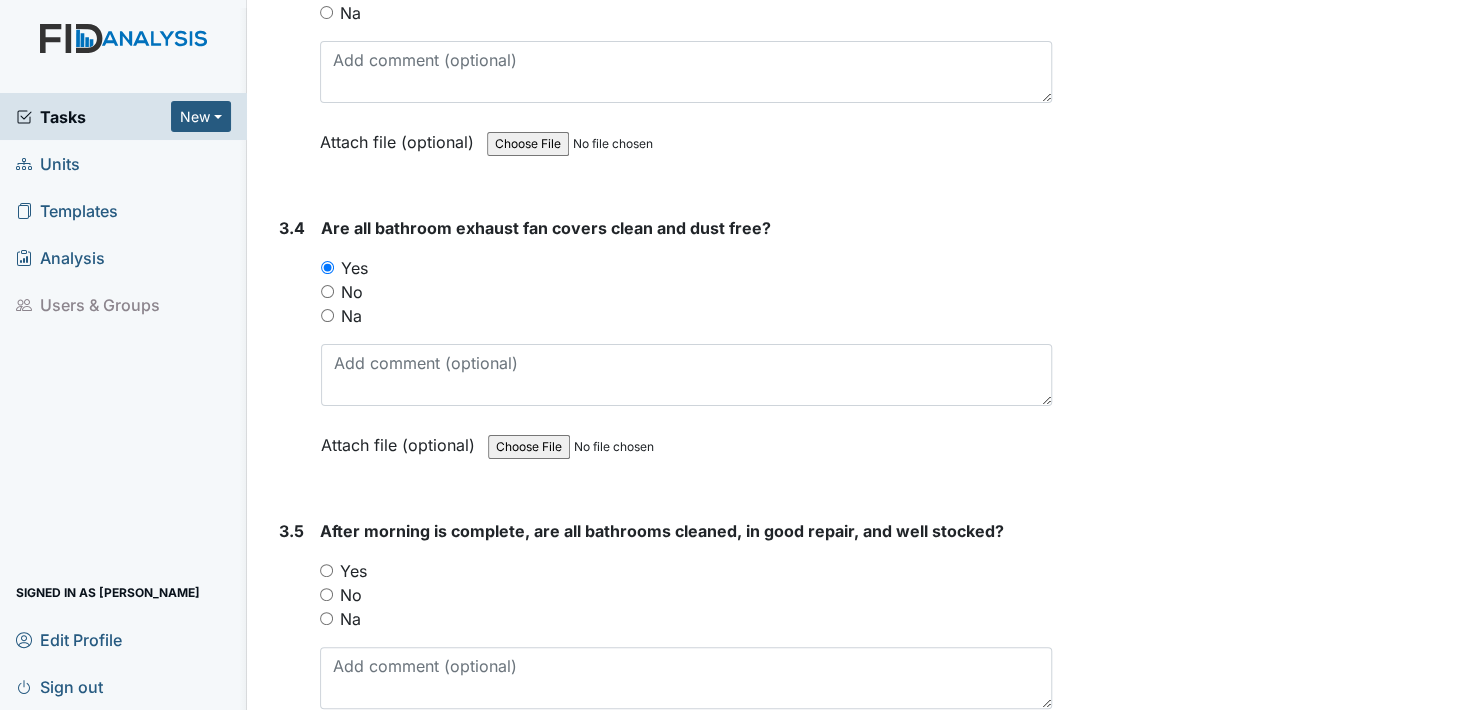 click on "Yes" at bounding box center (326, 570) 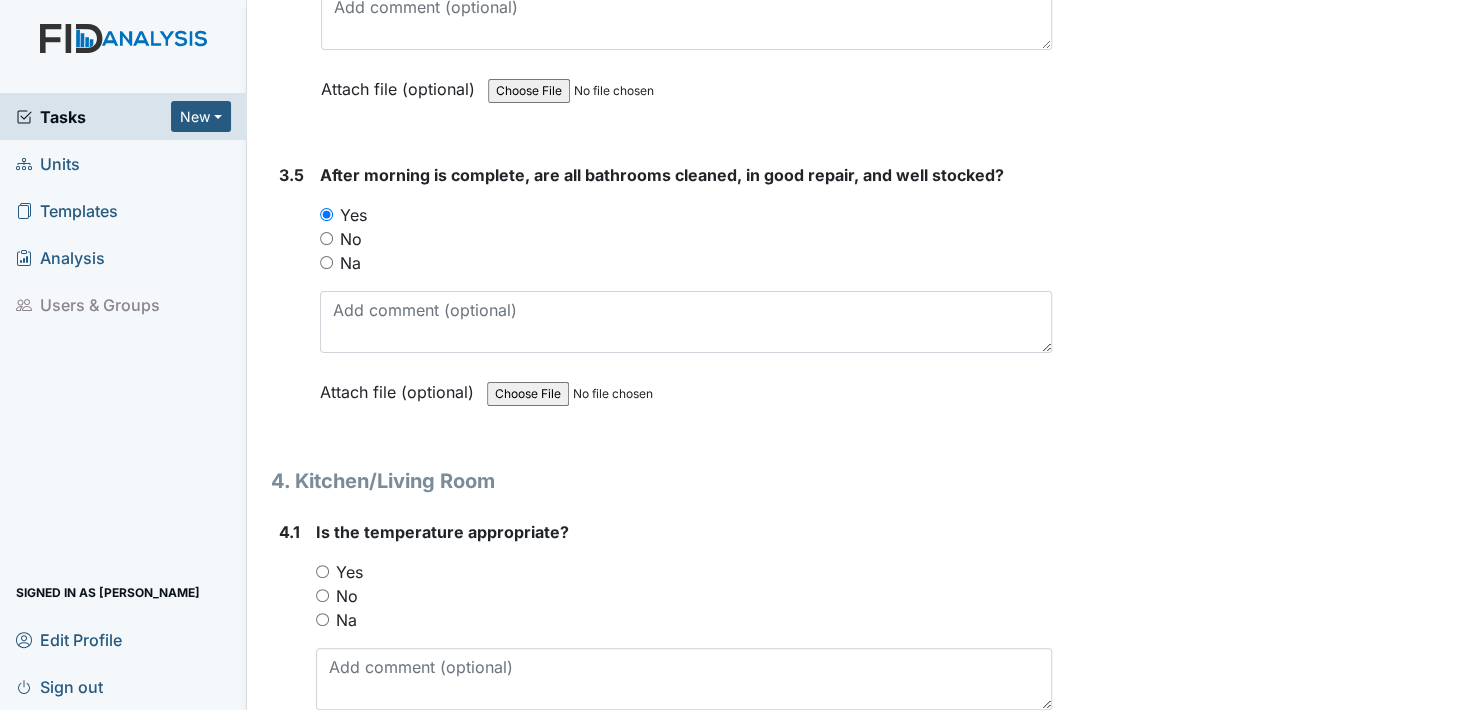 scroll, scrollTop: 6500, scrollLeft: 0, axis: vertical 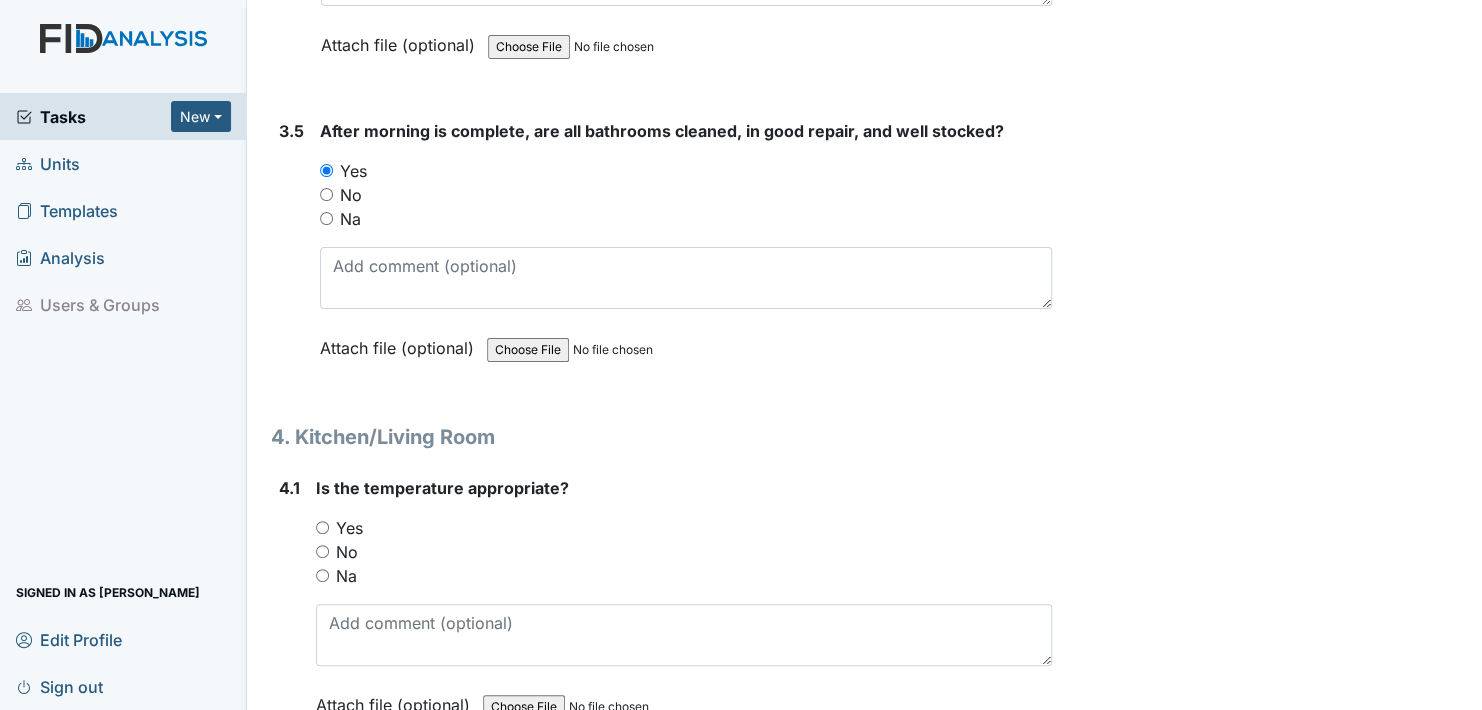 drag, startPoint x: 320, startPoint y: 529, endPoint x: 346, endPoint y: 559, distance: 39.698868 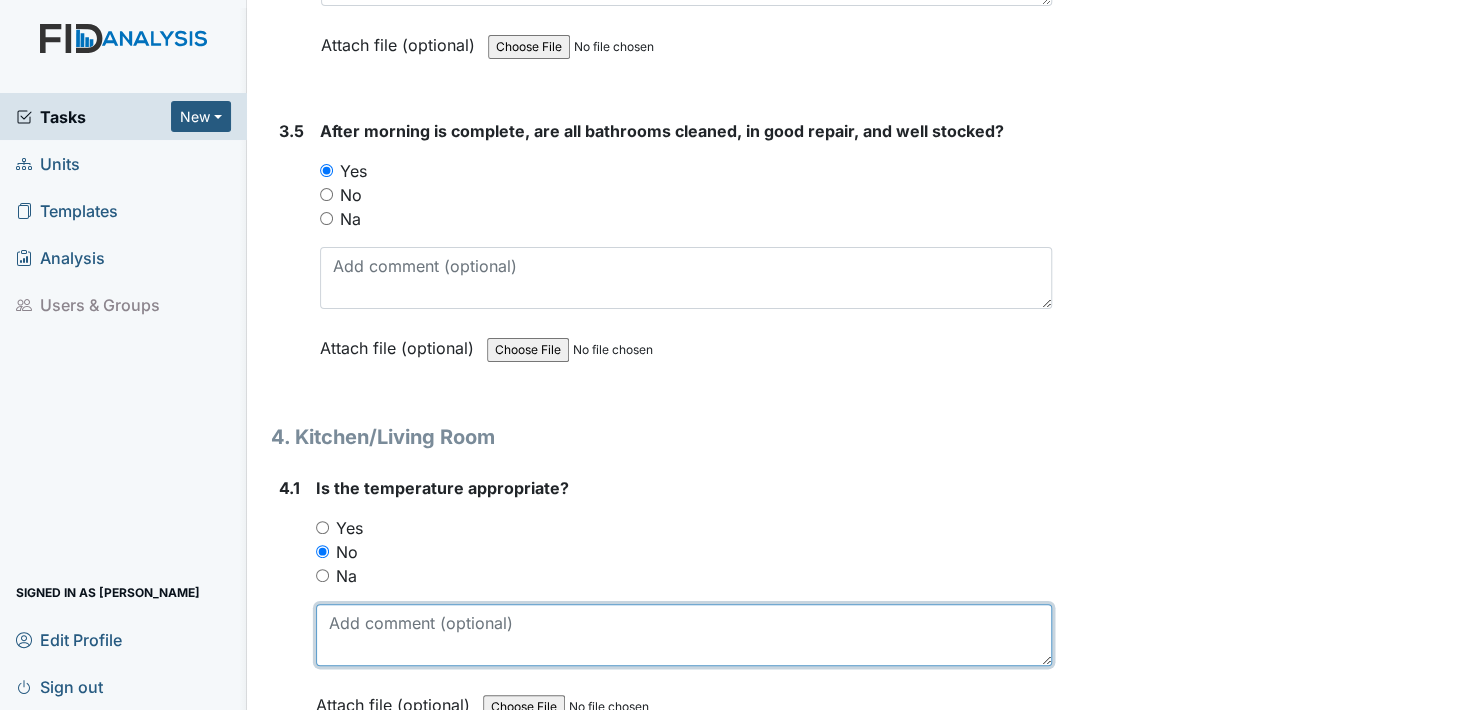 click at bounding box center (684, 635) 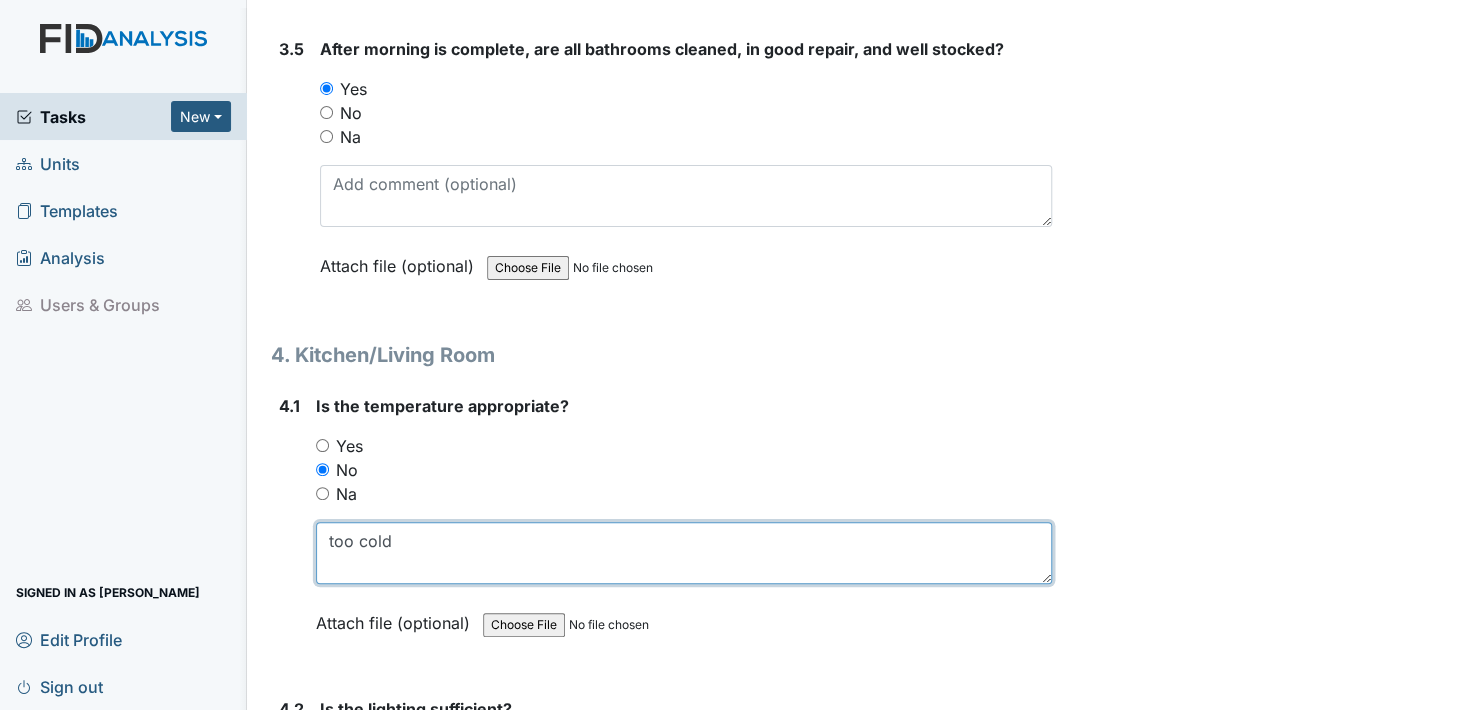 scroll, scrollTop: 6700, scrollLeft: 0, axis: vertical 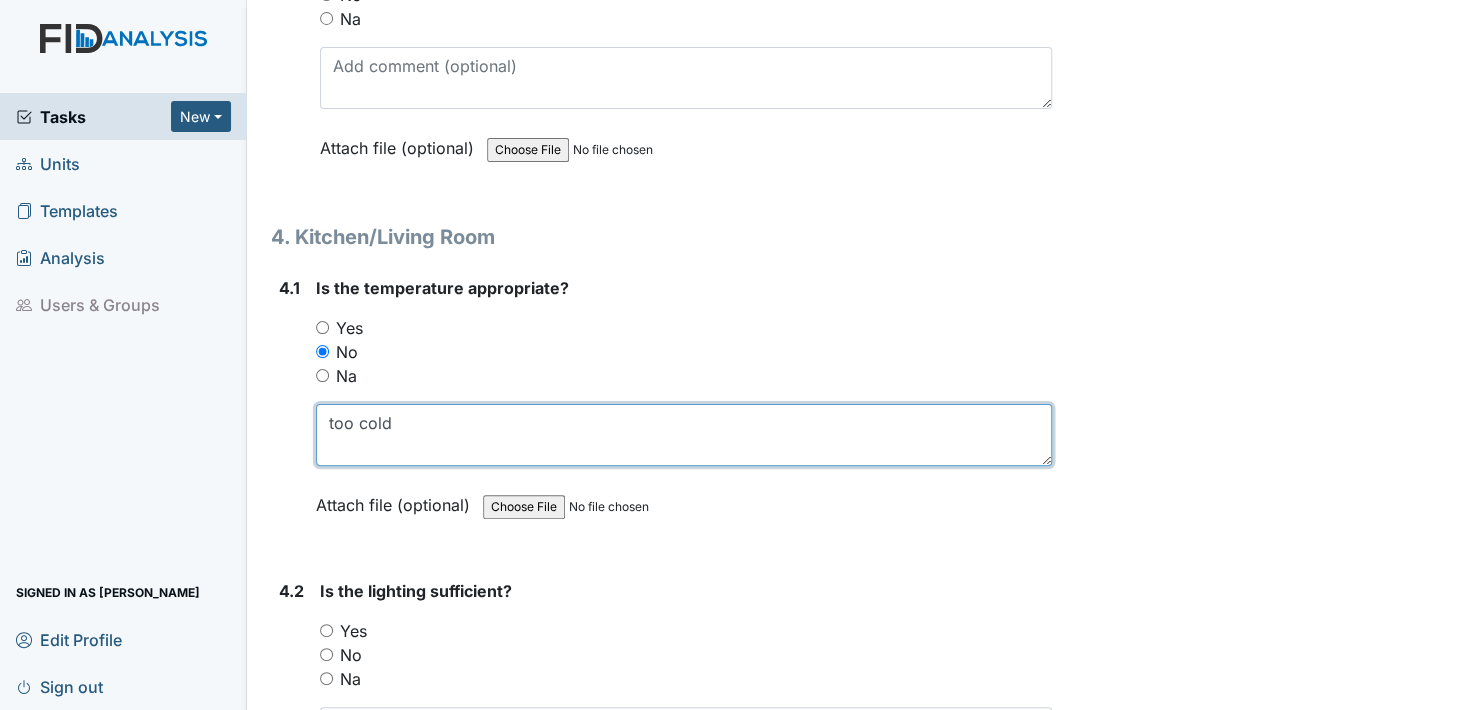 type on "too cold" 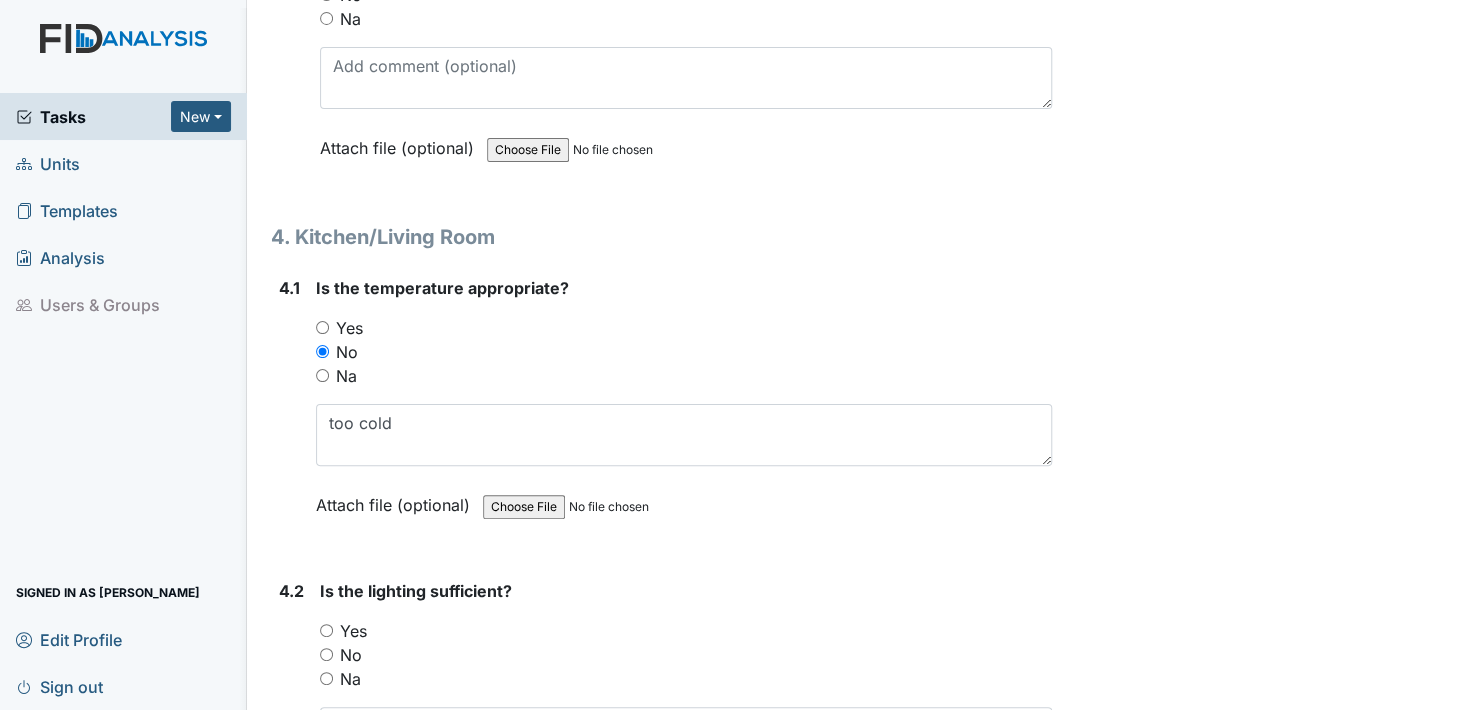click on "Attach file (optional)" at bounding box center (397, 499) 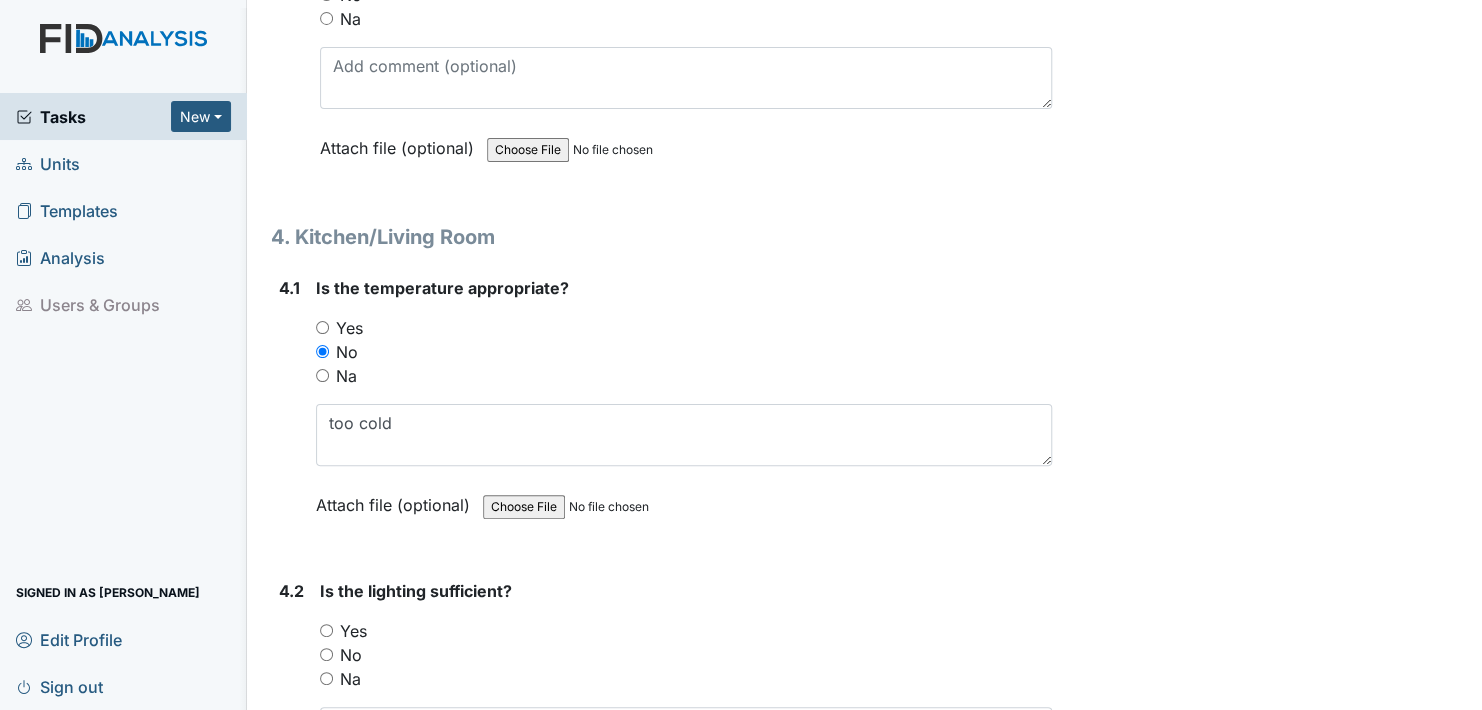 scroll, scrollTop: 6800, scrollLeft: 0, axis: vertical 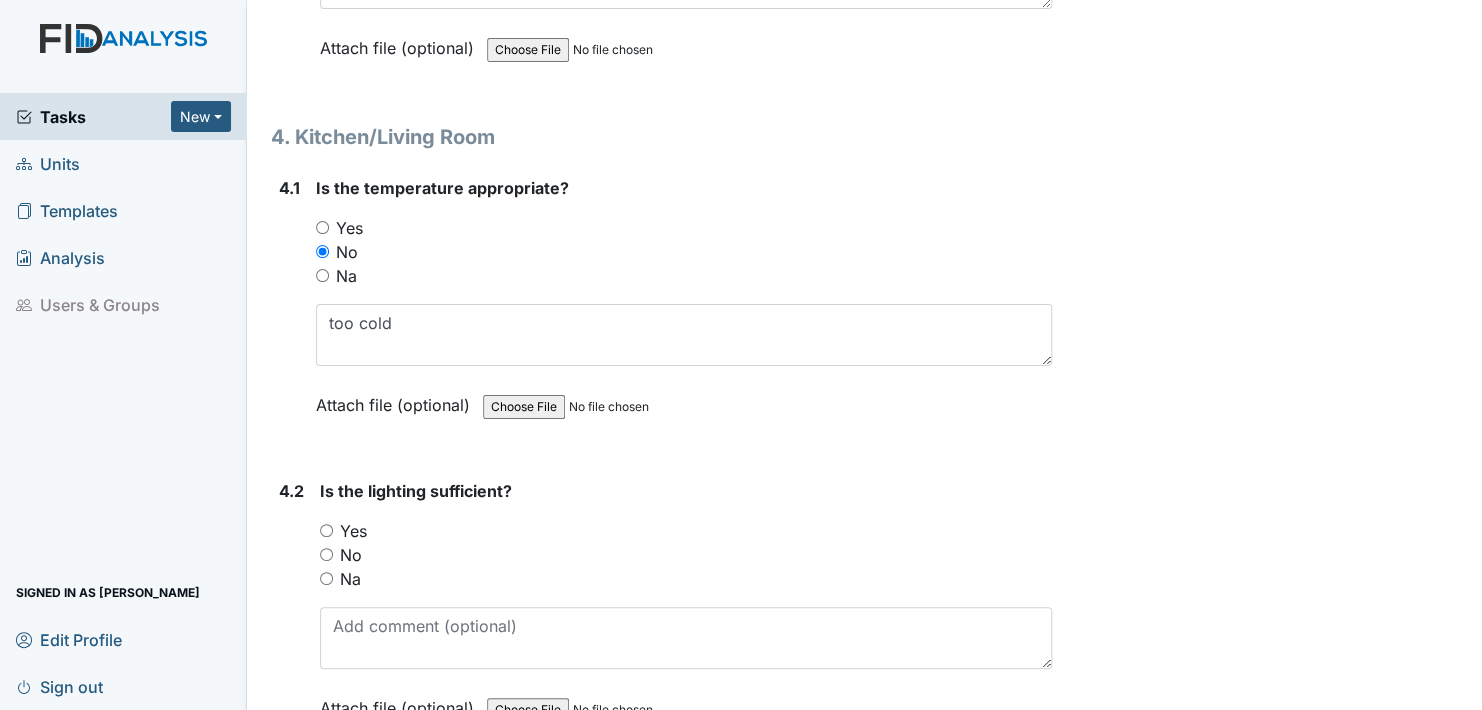 click on "Yes" at bounding box center [326, 530] 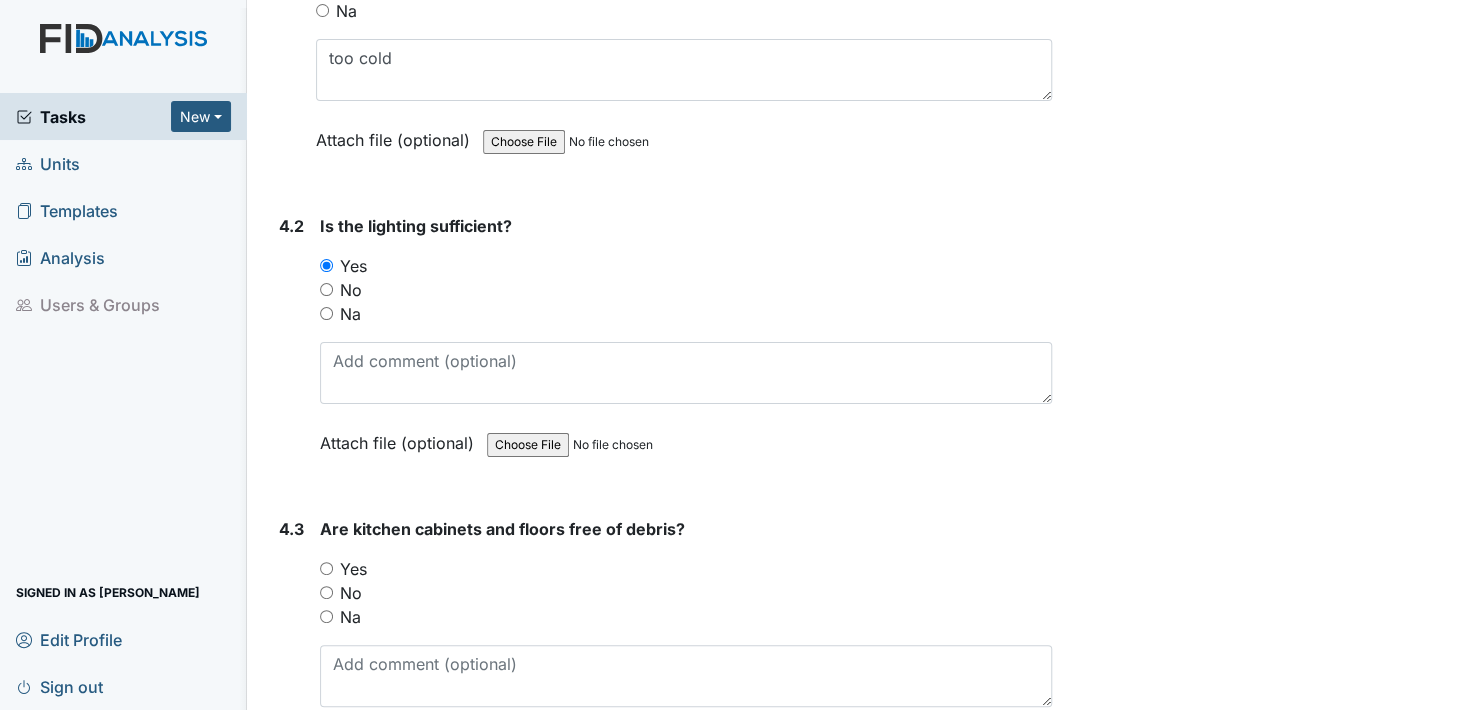 scroll, scrollTop: 7100, scrollLeft: 0, axis: vertical 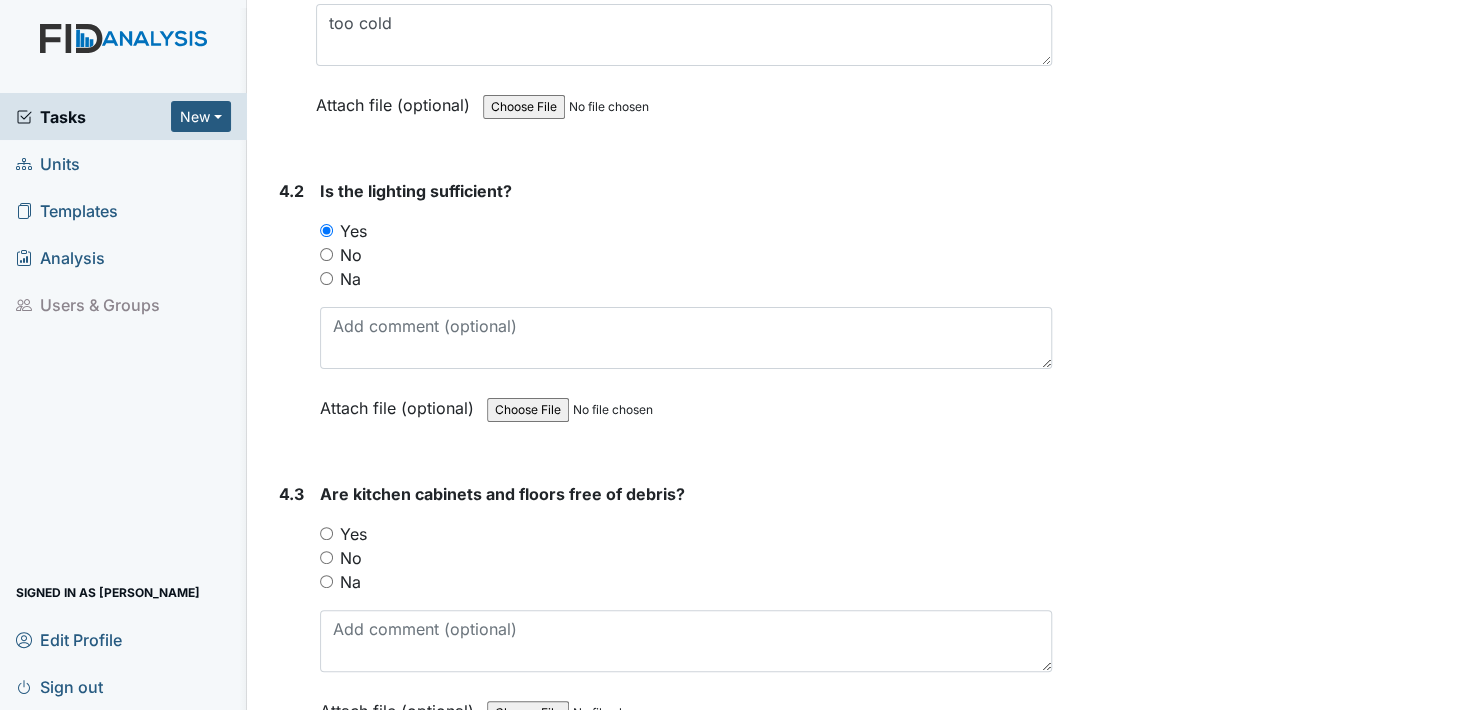 click on "Yes" at bounding box center (326, 533) 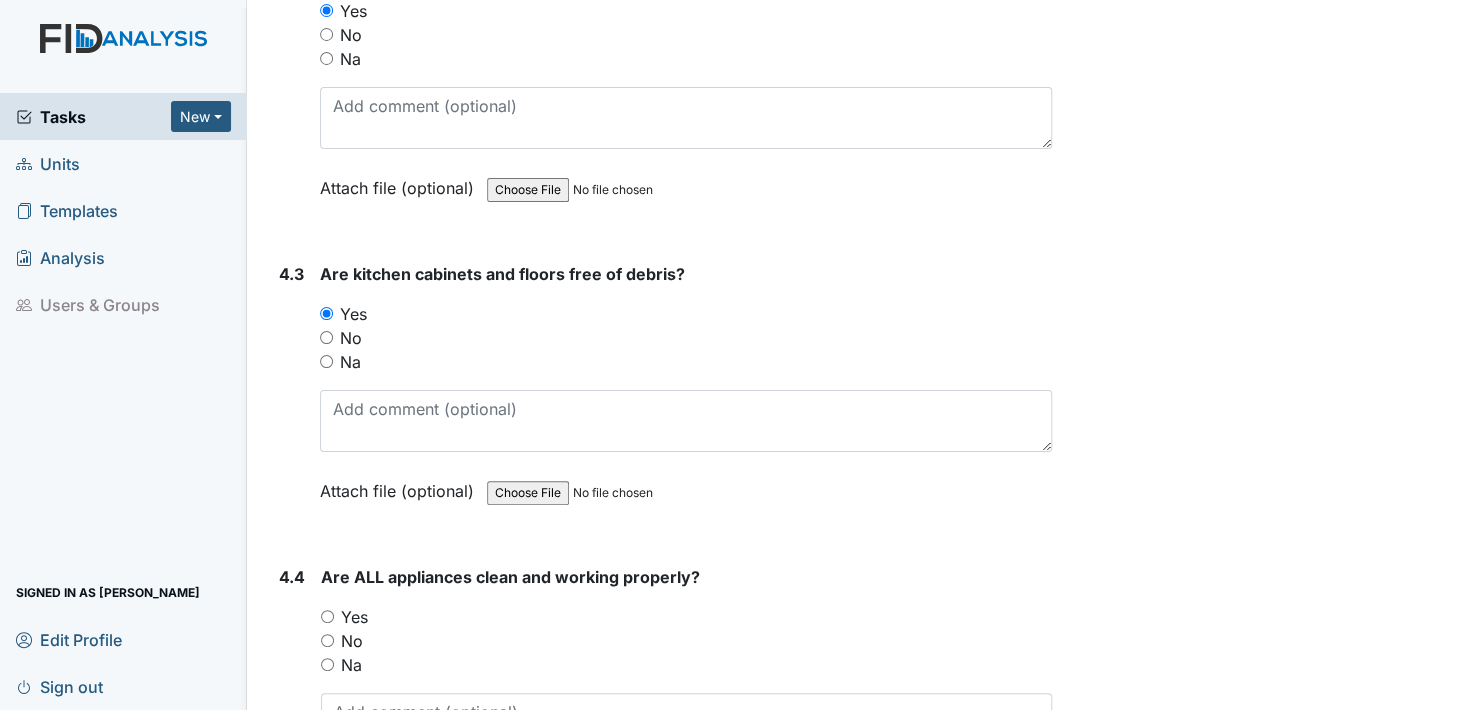 scroll, scrollTop: 7400, scrollLeft: 0, axis: vertical 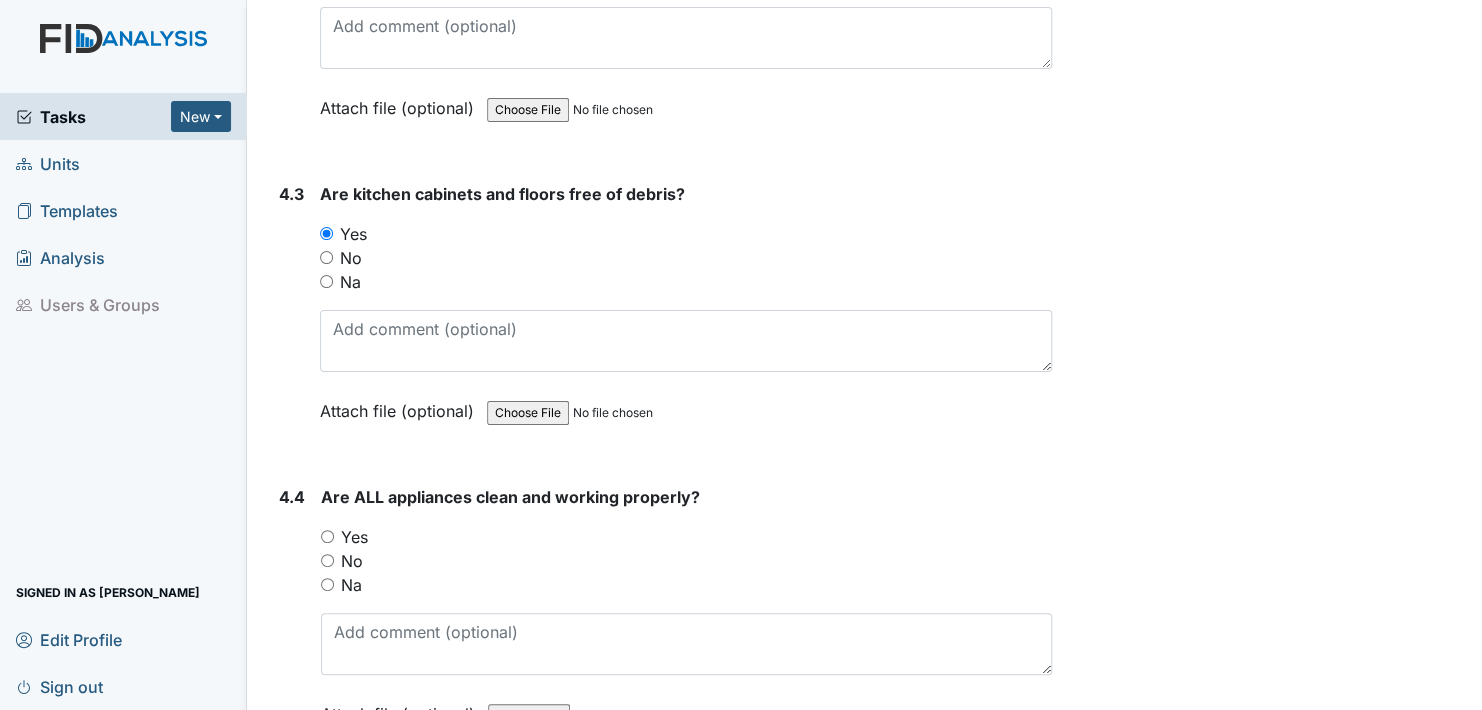 click on "Yes" at bounding box center [327, 536] 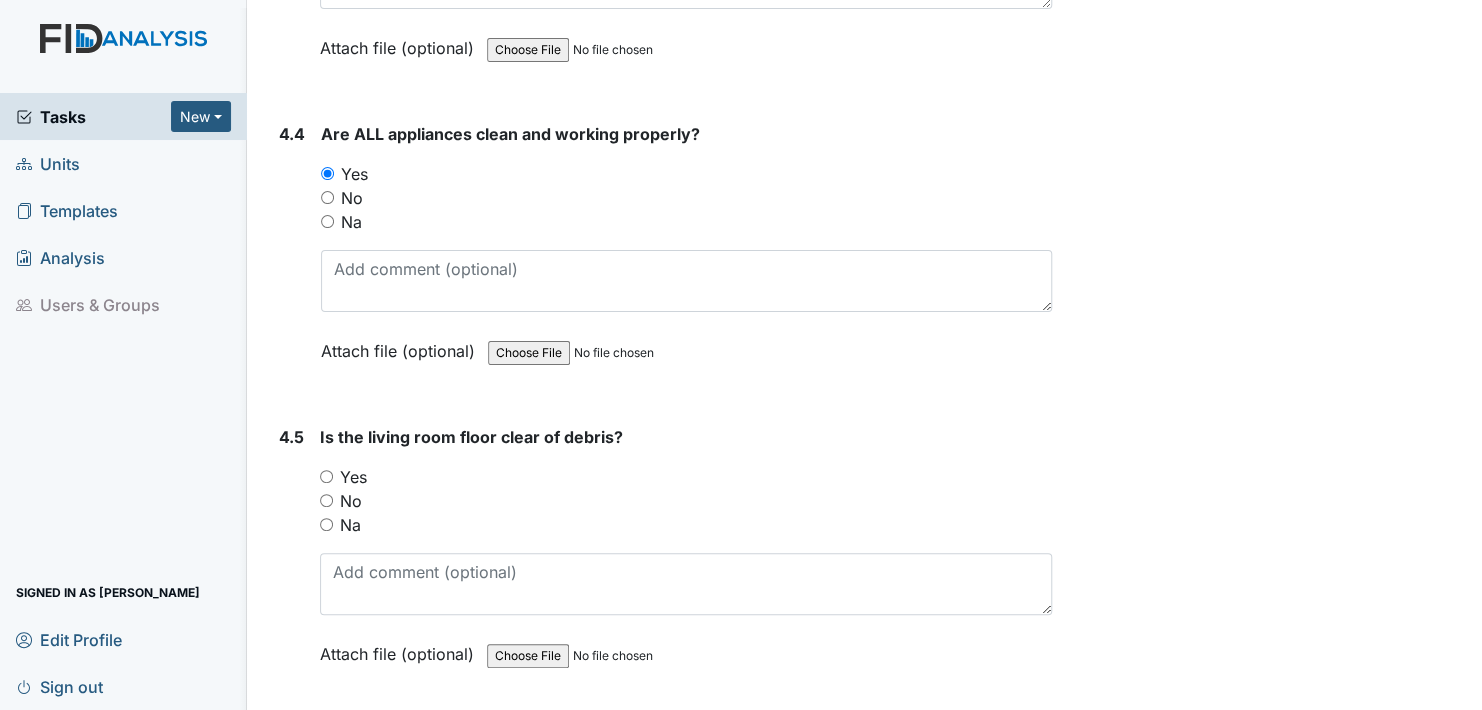 scroll, scrollTop: 7800, scrollLeft: 0, axis: vertical 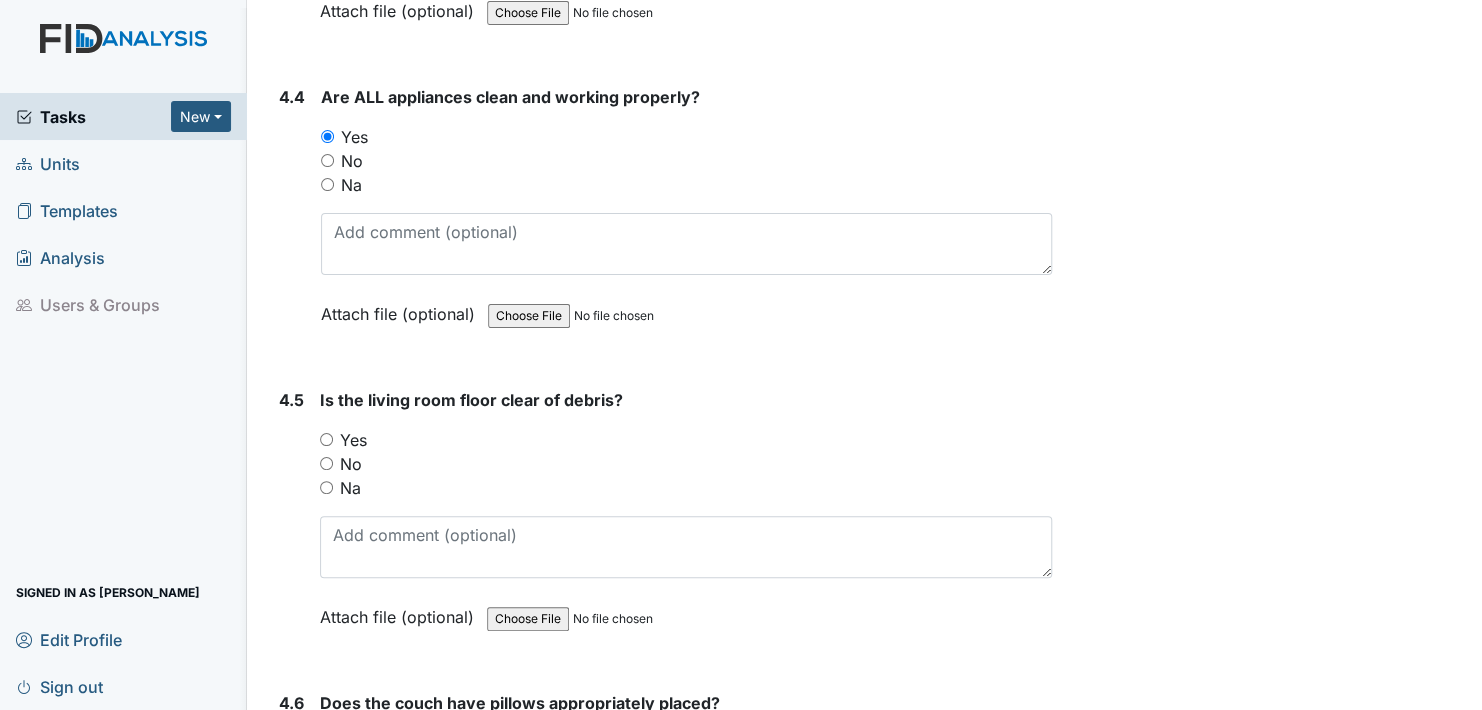 click on "Yes" at bounding box center (326, 439) 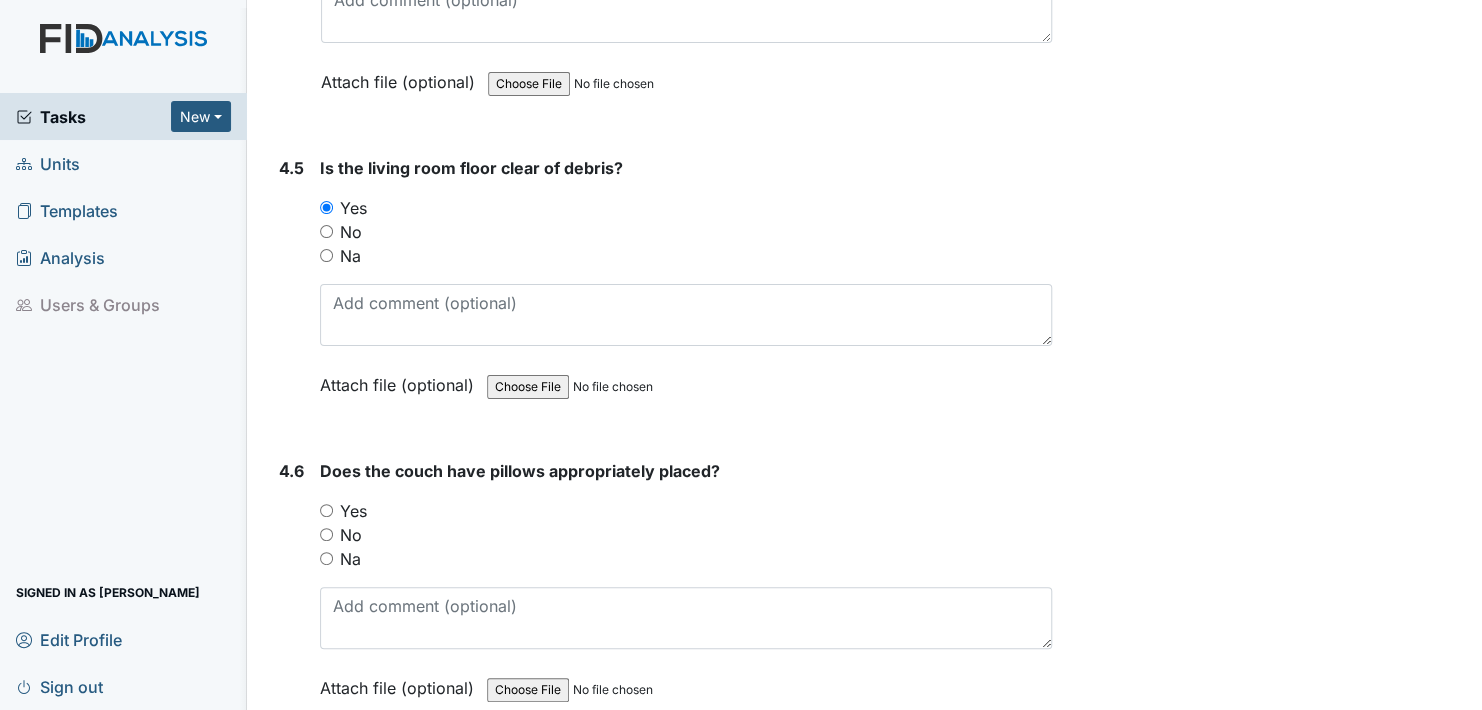 scroll, scrollTop: 8100, scrollLeft: 0, axis: vertical 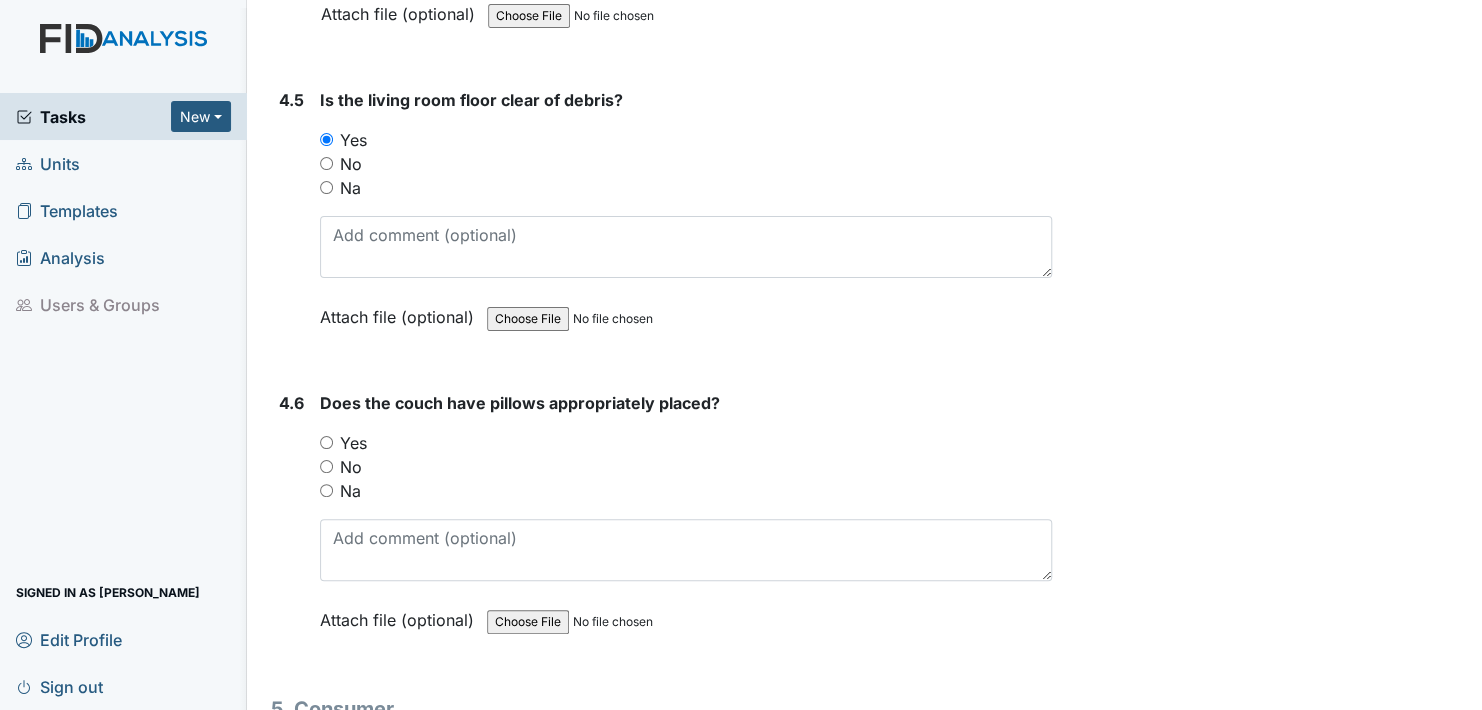 click on "Yes" at bounding box center [326, 442] 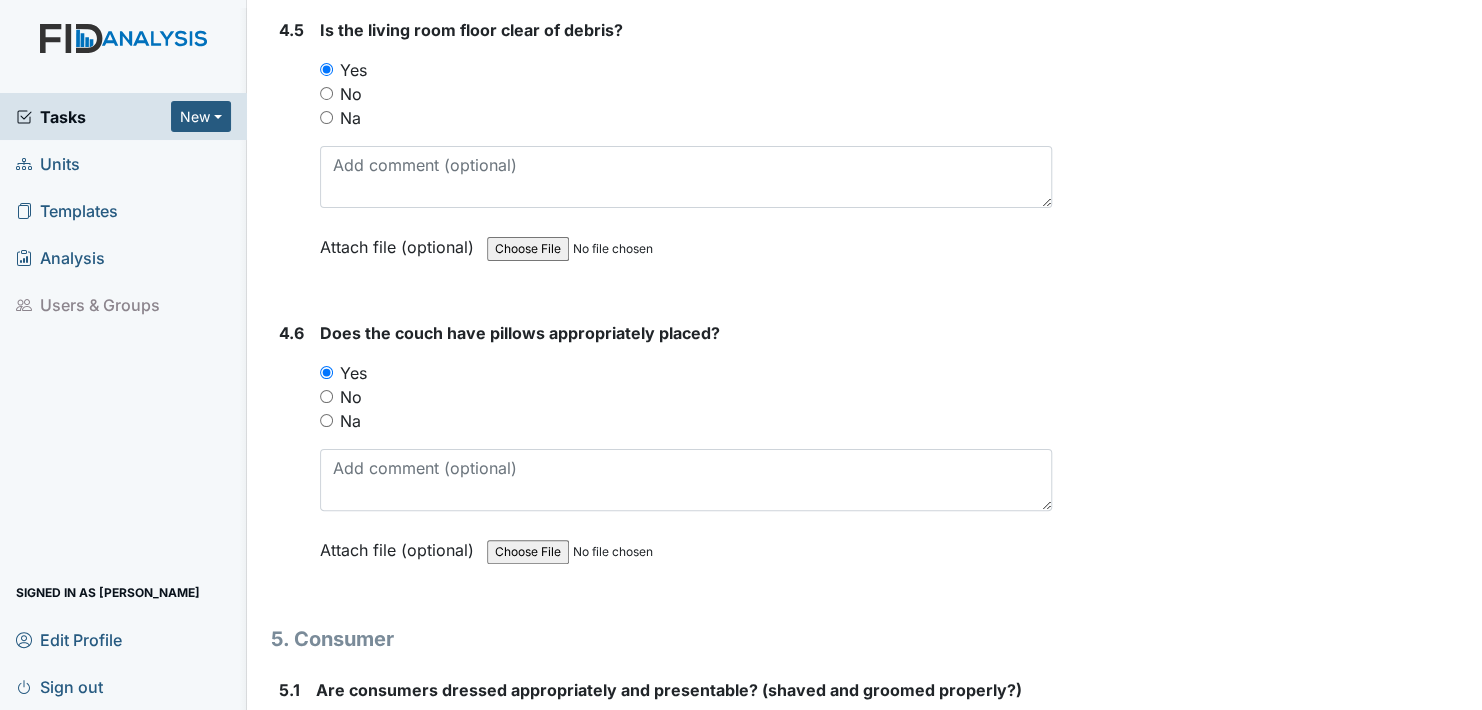 scroll, scrollTop: 8400, scrollLeft: 0, axis: vertical 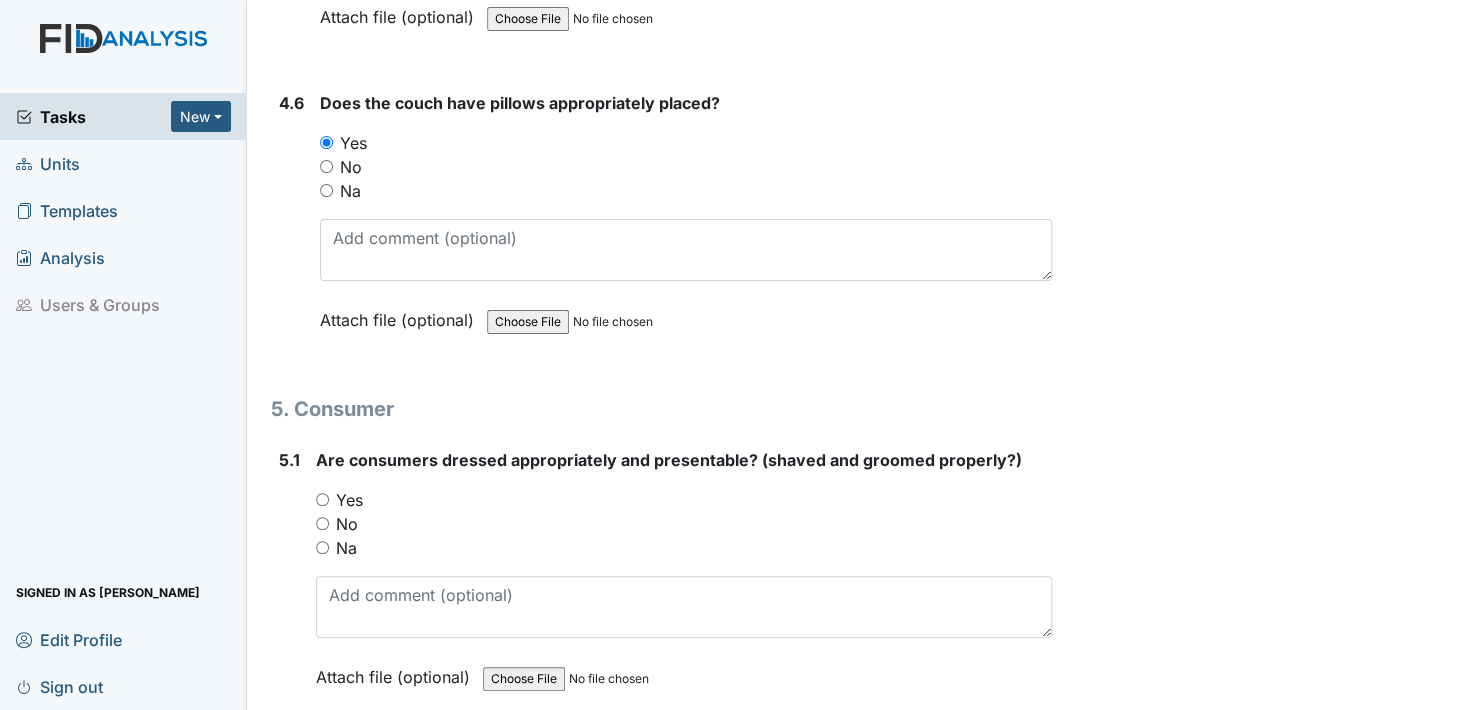 click on "Yes" at bounding box center (322, 499) 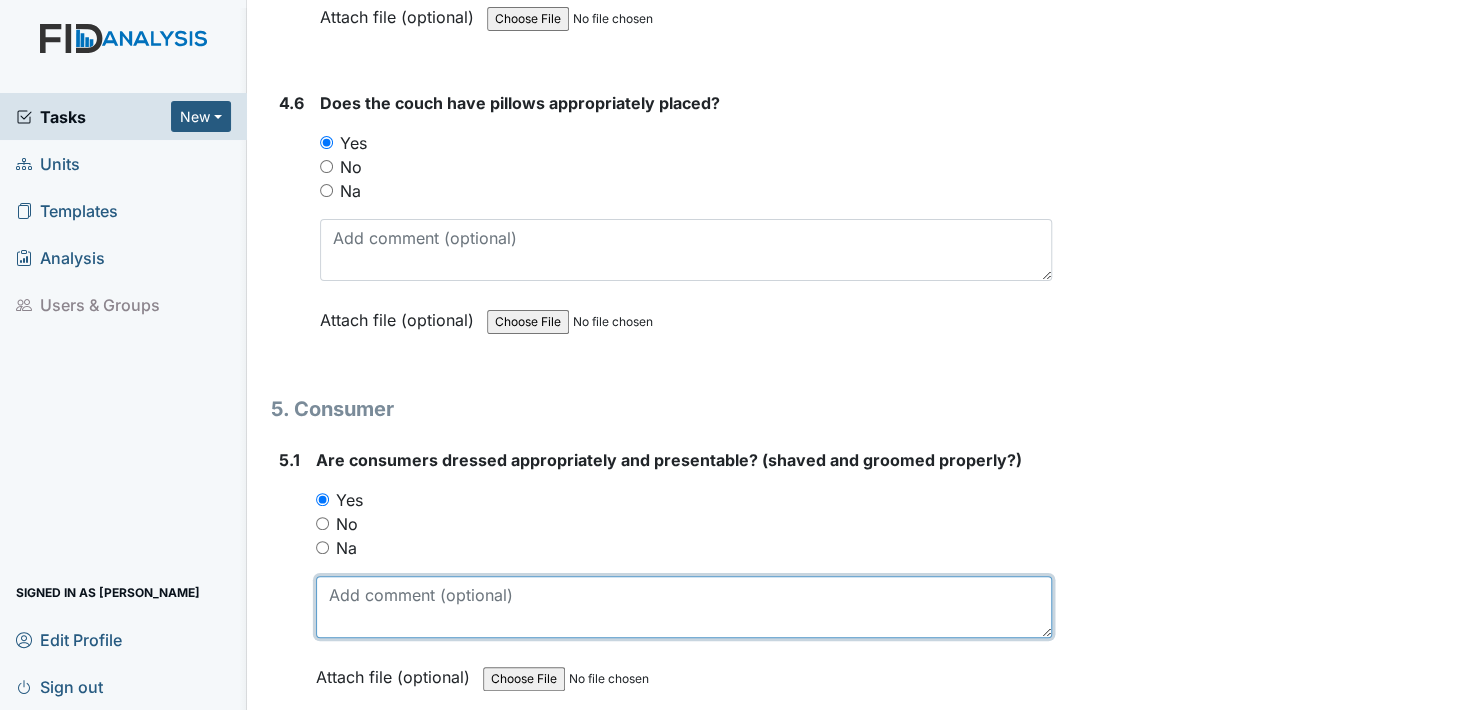 click at bounding box center (684, 607) 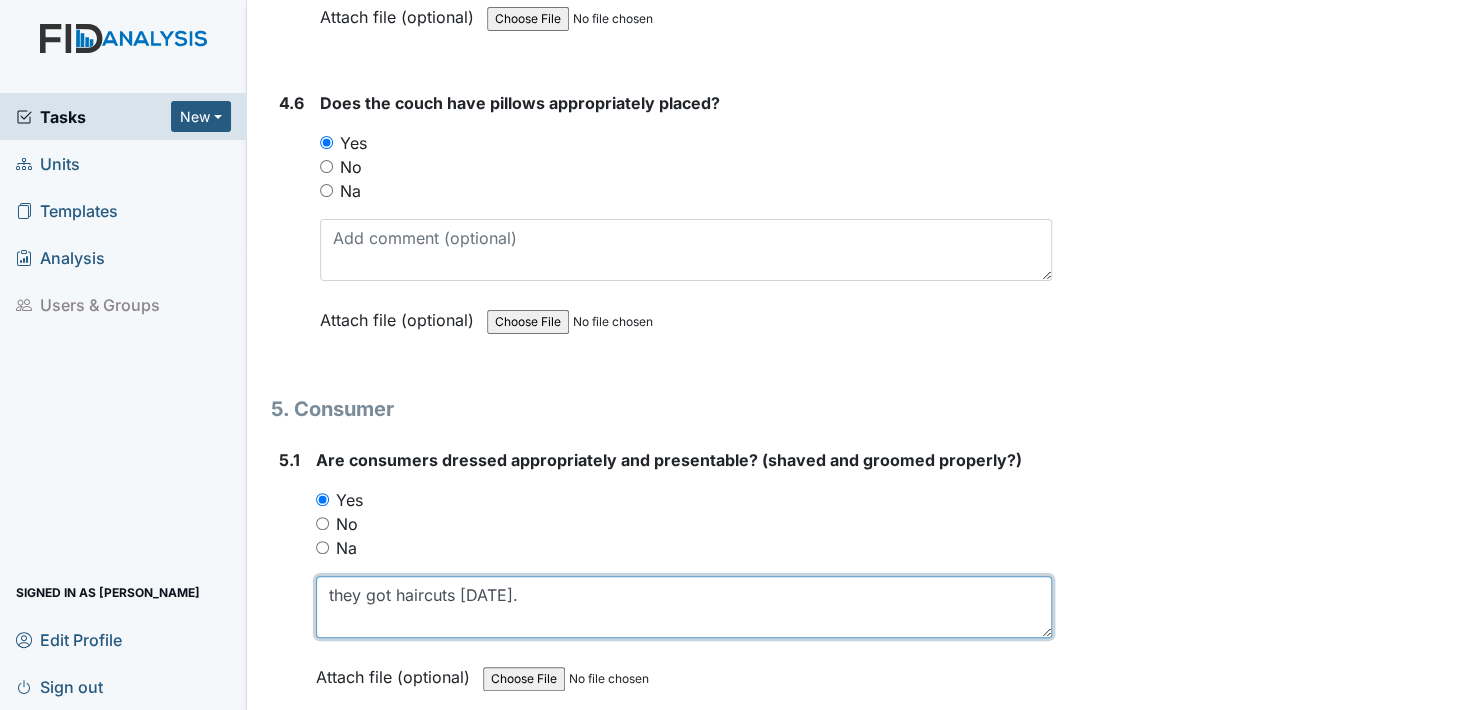 type on "they got haircuts today." 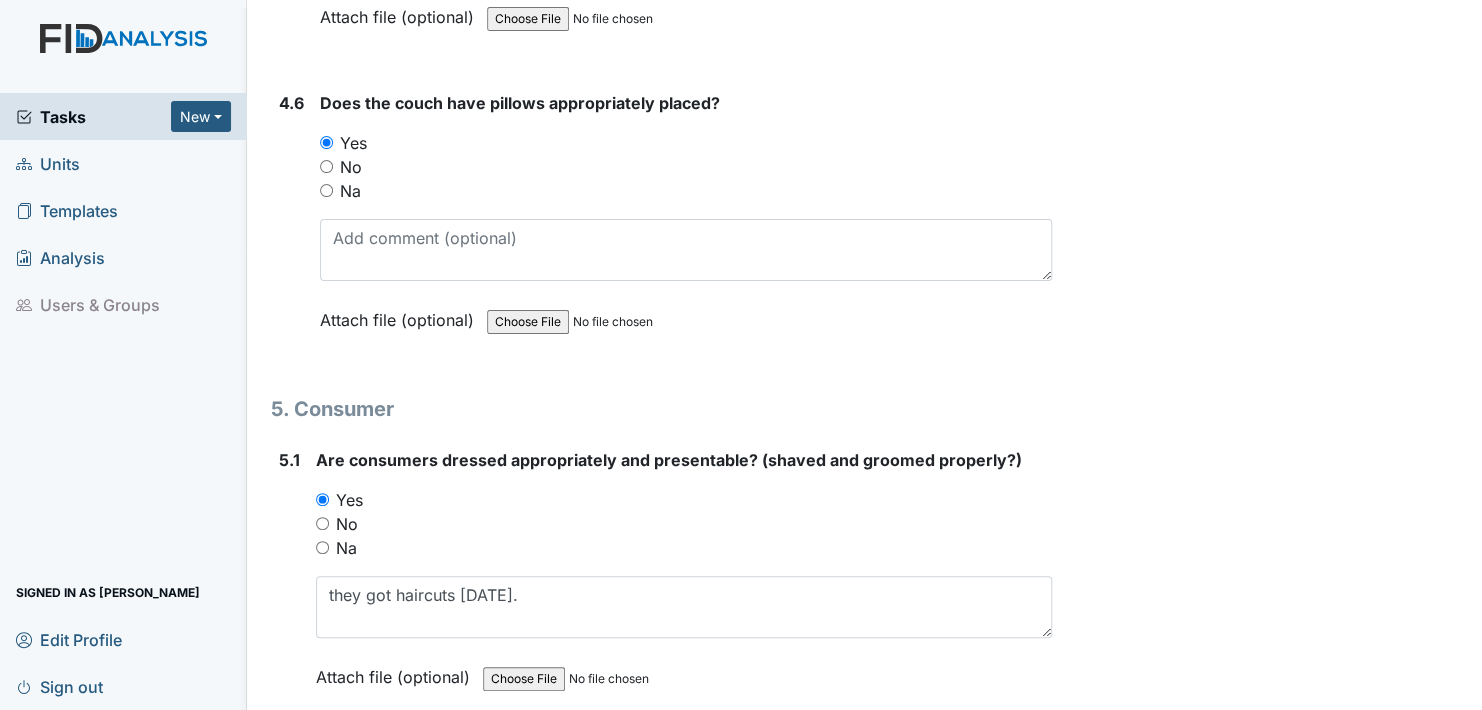 click on "Attach file (optional)" at bounding box center (397, 671) 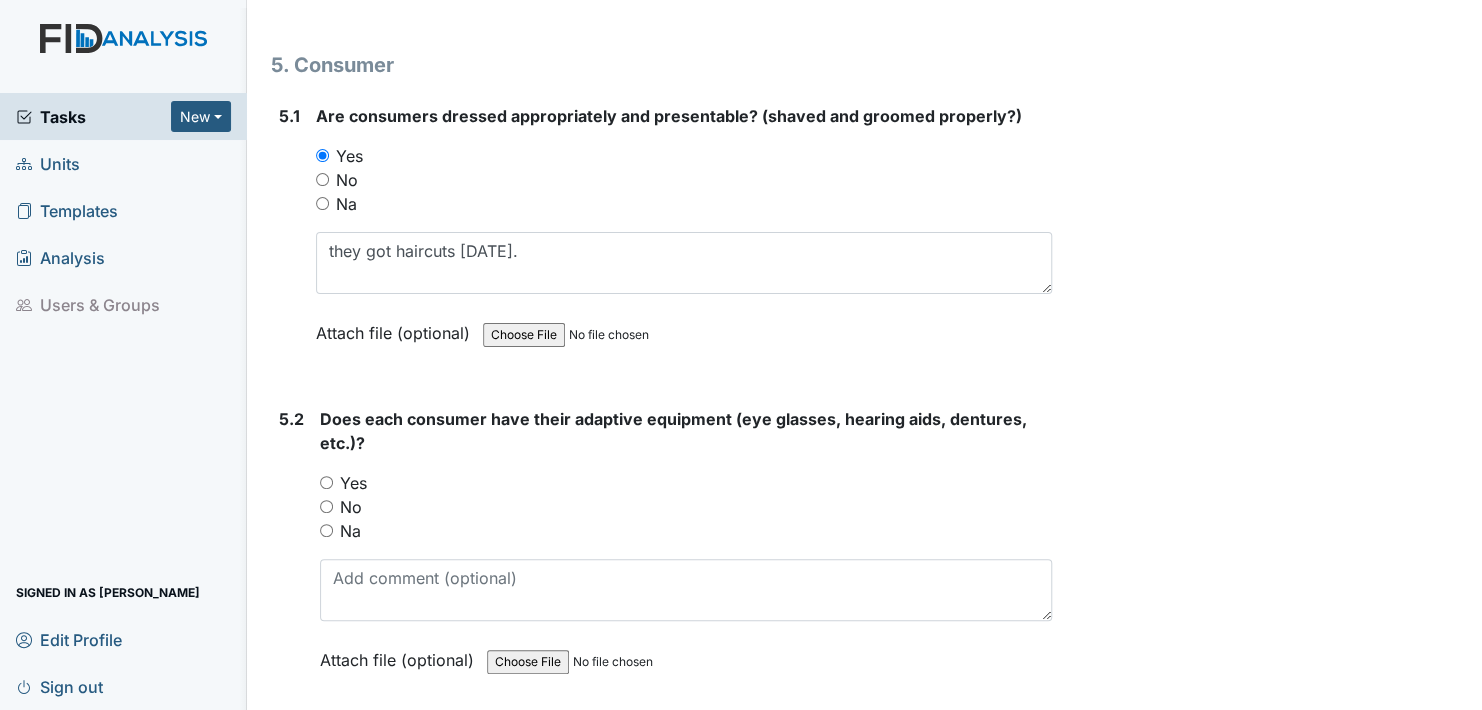 scroll, scrollTop: 8900, scrollLeft: 0, axis: vertical 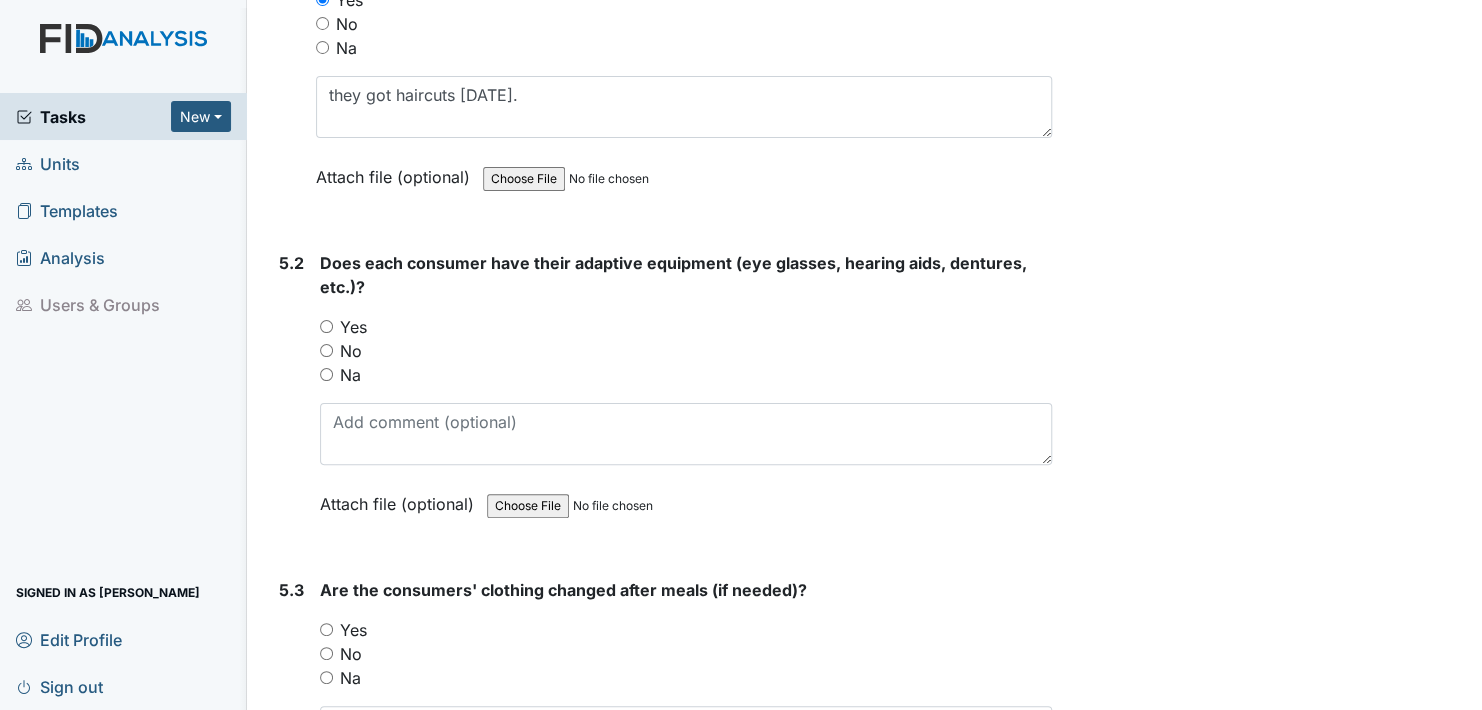 click on "Yes" at bounding box center [326, 326] 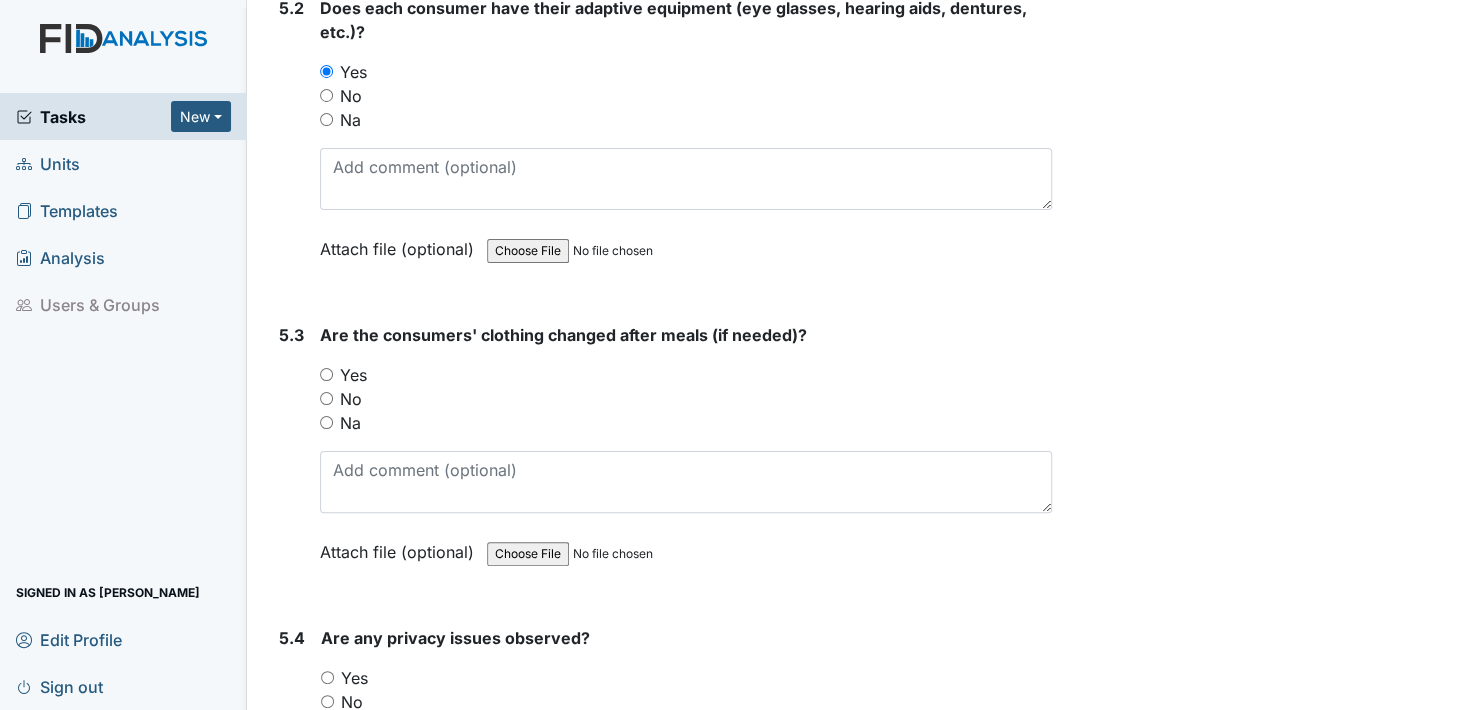 scroll, scrollTop: 9200, scrollLeft: 0, axis: vertical 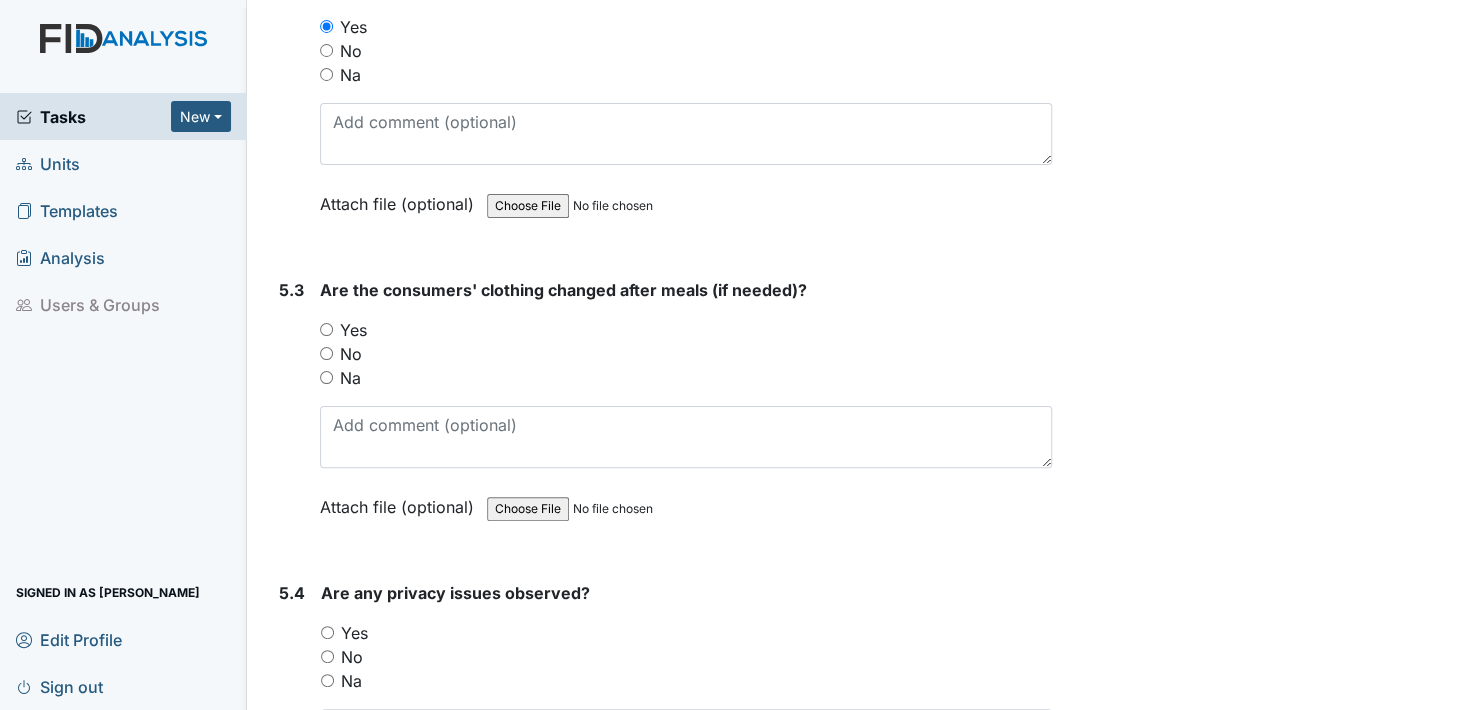 click on "Yes" at bounding box center [326, 329] 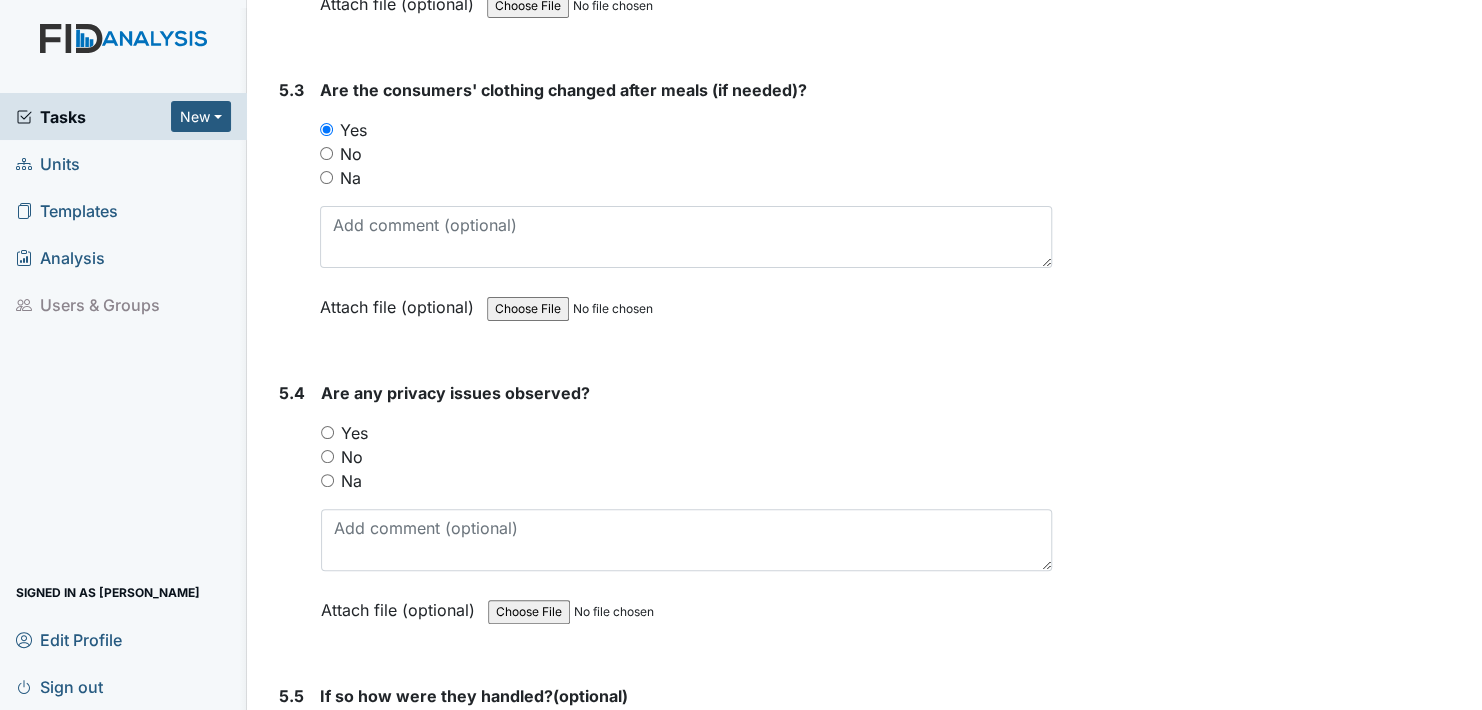 scroll, scrollTop: 9500, scrollLeft: 0, axis: vertical 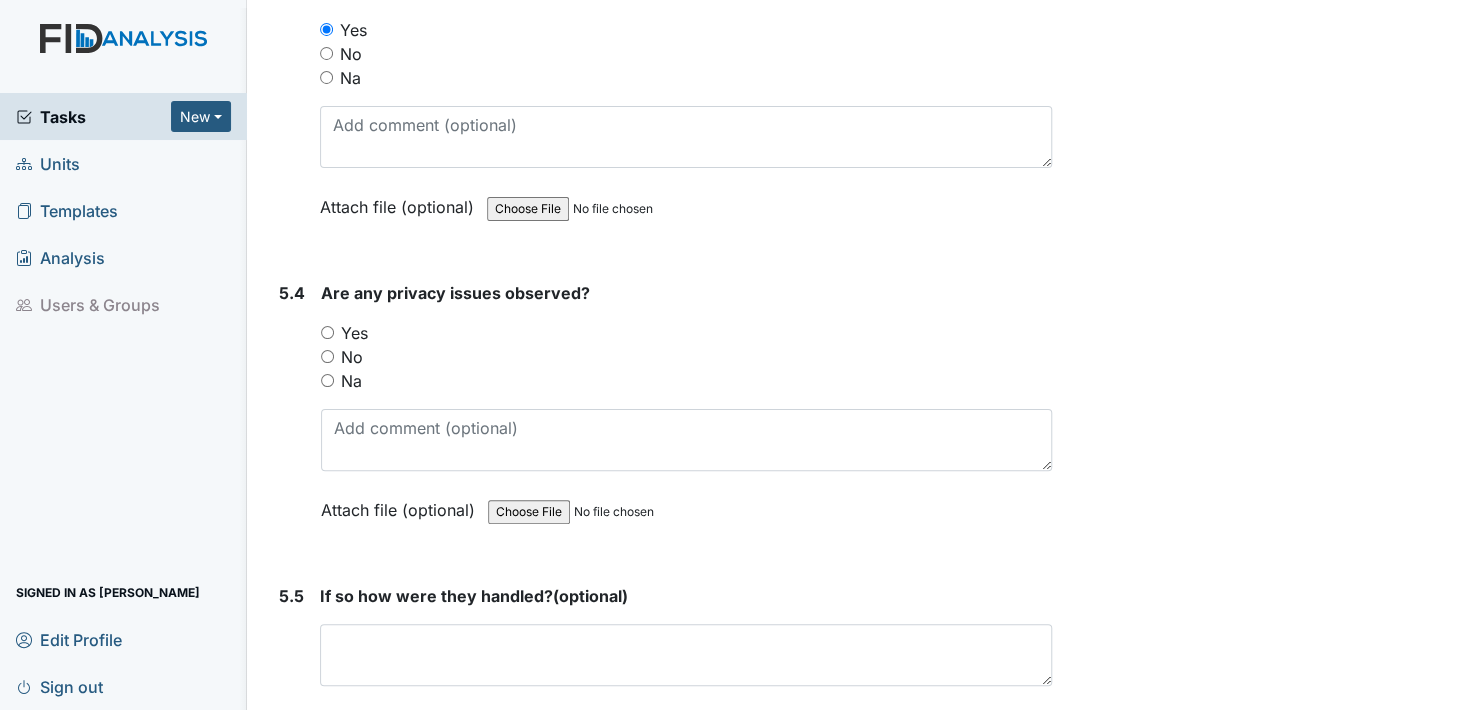 click on "No" at bounding box center [327, 356] 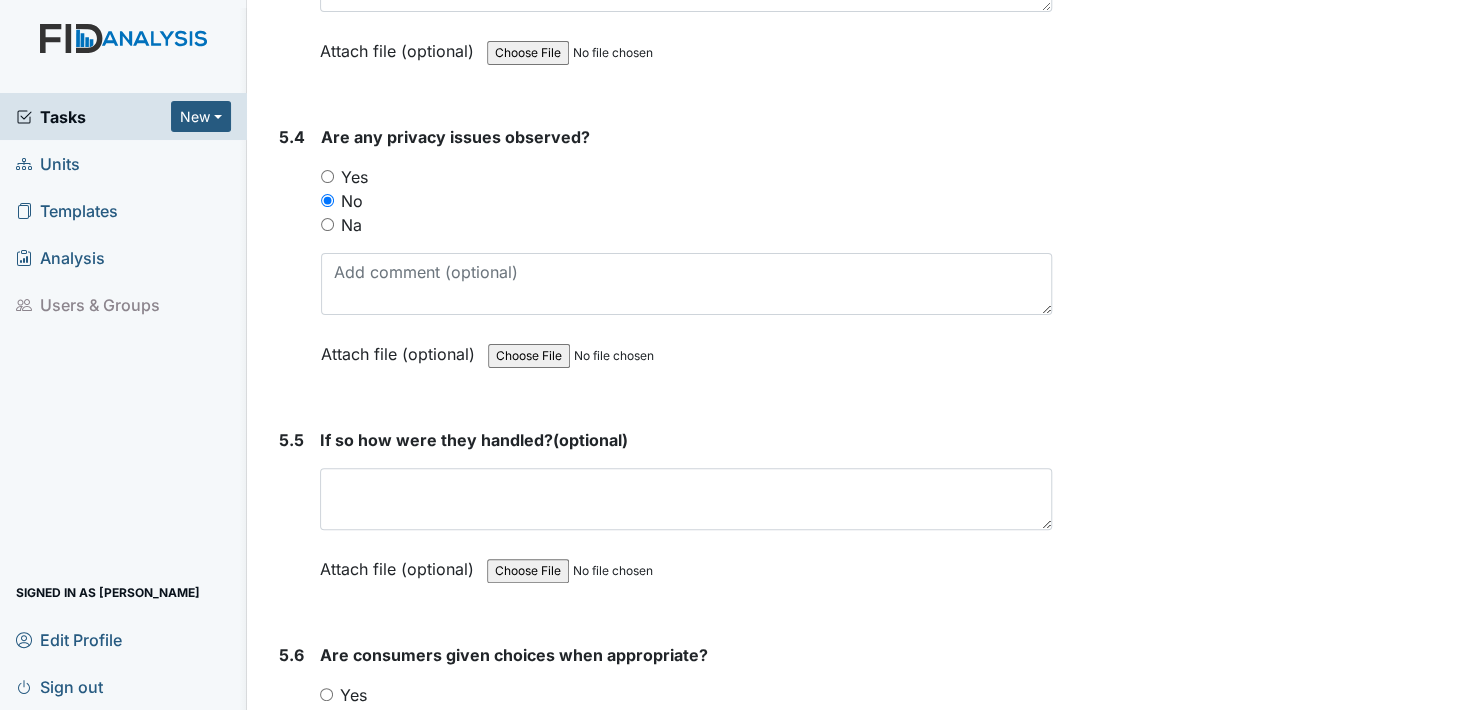 scroll, scrollTop: 9700, scrollLeft: 0, axis: vertical 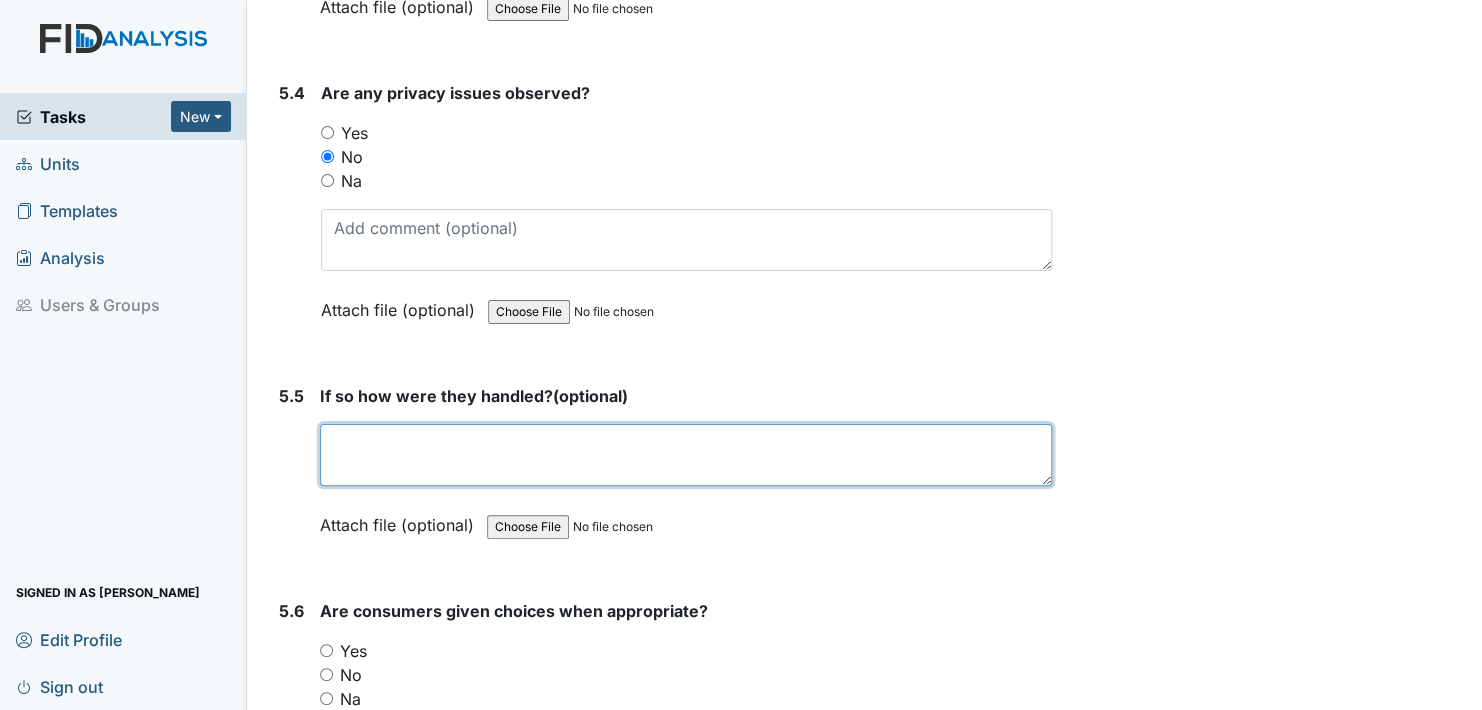 click at bounding box center (686, 455) 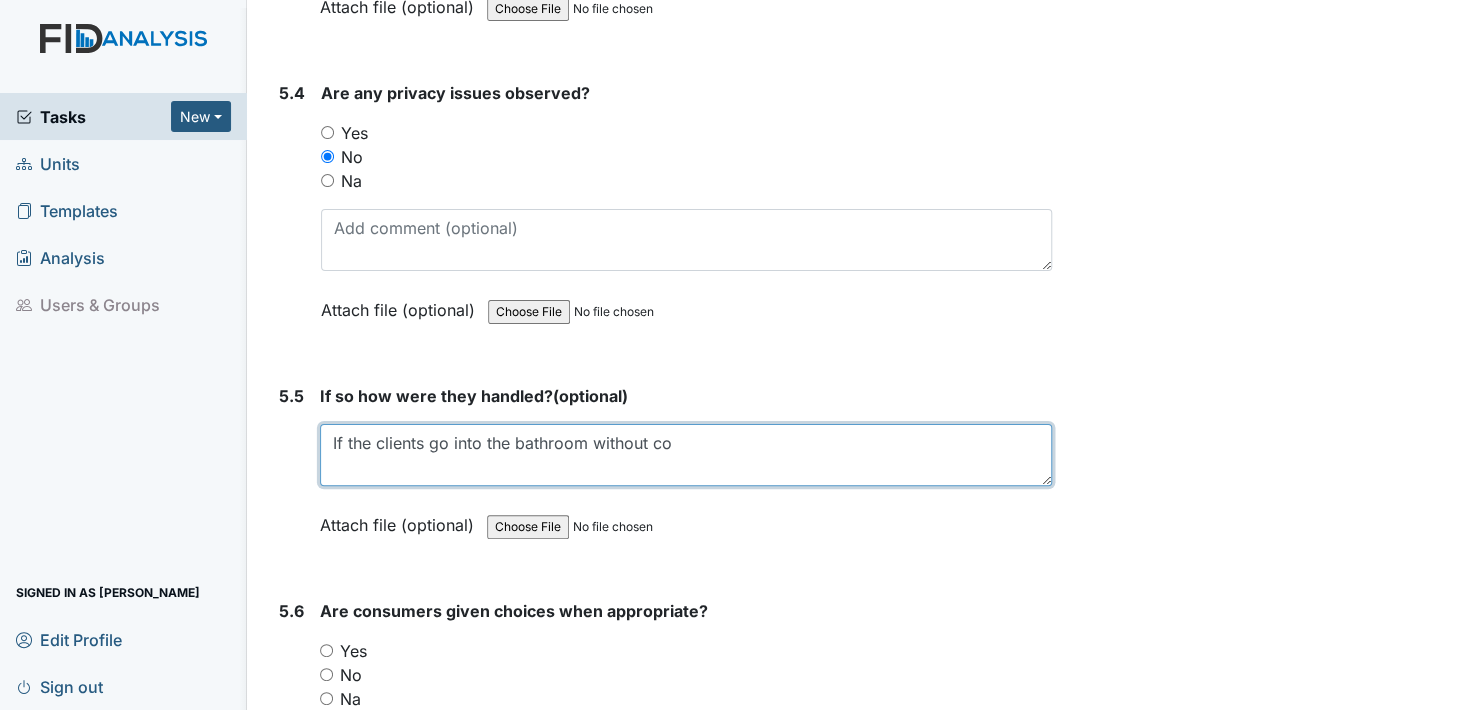 click on "If the clients go into the bathroom without co" at bounding box center [686, 455] 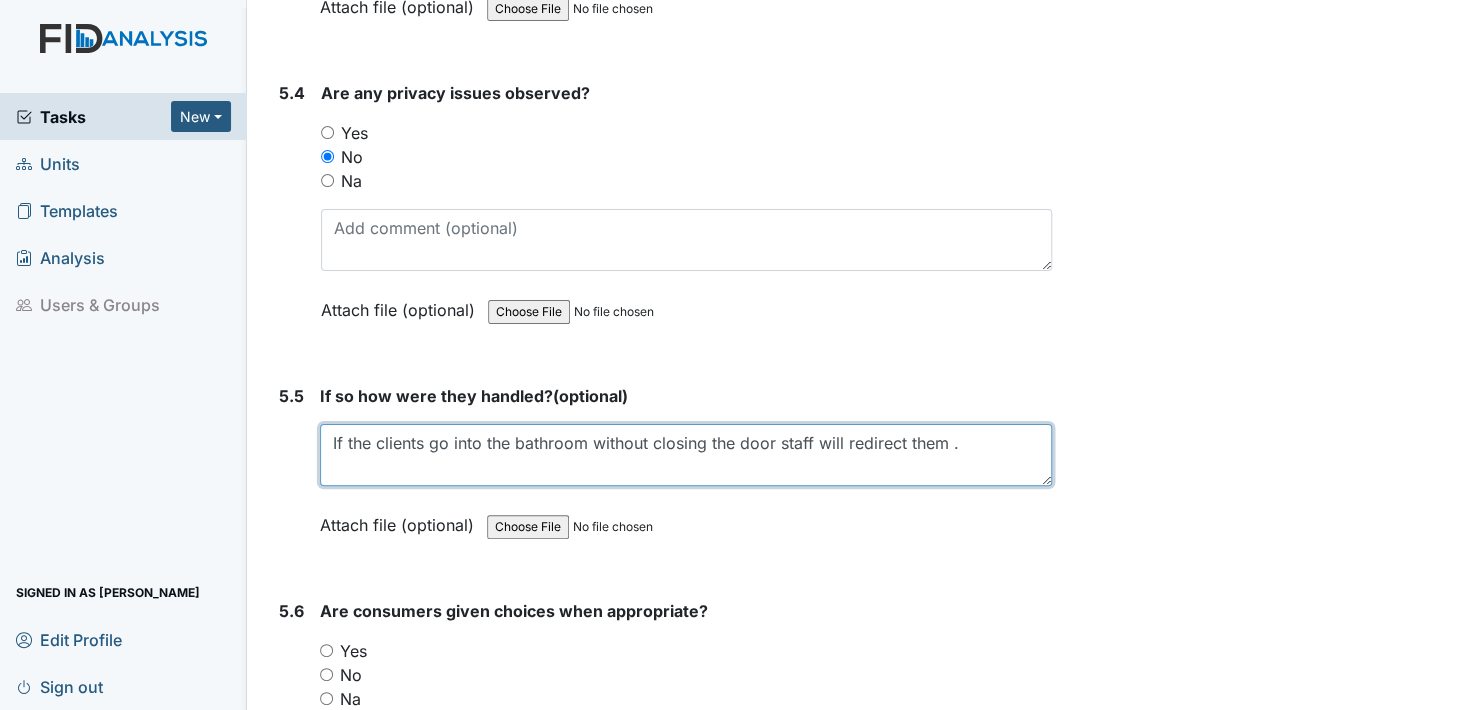 type on "If the clients go into the bathroom without closing the door staff will redirect them ." 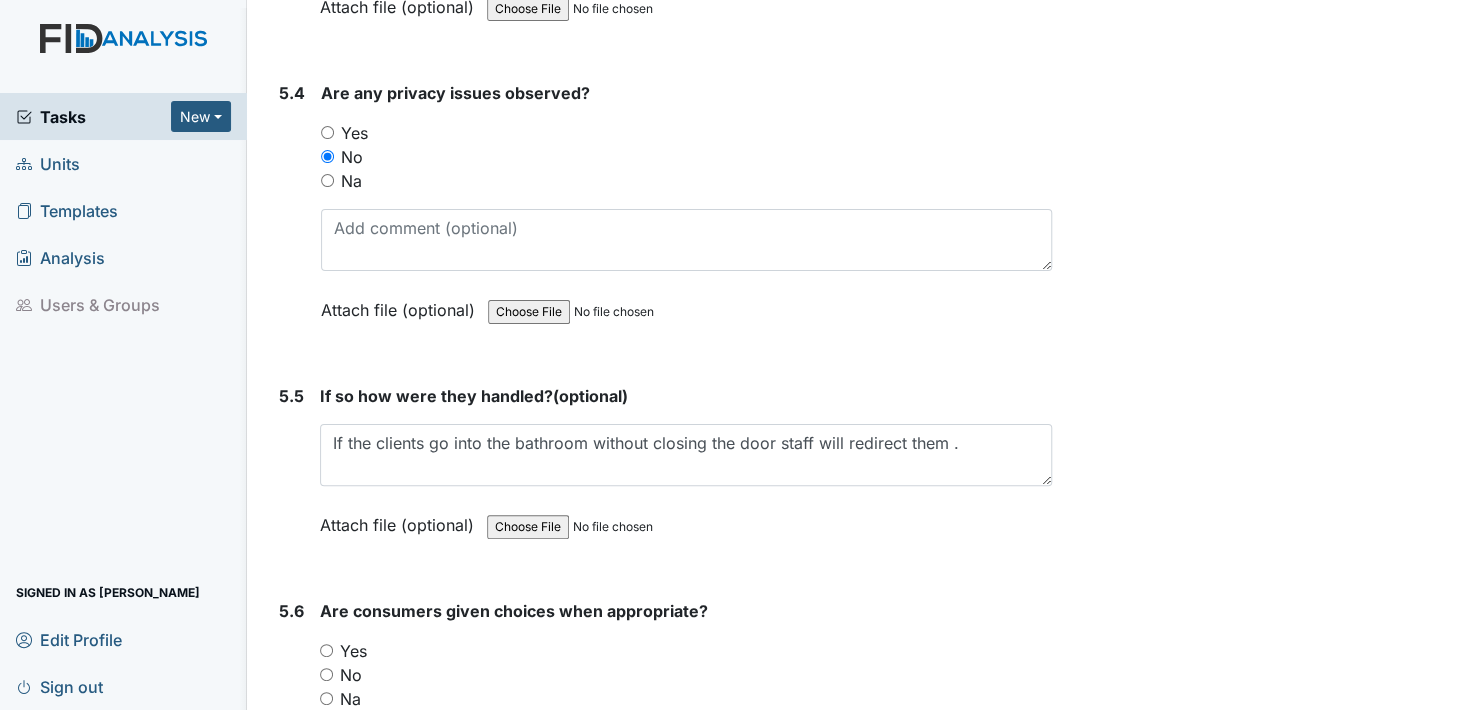 click on "Attach file (optional)" at bounding box center (401, 519) 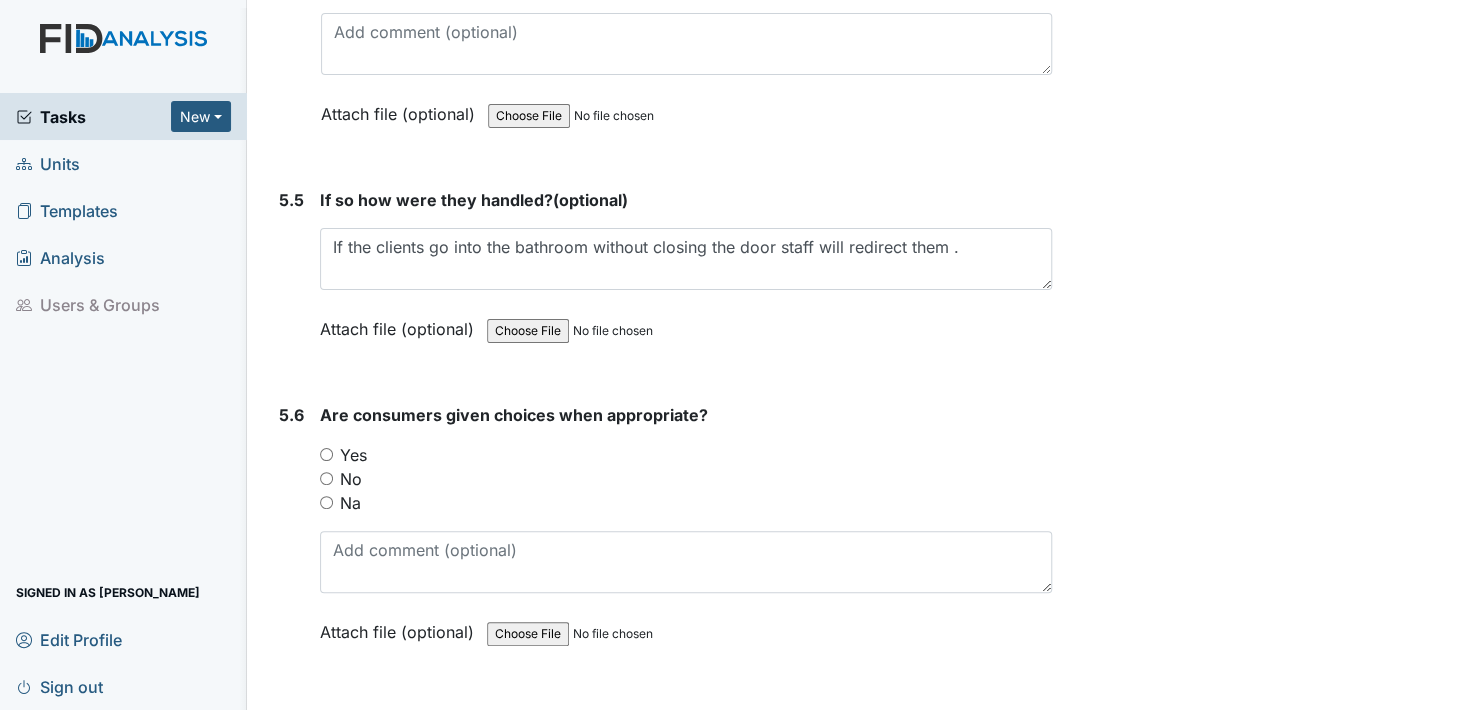 scroll, scrollTop: 10000, scrollLeft: 0, axis: vertical 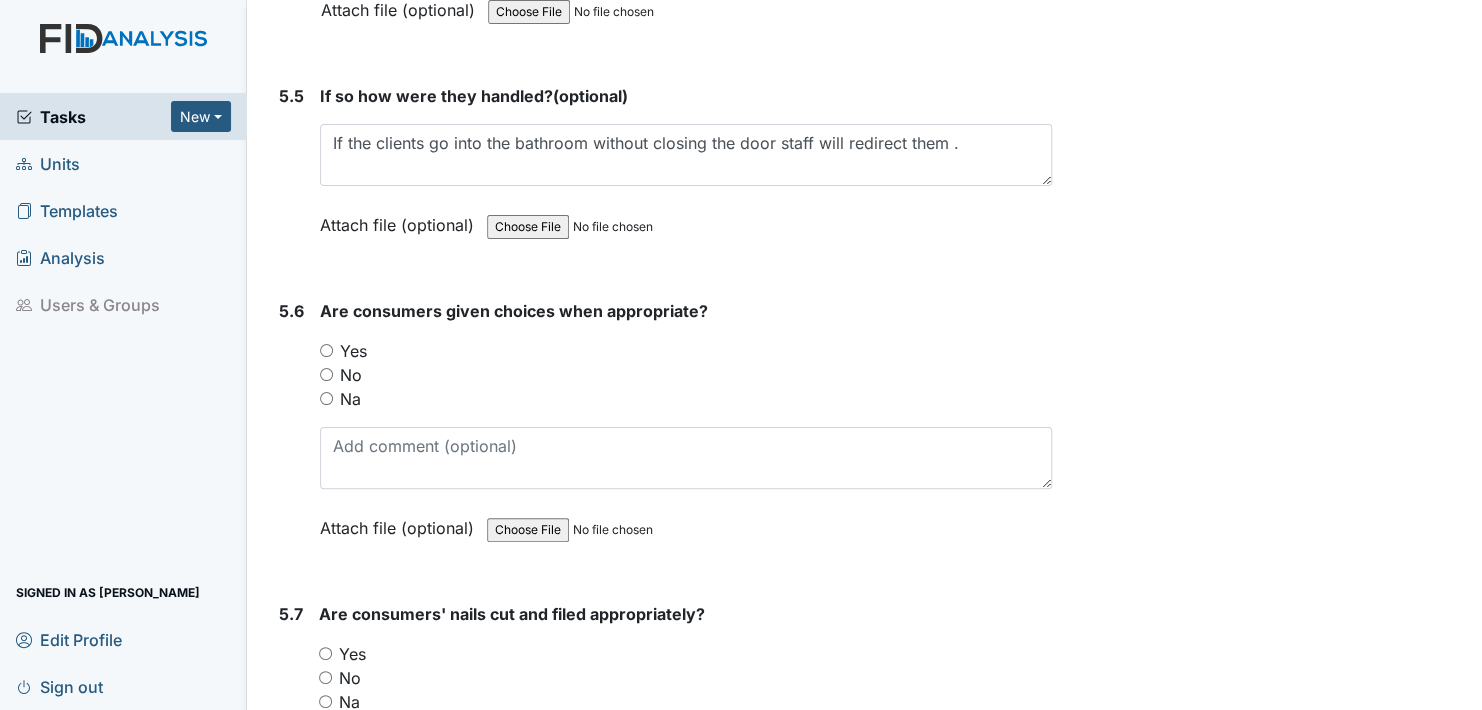 drag, startPoint x: 325, startPoint y: 316, endPoint x: 330, endPoint y: 337, distance: 21.587032 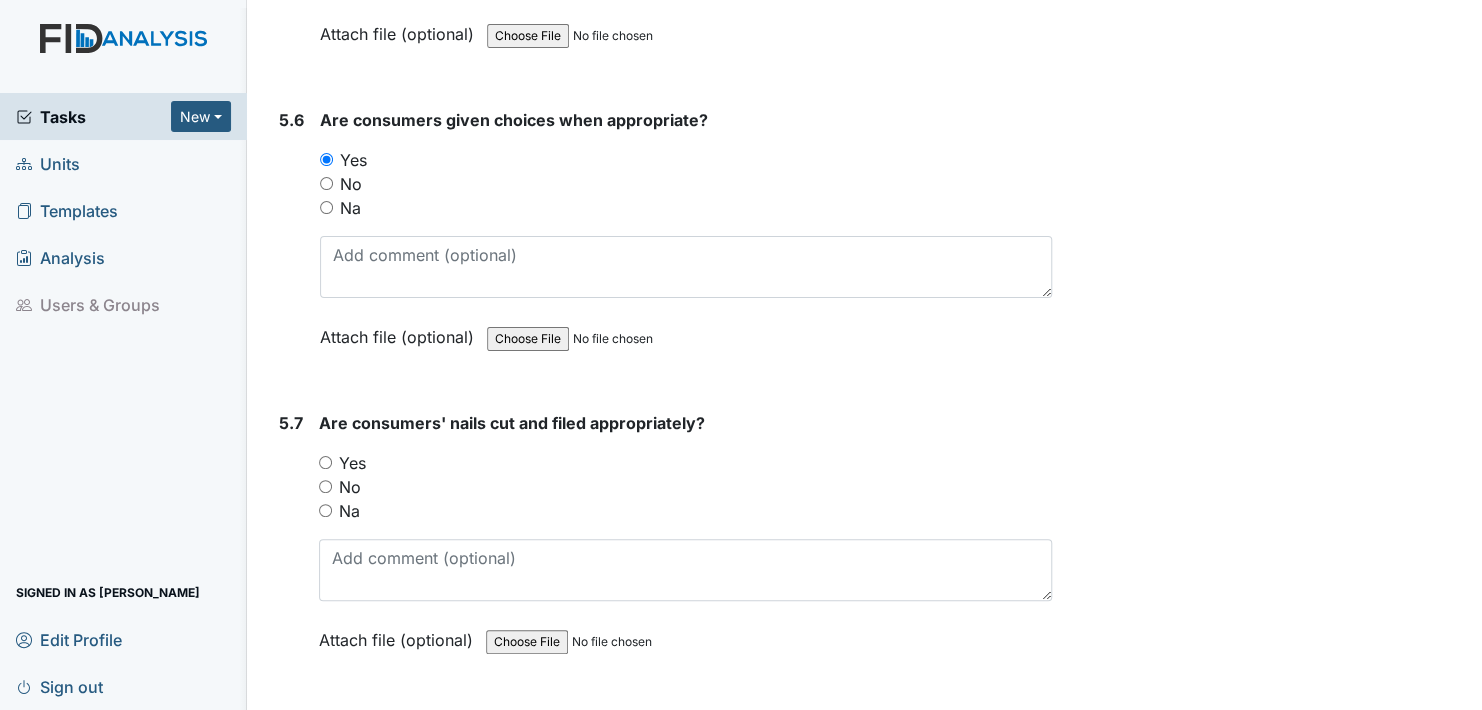 scroll, scrollTop: 10300, scrollLeft: 0, axis: vertical 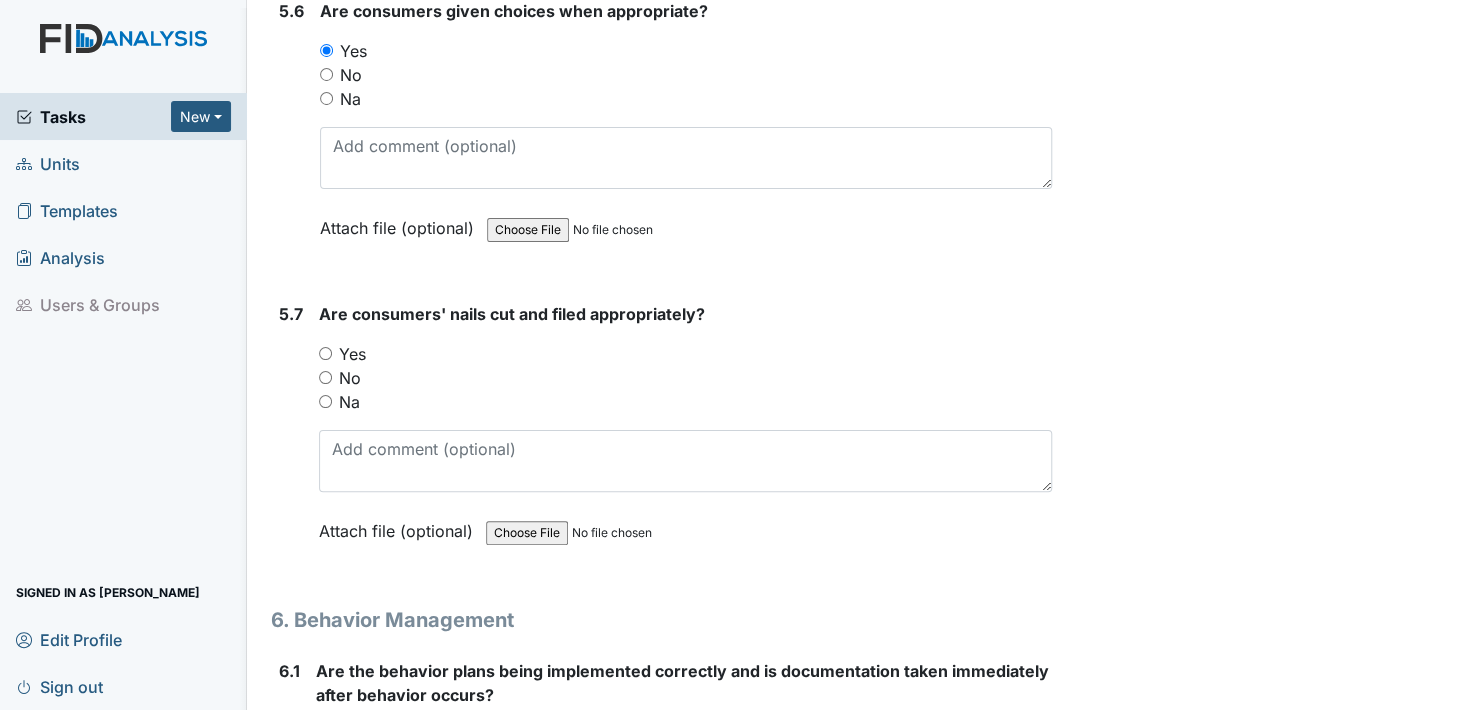 click on "Yes" at bounding box center (325, 353) 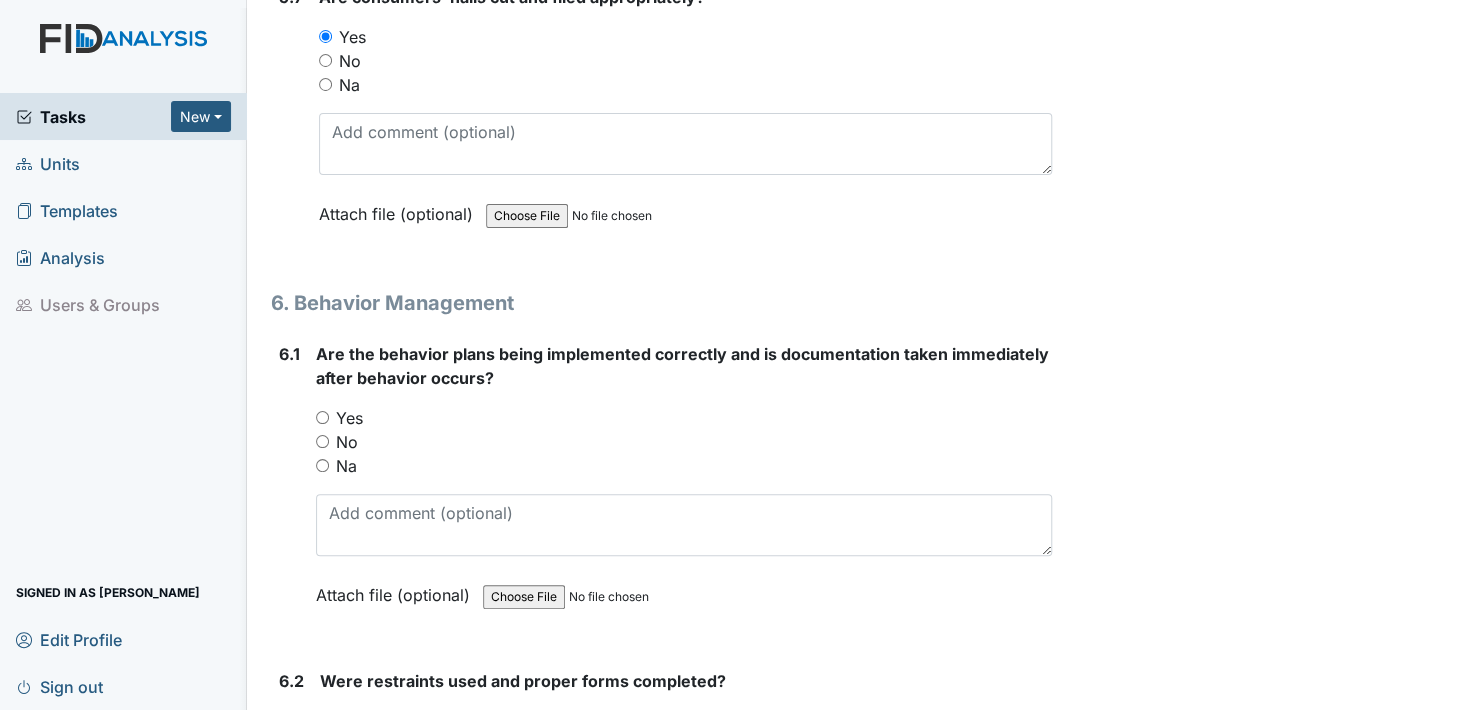 scroll, scrollTop: 10500, scrollLeft: 0, axis: vertical 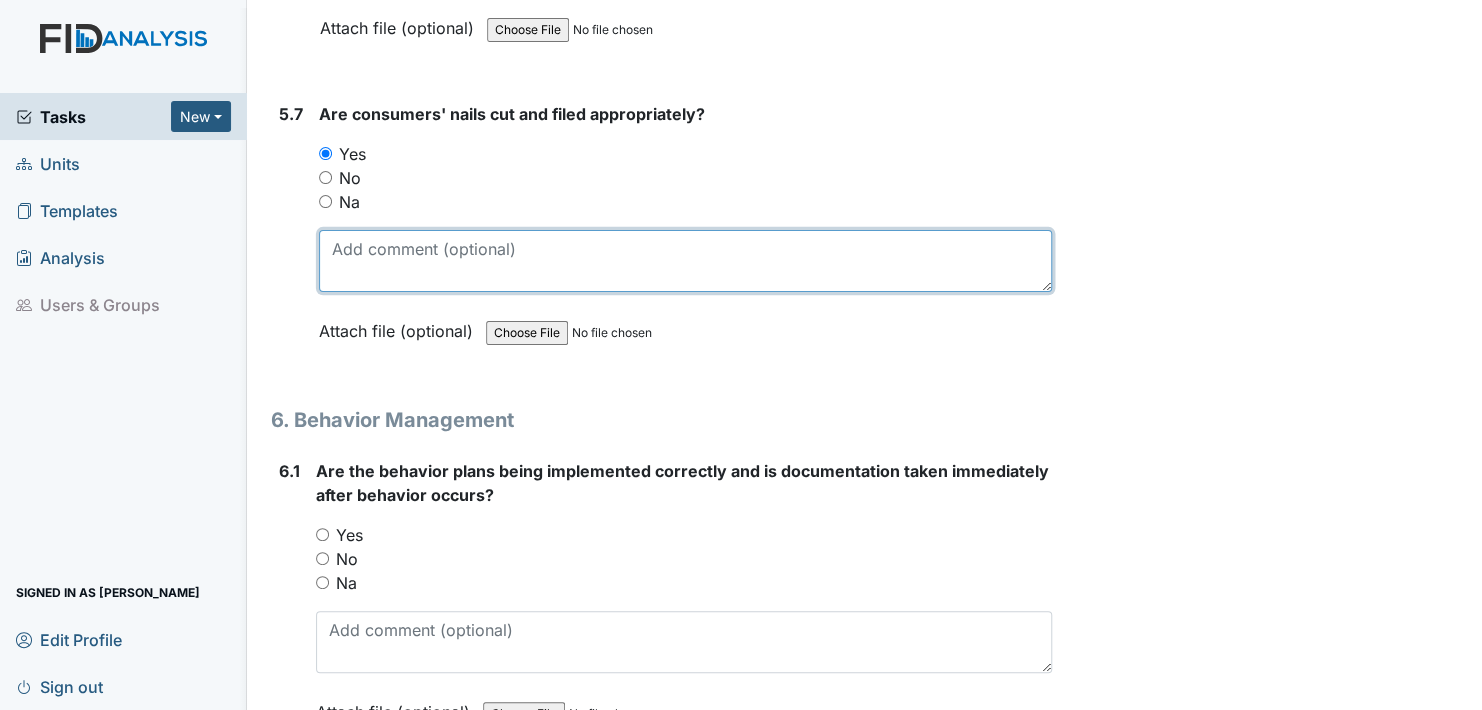 click at bounding box center [685, 261] 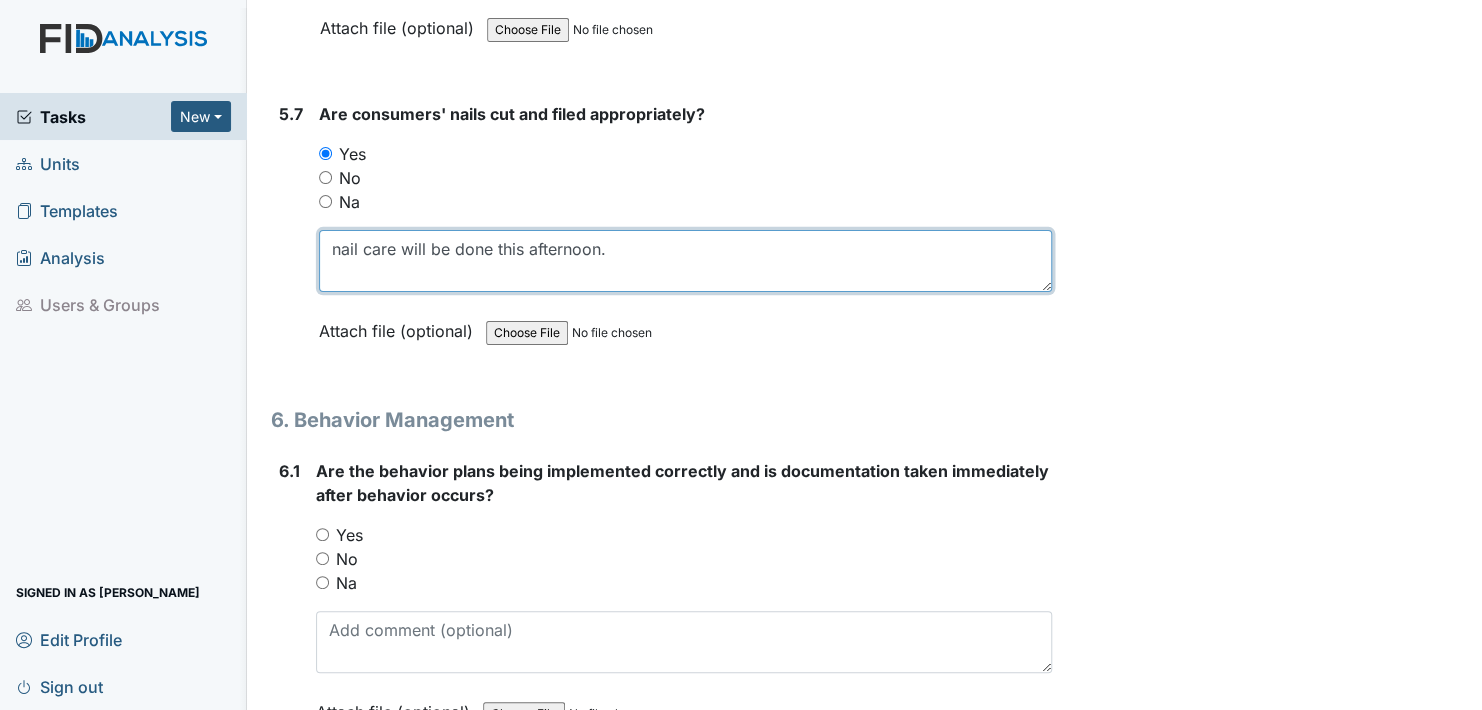 type on "nail care will be done this afternoon." 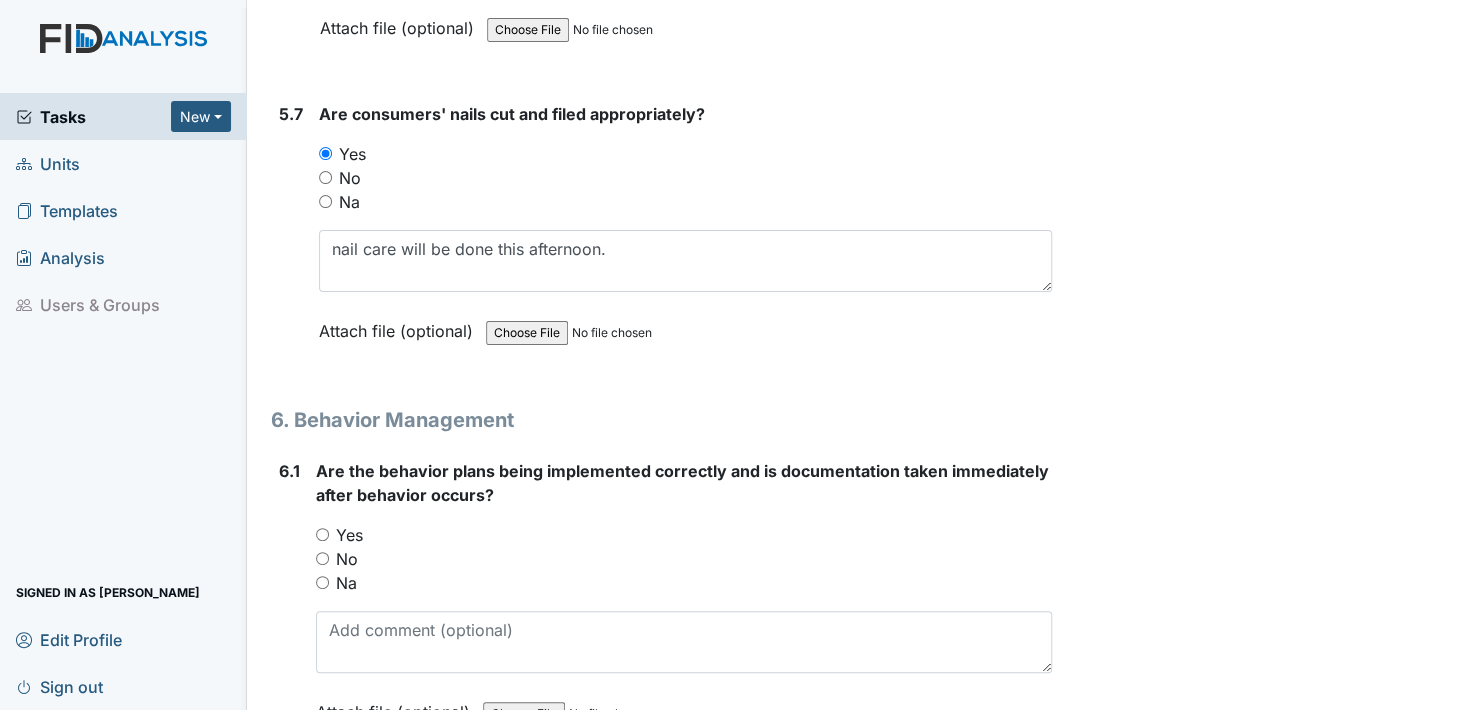 drag, startPoint x: 341, startPoint y: 296, endPoint x: 362, endPoint y: 326, distance: 36.619667 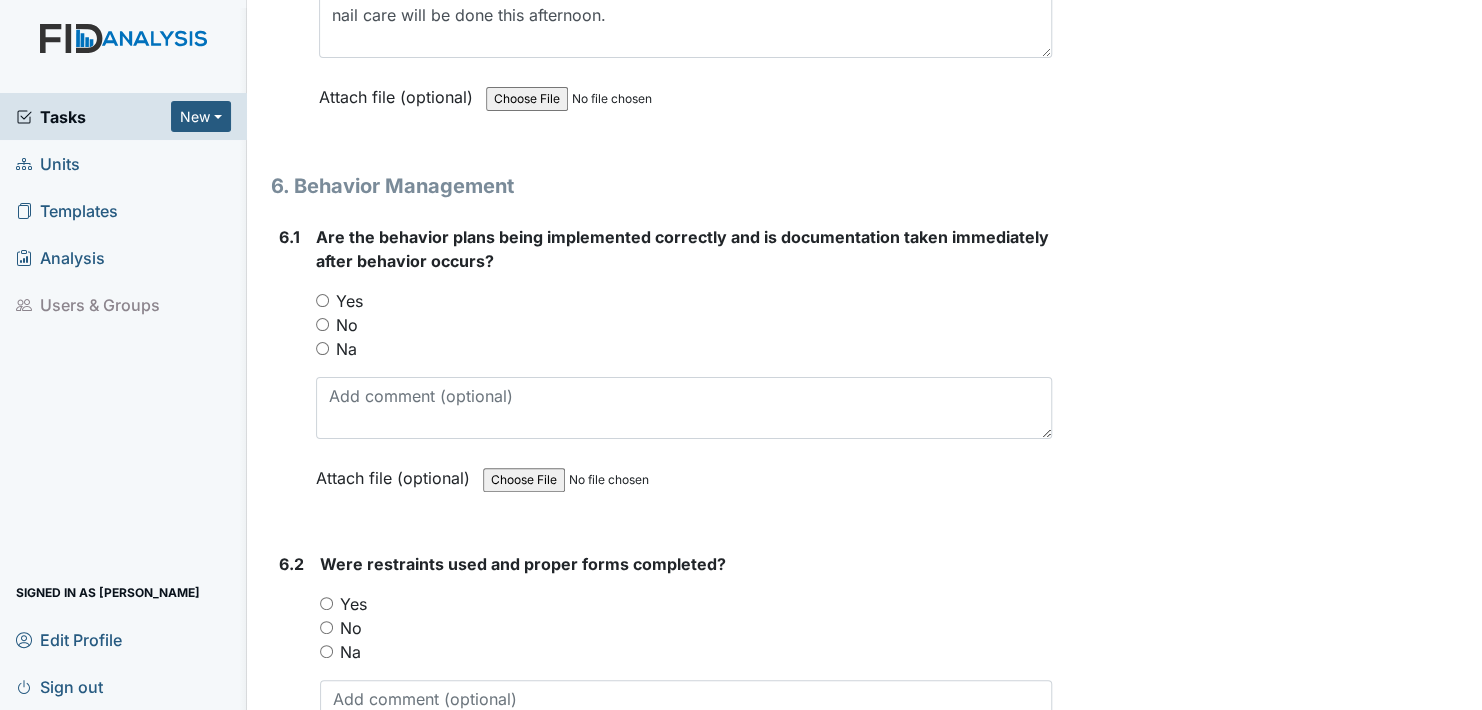 scroll, scrollTop: 10700, scrollLeft: 0, axis: vertical 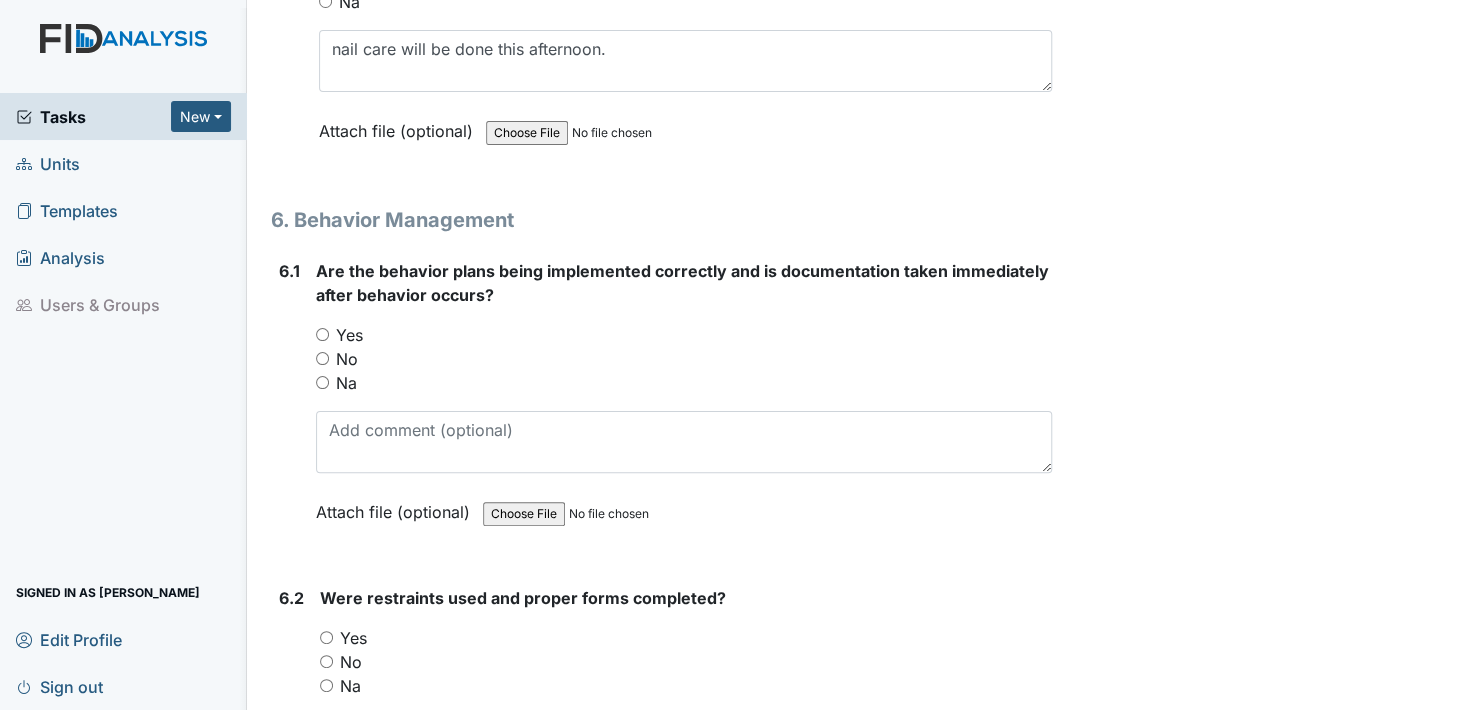 click on "Yes" at bounding box center (322, 334) 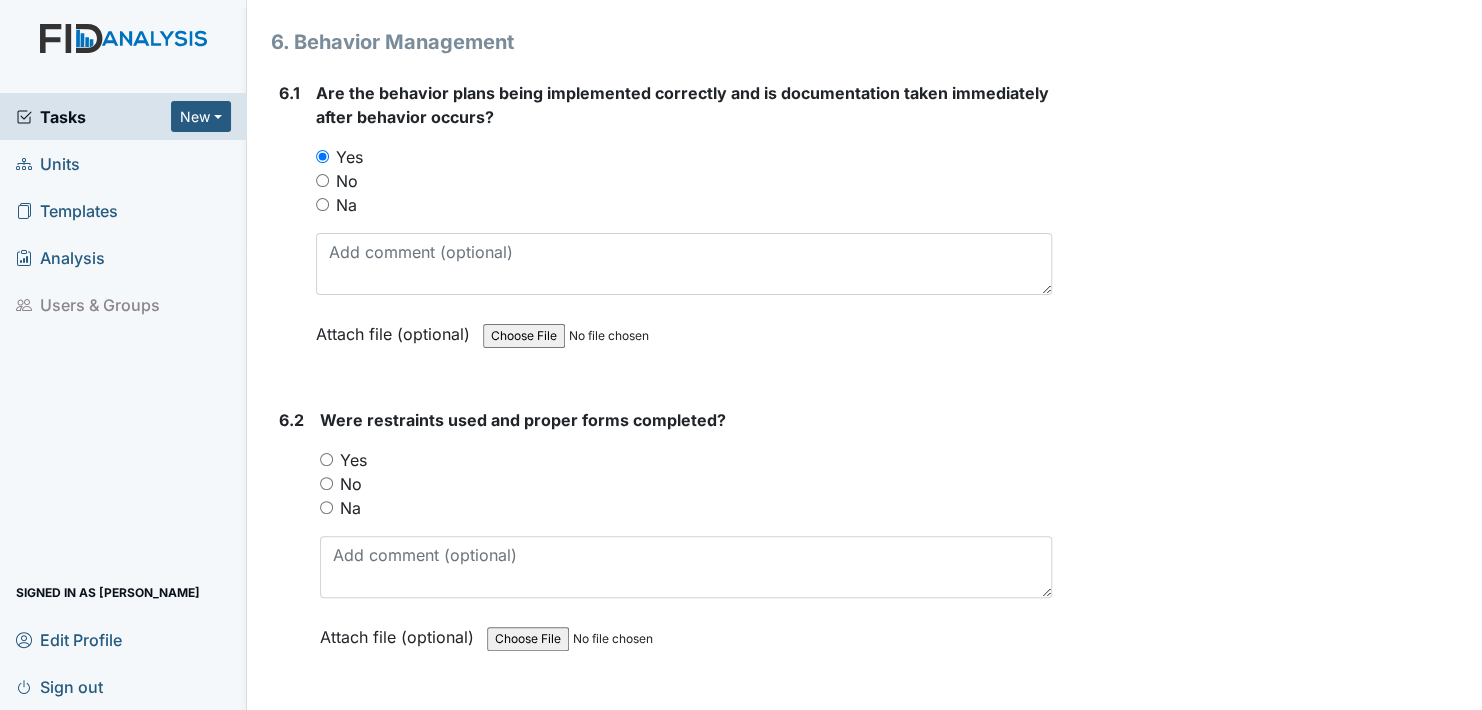 scroll, scrollTop: 11000, scrollLeft: 0, axis: vertical 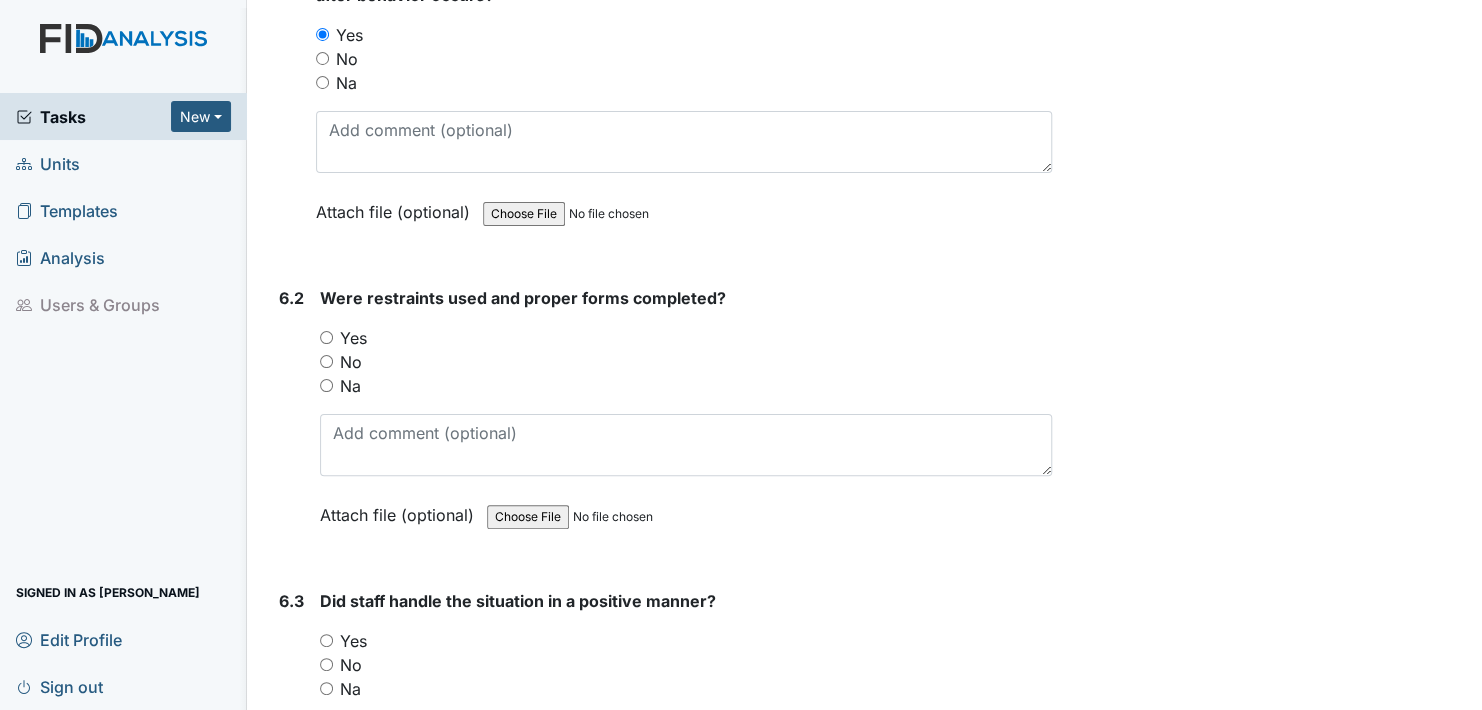 click on "Na" at bounding box center [326, 385] 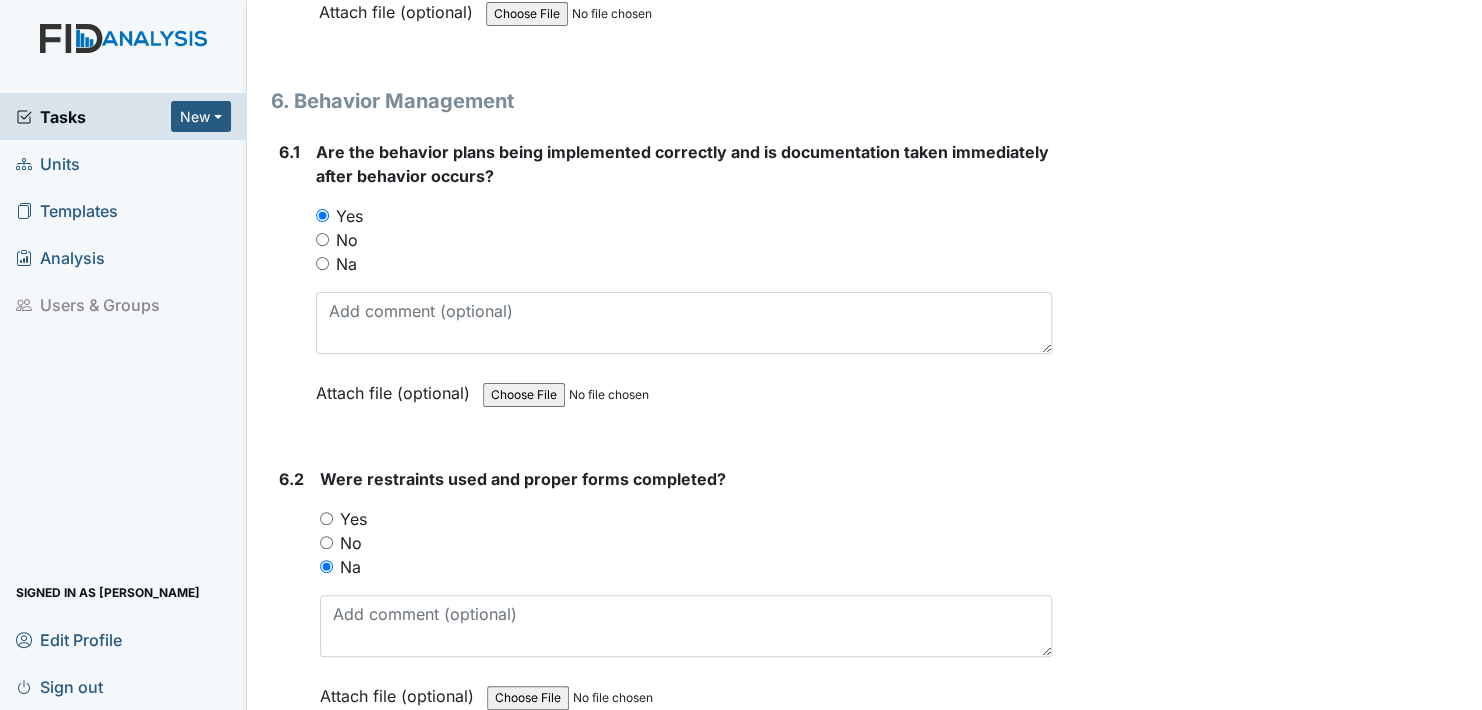 scroll, scrollTop: 10800, scrollLeft: 0, axis: vertical 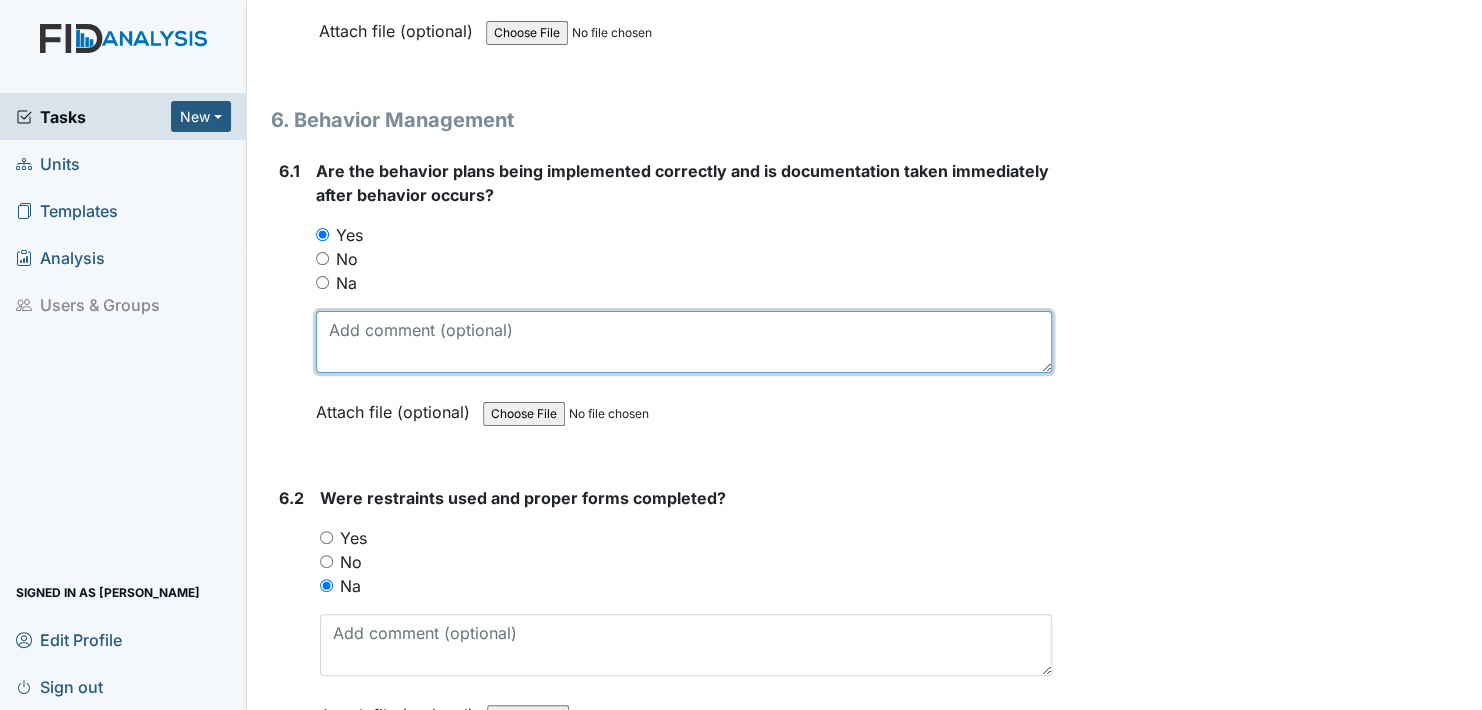 click at bounding box center (684, 342) 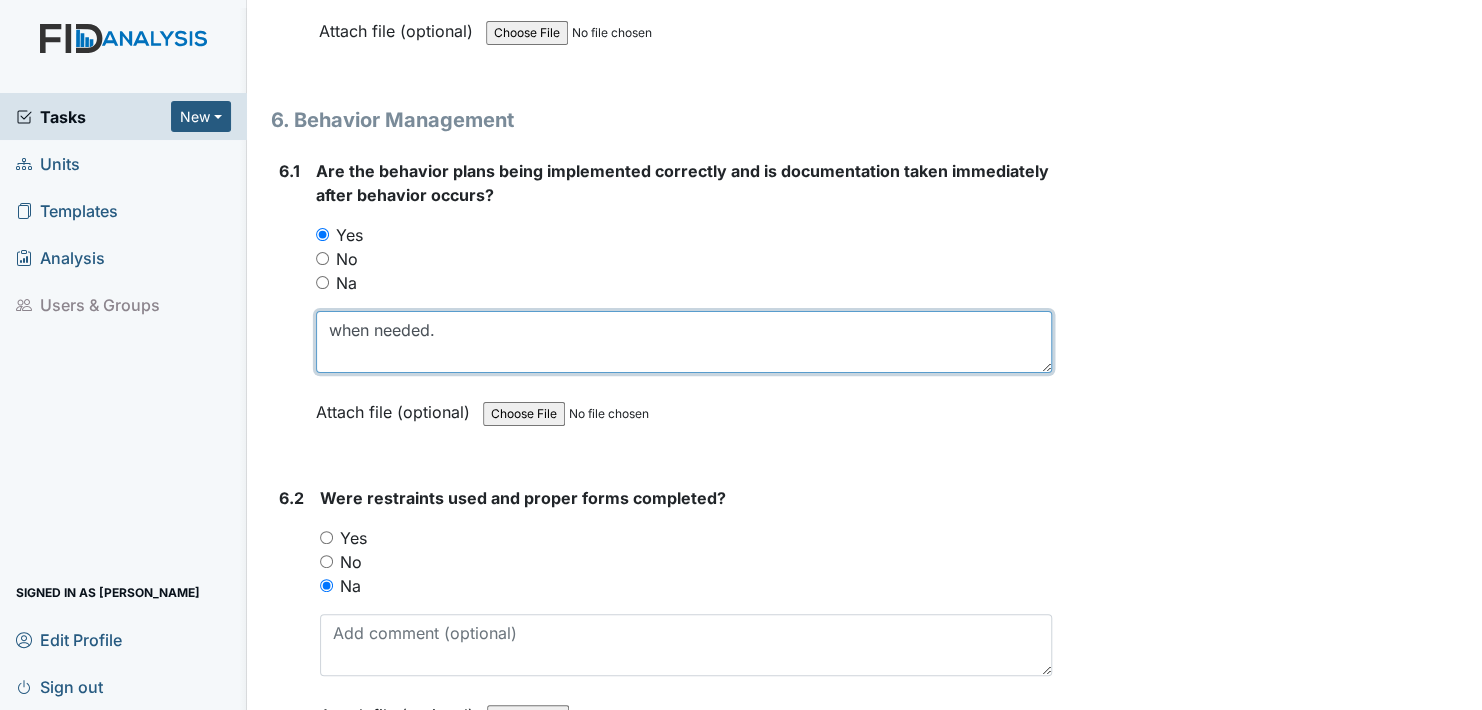 type on "when needed." 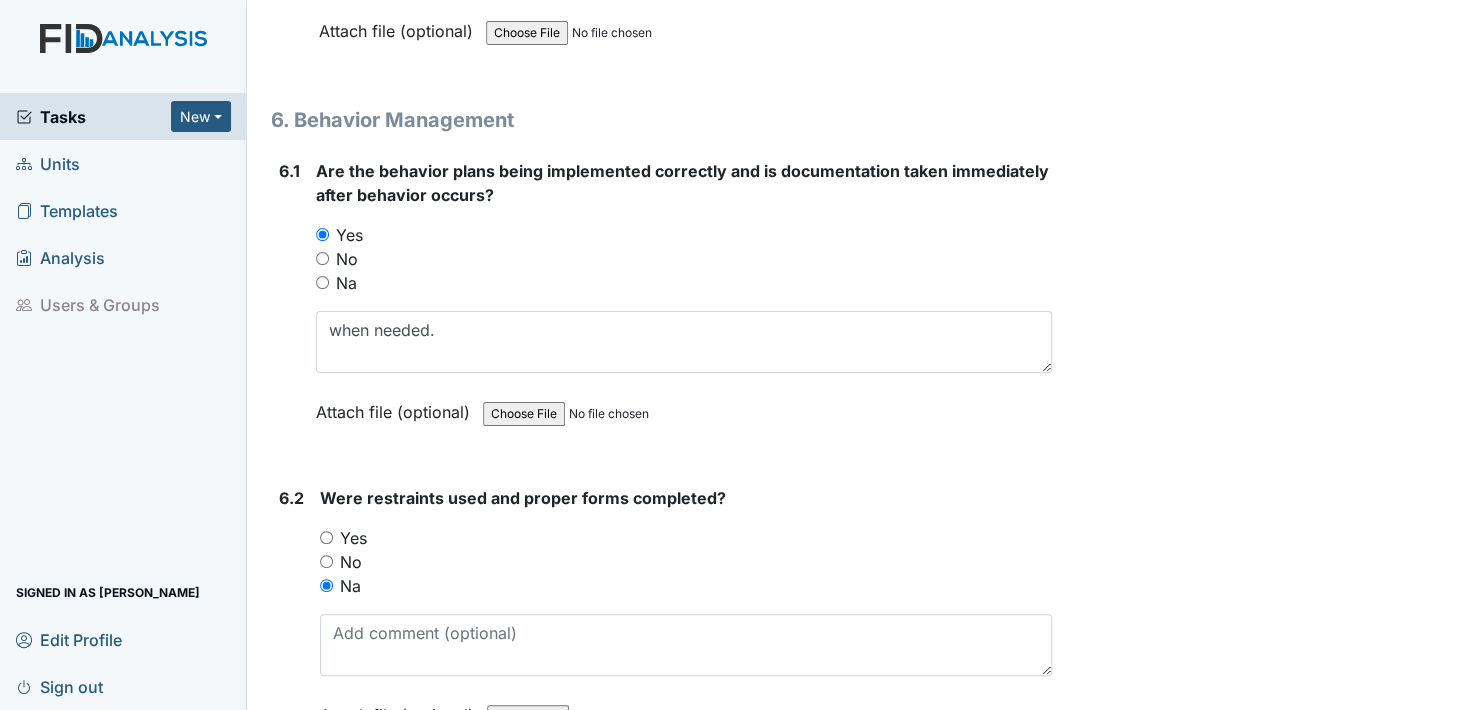 click on "Attach file (optional)" at bounding box center [397, 406] 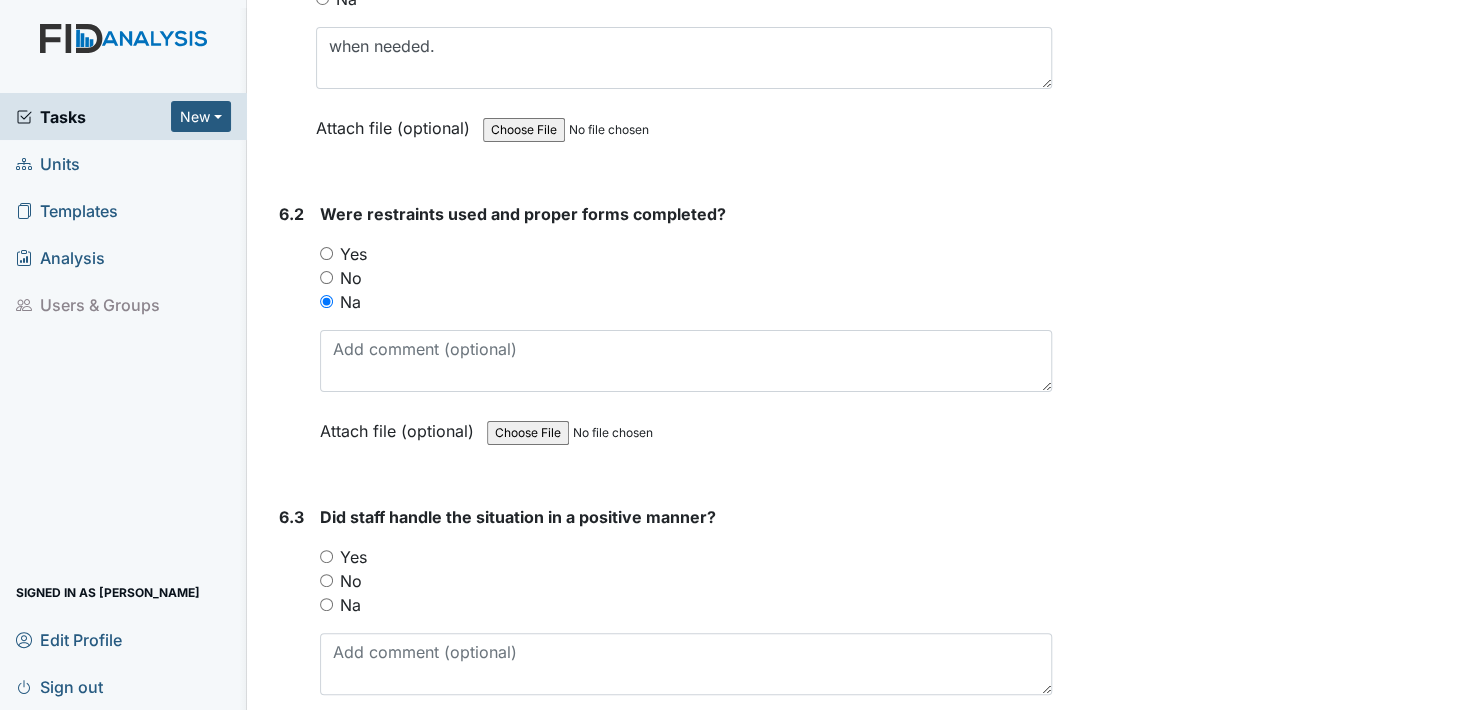 scroll, scrollTop: 11100, scrollLeft: 0, axis: vertical 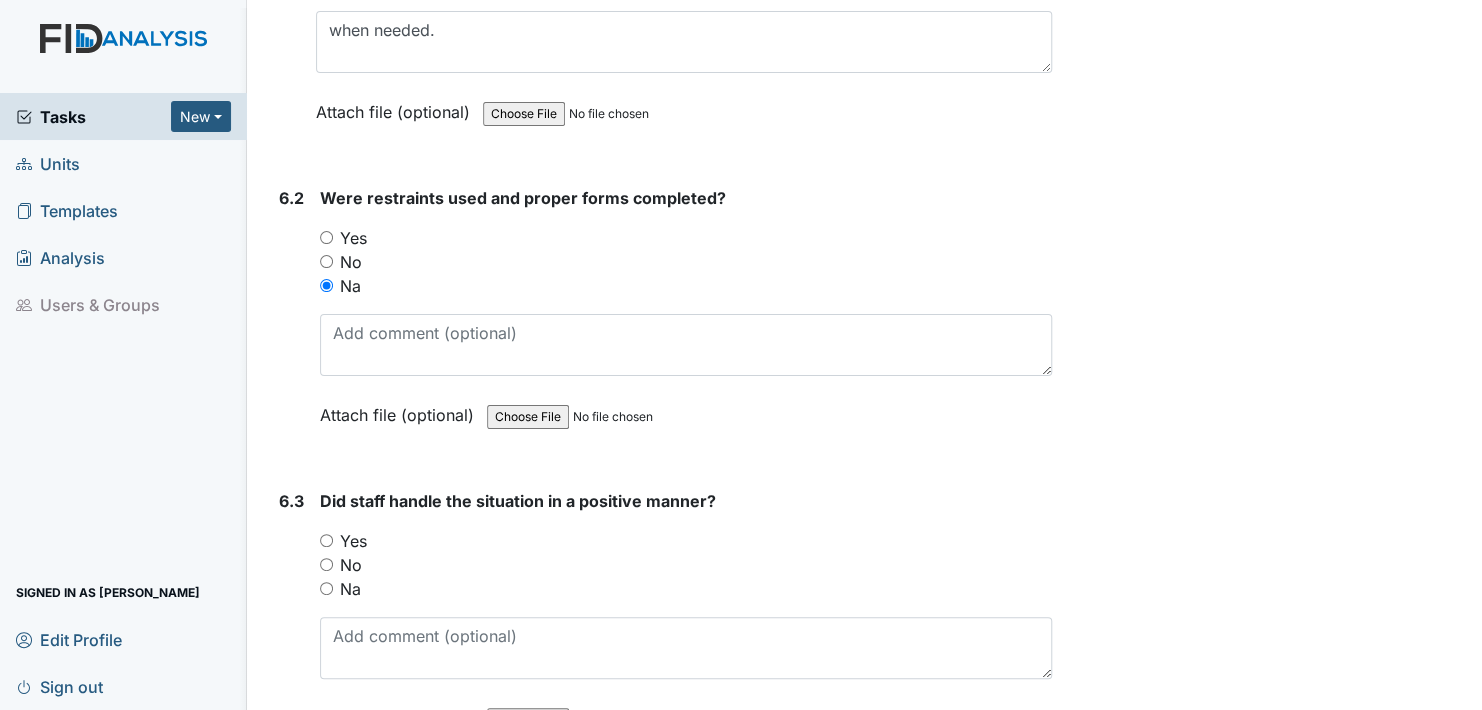 click on "Yes" at bounding box center [326, 237] 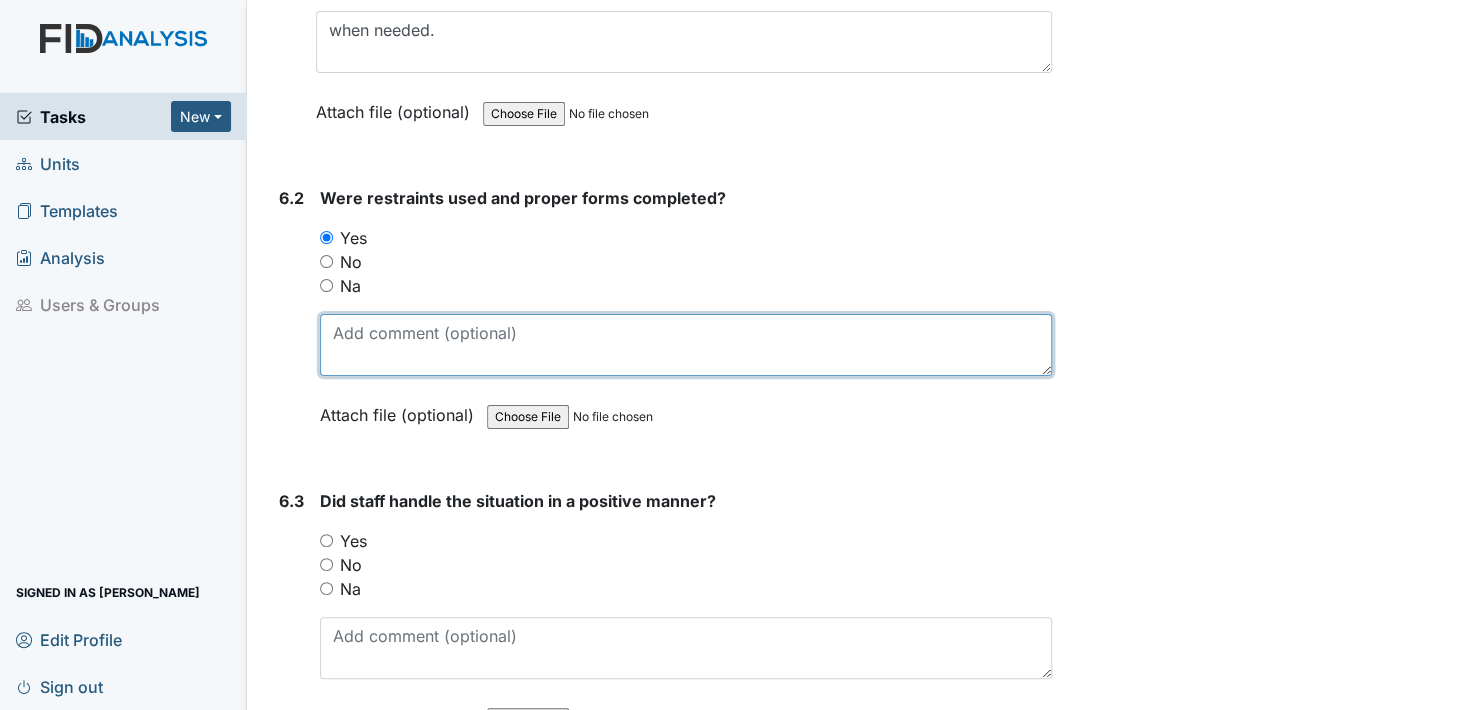 click at bounding box center [686, 345] 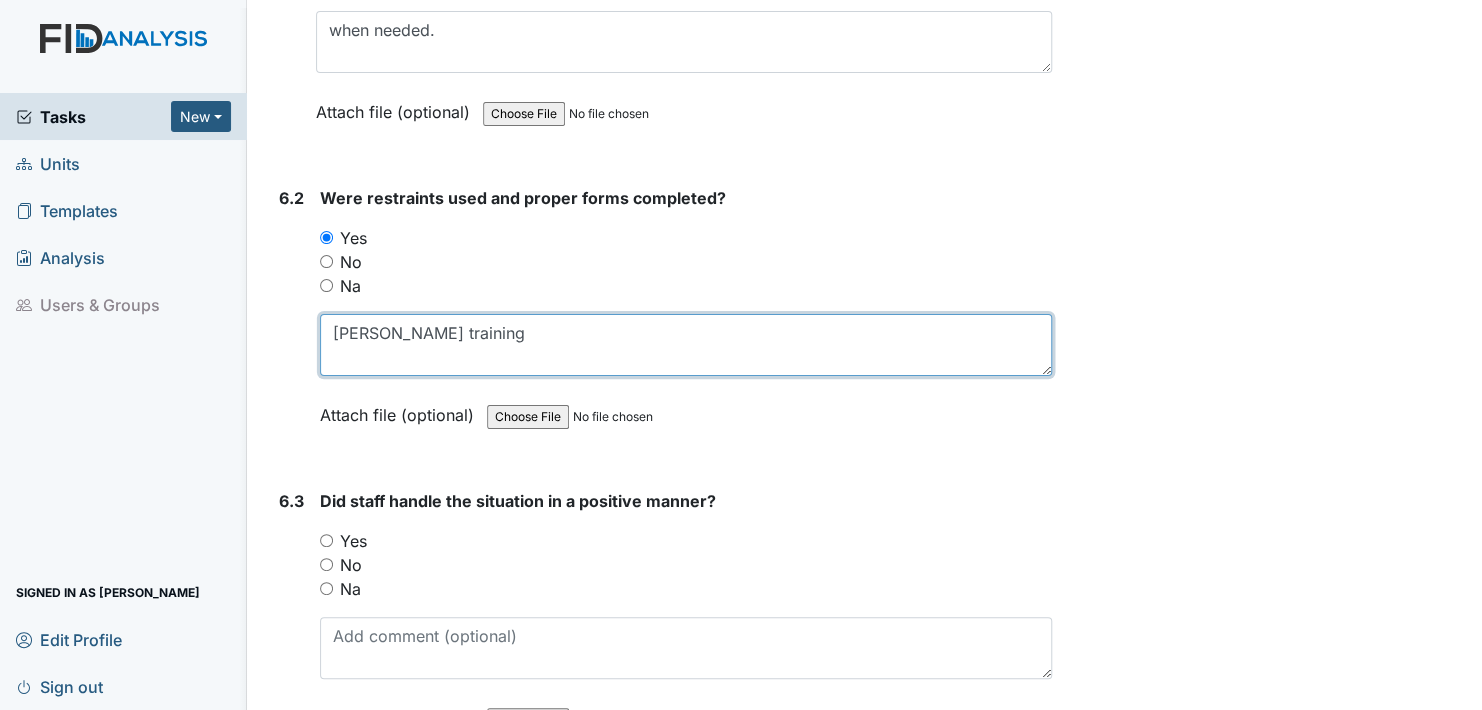 type on "Mandt training" 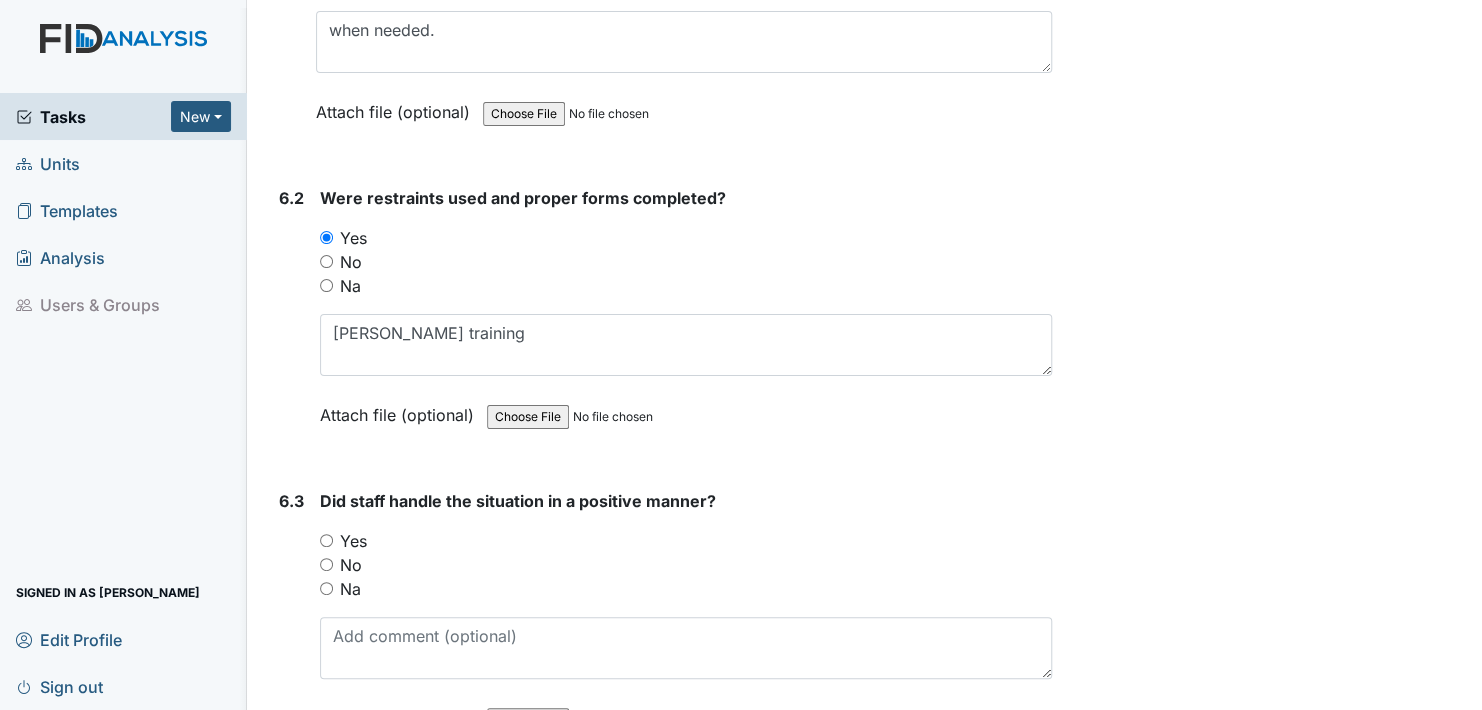 click on "Attach file (optional)" at bounding box center (401, 409) 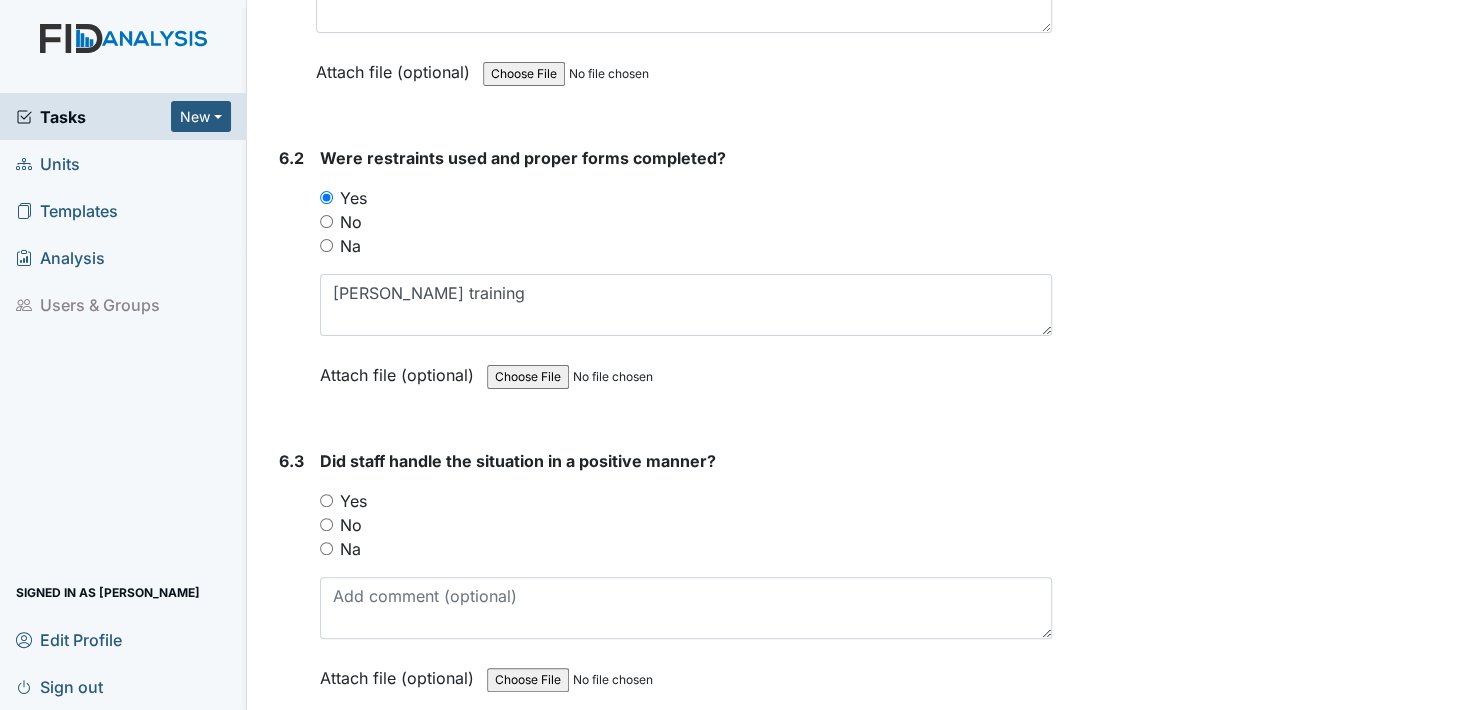 scroll, scrollTop: 11200, scrollLeft: 0, axis: vertical 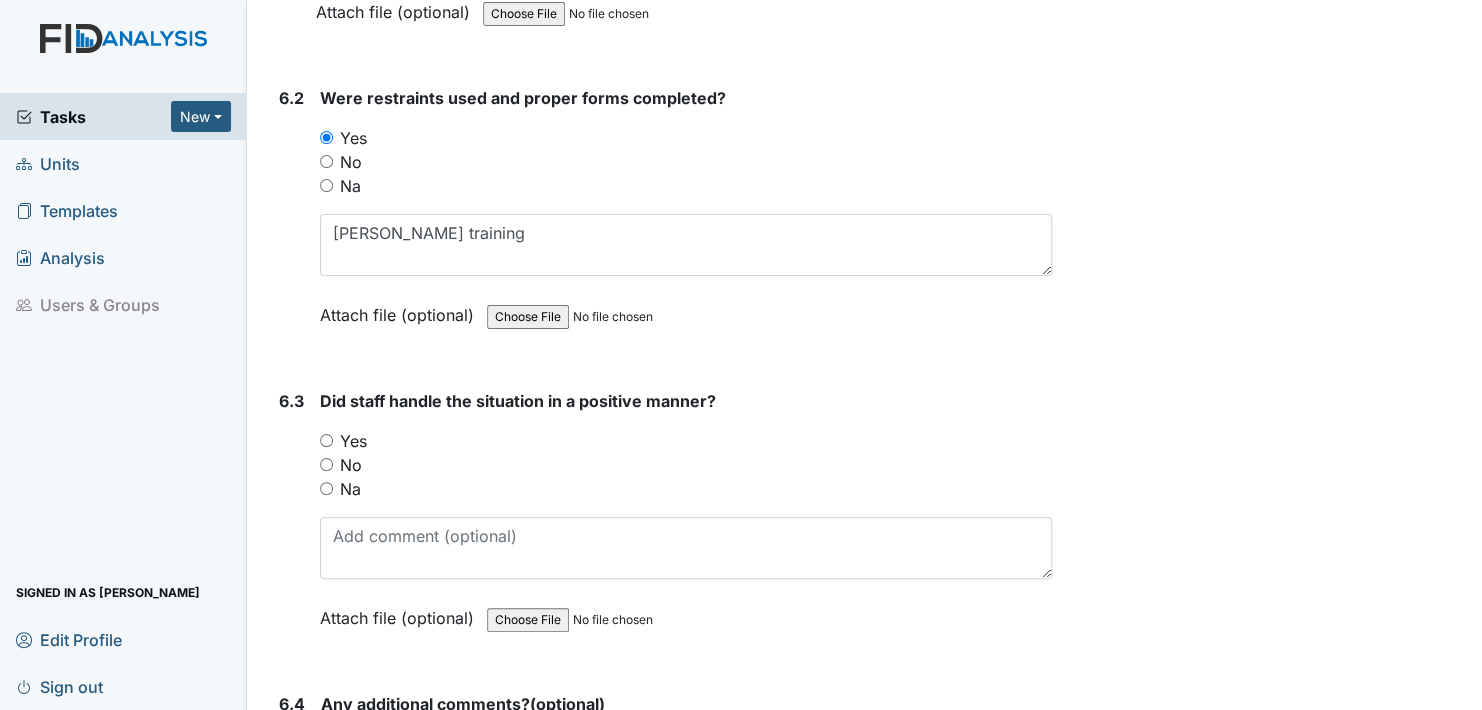click on "Yes" at bounding box center [326, 440] 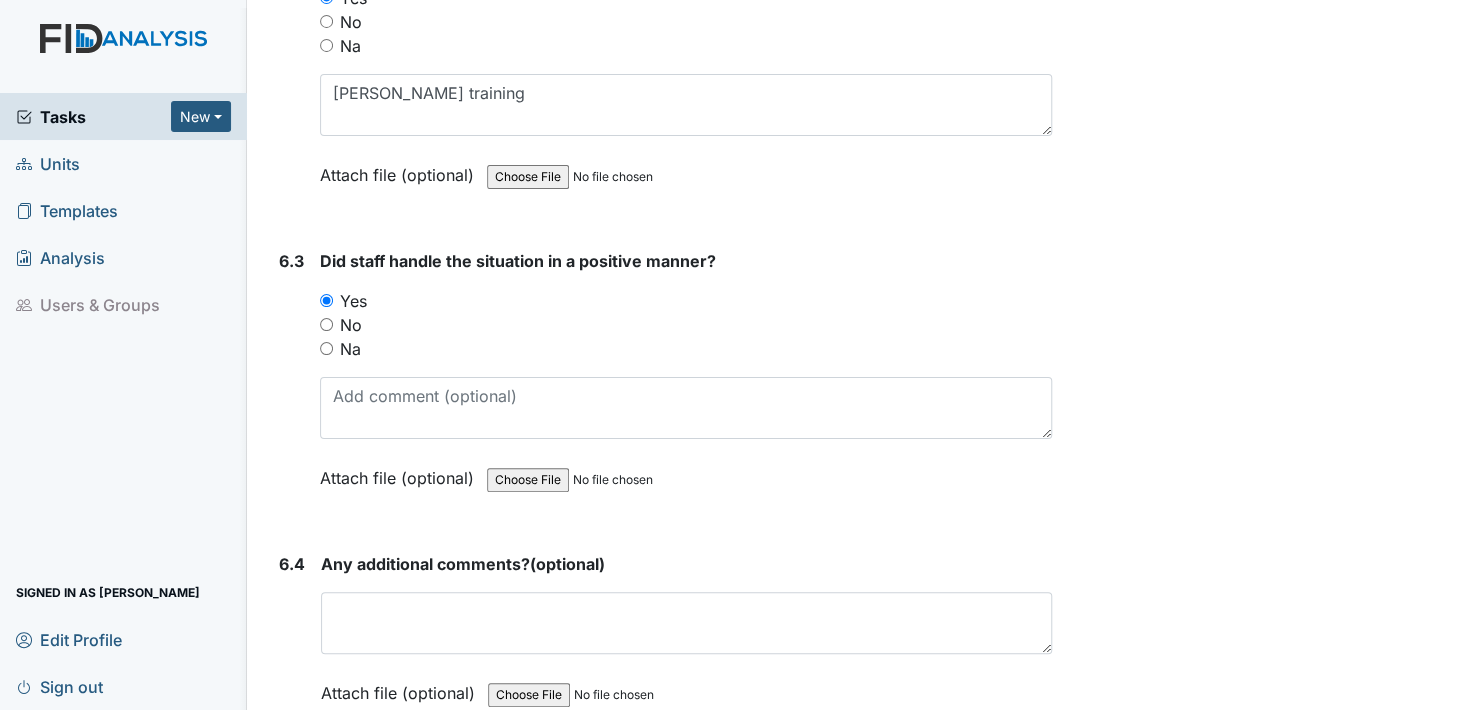 scroll, scrollTop: 11400, scrollLeft: 0, axis: vertical 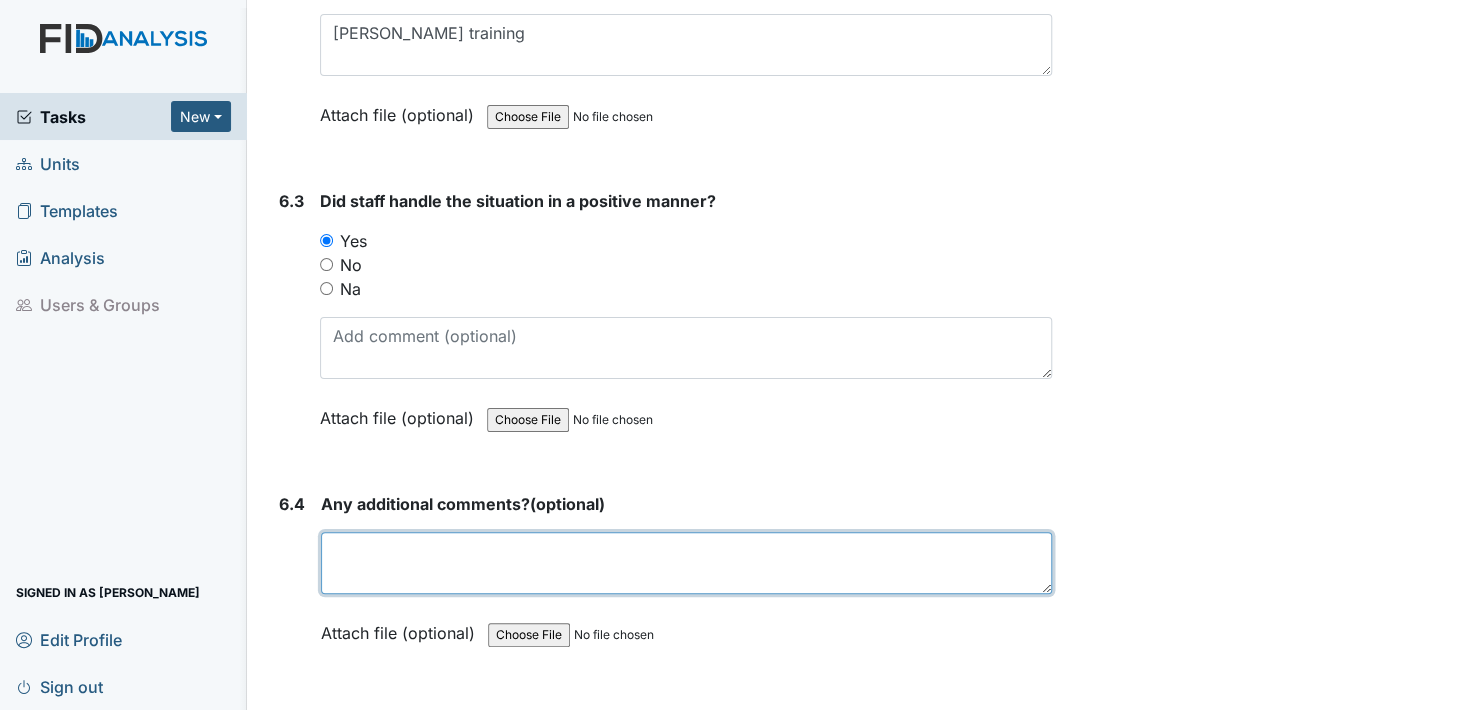 drag, startPoint x: 343, startPoint y: 540, endPoint x: 345, endPoint y: 525, distance: 15.132746 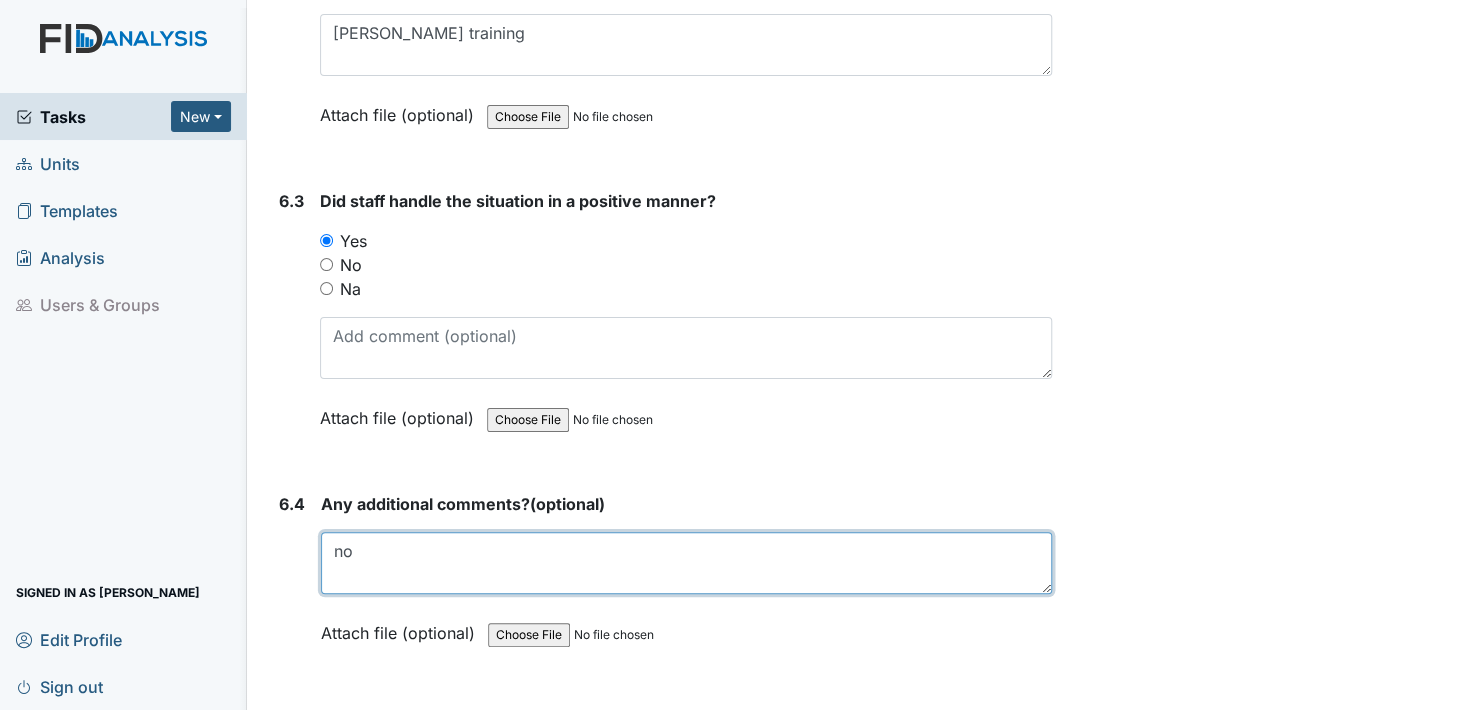 type on "no" 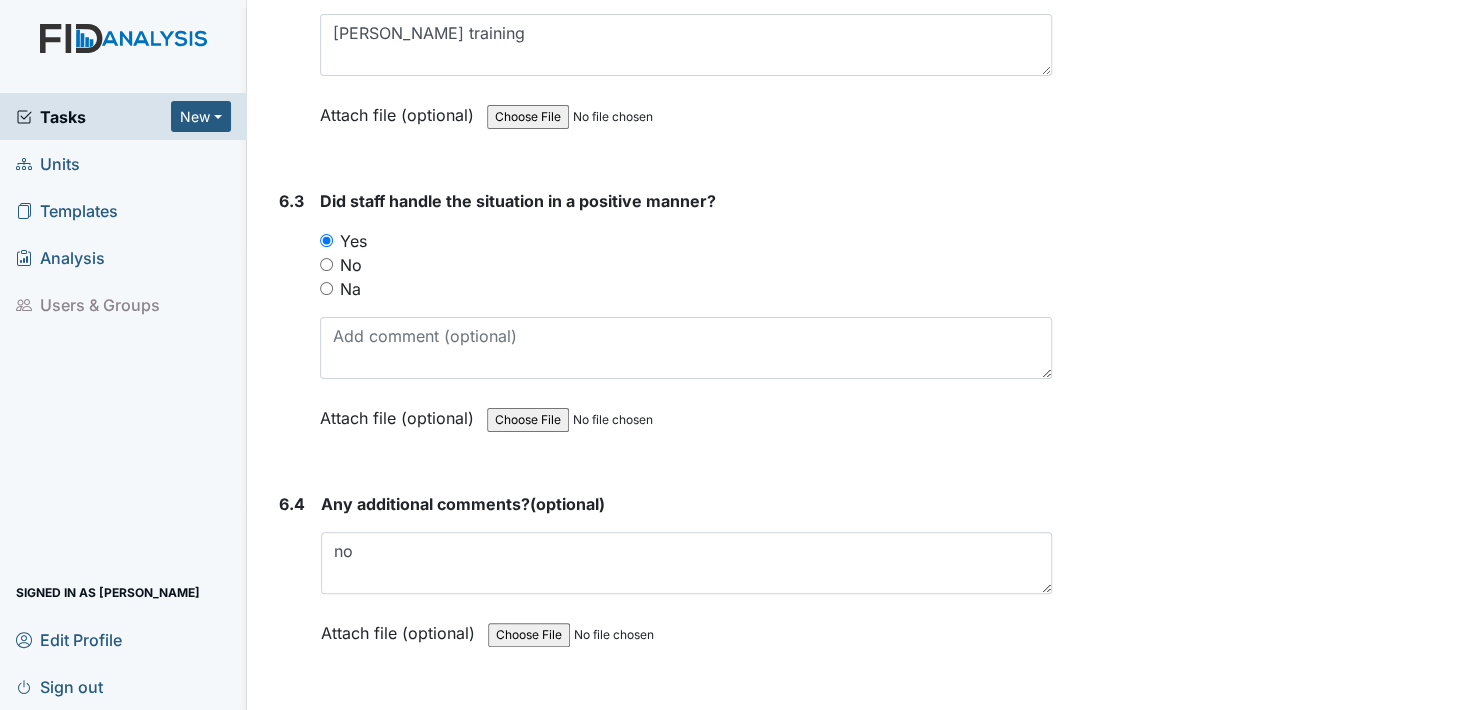 click on "Attach file (optional)" at bounding box center (402, 627) 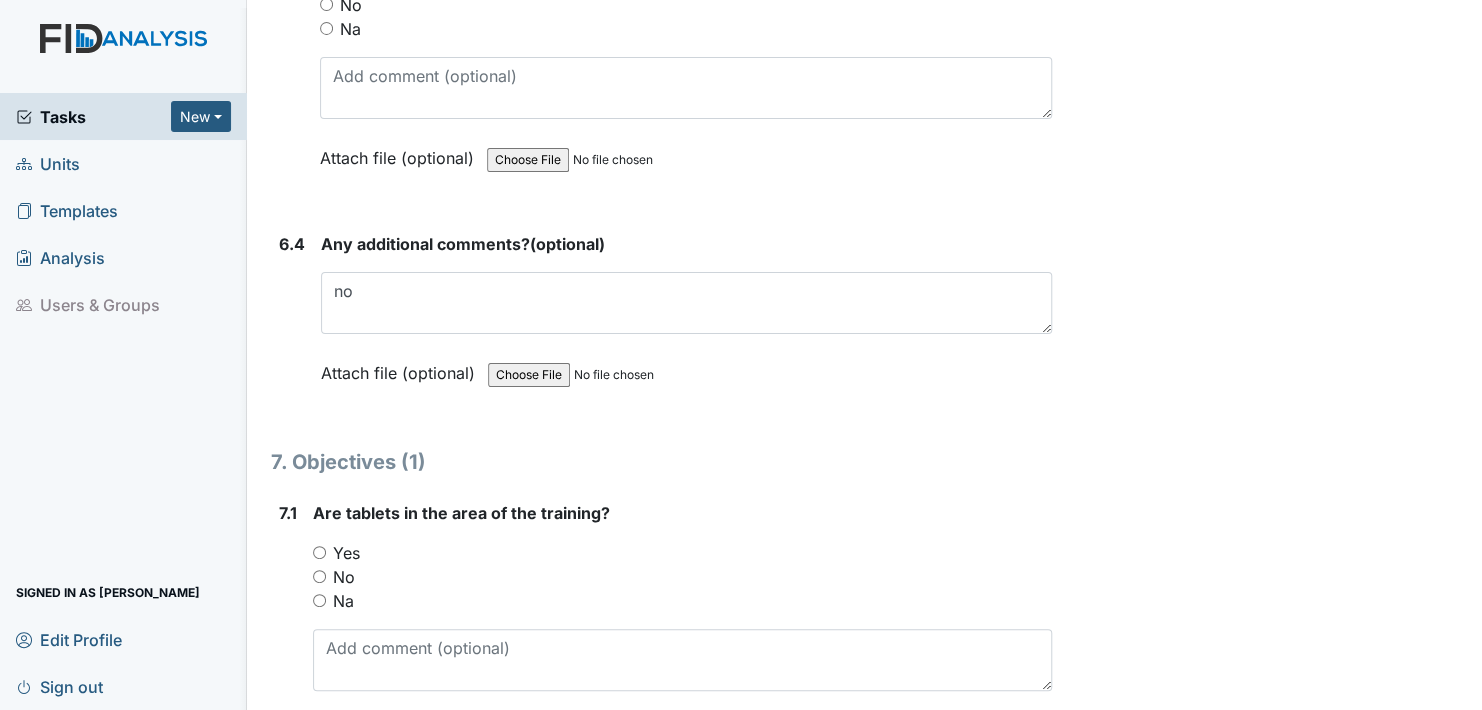scroll, scrollTop: 11700, scrollLeft: 0, axis: vertical 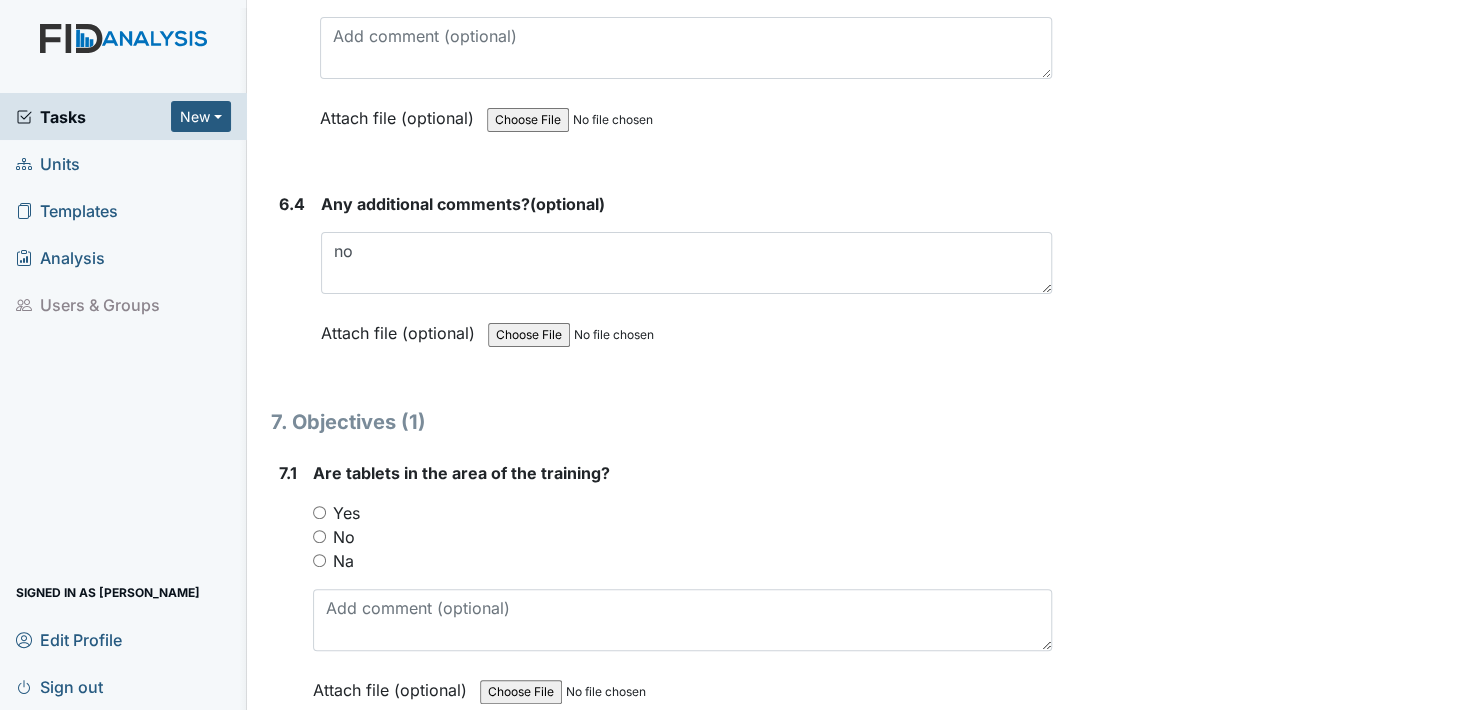 click on "Yes" at bounding box center [319, 512] 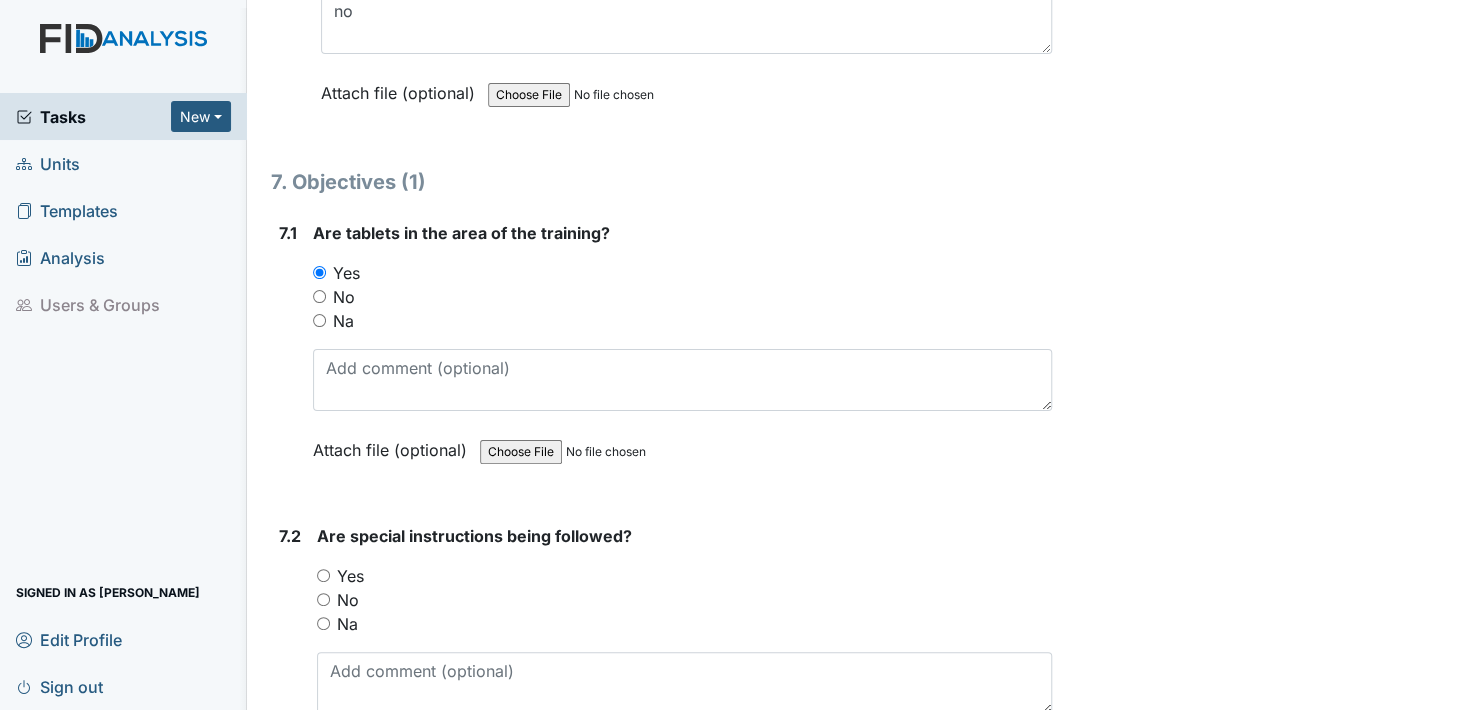 scroll, scrollTop: 12000, scrollLeft: 0, axis: vertical 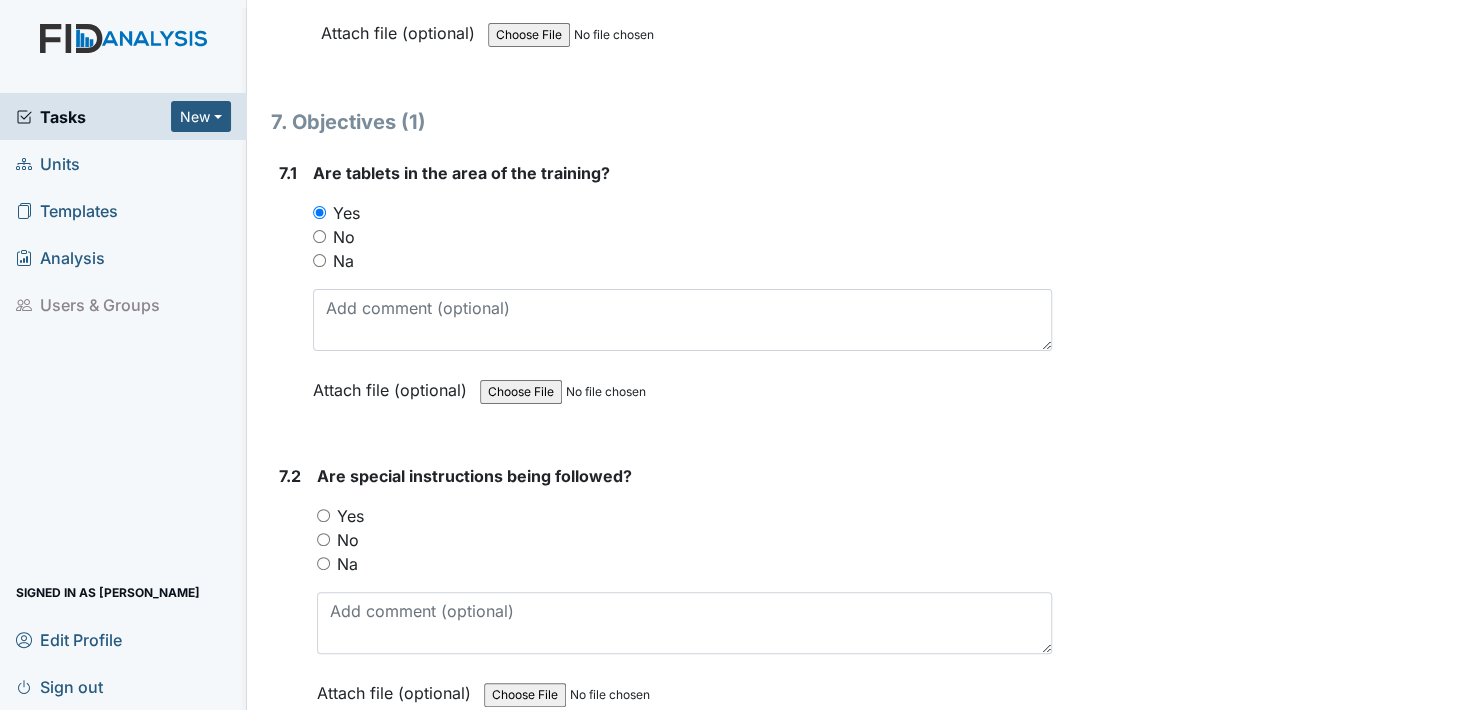 click on "Yes" at bounding box center (323, 515) 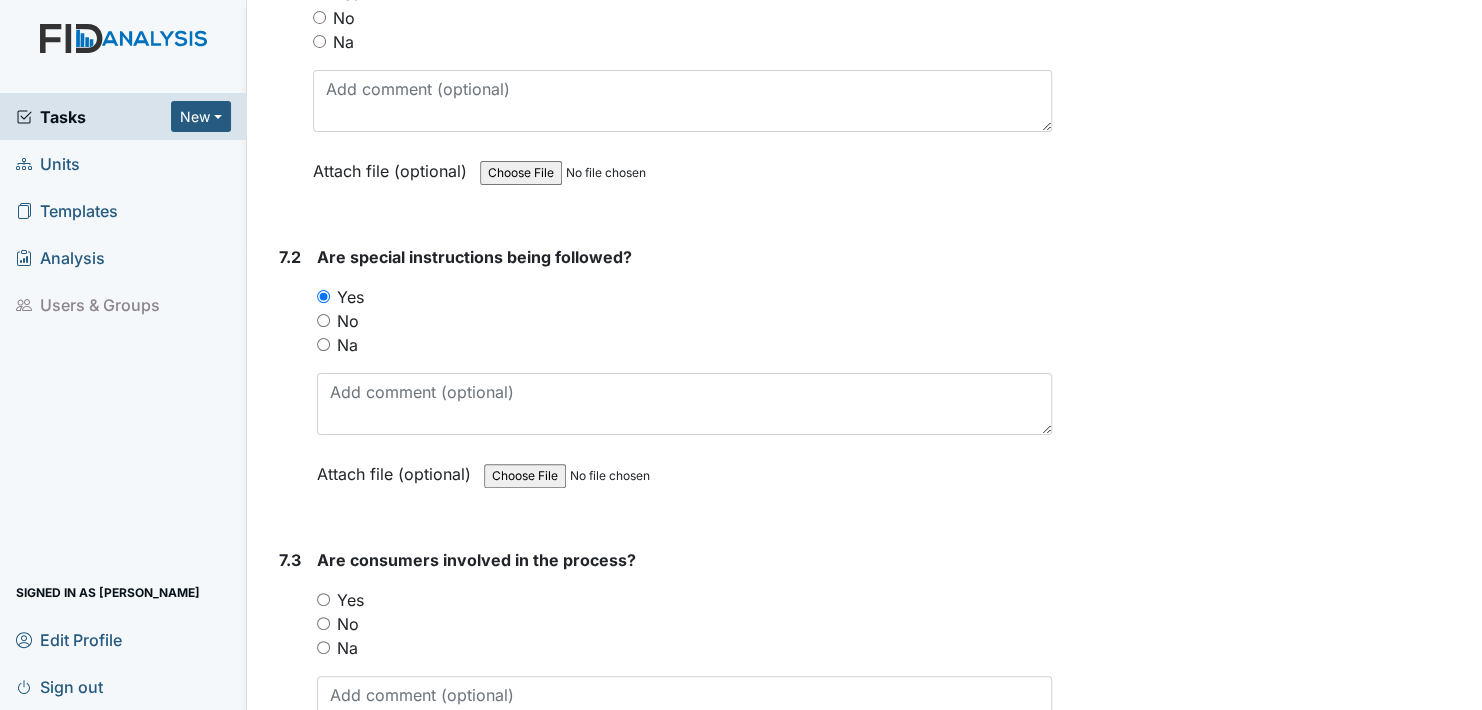 scroll, scrollTop: 12300, scrollLeft: 0, axis: vertical 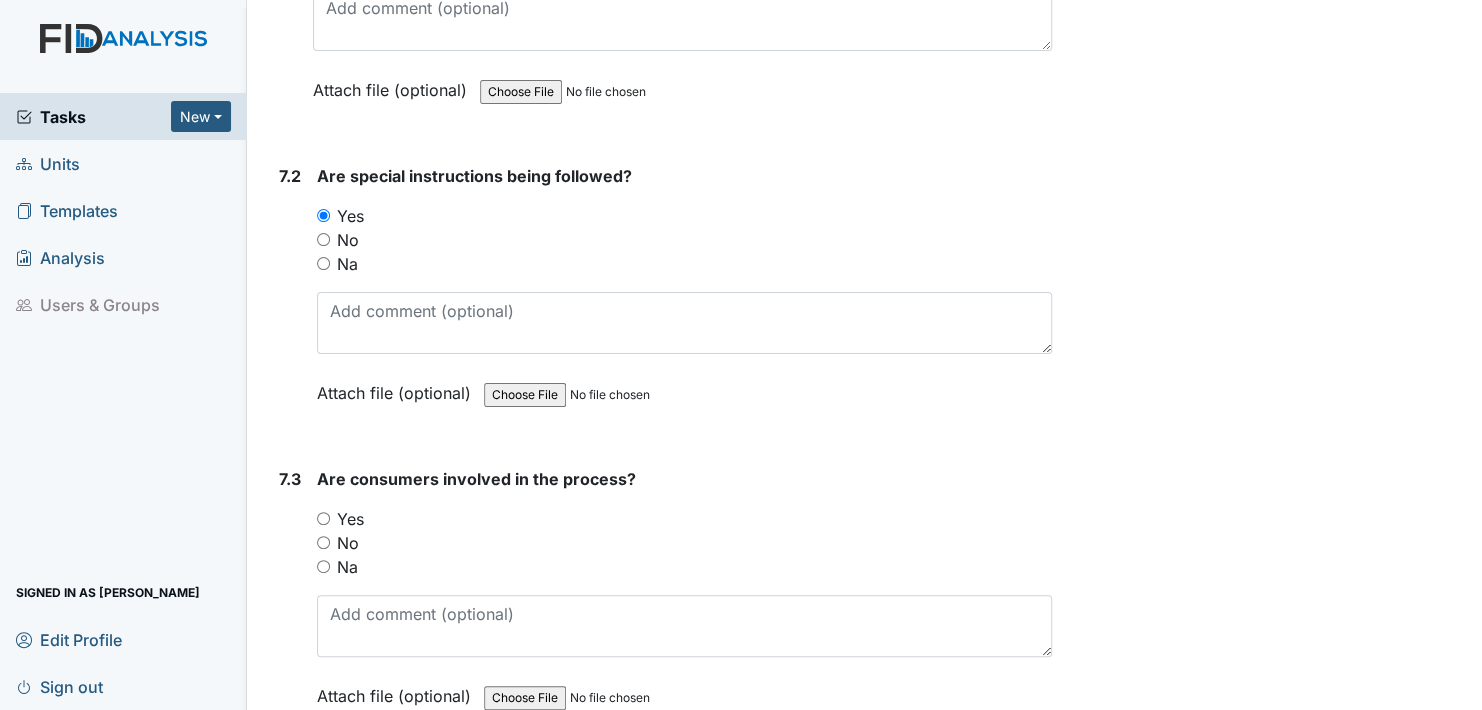 click on "Yes" at bounding box center [323, 518] 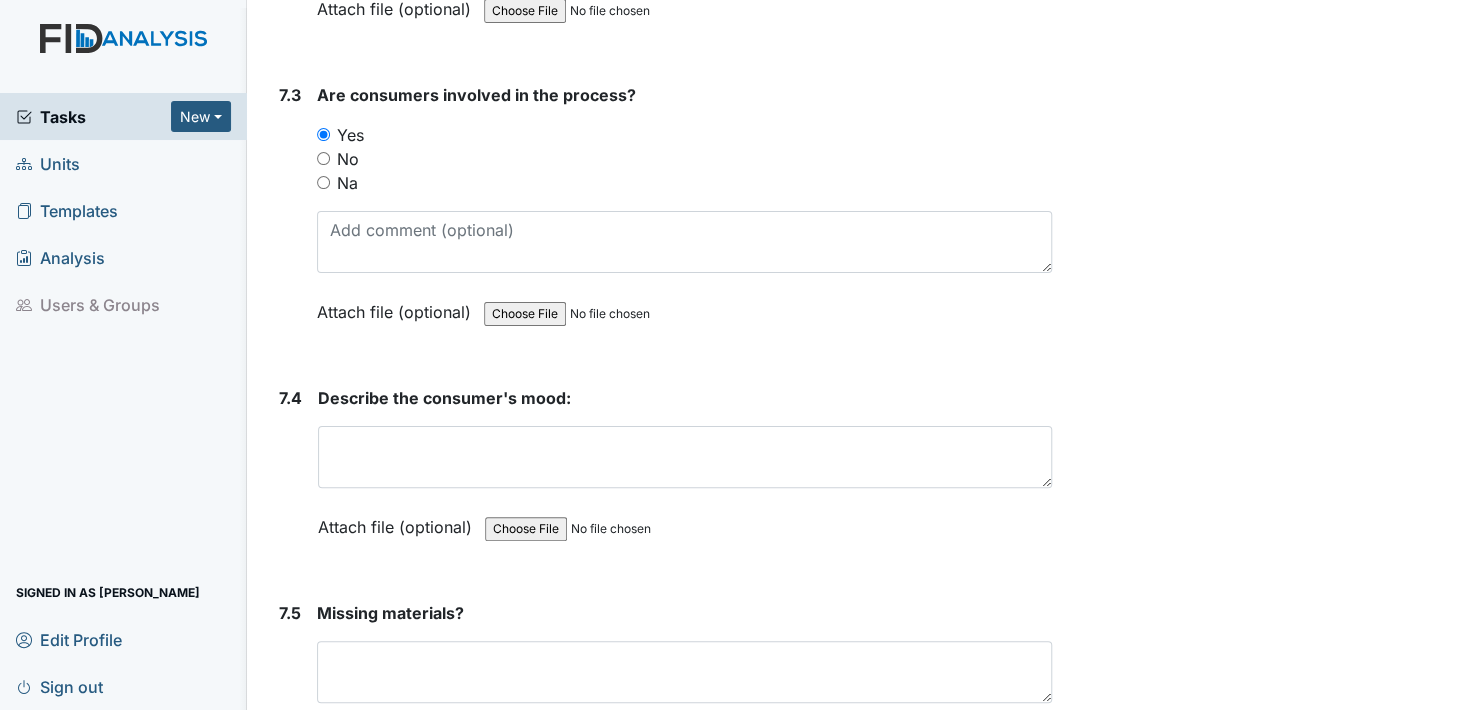 scroll, scrollTop: 12700, scrollLeft: 0, axis: vertical 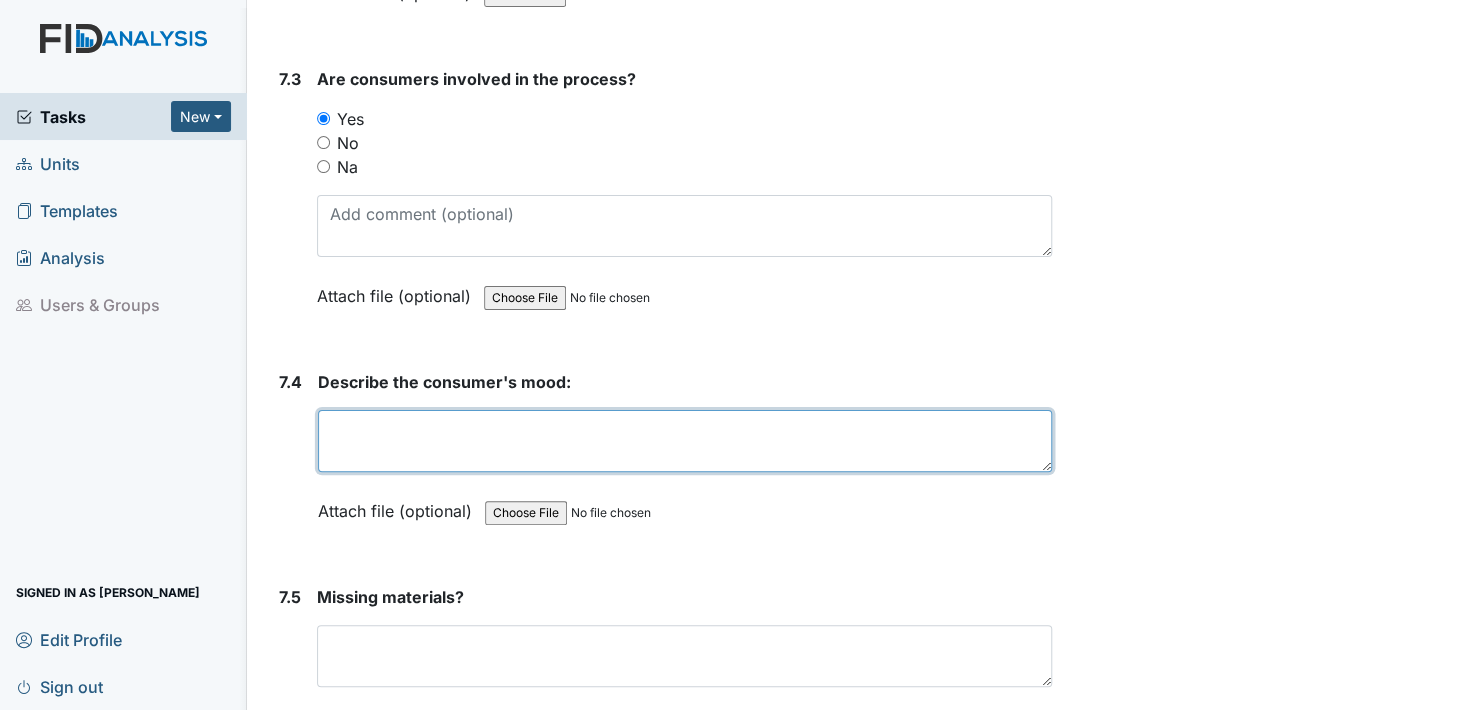 click at bounding box center (685, 441) 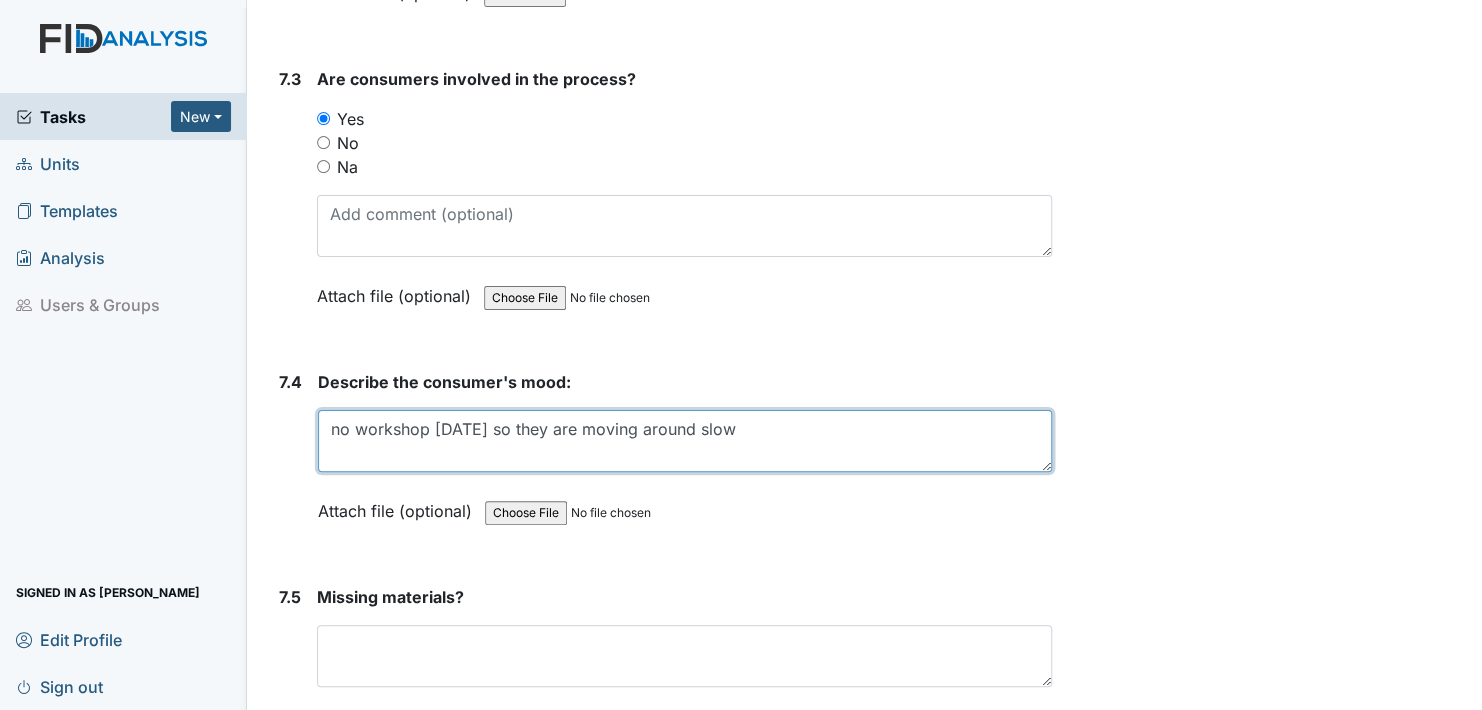 click on "no workshop today so they are moving around slow" at bounding box center (685, 441) 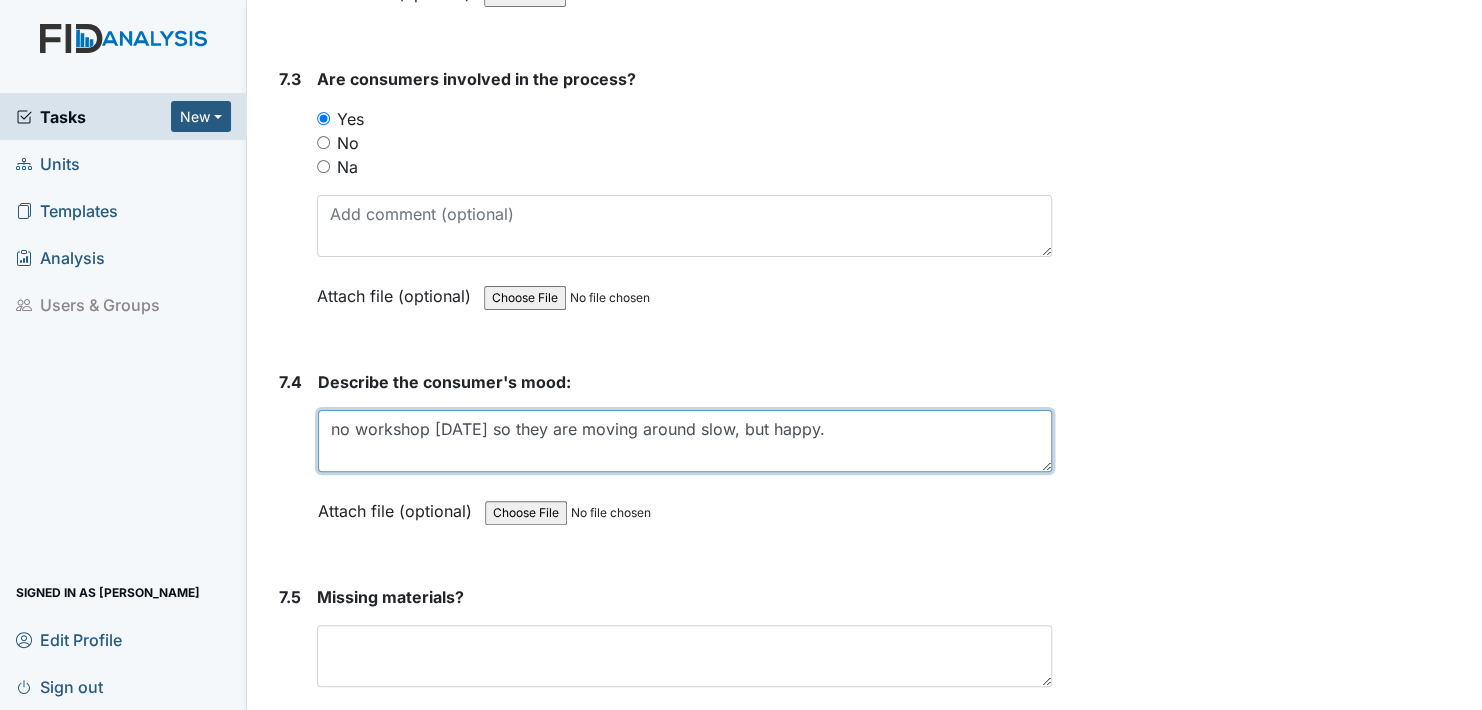 type on "no workshop today so they are moving around slow, but happy." 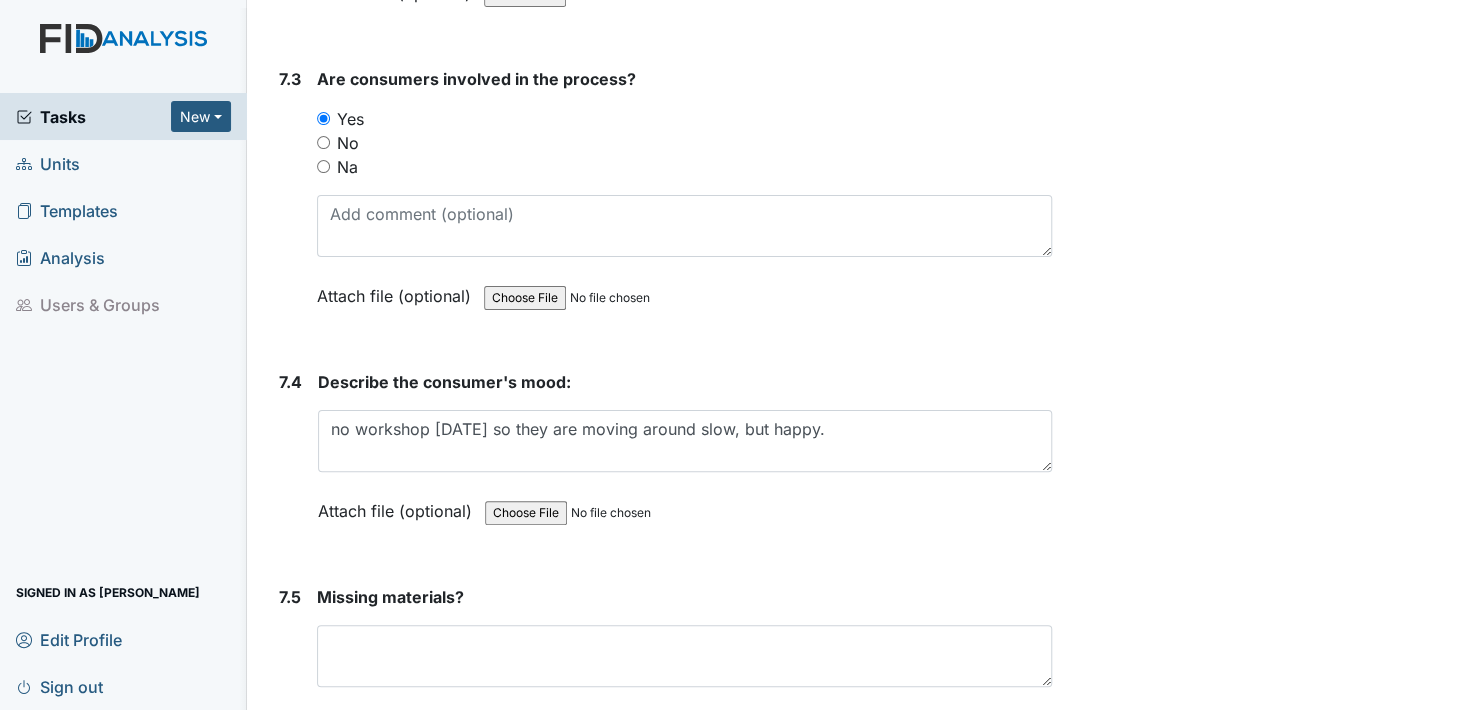 click on "Attach file (optional)" at bounding box center (399, 505) 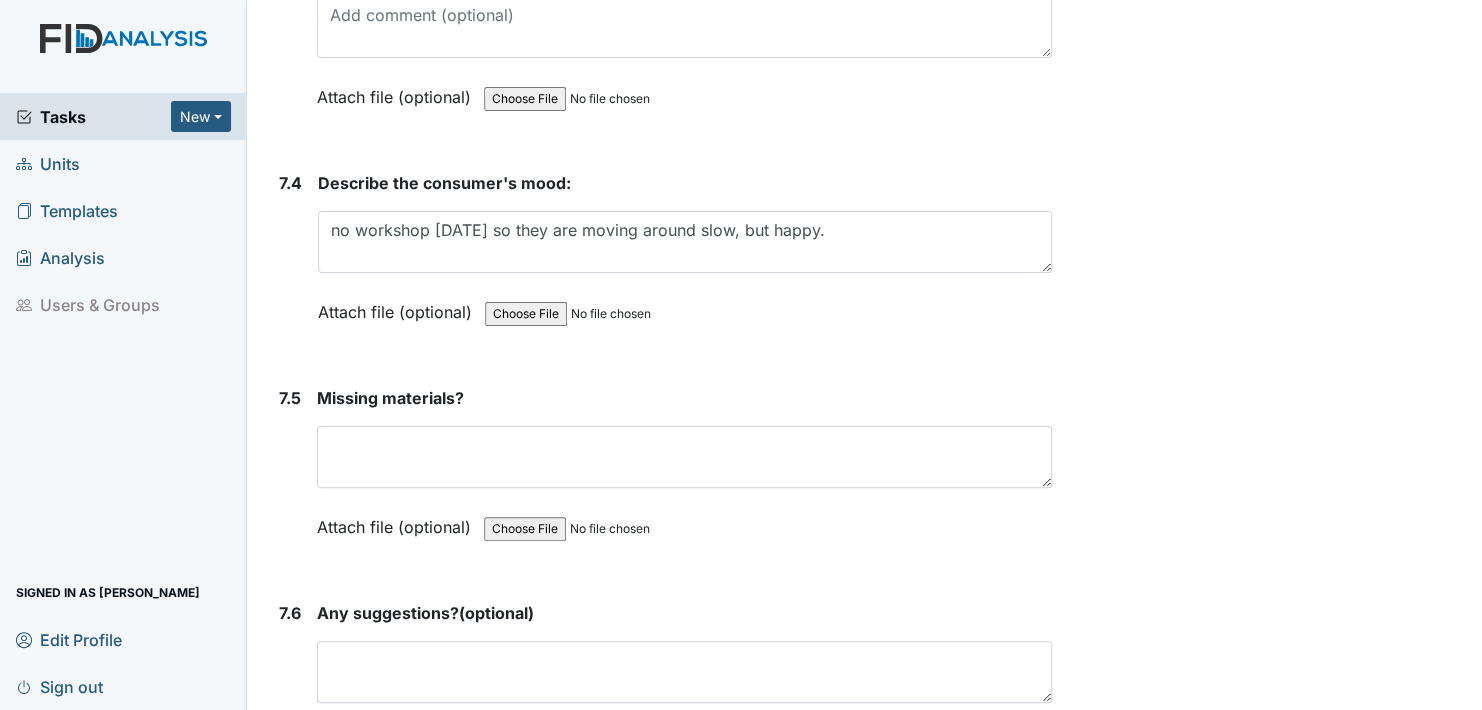 scroll, scrollTop: 12900, scrollLeft: 0, axis: vertical 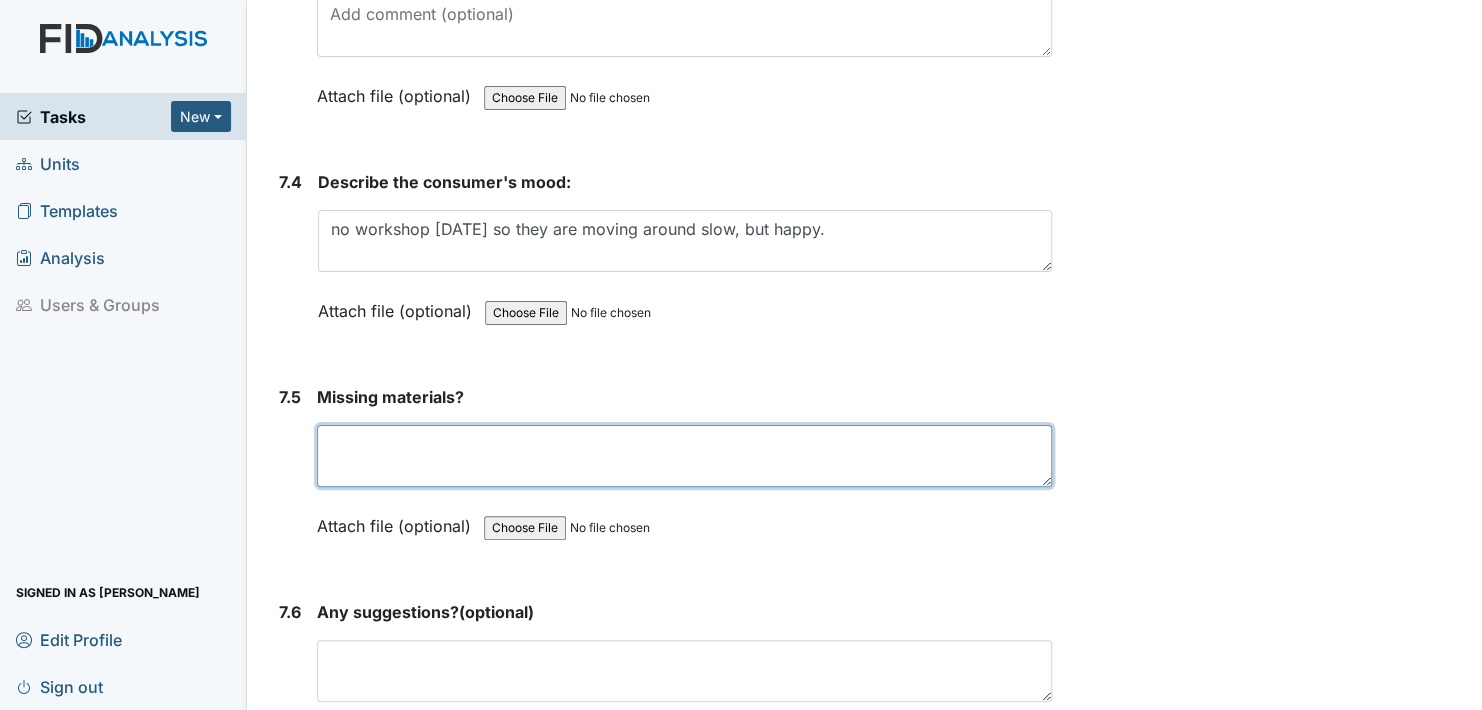 click at bounding box center (684, 456) 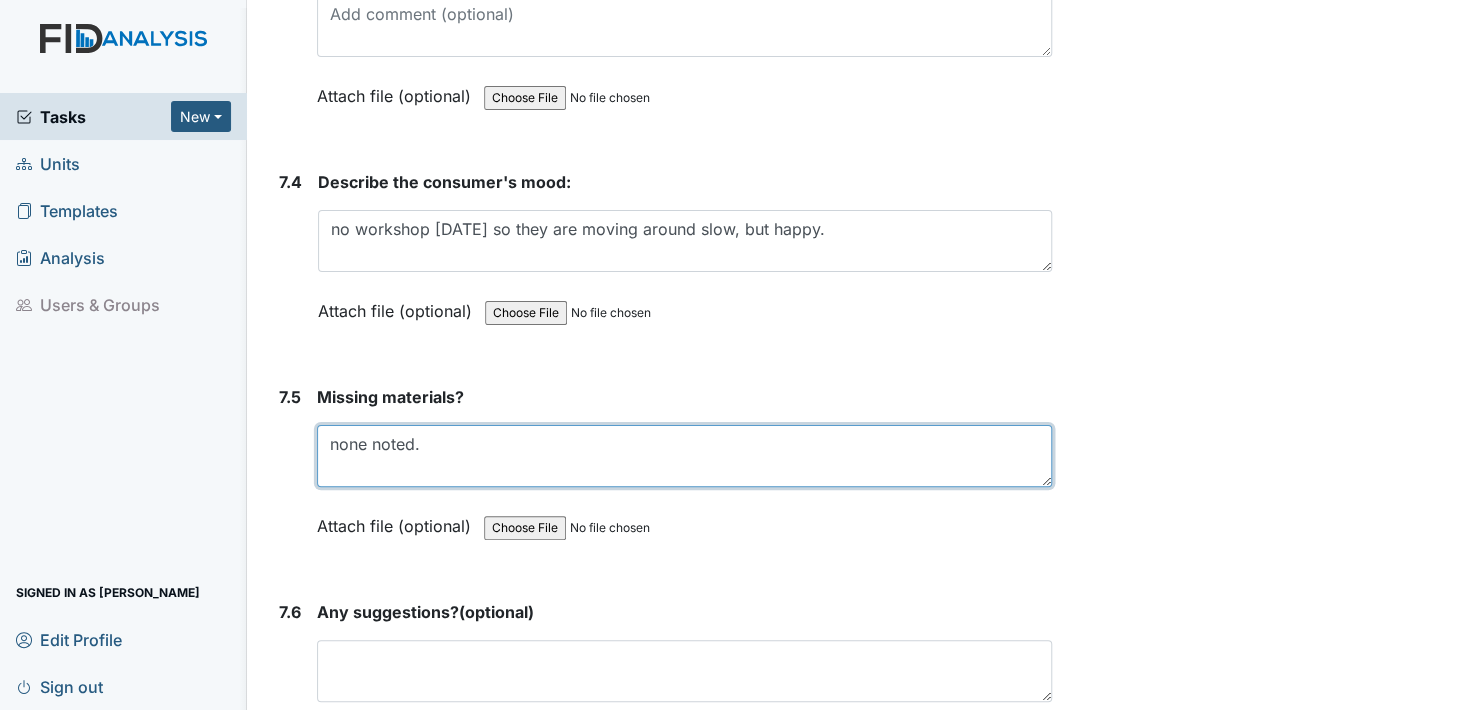 type on "none noted." 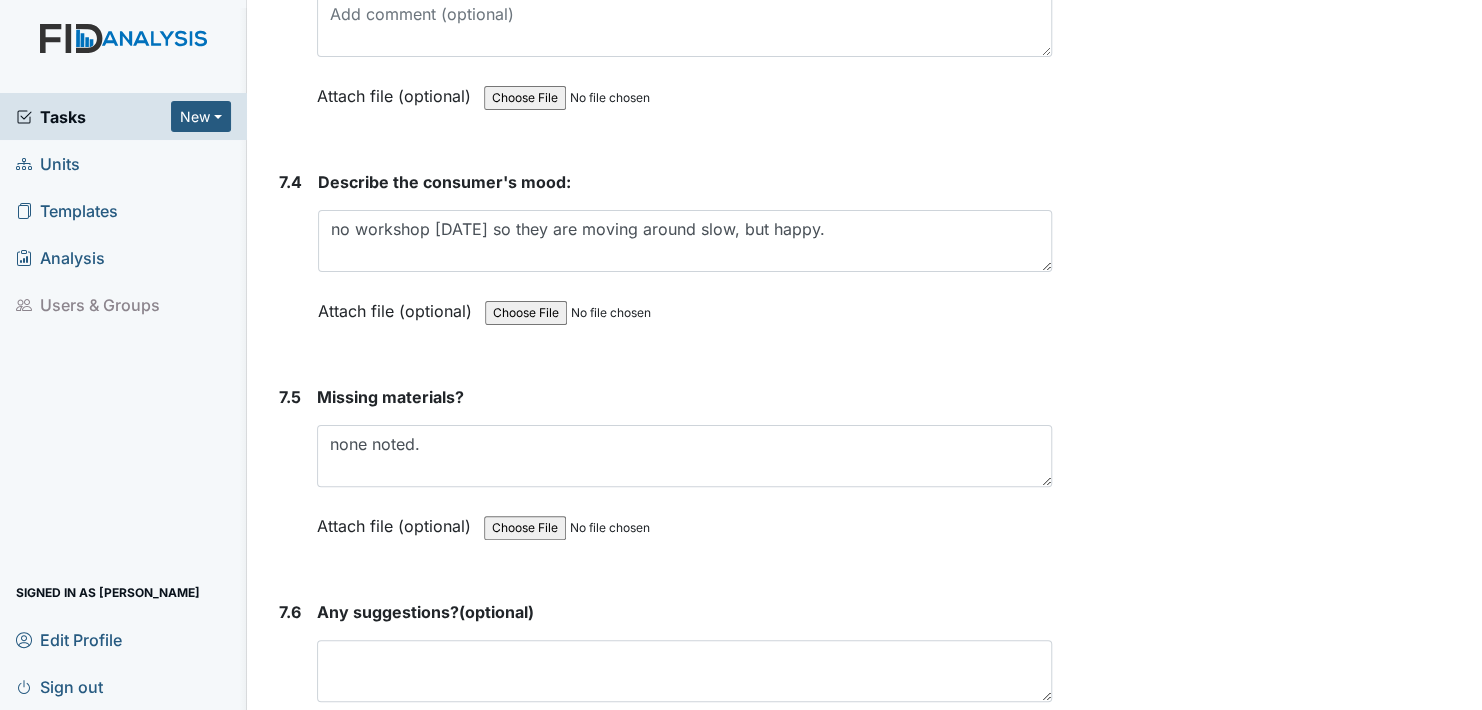 click on "Attach file (optional)" at bounding box center (398, 520) 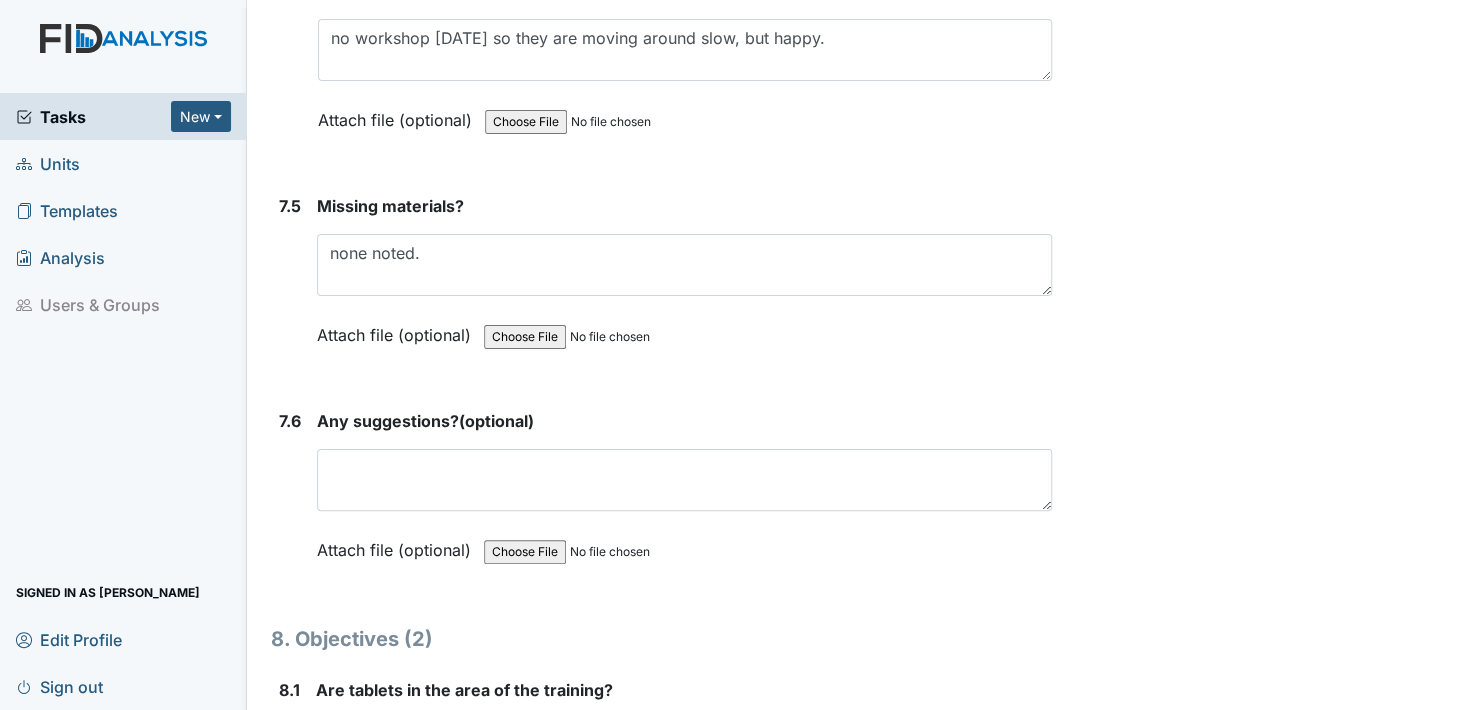 scroll, scrollTop: 13100, scrollLeft: 0, axis: vertical 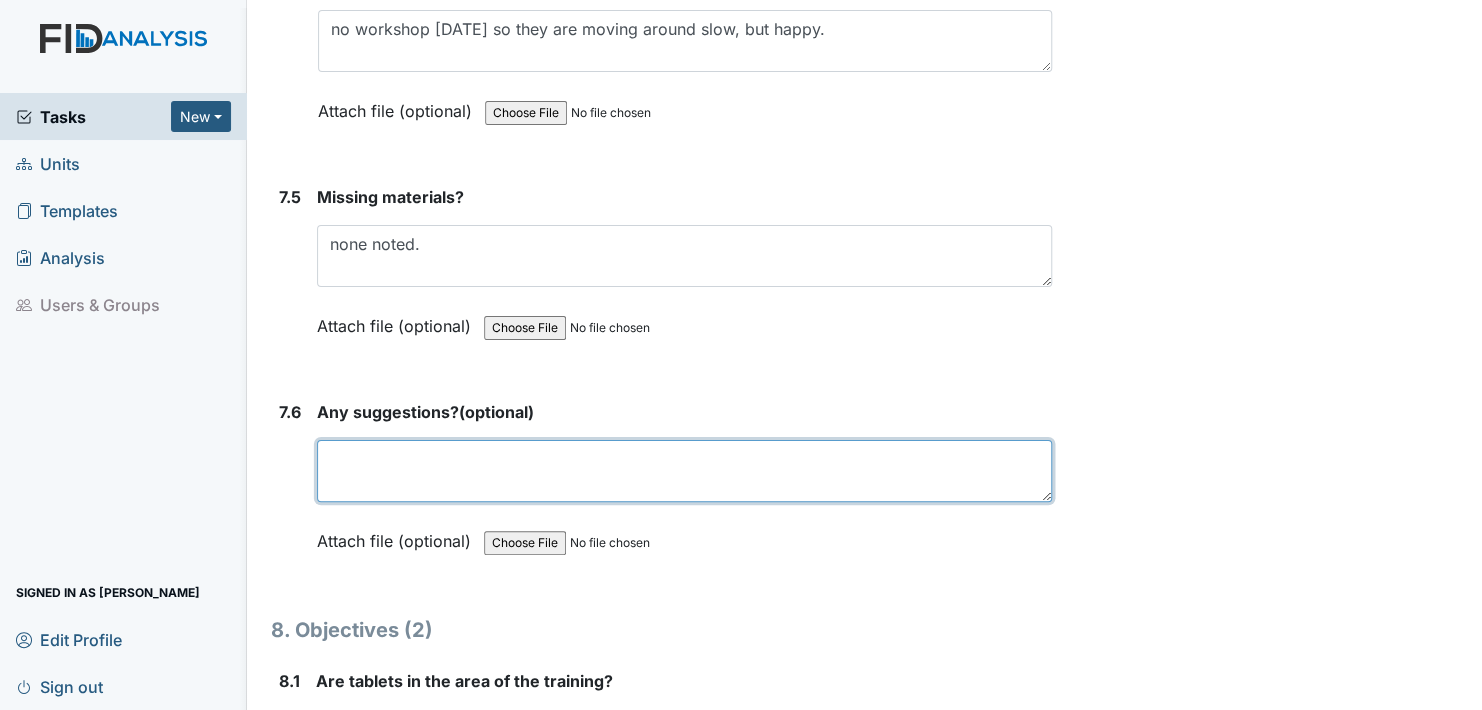 click at bounding box center [684, 471] 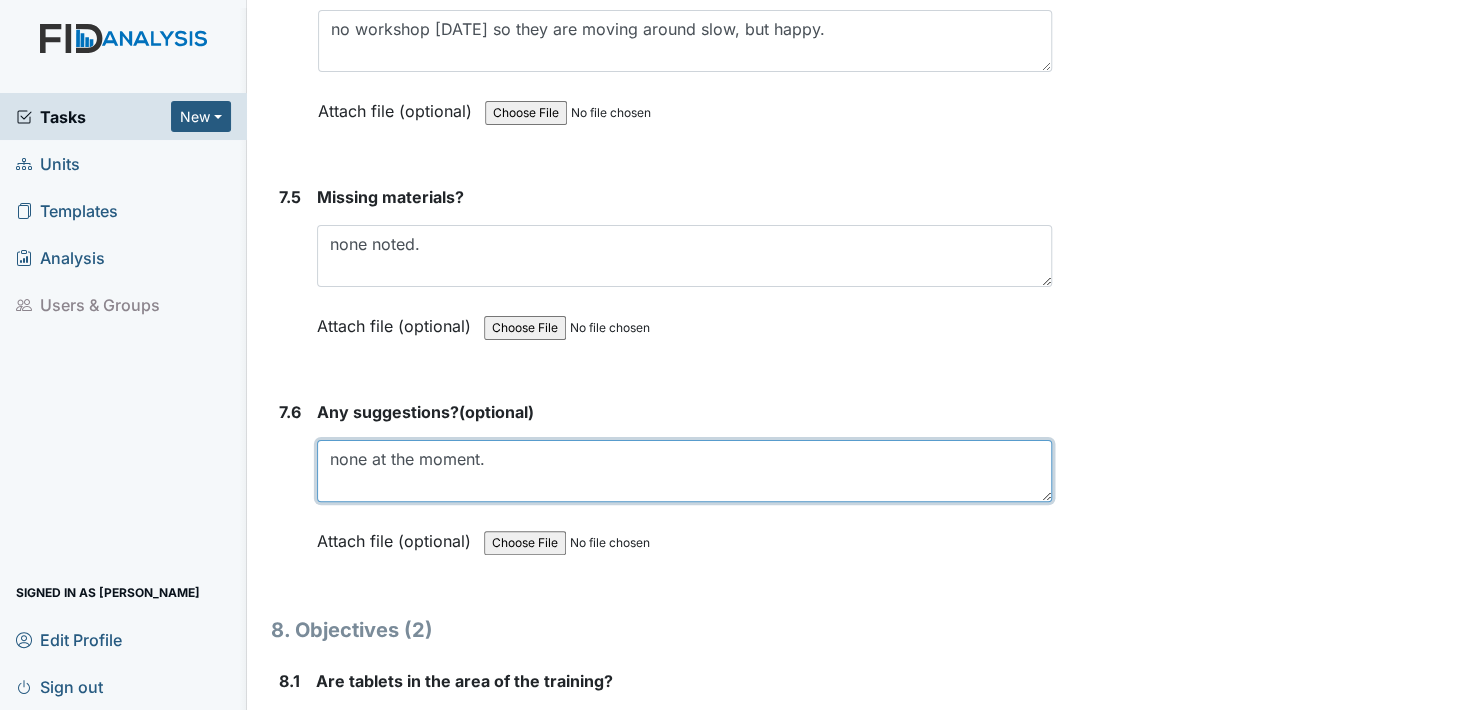 type on "none at the moment." 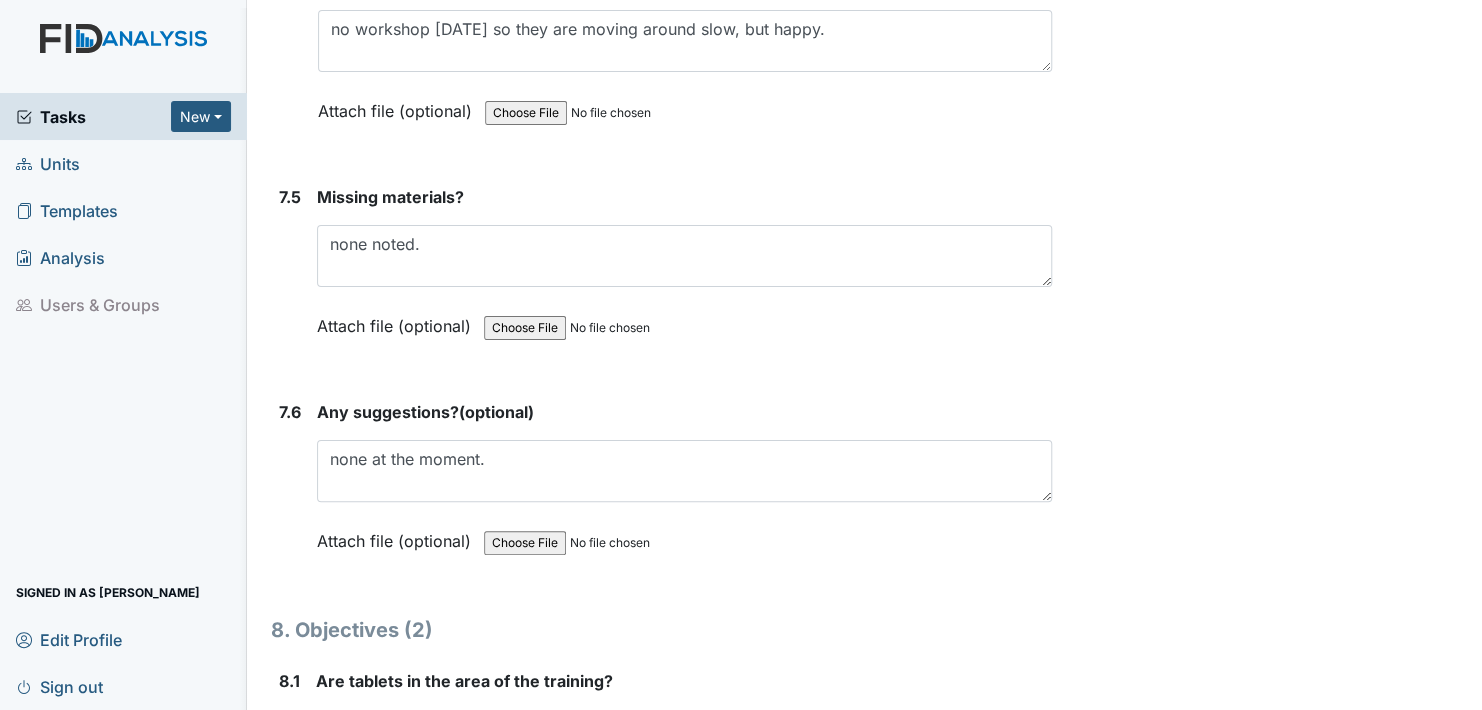 click on "Attach file (optional)" at bounding box center (398, 535) 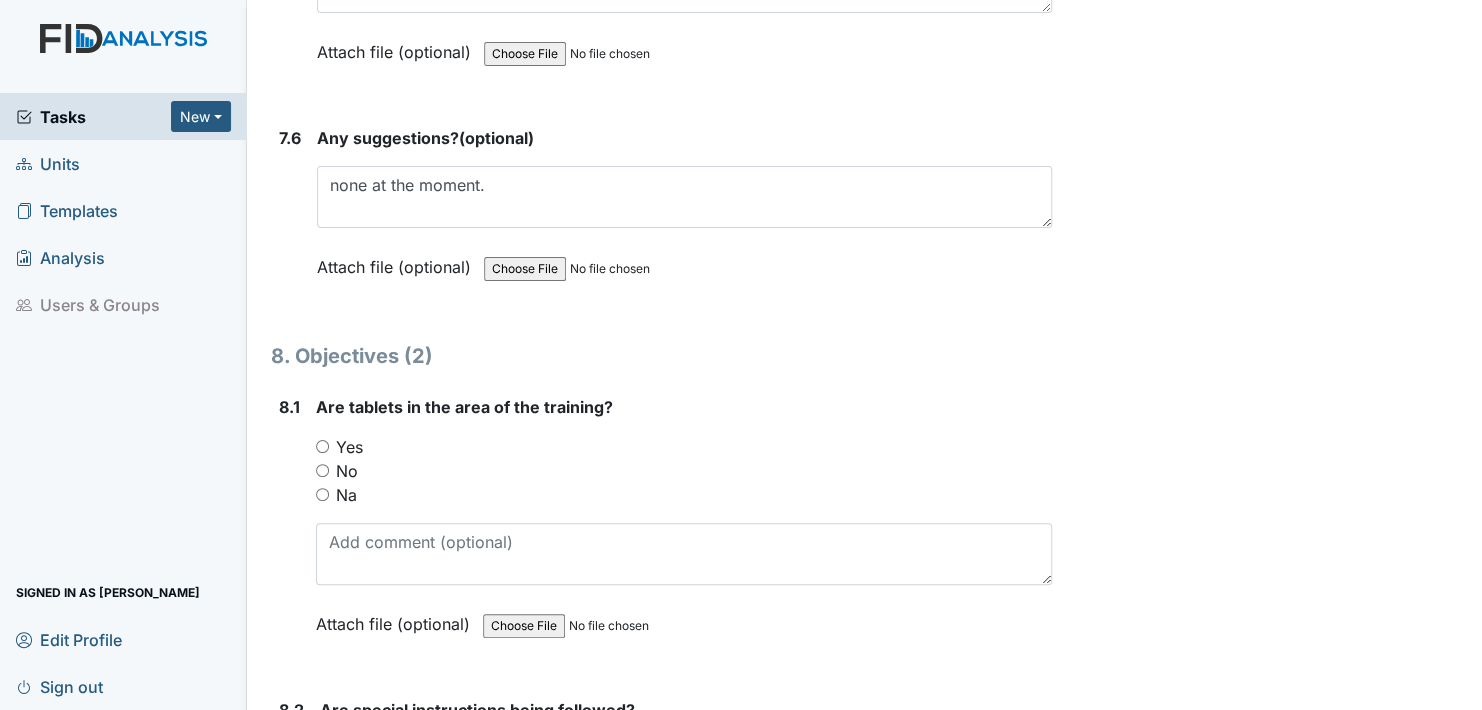 scroll, scrollTop: 13400, scrollLeft: 0, axis: vertical 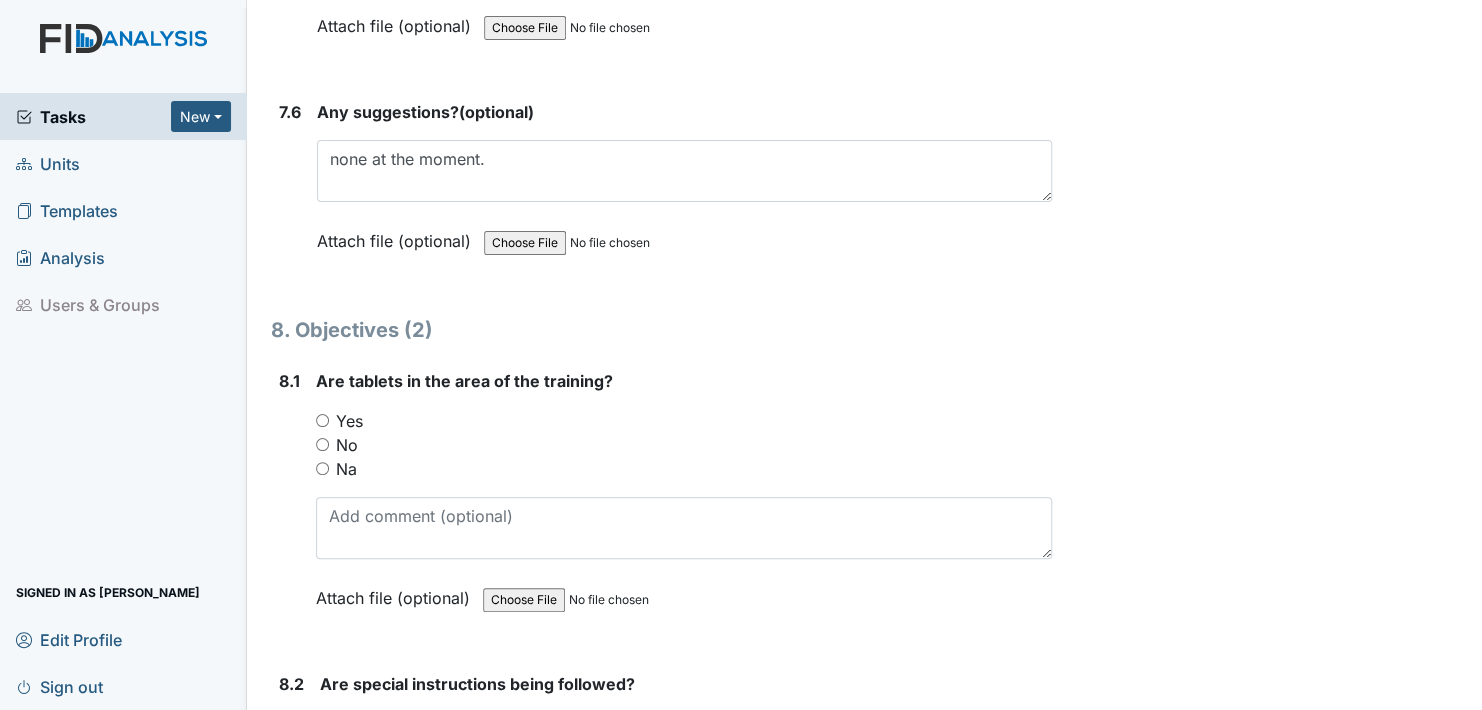 click on "Yes" at bounding box center (322, 420) 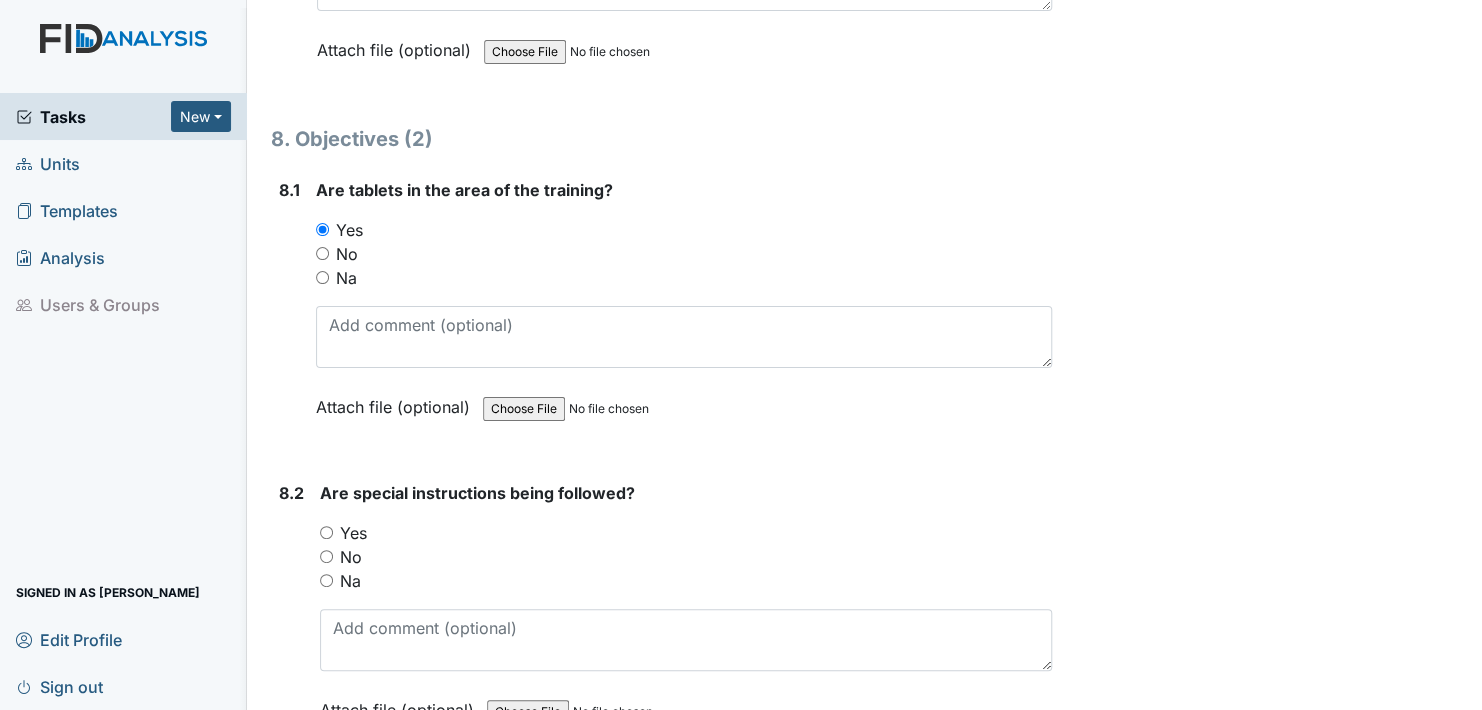 scroll, scrollTop: 13700, scrollLeft: 0, axis: vertical 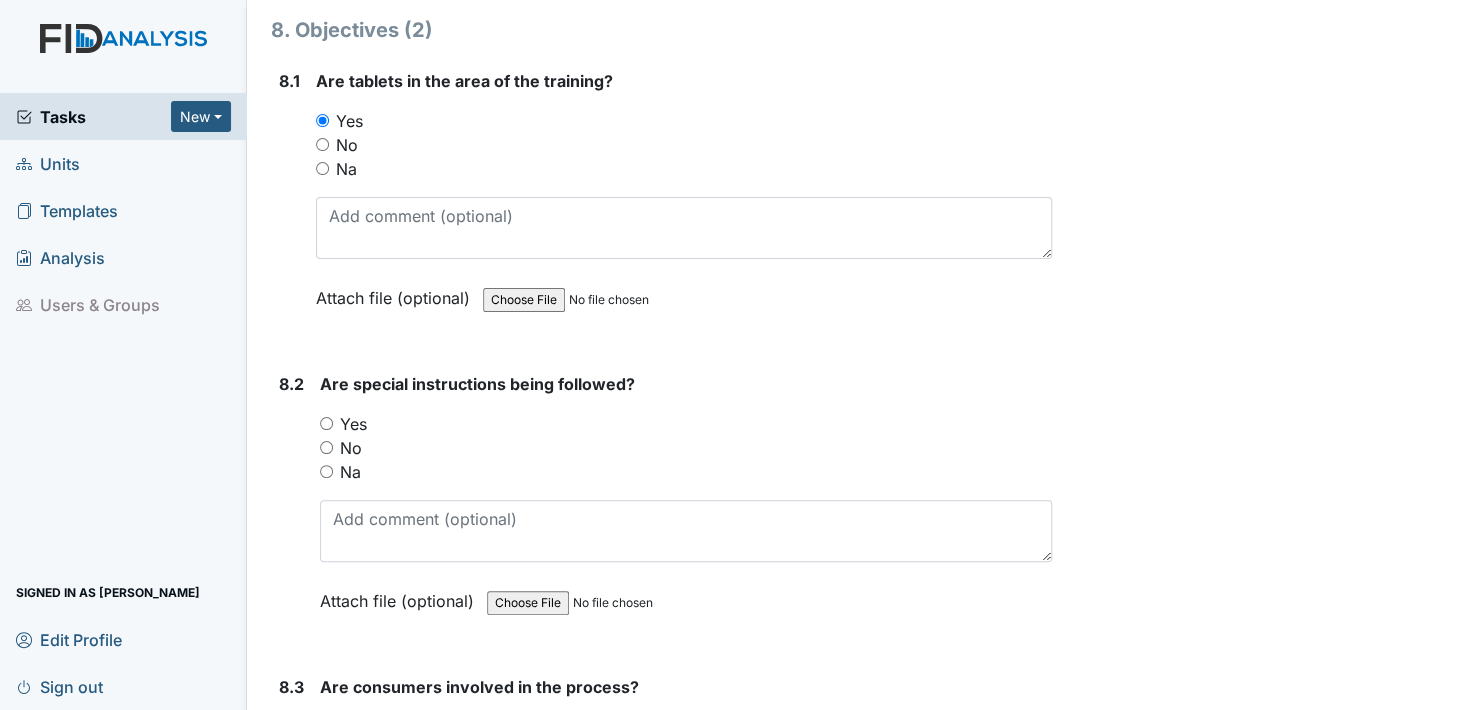 click on "Yes" at bounding box center [326, 423] 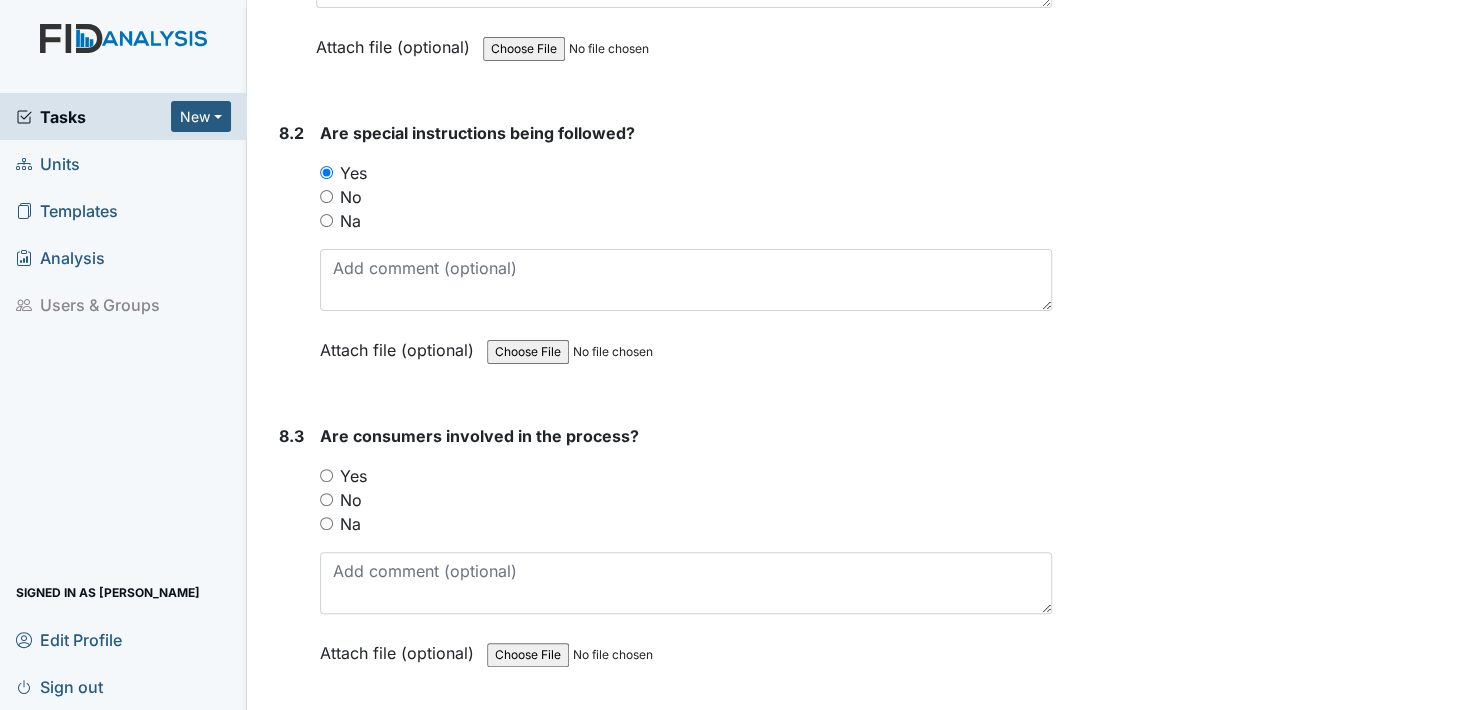 scroll, scrollTop: 14000, scrollLeft: 0, axis: vertical 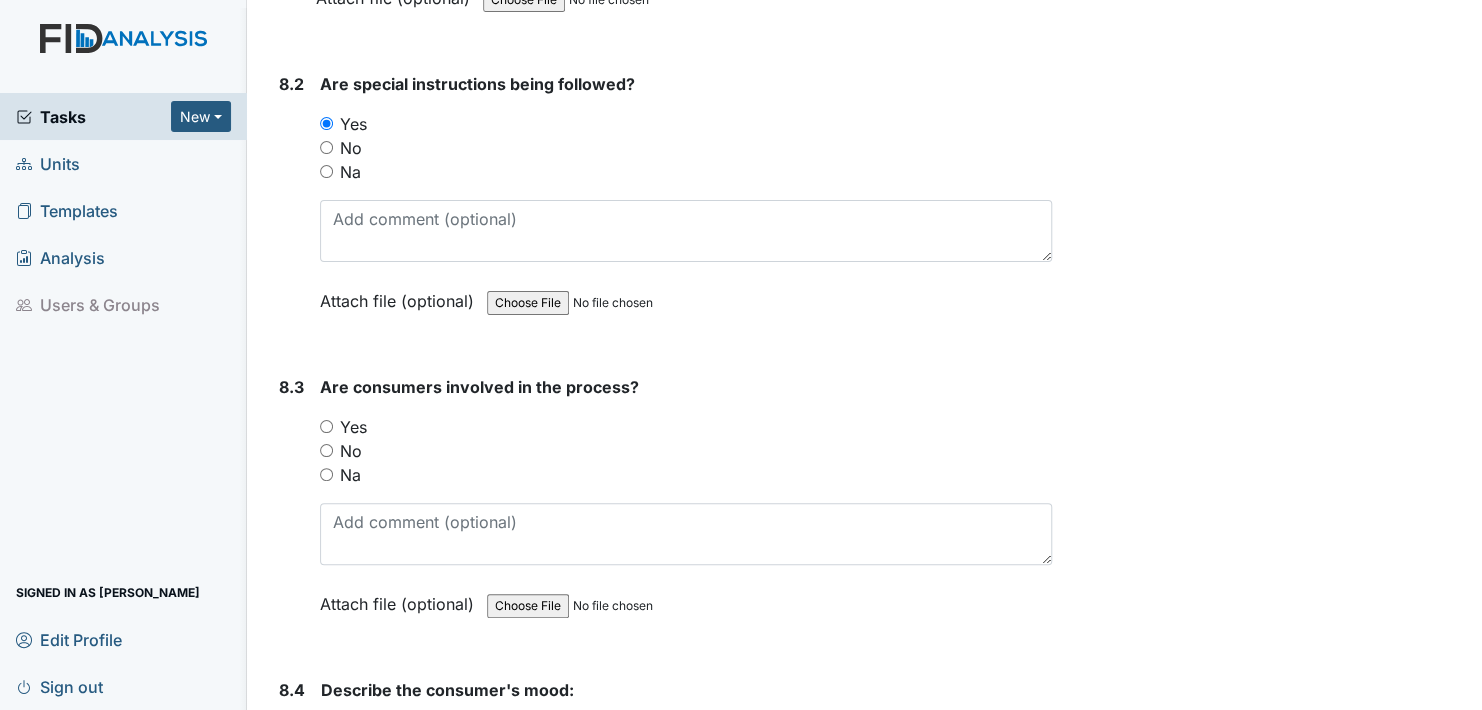 click on "Yes" at bounding box center (326, 426) 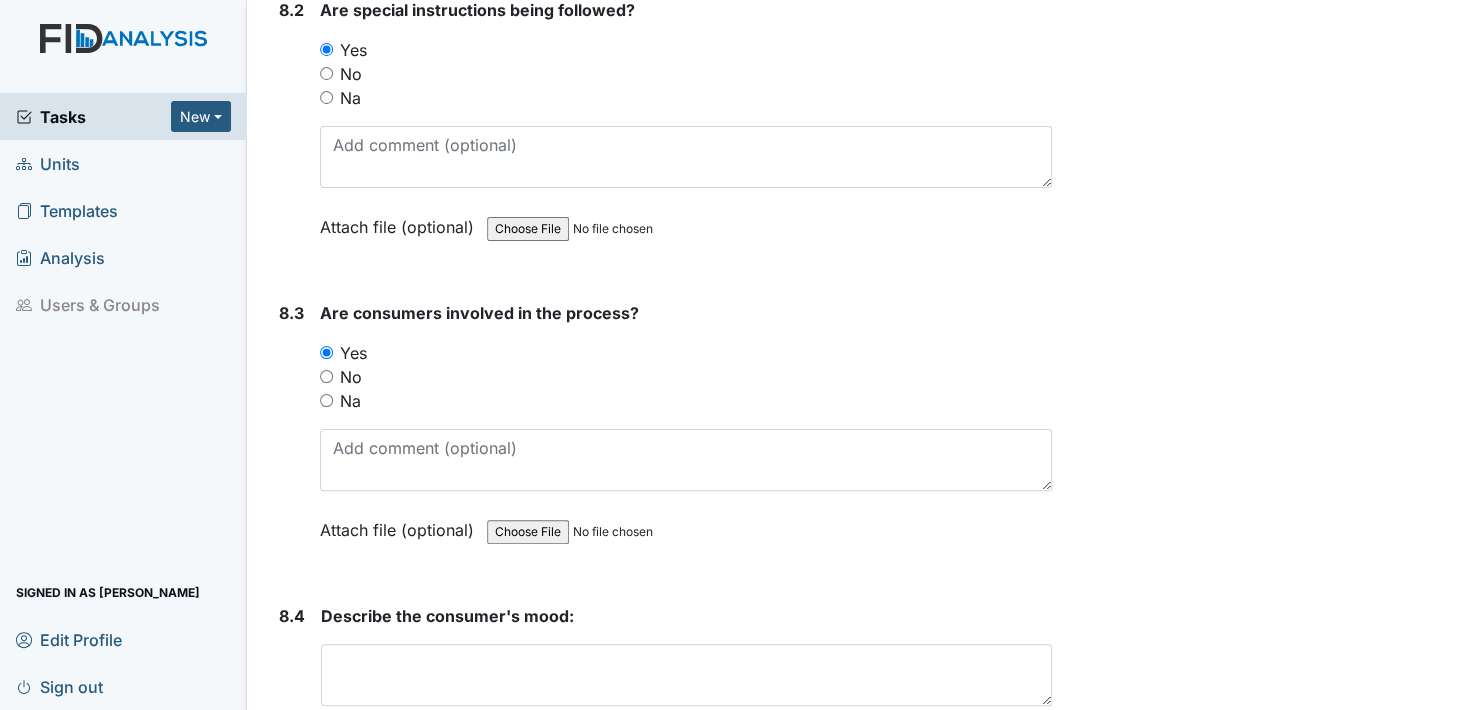 scroll, scrollTop: 14200, scrollLeft: 0, axis: vertical 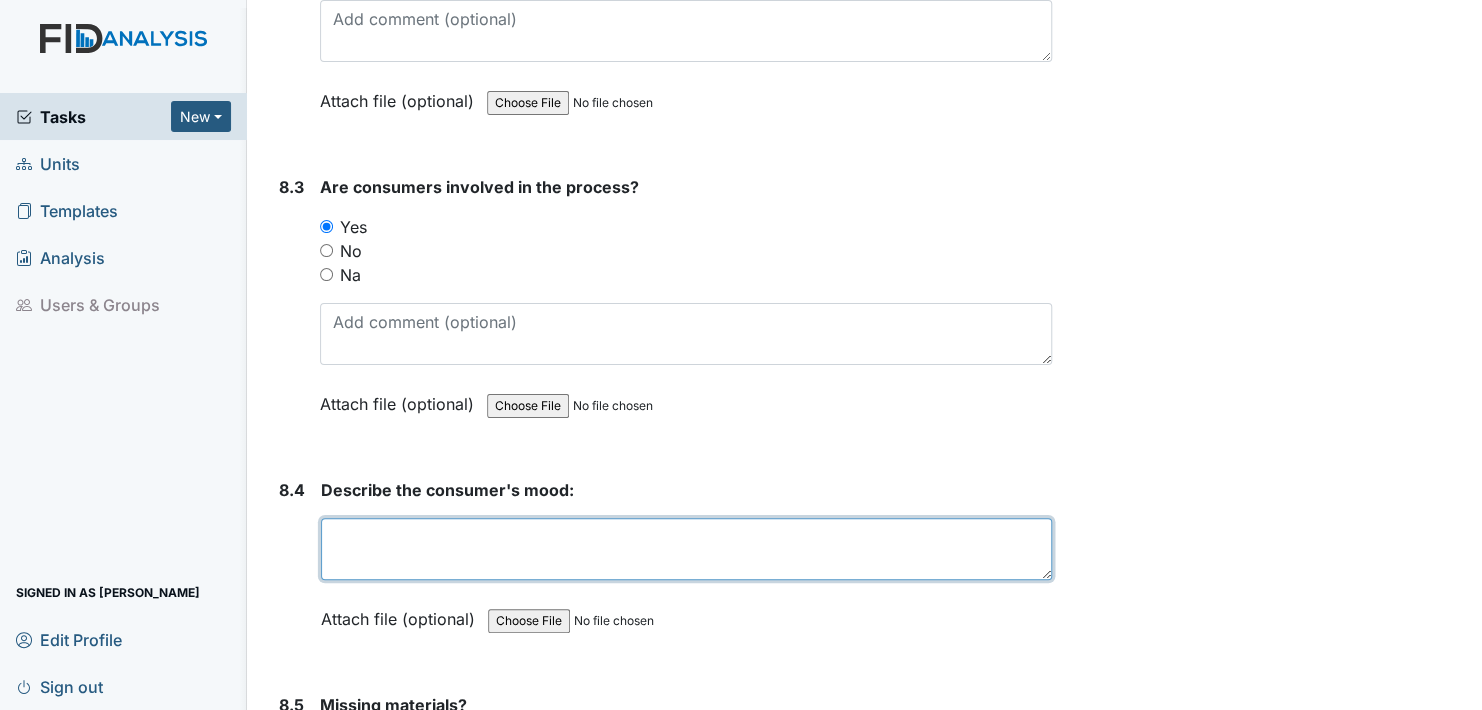 click at bounding box center [686, 549] 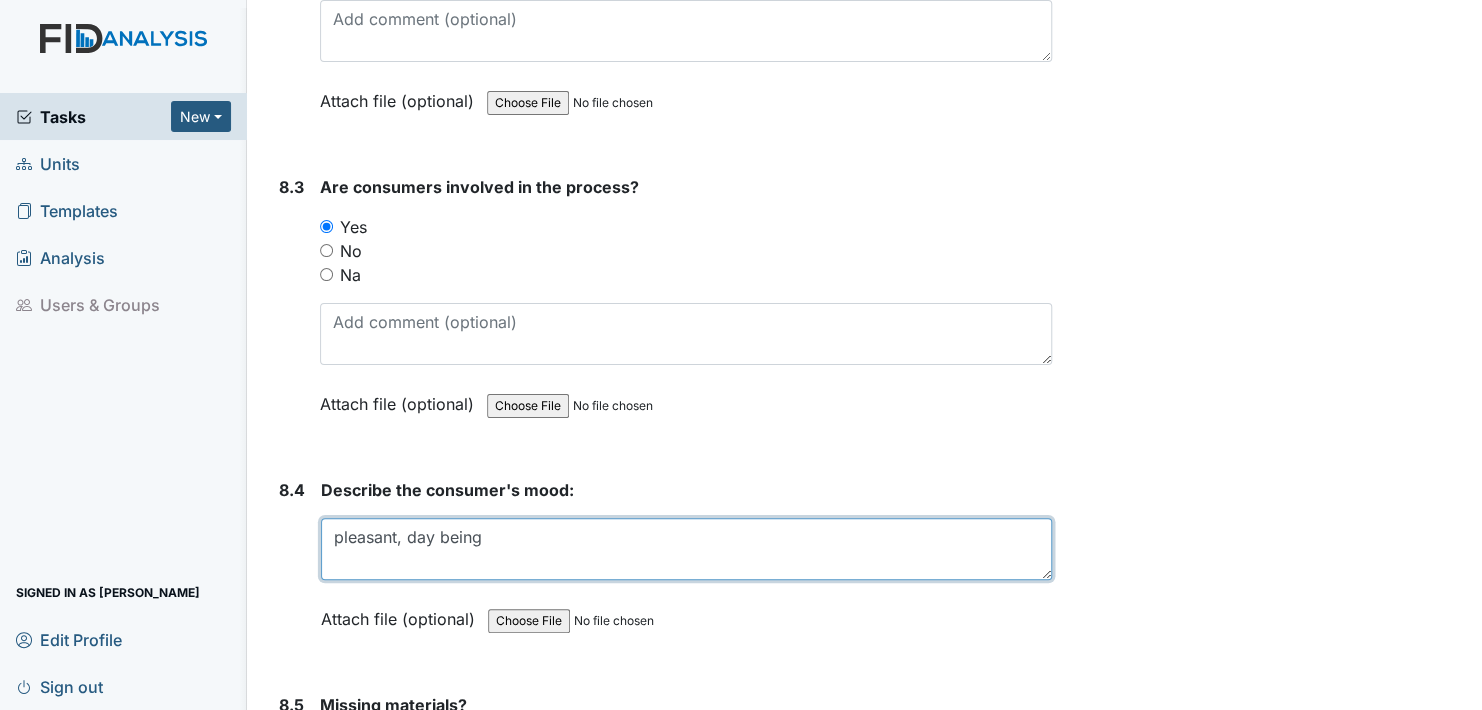 click on "pleasant, day being" at bounding box center [686, 549] 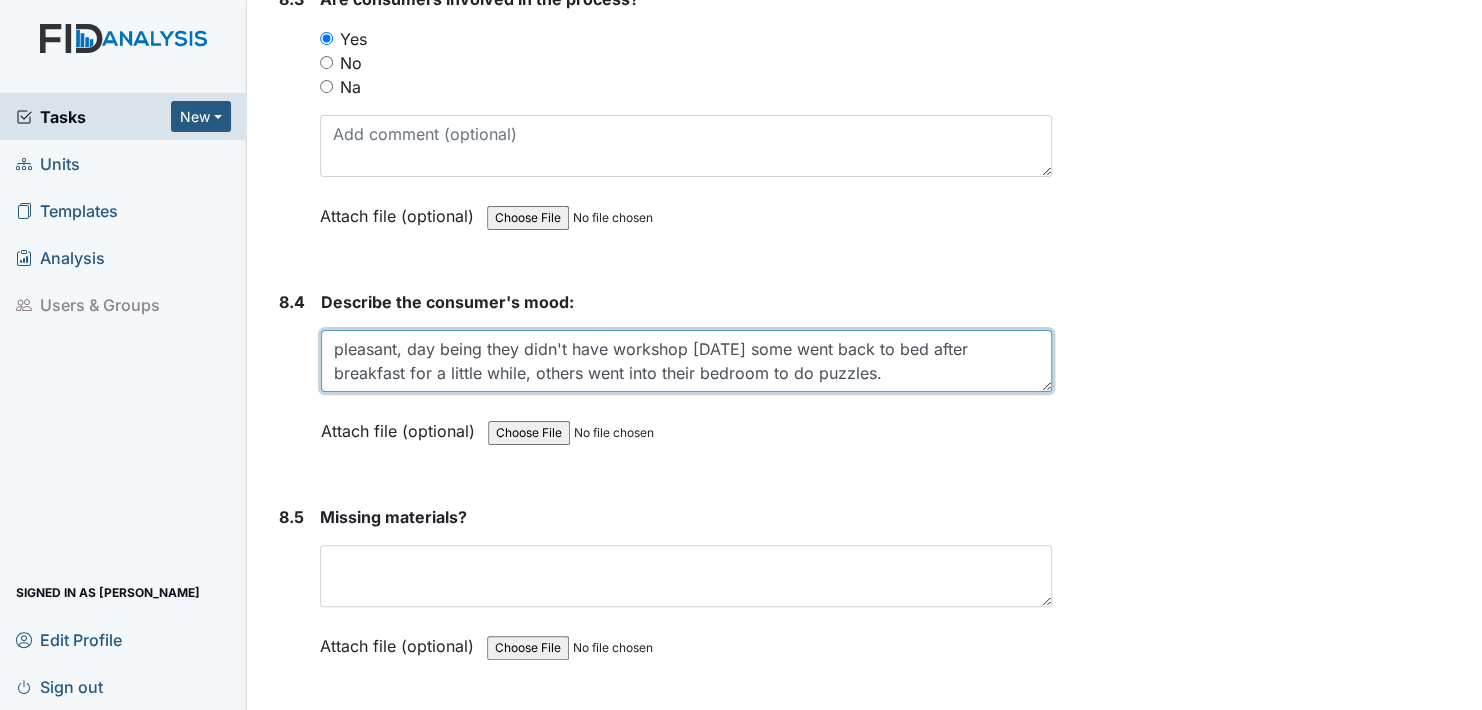 scroll, scrollTop: 14400, scrollLeft: 0, axis: vertical 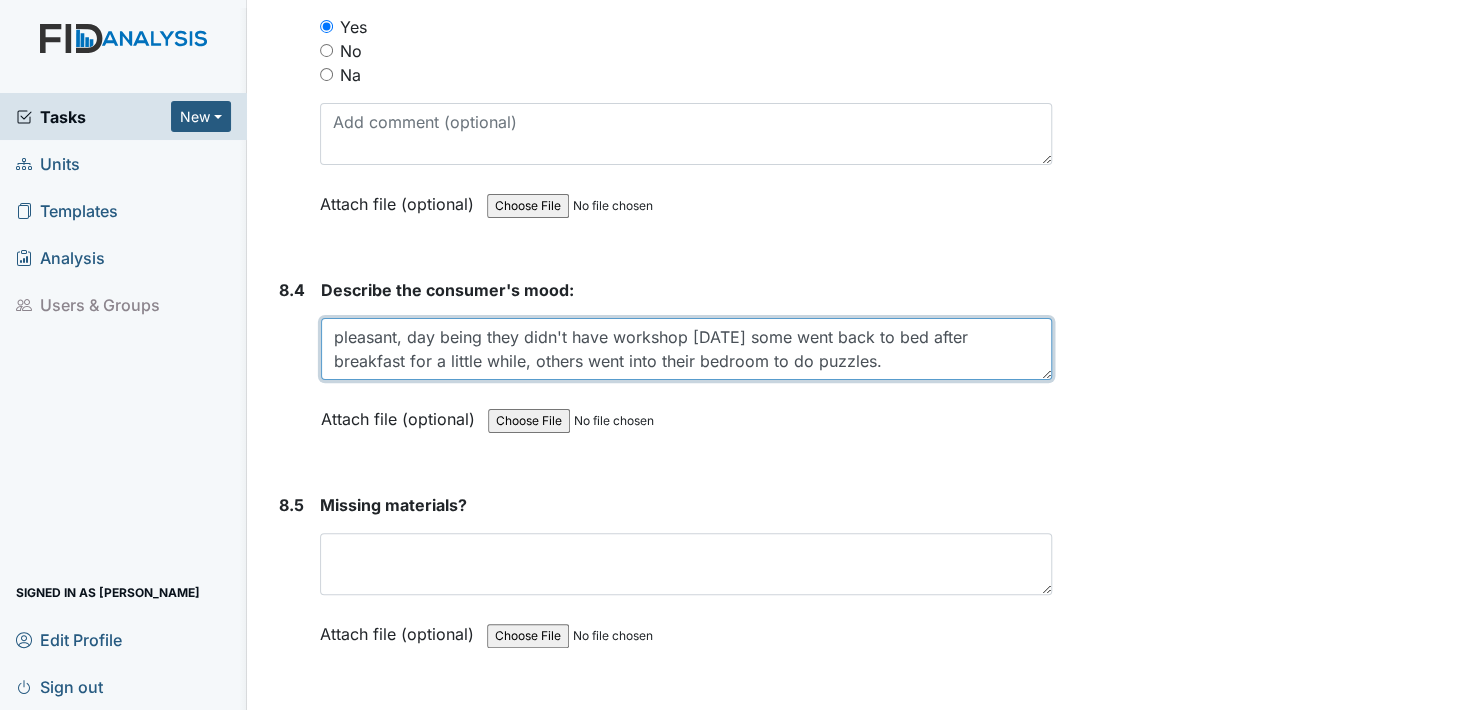 type on "pleasant, day being they didn't have workshop today some went back to bed after breakfast for a little while, others went into their bedroom to do puzzles." 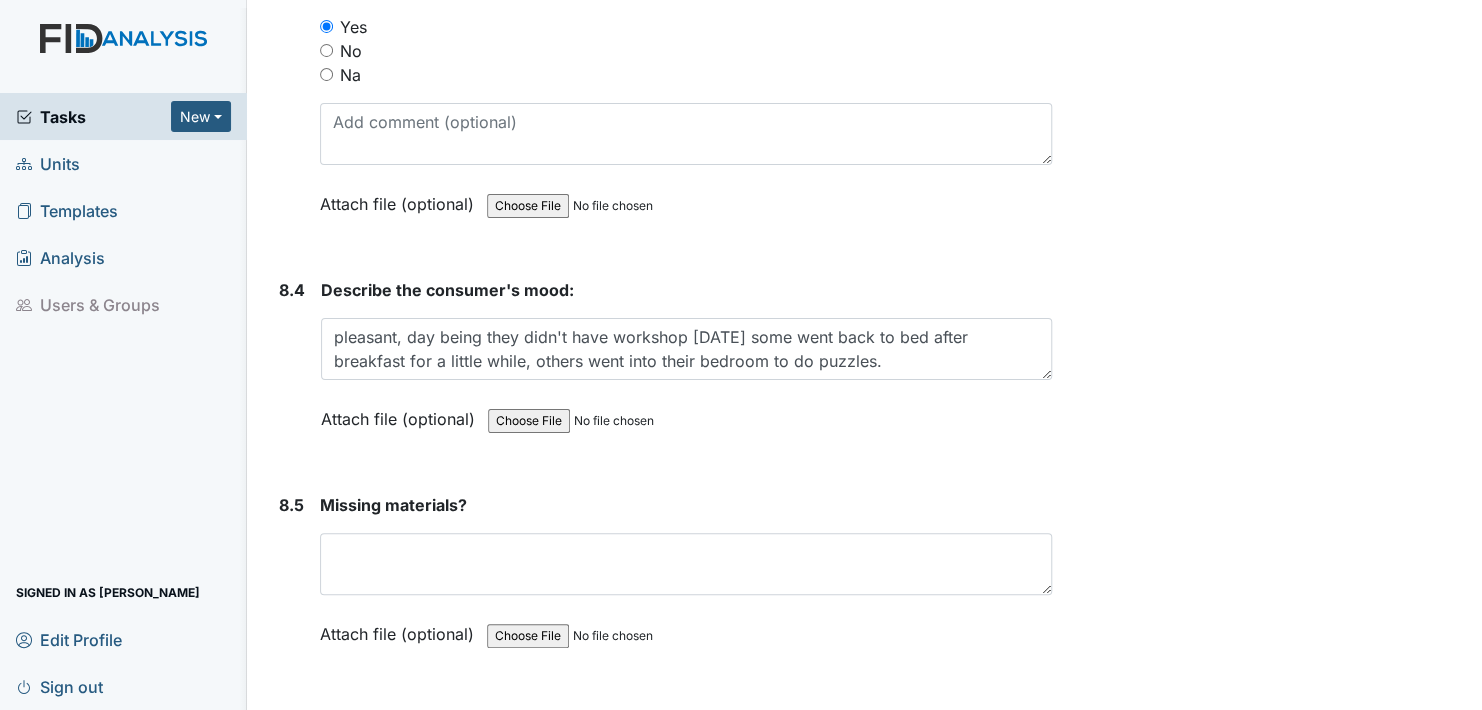 click on "Attach file (optional)" at bounding box center (402, 413) 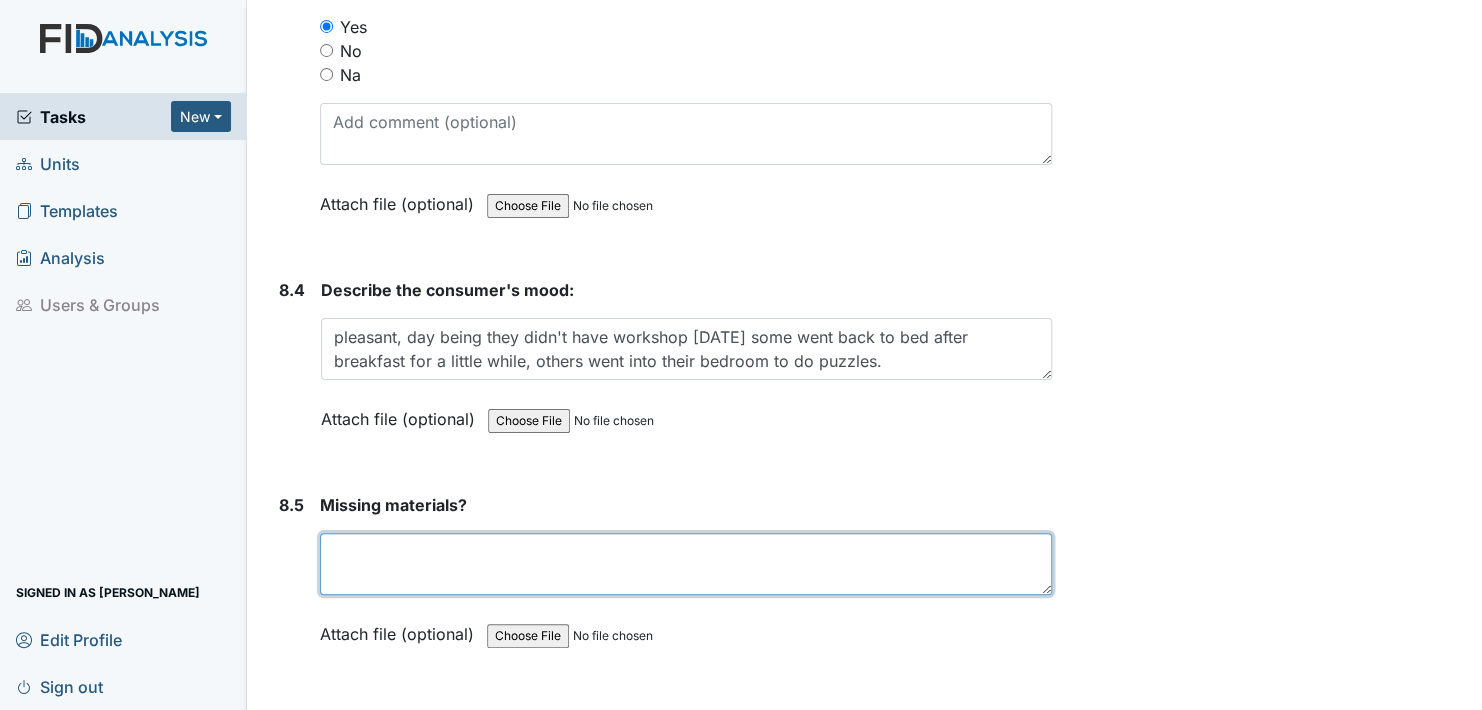 click at bounding box center (686, 564) 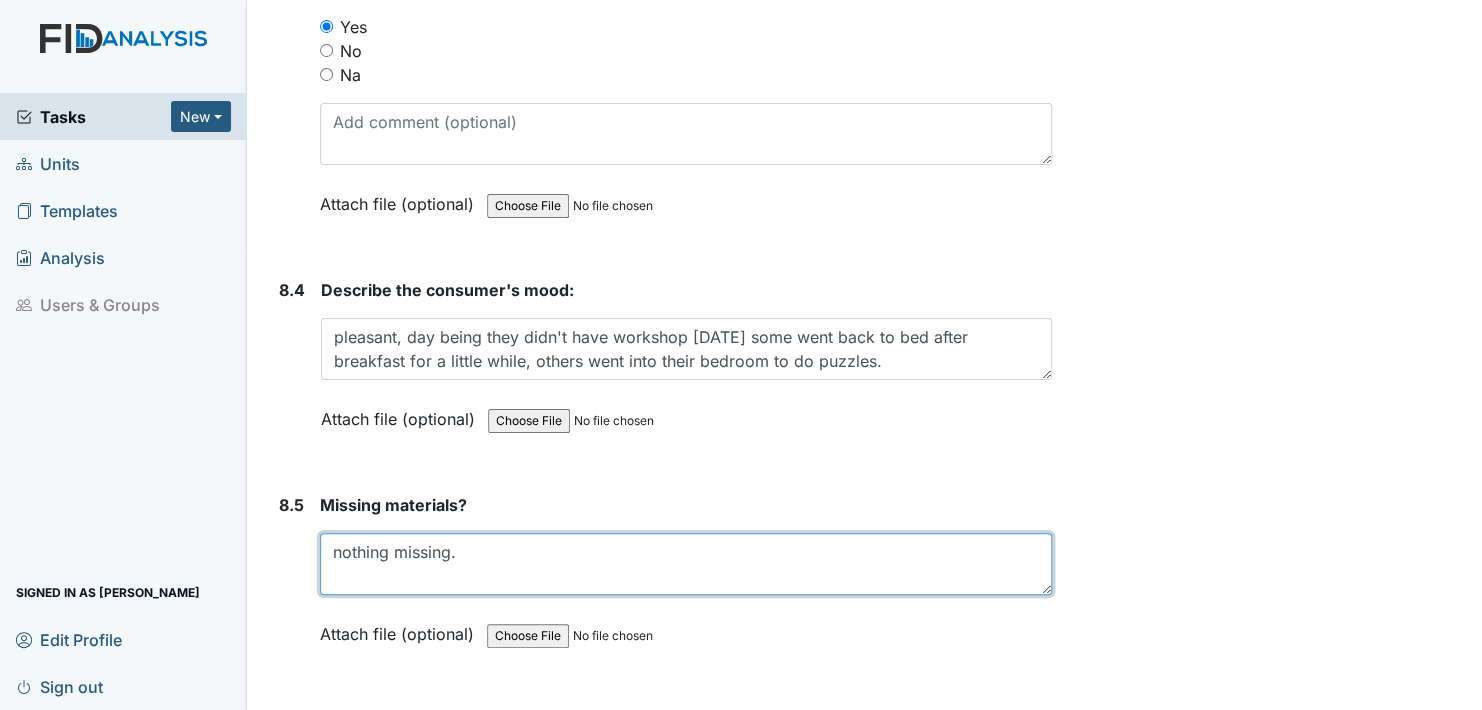 type on "nothing missing." 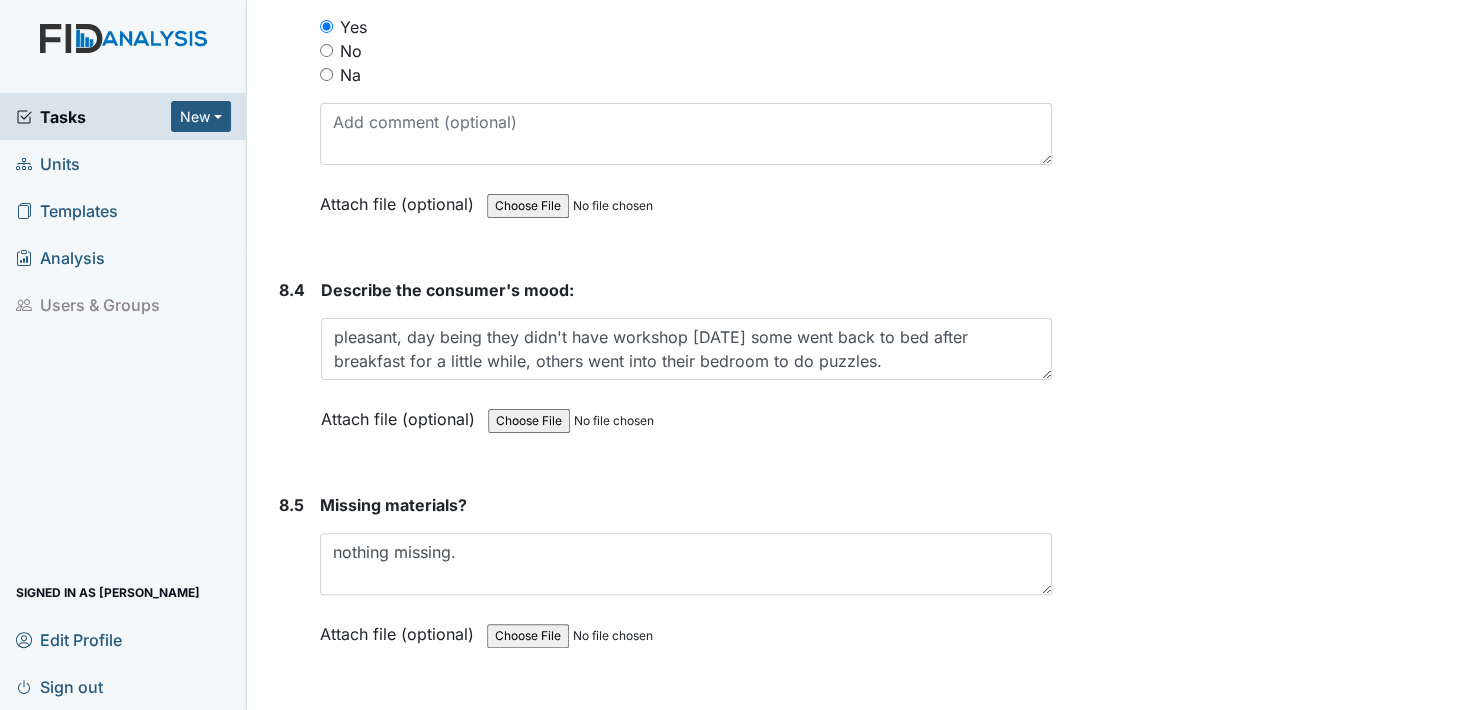 click on "Attach file (optional)" at bounding box center [401, 628] 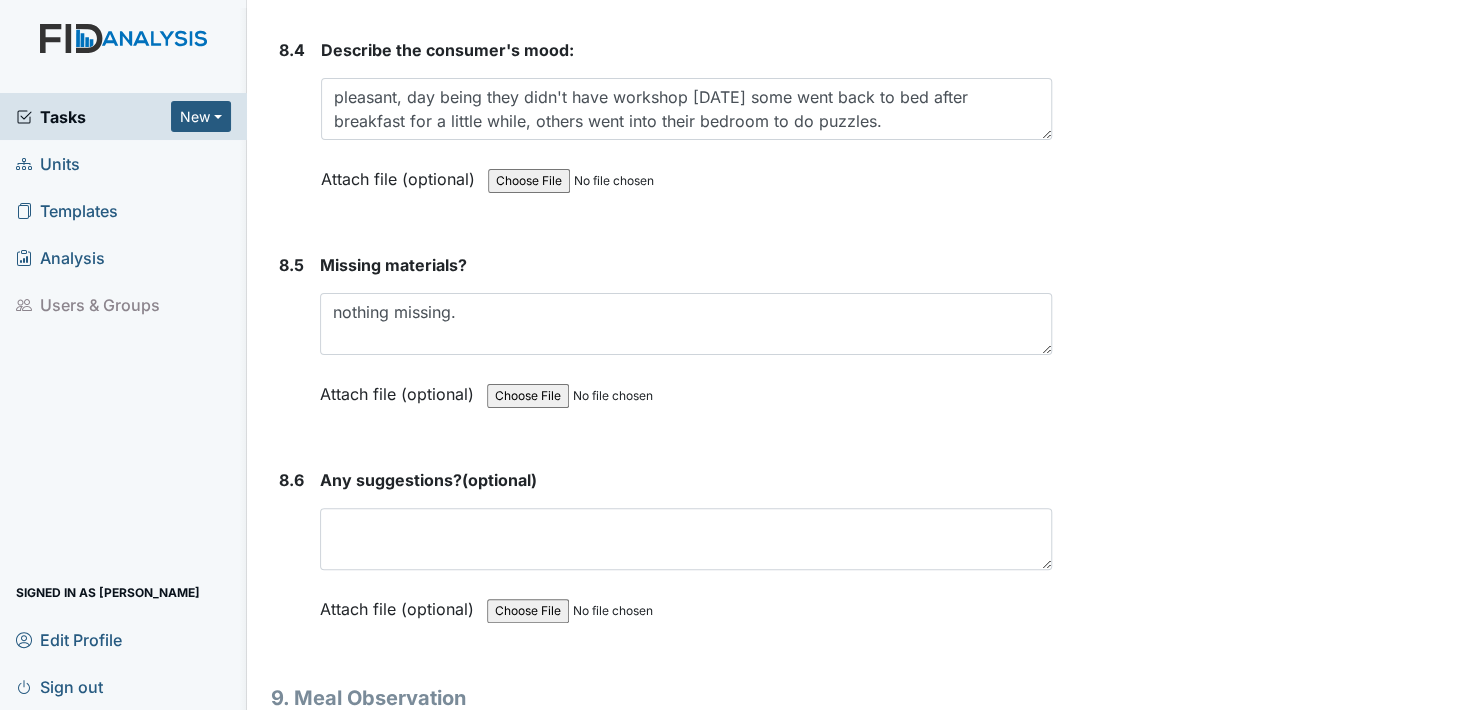 scroll, scrollTop: 14700, scrollLeft: 0, axis: vertical 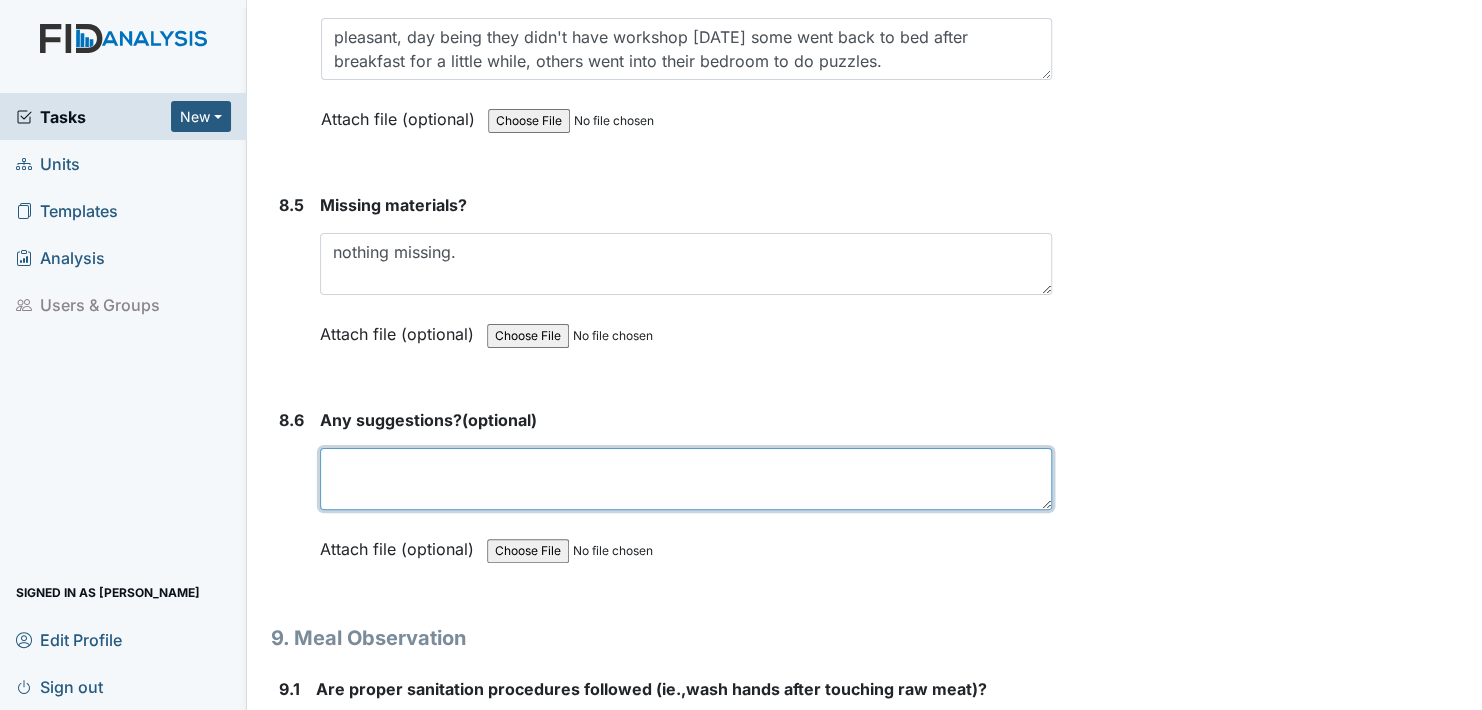 click at bounding box center [686, 479] 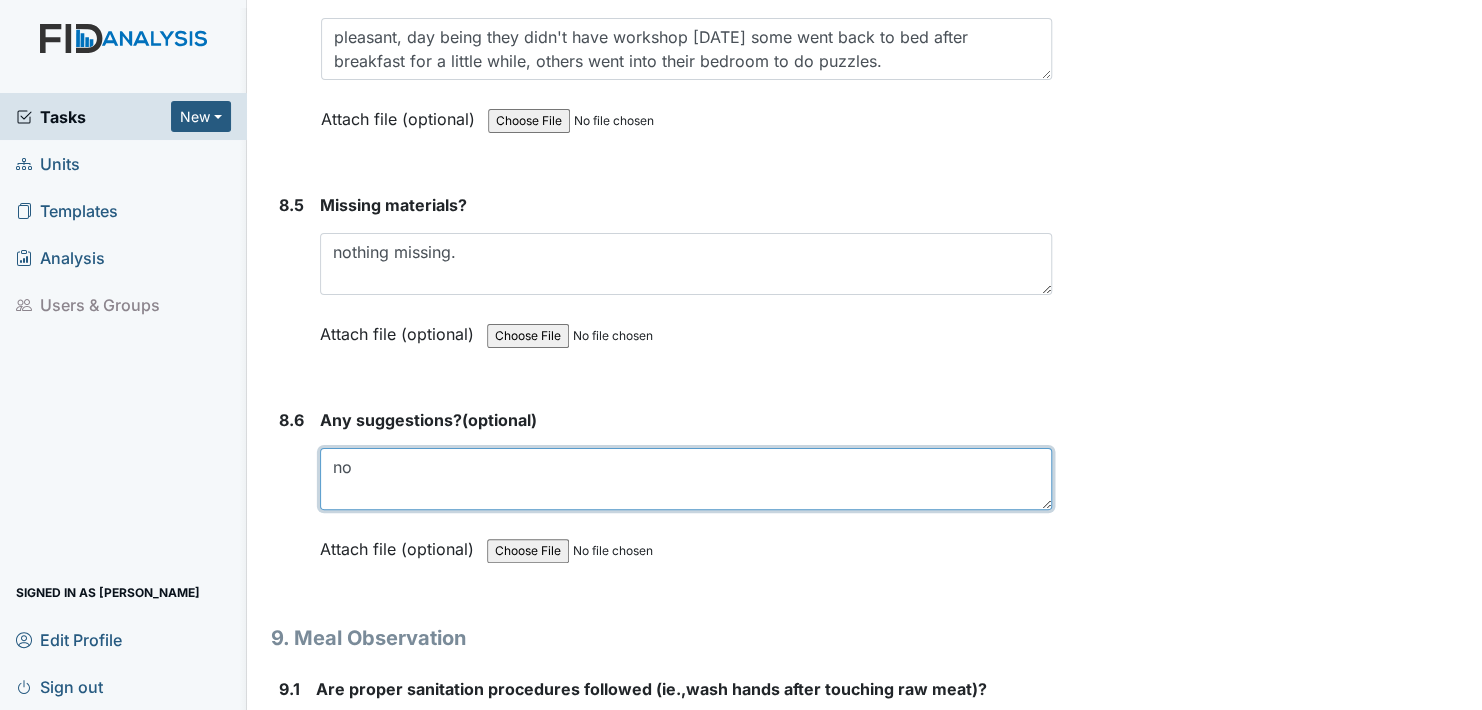 type on "no" 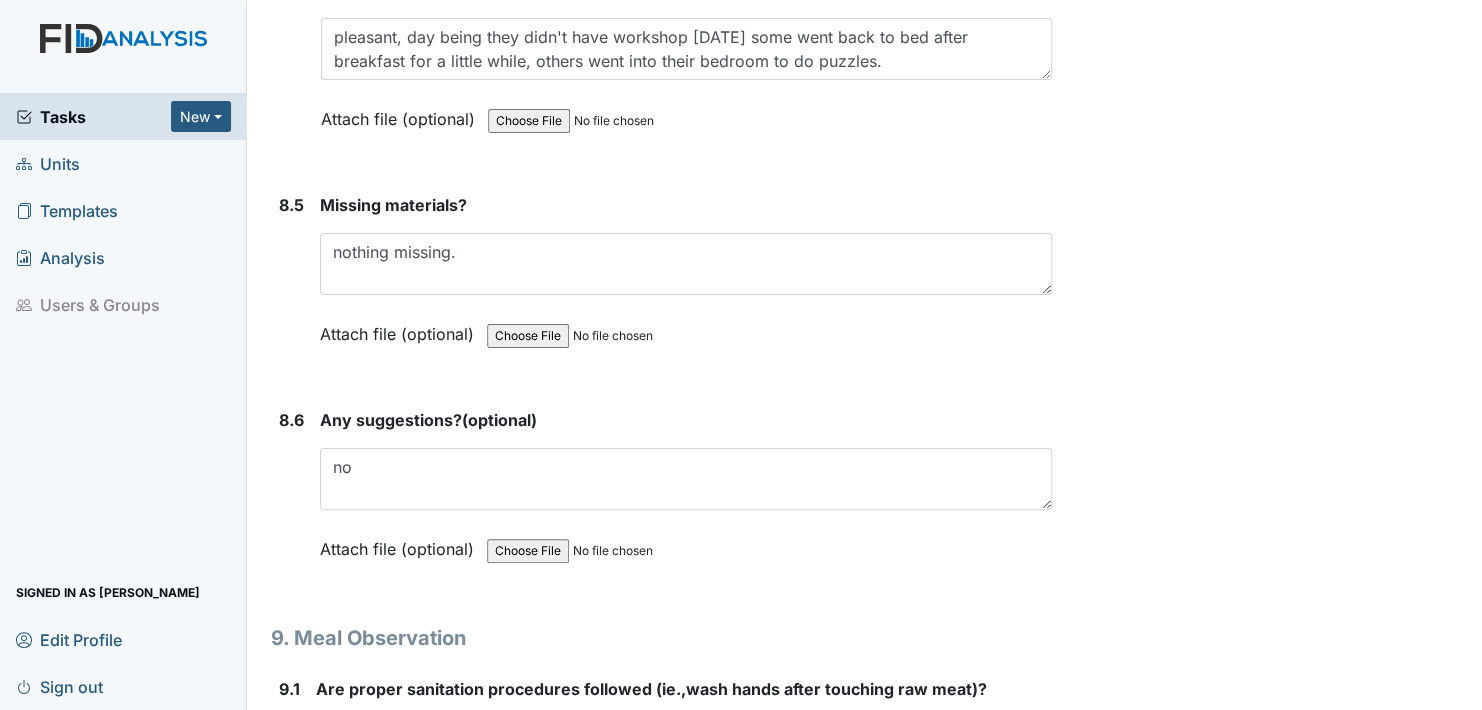 click on "Attach file (optional)" at bounding box center [401, 543] 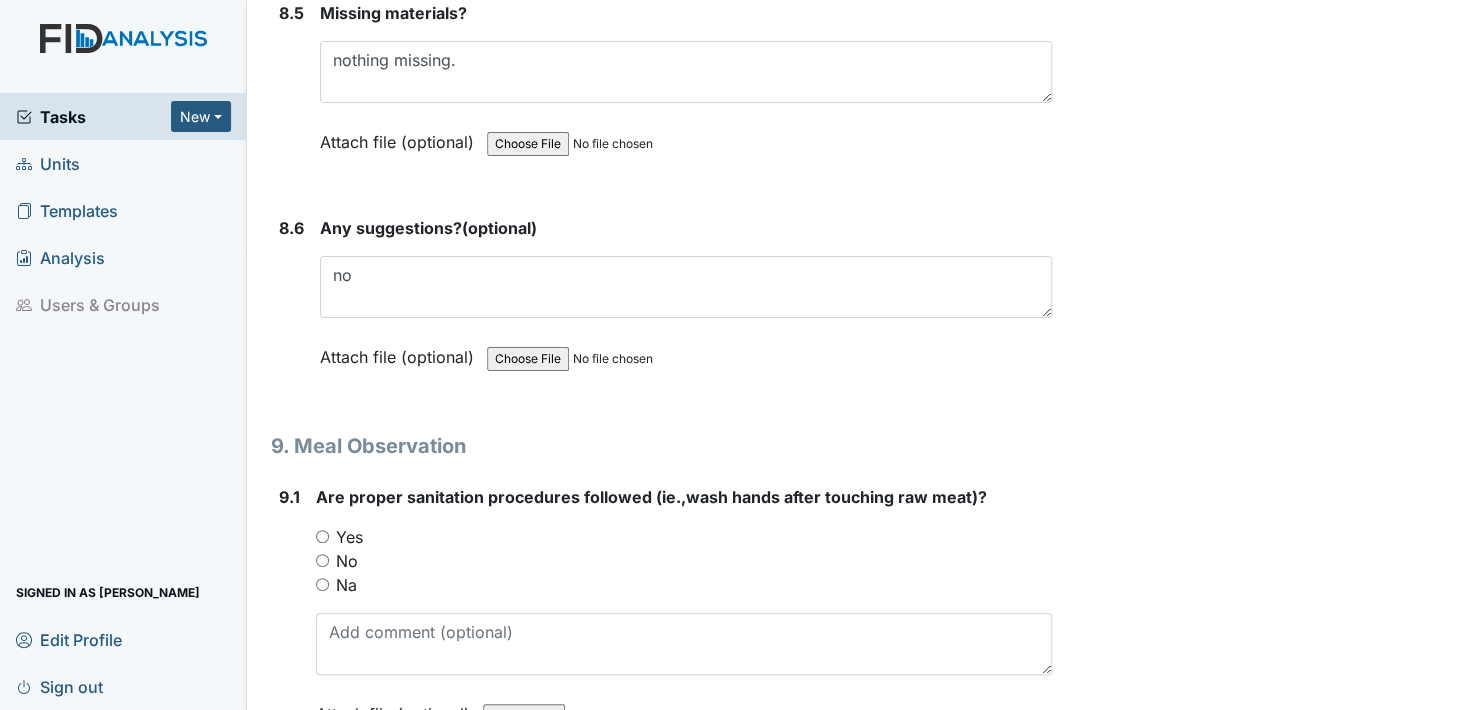 scroll, scrollTop: 14900, scrollLeft: 0, axis: vertical 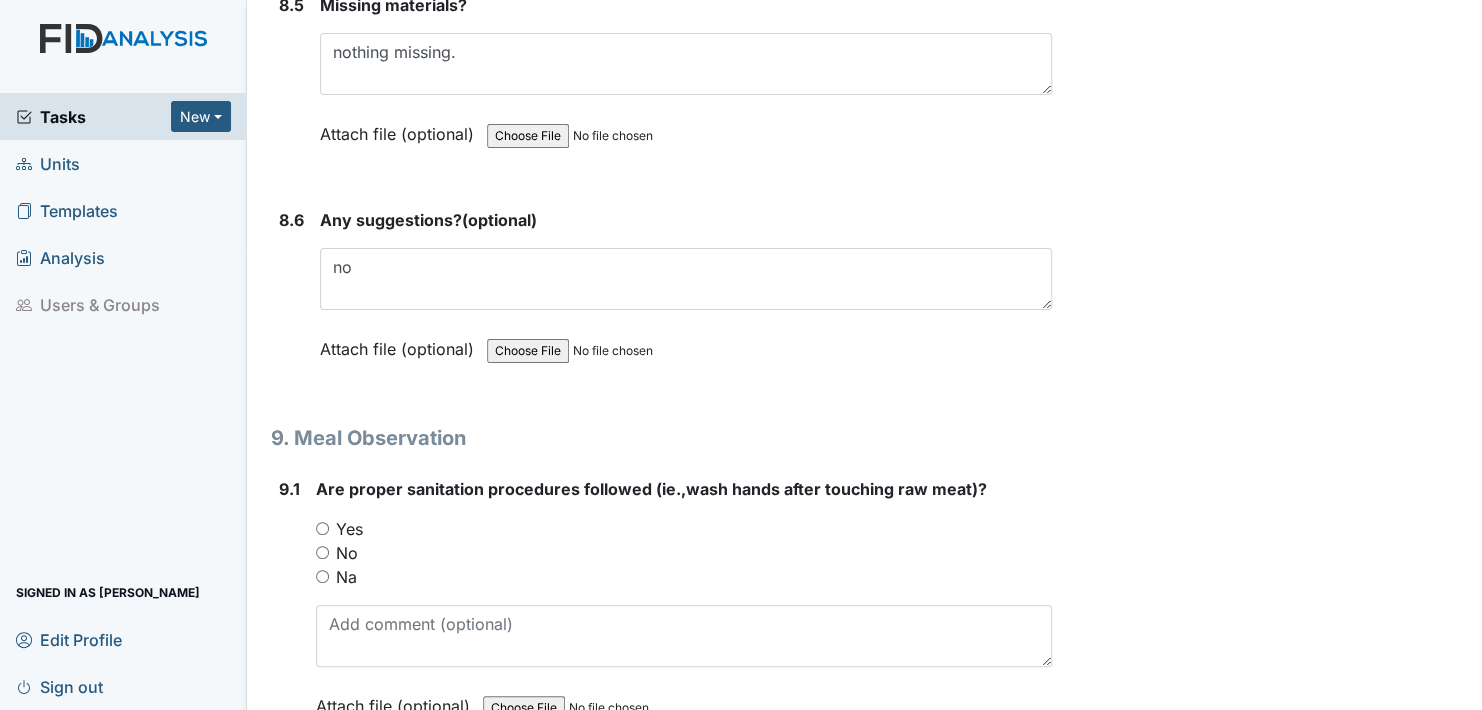 click on "Yes" at bounding box center [322, 528] 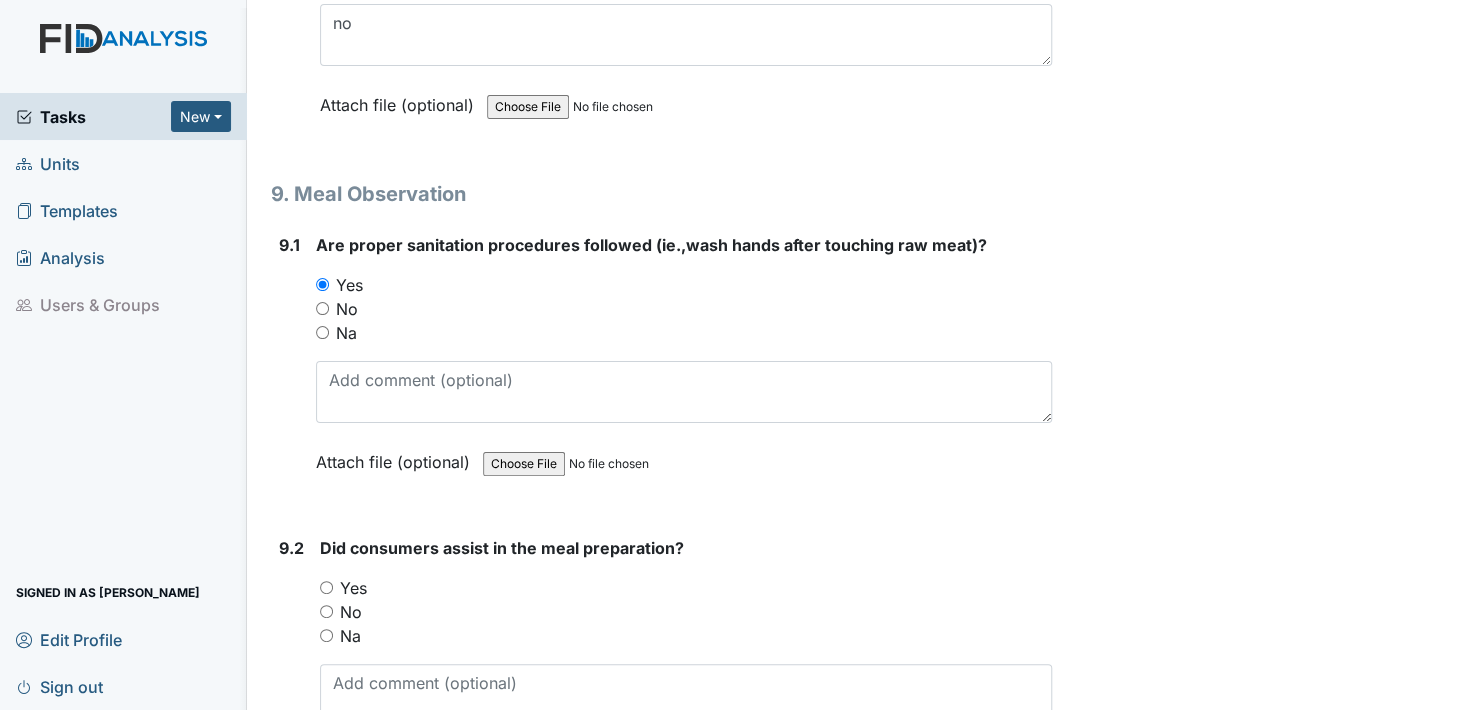 scroll, scrollTop: 15300, scrollLeft: 0, axis: vertical 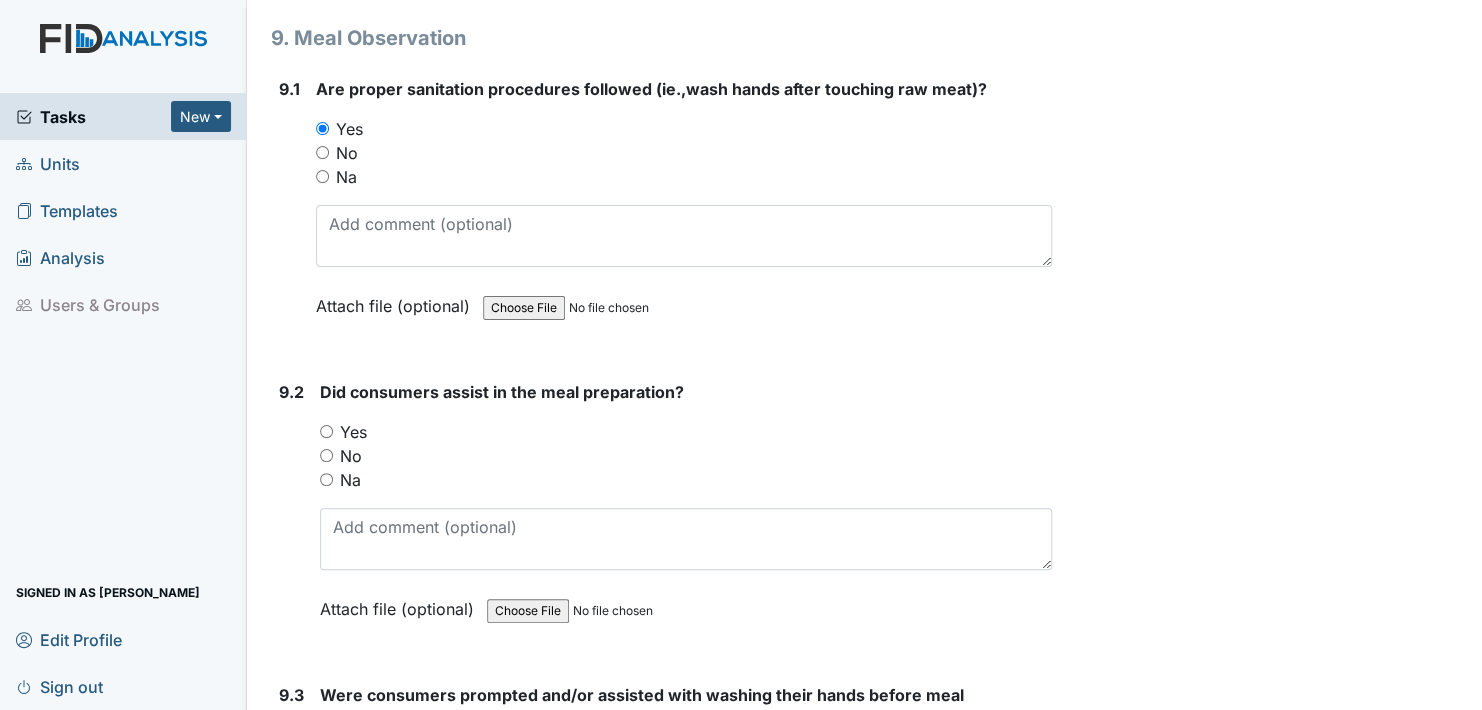 drag, startPoint x: 324, startPoint y: 381, endPoint x: 361, endPoint y: 451, distance: 79.17702 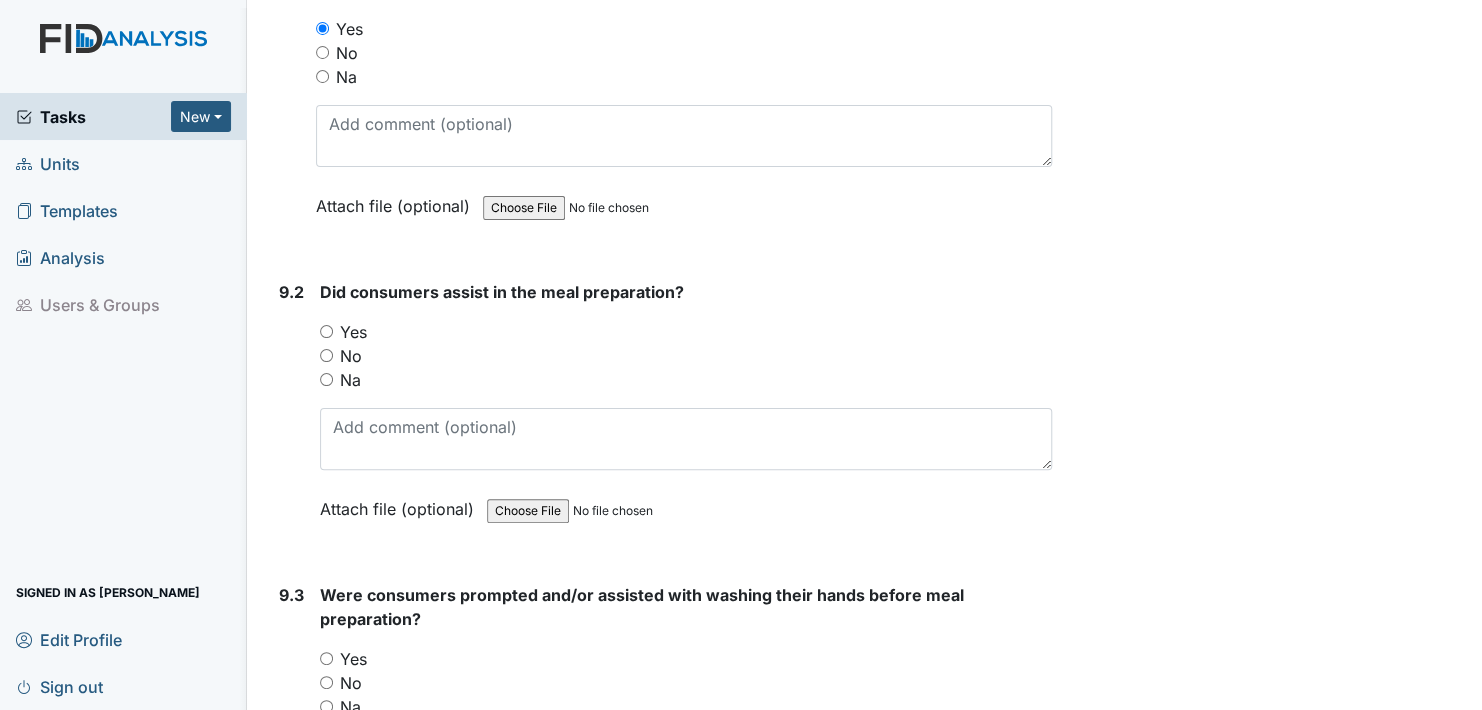 click on "Yes" at bounding box center [326, 331] 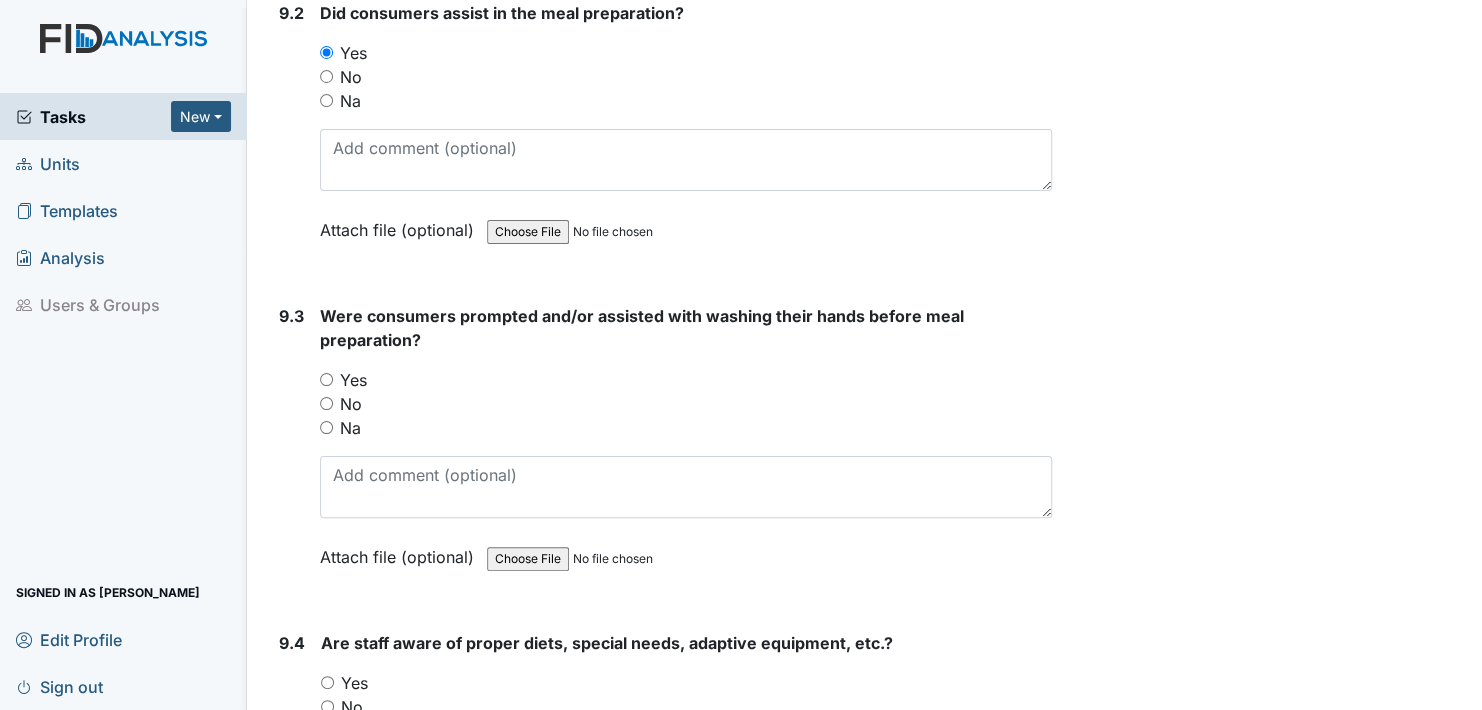 scroll, scrollTop: 15700, scrollLeft: 0, axis: vertical 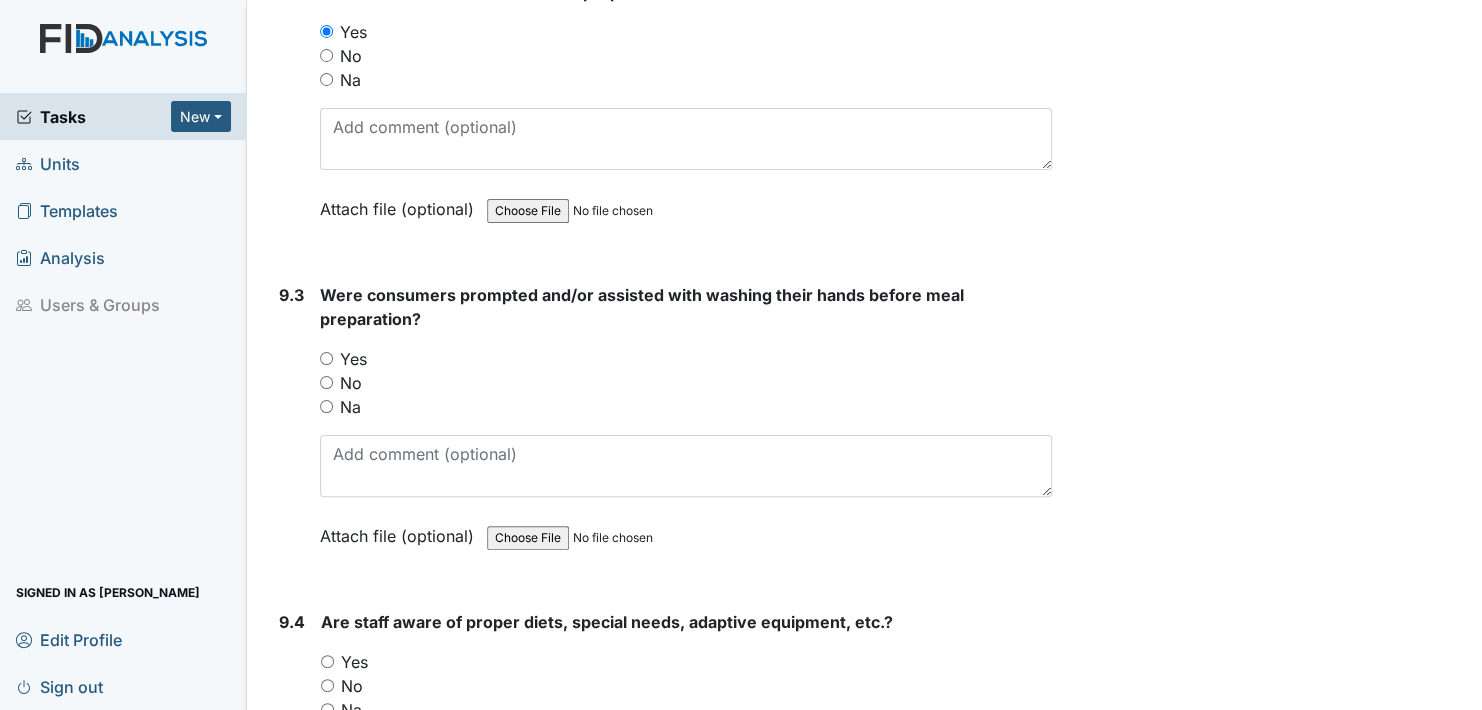 click on "Yes" at bounding box center [326, 358] 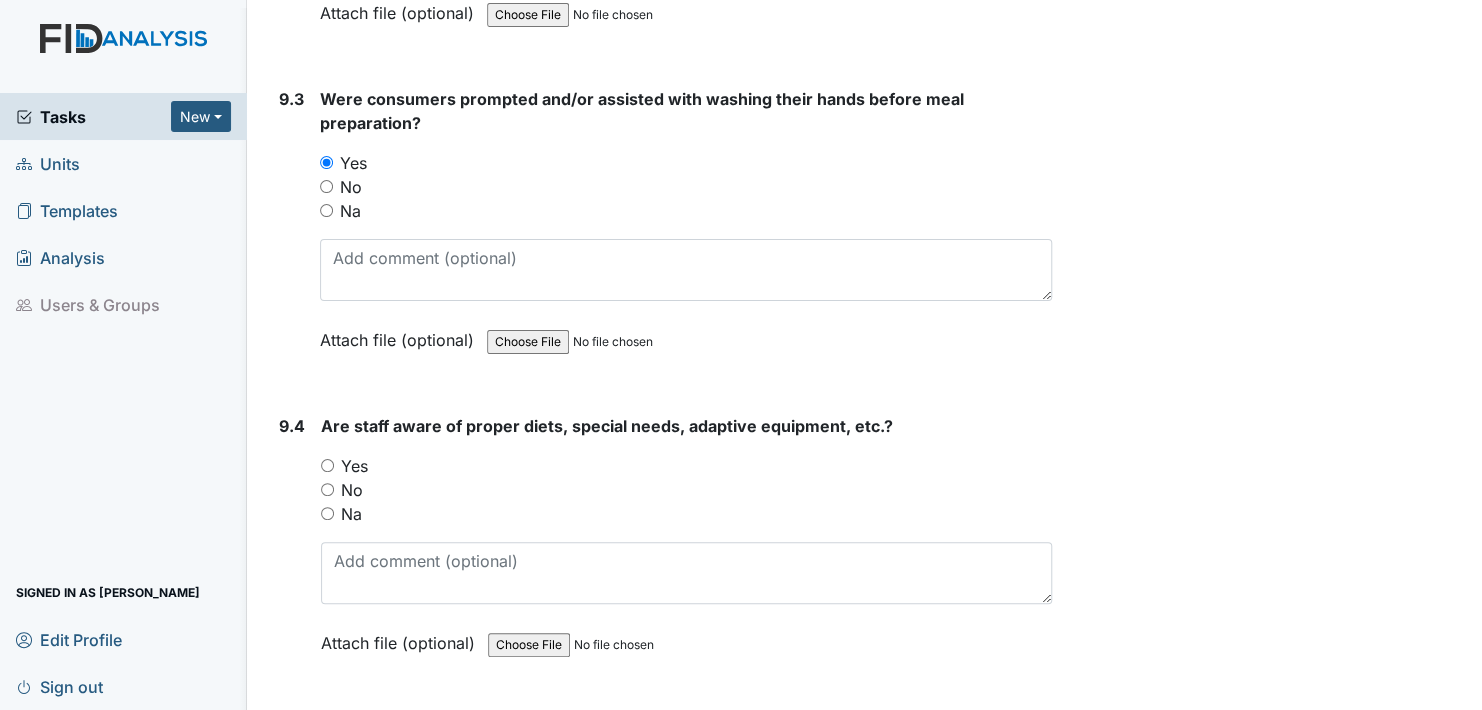 scroll, scrollTop: 15900, scrollLeft: 0, axis: vertical 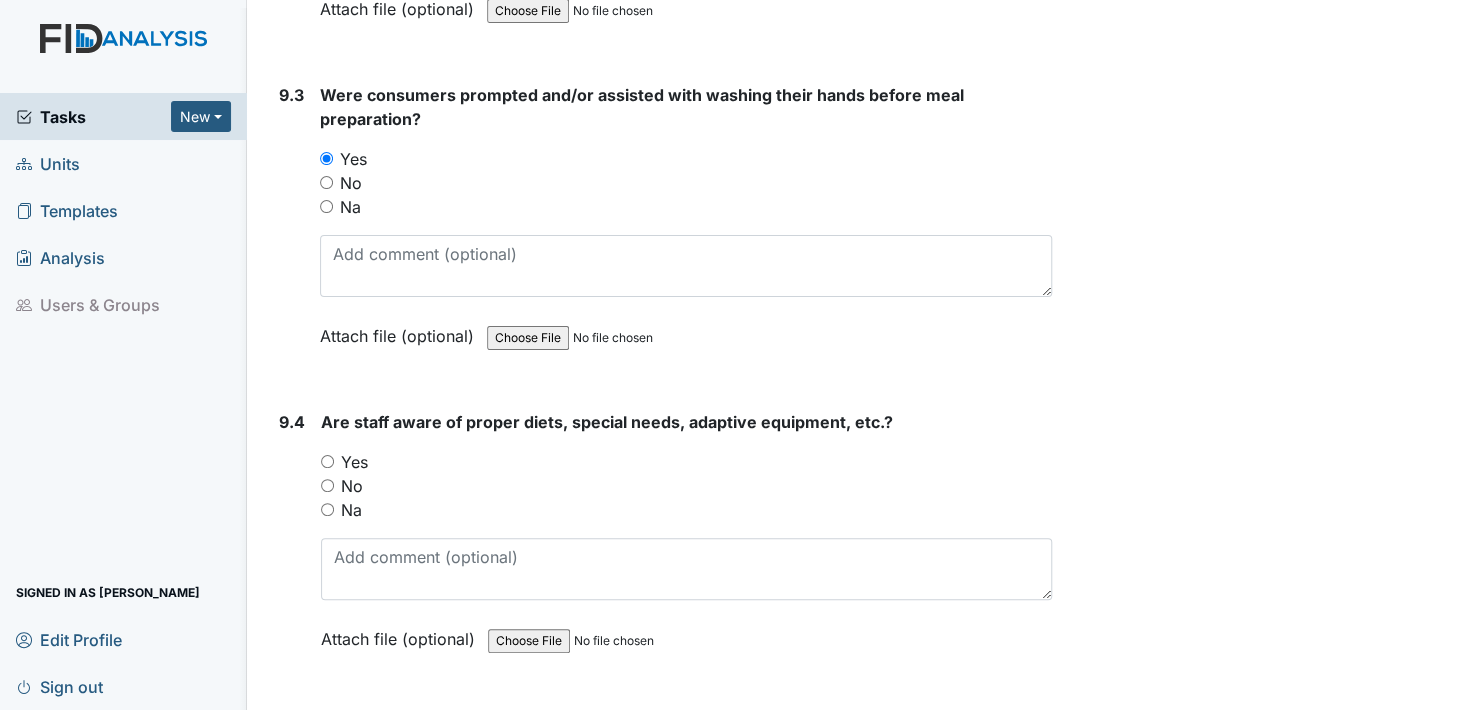 click on "Yes" at bounding box center (327, 461) 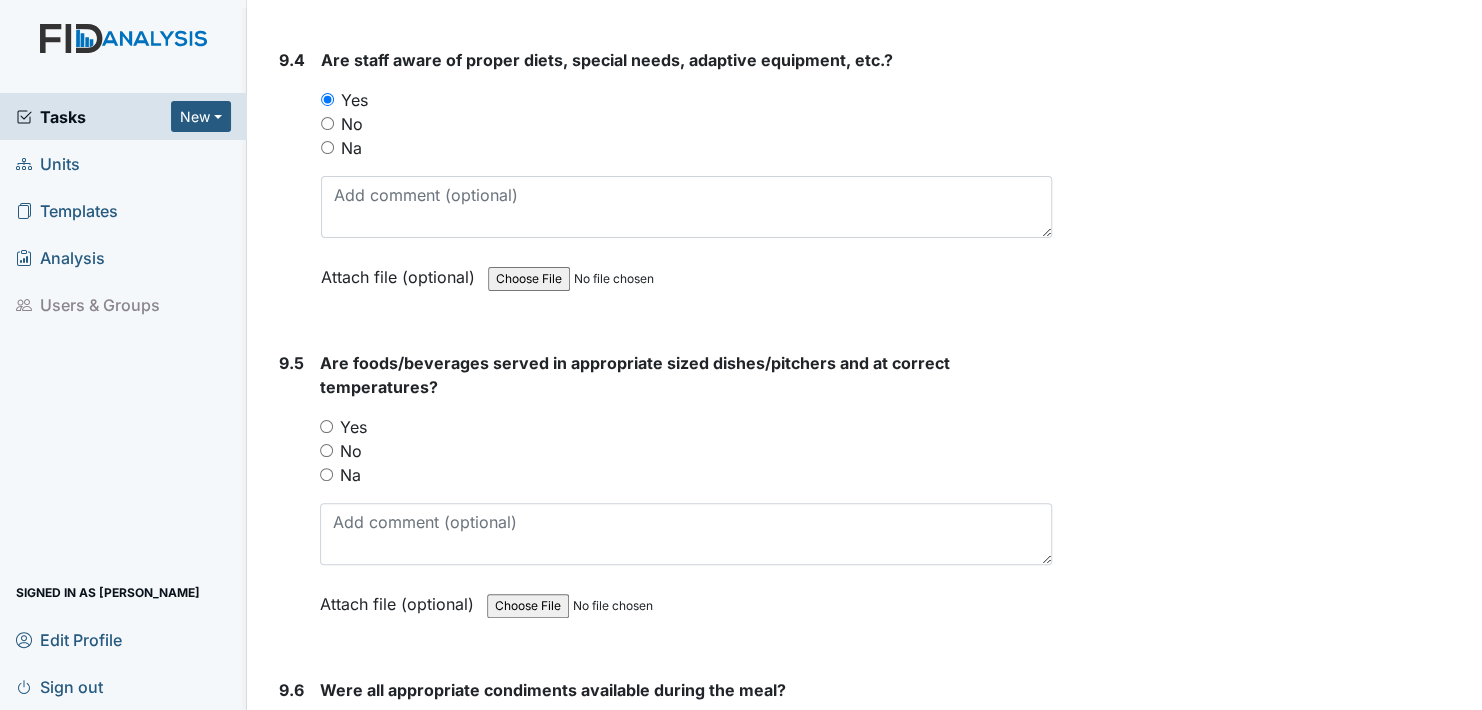 scroll, scrollTop: 16300, scrollLeft: 0, axis: vertical 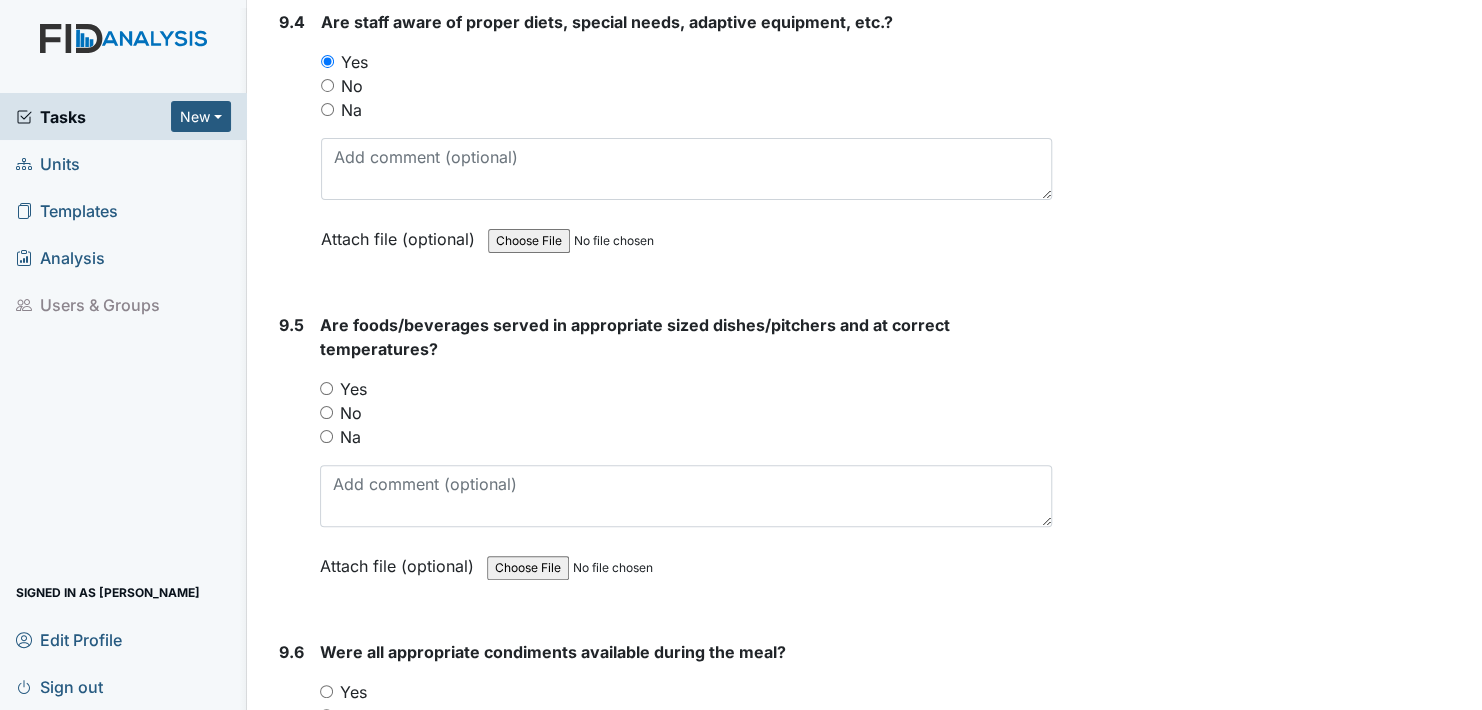 click on "Yes" at bounding box center [326, 388] 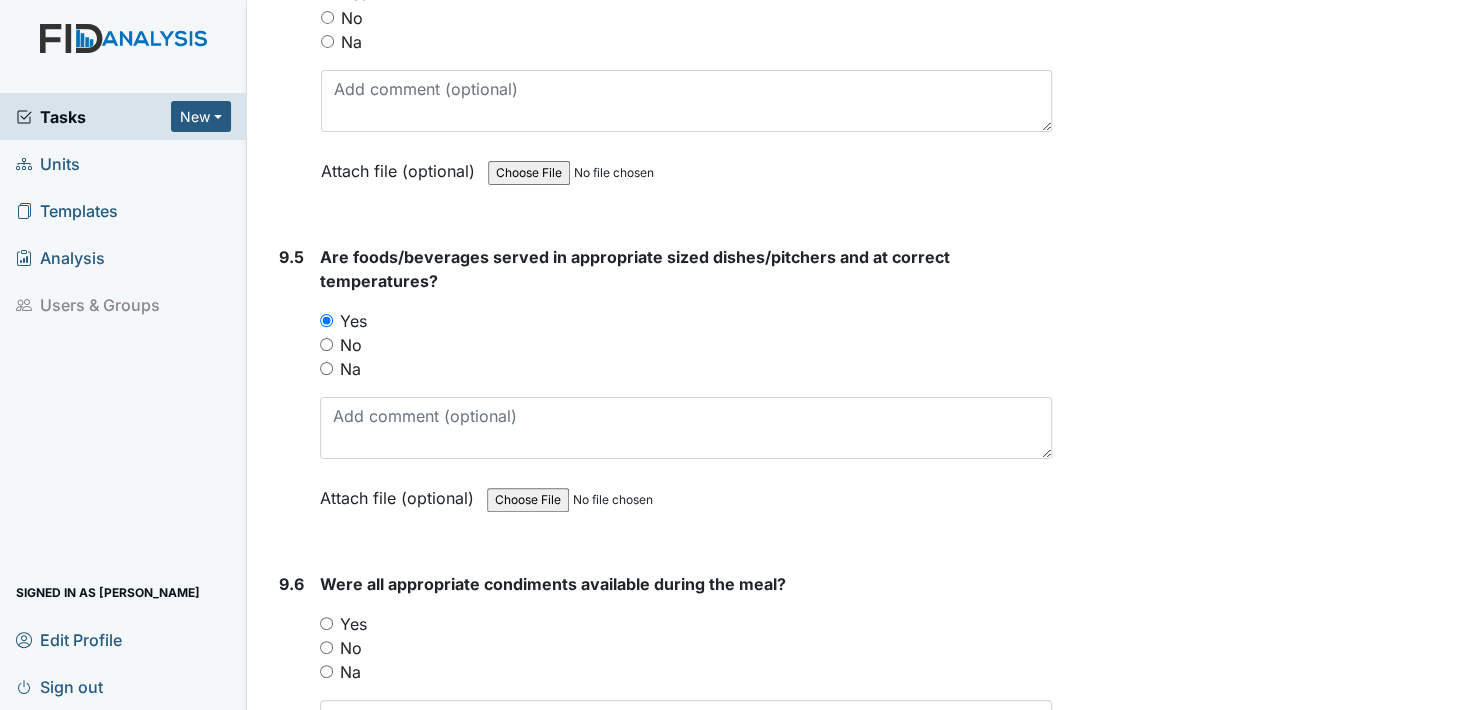 scroll, scrollTop: 16500, scrollLeft: 0, axis: vertical 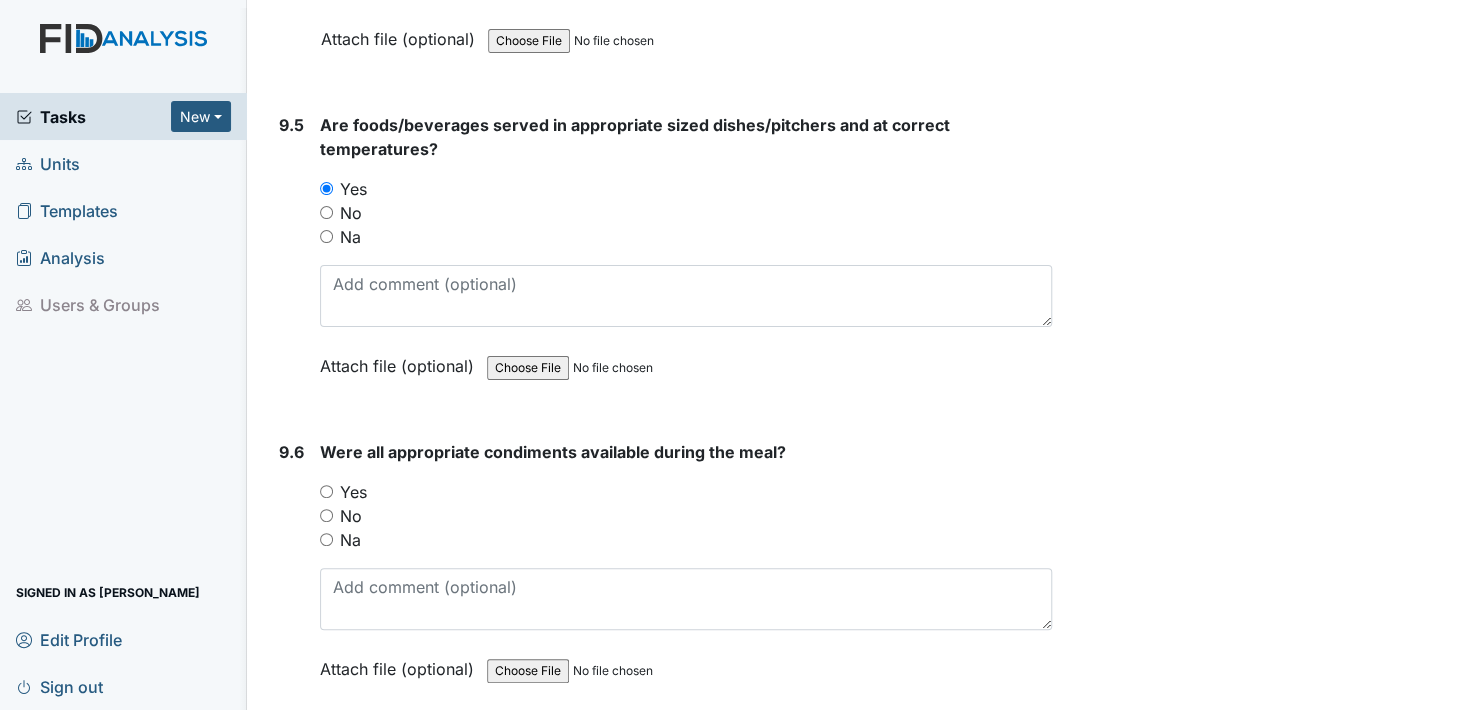 click on "Yes" at bounding box center [326, 491] 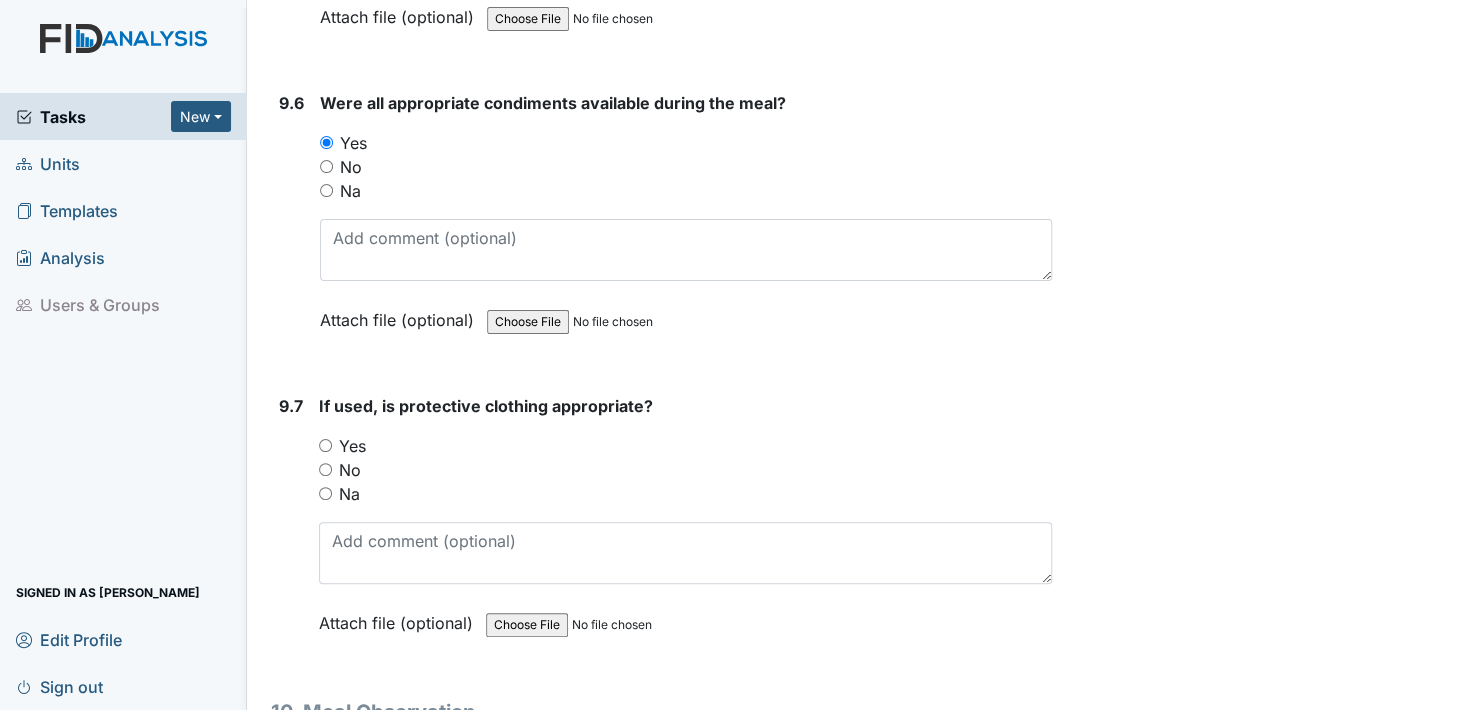 scroll, scrollTop: 16900, scrollLeft: 0, axis: vertical 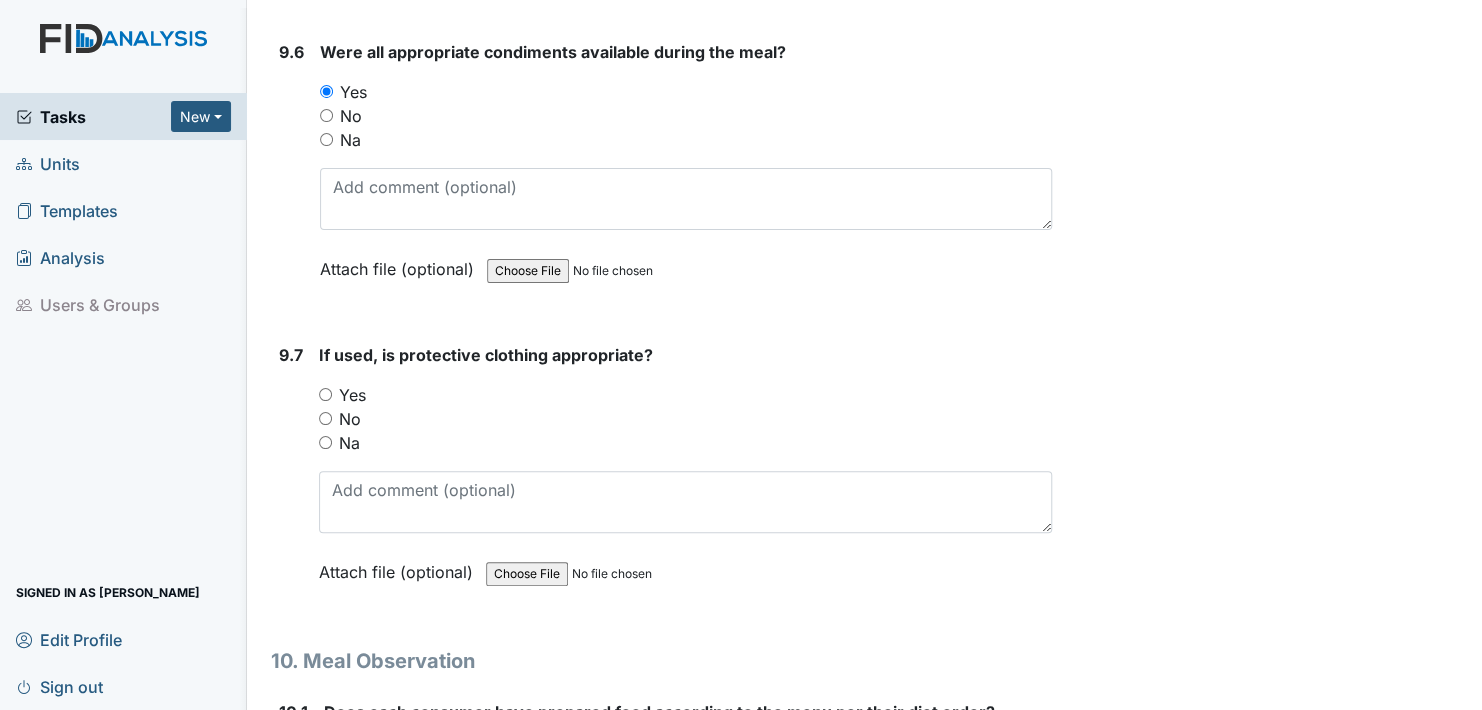 click on "Yes" at bounding box center (325, 394) 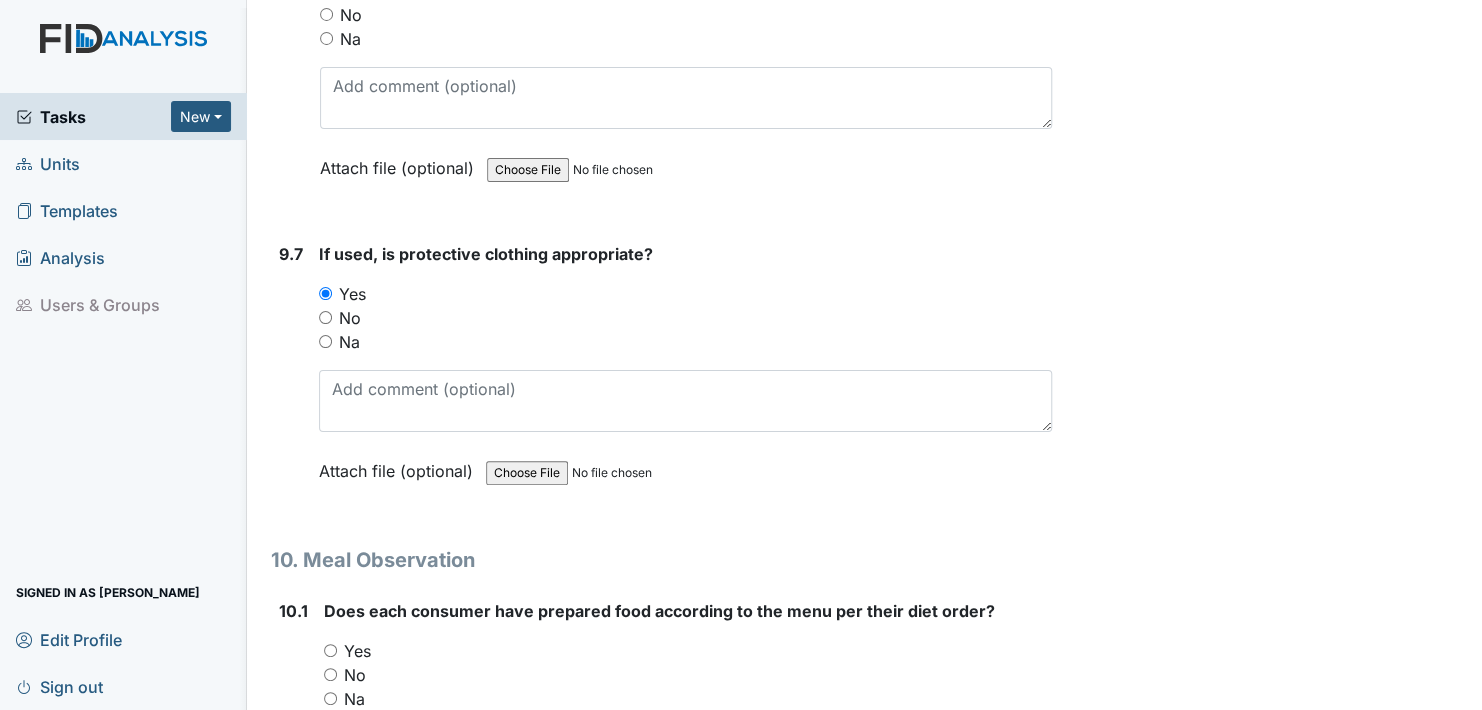 scroll, scrollTop: 17200, scrollLeft: 0, axis: vertical 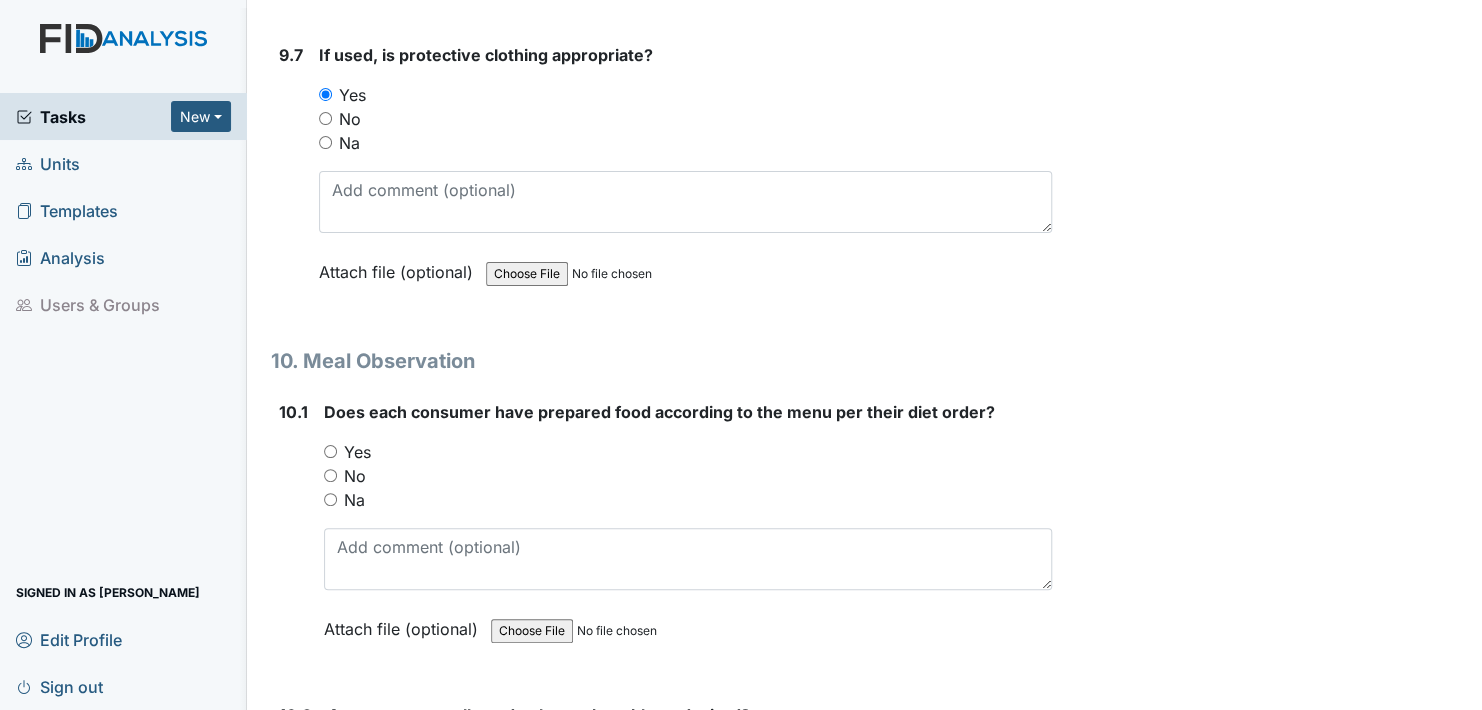 drag, startPoint x: 328, startPoint y: 391, endPoint x: 350, endPoint y: 405, distance: 26.076809 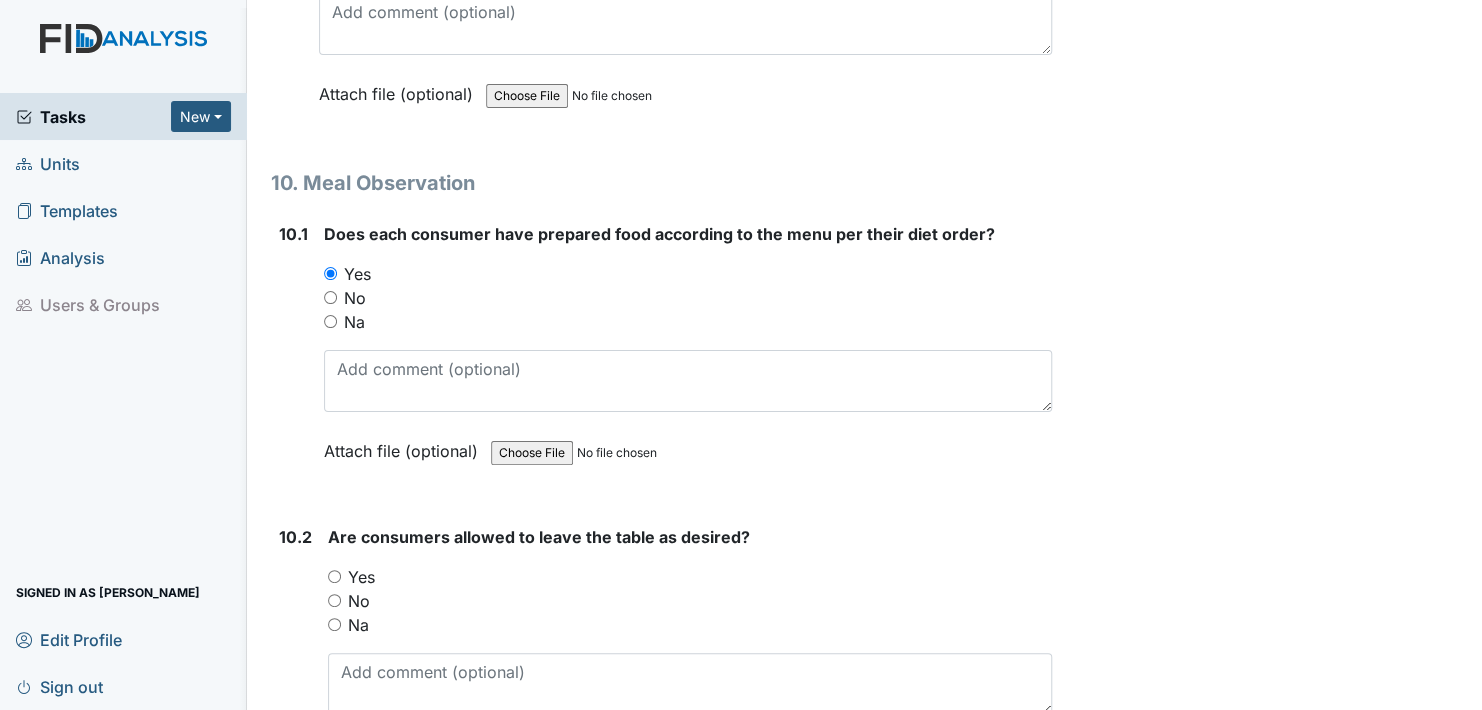 scroll, scrollTop: 17500, scrollLeft: 0, axis: vertical 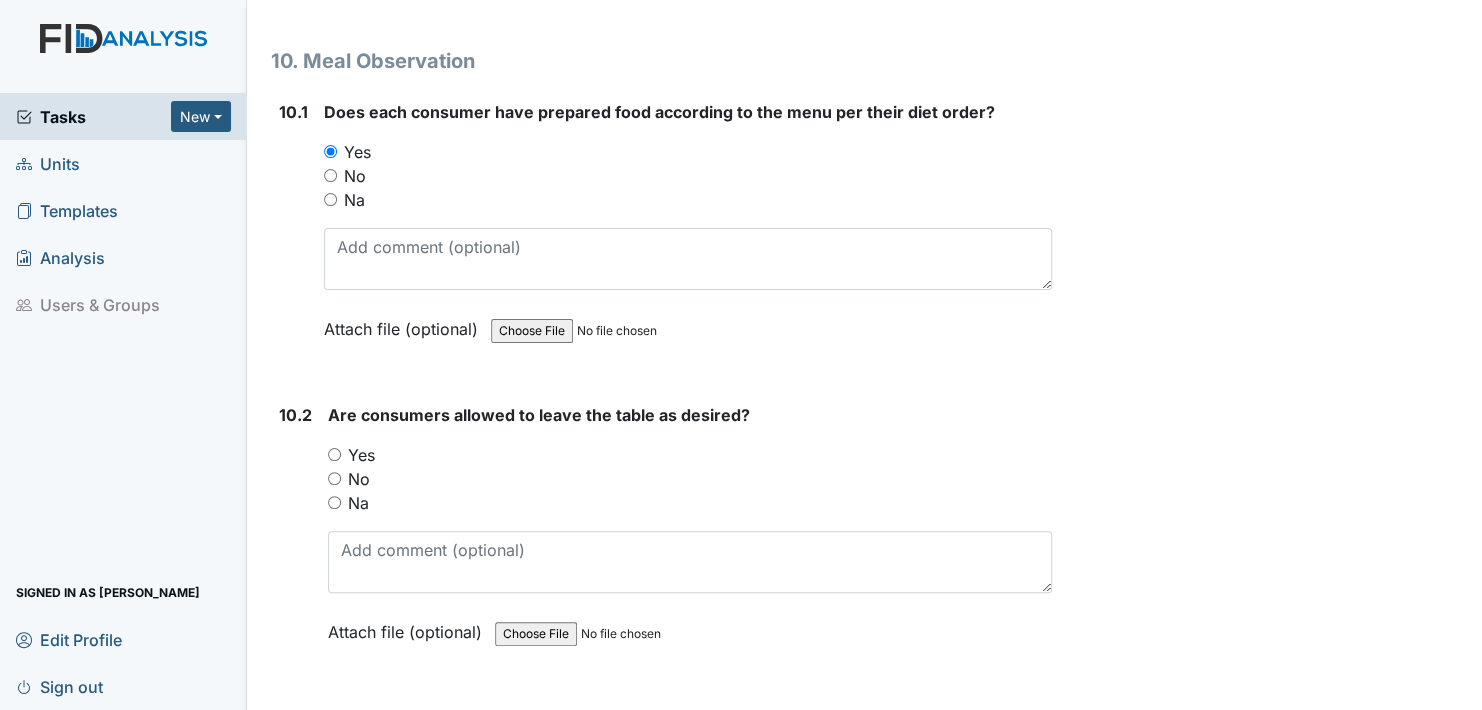 click on "Yes" at bounding box center [334, 454] 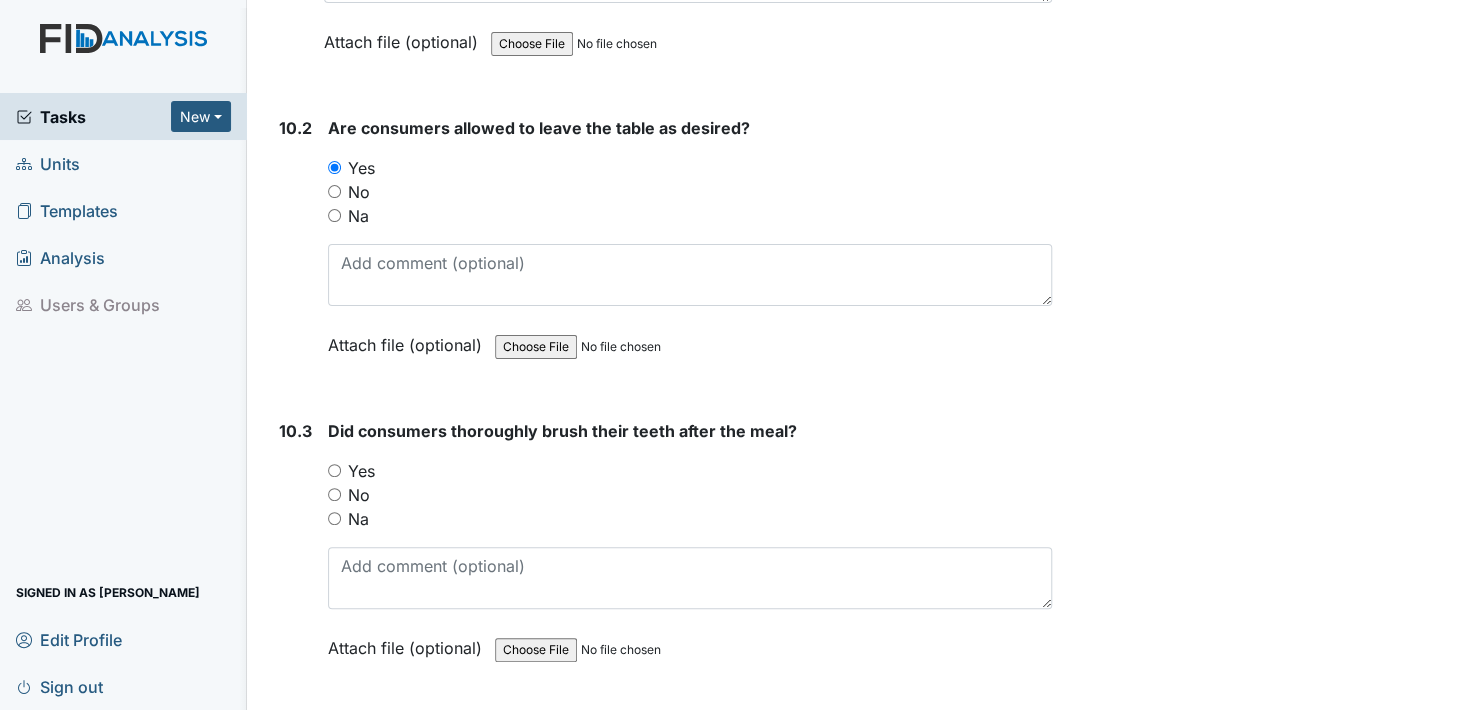 scroll, scrollTop: 17800, scrollLeft: 0, axis: vertical 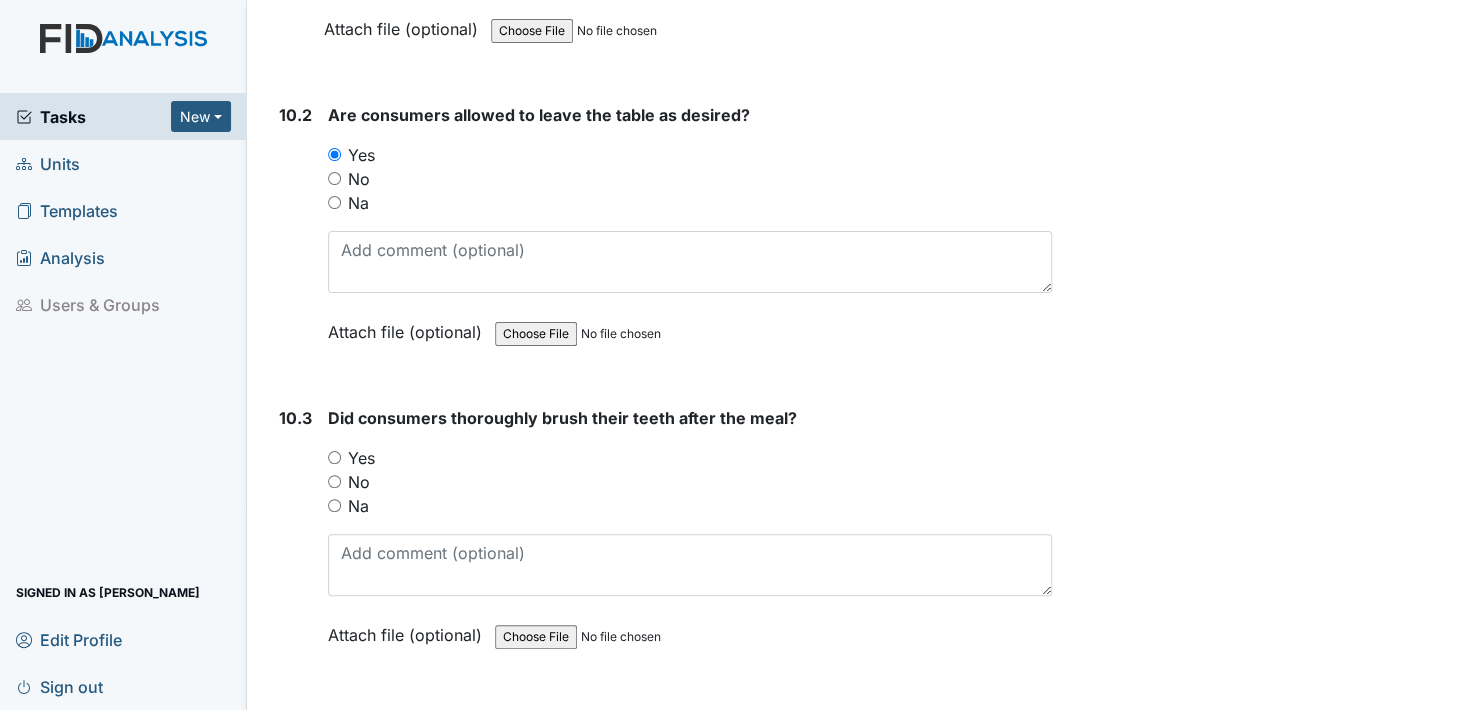 click on "Yes" at bounding box center (690, 458) 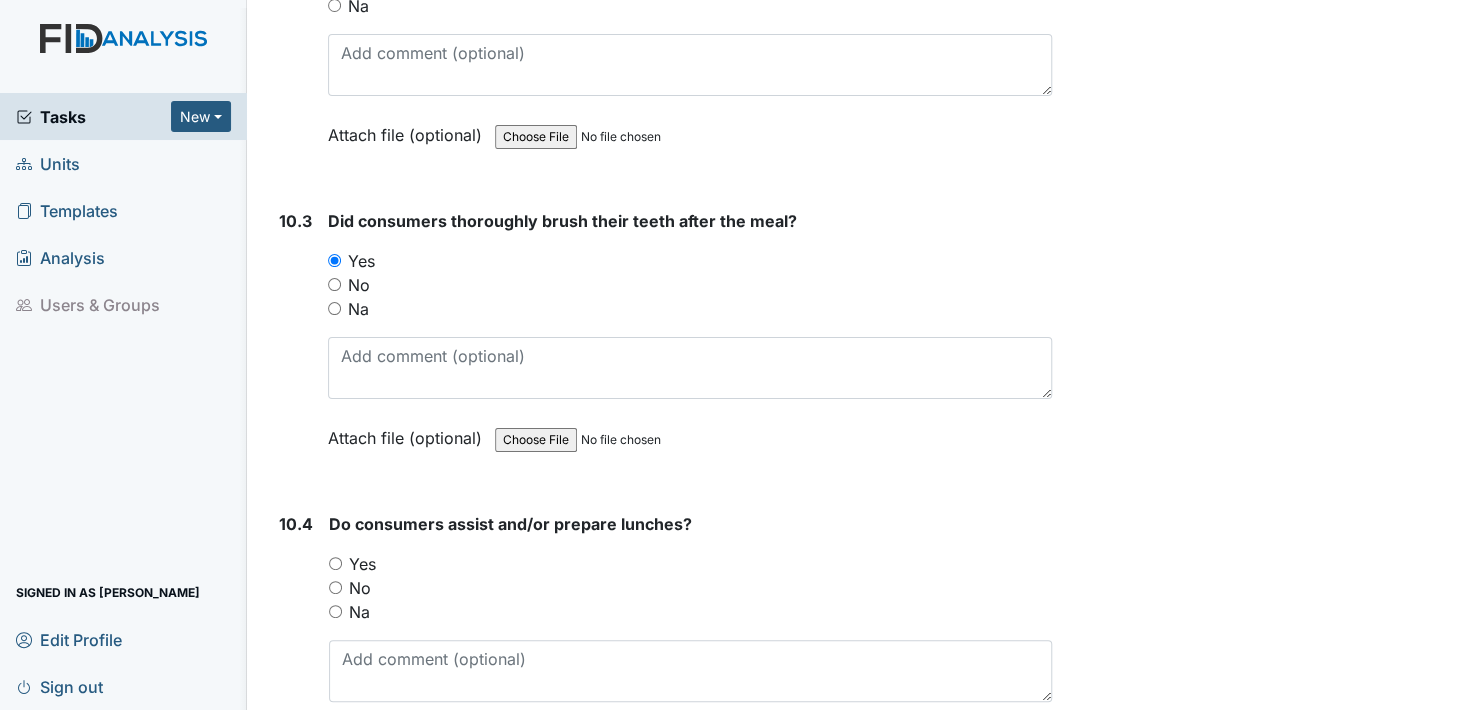 scroll, scrollTop: 18000, scrollLeft: 0, axis: vertical 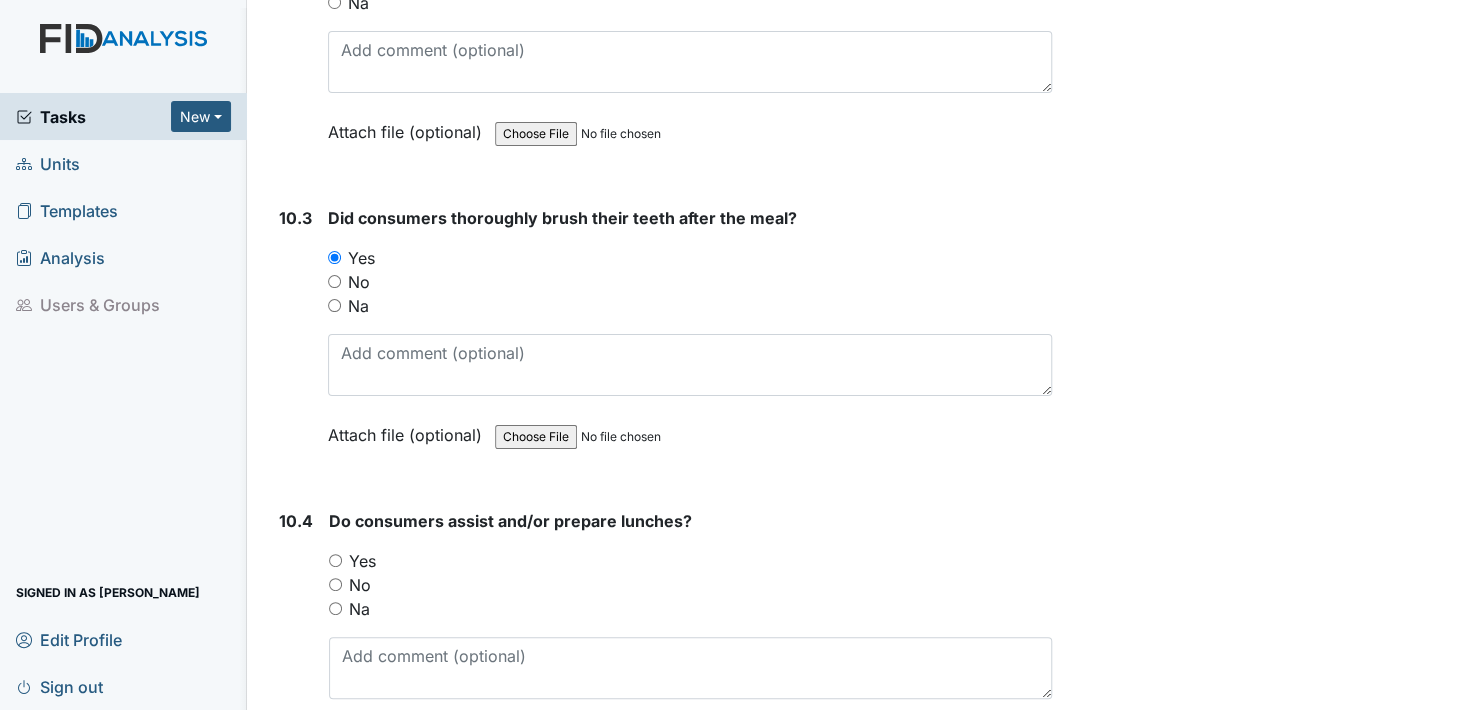 click on "Yes" at bounding box center [335, 560] 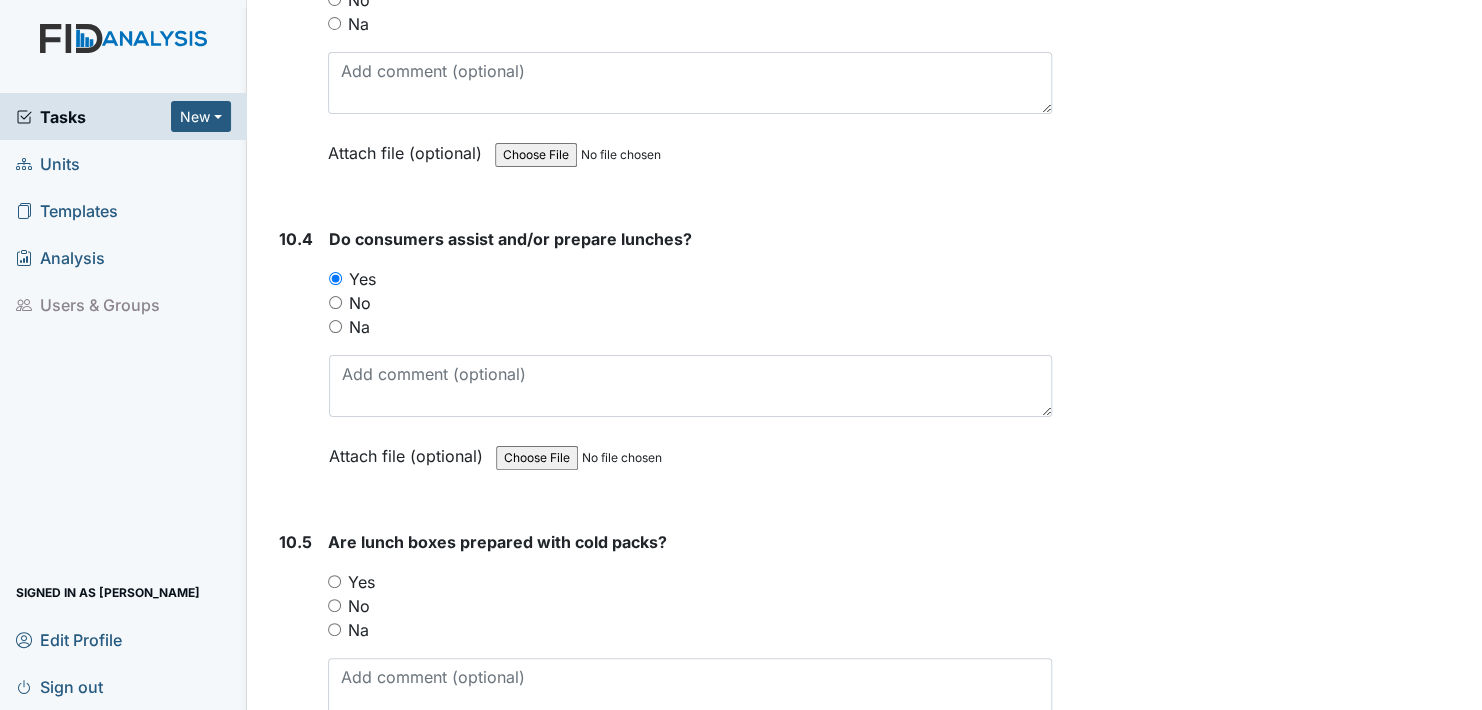 scroll, scrollTop: 18300, scrollLeft: 0, axis: vertical 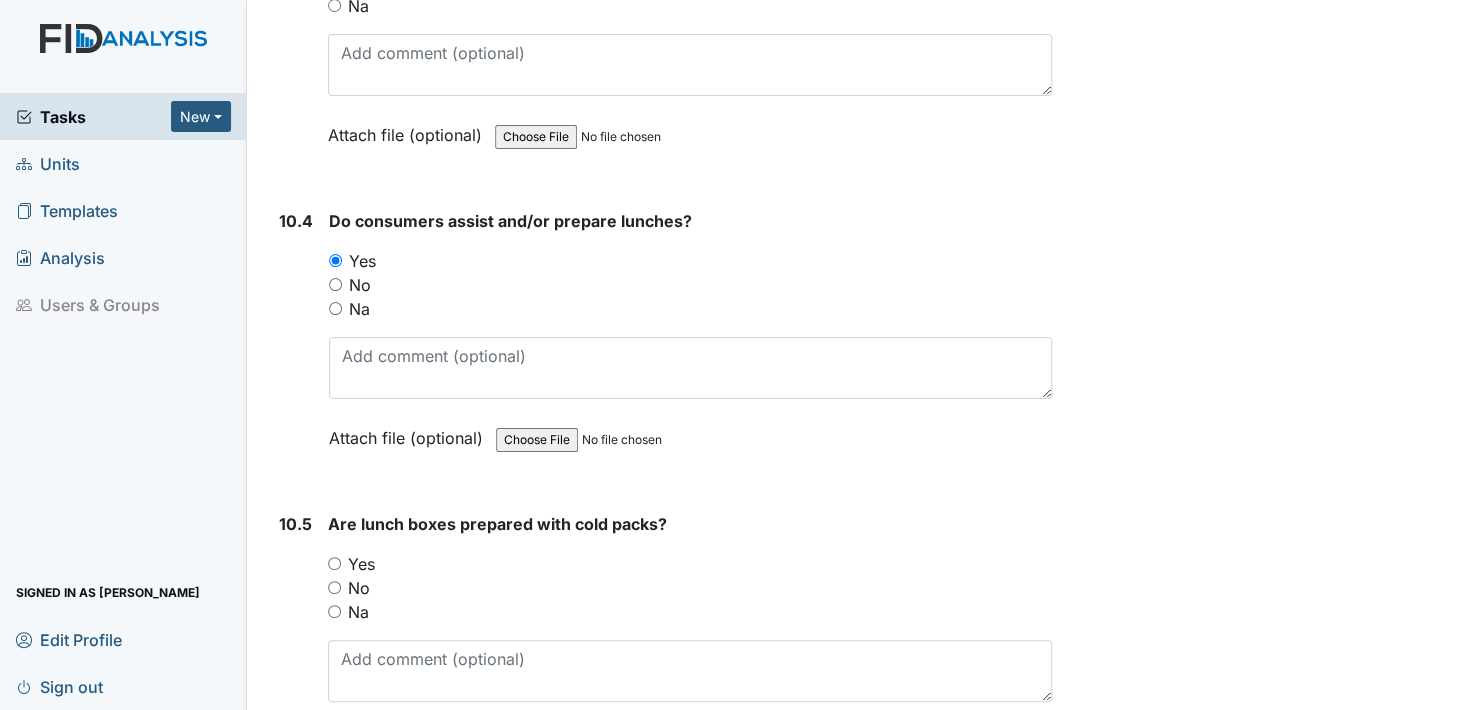 click on "Yes" at bounding box center [334, 563] 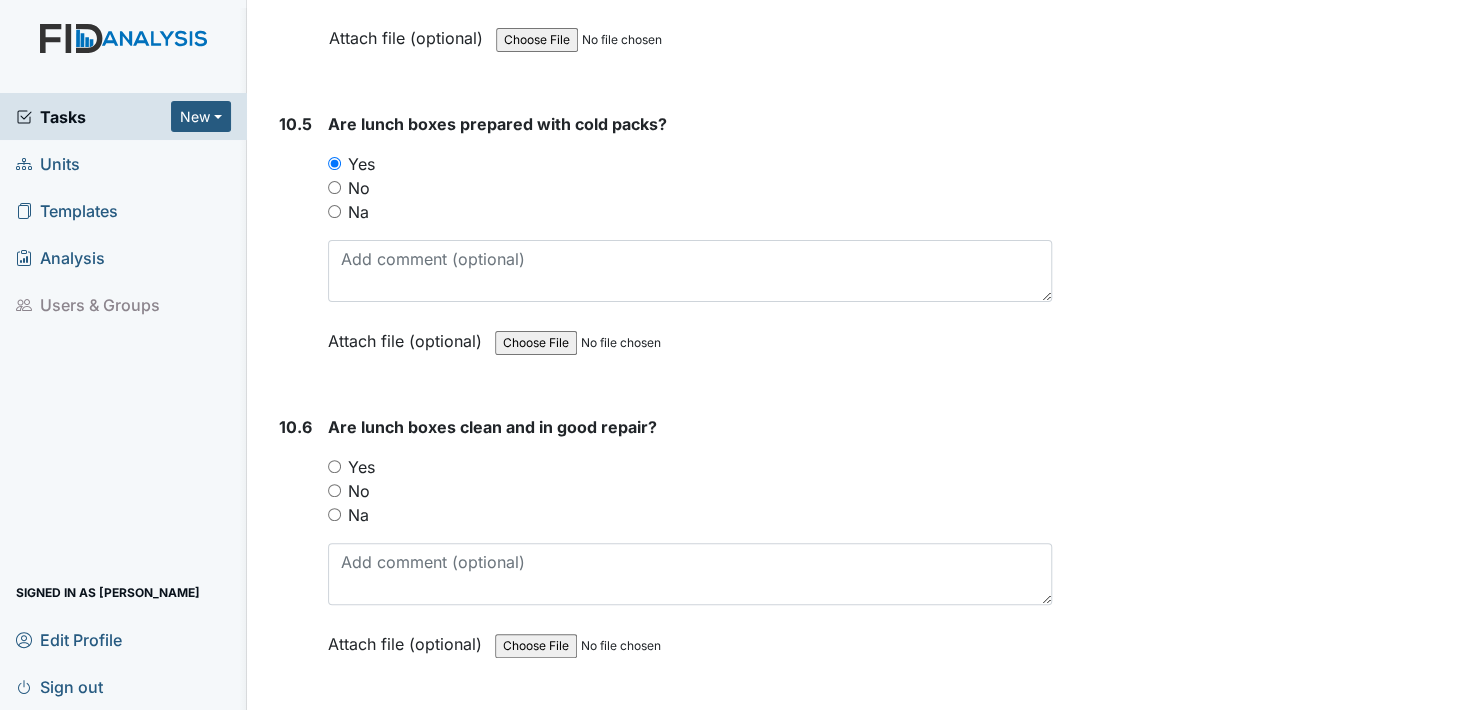 scroll, scrollTop: 18800, scrollLeft: 0, axis: vertical 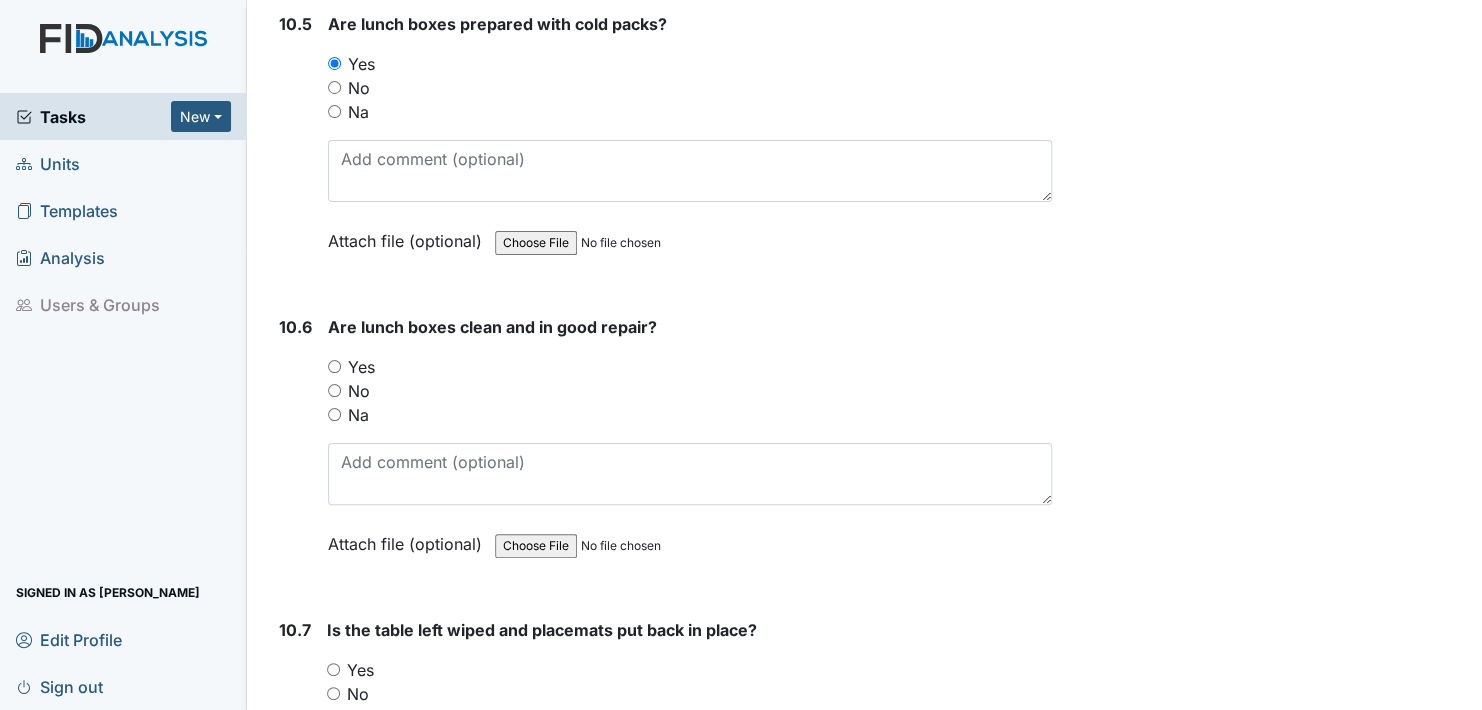 click on "Yes" at bounding box center (334, 366) 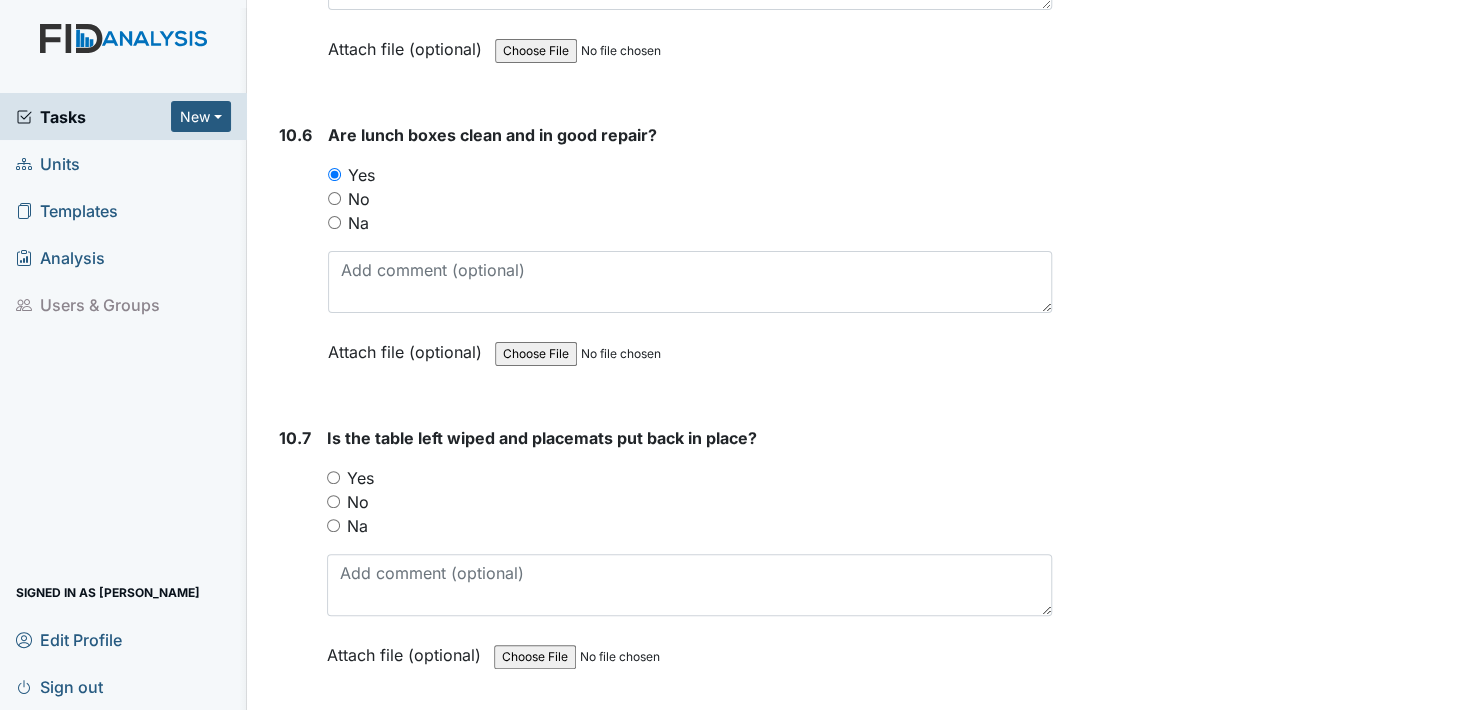 scroll, scrollTop: 19000, scrollLeft: 0, axis: vertical 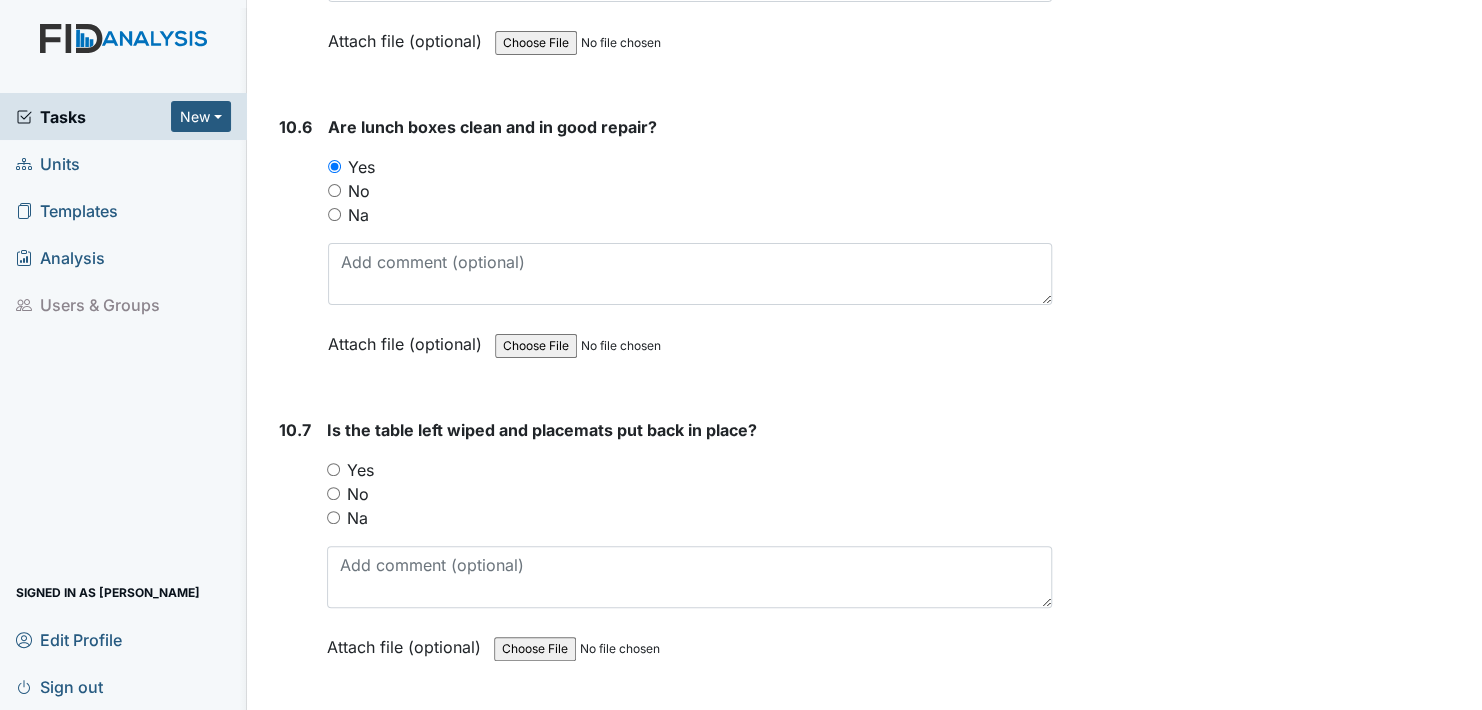 click on "Yes" at bounding box center (333, 469) 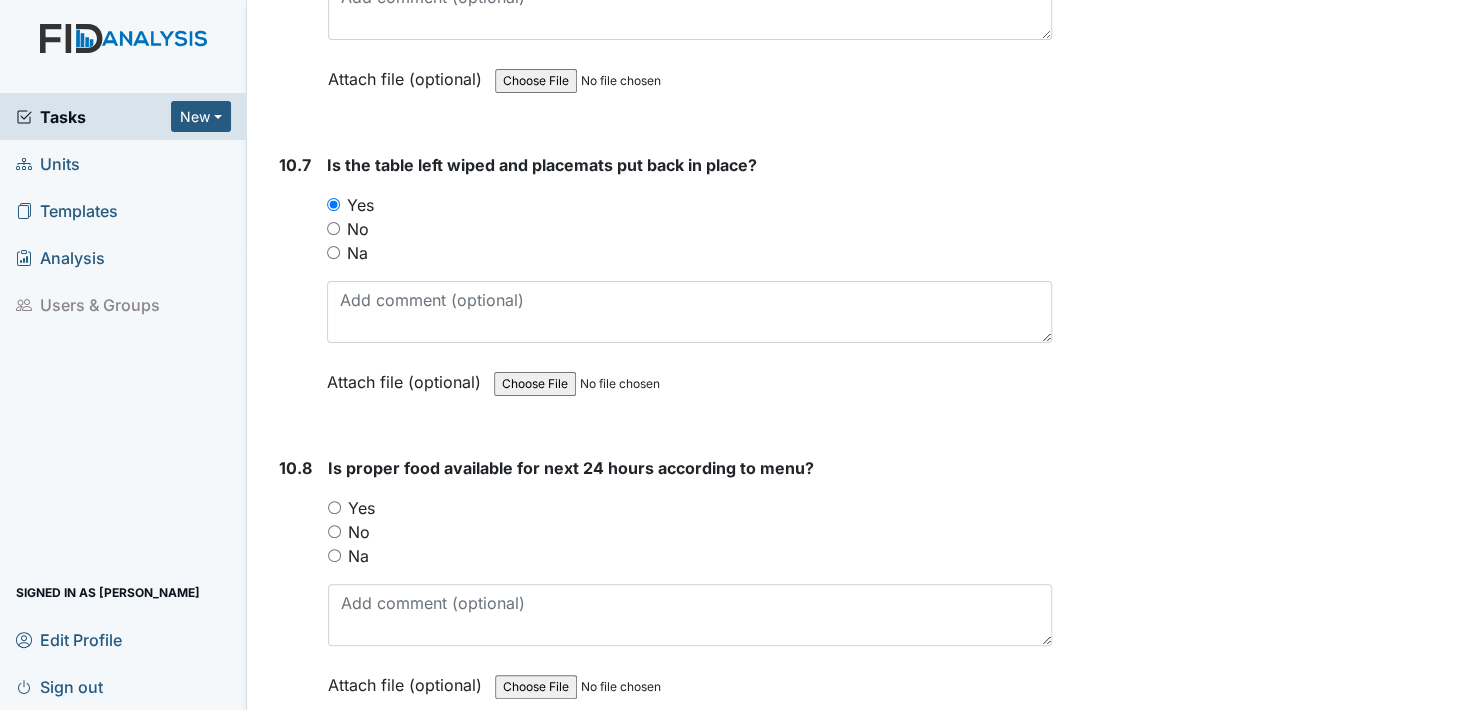 scroll, scrollTop: 19300, scrollLeft: 0, axis: vertical 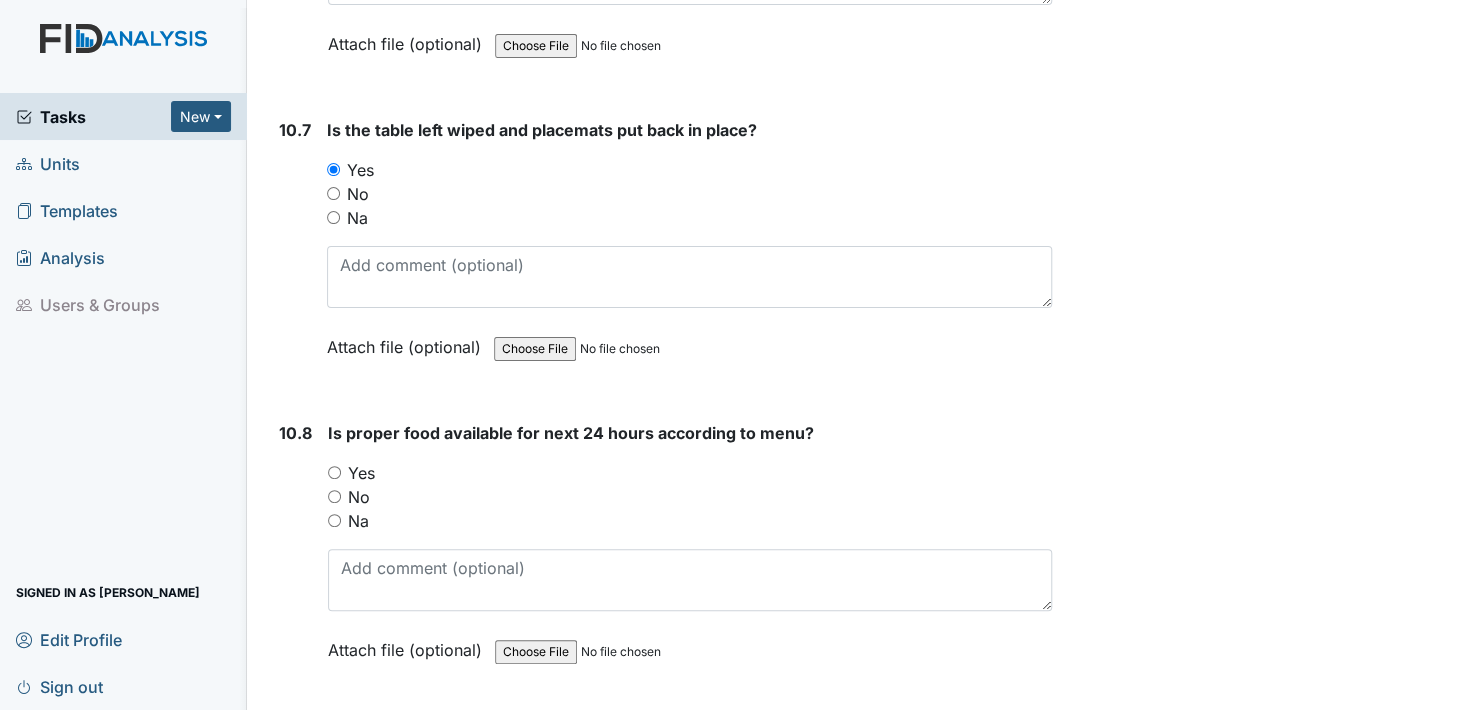 click on "Yes" at bounding box center (334, 472) 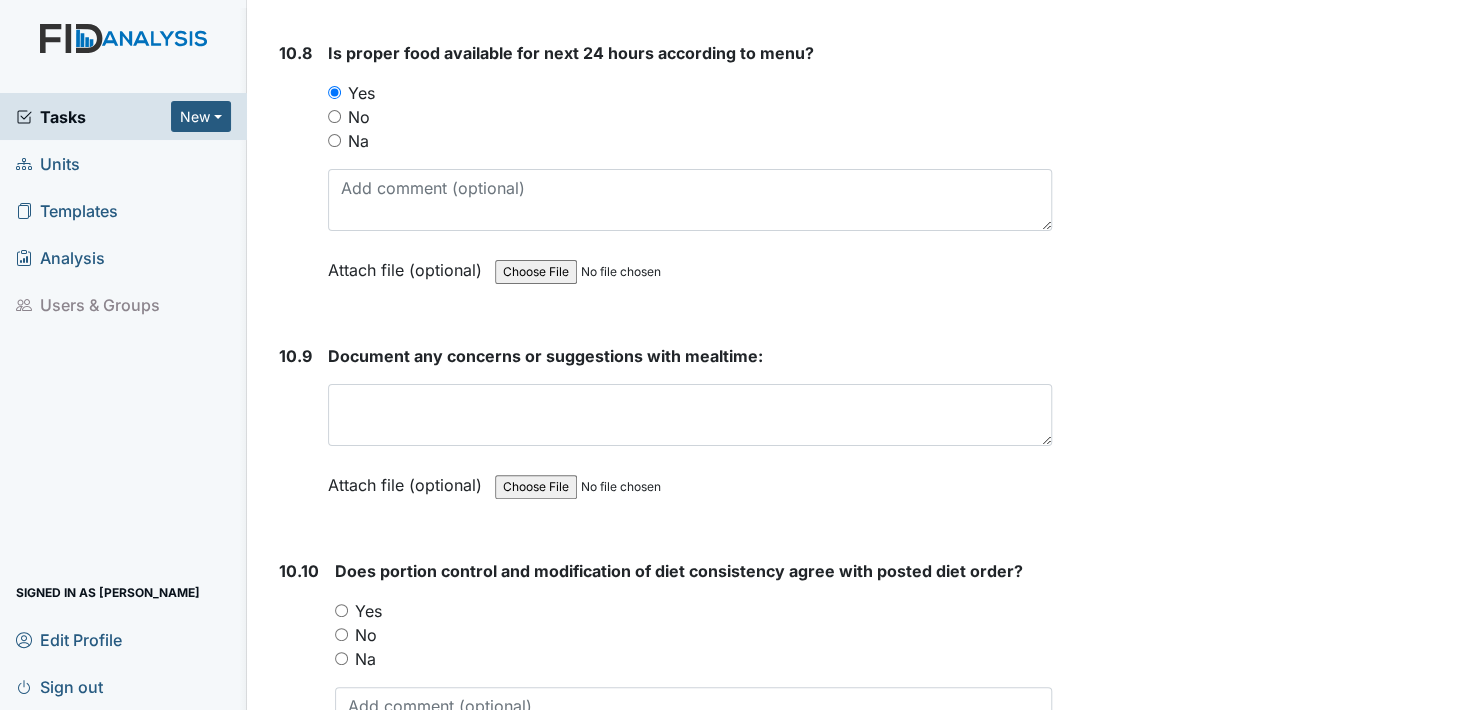 scroll, scrollTop: 19700, scrollLeft: 0, axis: vertical 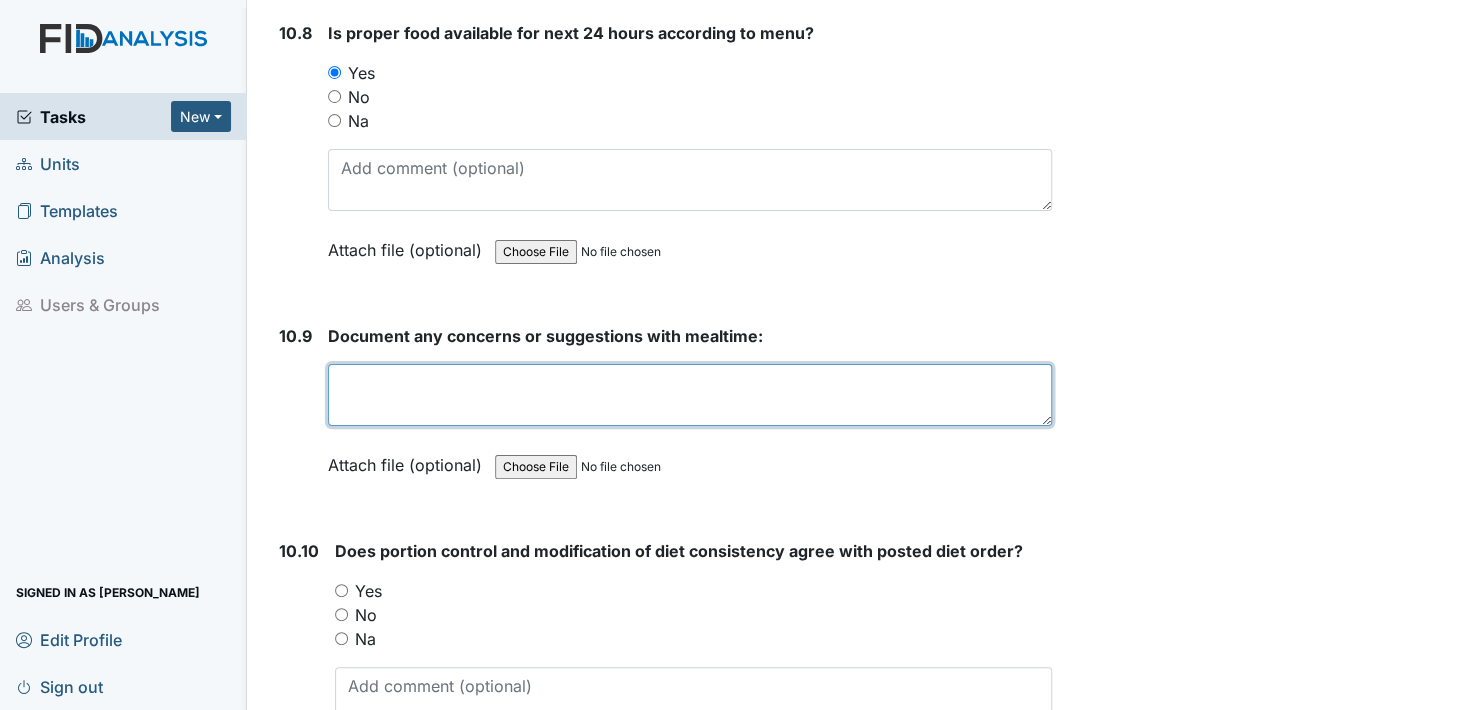 click at bounding box center (690, 395) 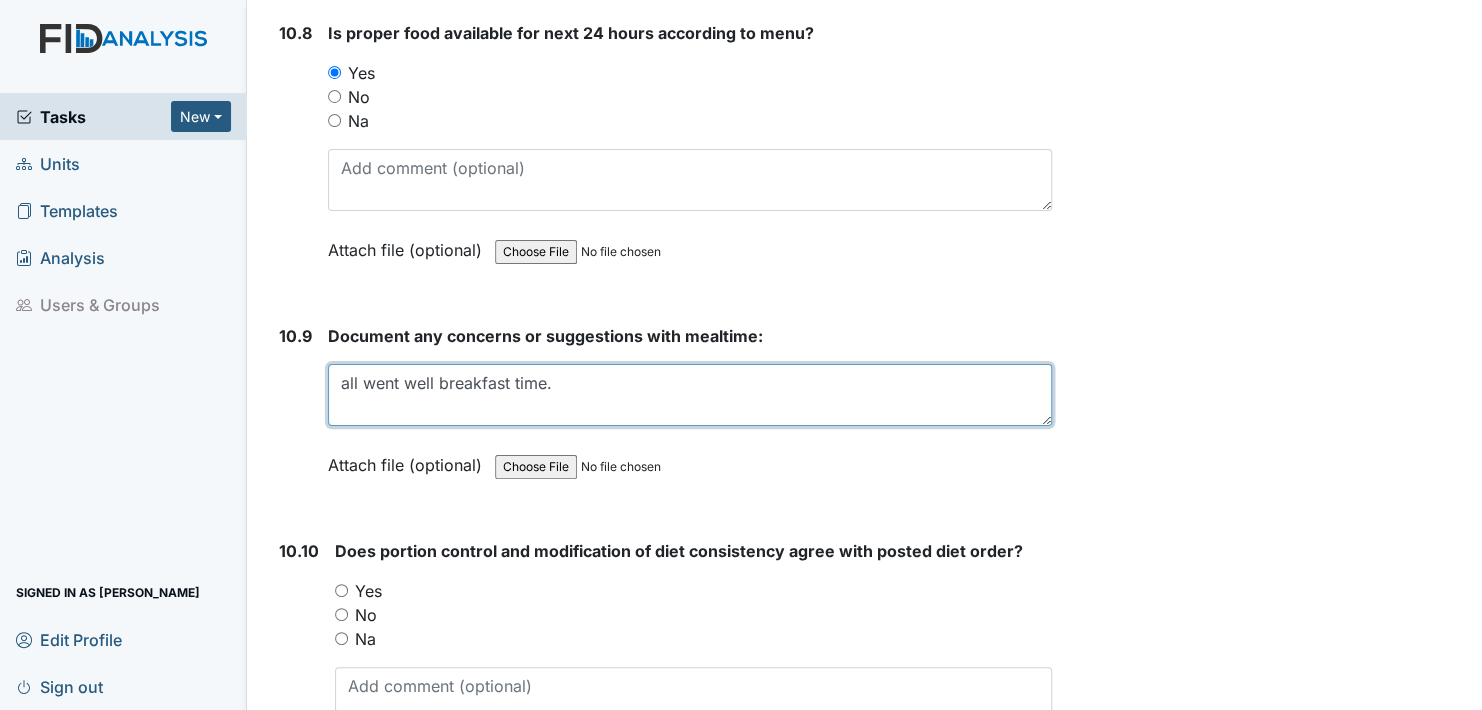 type on "all went well breakfast time." 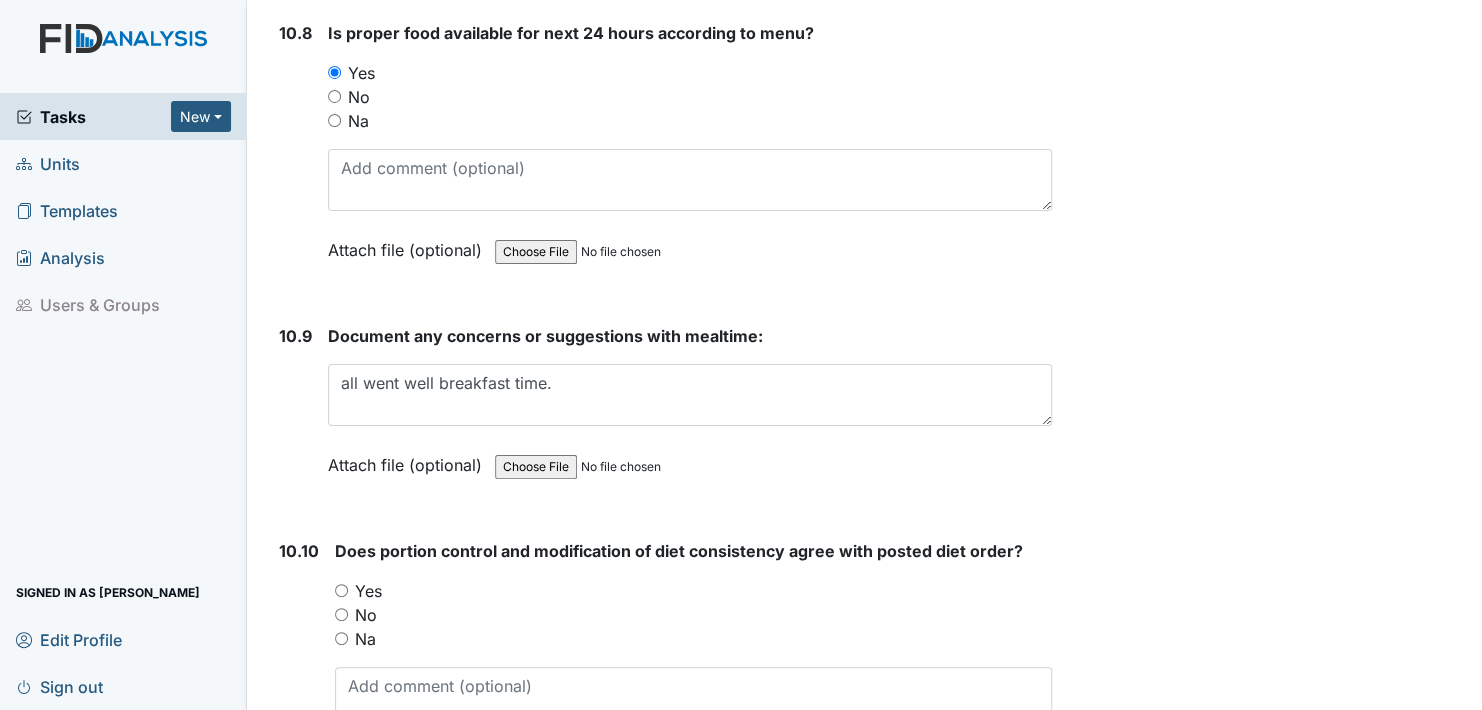 click on "Attach file (optional)" at bounding box center [409, 459] 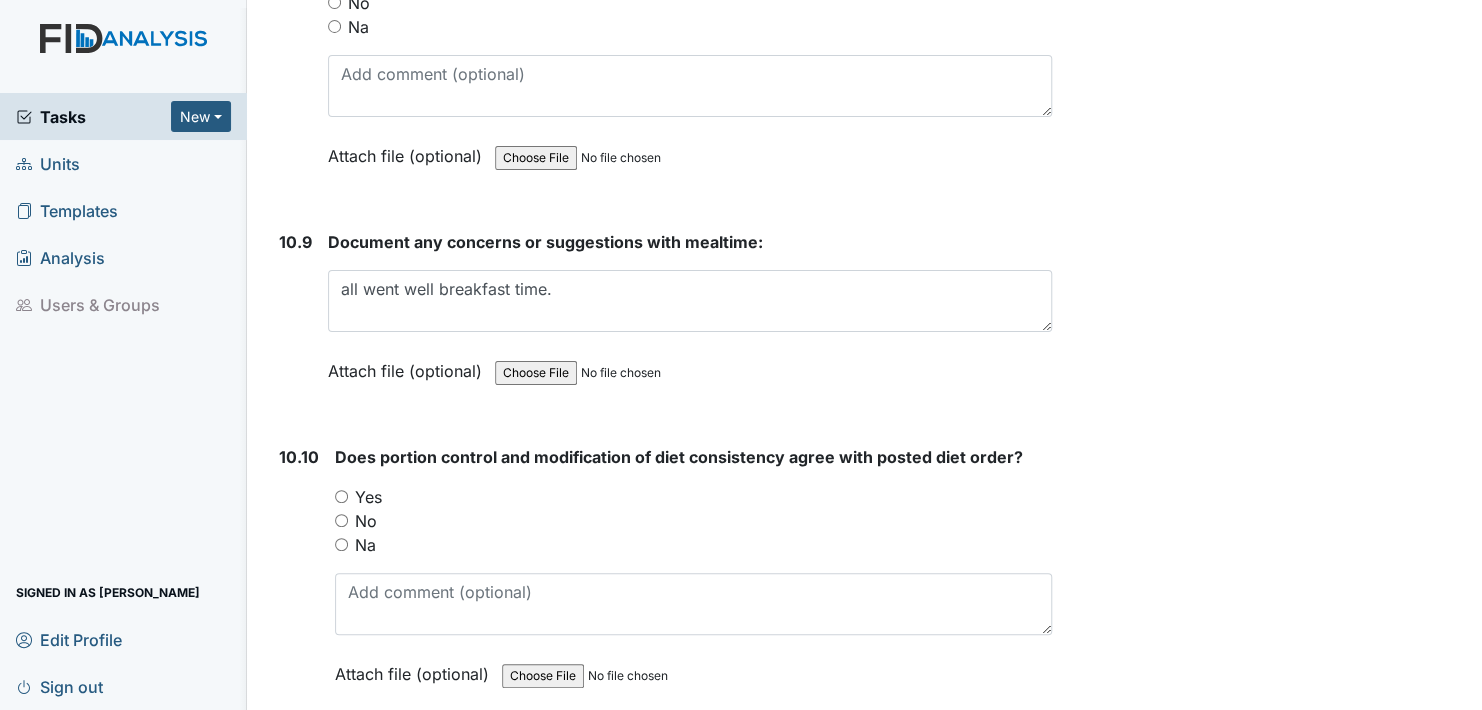 scroll, scrollTop: 19900, scrollLeft: 0, axis: vertical 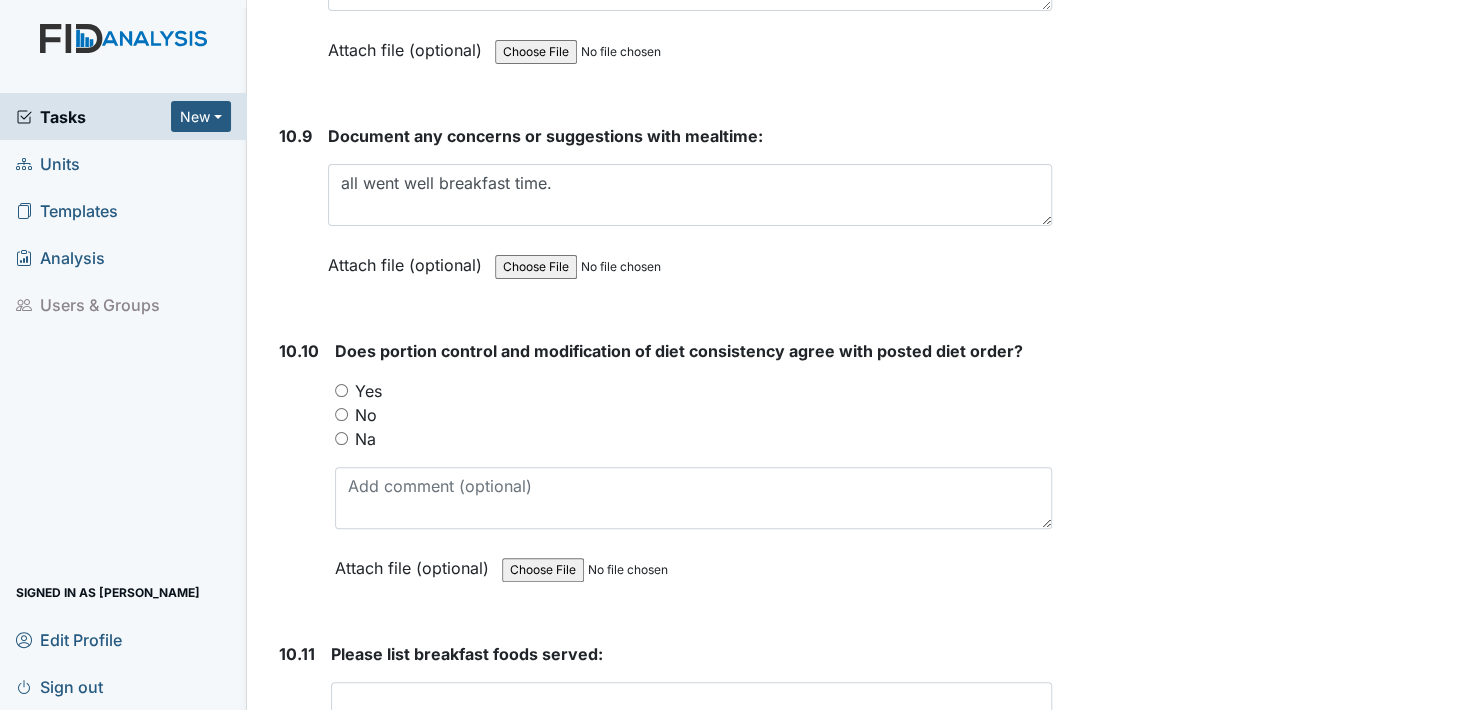 click on "Yes" at bounding box center (341, 390) 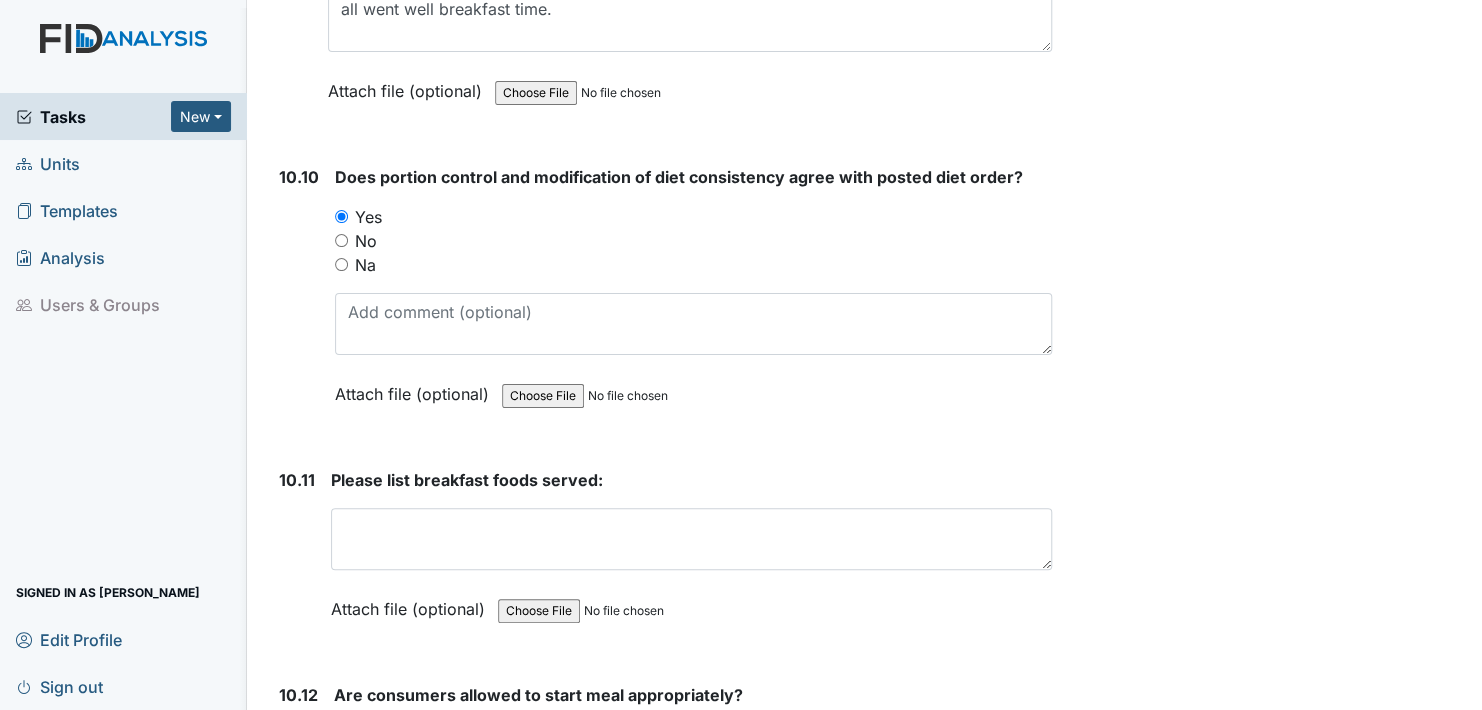 scroll, scrollTop: 20100, scrollLeft: 0, axis: vertical 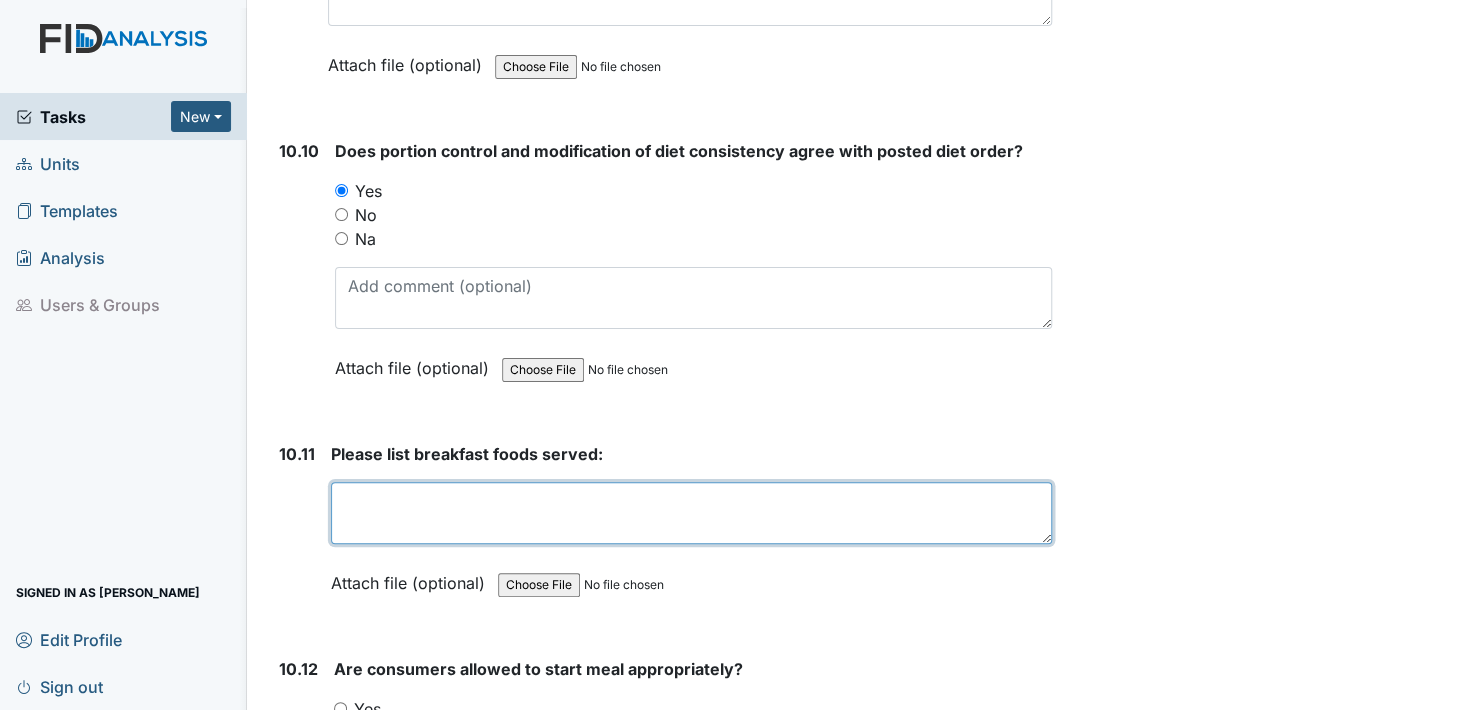 click at bounding box center [691, 513] 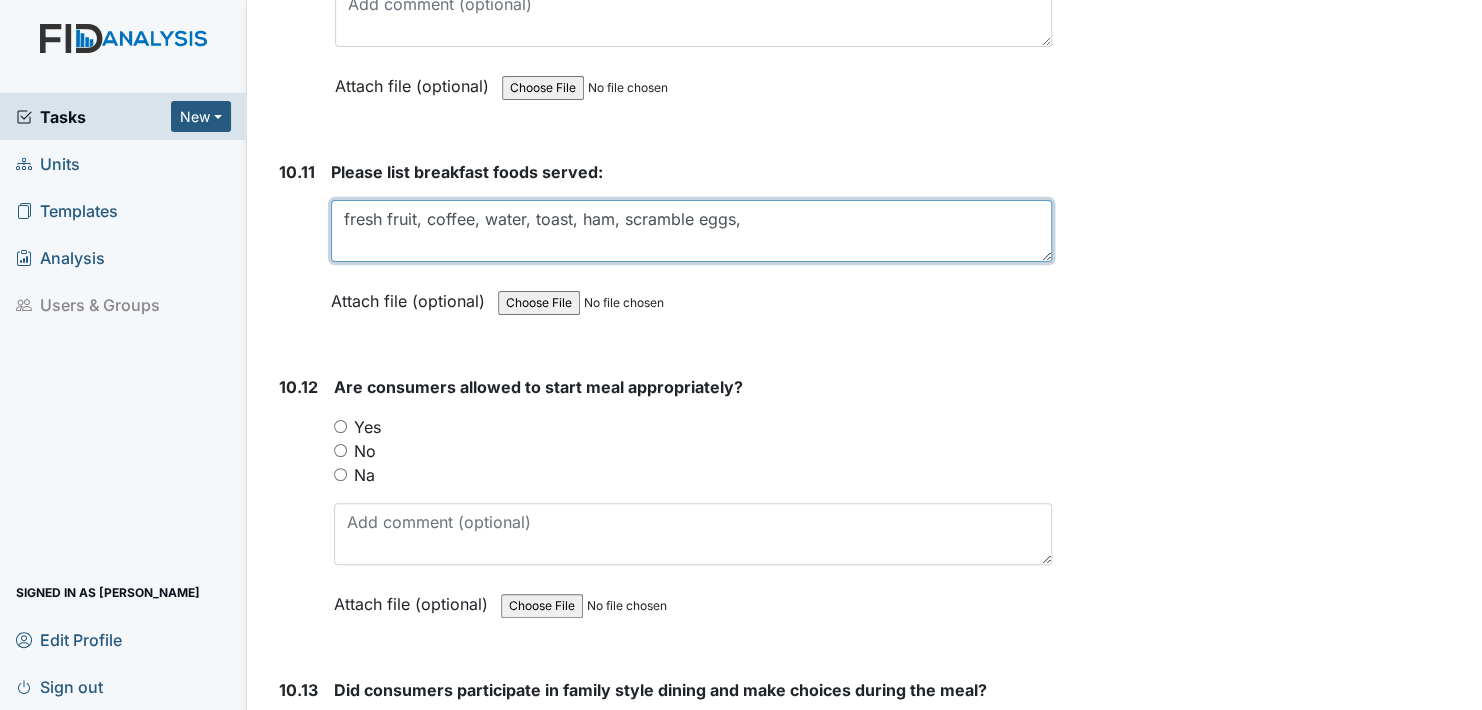 scroll, scrollTop: 20400, scrollLeft: 0, axis: vertical 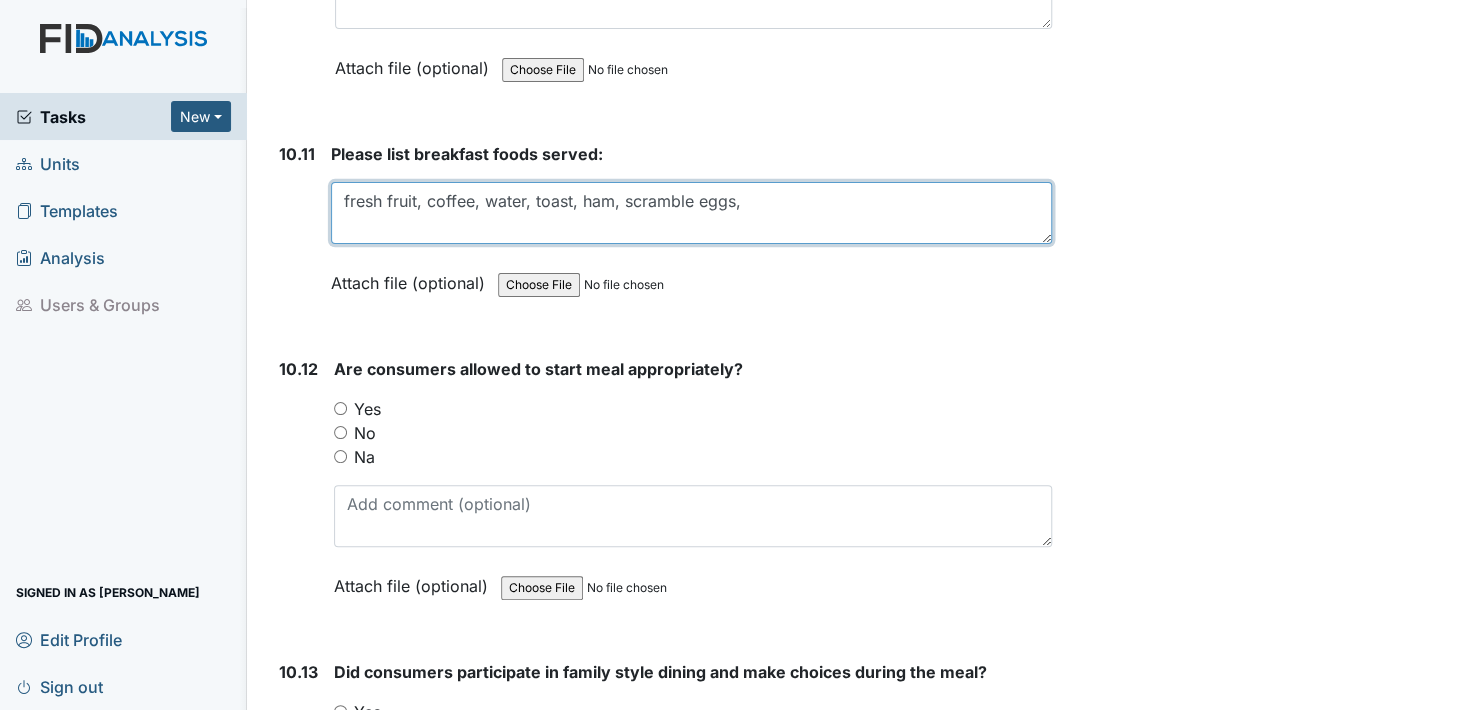 type on "fresh fruit, coffee, water, toast, ham, scramble eggs," 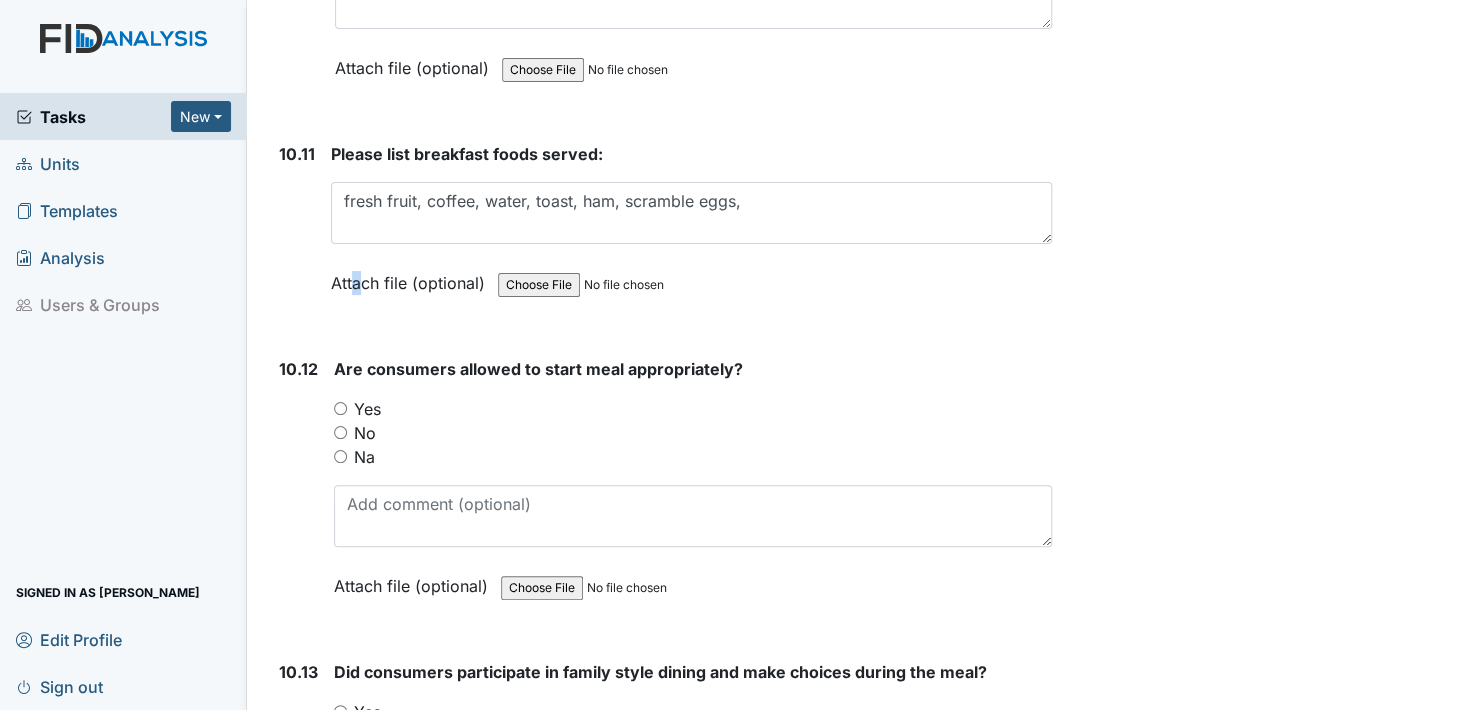 drag, startPoint x: 353, startPoint y: 211, endPoint x: 361, endPoint y: 235, distance: 25.298222 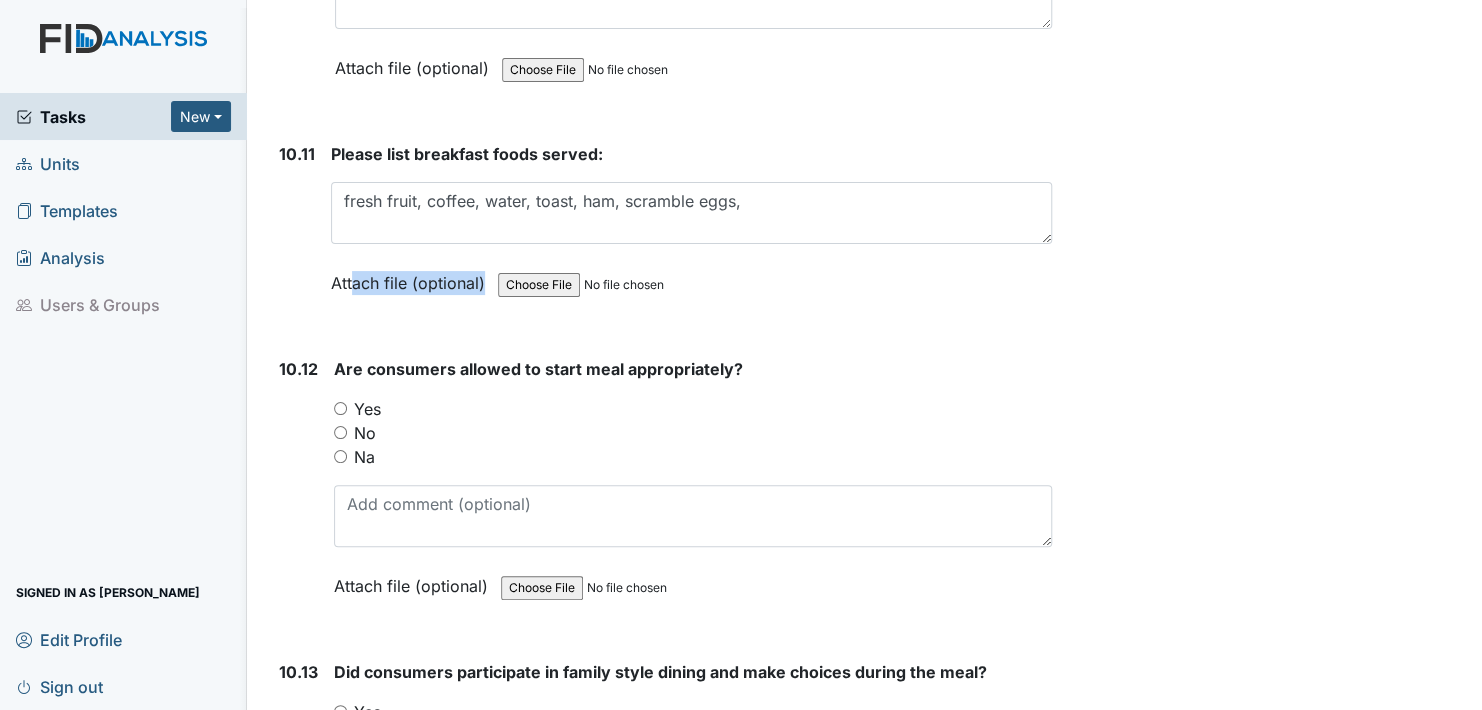 click on "Yes" at bounding box center [340, 408] 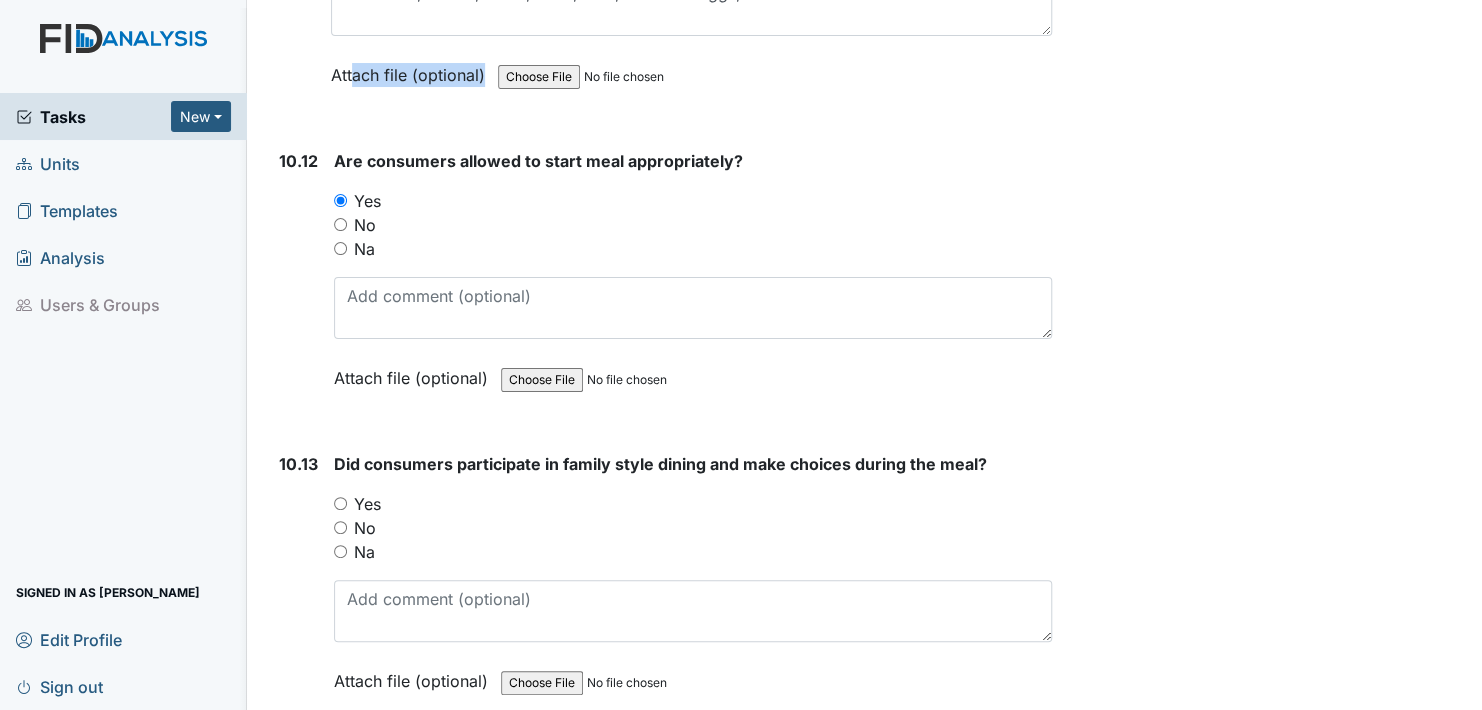 scroll, scrollTop: 20700, scrollLeft: 0, axis: vertical 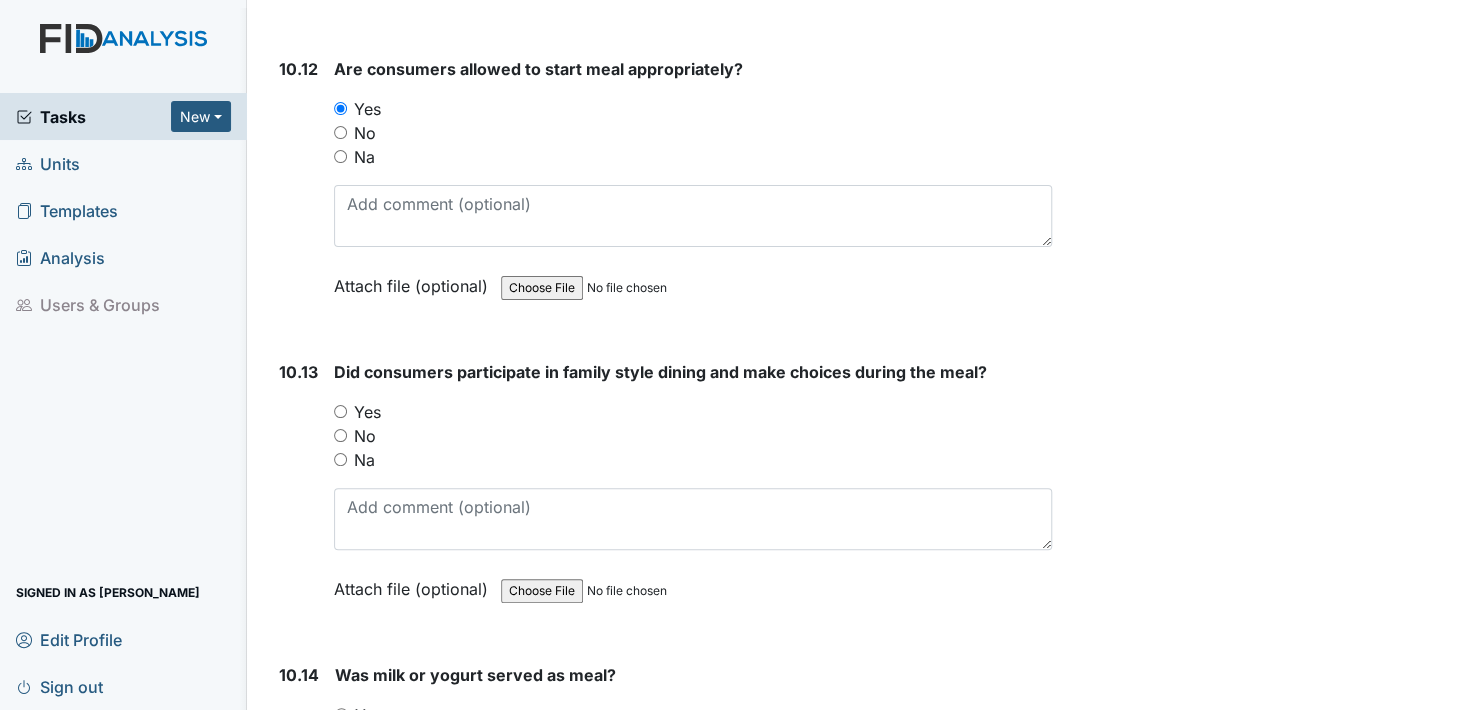 click on "Yes" at bounding box center (340, 411) 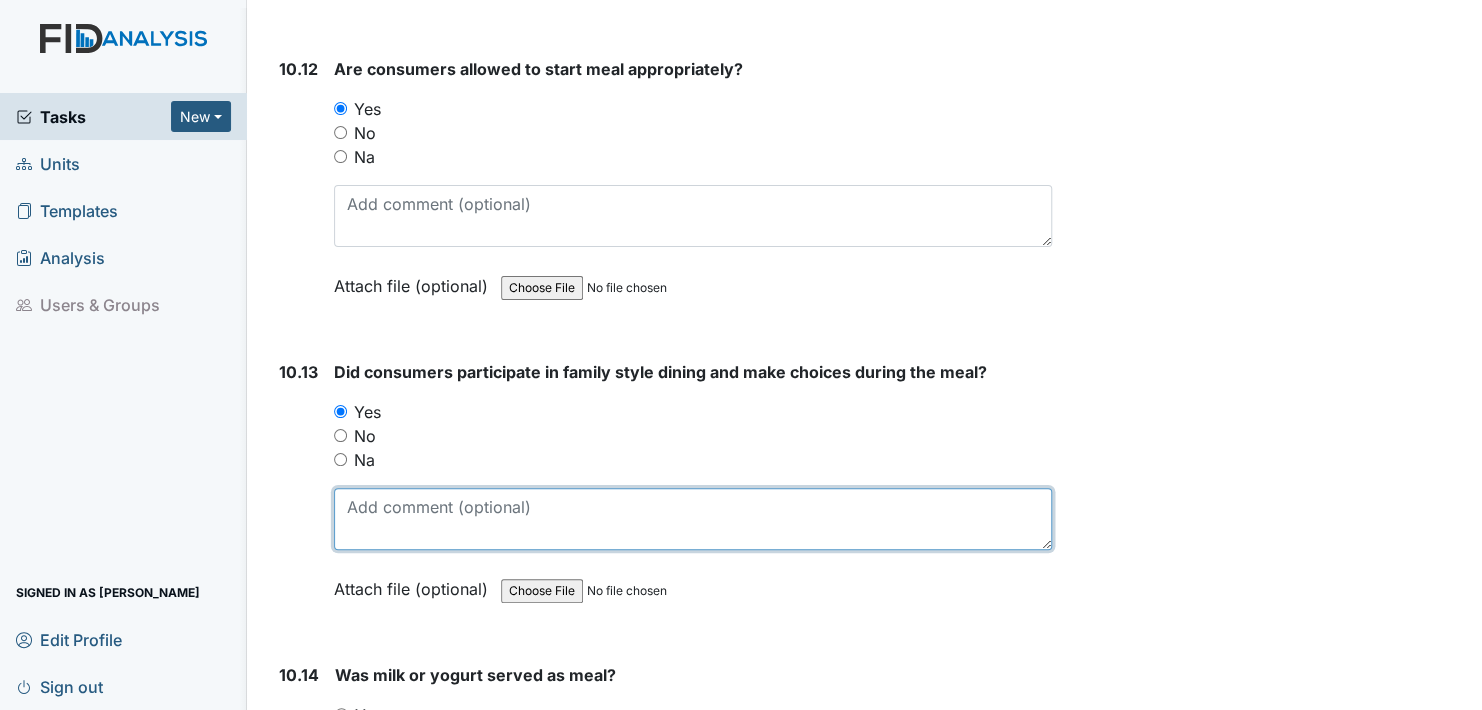 click at bounding box center (693, 519) 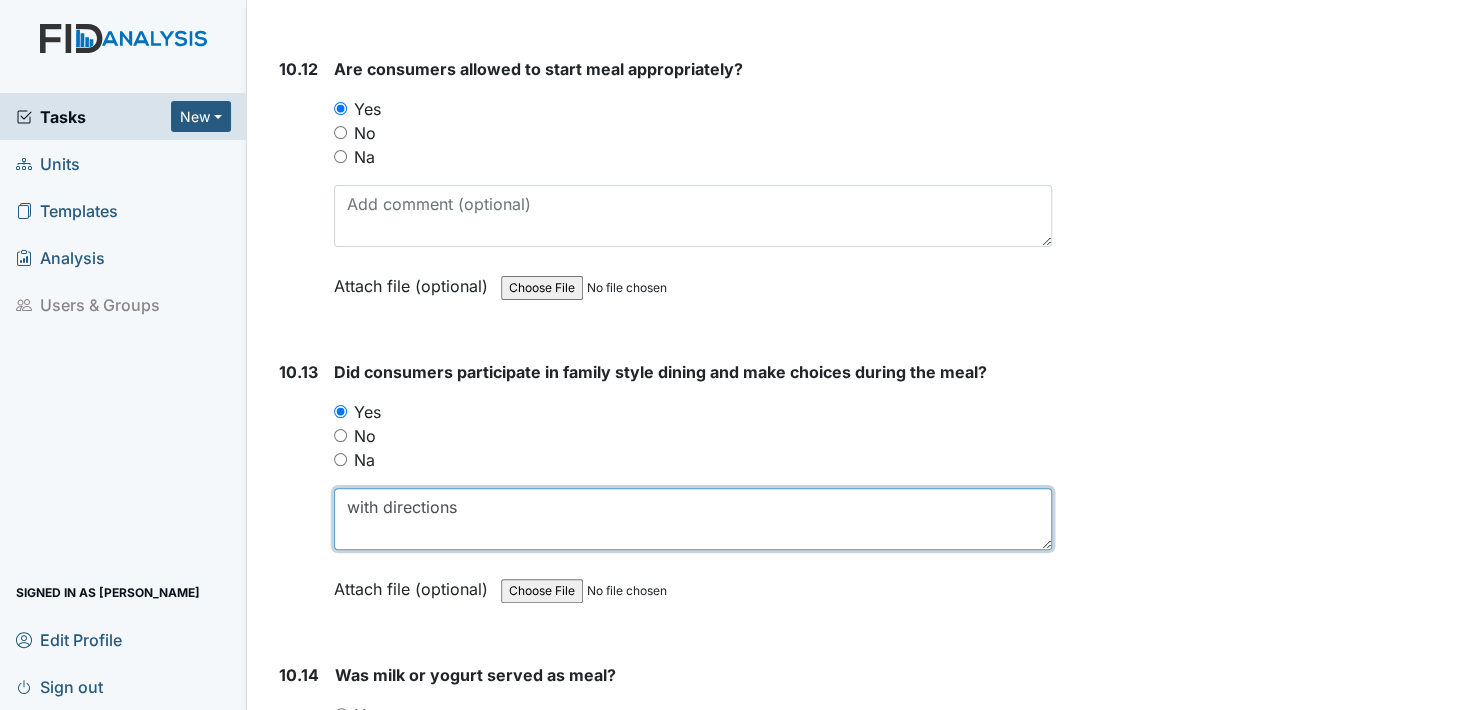 type on "with directions" 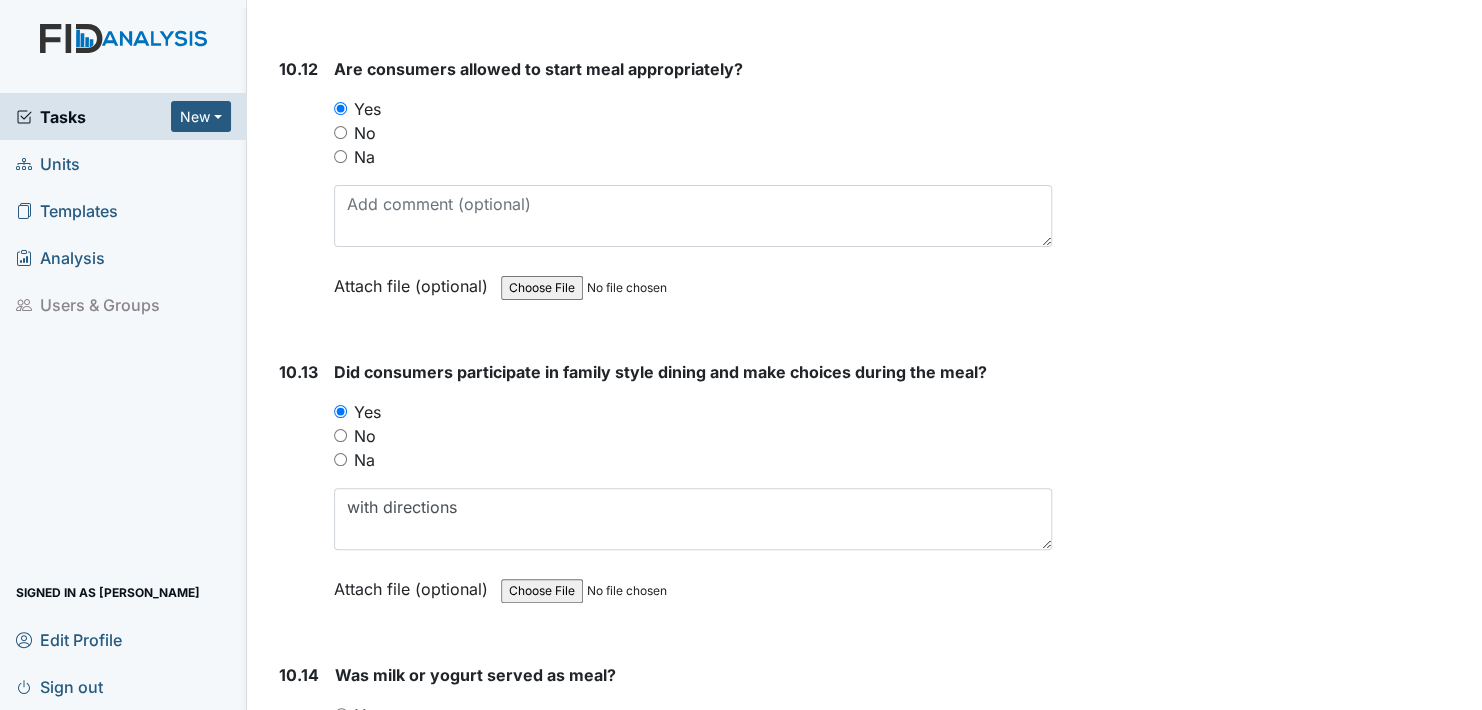 click on "Attach file (optional)" at bounding box center [415, 583] 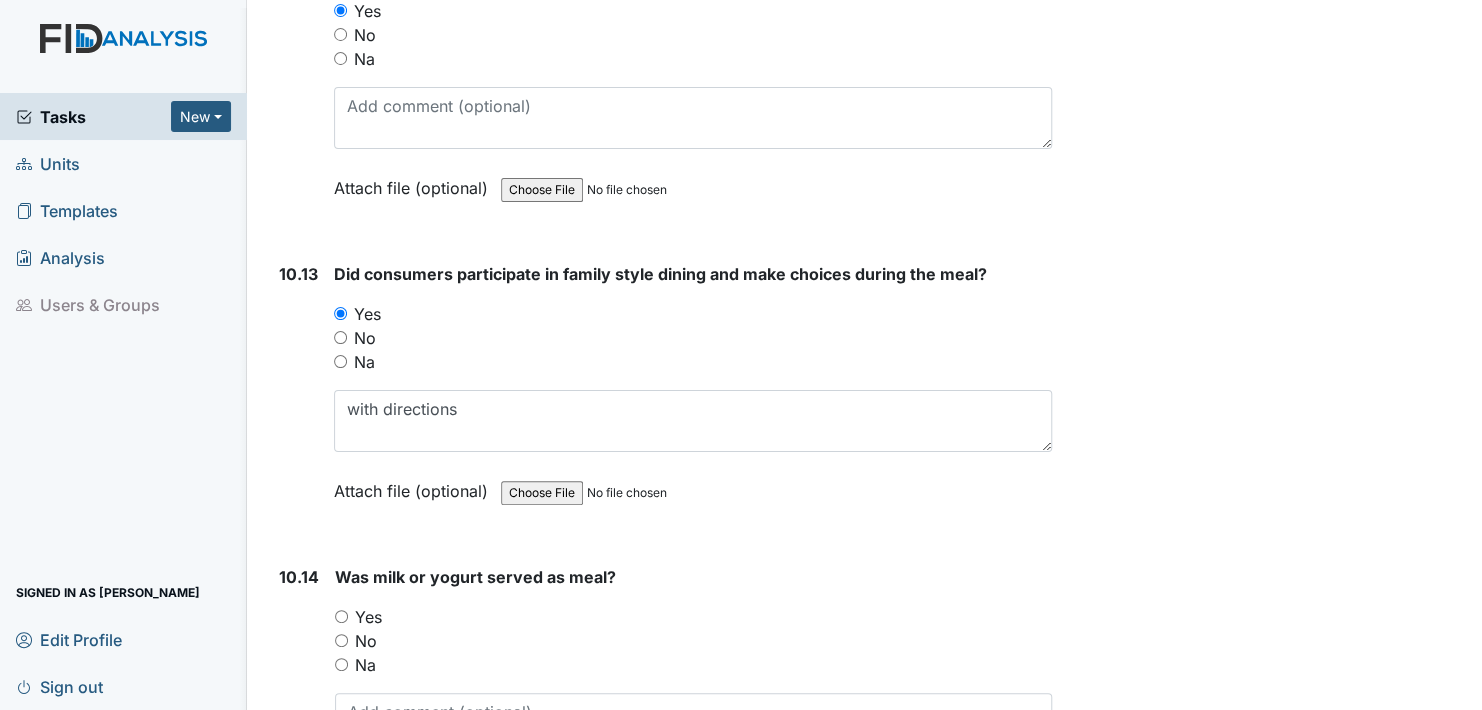 scroll, scrollTop: 21000, scrollLeft: 0, axis: vertical 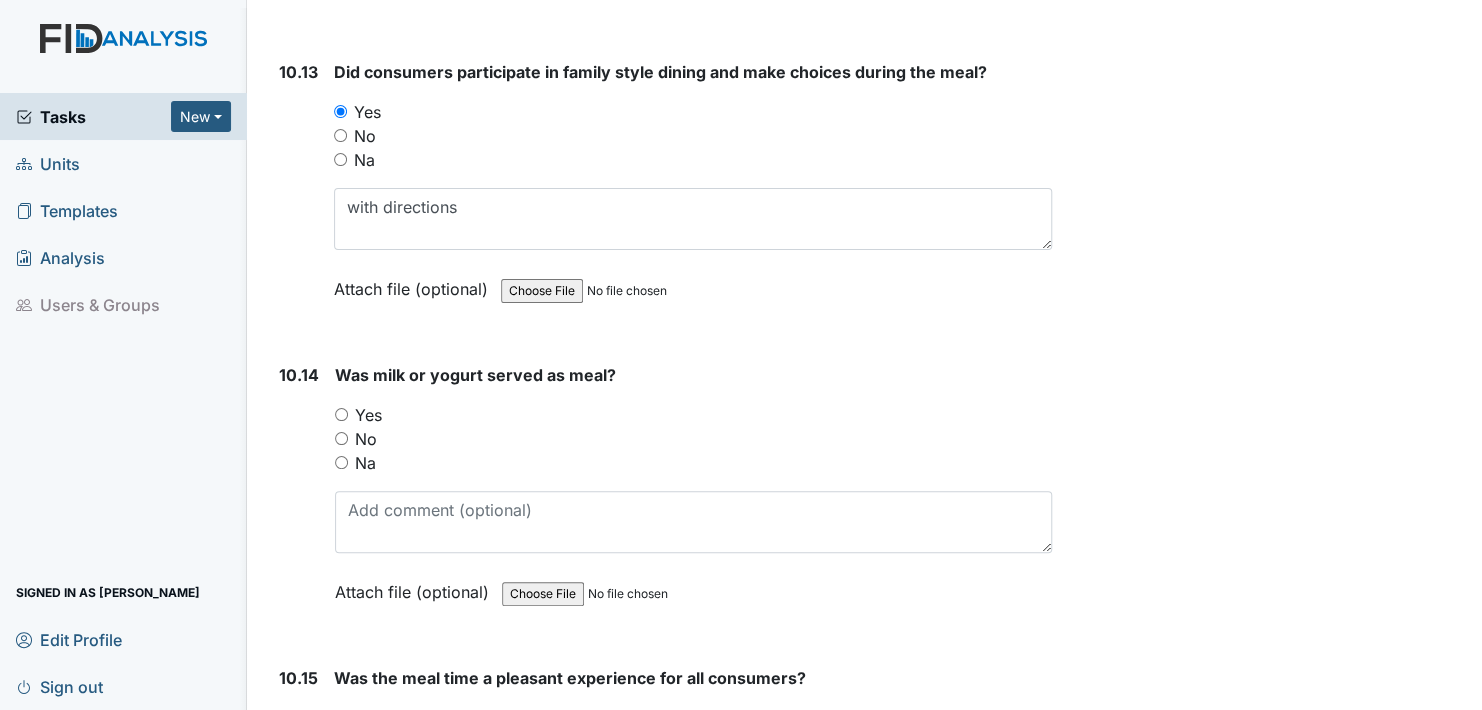 click on "Yes" at bounding box center [341, 414] 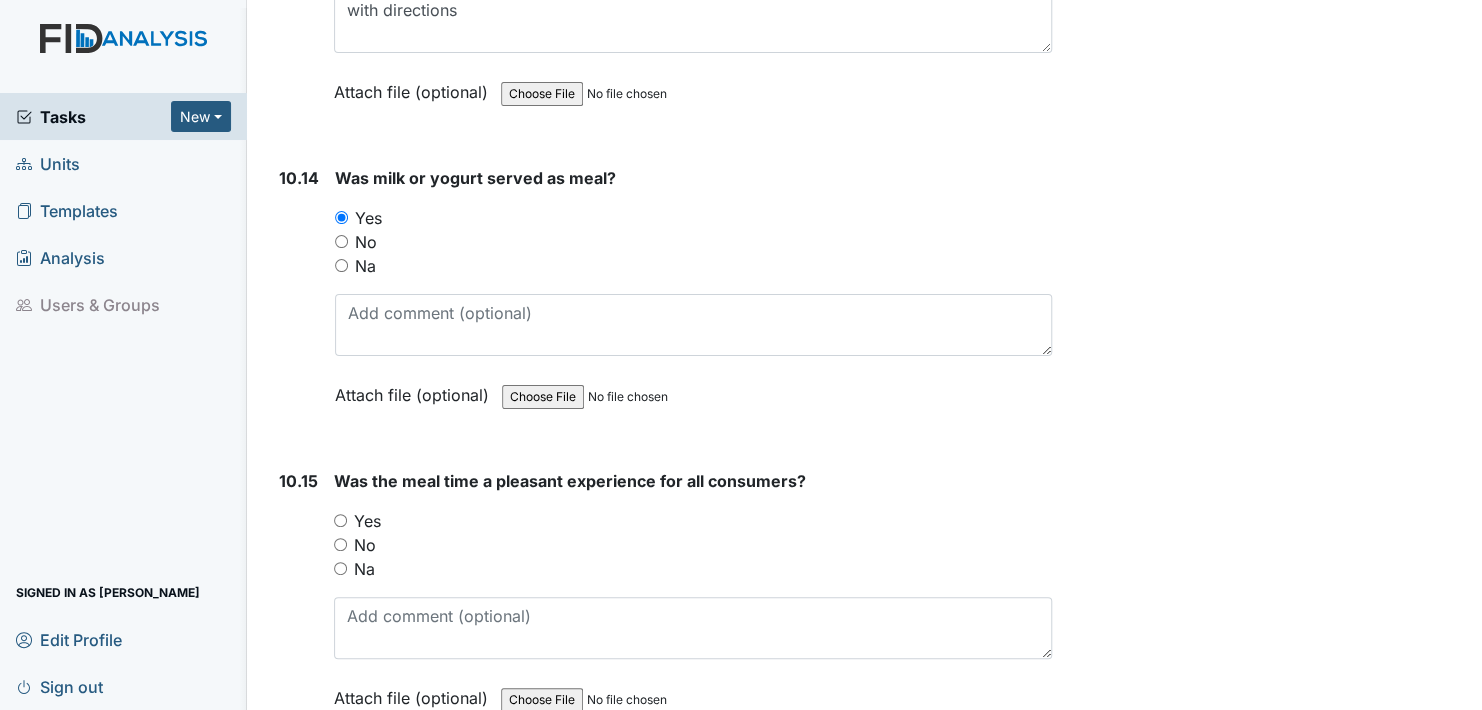 scroll, scrollTop: 21200, scrollLeft: 0, axis: vertical 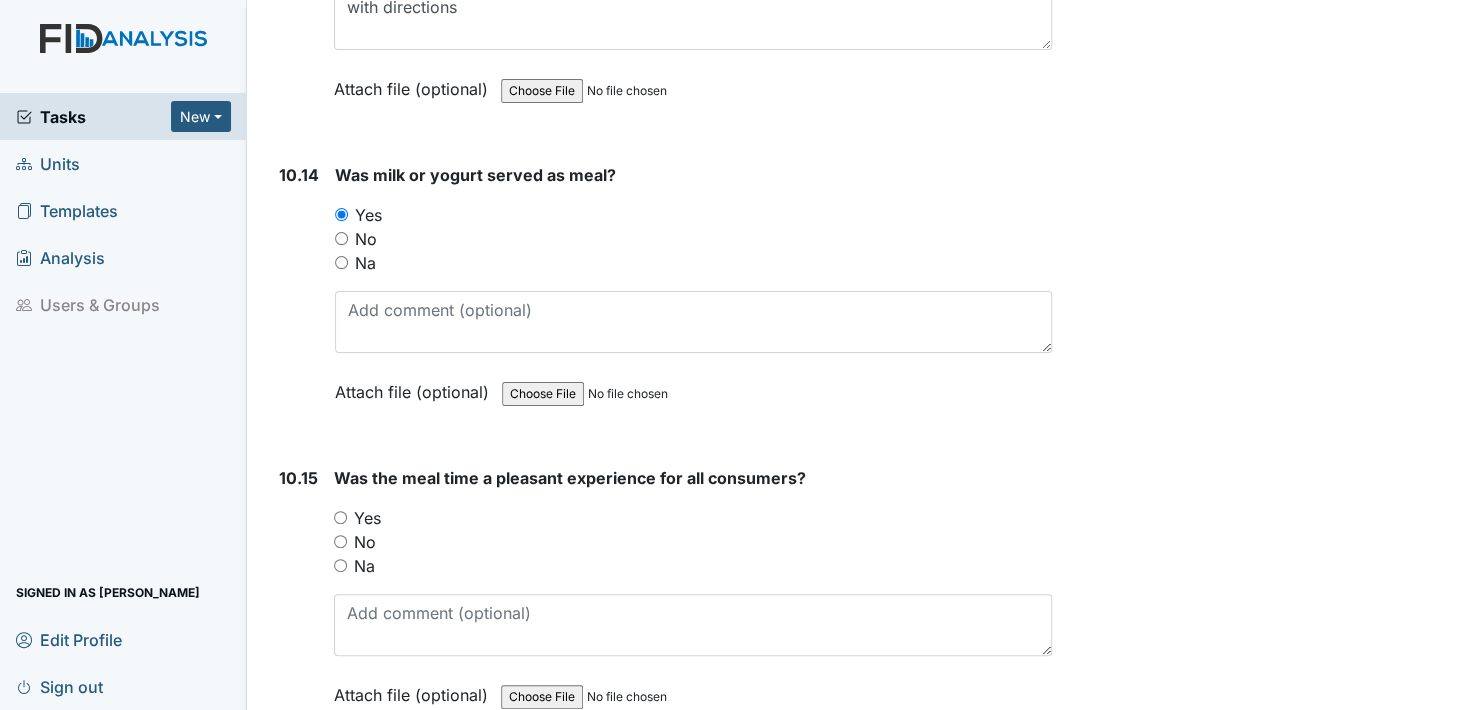 click on "Yes" at bounding box center (340, 517) 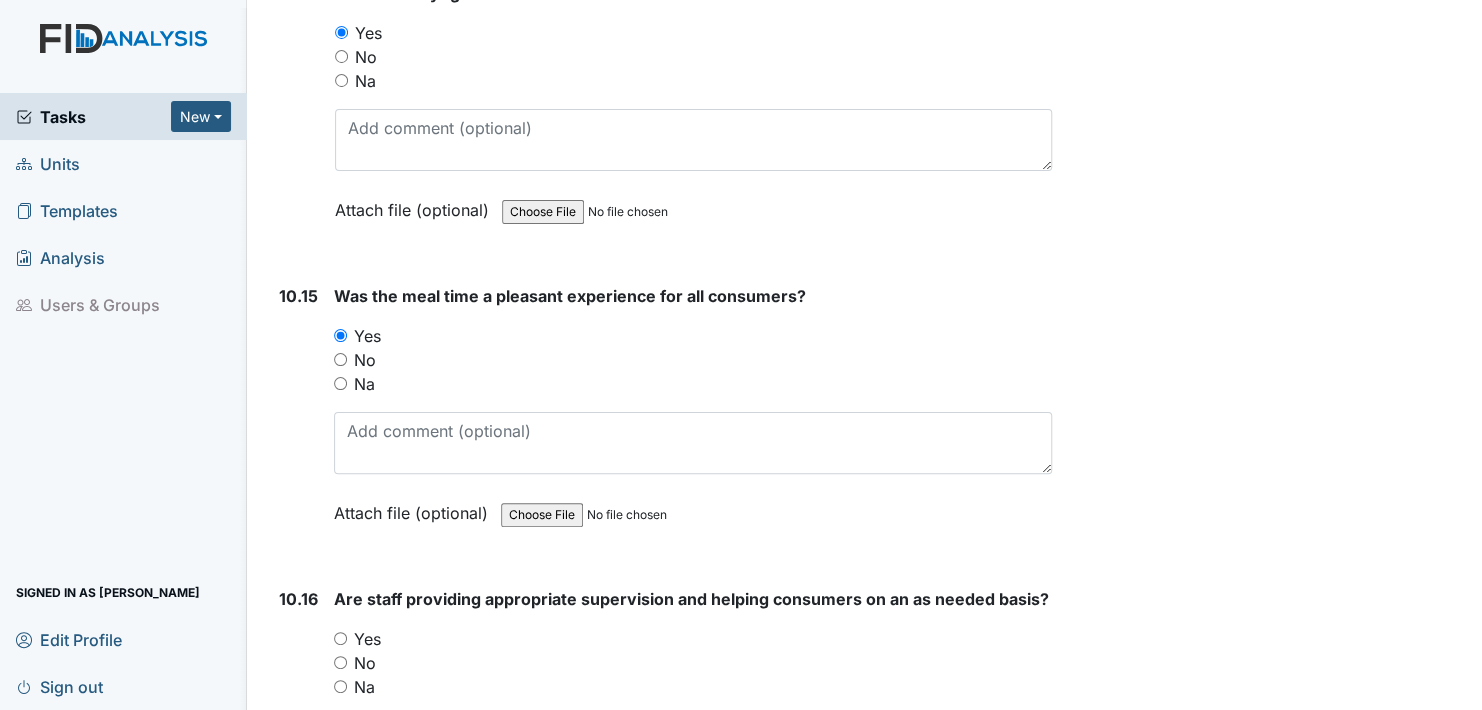 scroll, scrollTop: 21400, scrollLeft: 0, axis: vertical 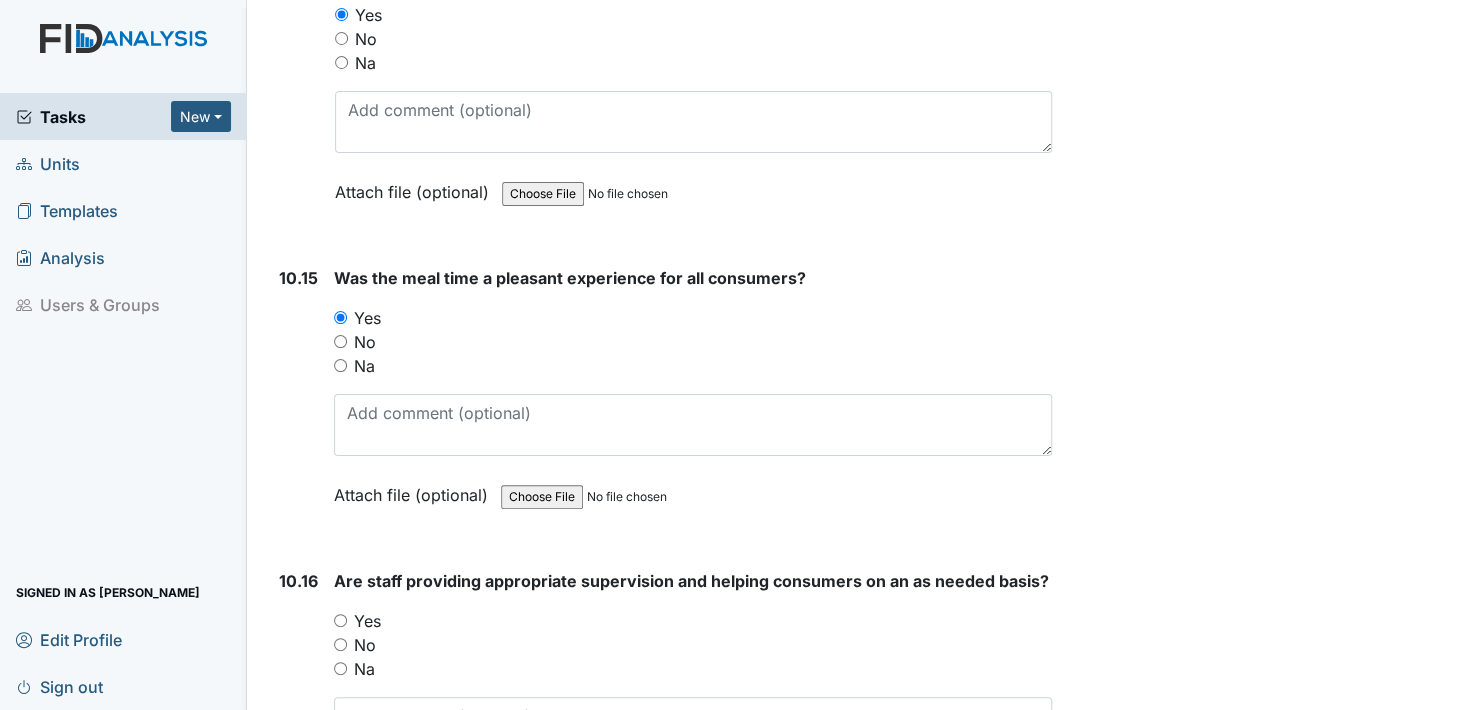 click on "Yes" at bounding box center [340, 620] 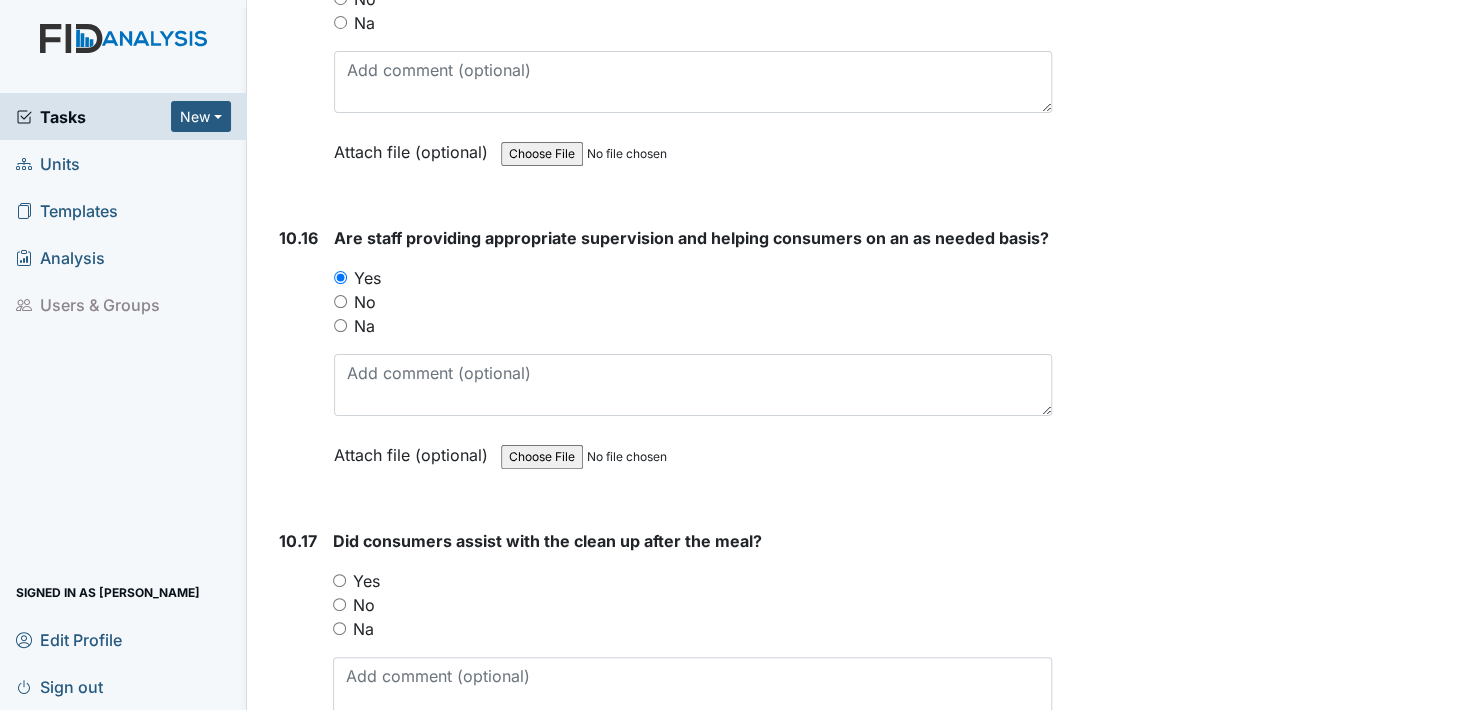 scroll, scrollTop: 21800, scrollLeft: 0, axis: vertical 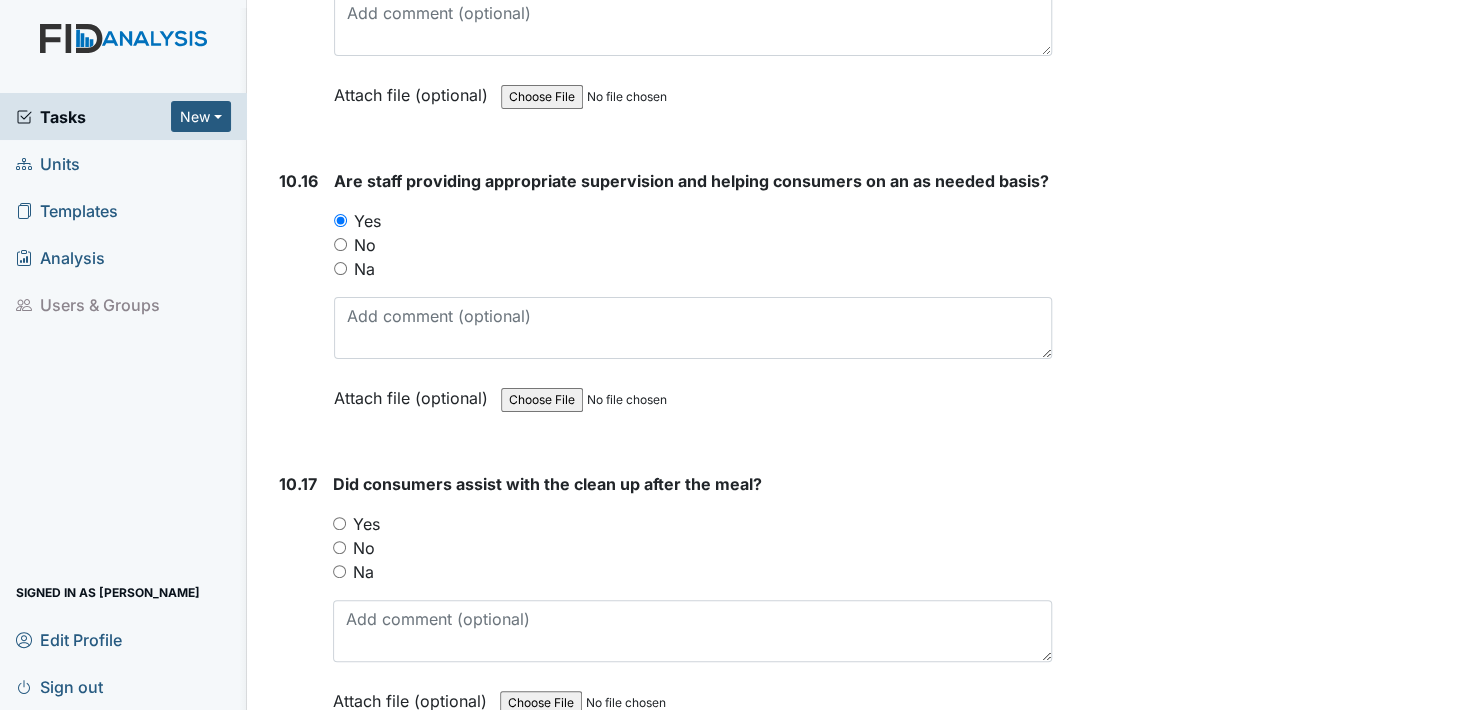 click on "Yes" at bounding box center [339, 523] 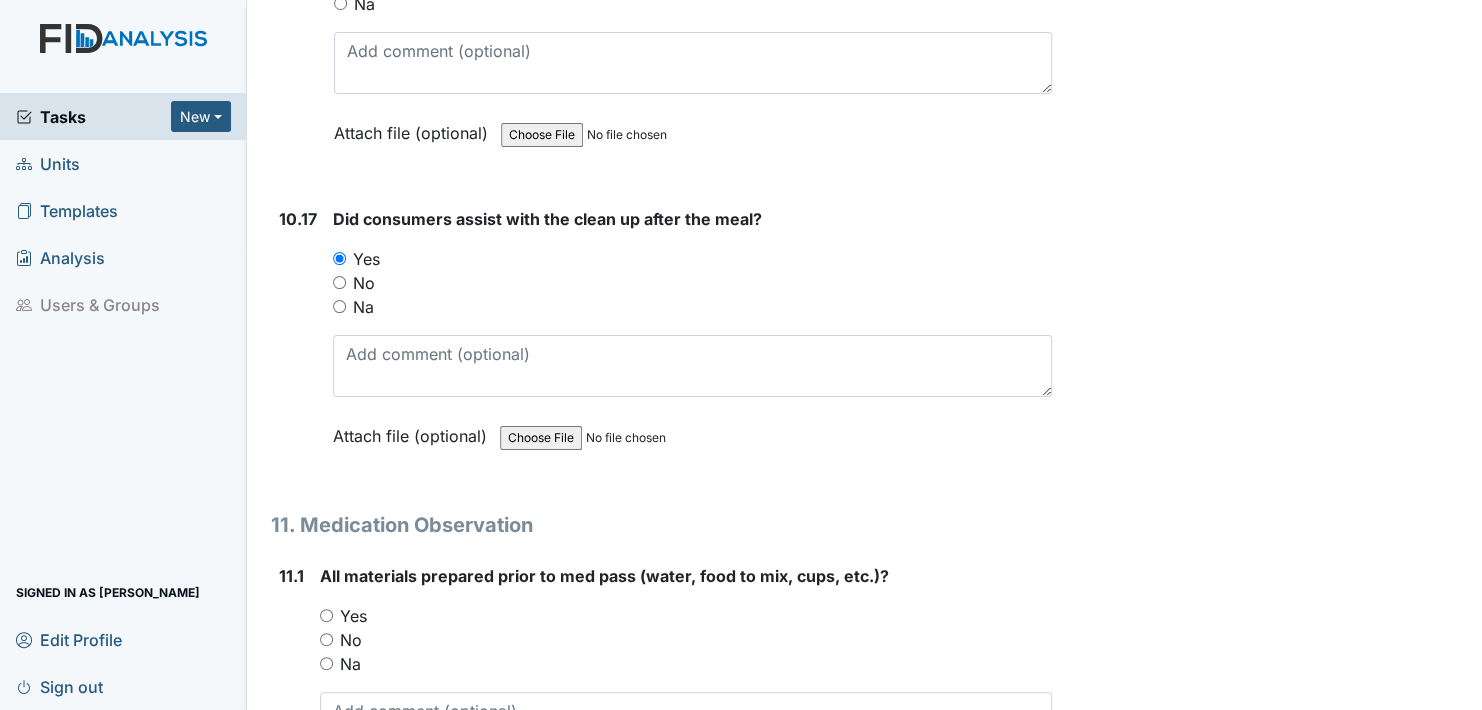 scroll, scrollTop: 22100, scrollLeft: 0, axis: vertical 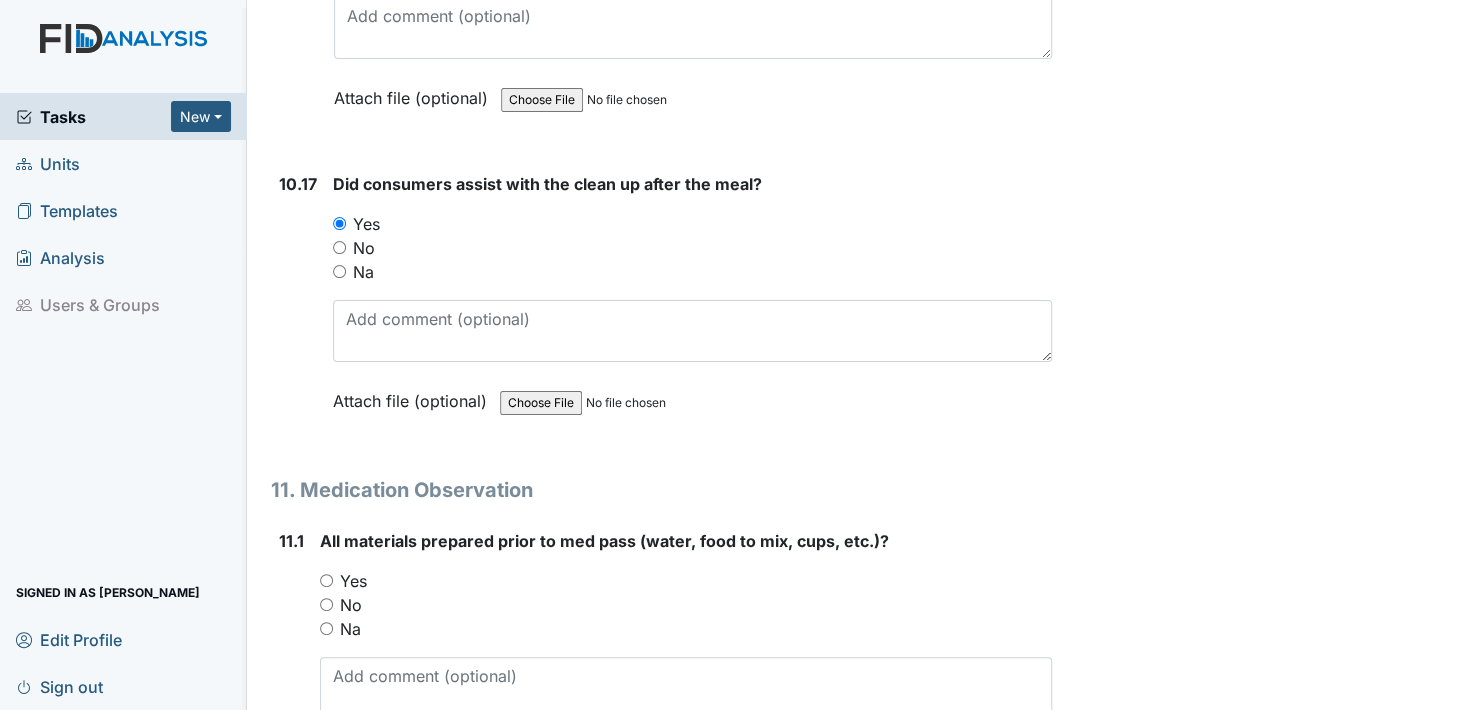 click on "Yes" at bounding box center (326, 580) 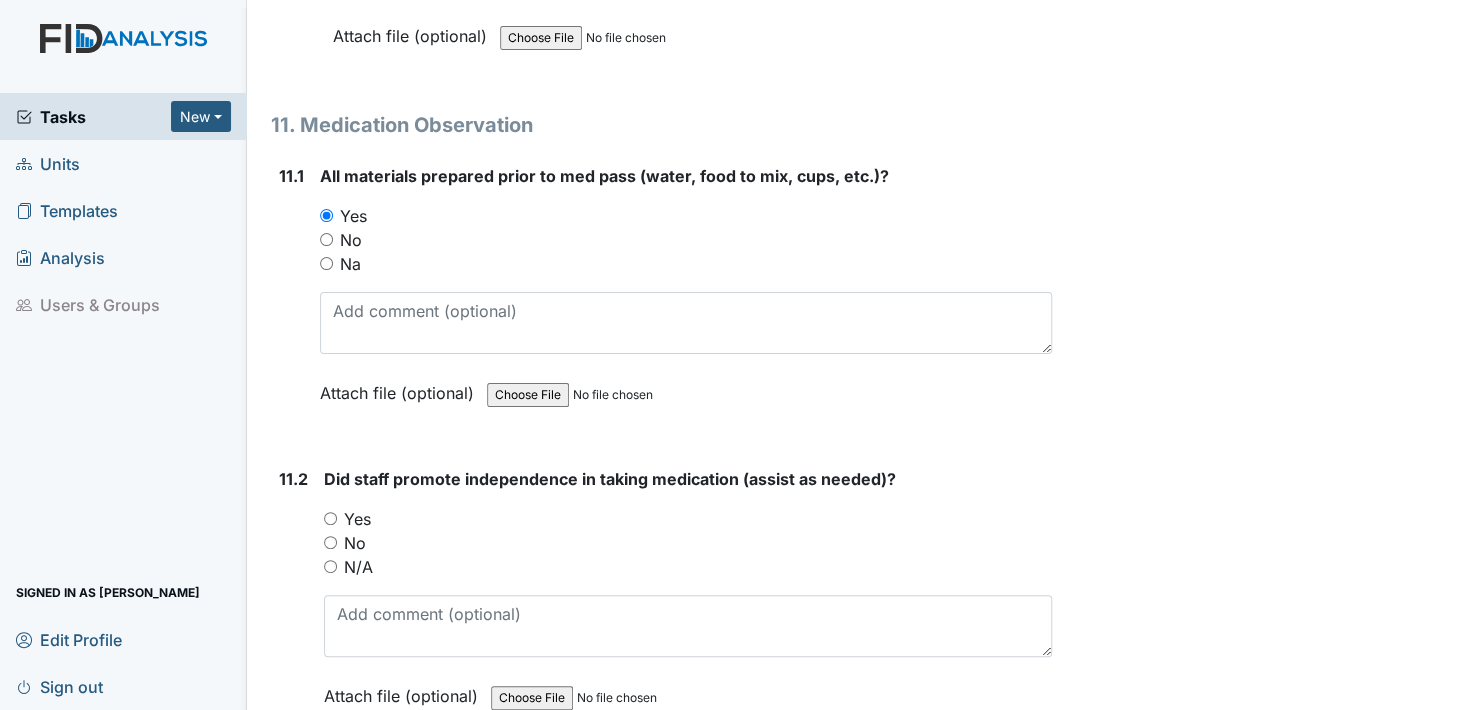 scroll, scrollTop: 22500, scrollLeft: 0, axis: vertical 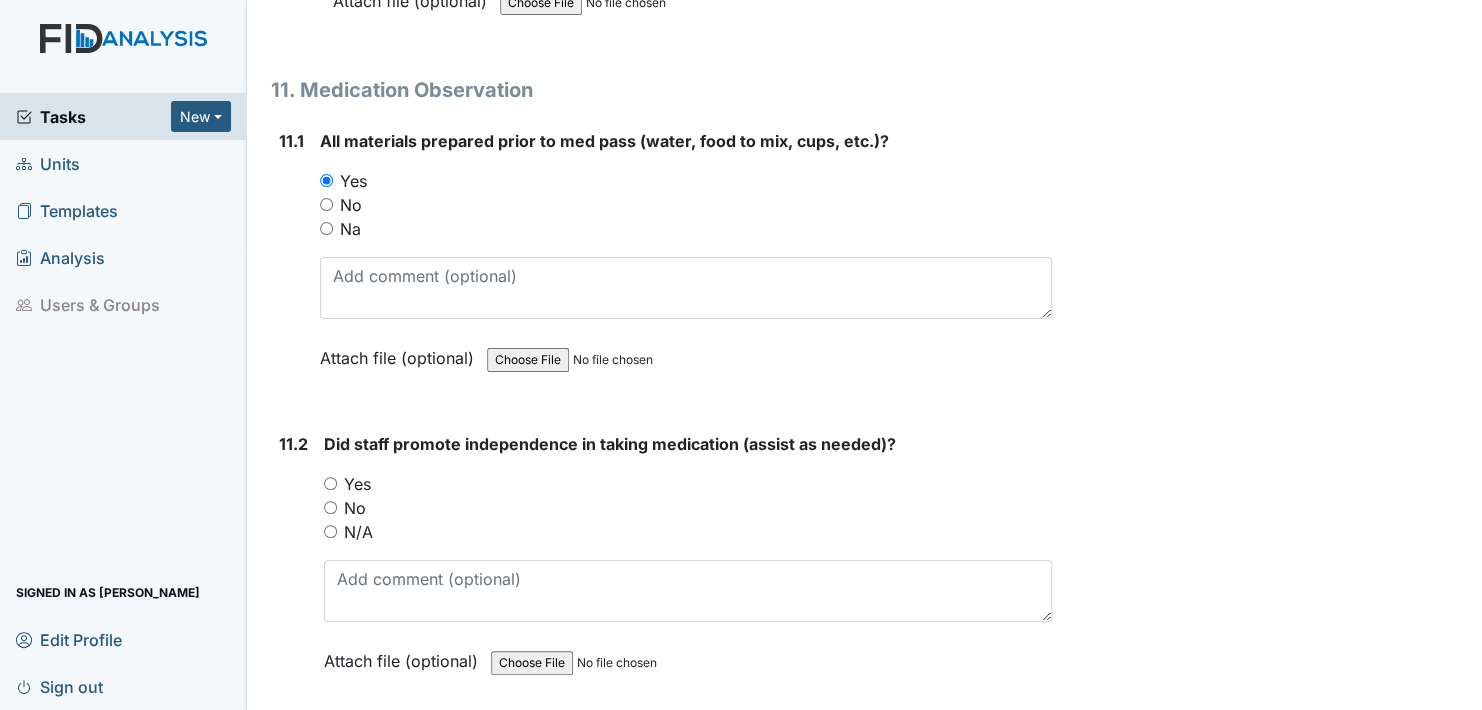 drag, startPoint x: 338, startPoint y: 422, endPoint x: 332, endPoint y: 432, distance: 11.661903 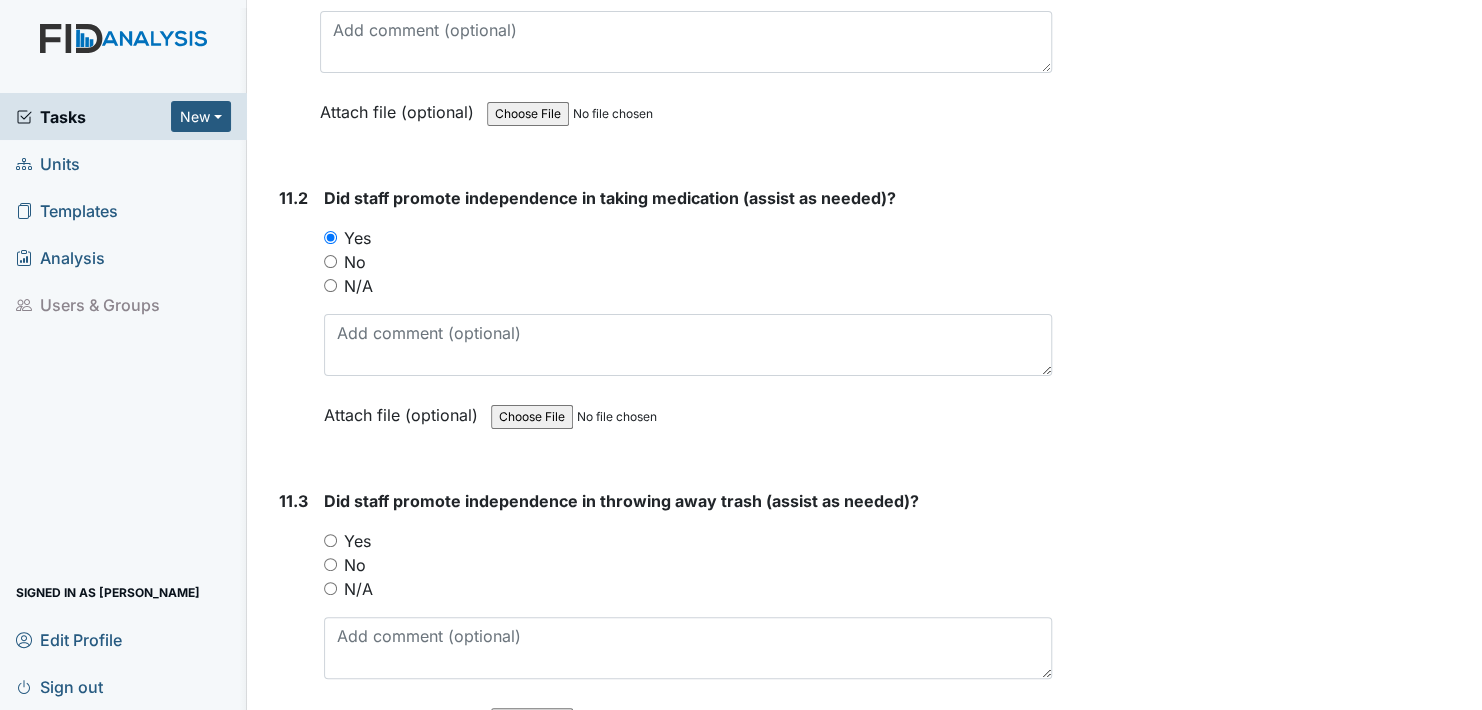 scroll, scrollTop: 22800, scrollLeft: 0, axis: vertical 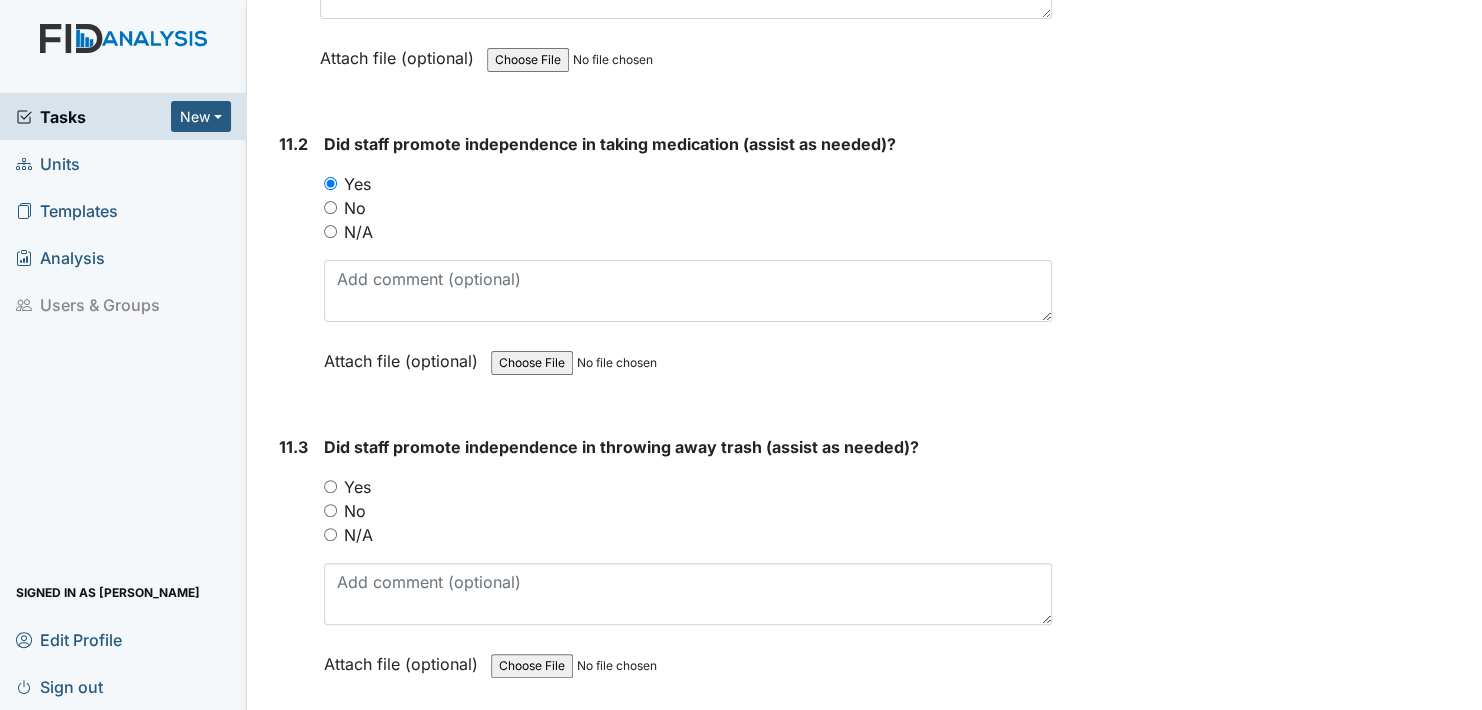 click on "Yes" at bounding box center [330, 486] 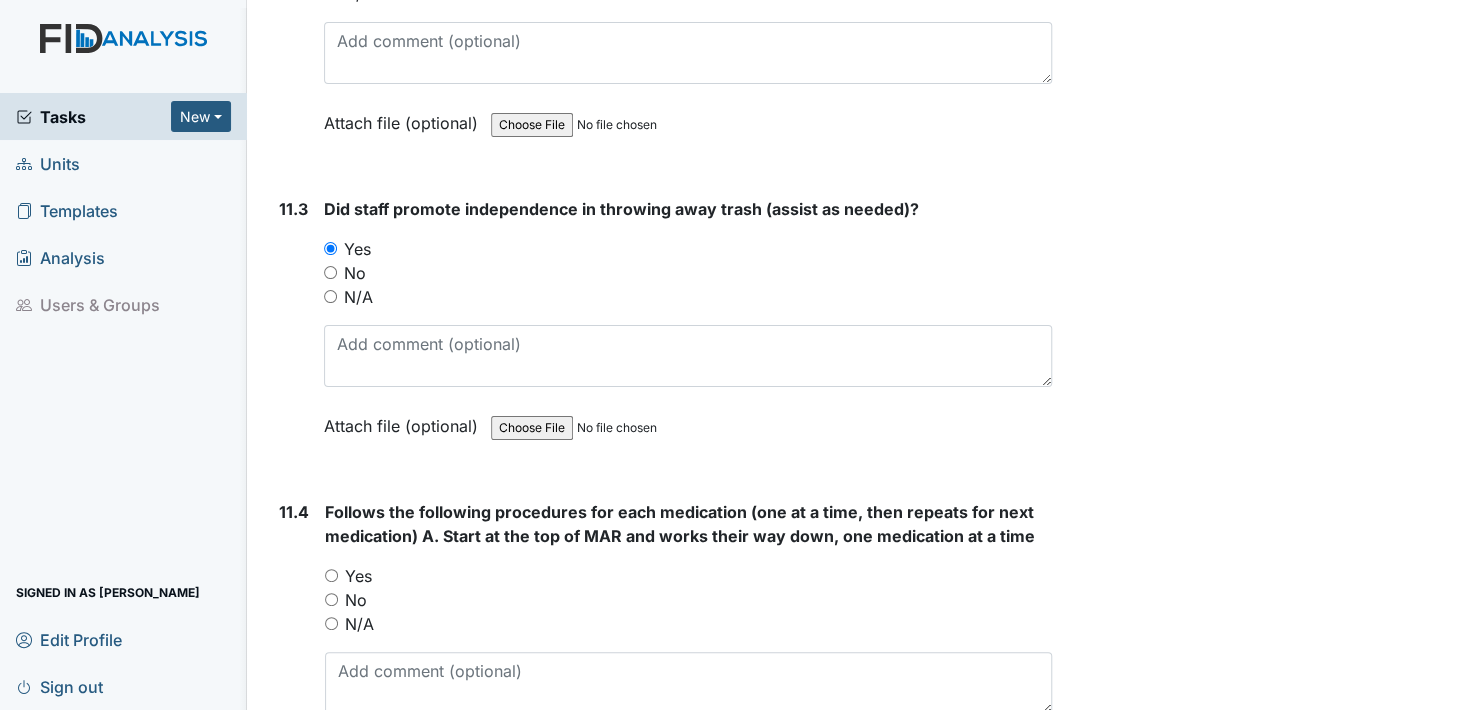 scroll, scrollTop: 23100, scrollLeft: 0, axis: vertical 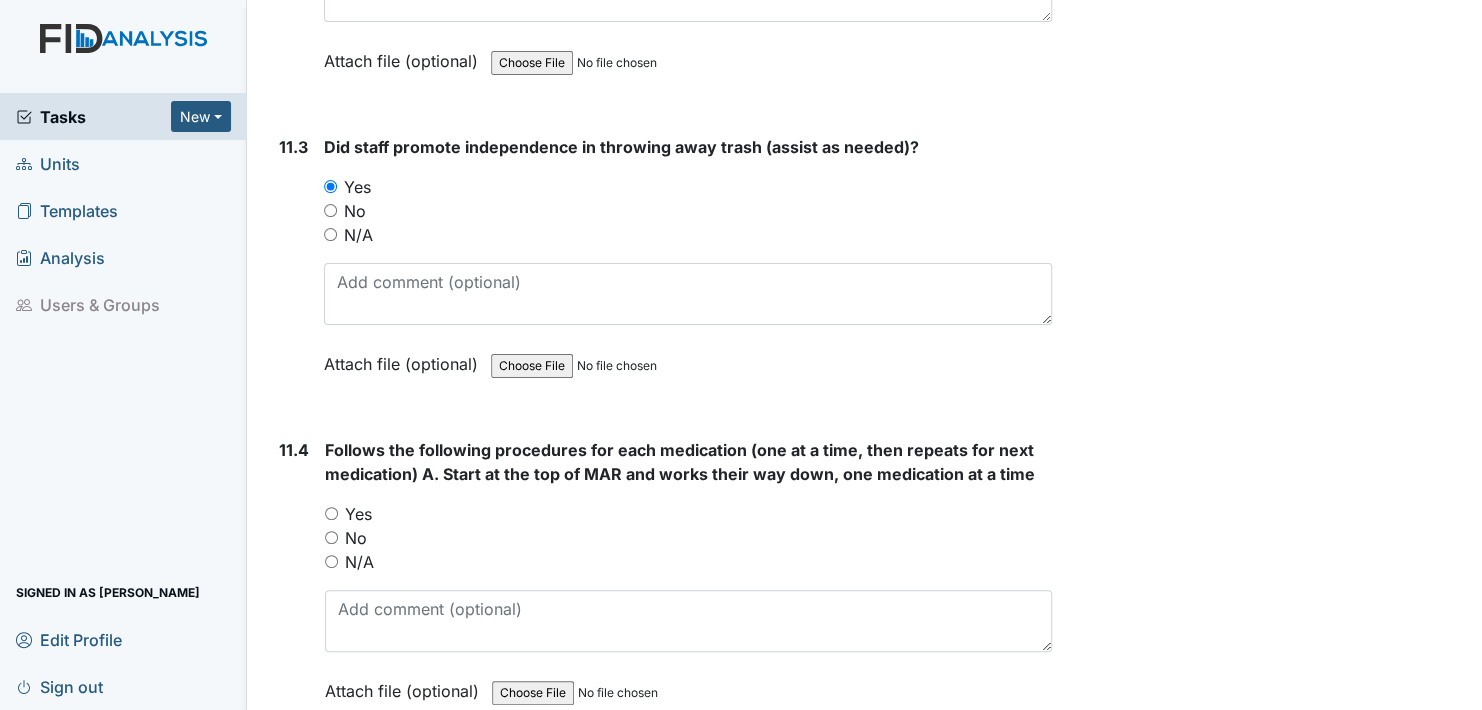 click on "Yes" at bounding box center [331, 513] 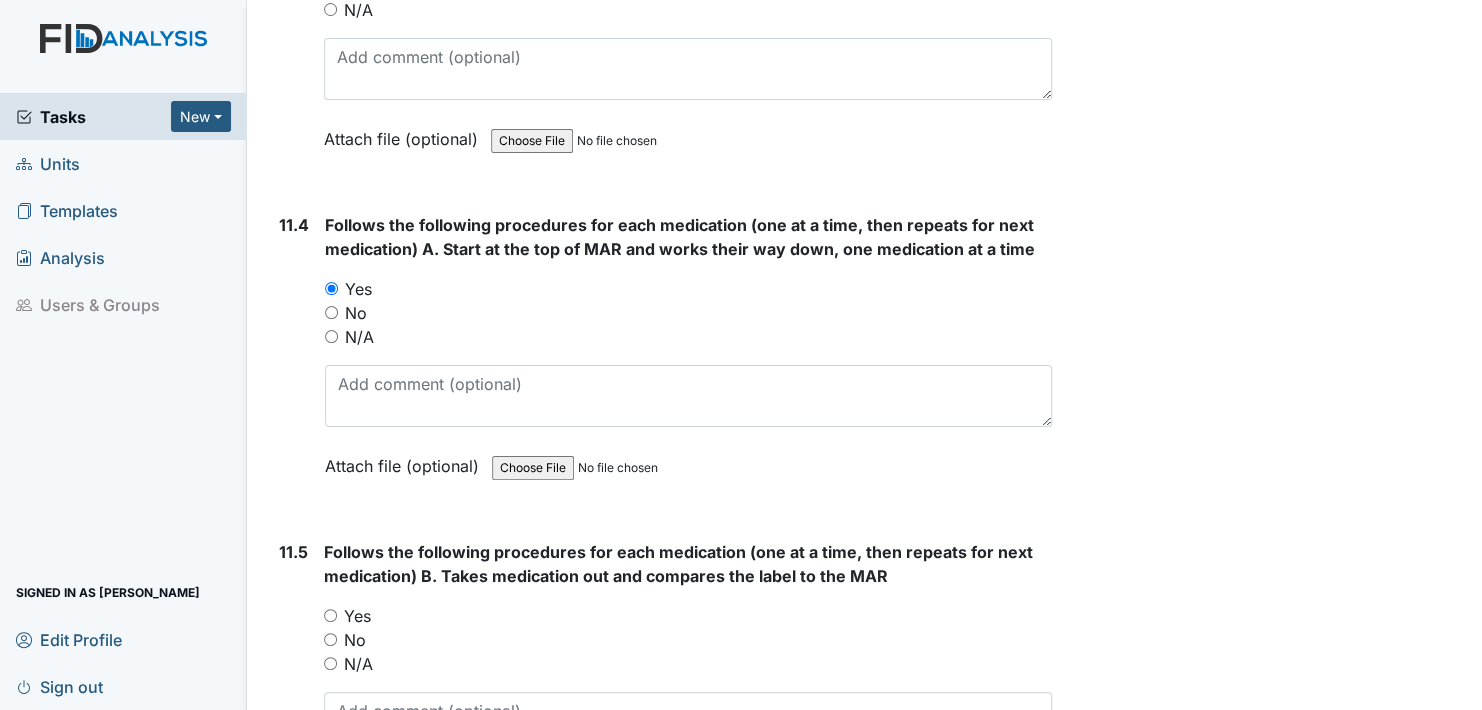 scroll, scrollTop: 23400, scrollLeft: 0, axis: vertical 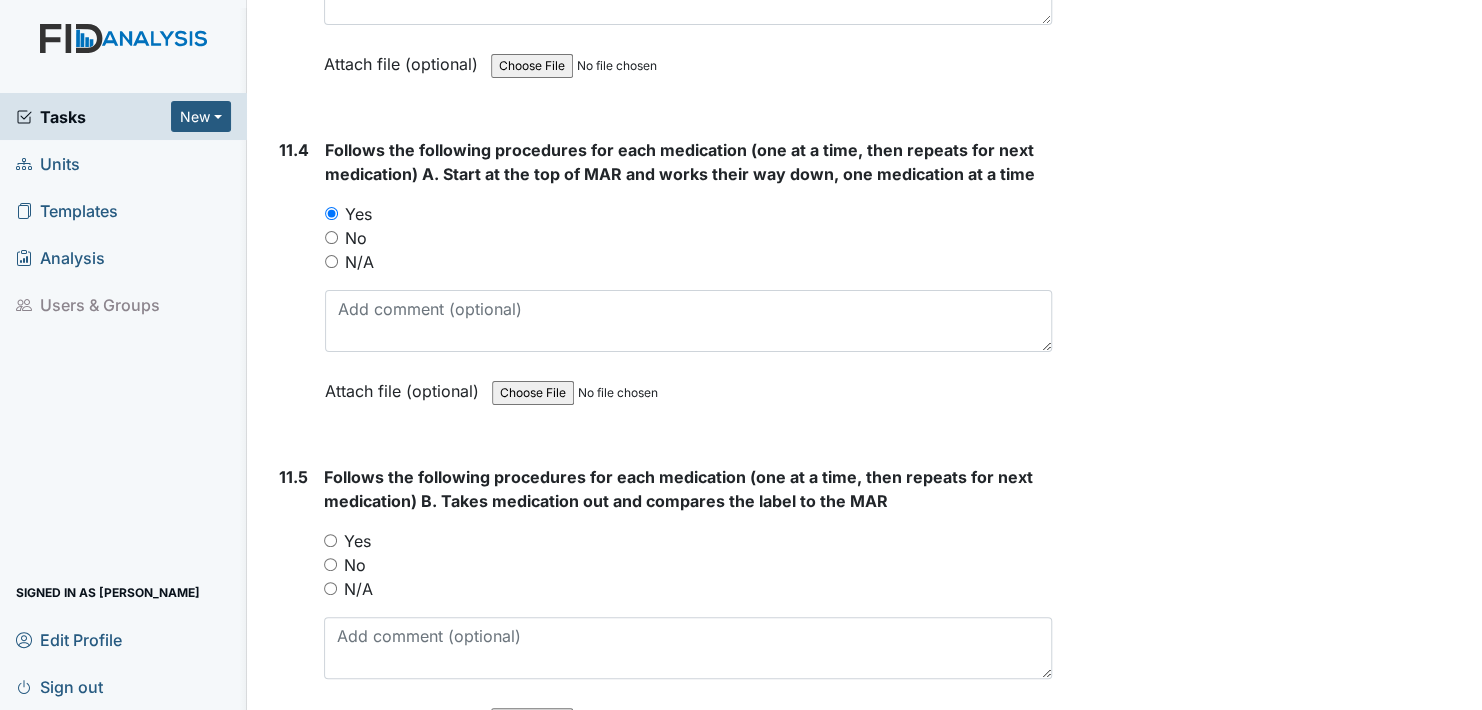 click on "Yes" at bounding box center [330, 540] 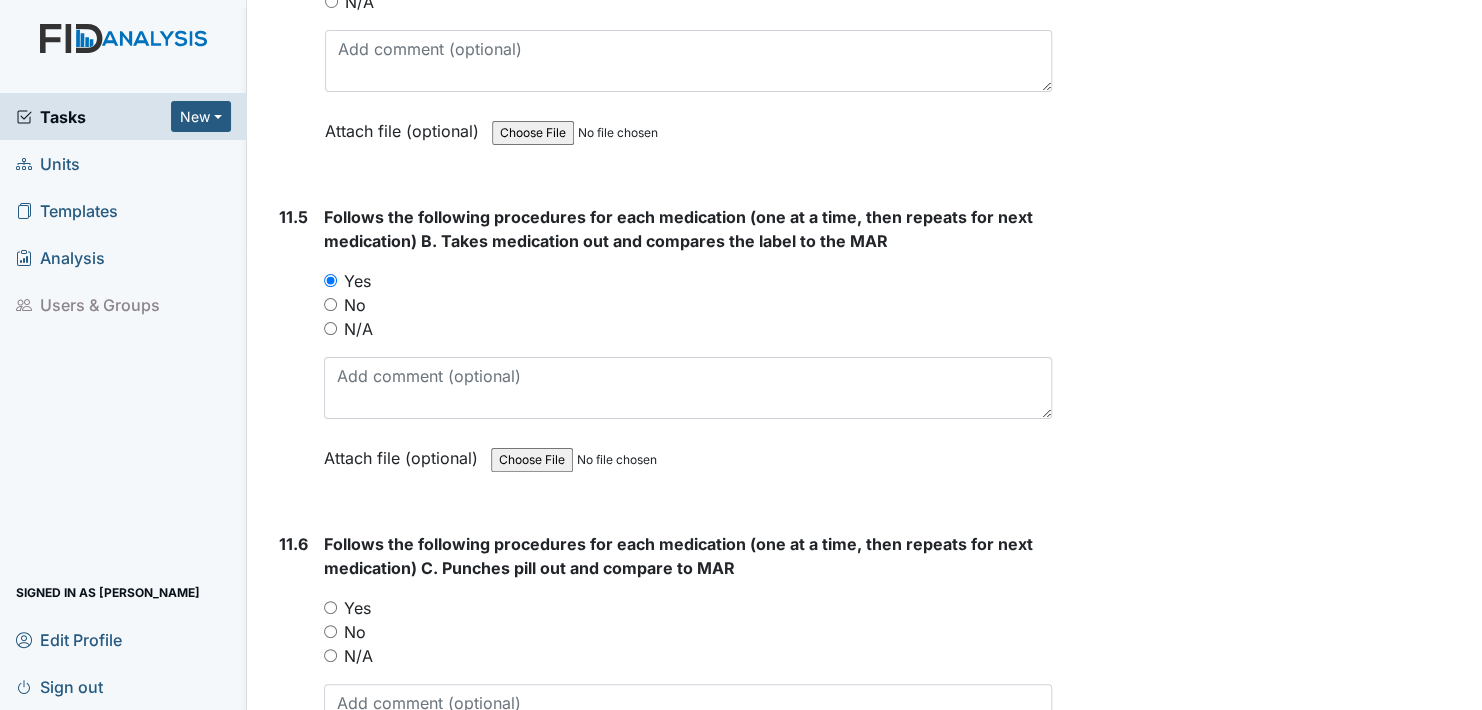 scroll, scrollTop: 23700, scrollLeft: 0, axis: vertical 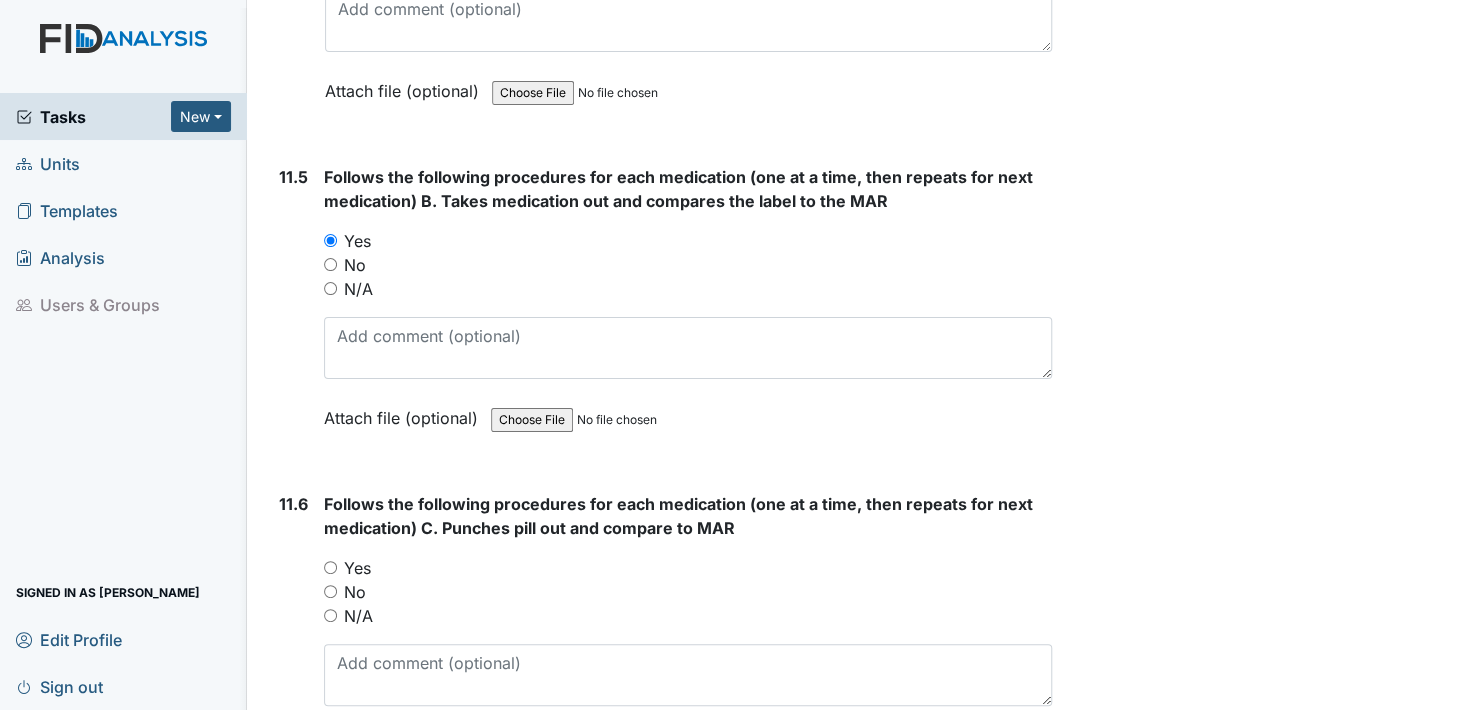 click on "Yes" at bounding box center [330, 567] 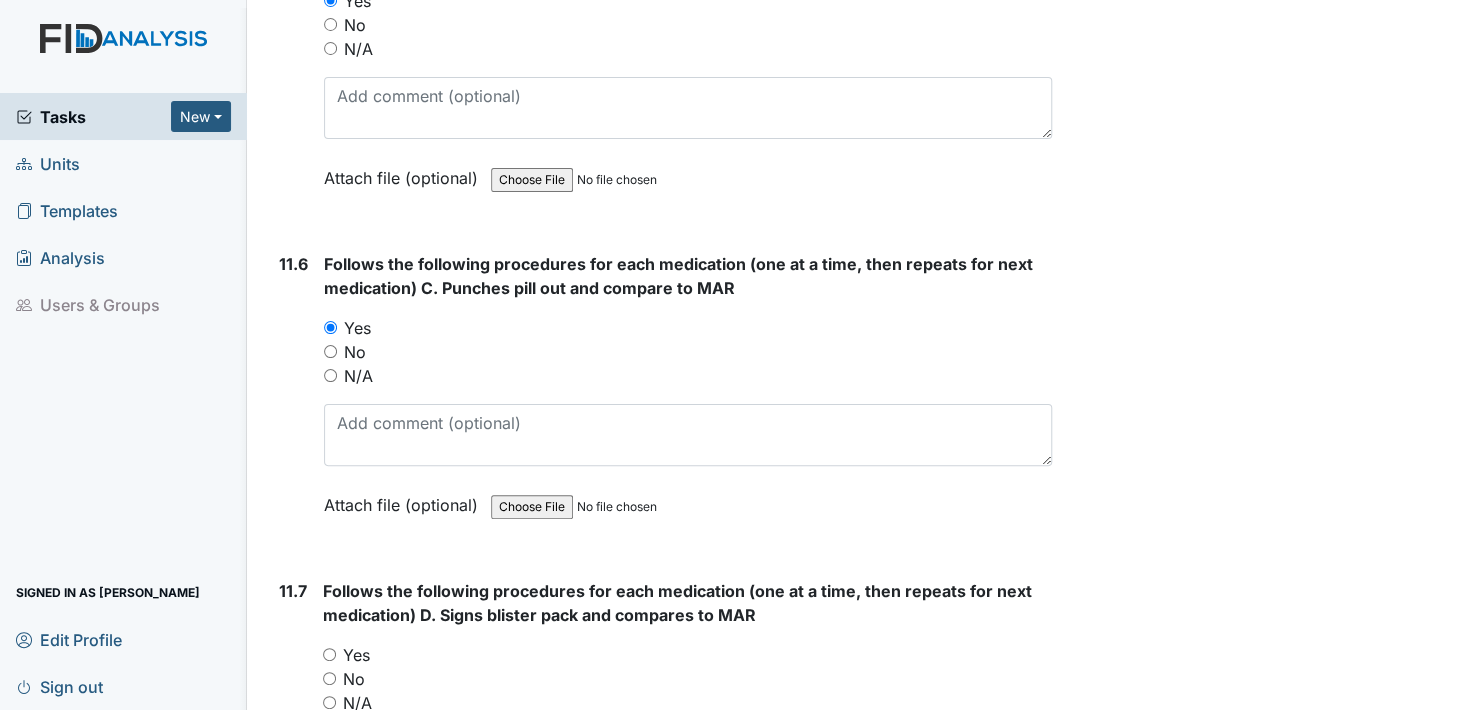 scroll, scrollTop: 24000, scrollLeft: 0, axis: vertical 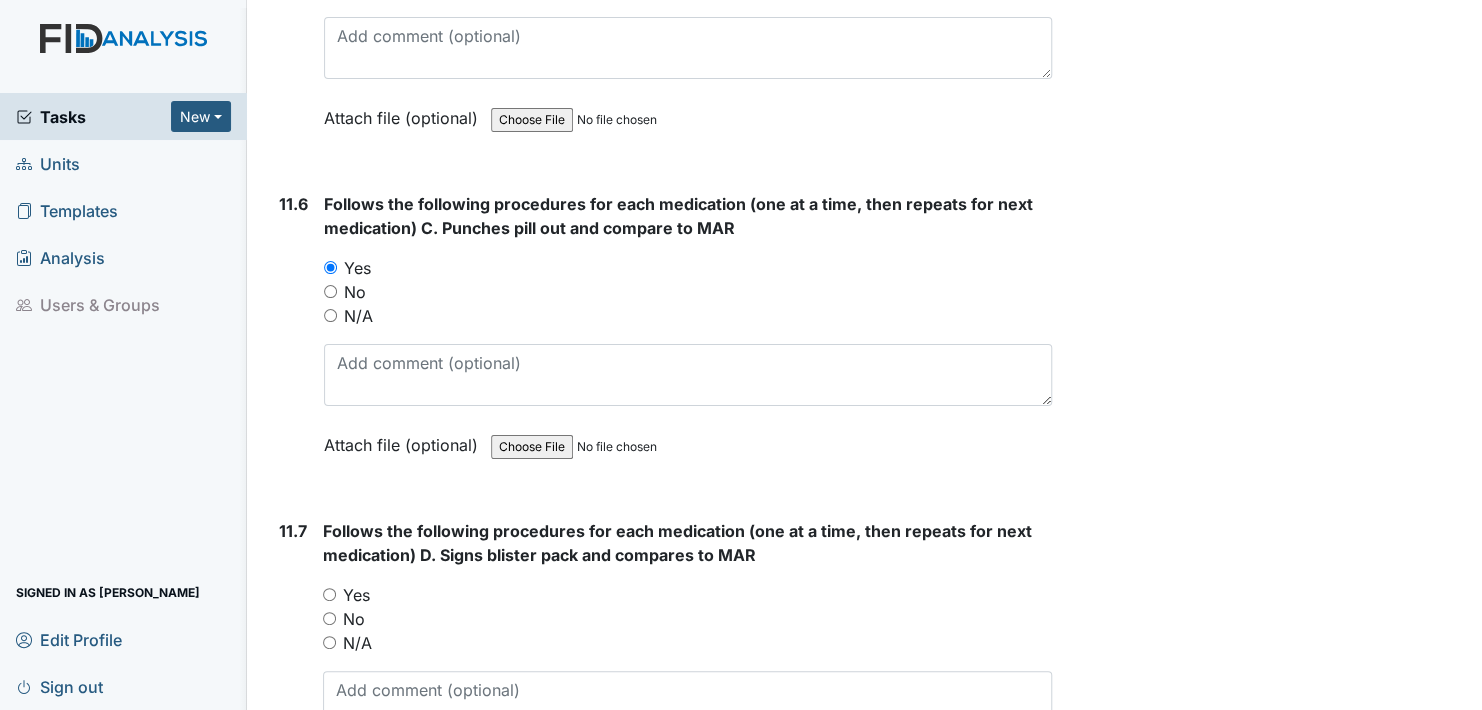 click on "Yes" at bounding box center (329, 594) 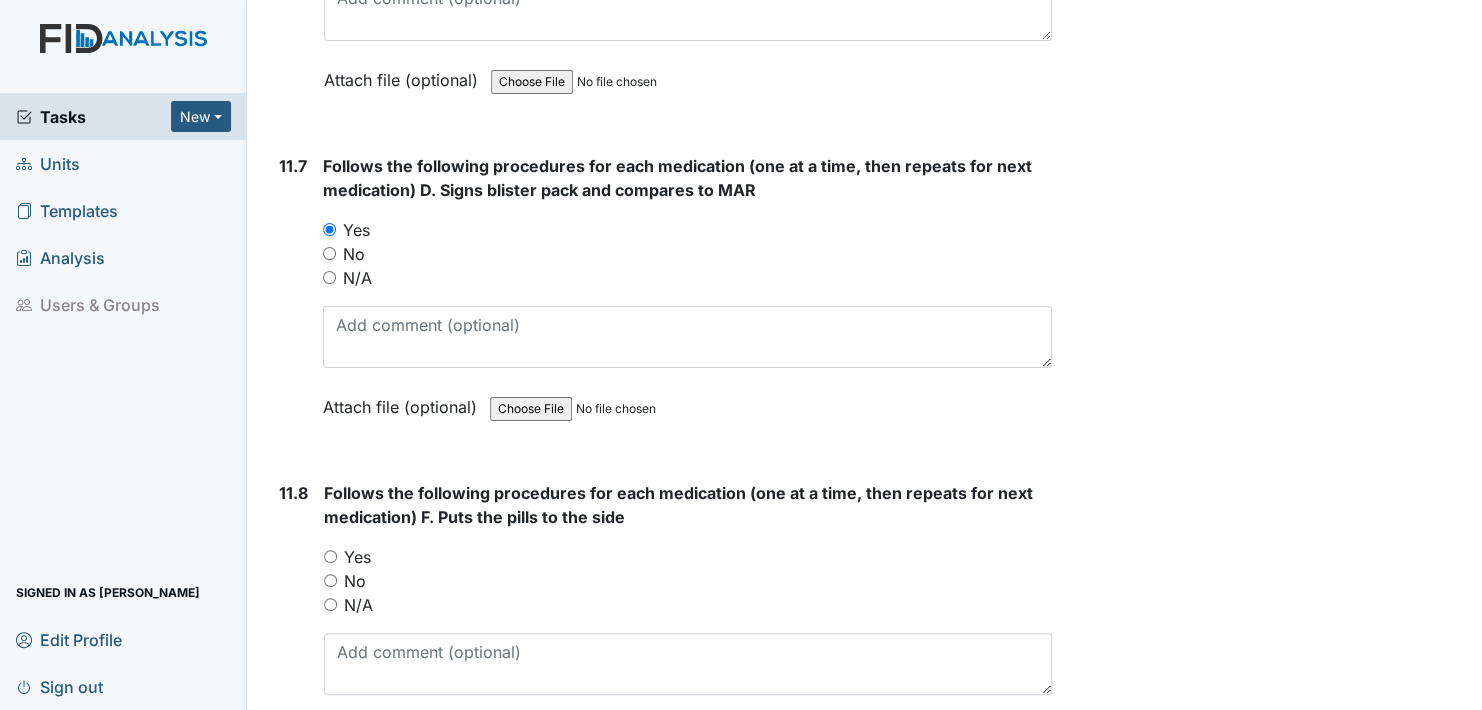 scroll, scrollTop: 24400, scrollLeft: 0, axis: vertical 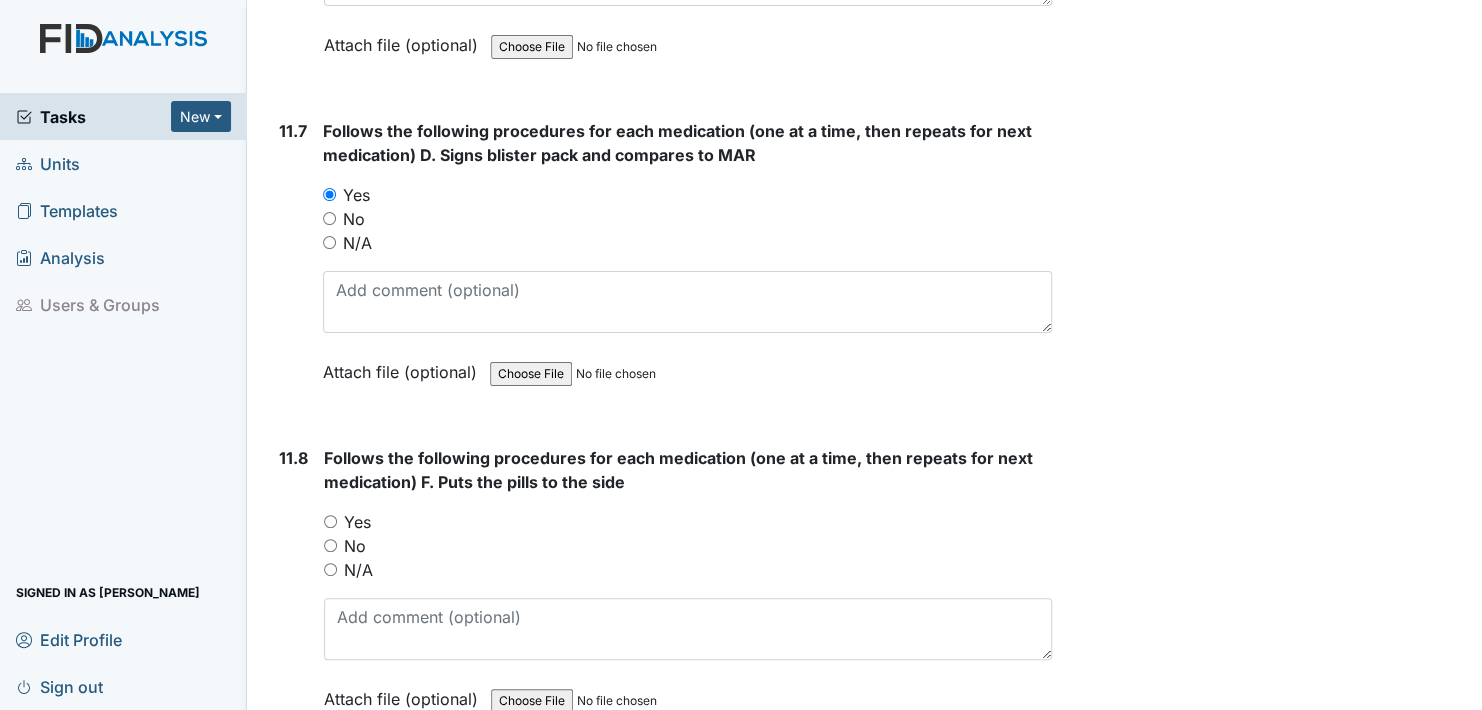click on "Yes" at bounding box center (330, 521) 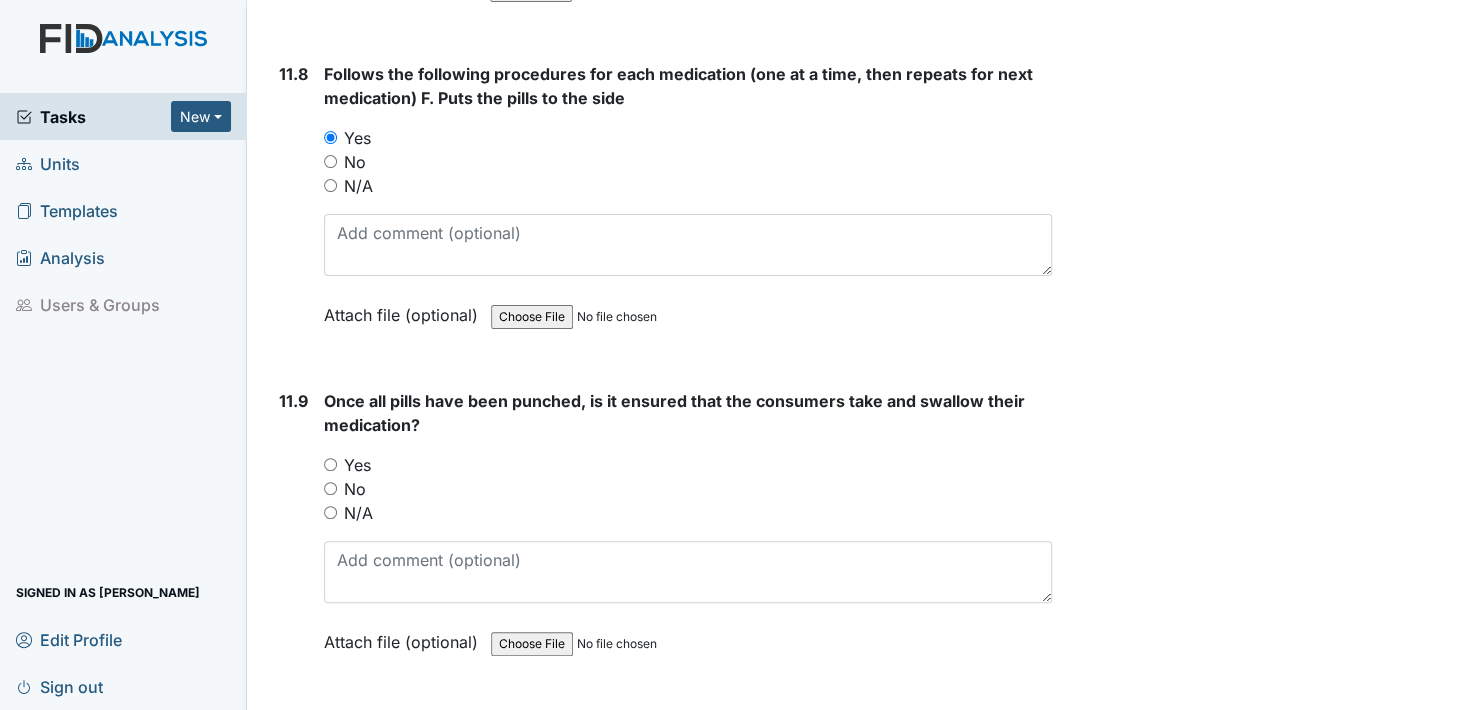 scroll, scrollTop: 24800, scrollLeft: 0, axis: vertical 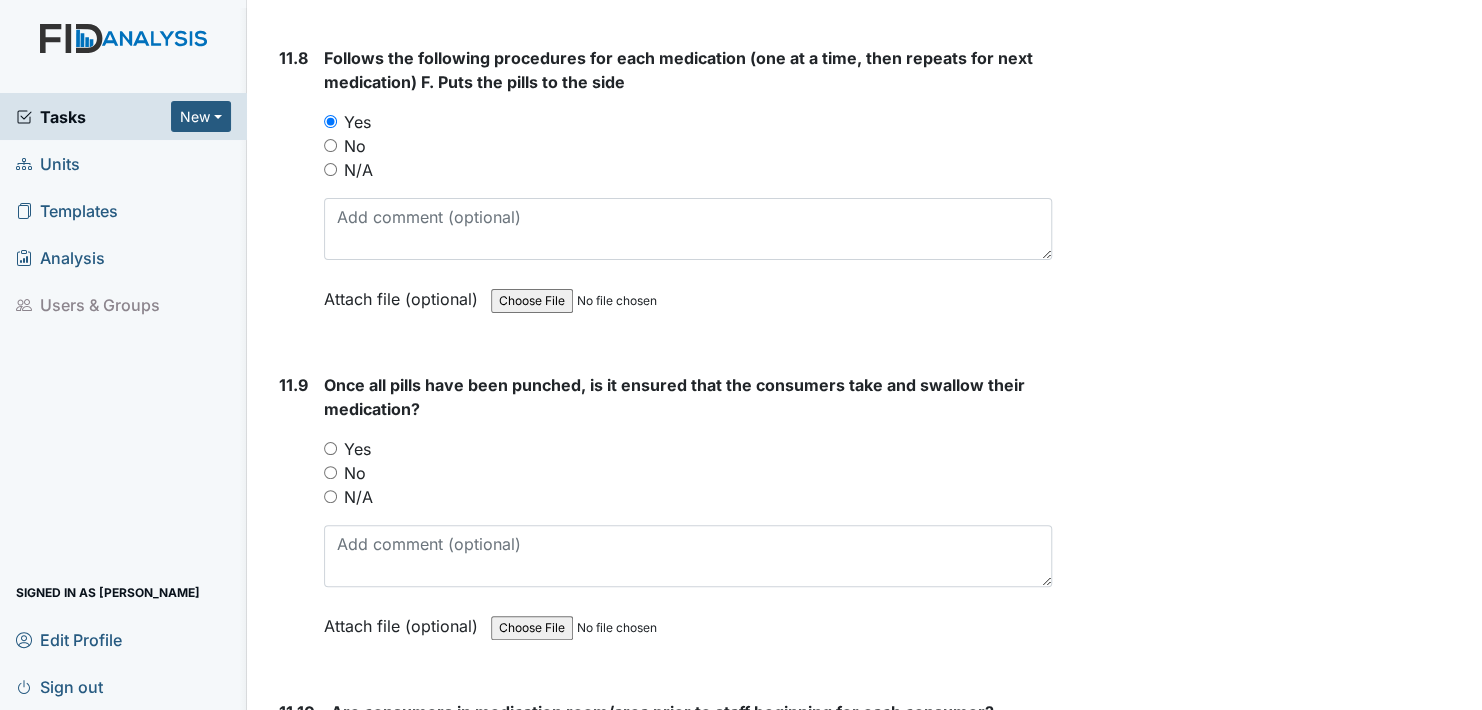 click on "Yes" at bounding box center (330, 448) 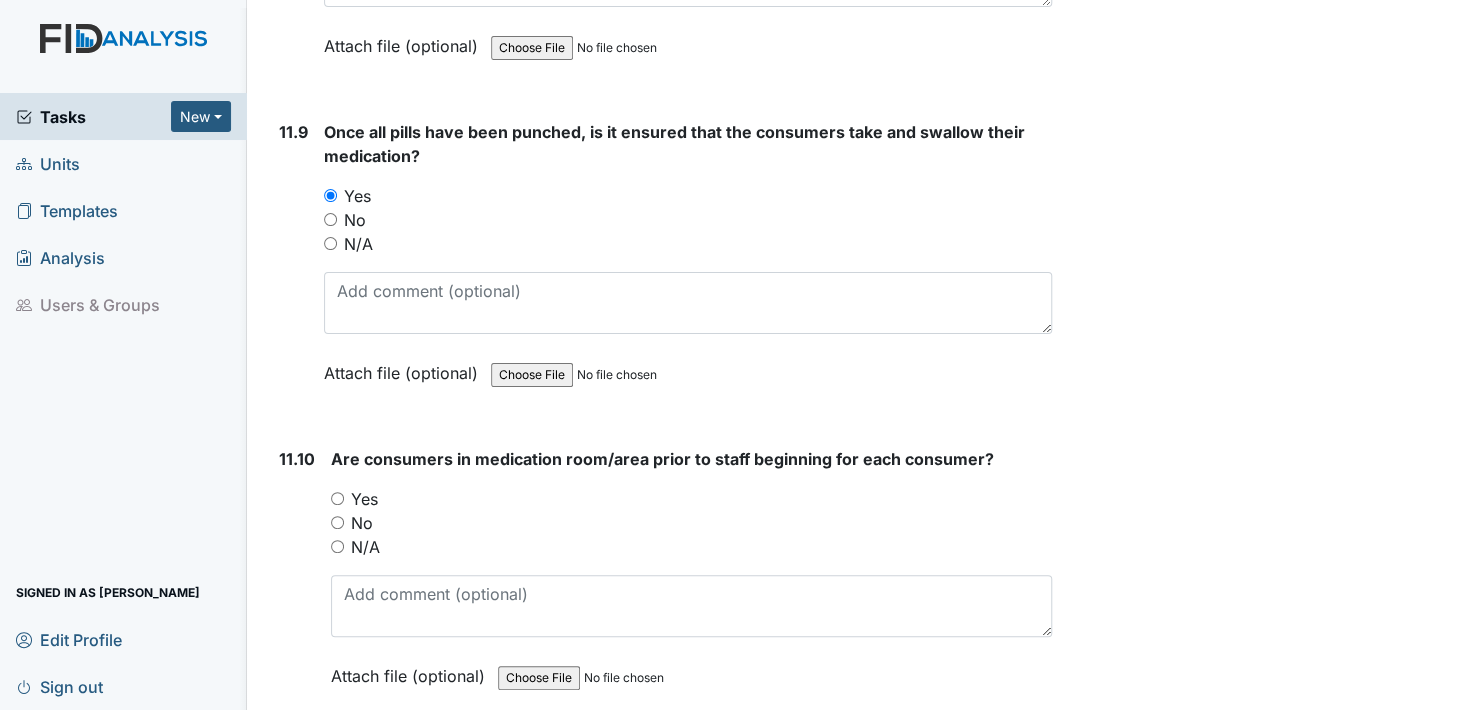 scroll, scrollTop: 25100, scrollLeft: 0, axis: vertical 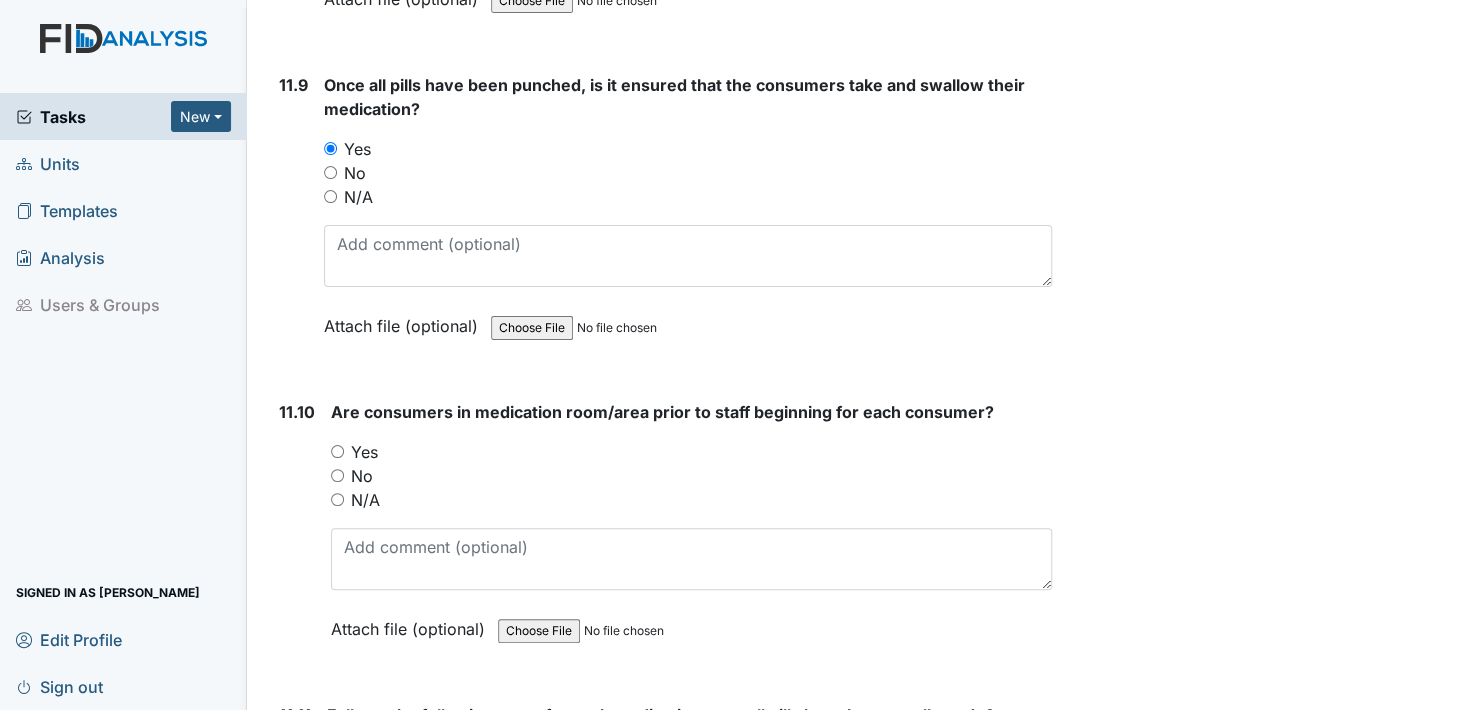 click on "Yes" at bounding box center [337, 451] 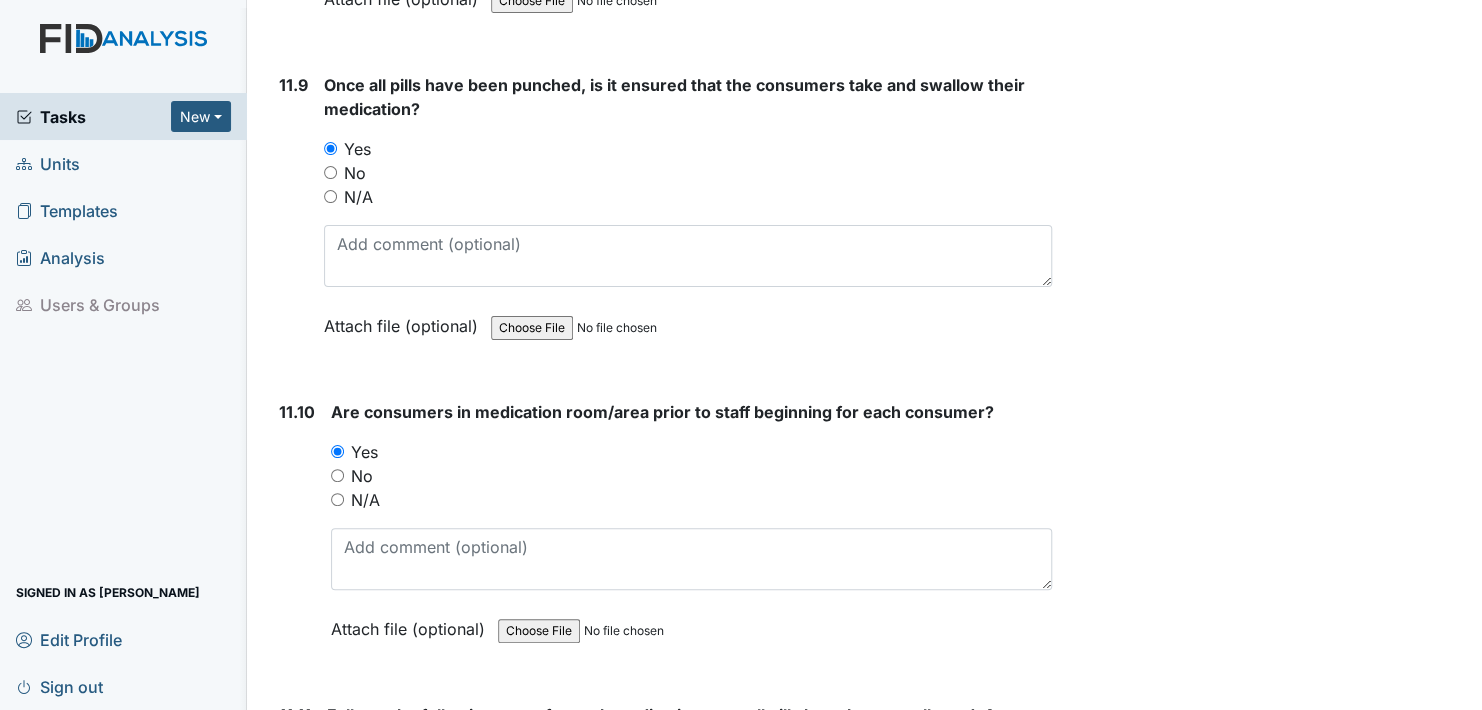 scroll, scrollTop: 25400, scrollLeft: 0, axis: vertical 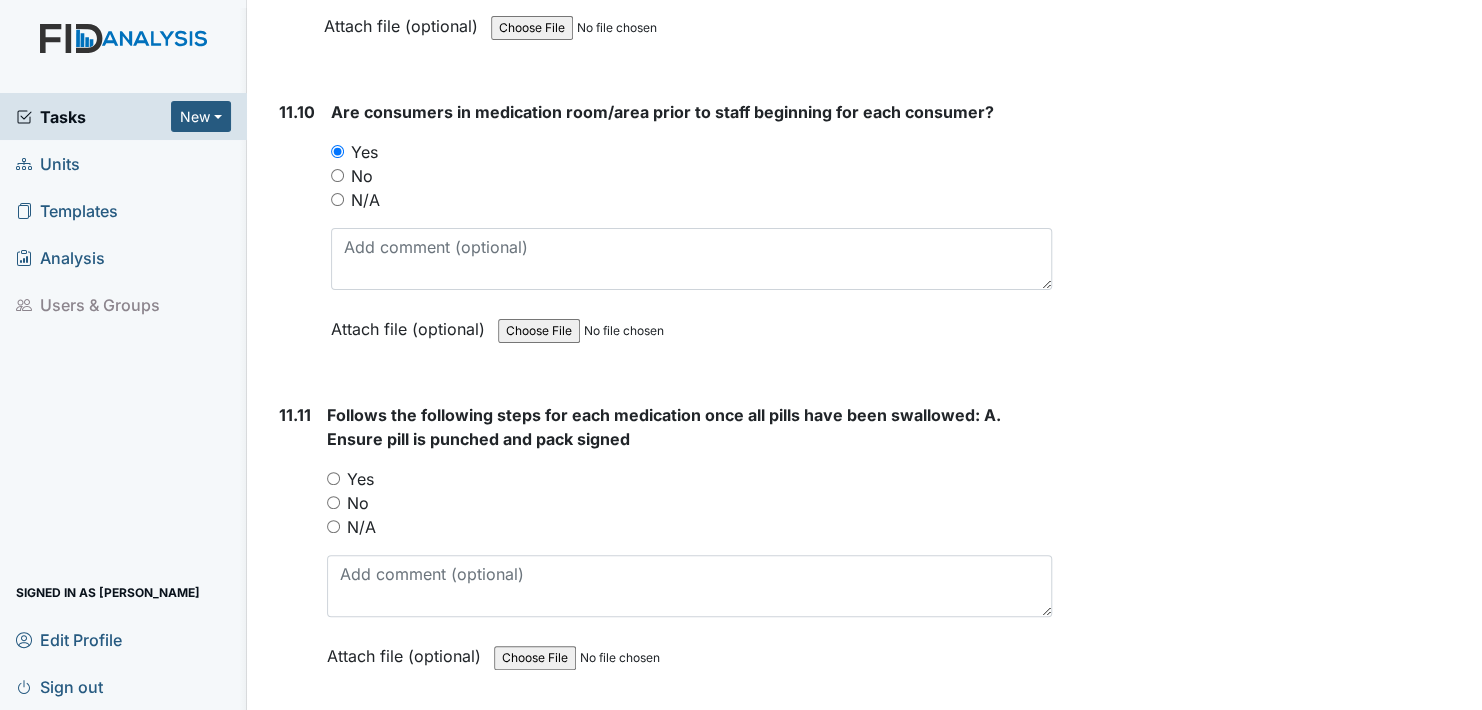 click on "Yes" at bounding box center (333, 478) 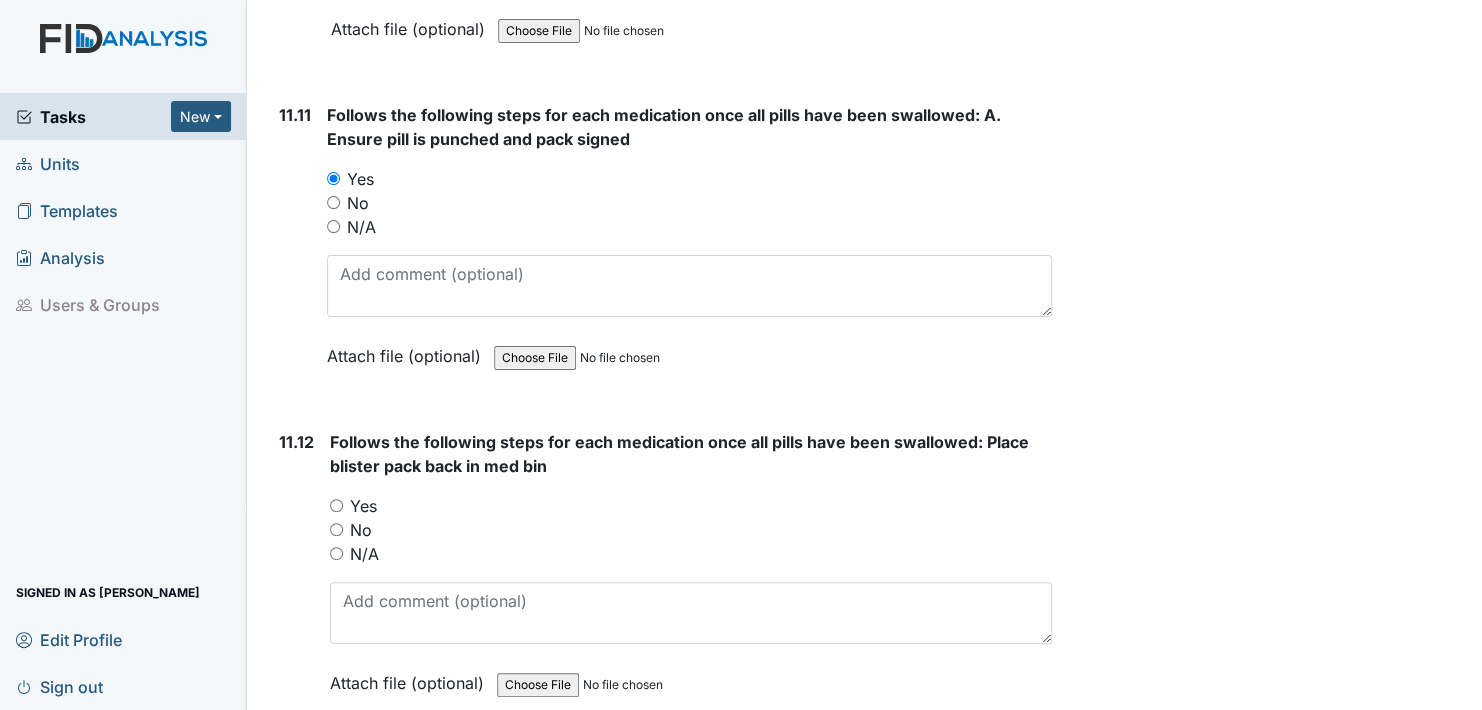scroll, scrollTop: 25900, scrollLeft: 0, axis: vertical 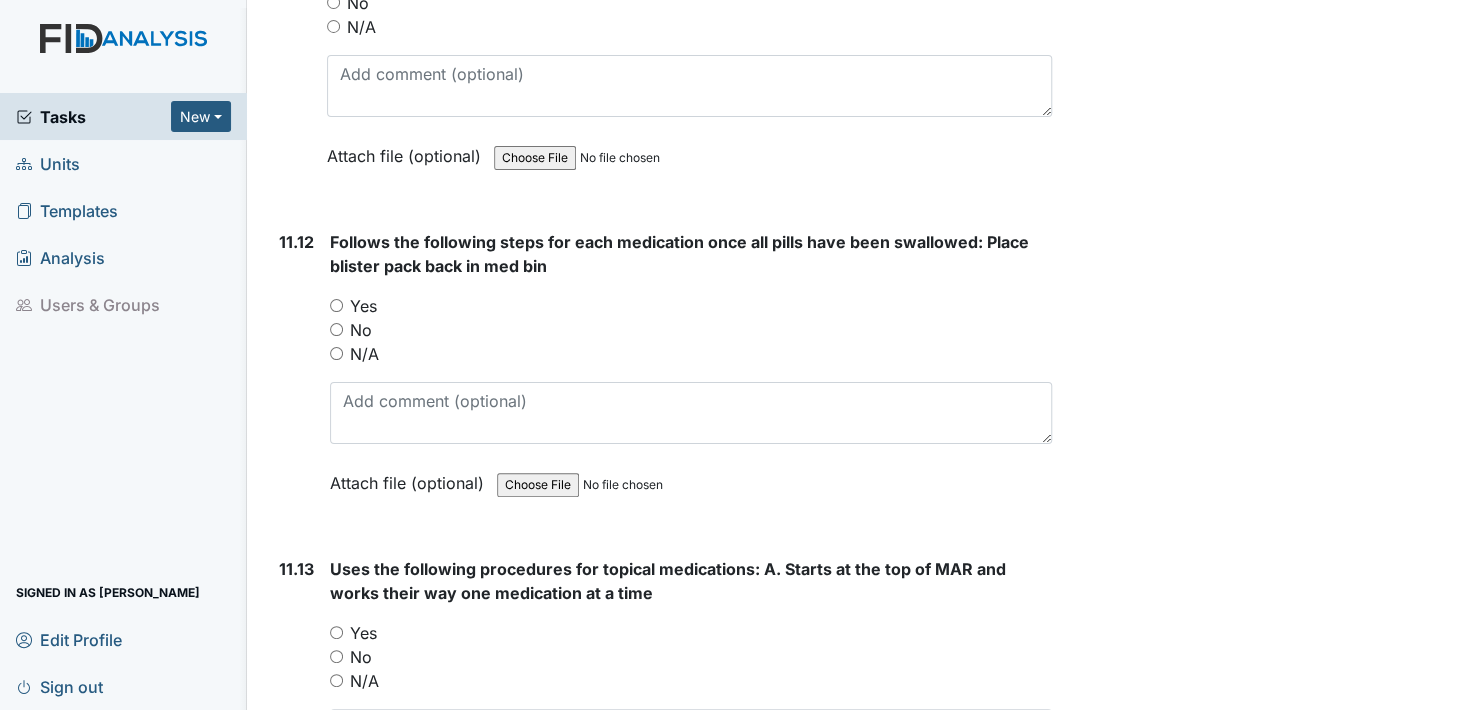 click on "Yes" at bounding box center (336, 305) 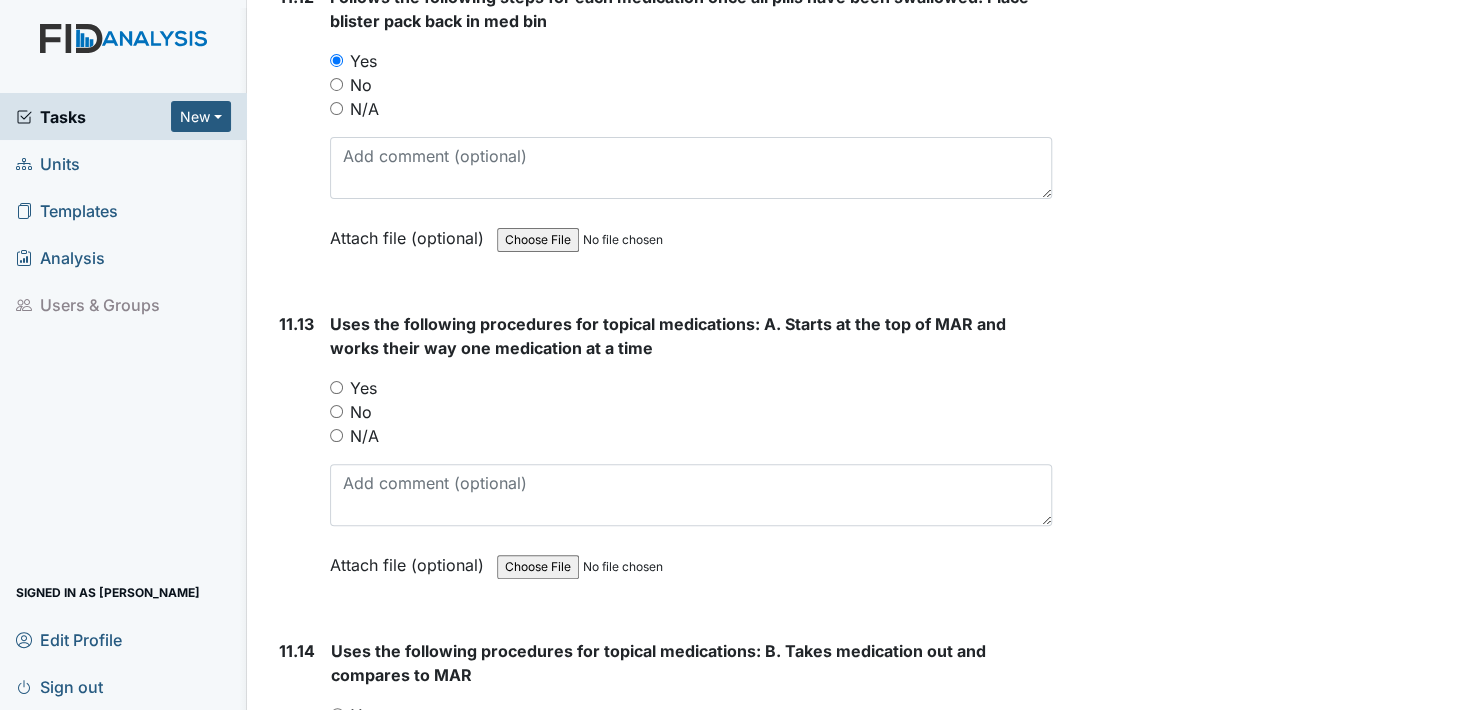 scroll, scrollTop: 26200, scrollLeft: 0, axis: vertical 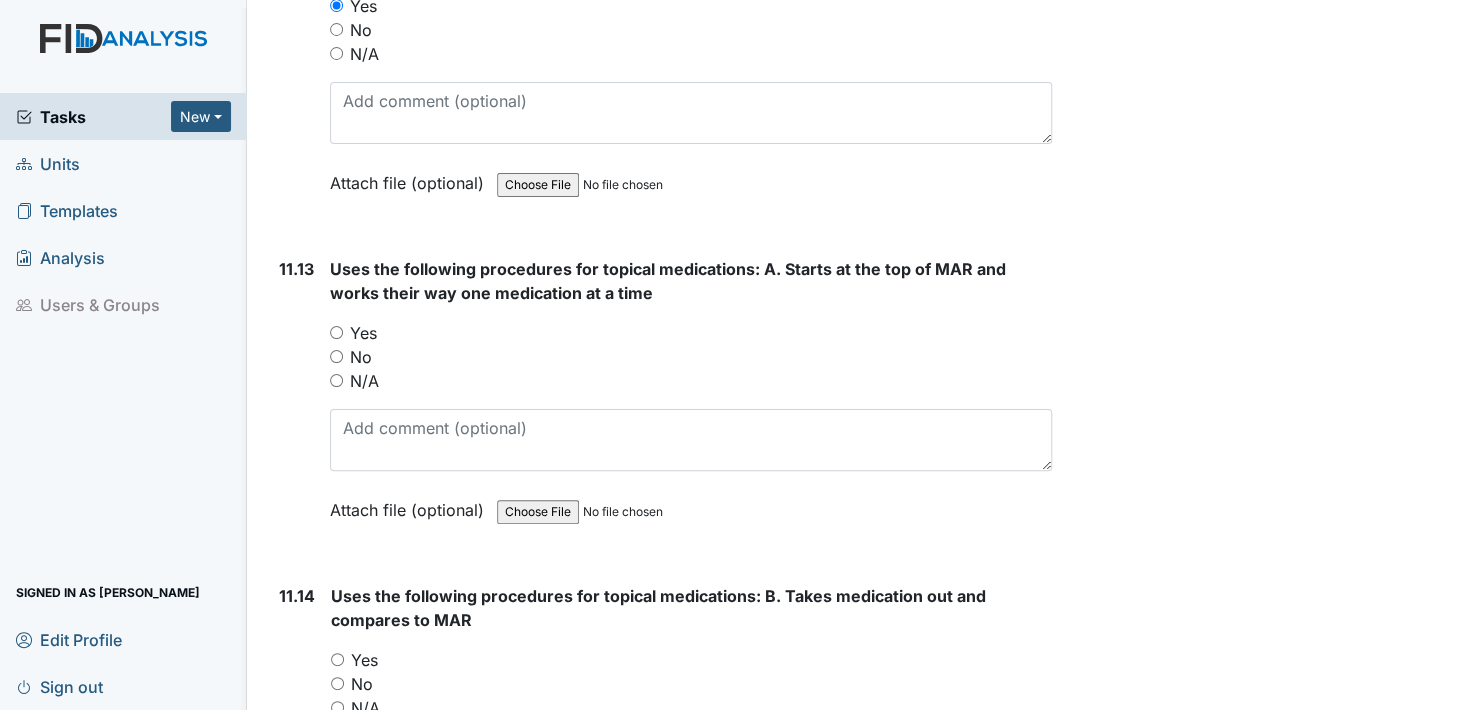 click on "Yes" at bounding box center (336, 332) 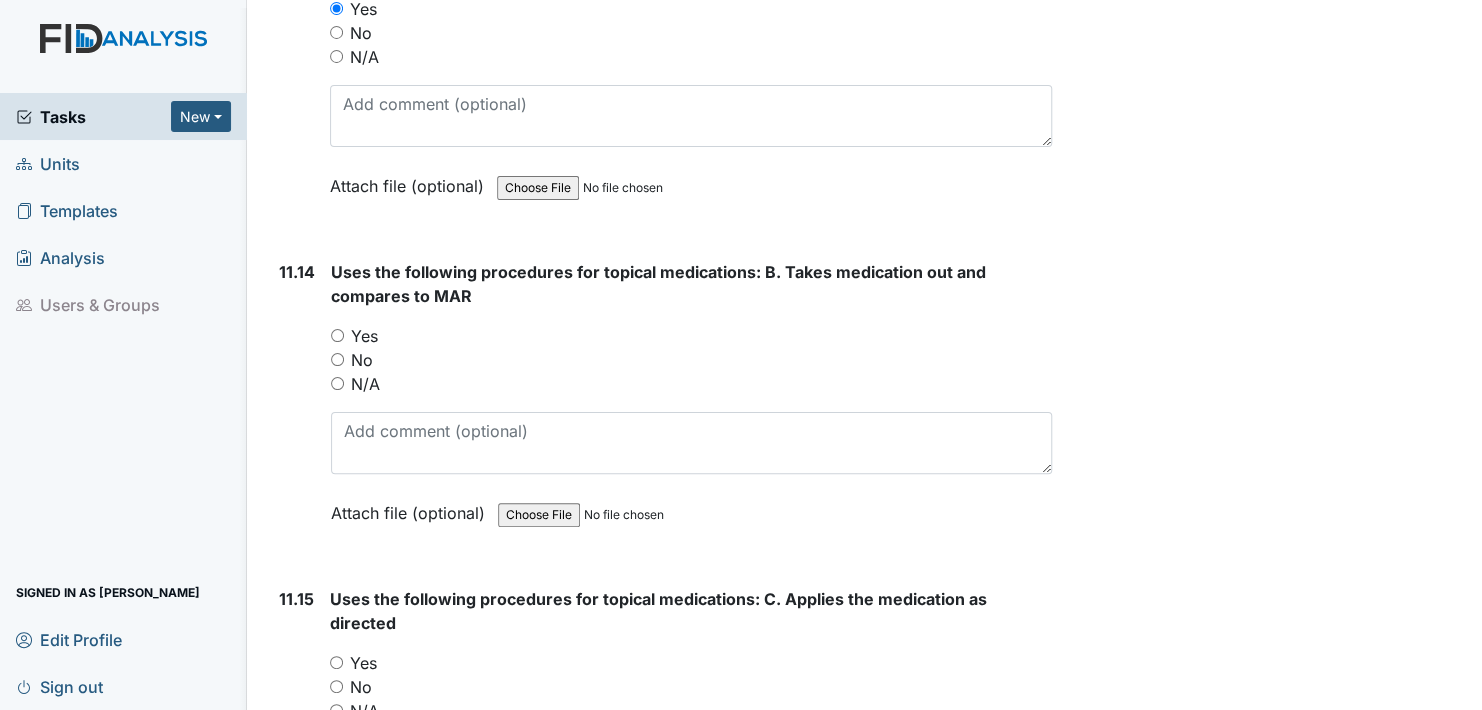 scroll, scrollTop: 26600, scrollLeft: 0, axis: vertical 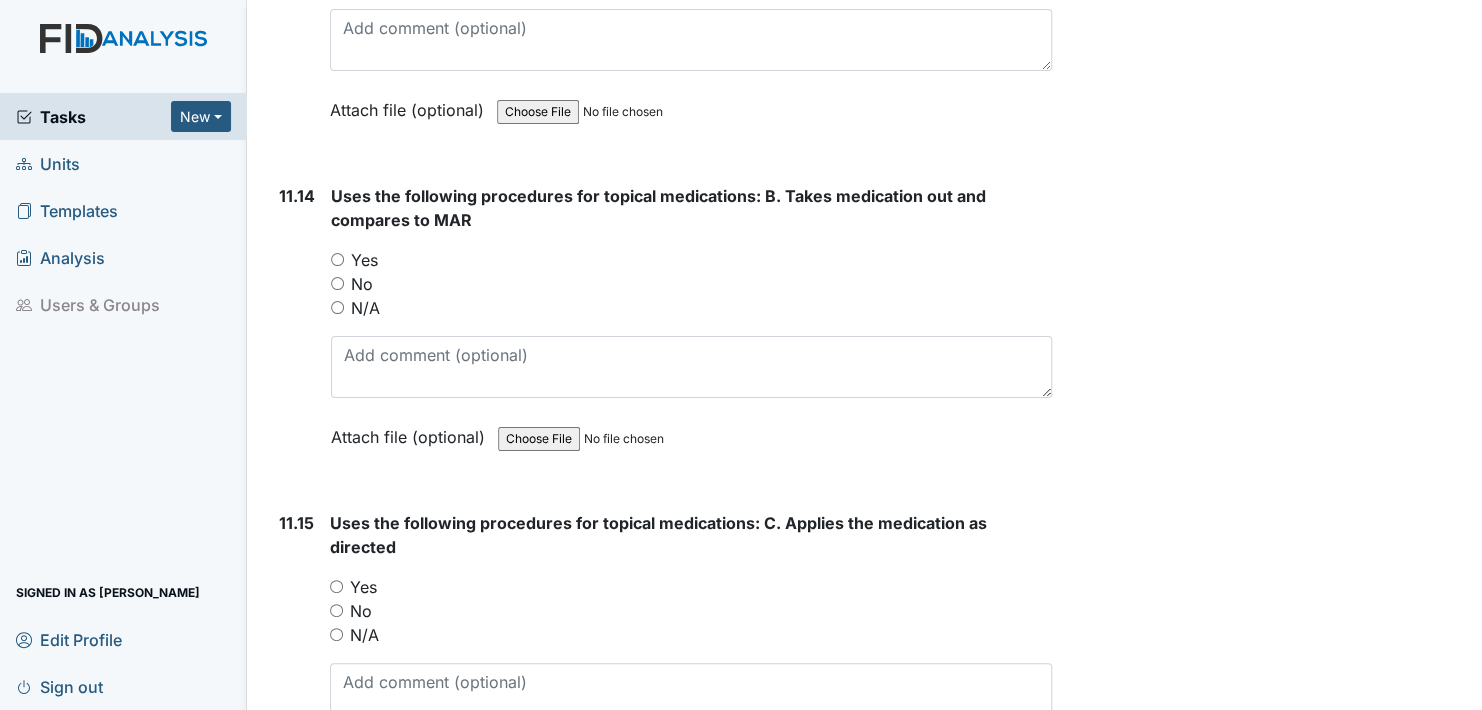 click on "Yes" at bounding box center [337, 259] 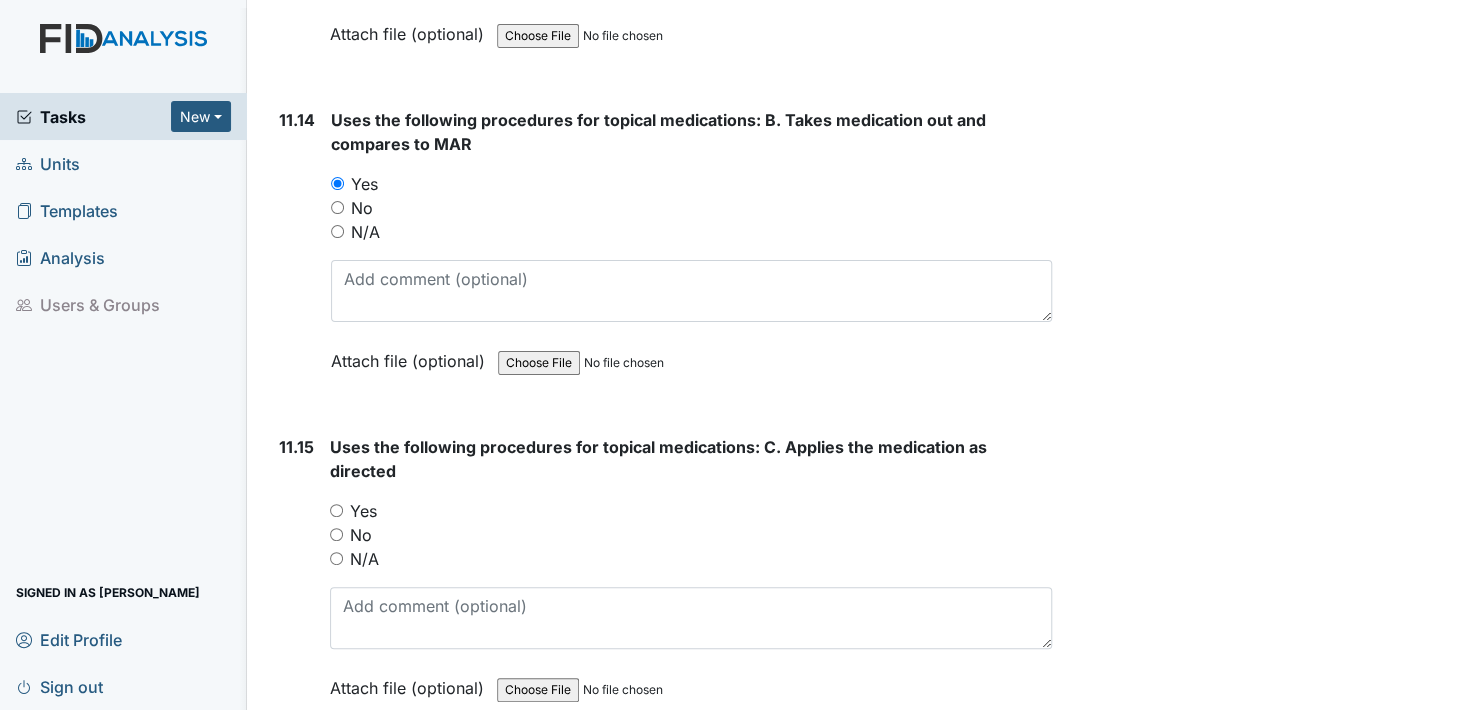 scroll, scrollTop: 26800, scrollLeft: 0, axis: vertical 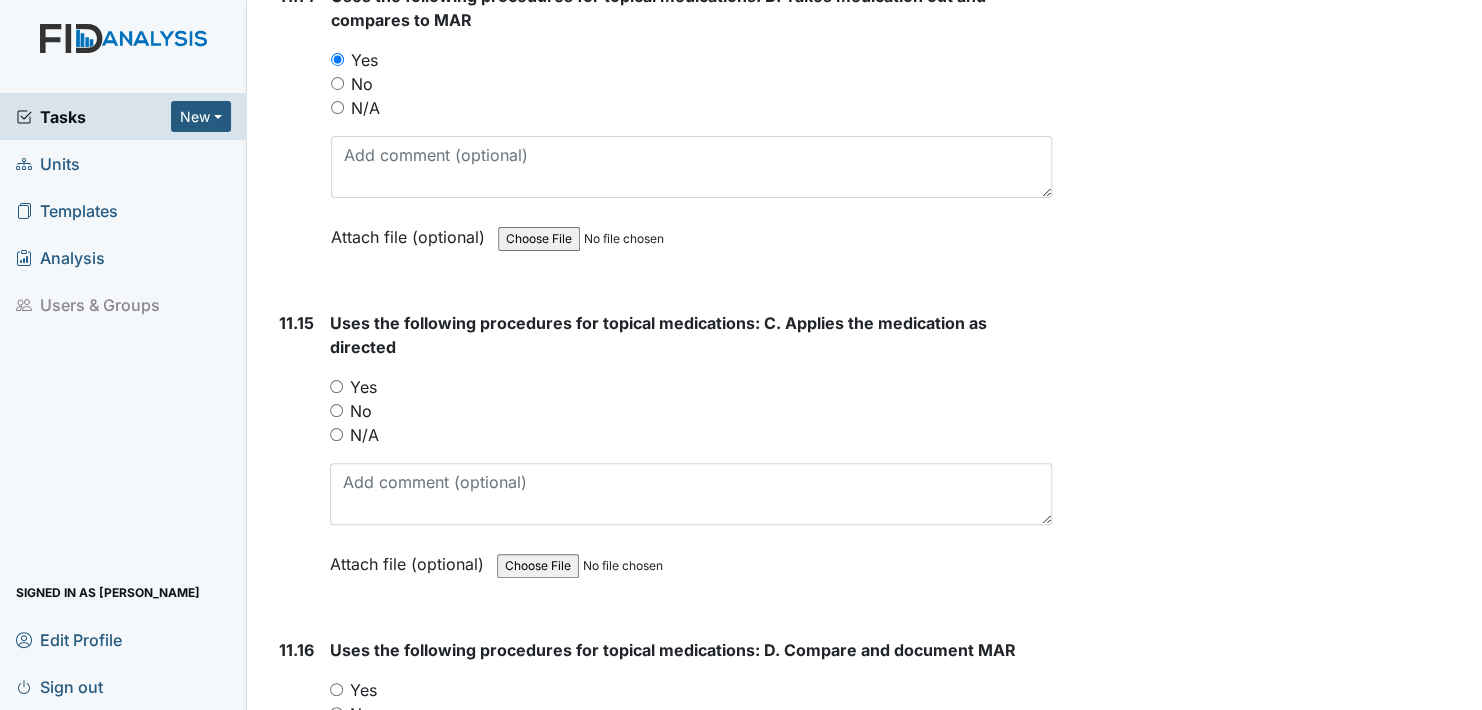 click on "Yes" at bounding box center (336, 386) 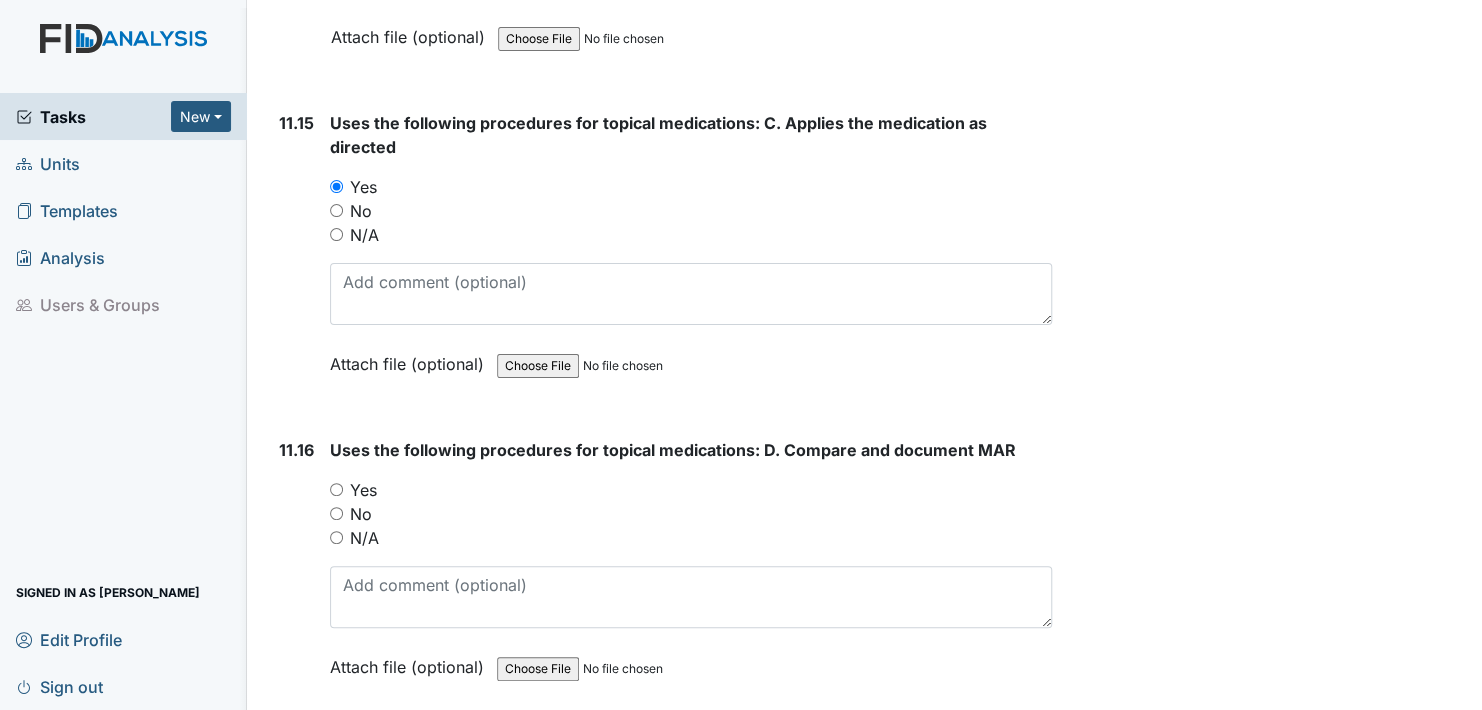 scroll, scrollTop: 27100, scrollLeft: 0, axis: vertical 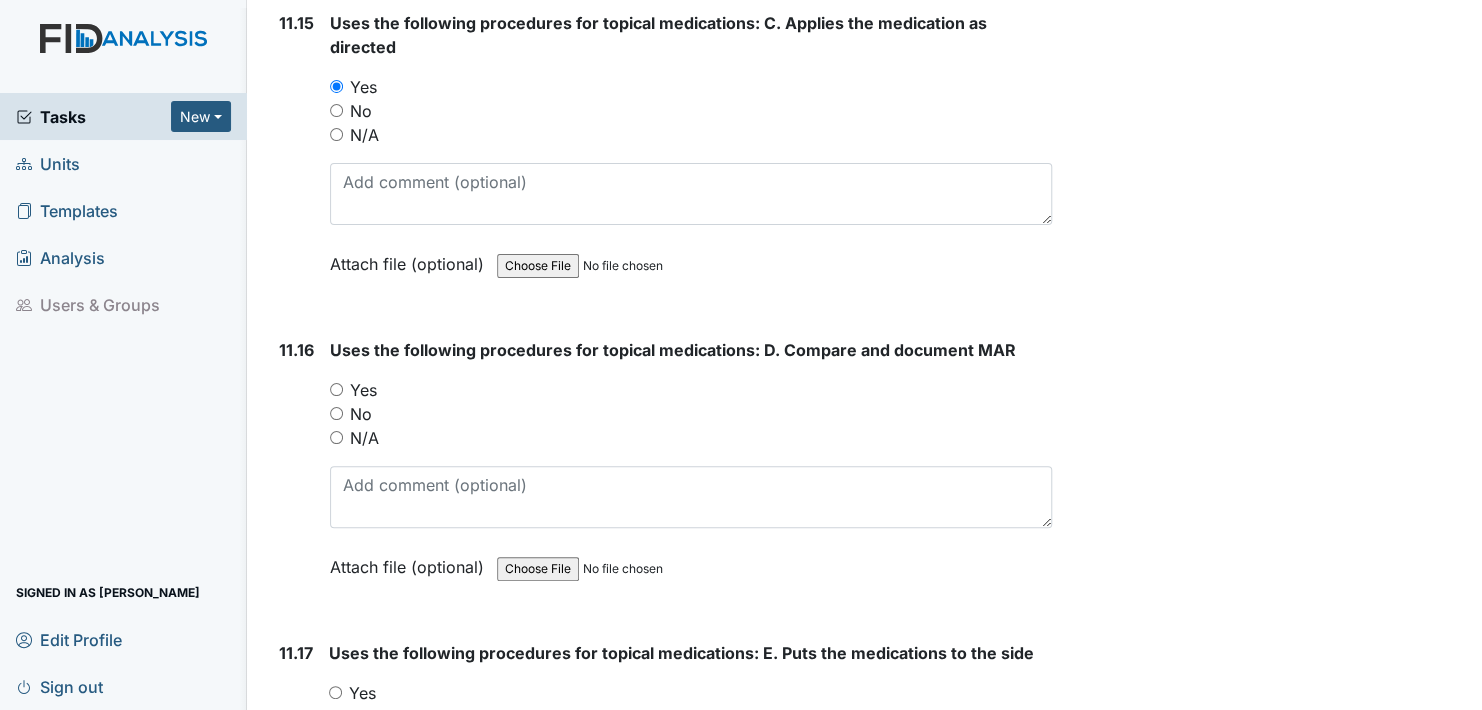 click on "Yes" at bounding box center (336, 389) 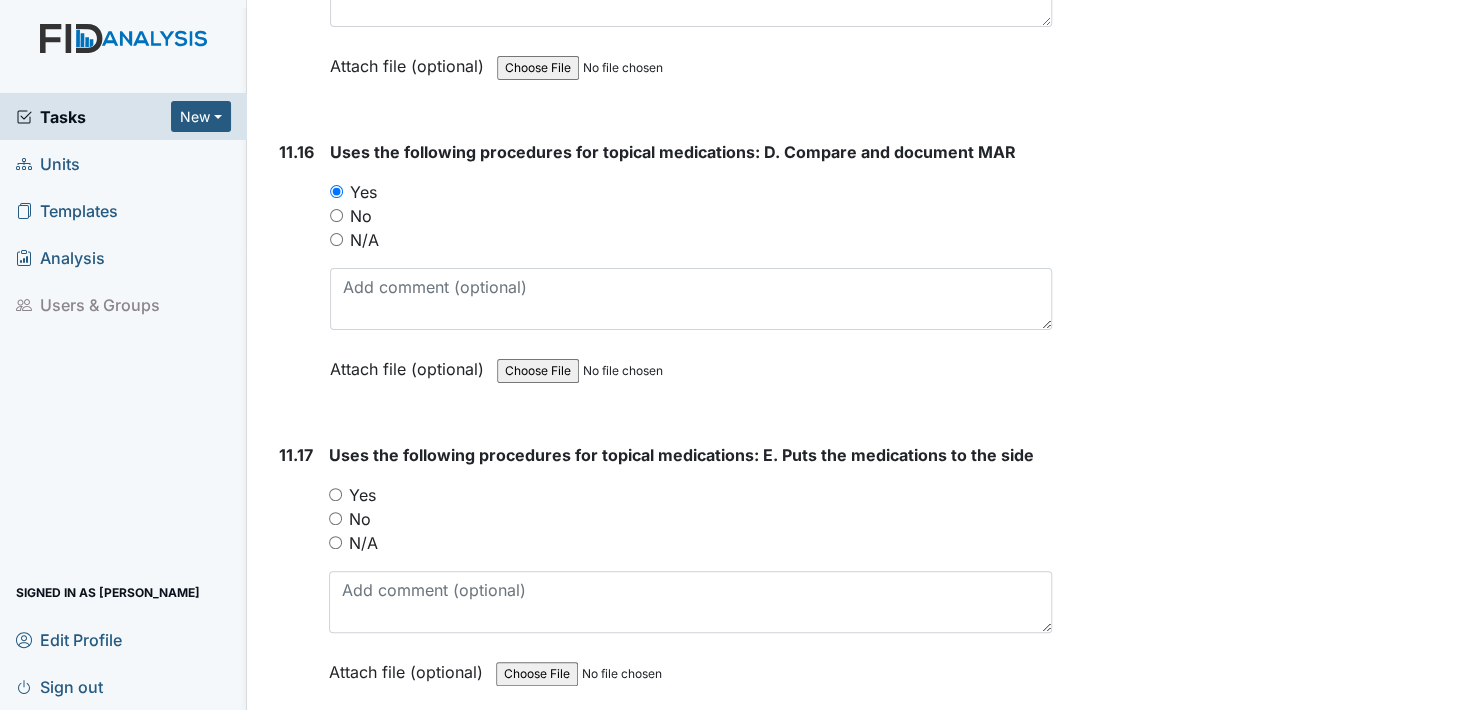 scroll, scrollTop: 27300, scrollLeft: 0, axis: vertical 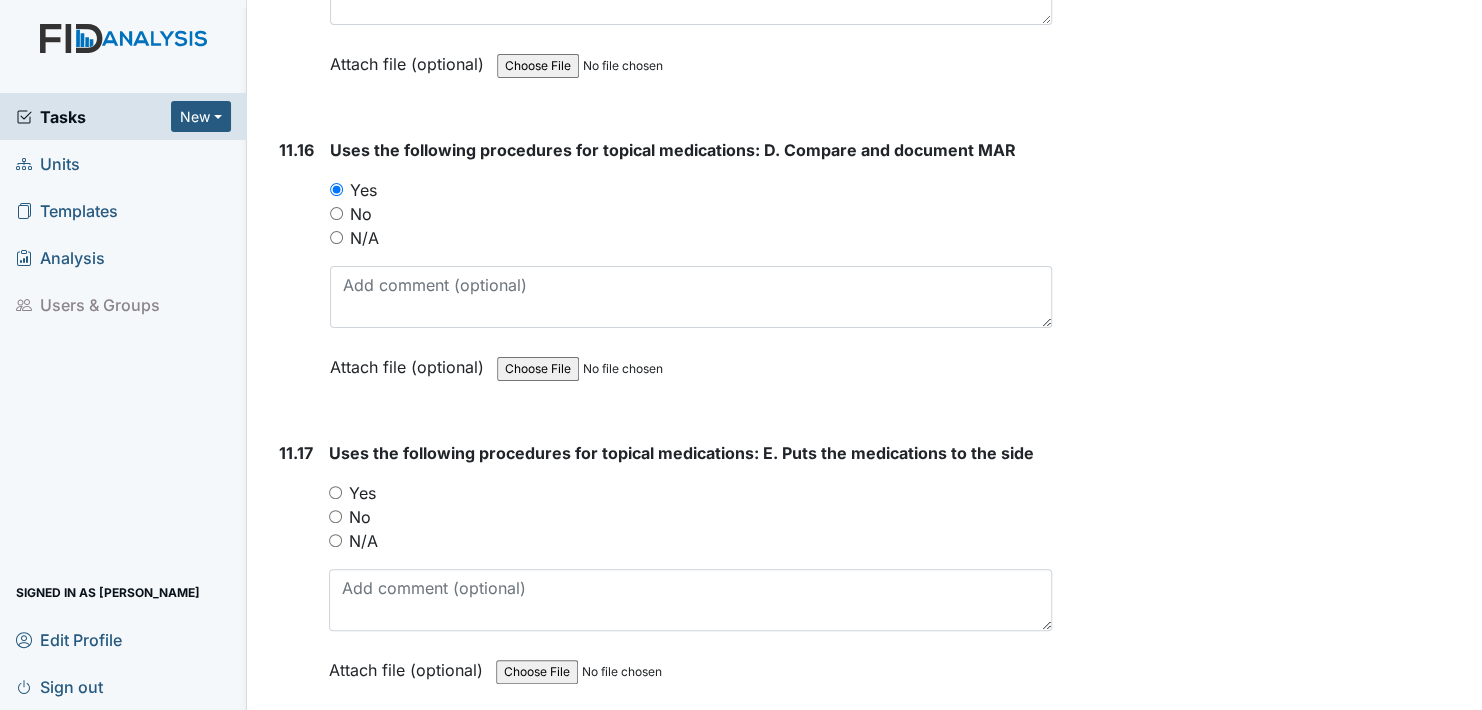 click on "Yes" at bounding box center (335, 492) 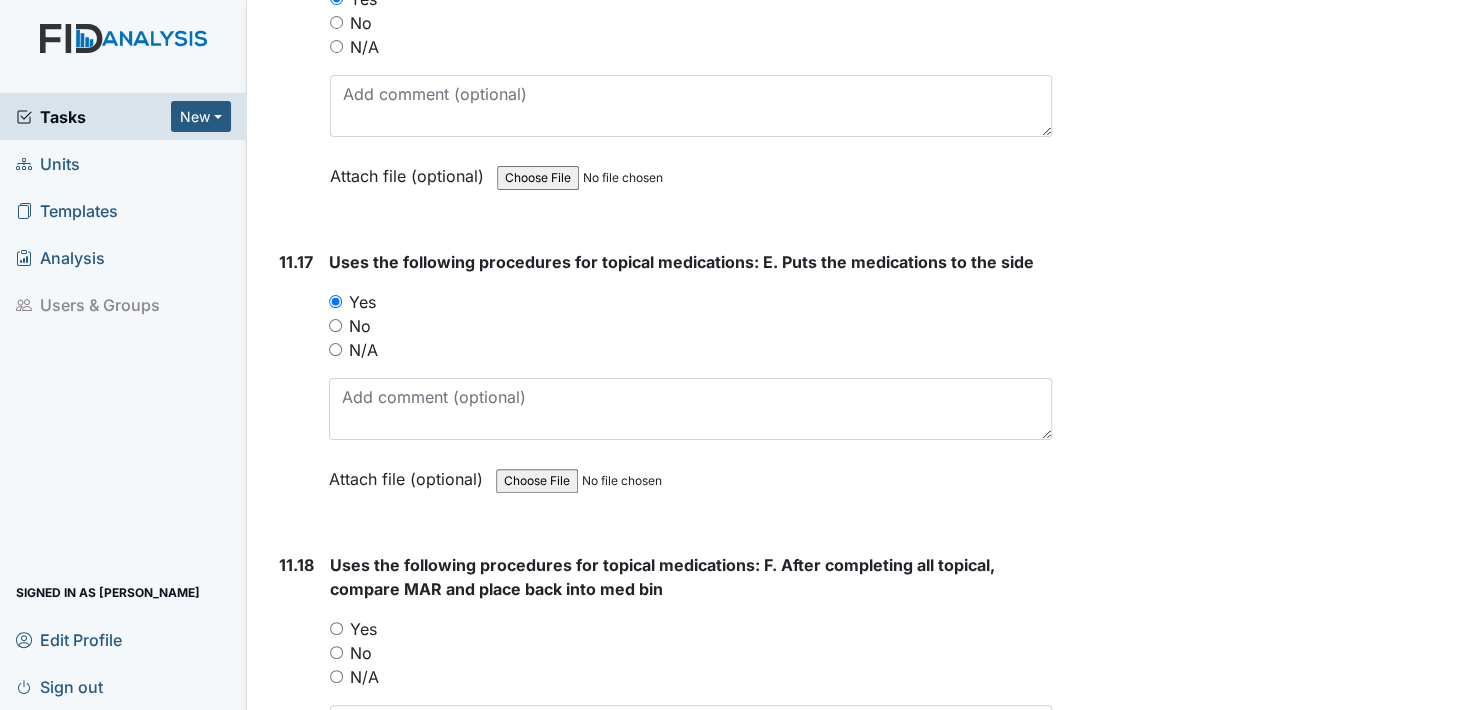 scroll, scrollTop: 27600, scrollLeft: 0, axis: vertical 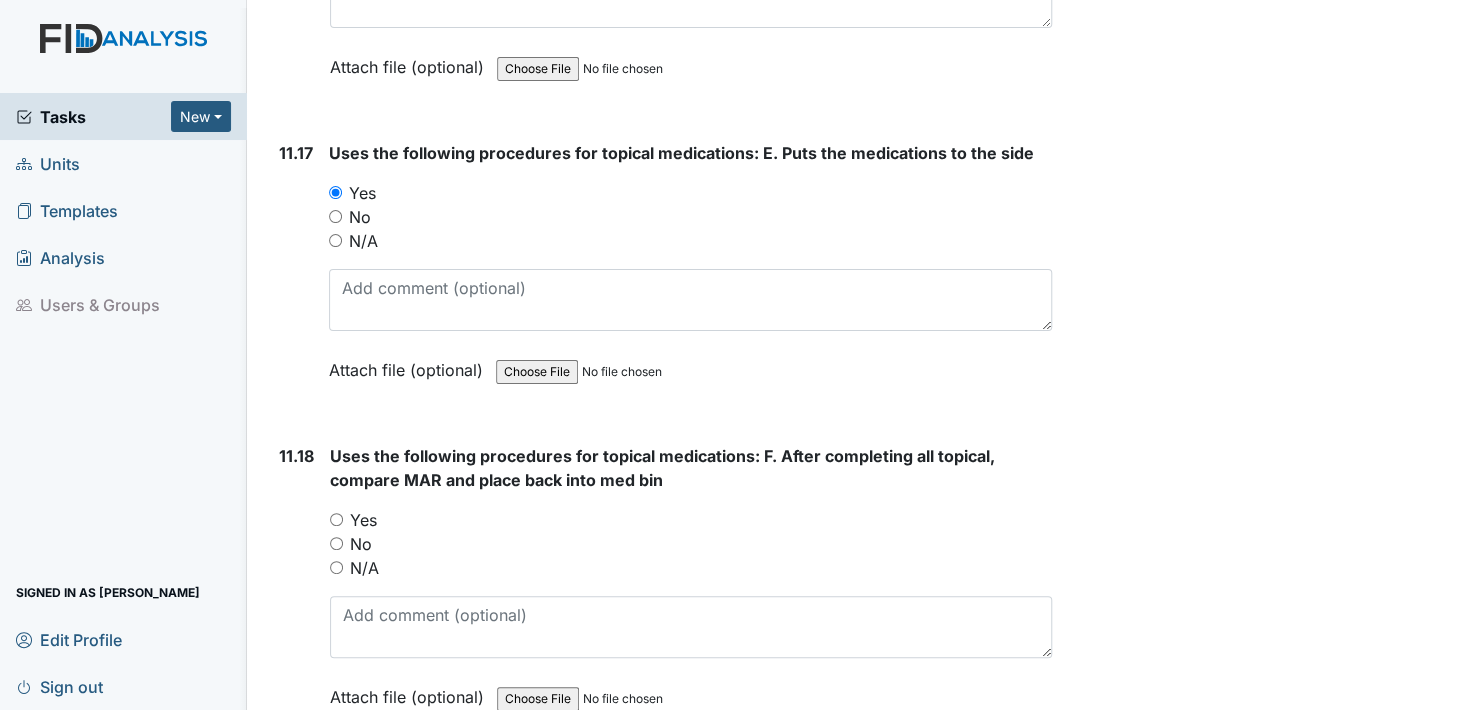click on "Yes" at bounding box center (336, 519) 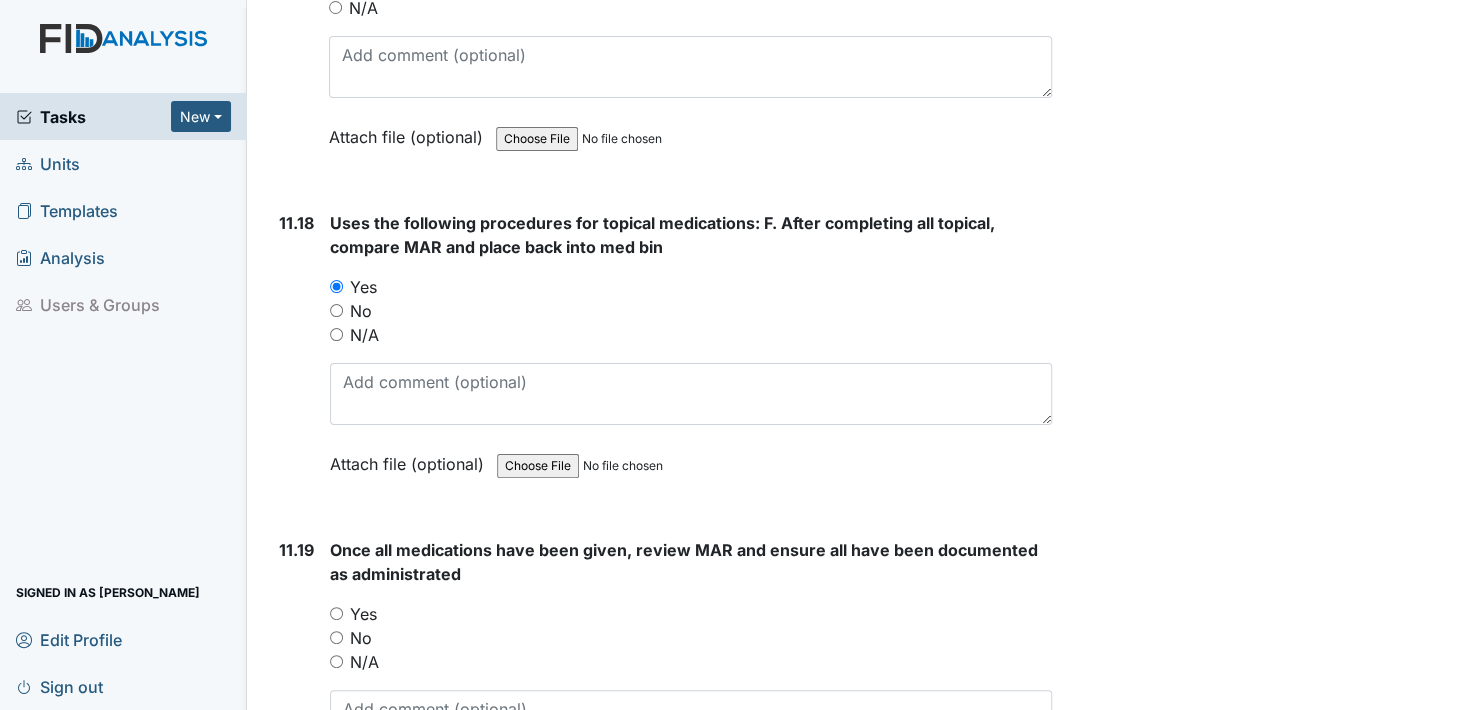 scroll, scrollTop: 27900, scrollLeft: 0, axis: vertical 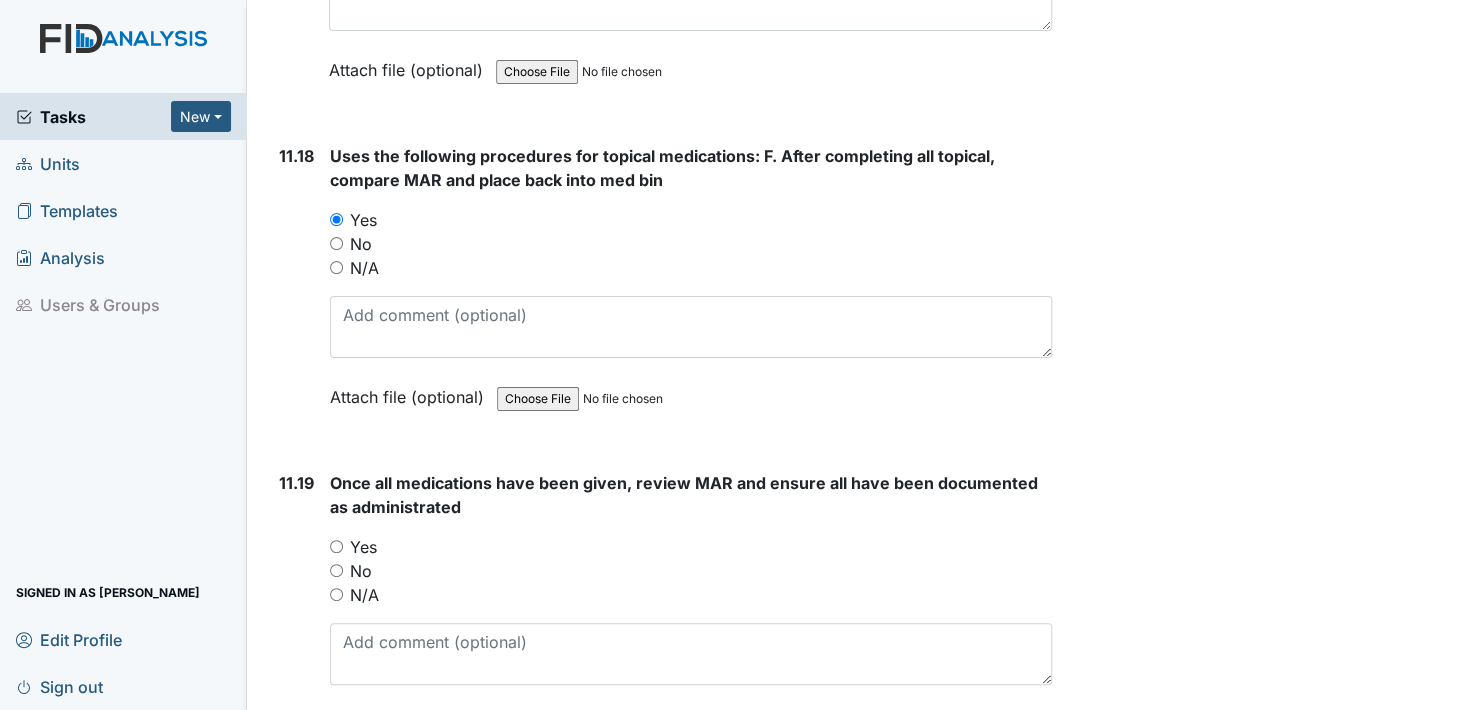 click on "Yes" at bounding box center (336, 546) 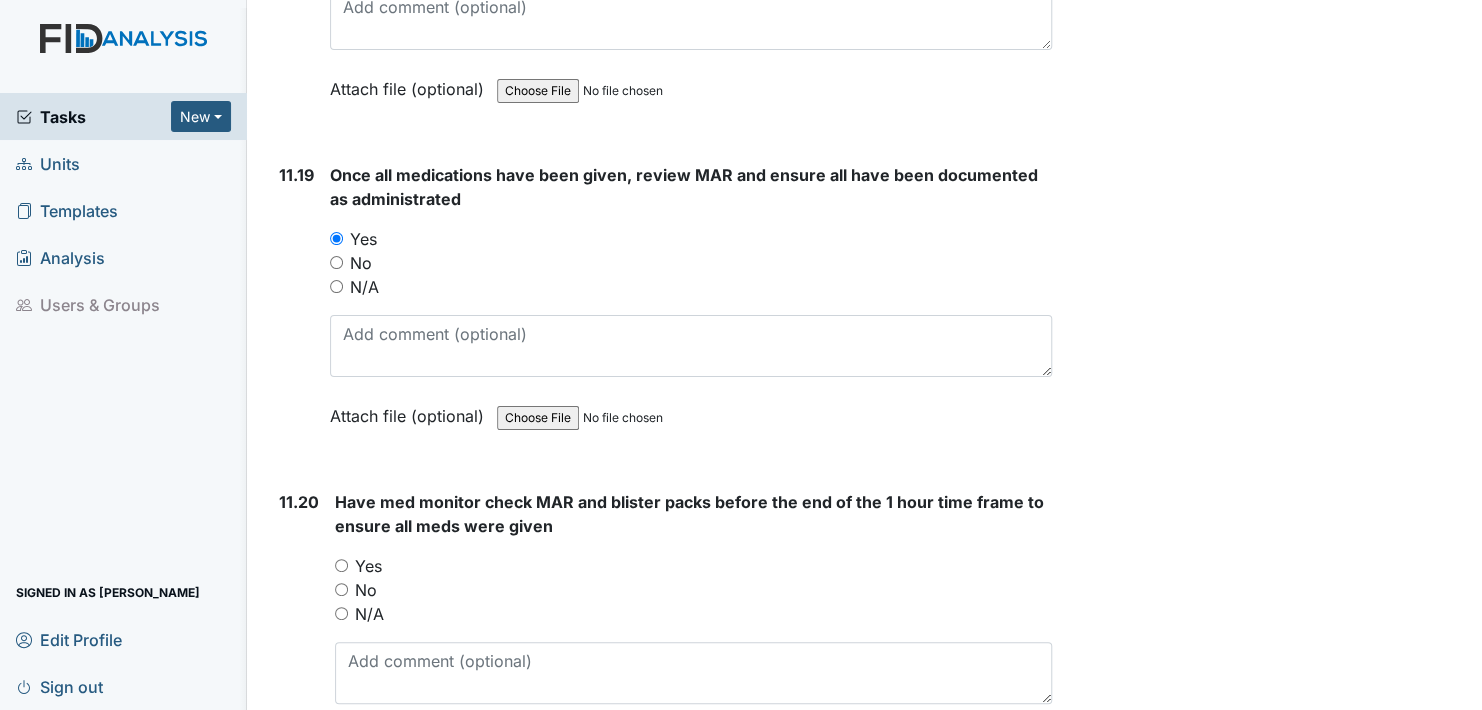 scroll, scrollTop: 28300, scrollLeft: 0, axis: vertical 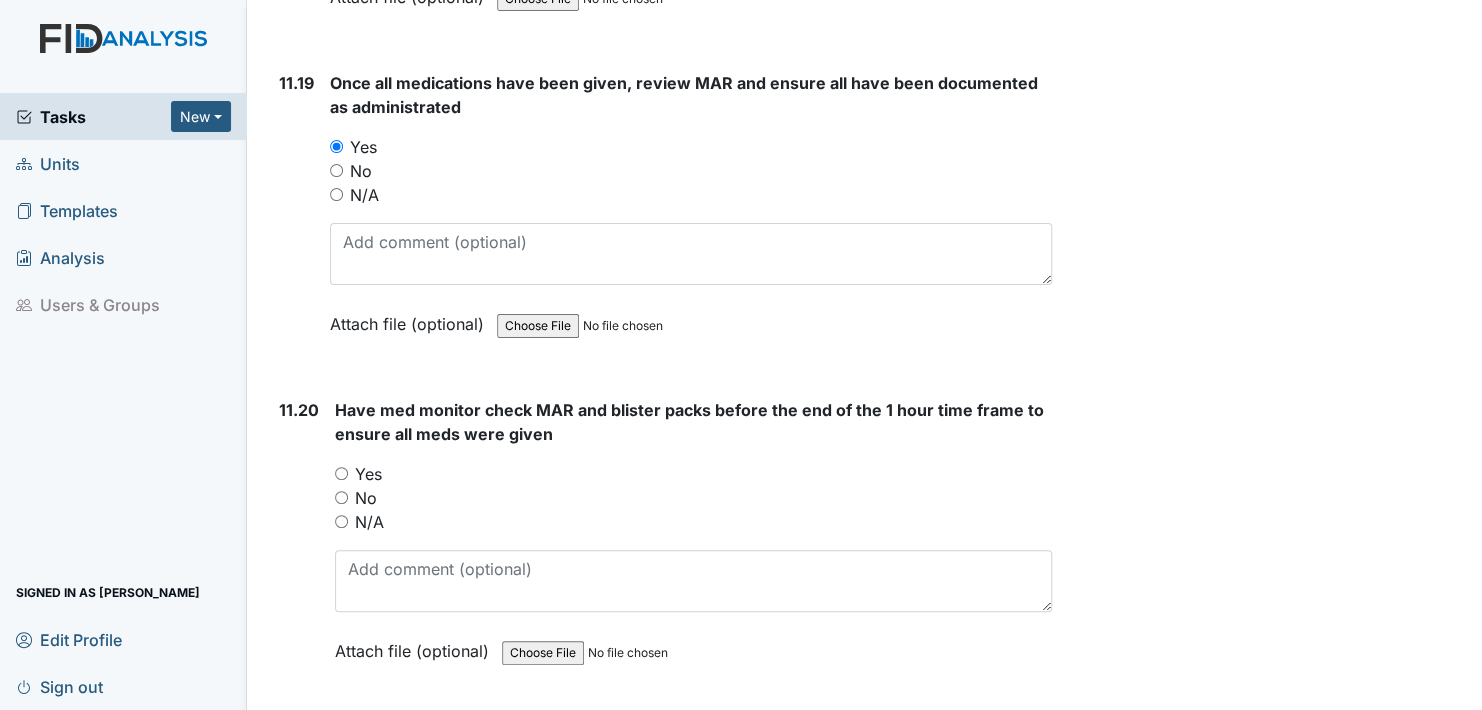 click on "Yes" at bounding box center (341, 473) 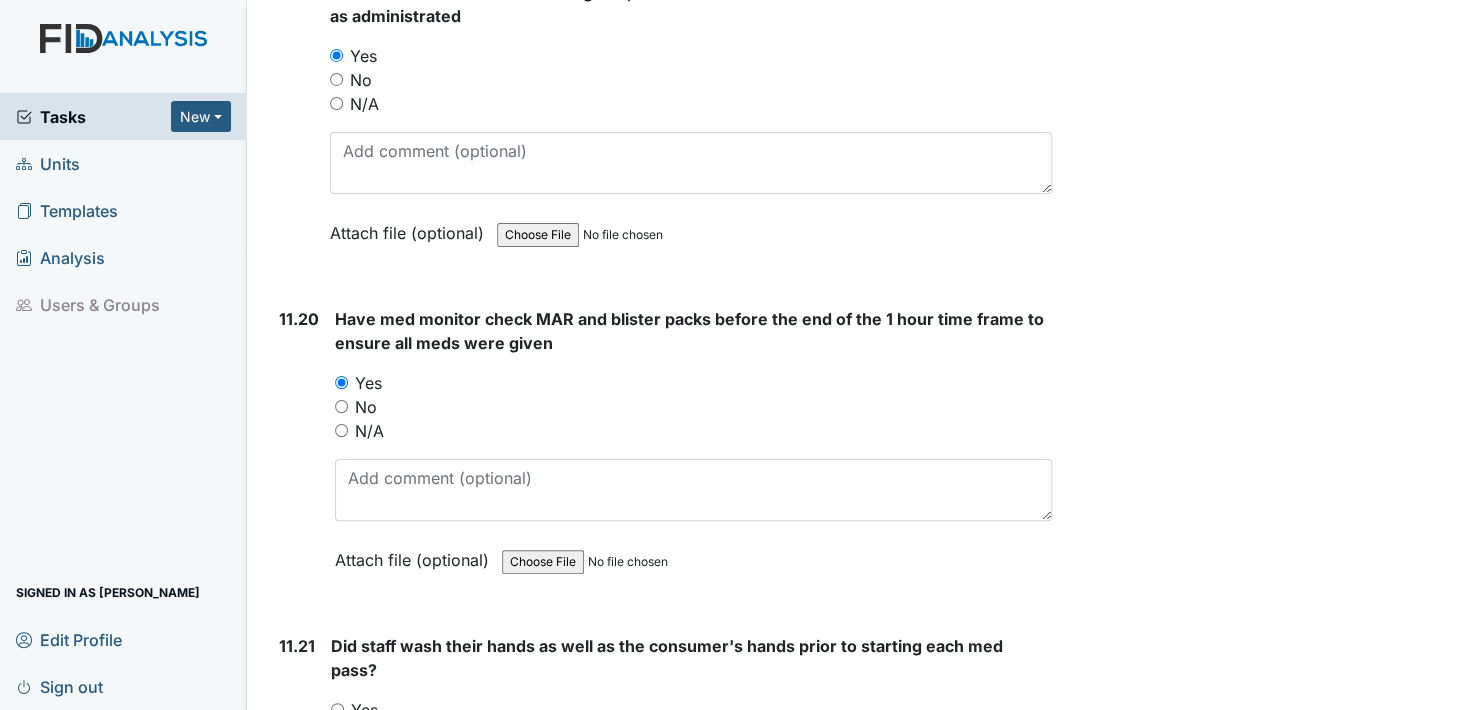 scroll, scrollTop: 28500, scrollLeft: 0, axis: vertical 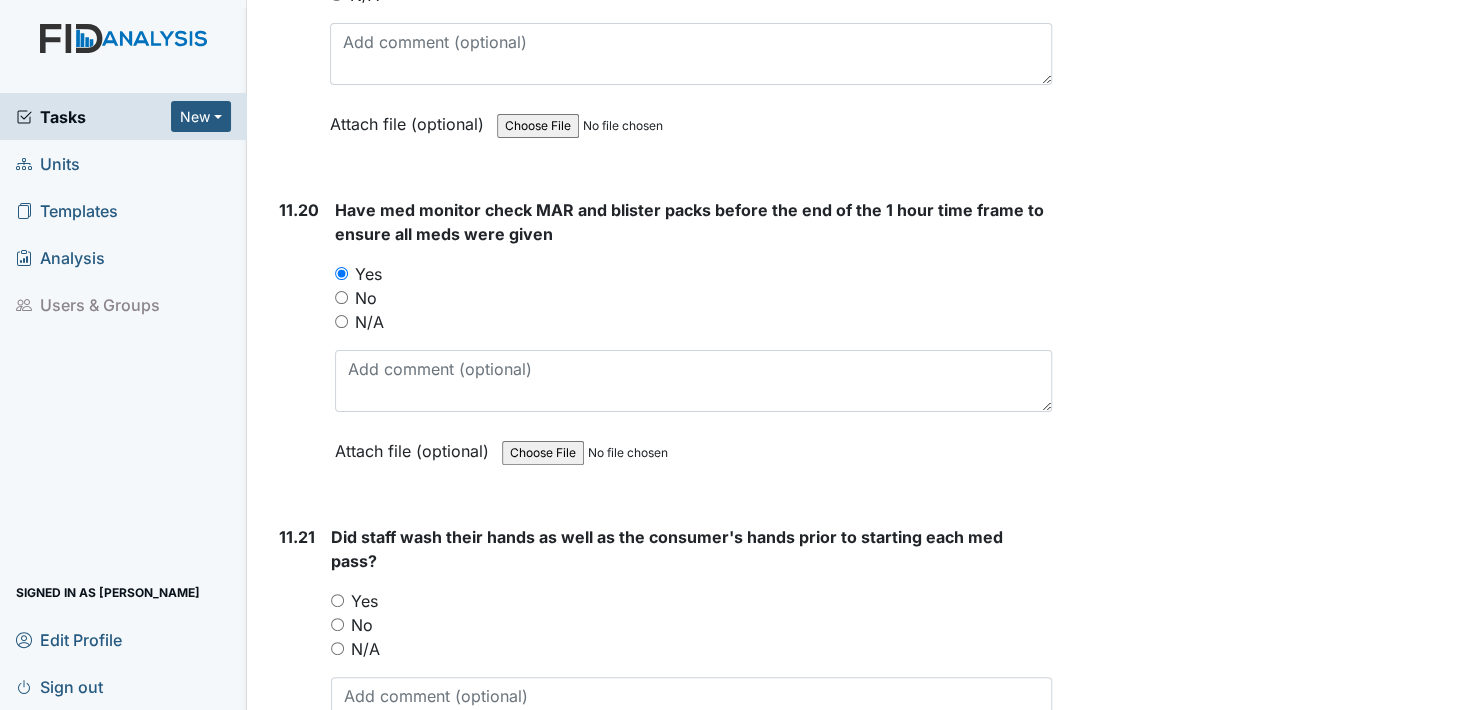 click on "Yes" at bounding box center (337, 600) 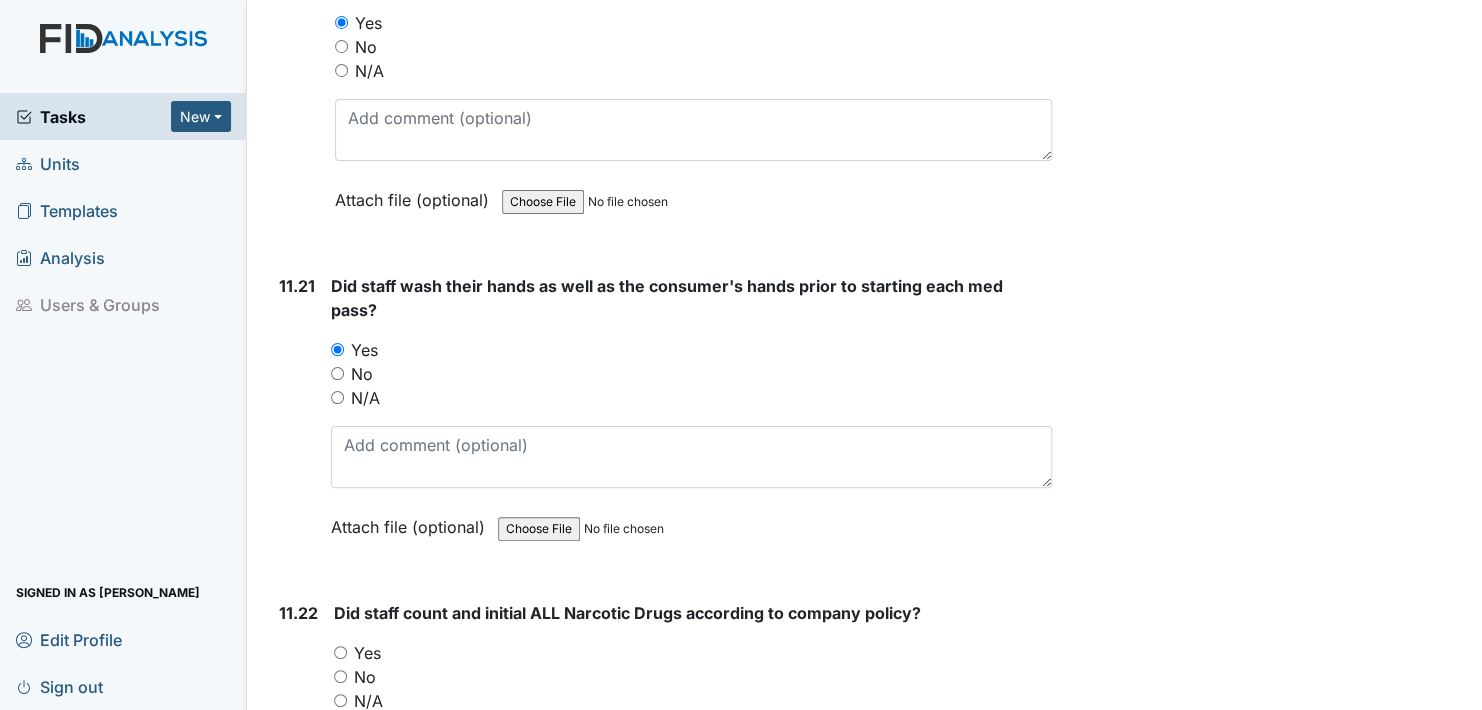 scroll, scrollTop: 28800, scrollLeft: 0, axis: vertical 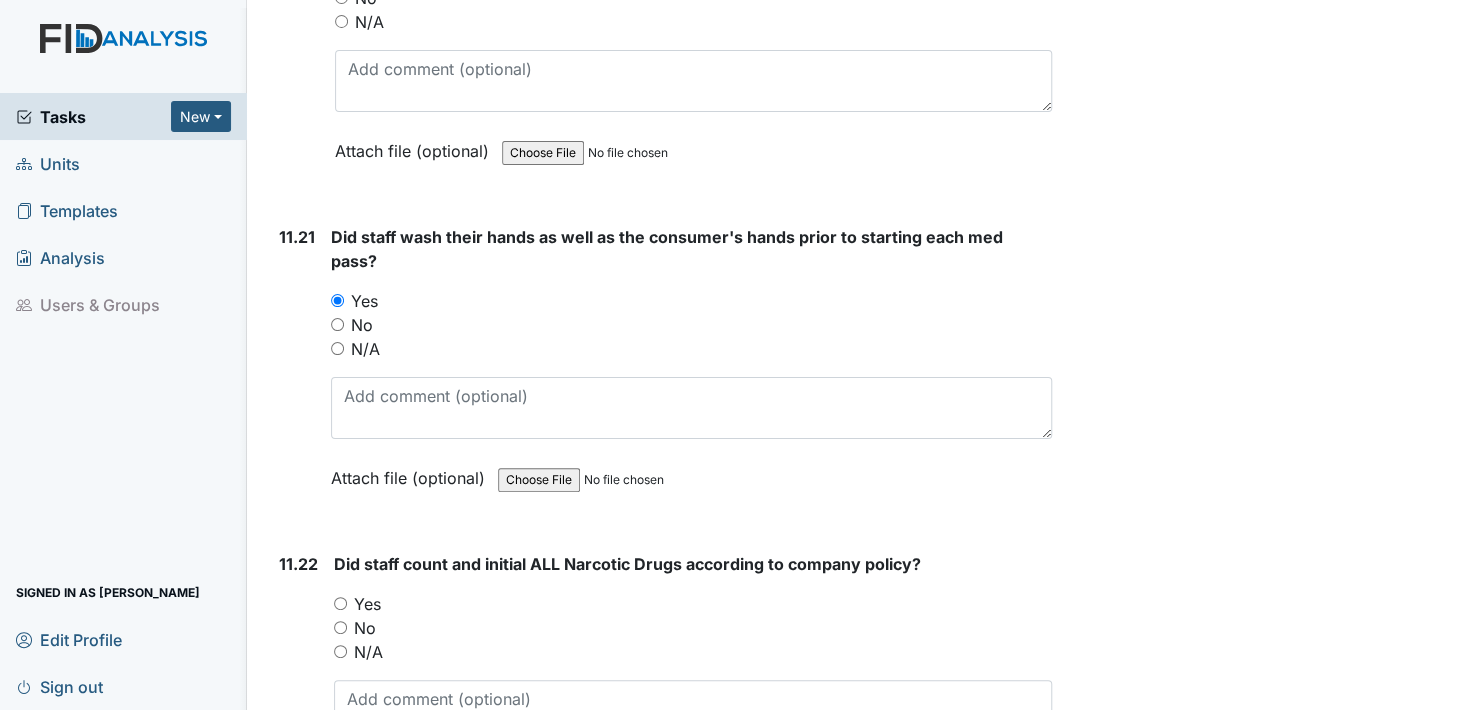 click on "Yes" at bounding box center [340, 603] 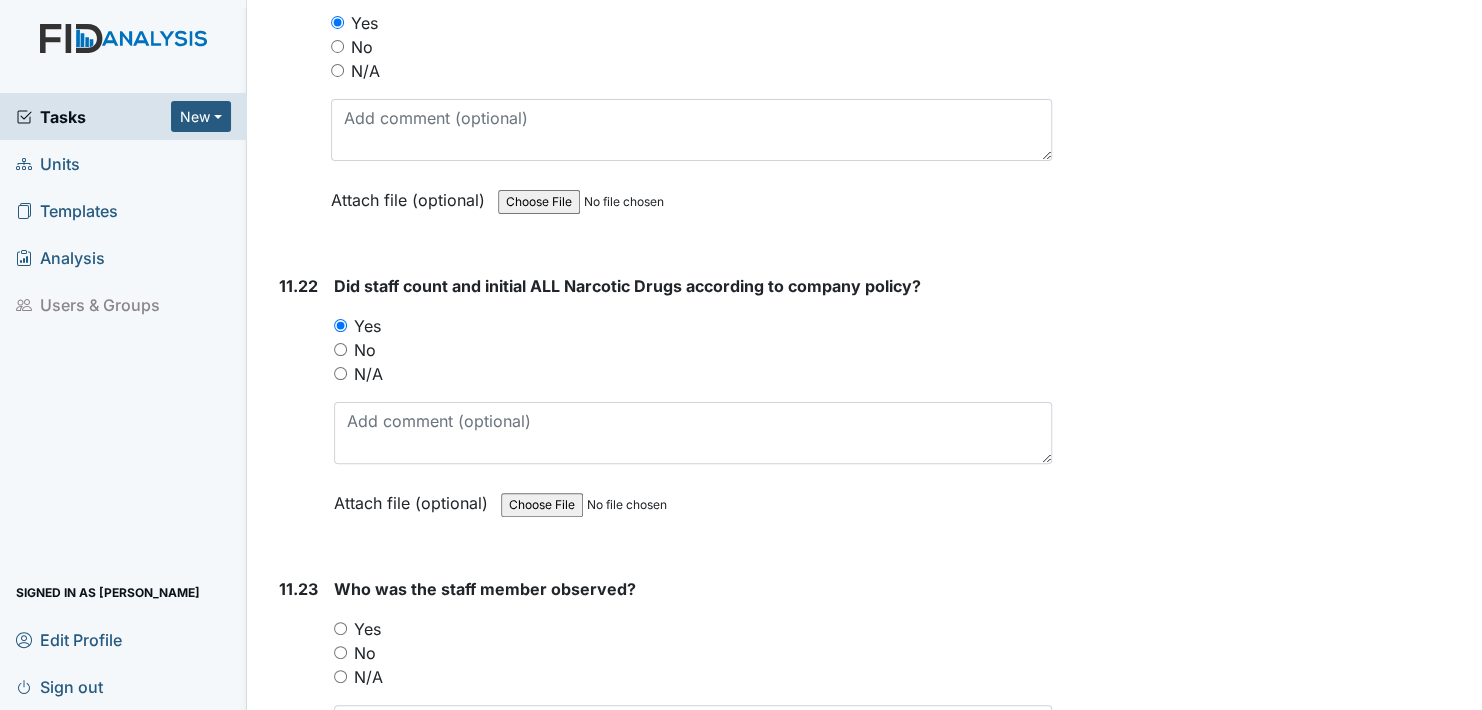scroll, scrollTop: 29100, scrollLeft: 0, axis: vertical 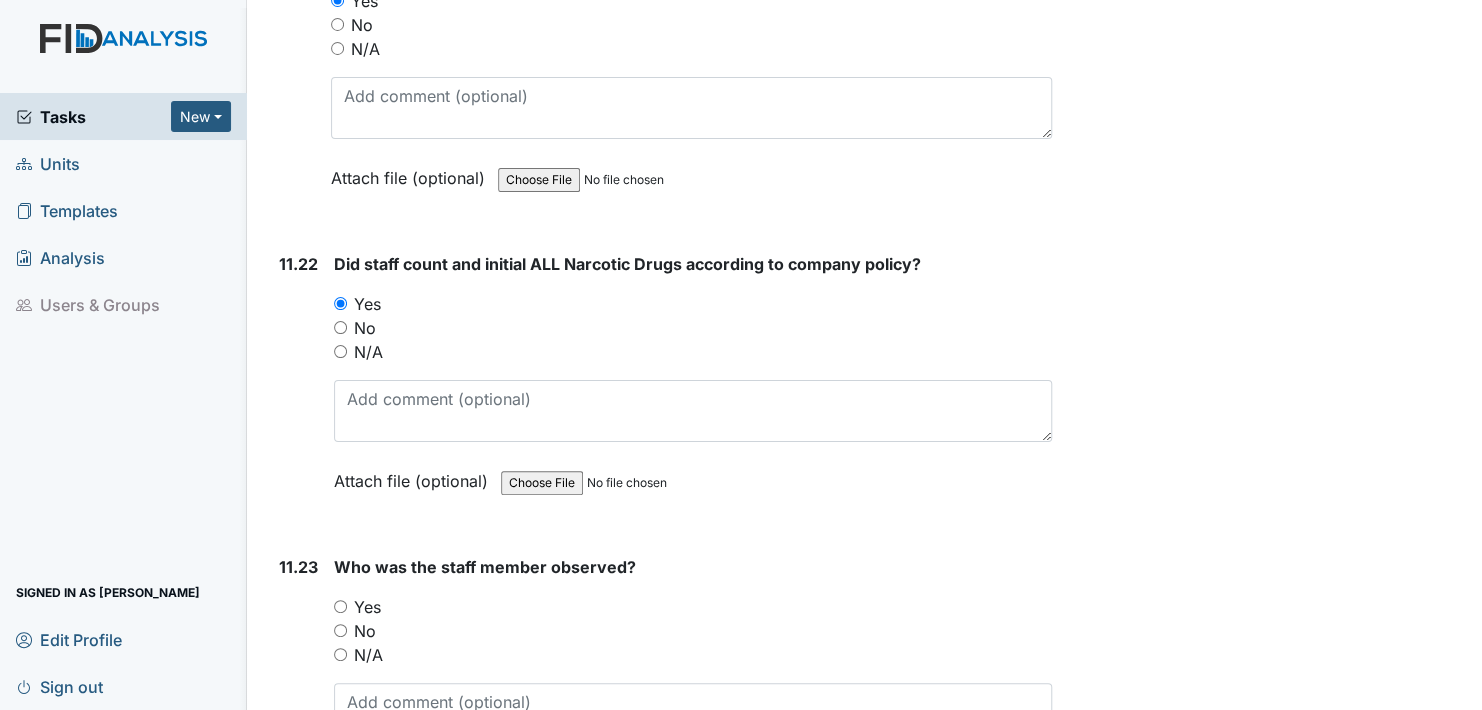 click on "Yes" at bounding box center [340, 606] 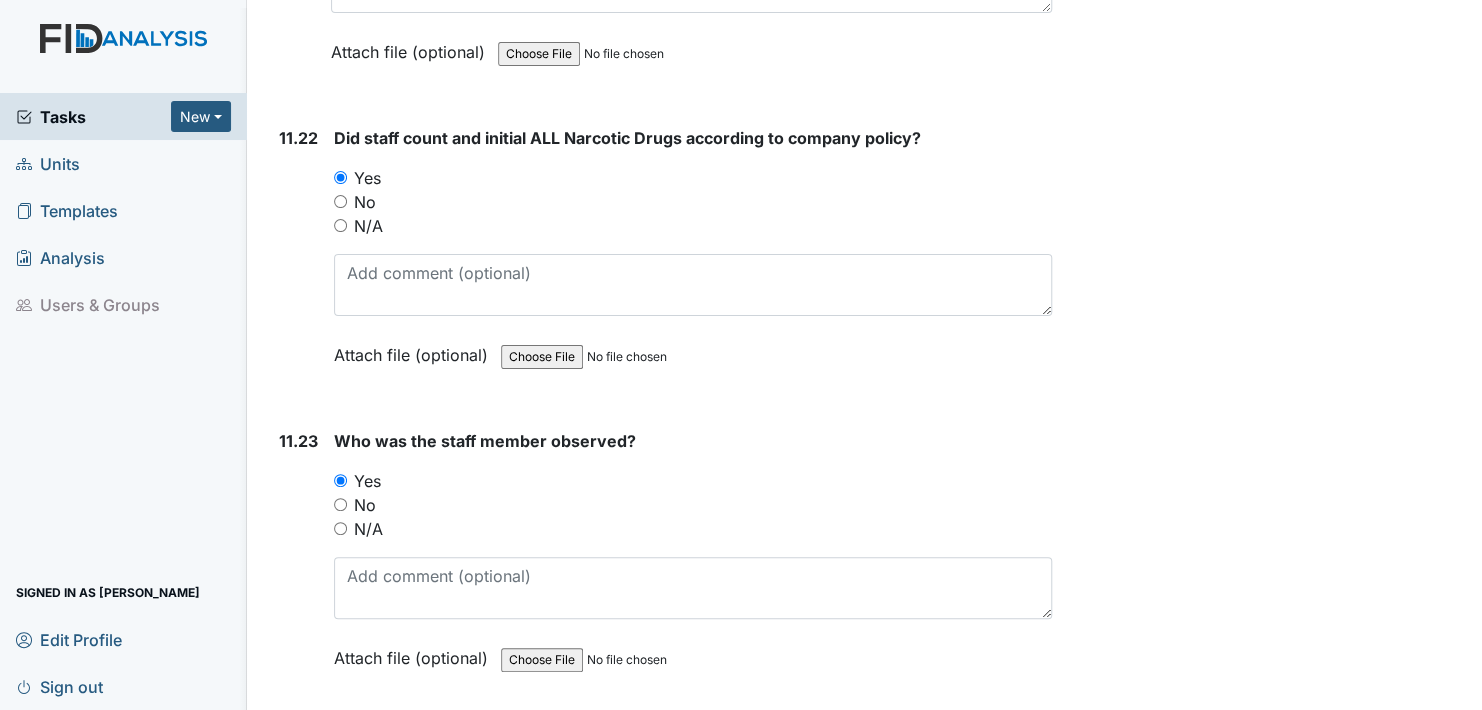scroll, scrollTop: 29300, scrollLeft: 0, axis: vertical 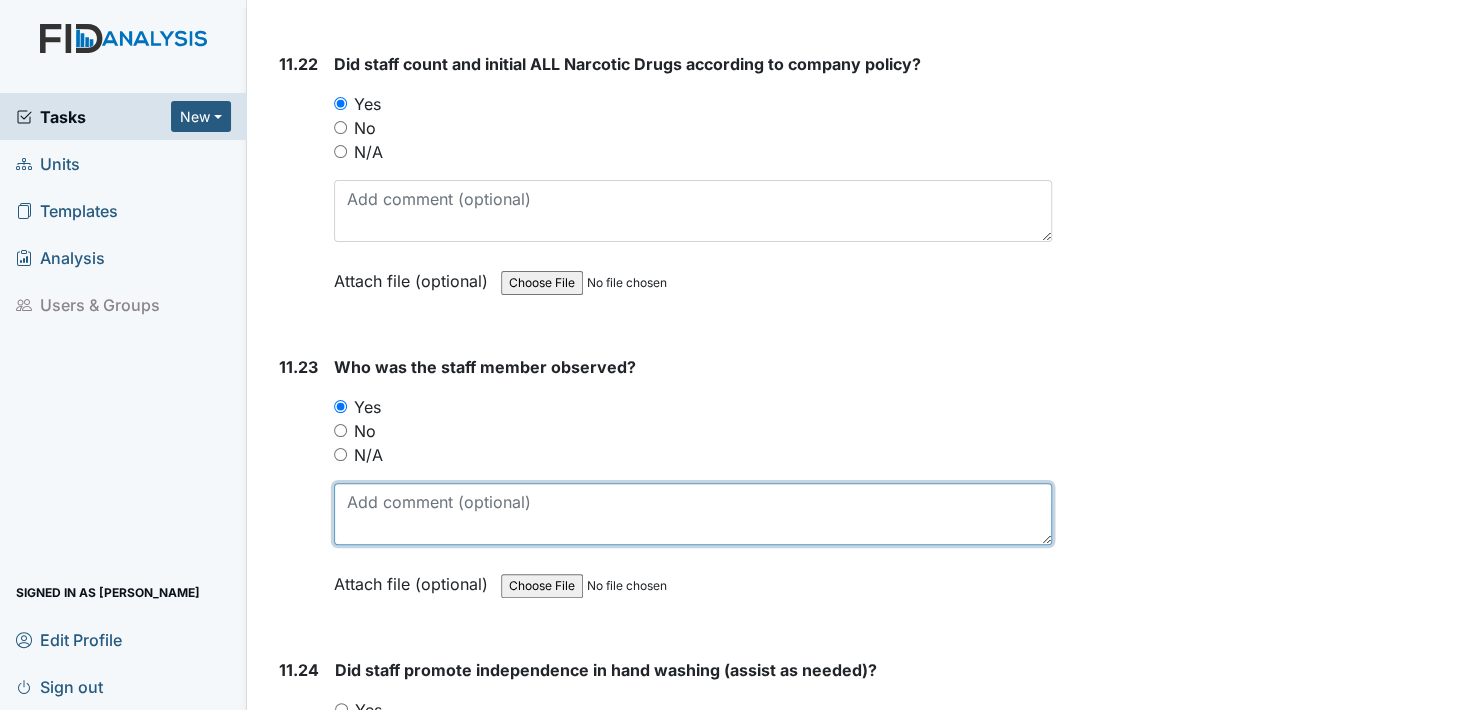 click at bounding box center [693, 514] 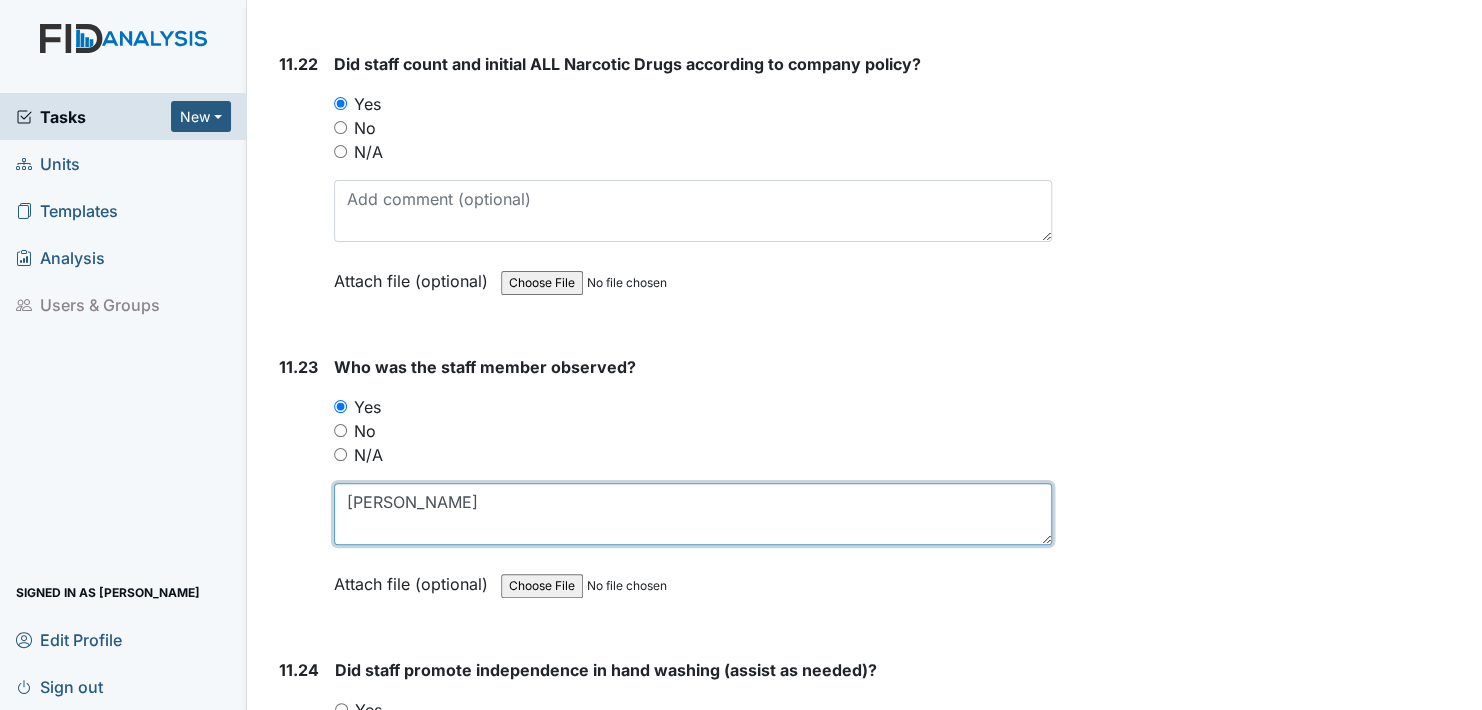 type on "Ayana P." 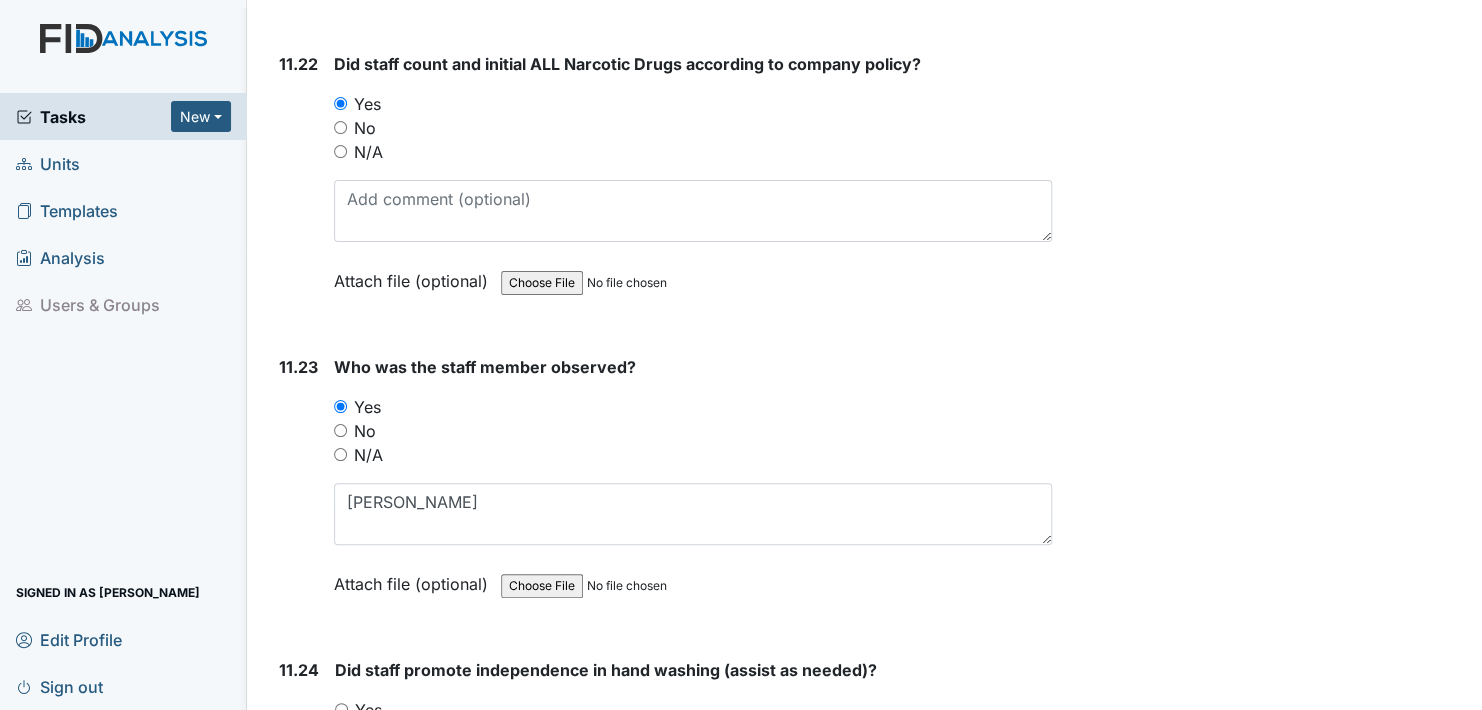 click on "Attach file (optional)" at bounding box center (415, 578) 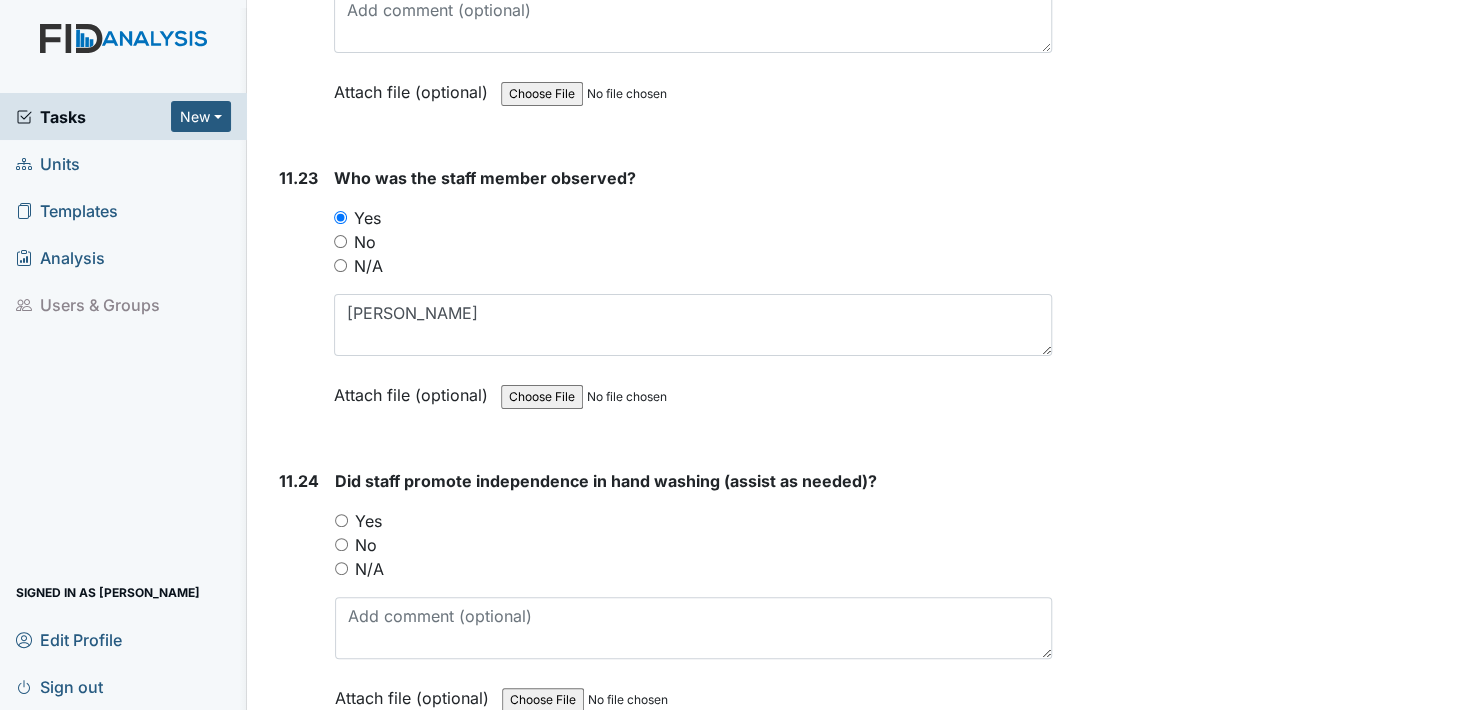 scroll, scrollTop: 29500, scrollLeft: 0, axis: vertical 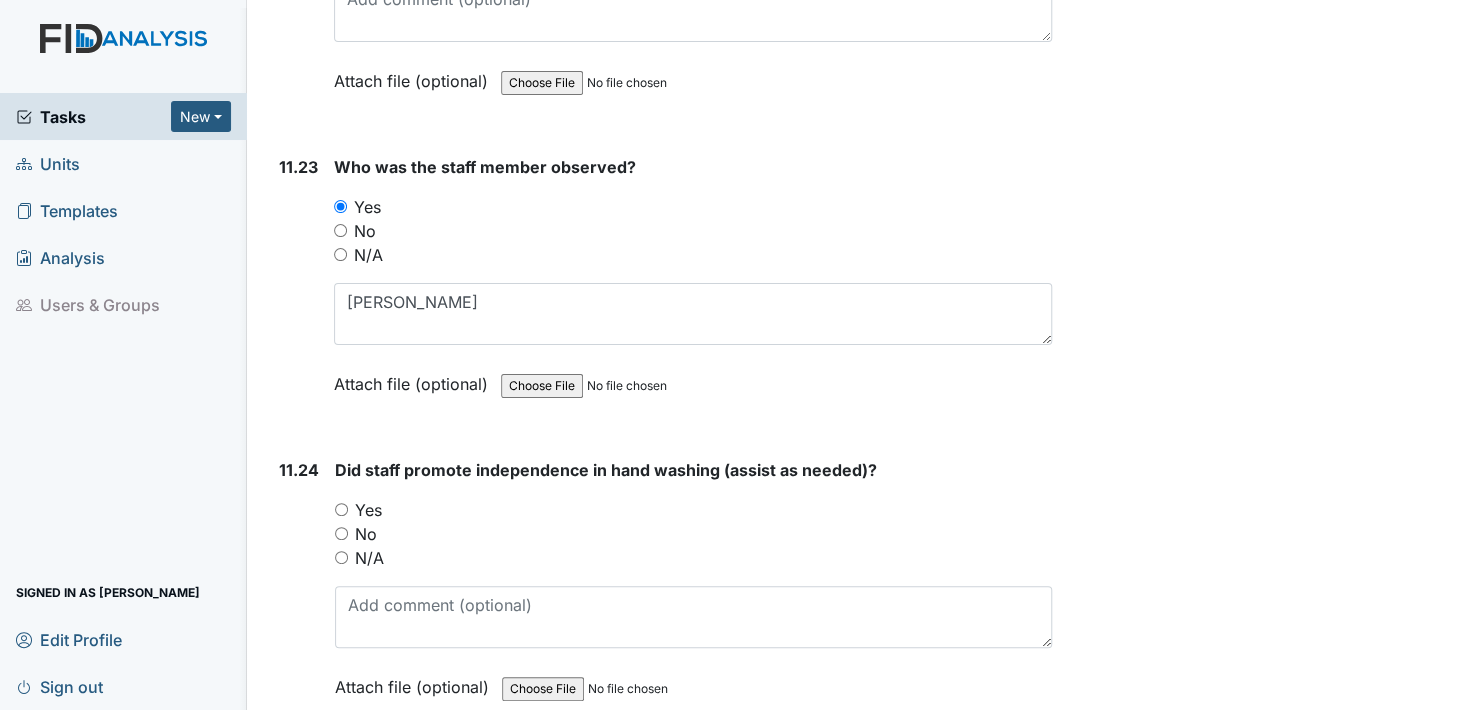 drag, startPoint x: 337, startPoint y: 433, endPoint x: 360, endPoint y: 450, distance: 28.600698 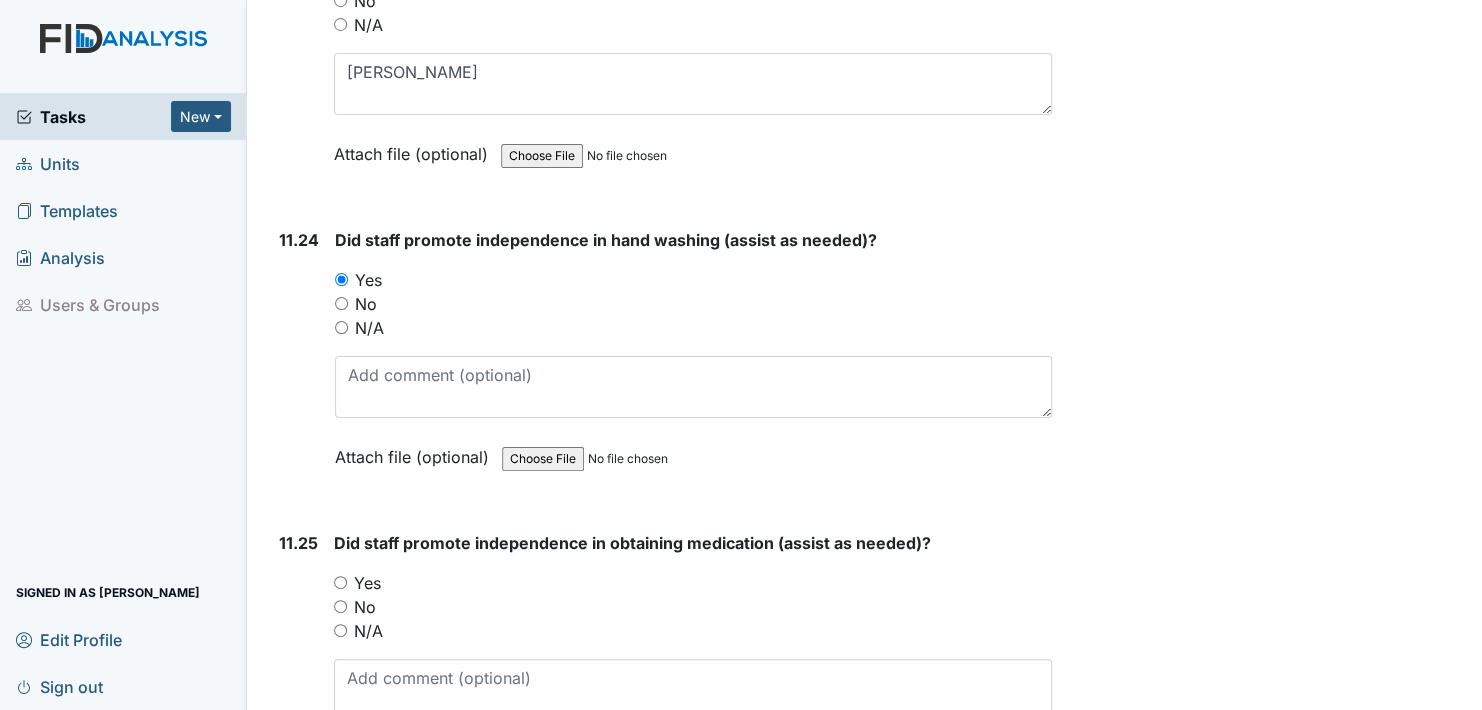 scroll, scrollTop: 29800, scrollLeft: 0, axis: vertical 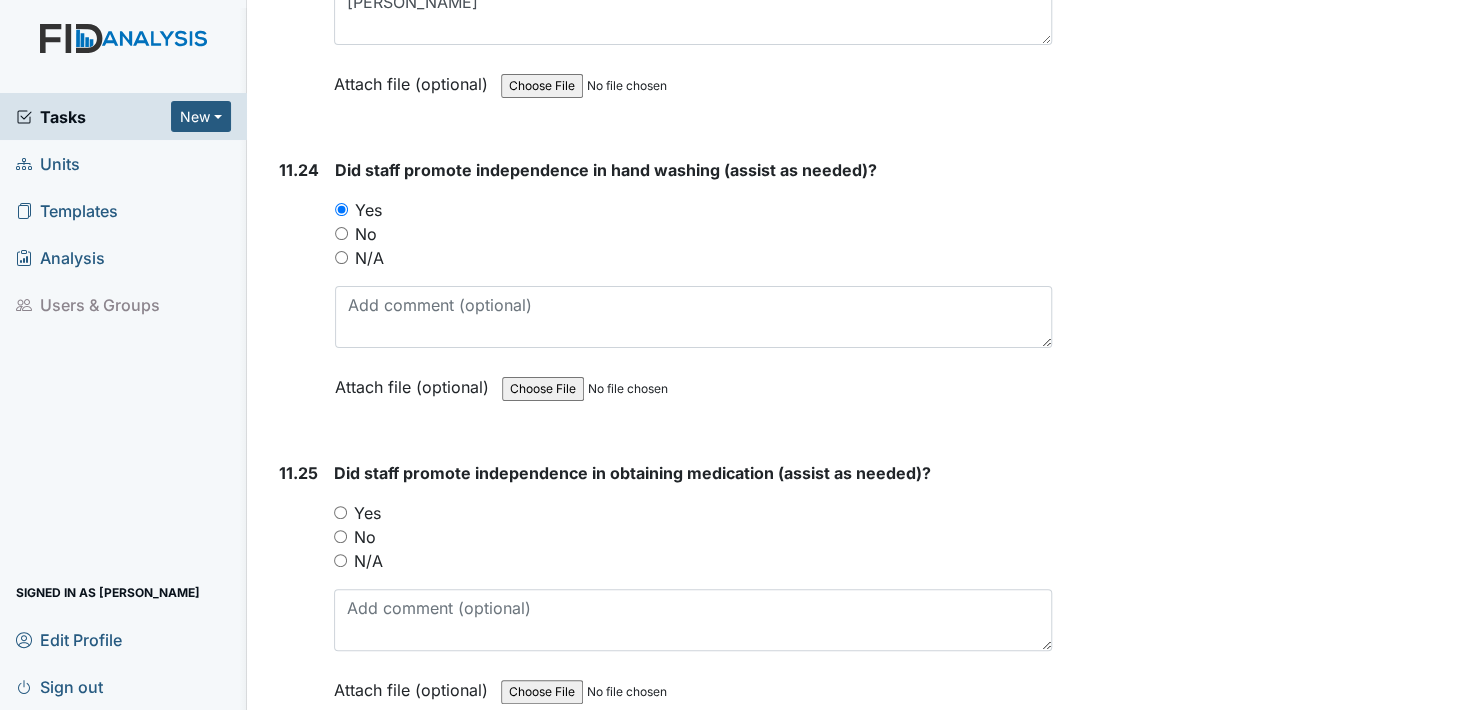 click on "Yes" at bounding box center (340, 512) 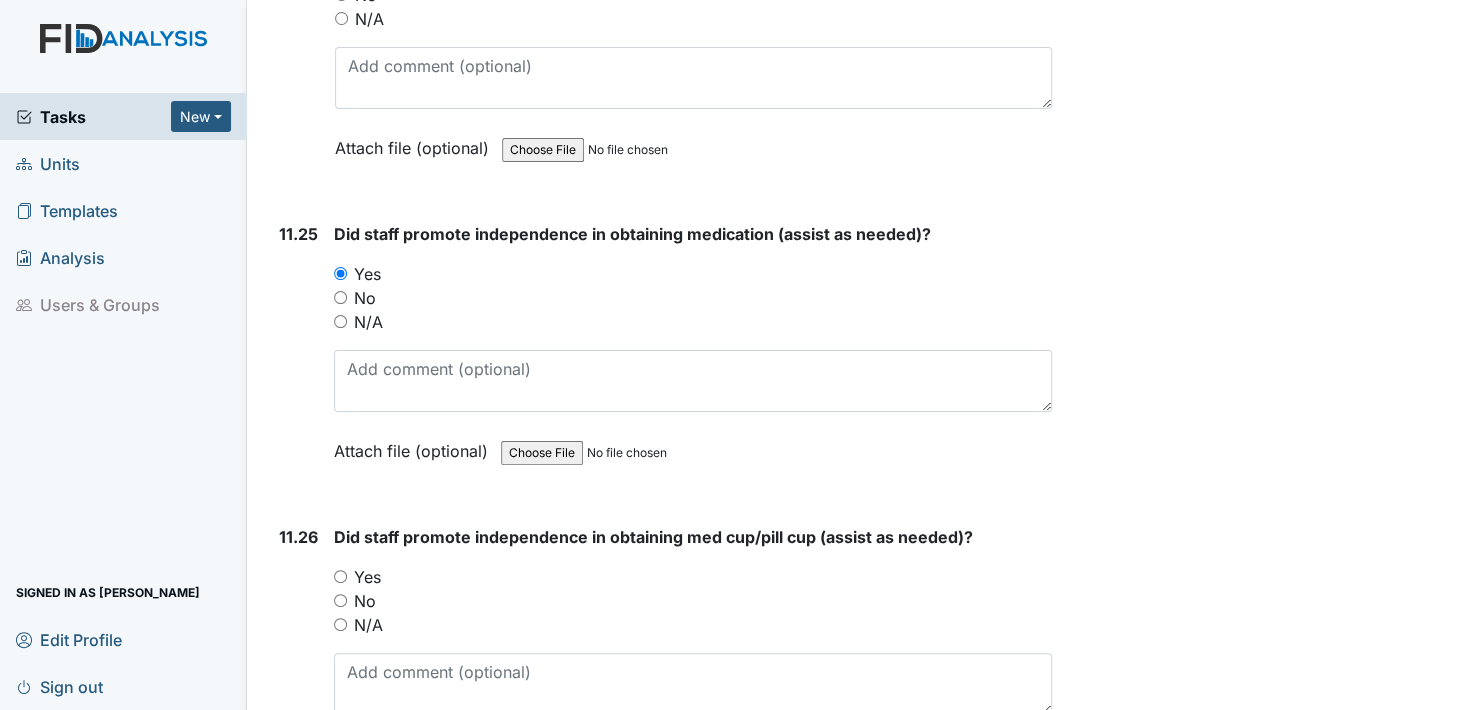 scroll, scrollTop: 30100, scrollLeft: 0, axis: vertical 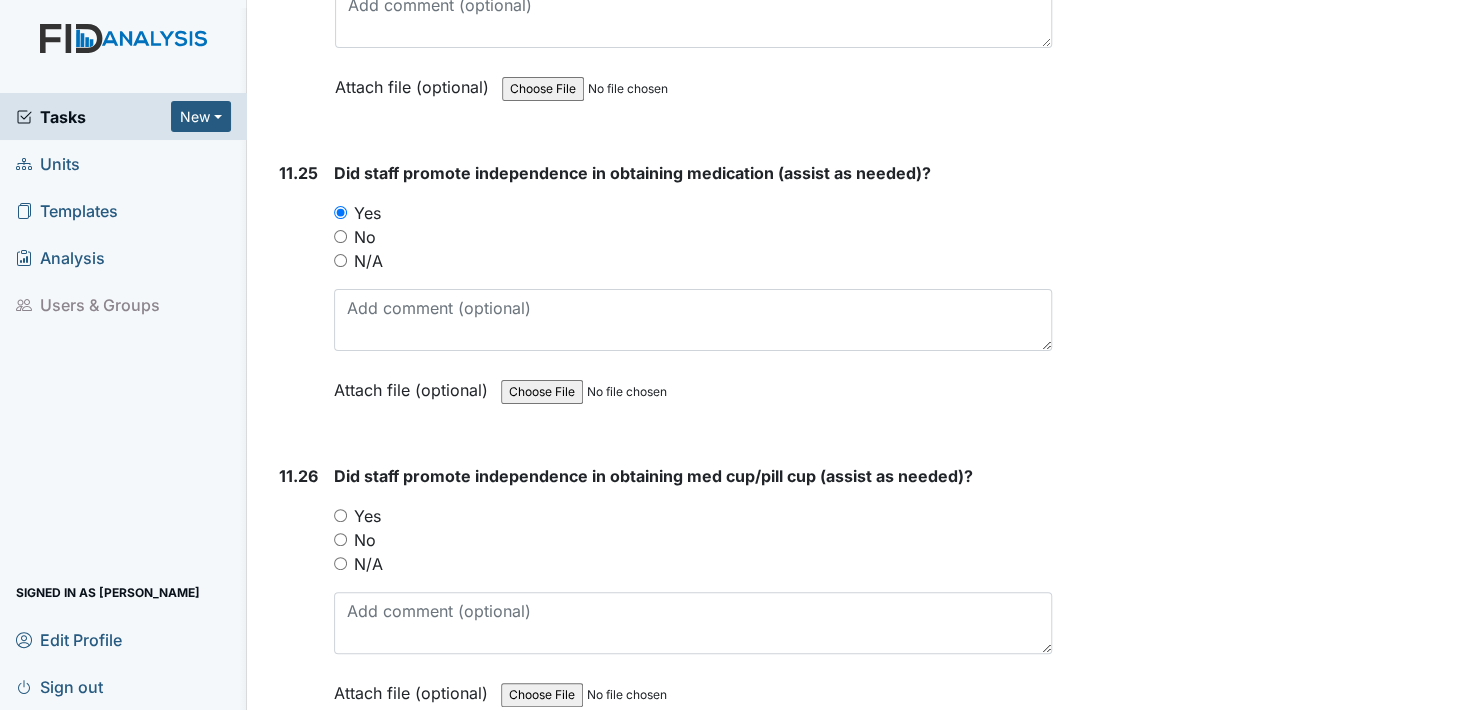 click on "Yes" at bounding box center (340, 515) 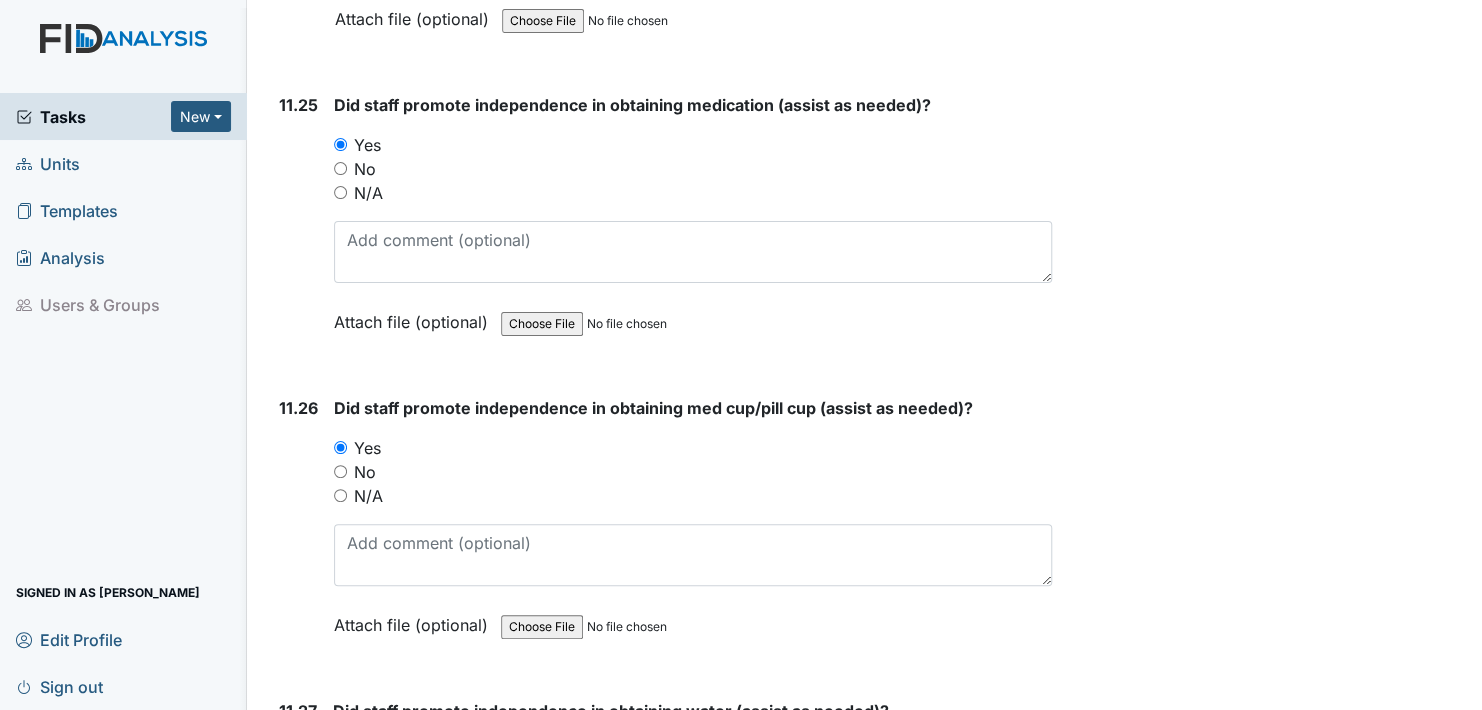 scroll, scrollTop: 30400, scrollLeft: 0, axis: vertical 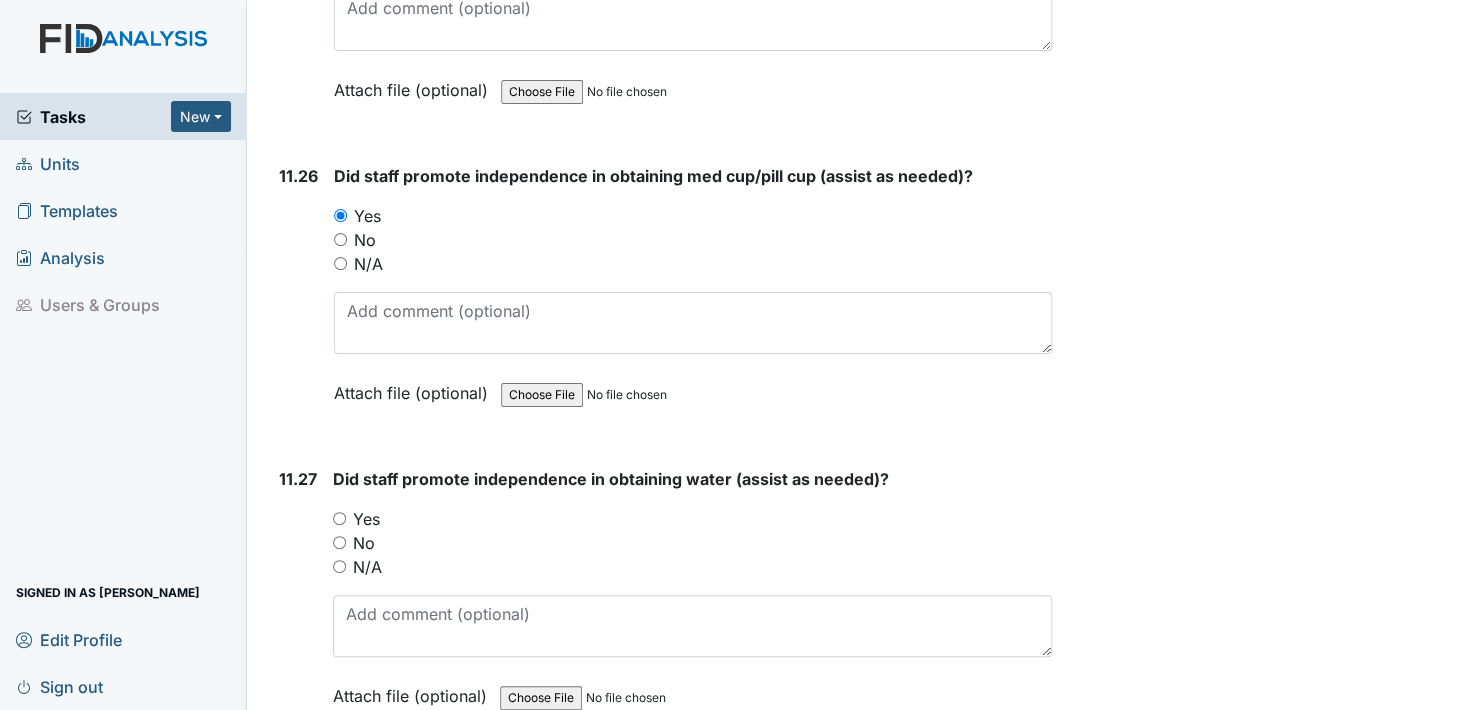 click on "Yes" at bounding box center (339, 518) 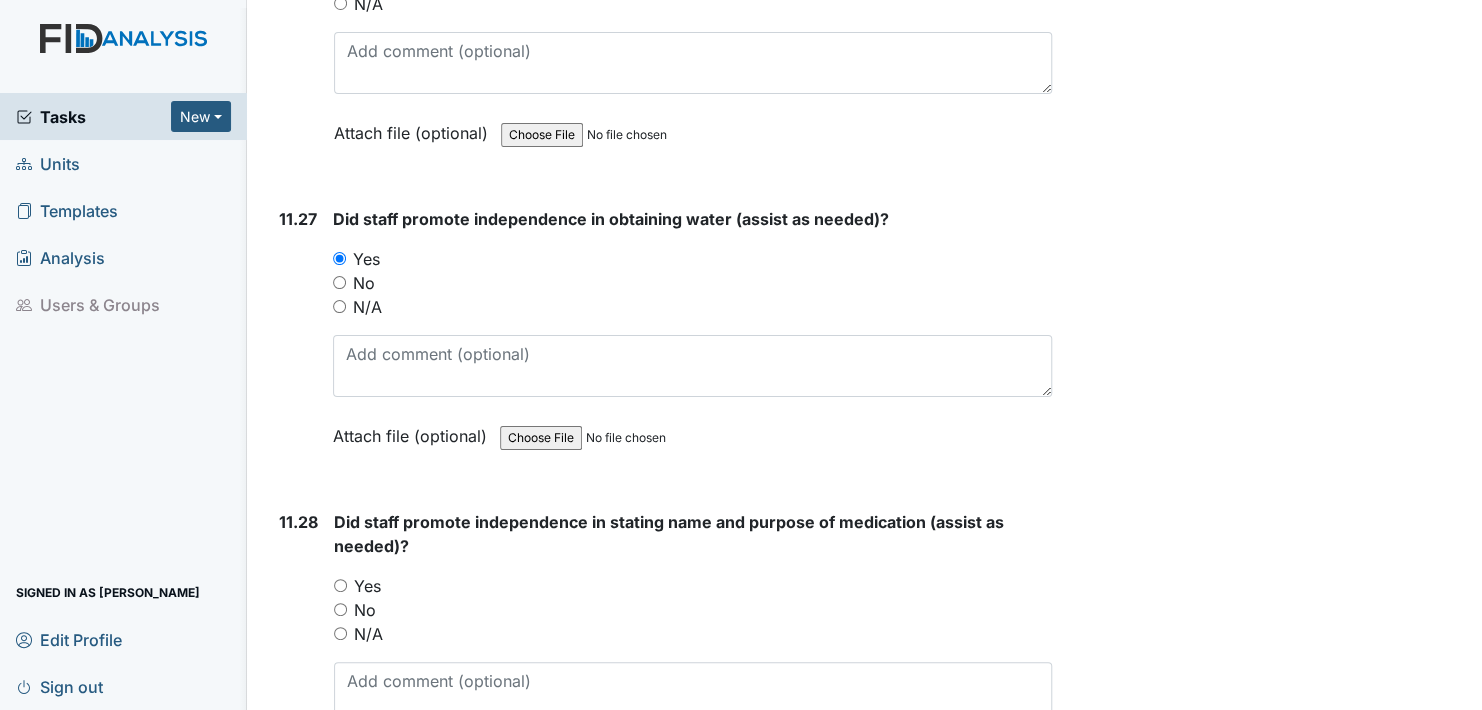 scroll, scrollTop: 30900, scrollLeft: 0, axis: vertical 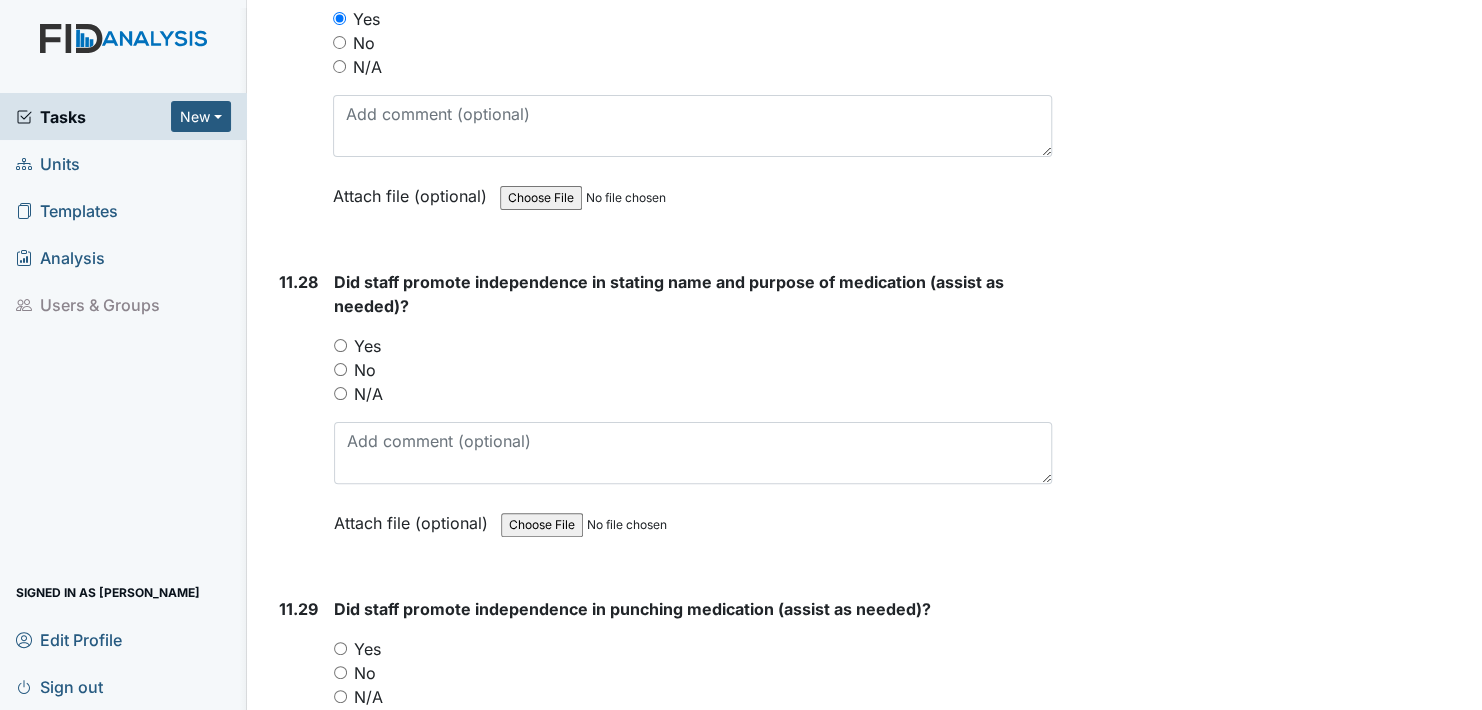 click on "Yes" at bounding box center (340, 345) 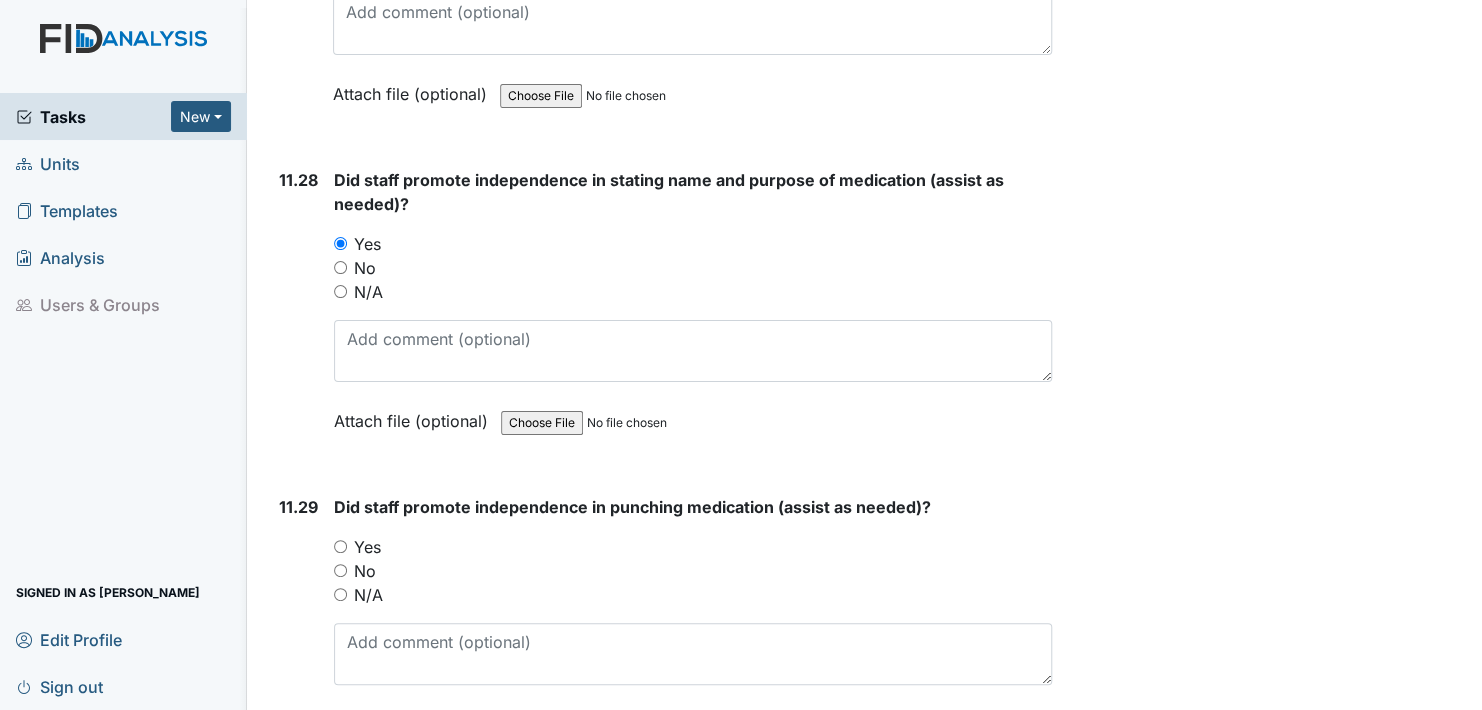 scroll, scrollTop: 31200, scrollLeft: 0, axis: vertical 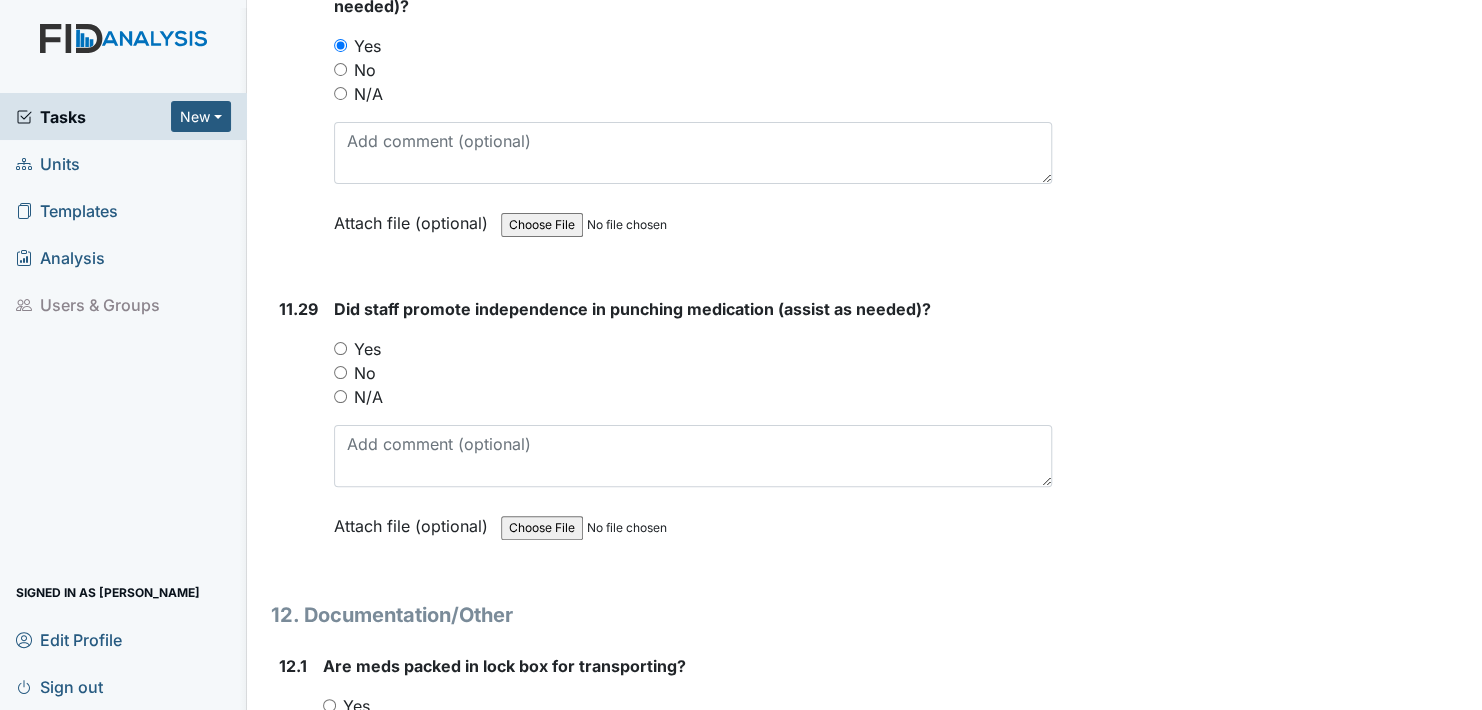 click on "Yes" at bounding box center (340, 348) 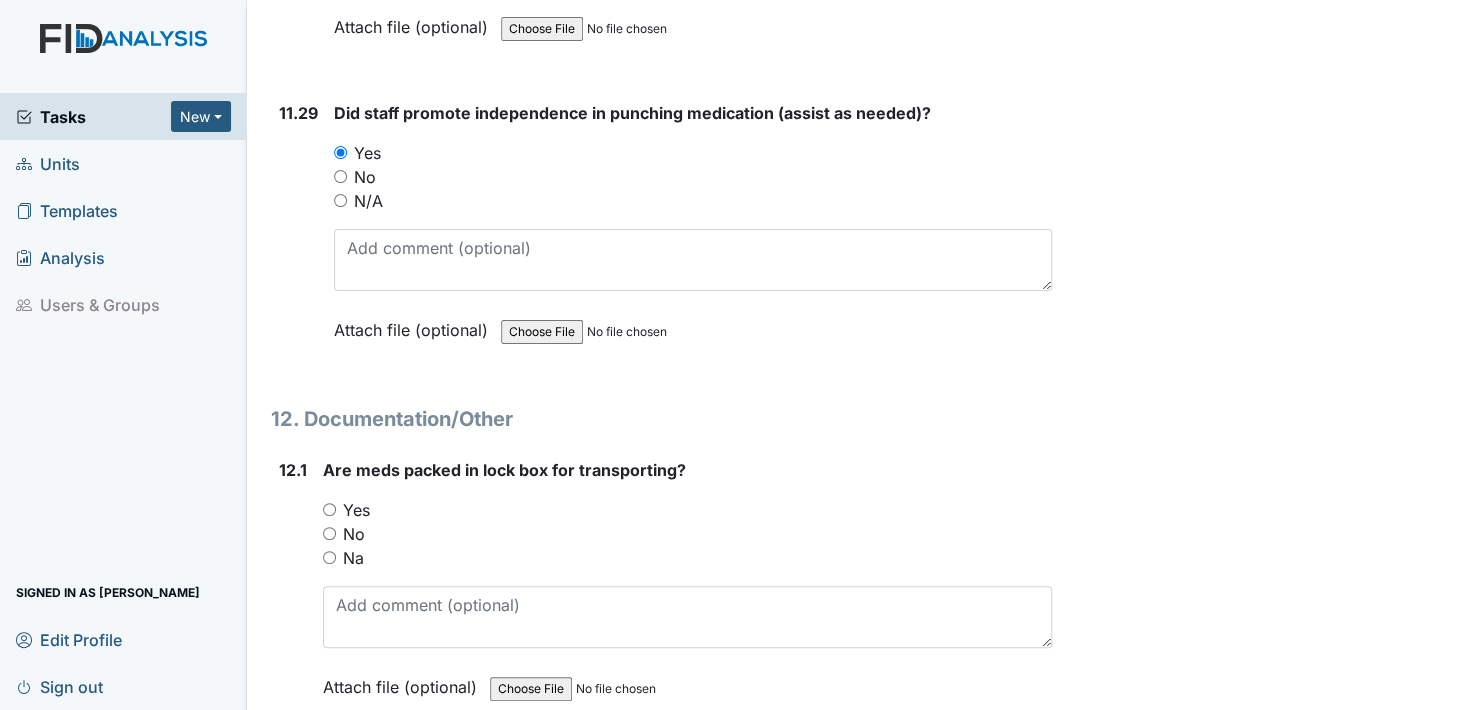 scroll, scrollTop: 31400, scrollLeft: 0, axis: vertical 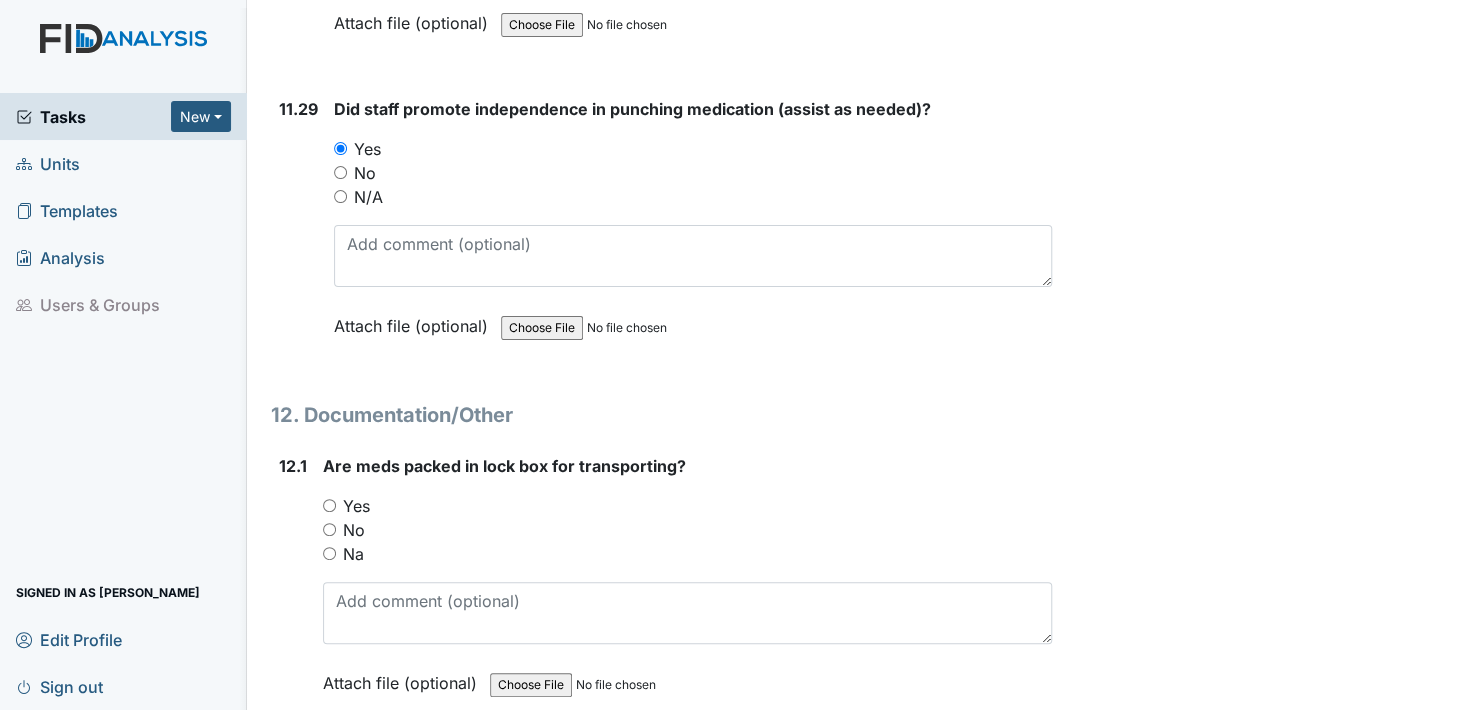 click on "Yes" at bounding box center (329, 505) 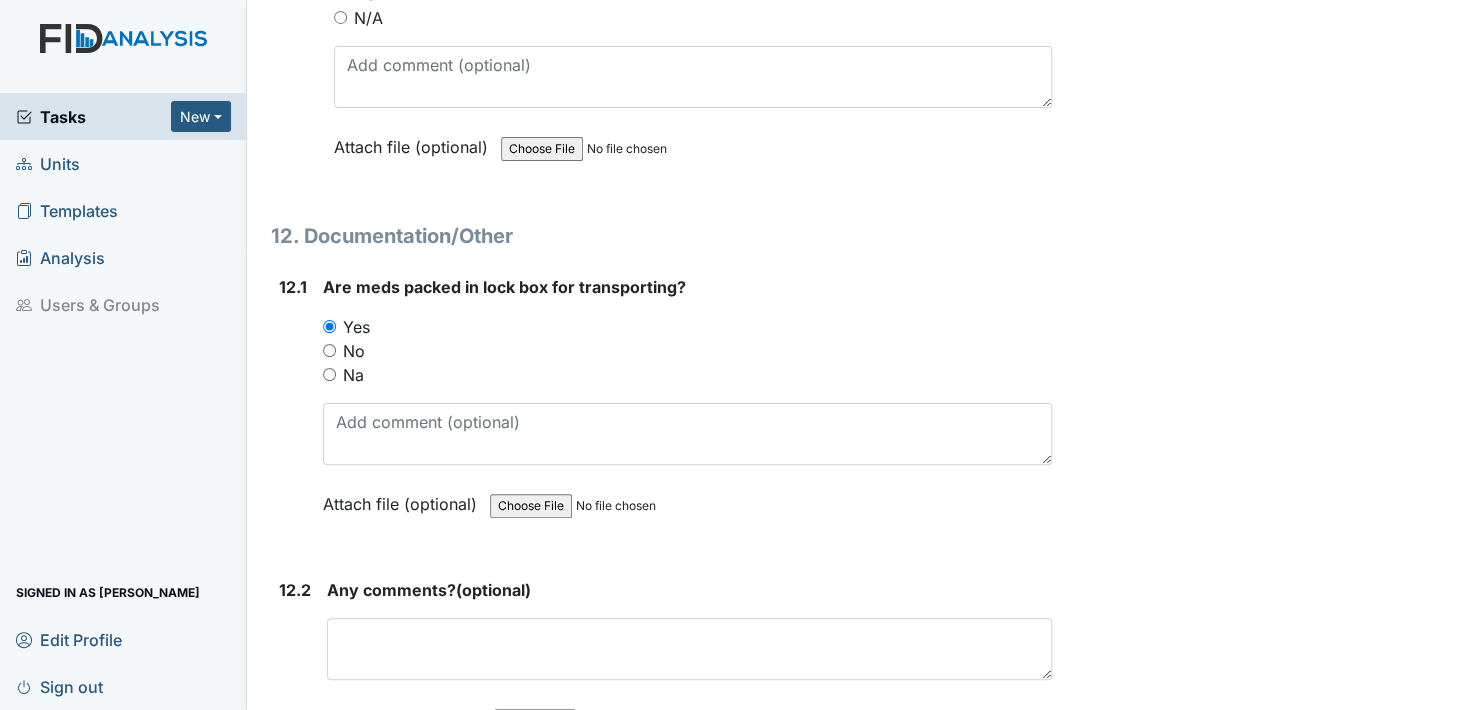 scroll, scrollTop: 31600, scrollLeft: 0, axis: vertical 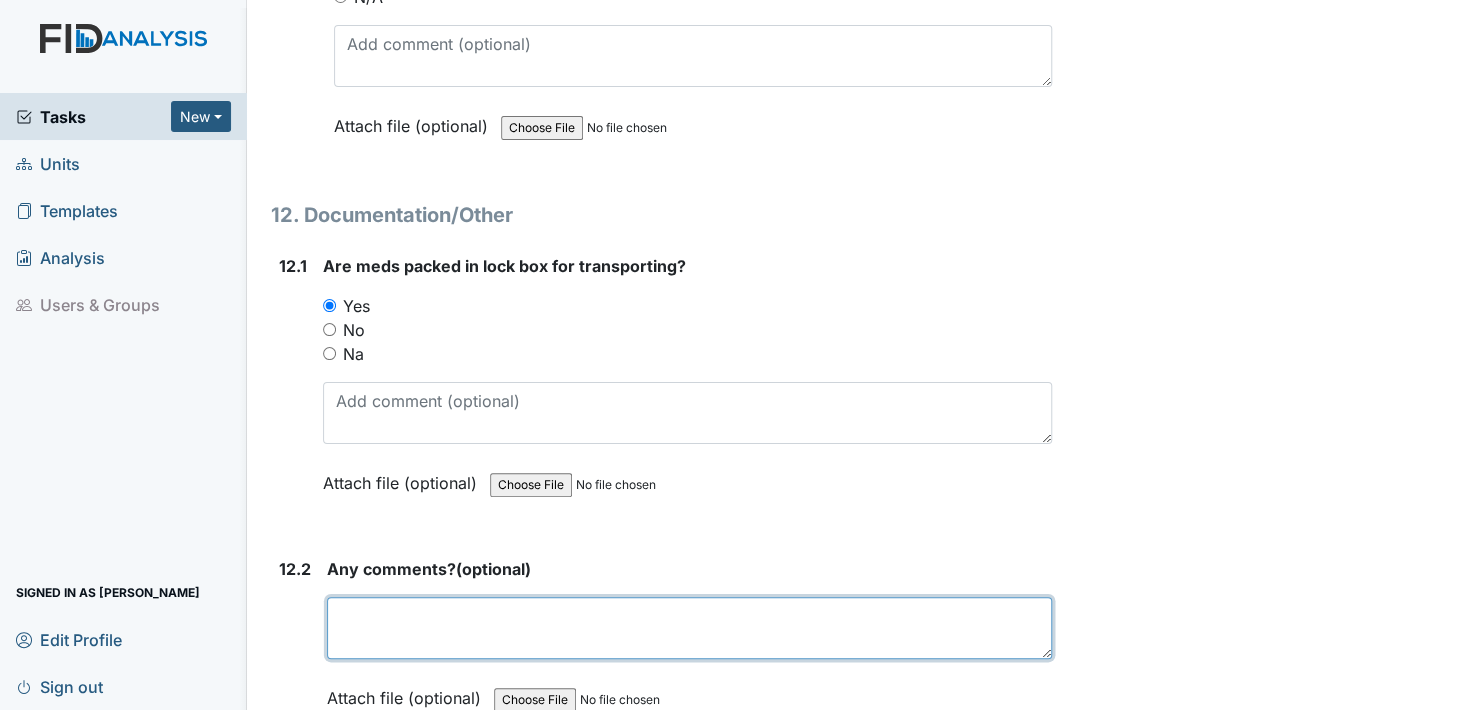 click at bounding box center (689, 628) 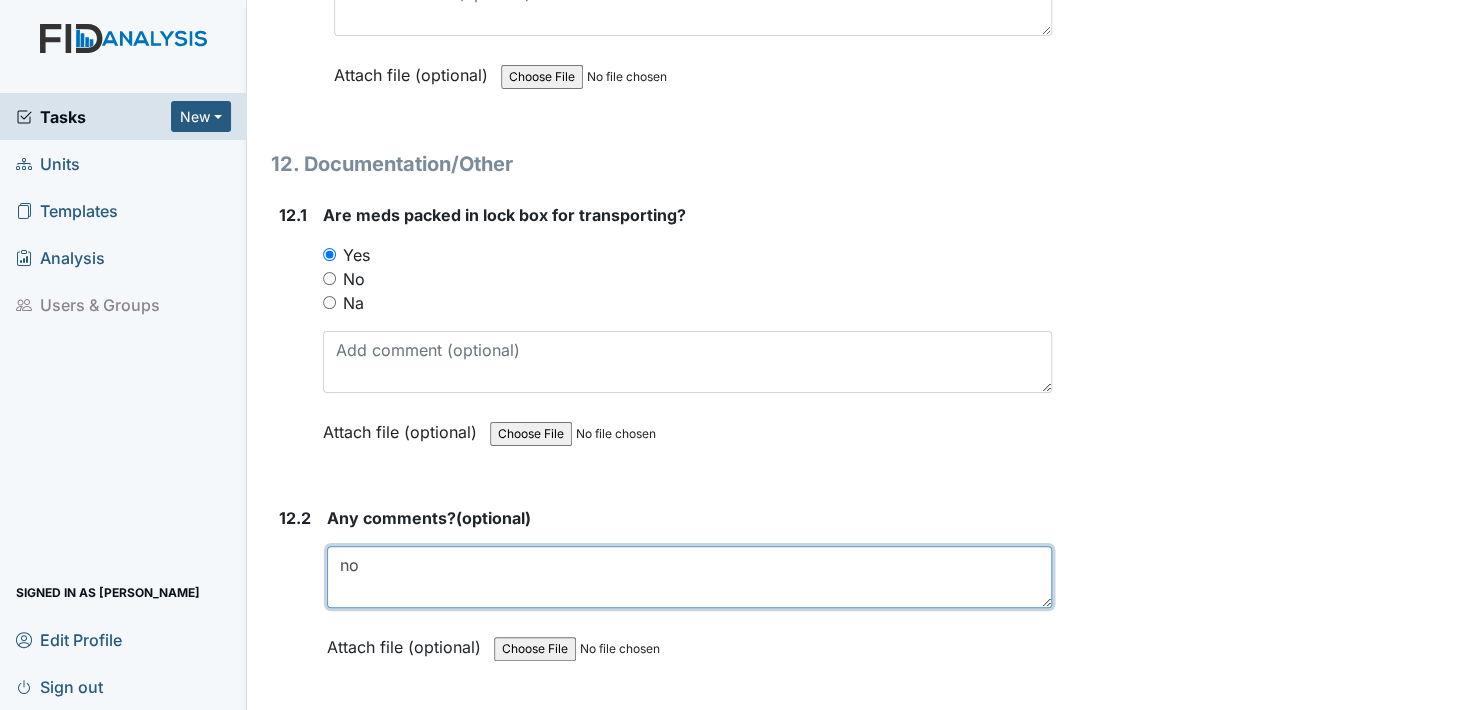 scroll, scrollTop: 31700, scrollLeft: 0, axis: vertical 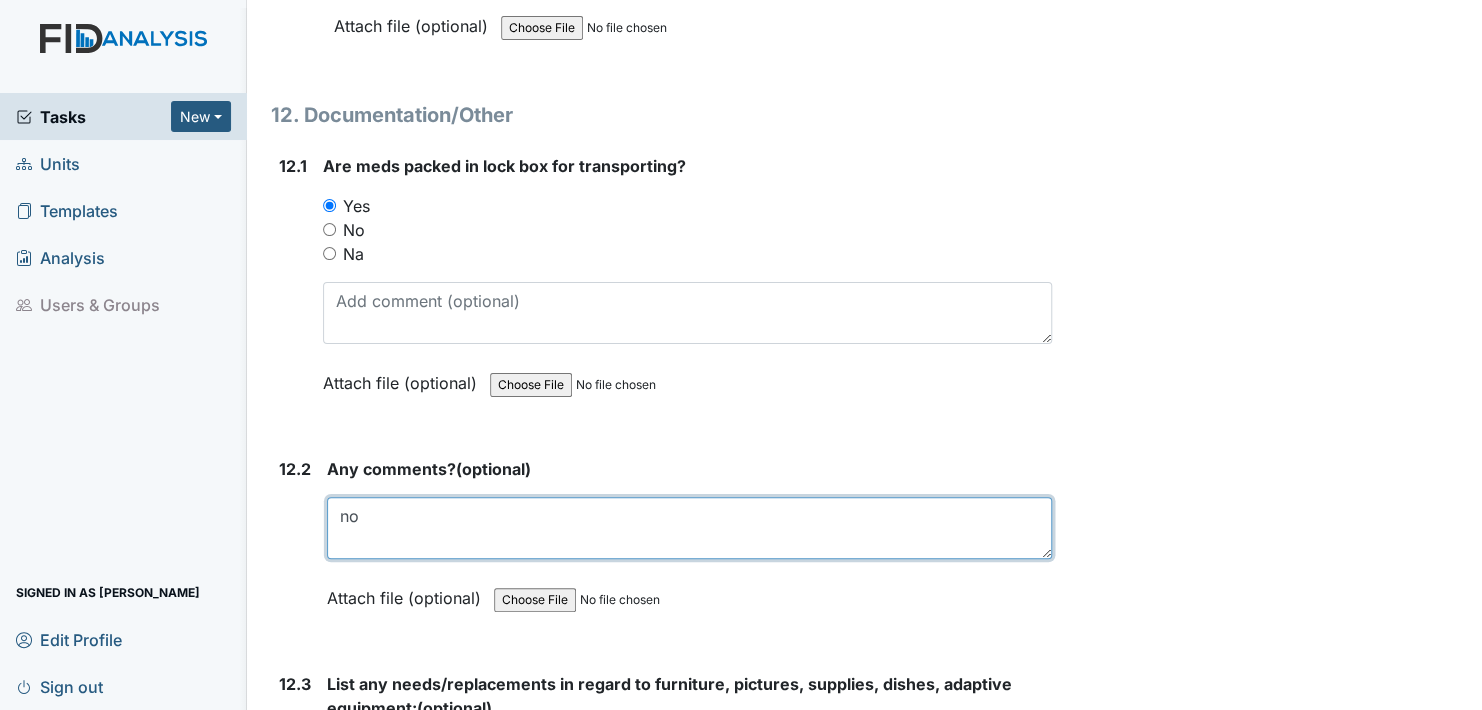 type on "no" 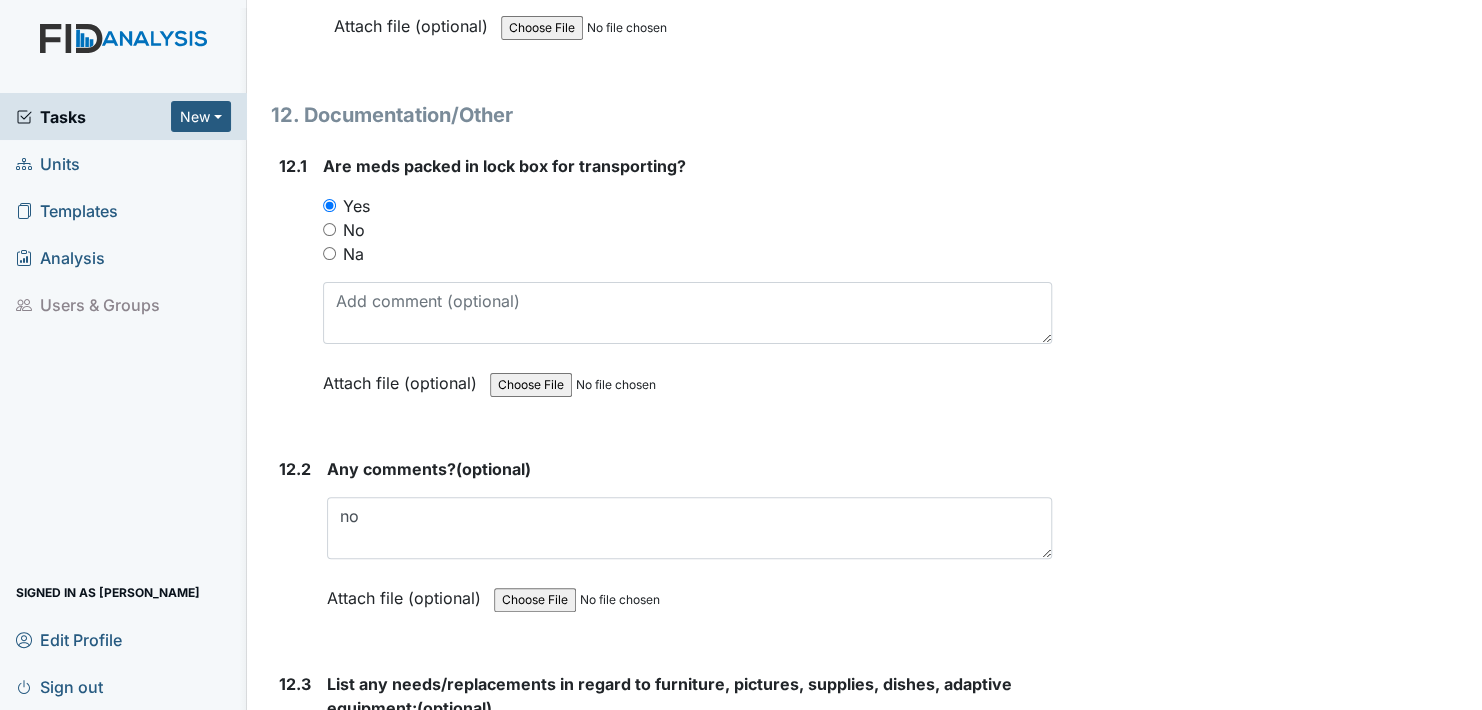 click on "Attach file (optional)" at bounding box center [408, 592] 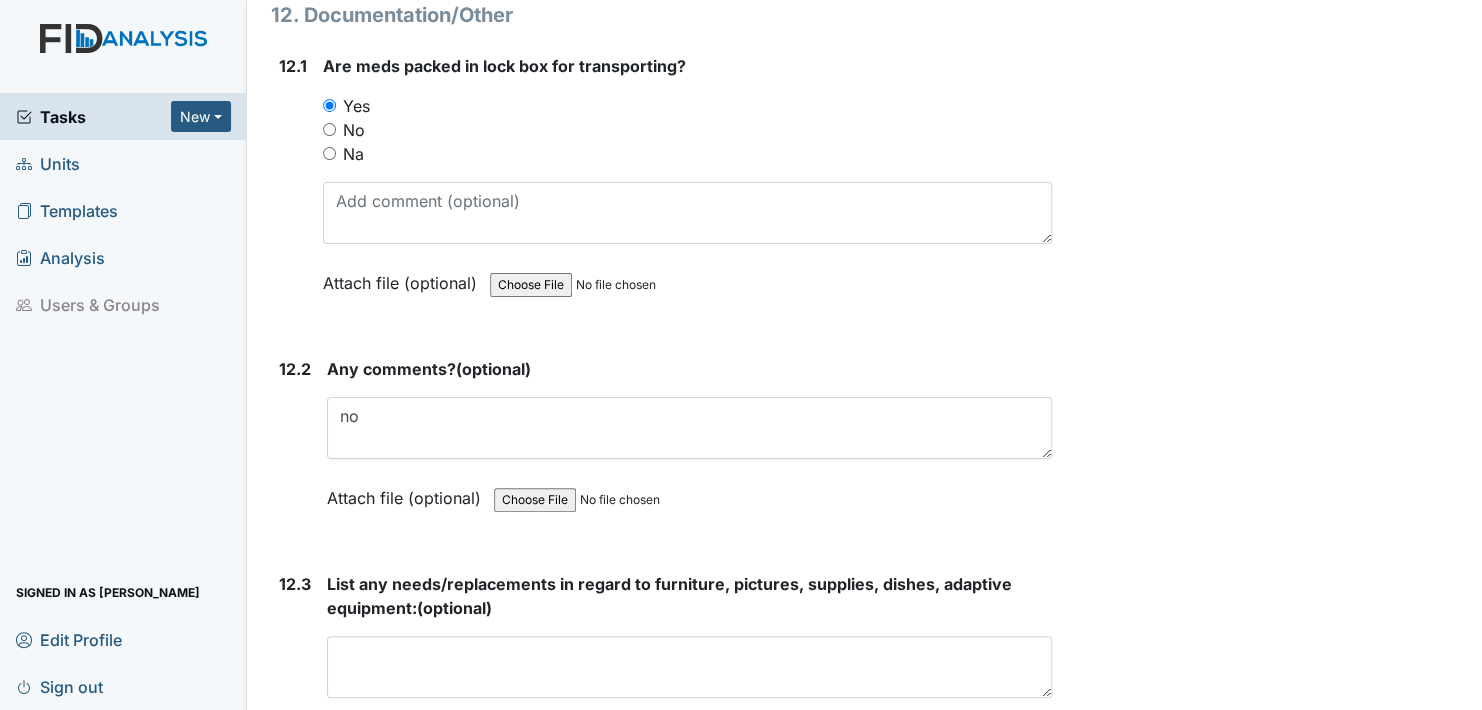 scroll, scrollTop: 31900, scrollLeft: 0, axis: vertical 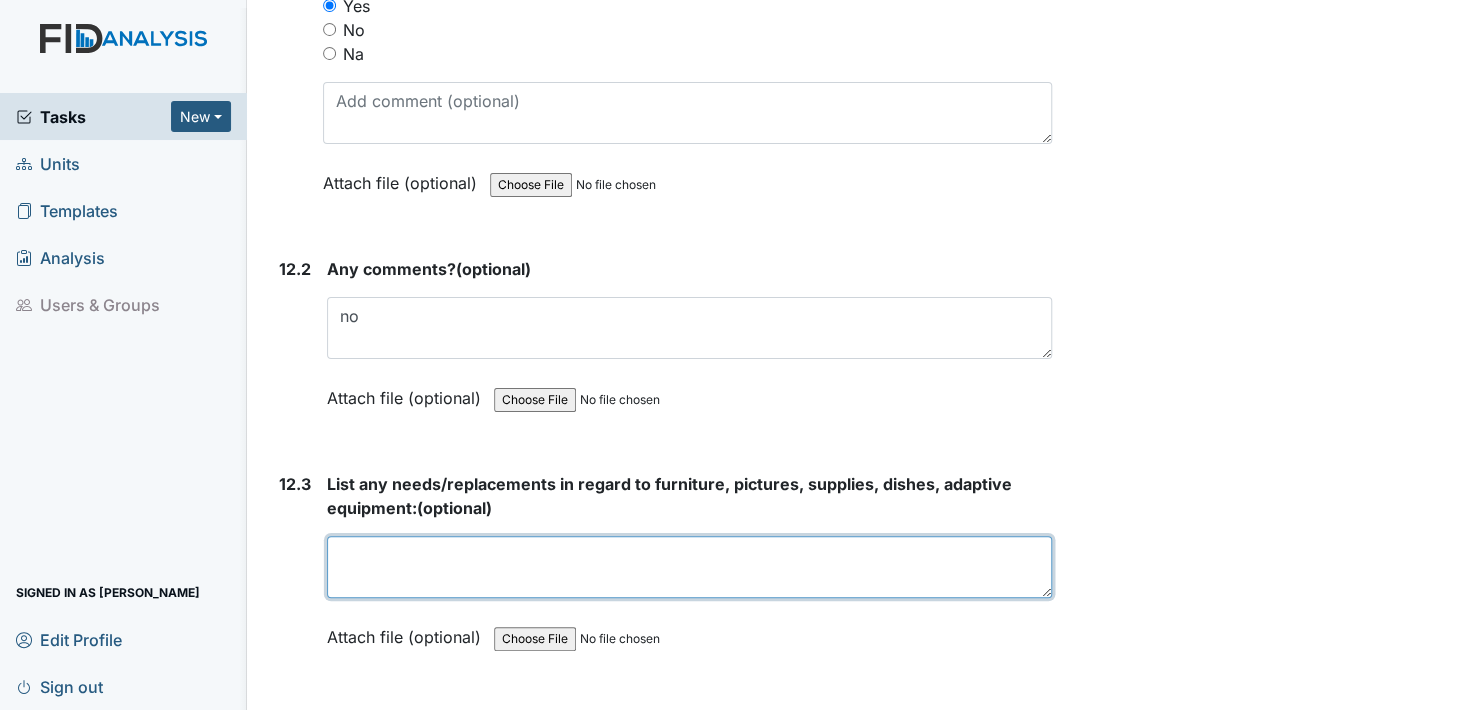 click at bounding box center (689, 567) 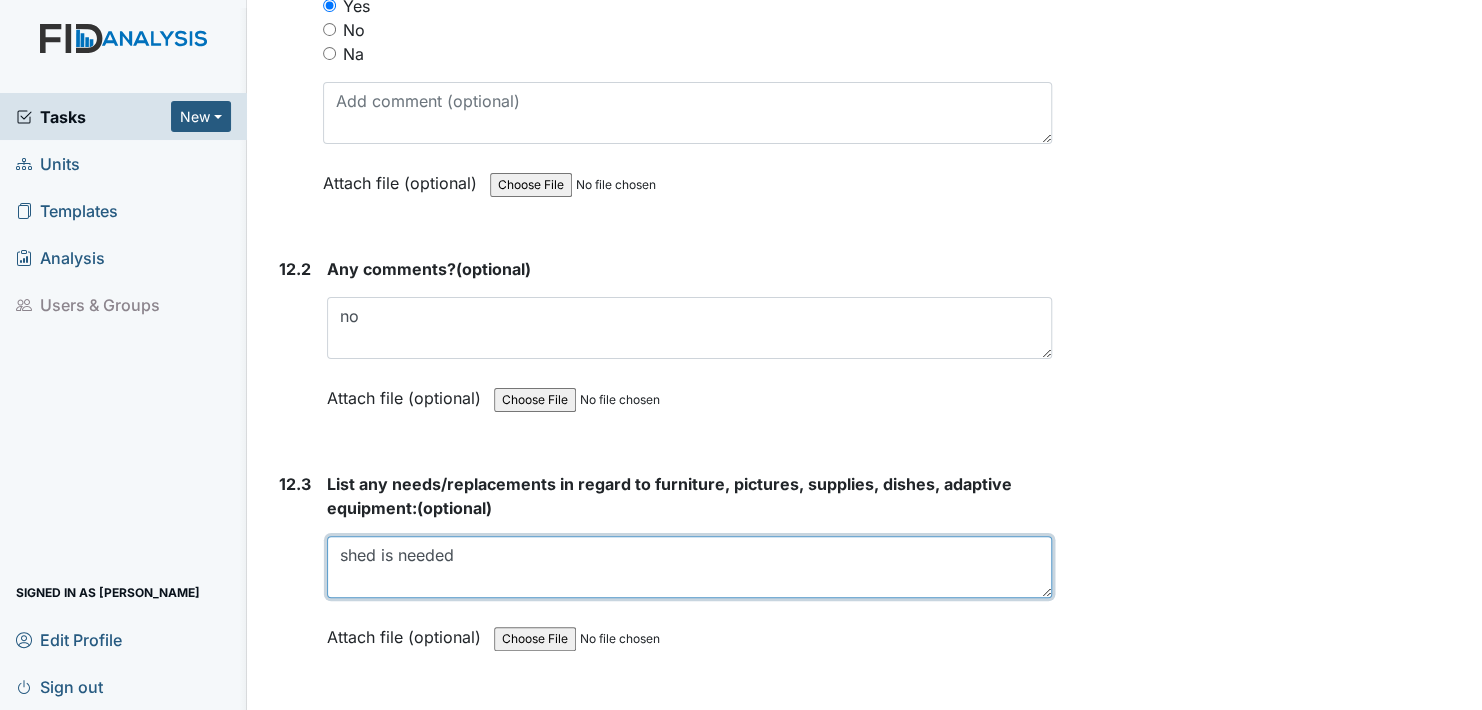 type on "shed is needed" 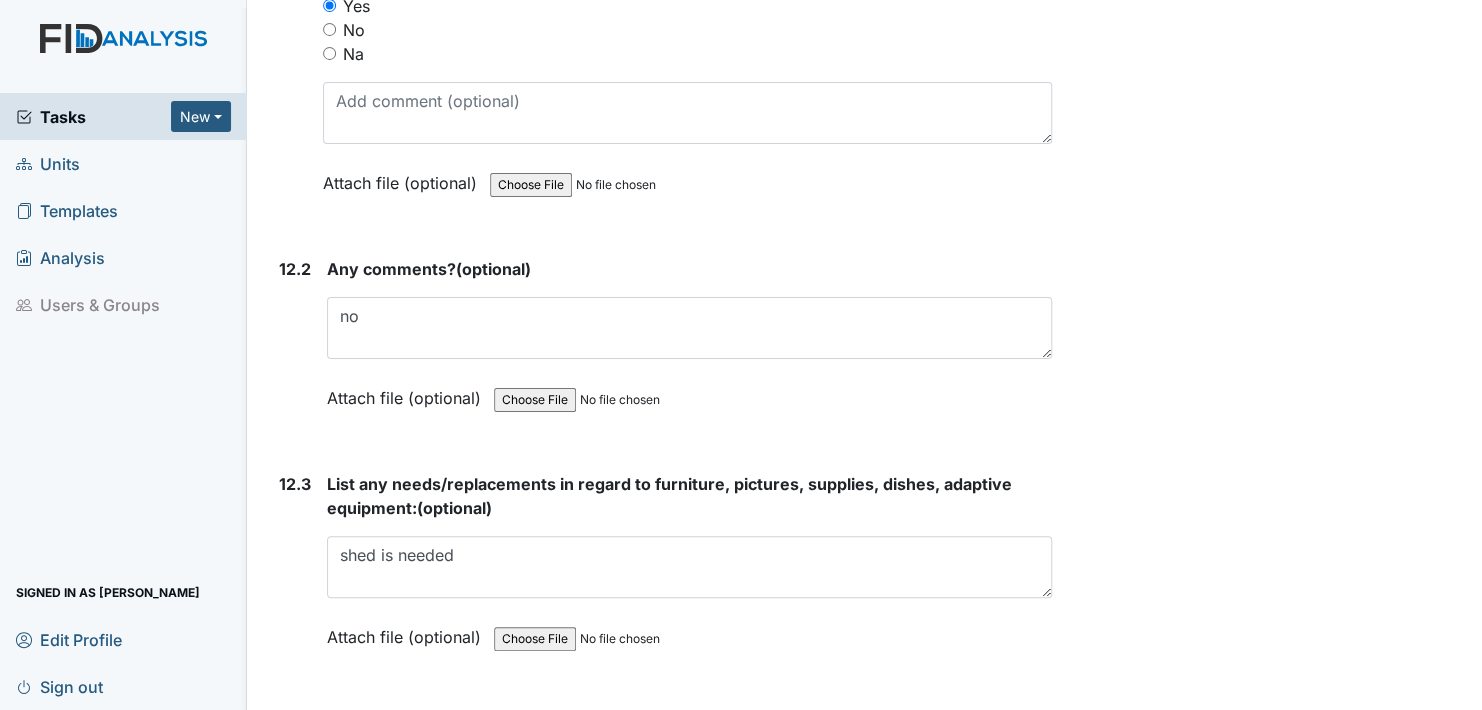 click on "Attach file (optional)" at bounding box center (408, 631) 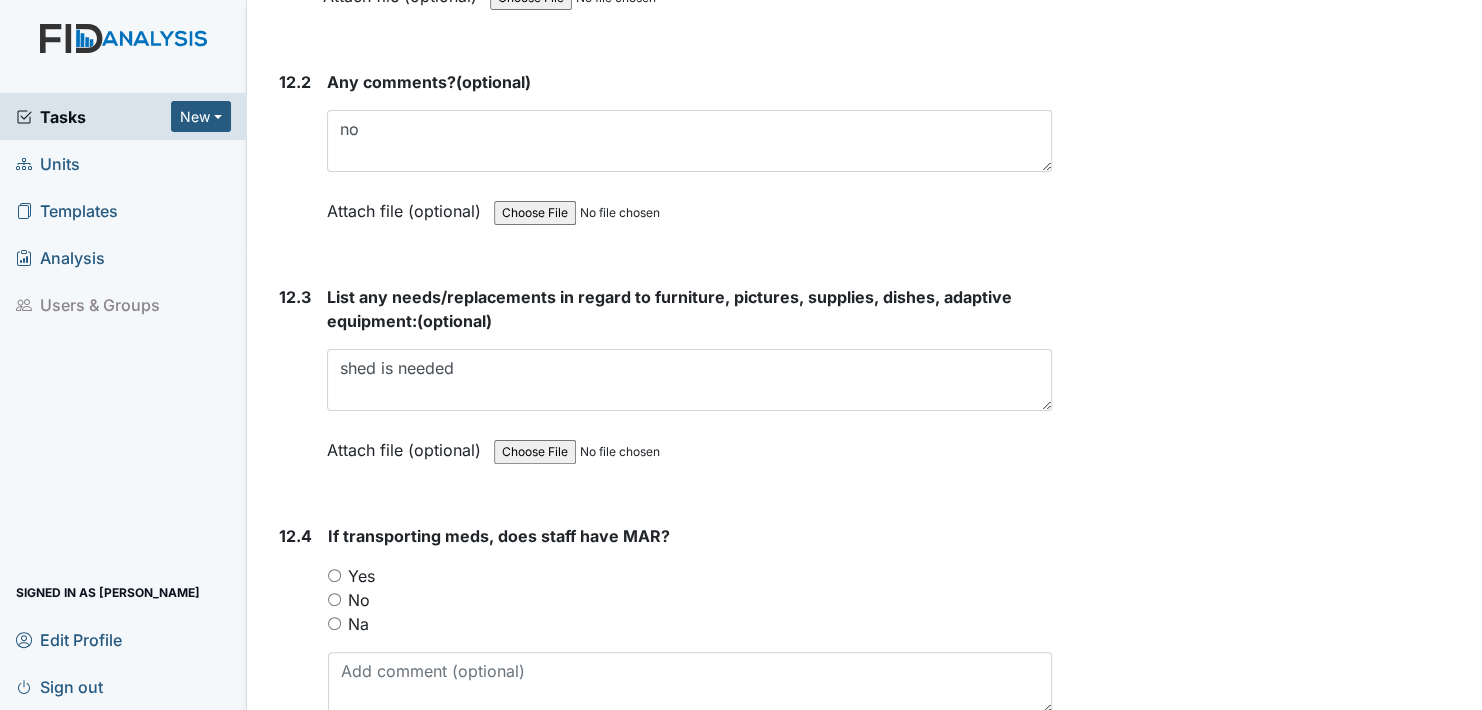 scroll, scrollTop: 32100, scrollLeft: 0, axis: vertical 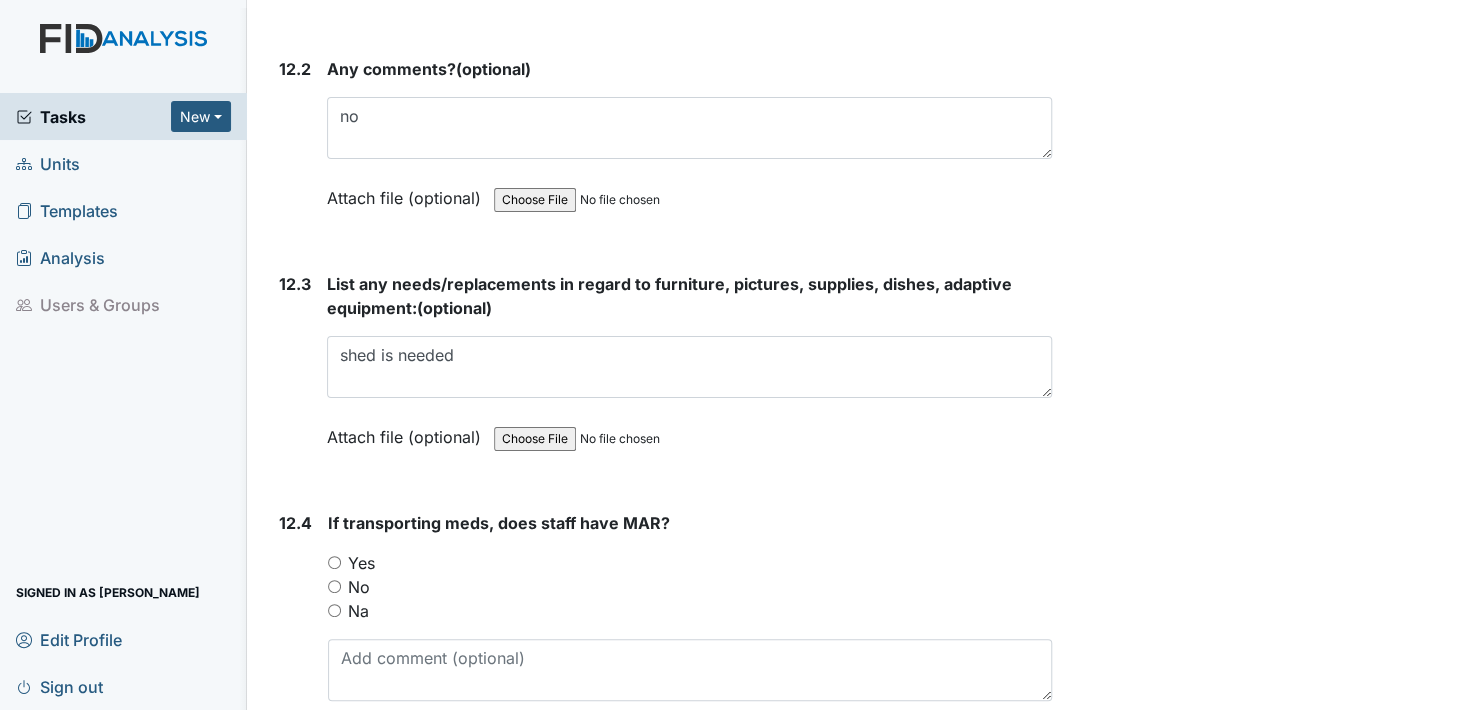 click on "Yes" at bounding box center [334, 562] 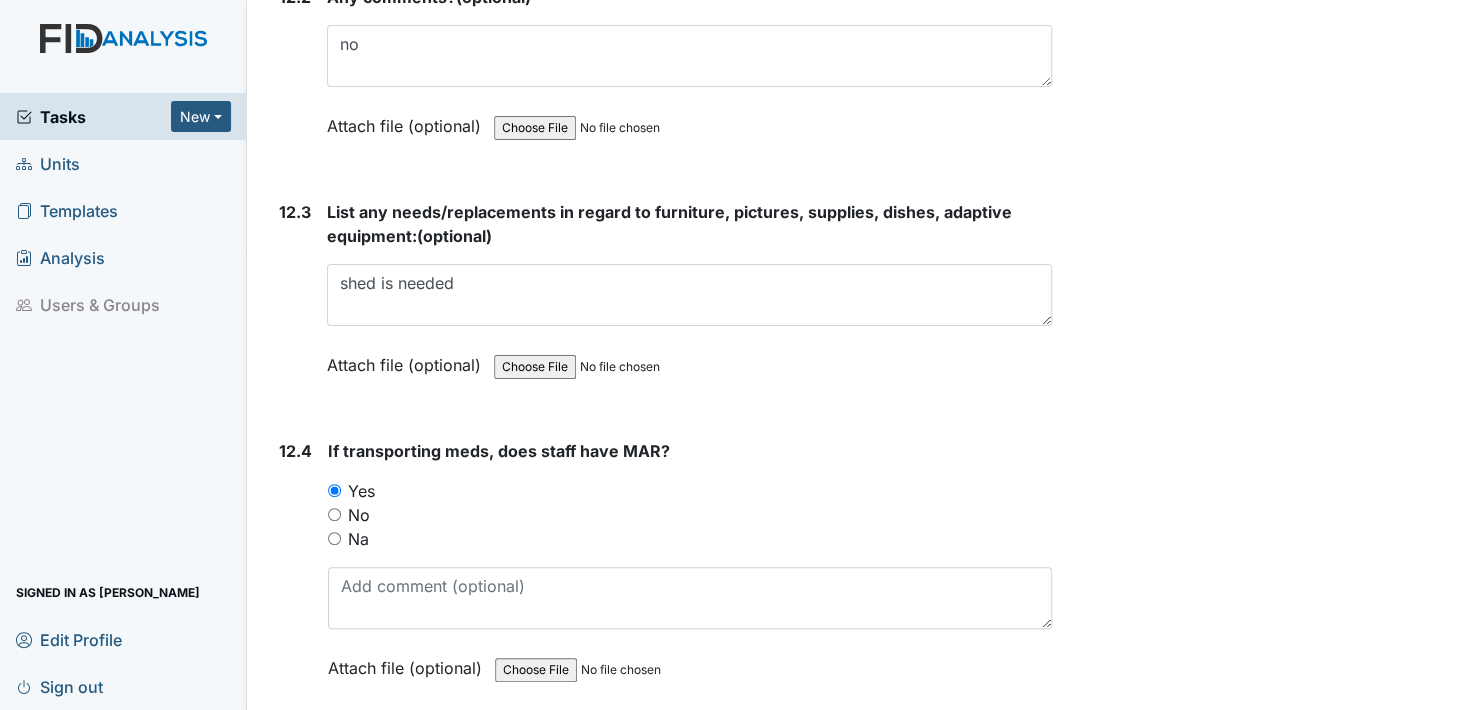 scroll, scrollTop: 32300, scrollLeft: 0, axis: vertical 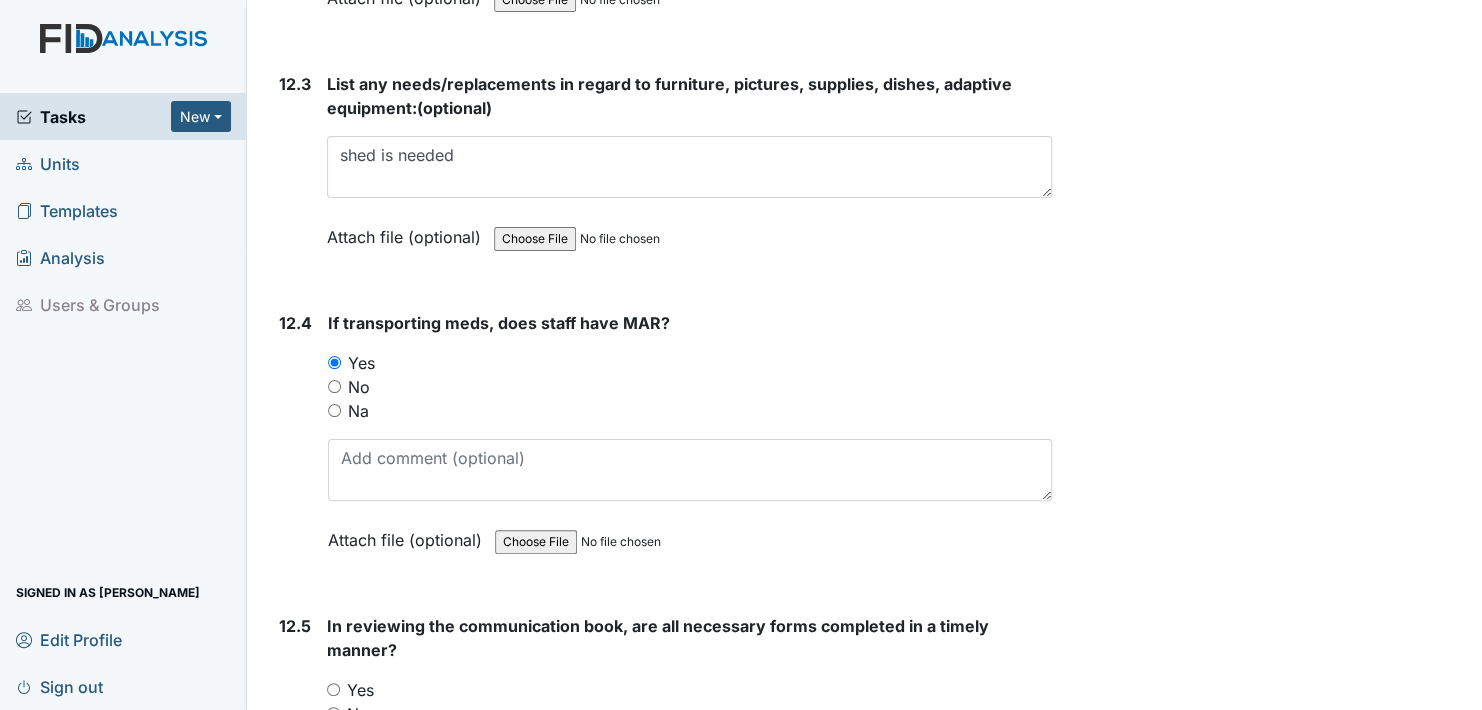 click on "Yes" at bounding box center [333, 689] 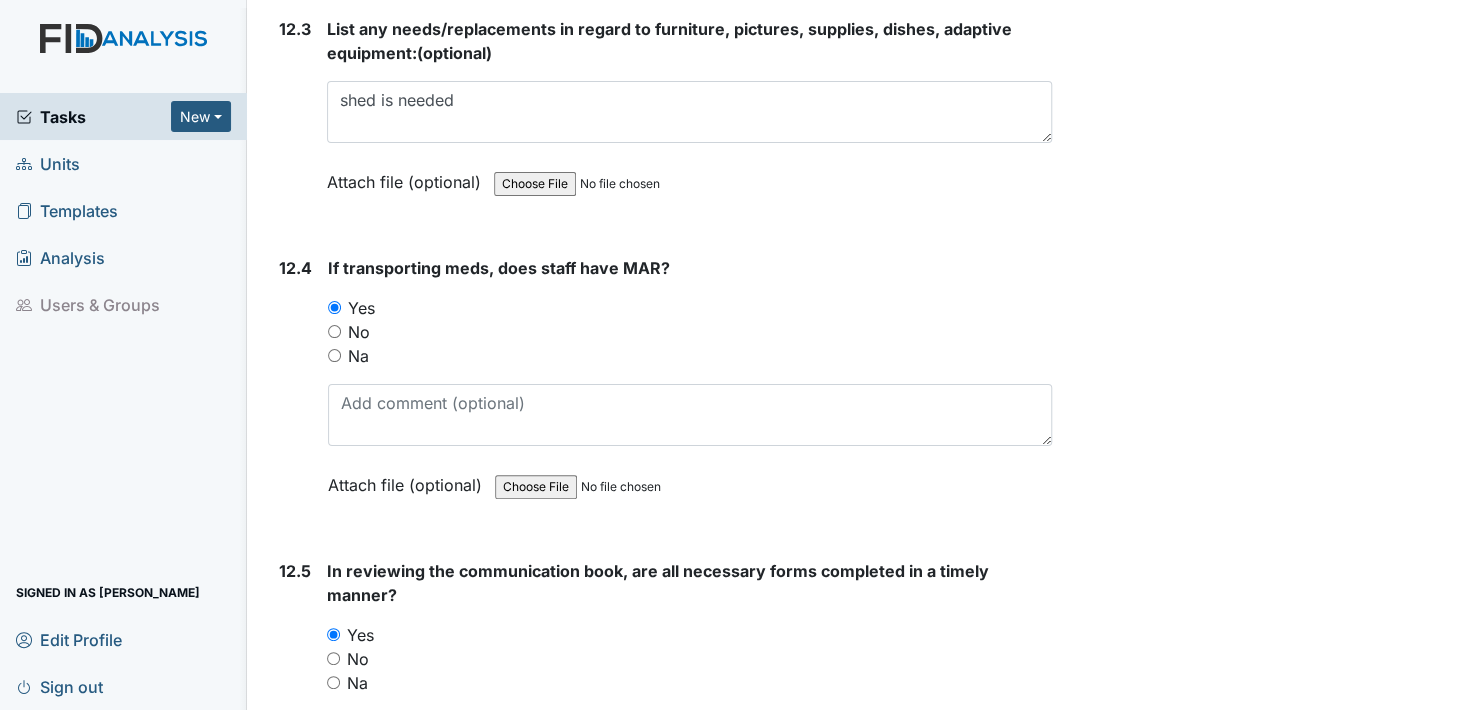 scroll, scrollTop: 32600, scrollLeft: 0, axis: vertical 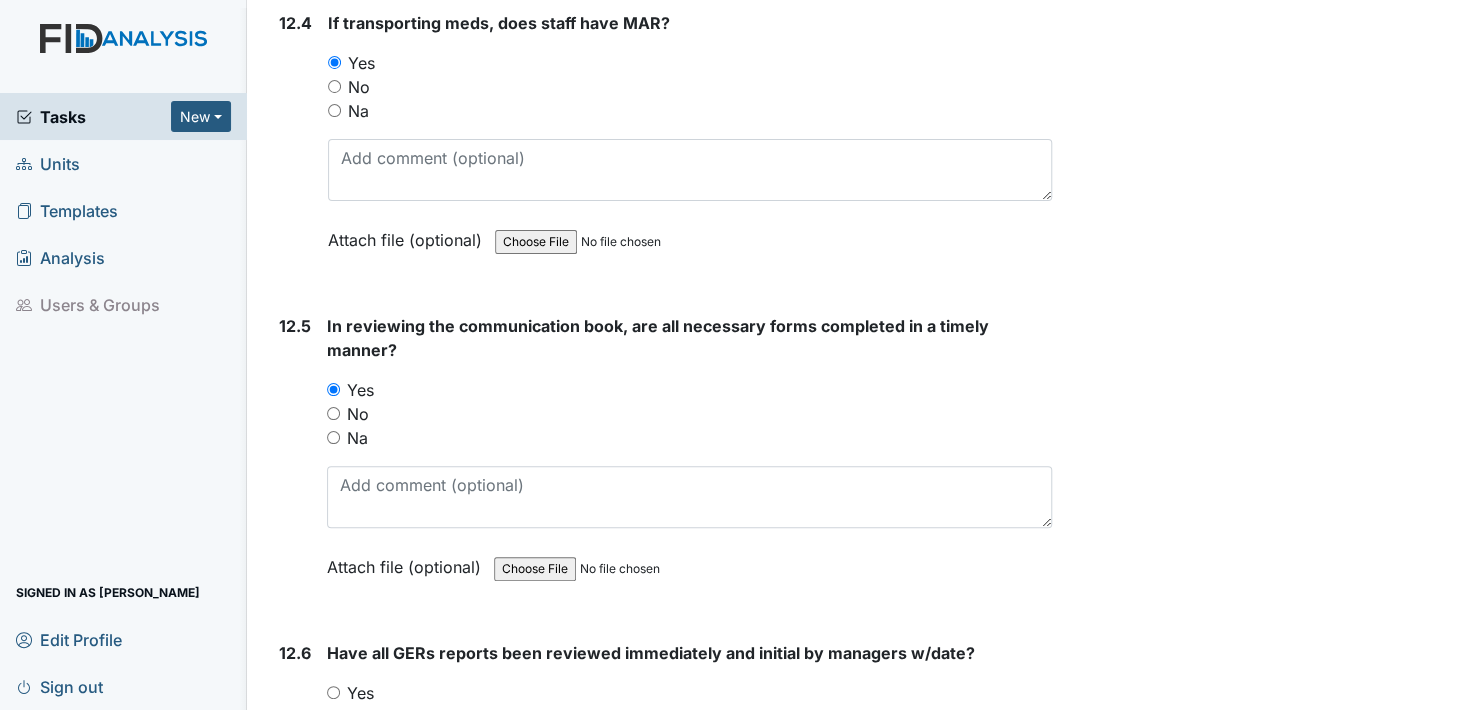 click on "Yes" at bounding box center [333, 692] 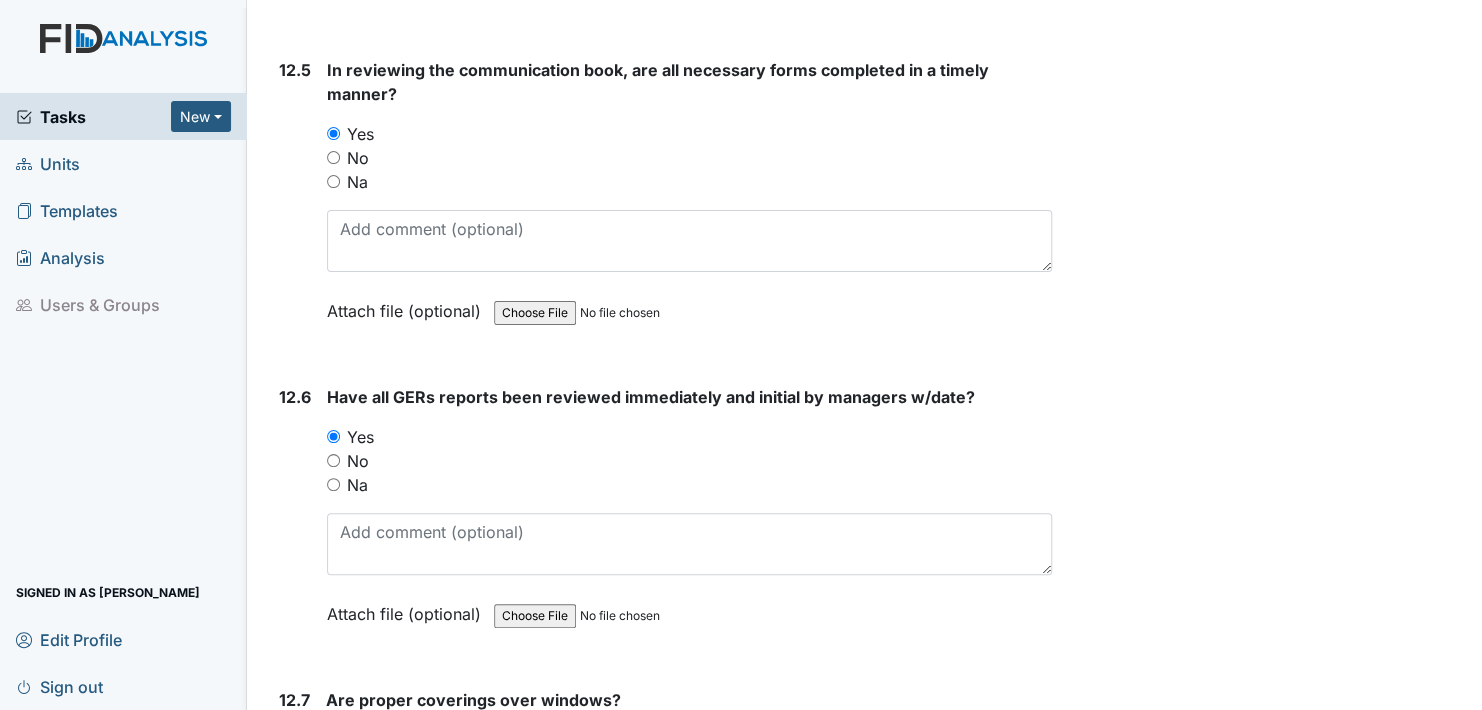 scroll, scrollTop: 32900, scrollLeft: 0, axis: vertical 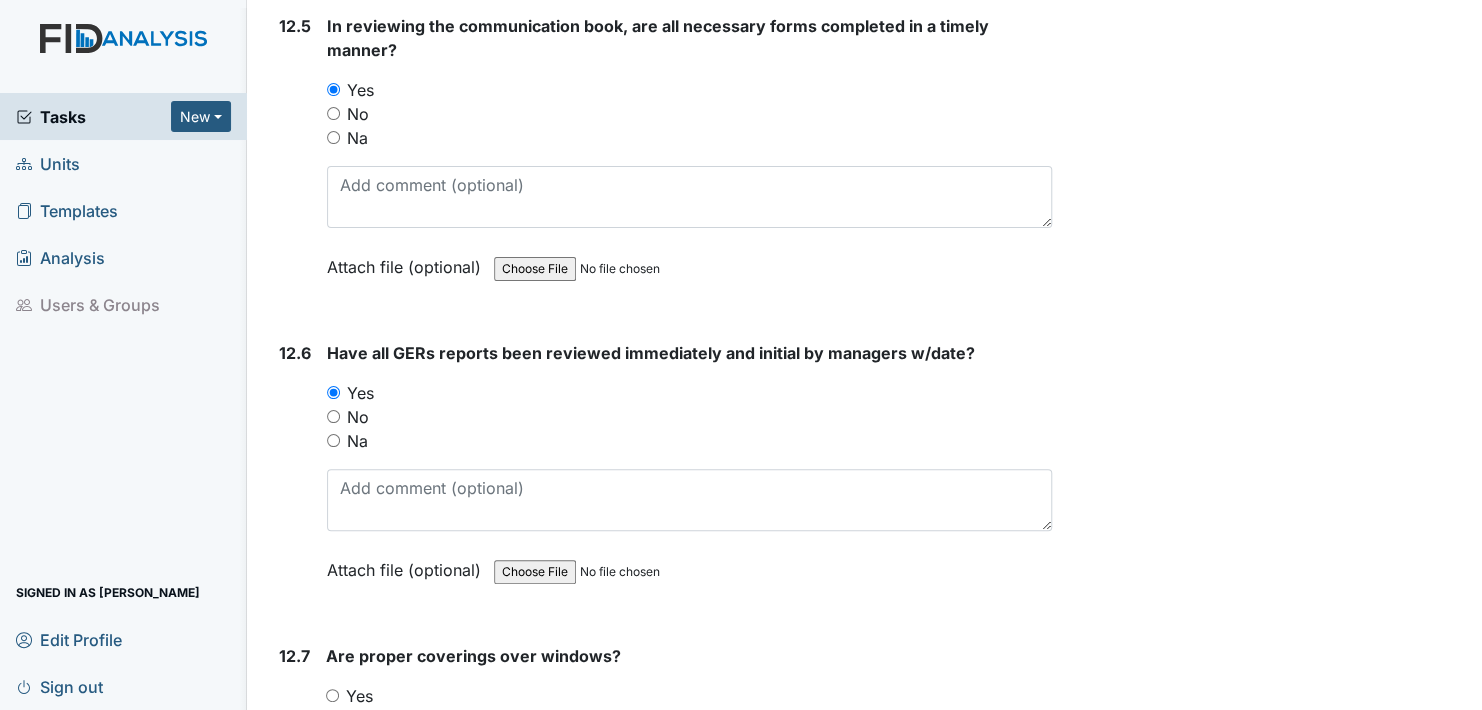 click on "Yes" at bounding box center [332, 695] 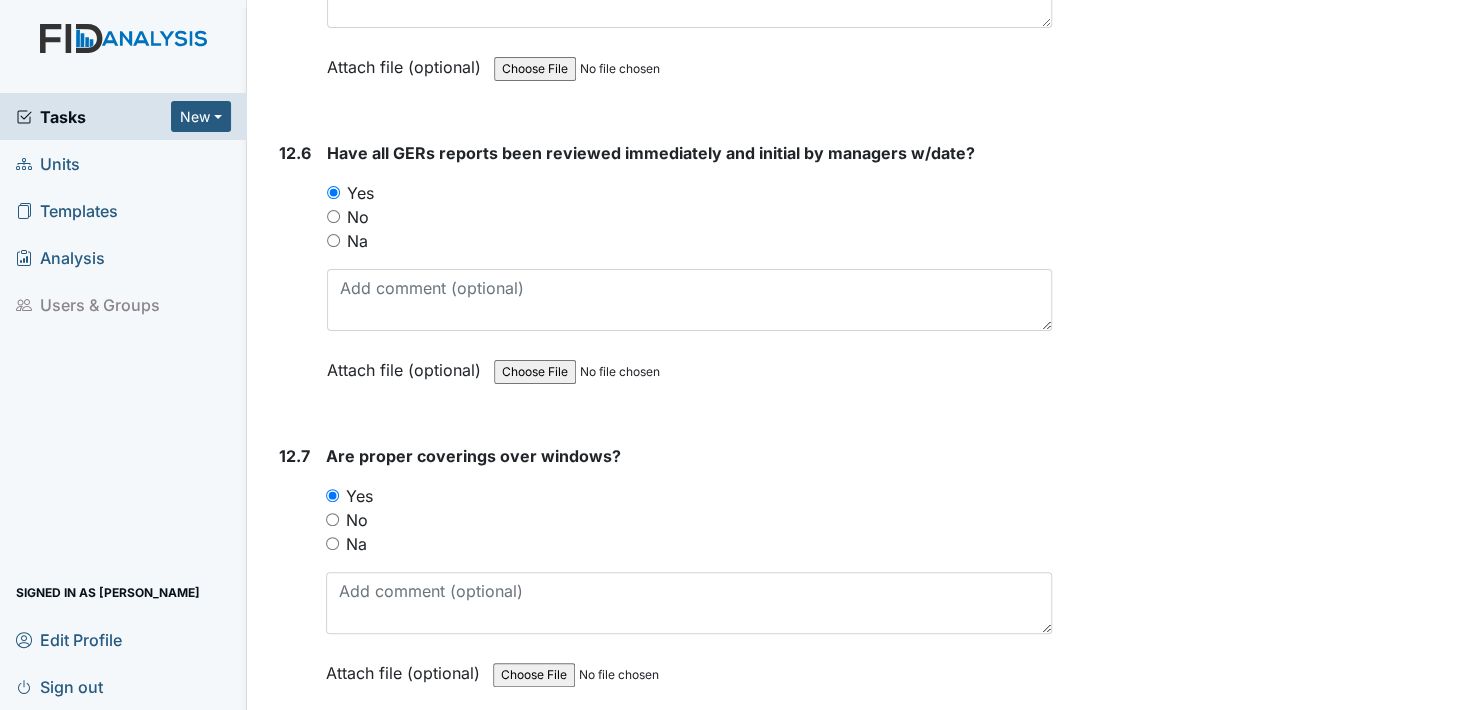scroll, scrollTop: 33200, scrollLeft: 0, axis: vertical 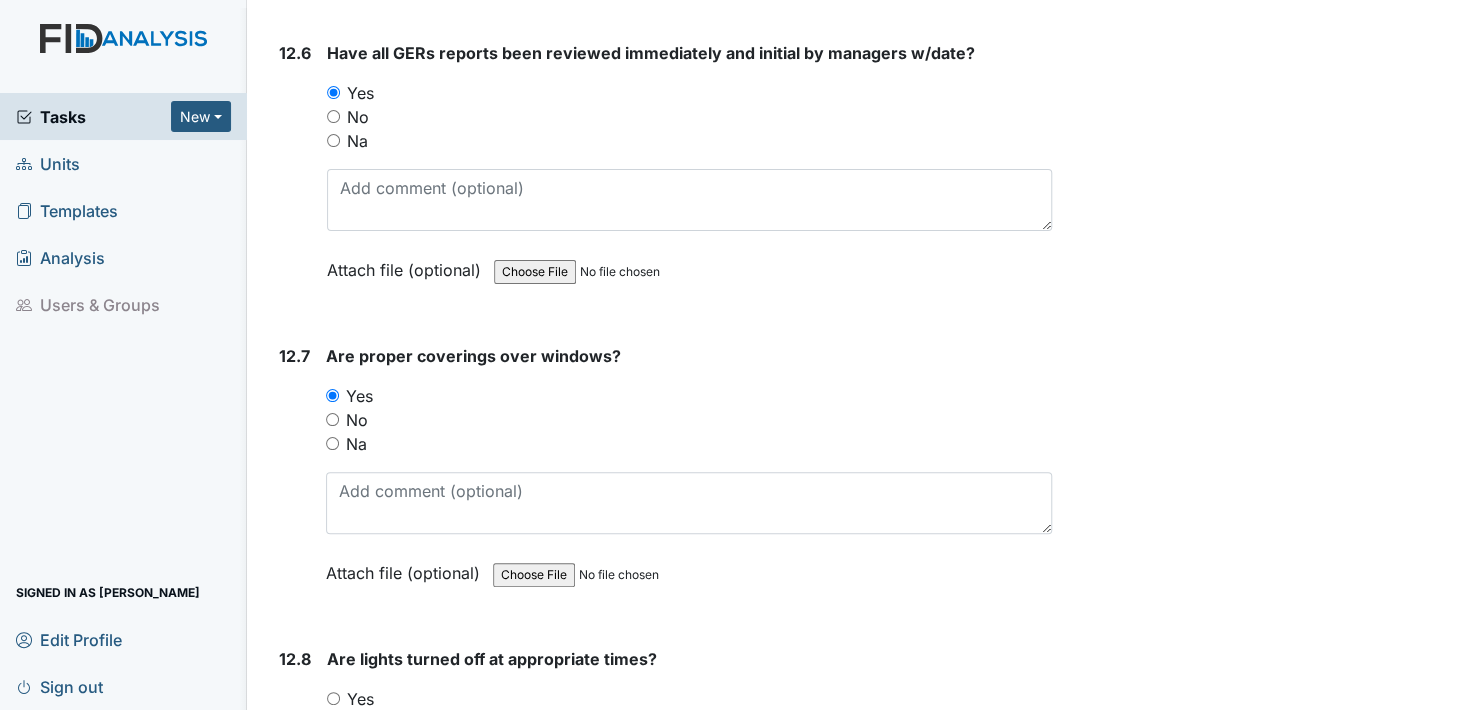 click on "Yes" at bounding box center [333, 698] 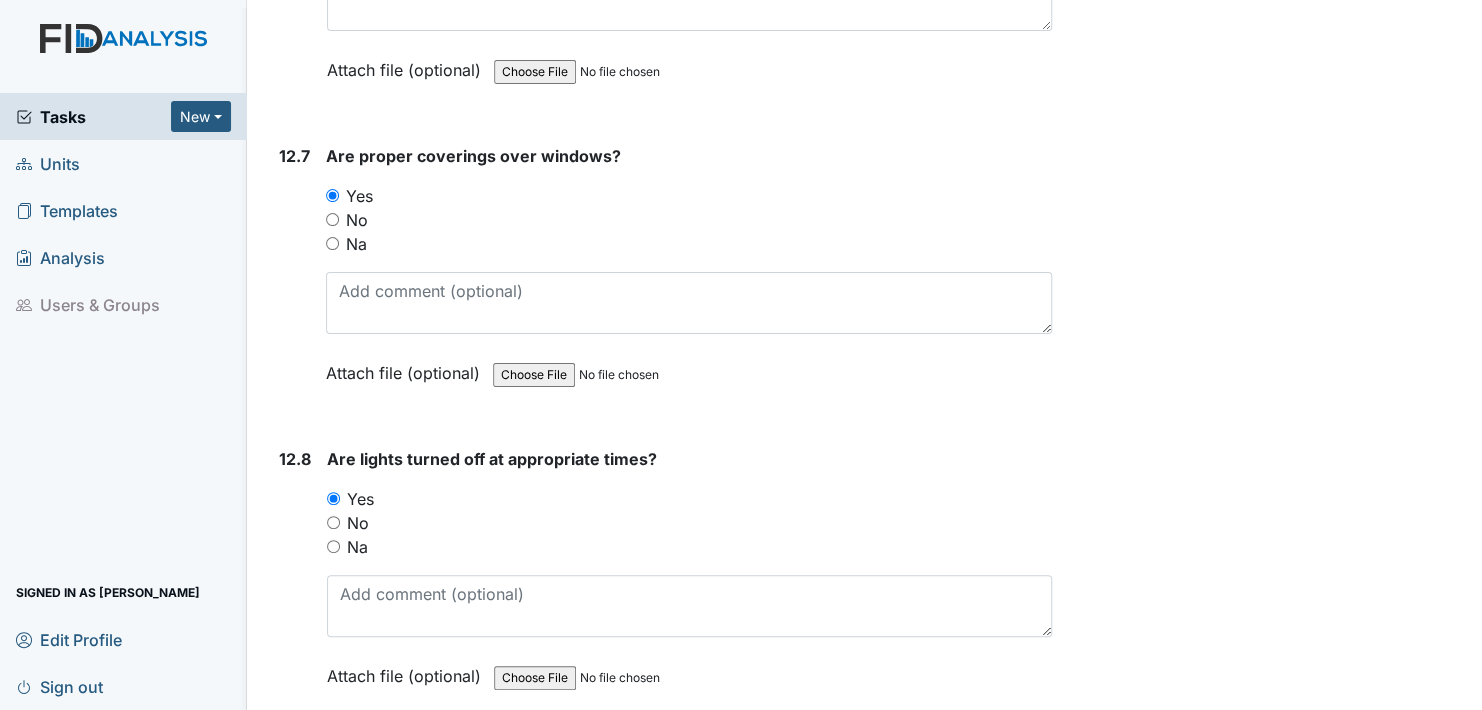 scroll, scrollTop: 33500, scrollLeft: 0, axis: vertical 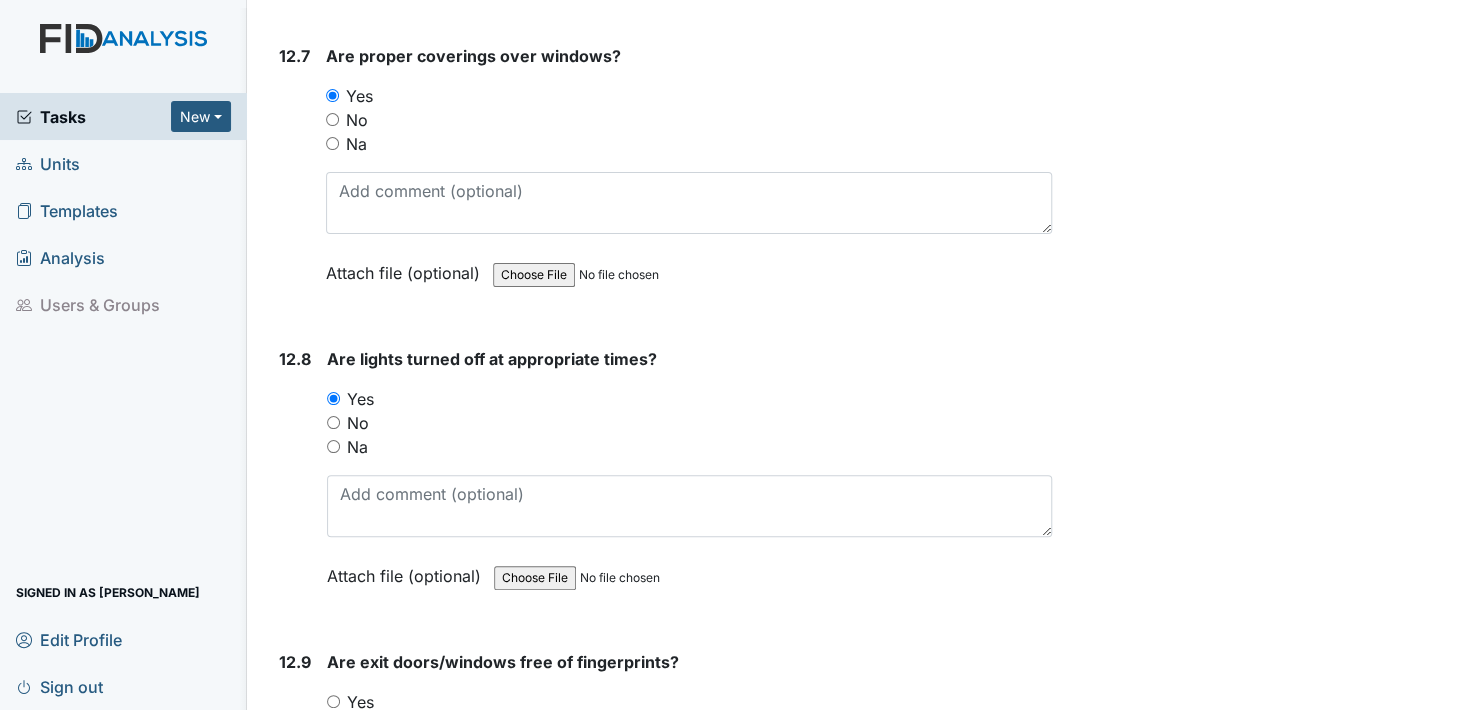 click on "Yes" at bounding box center (333, 701) 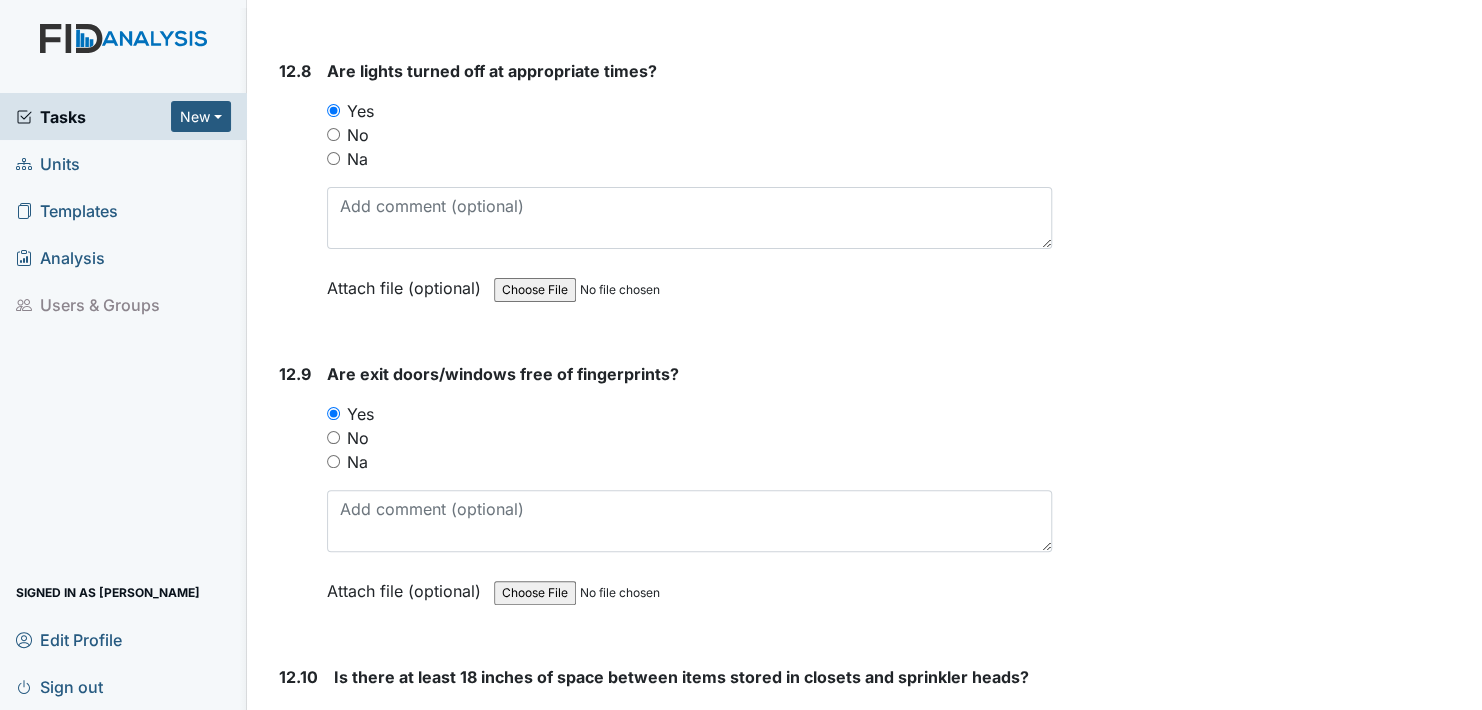 scroll, scrollTop: 33800, scrollLeft: 0, axis: vertical 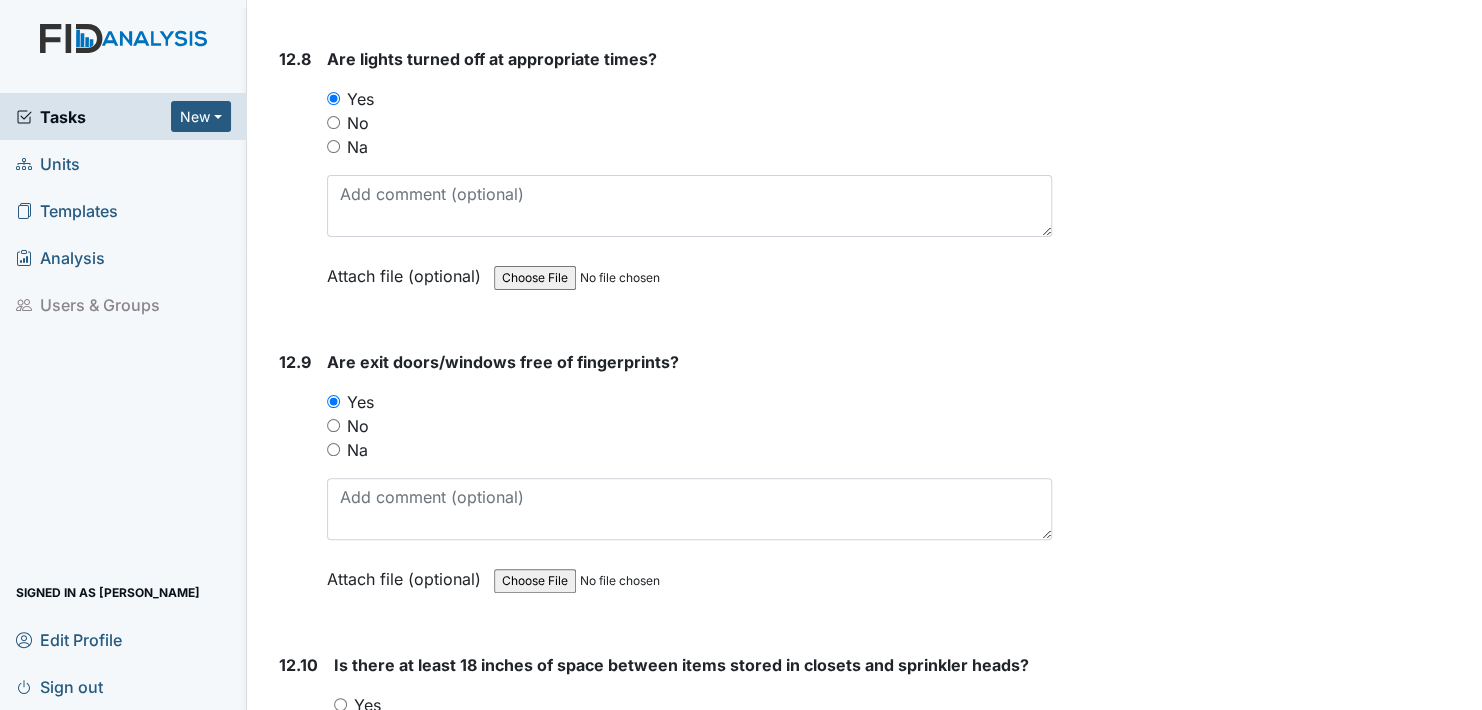 click on "Yes" at bounding box center [340, 704] 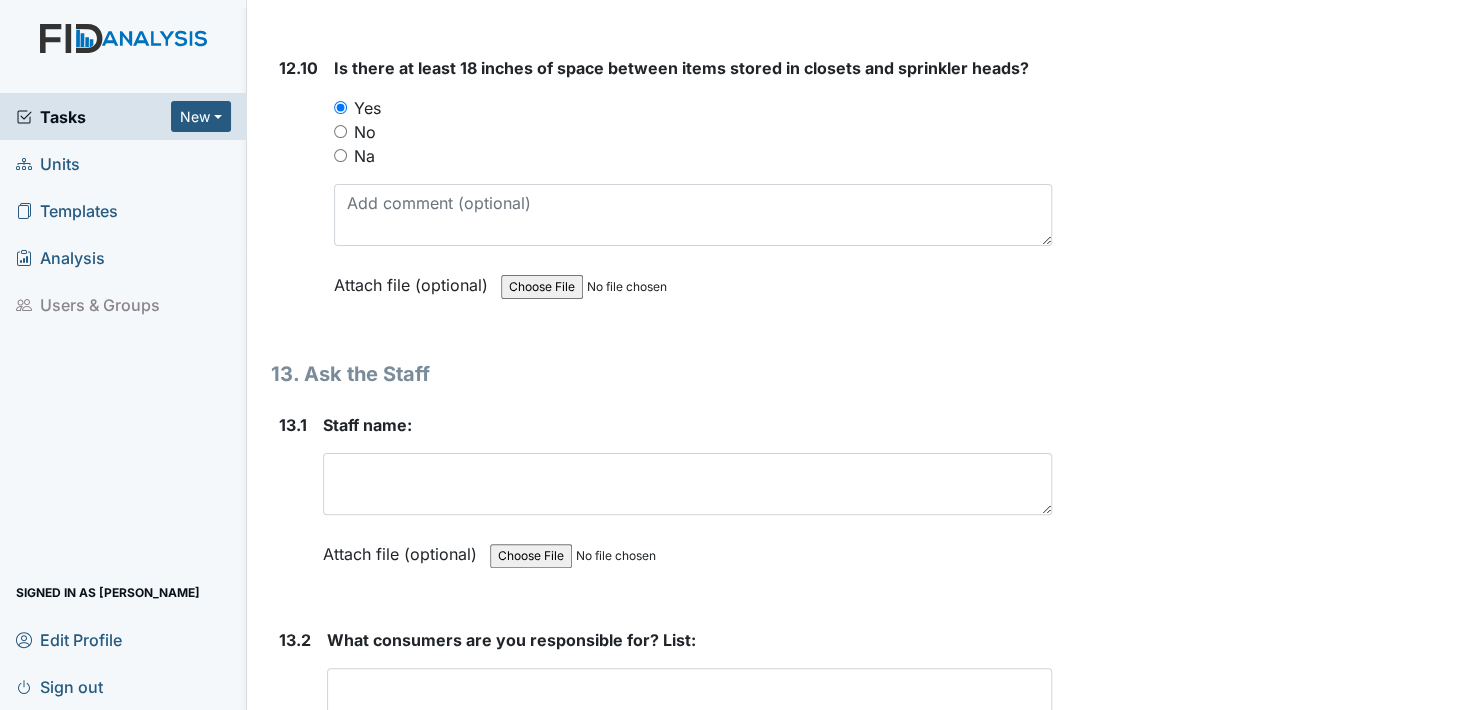 scroll, scrollTop: 34400, scrollLeft: 0, axis: vertical 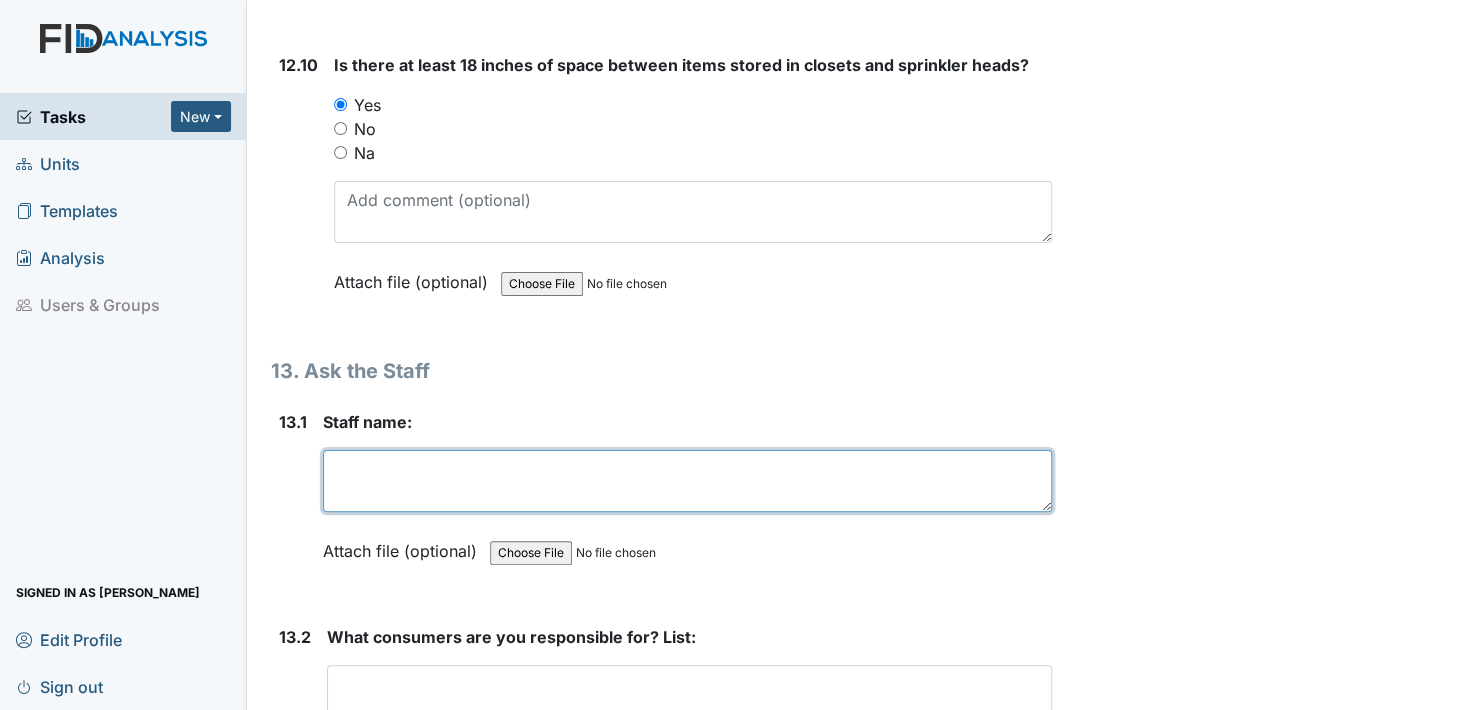 click at bounding box center [687, 481] 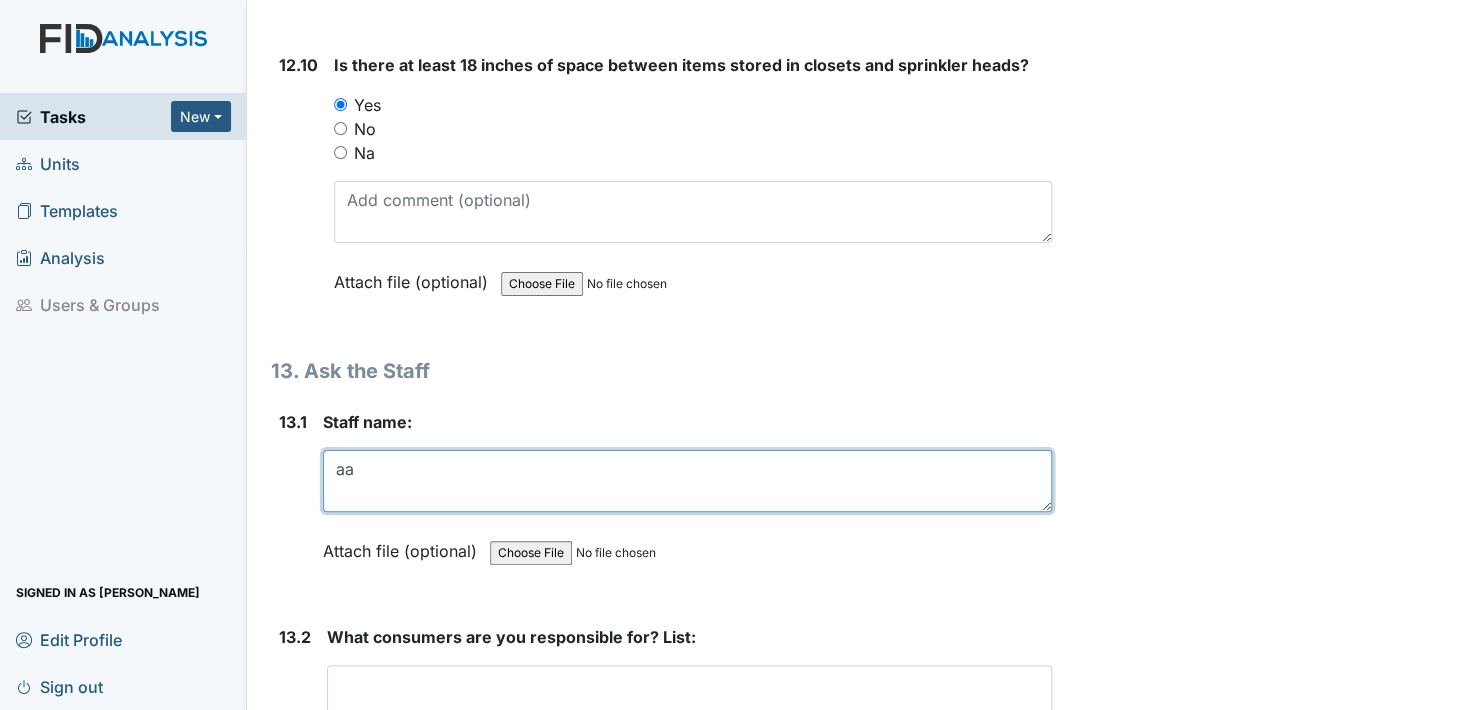 type on "a" 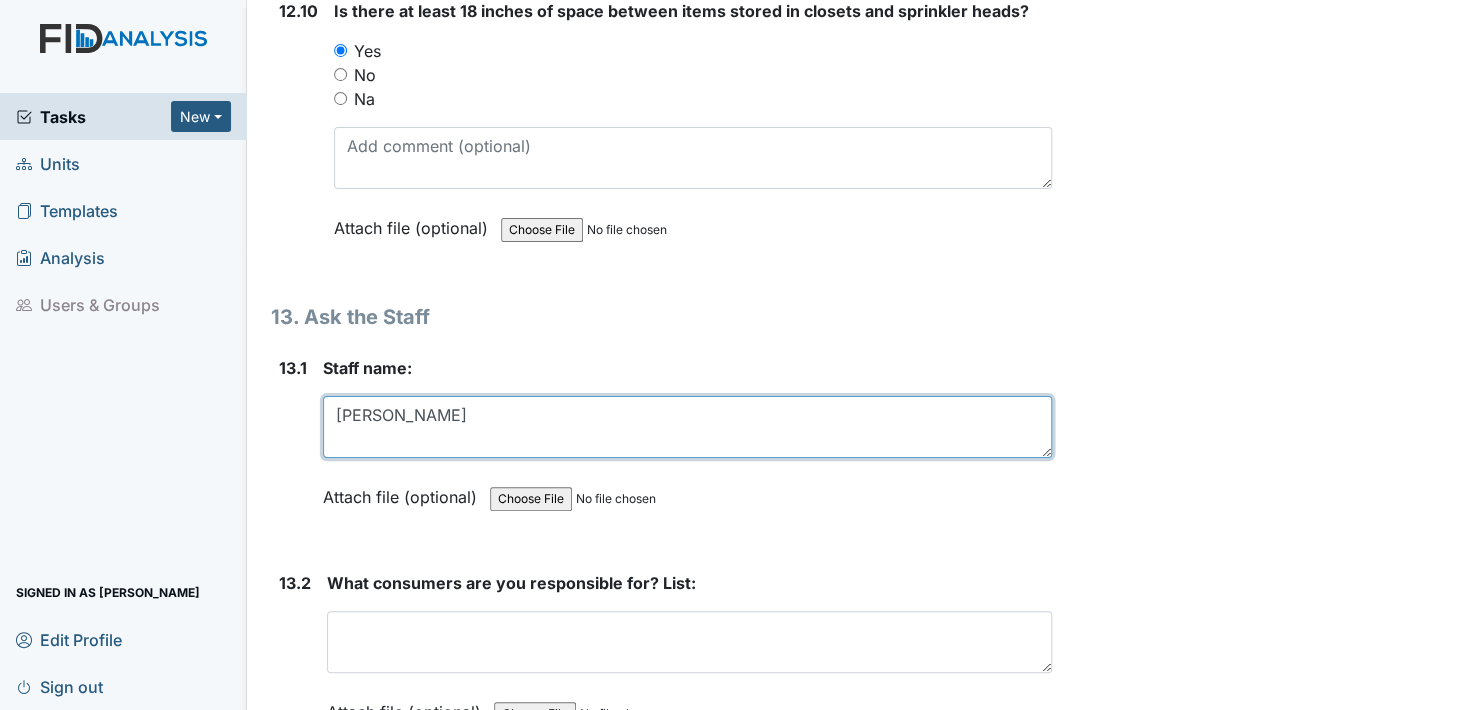 scroll, scrollTop: 34600, scrollLeft: 0, axis: vertical 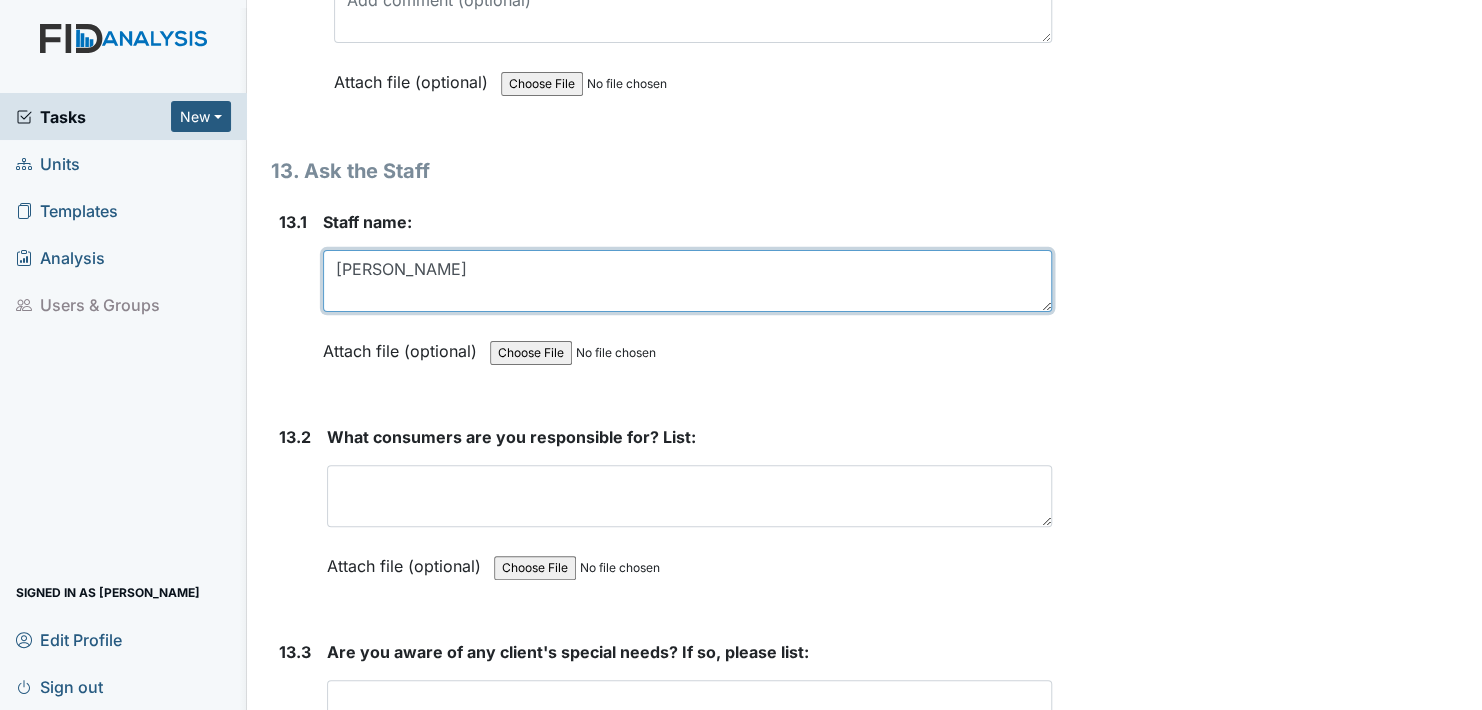 type on "Ayana P." 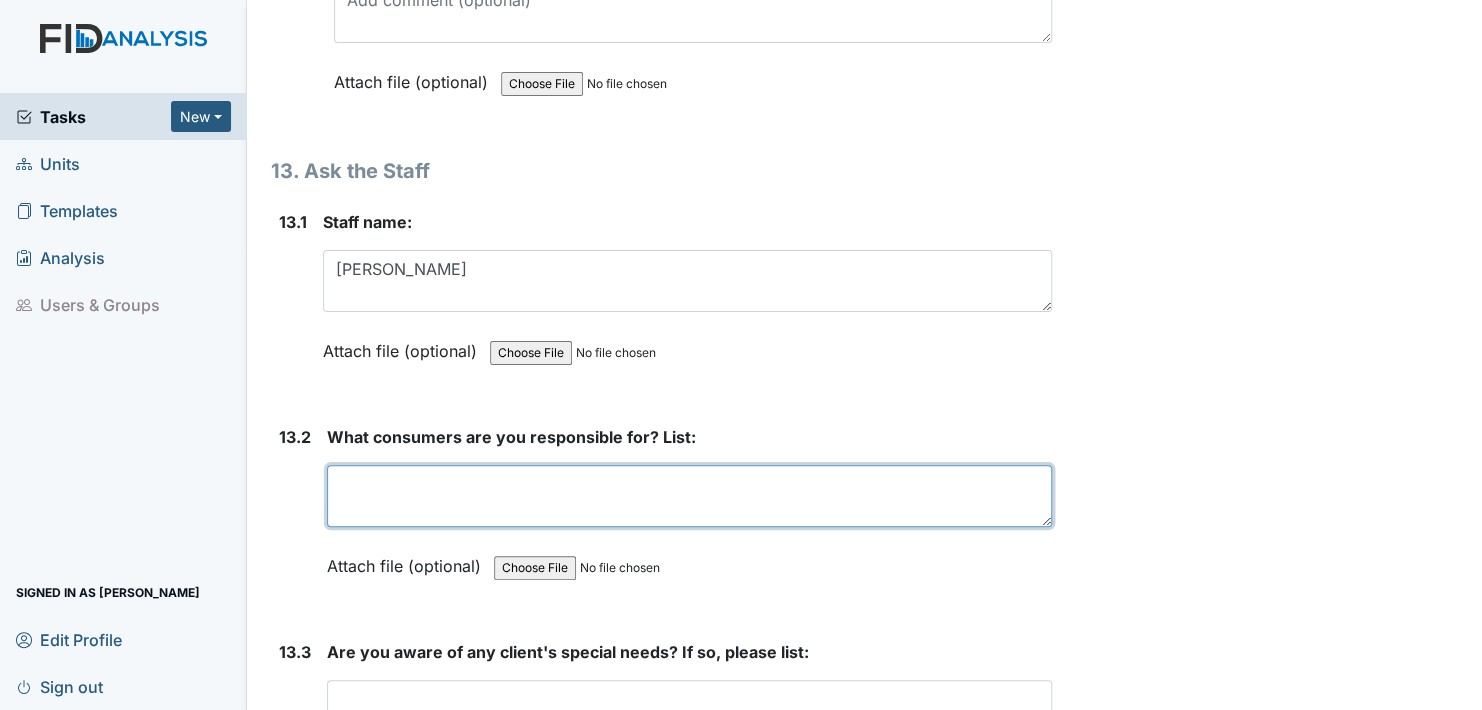 click at bounding box center [689, 496] 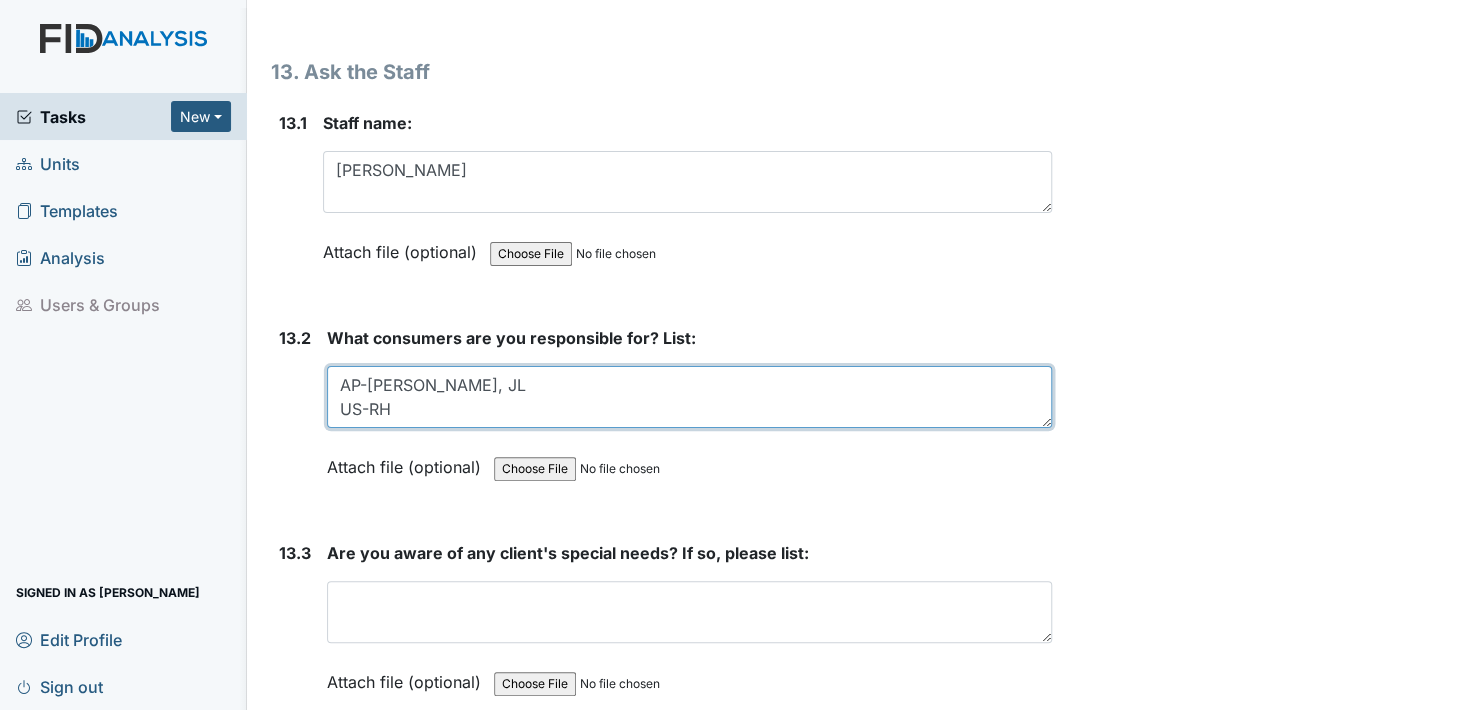 scroll, scrollTop: 34700, scrollLeft: 0, axis: vertical 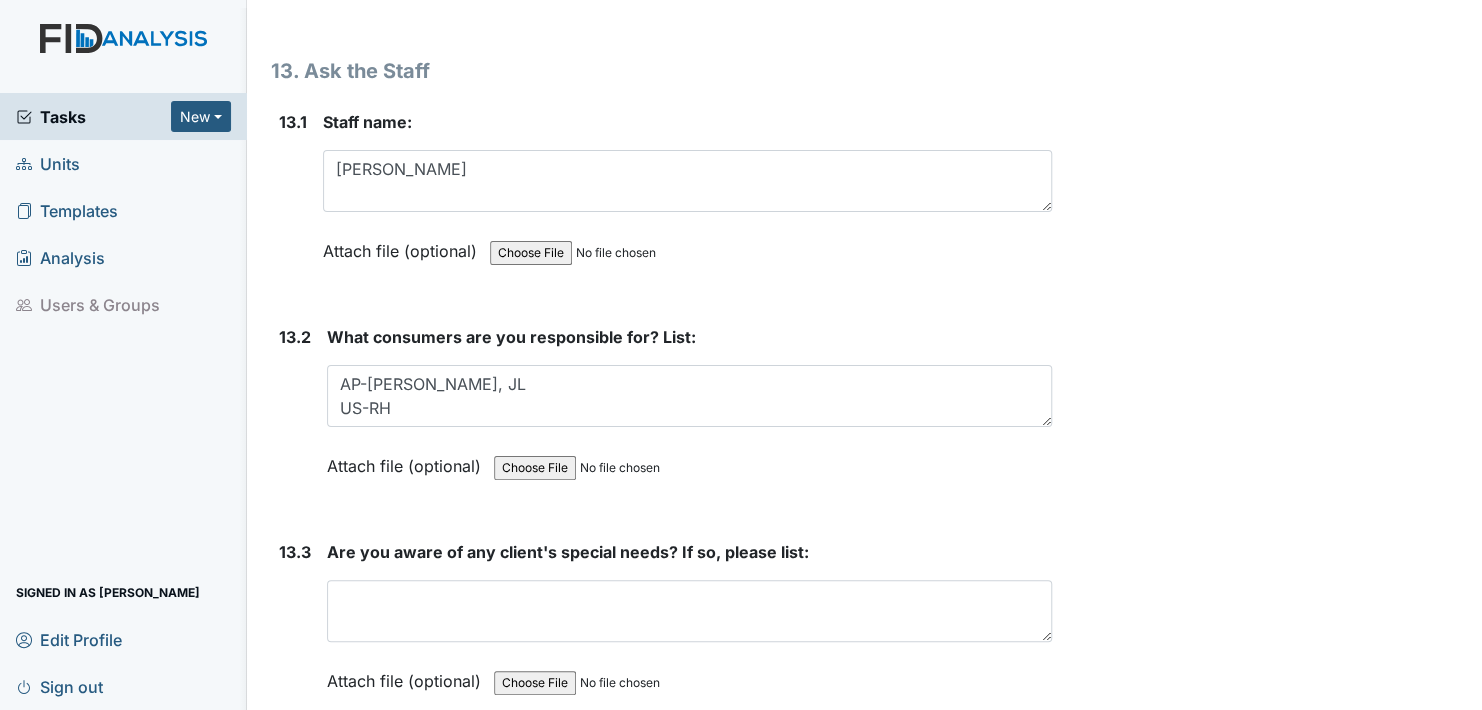 click on "Attach file (optional)" at bounding box center [408, 460] 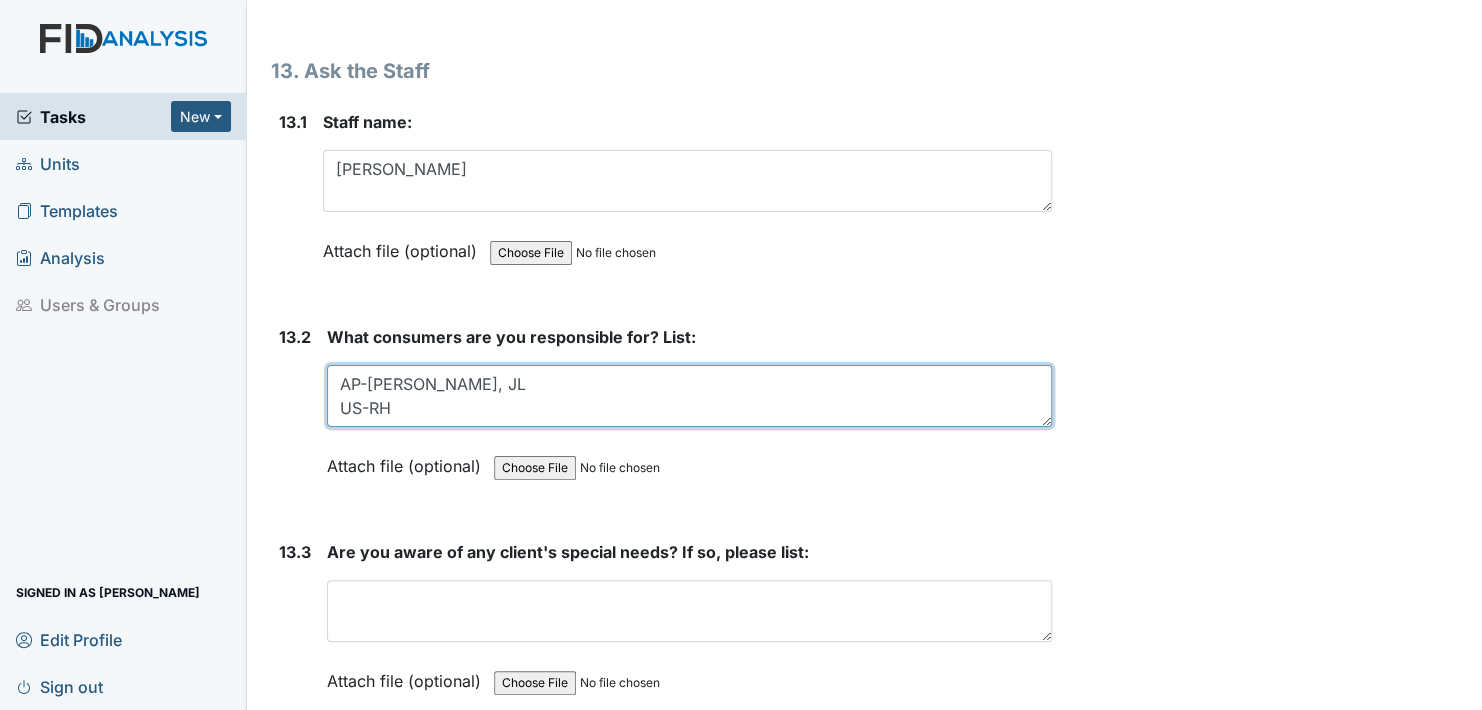 click on "AP-NG, MW, JL
US-RH" at bounding box center [689, 396] 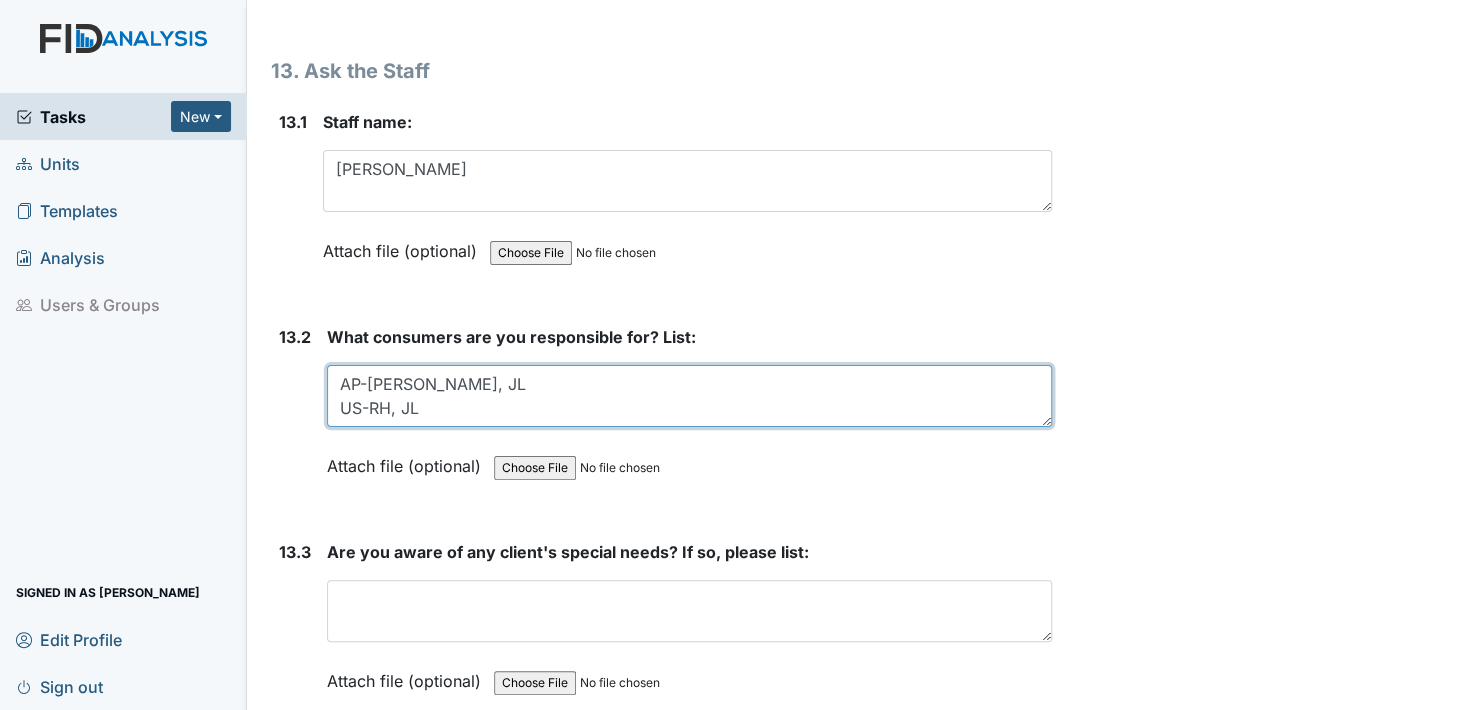 click on "AP-NG, MW, JL
US-RH, JL" at bounding box center (689, 396) 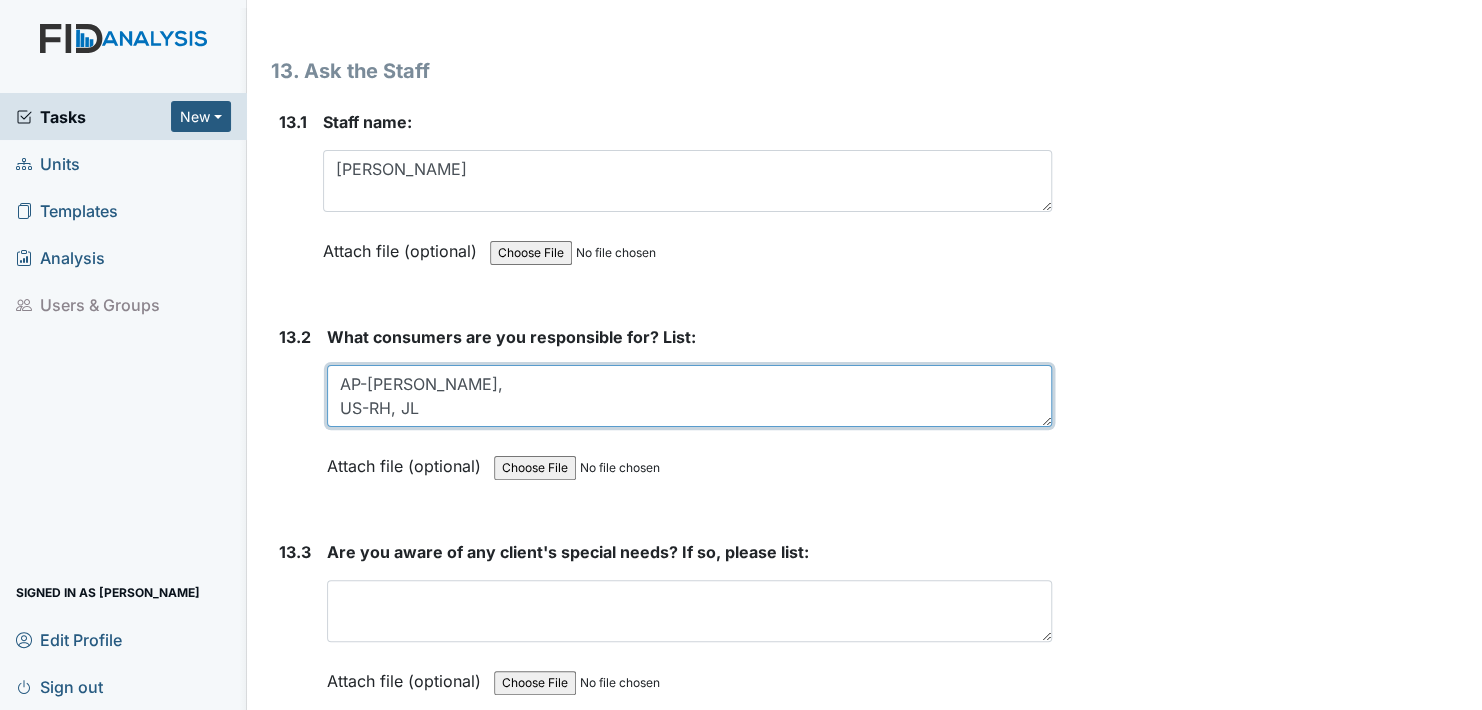 type on "AP-NG, MW,
US-RH, JL" 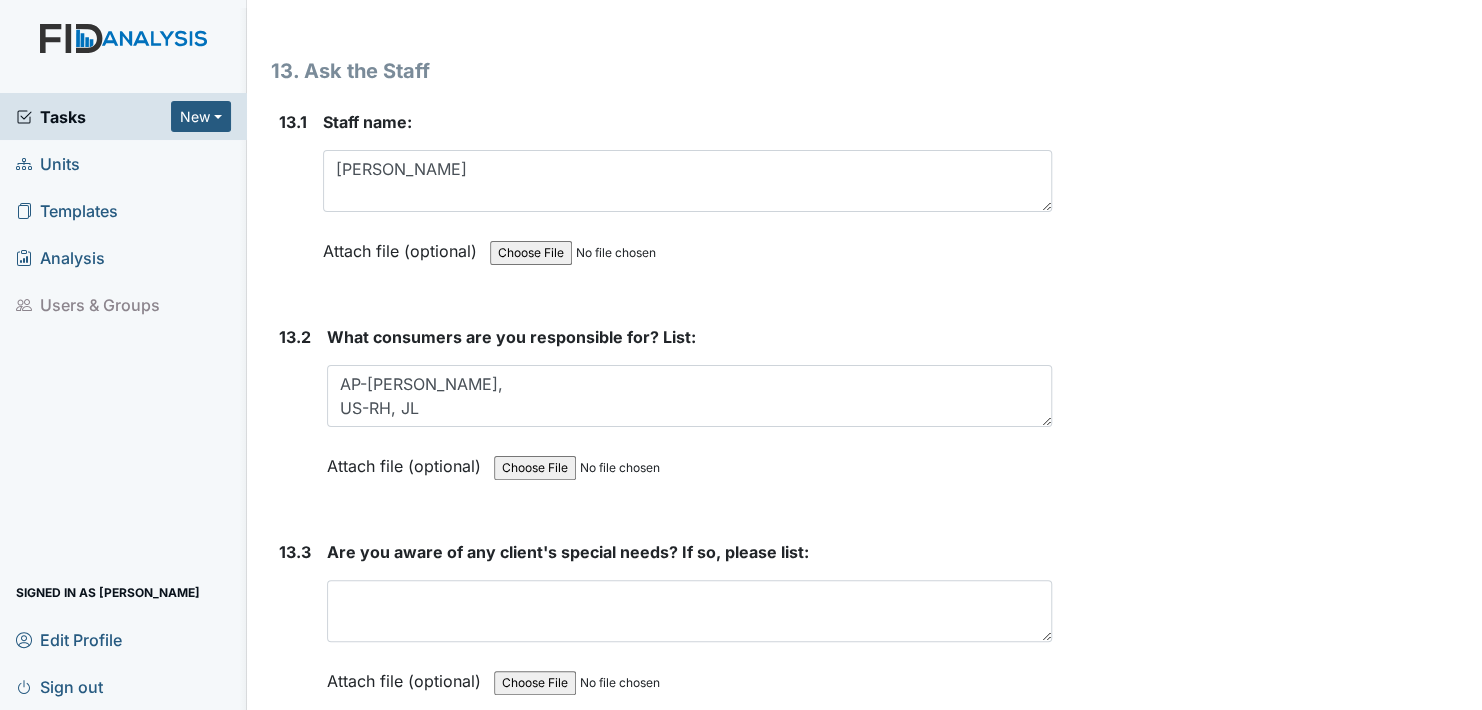 click on "Attach file (optional)" at bounding box center [408, 460] 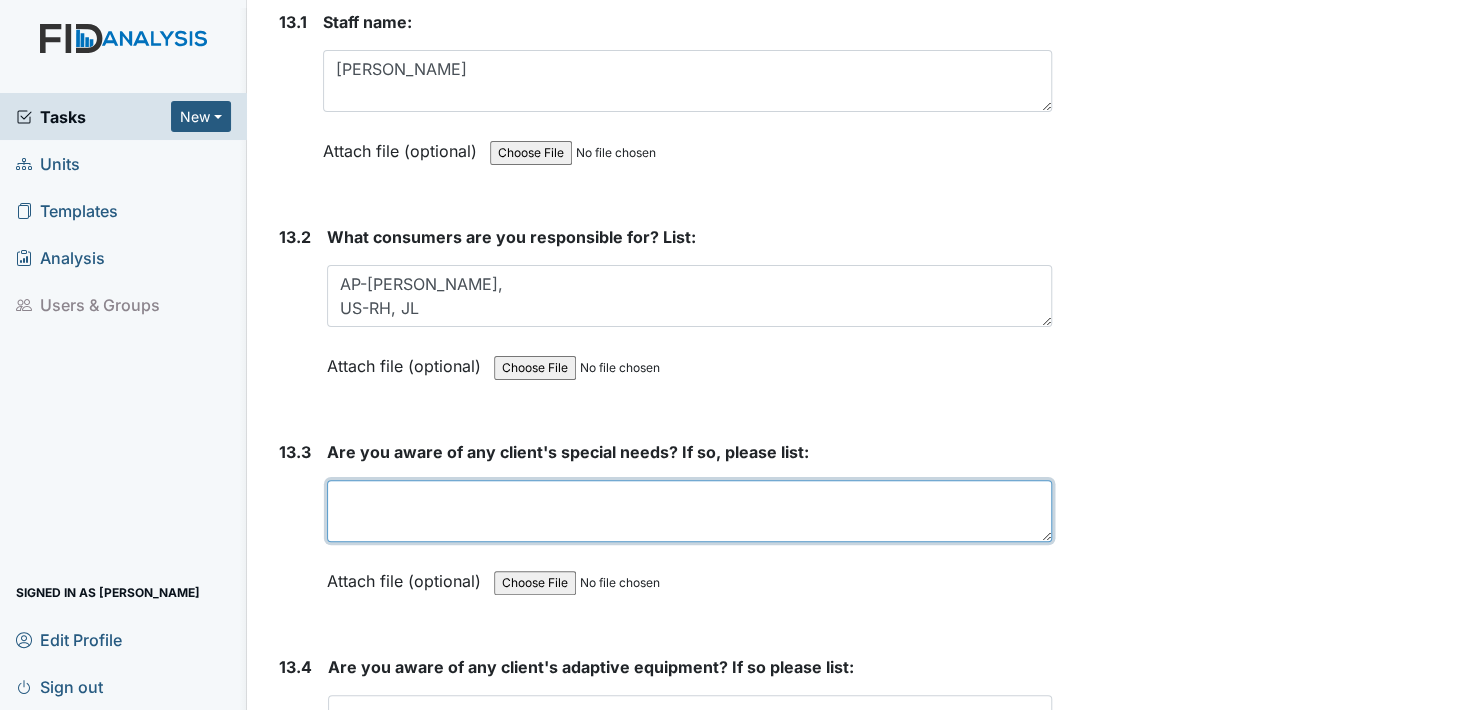 click at bounding box center (689, 511) 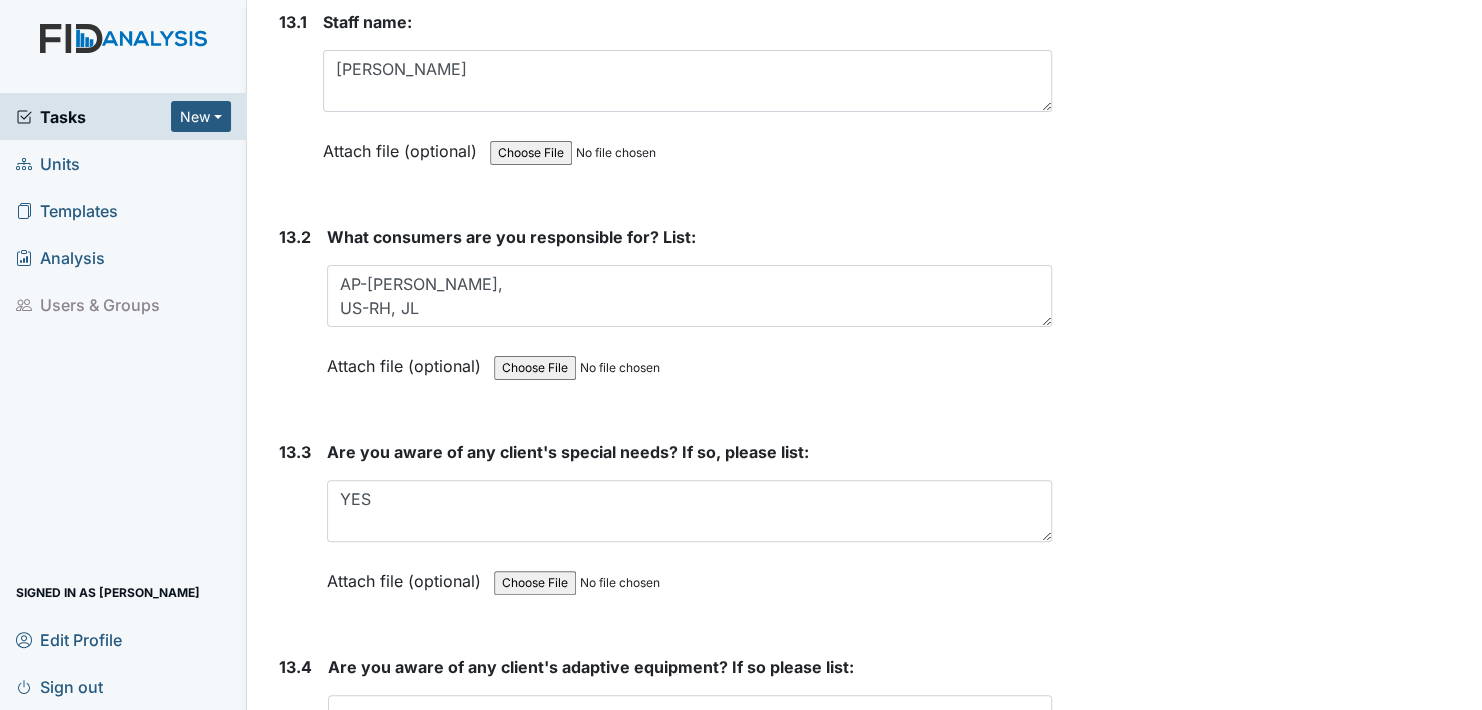 drag, startPoint x: 362, startPoint y: 482, endPoint x: 361, endPoint y: 505, distance: 23.021729 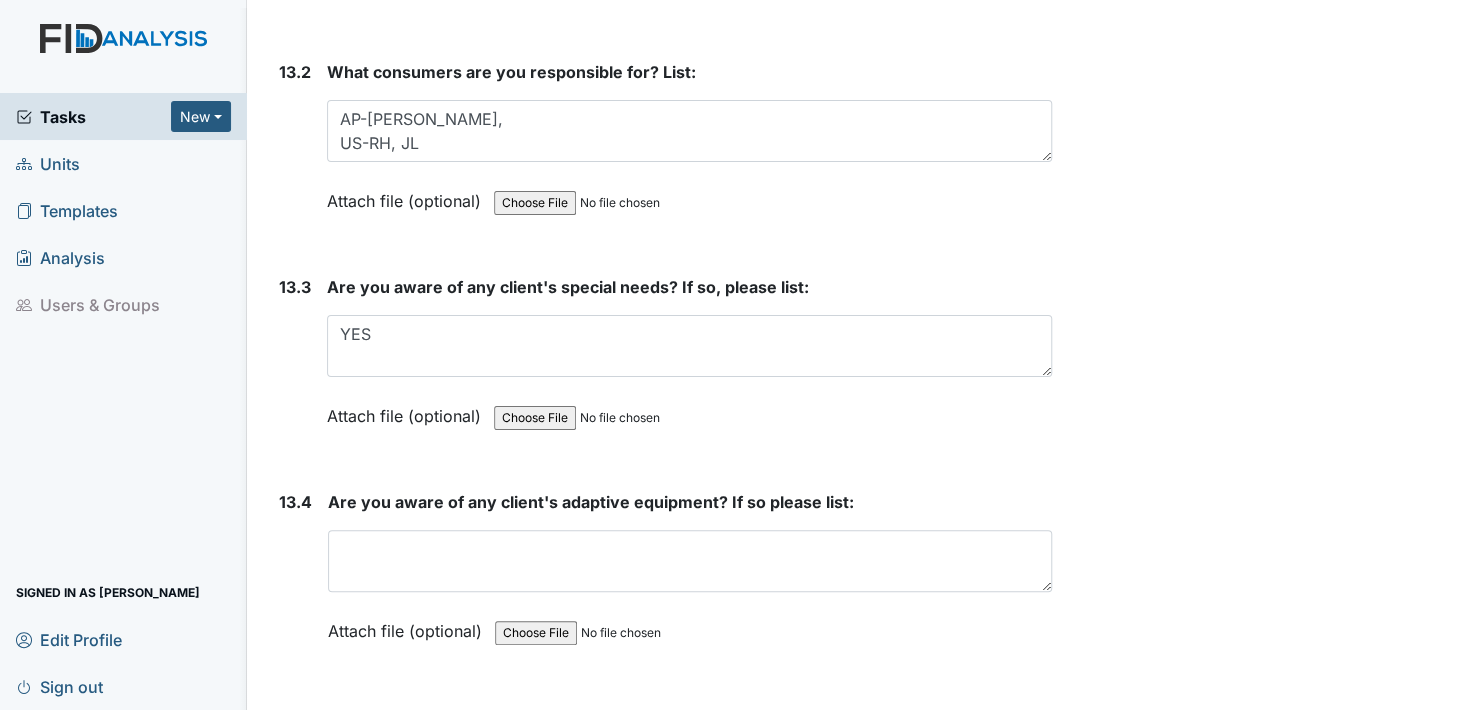 scroll, scrollTop: 35000, scrollLeft: 0, axis: vertical 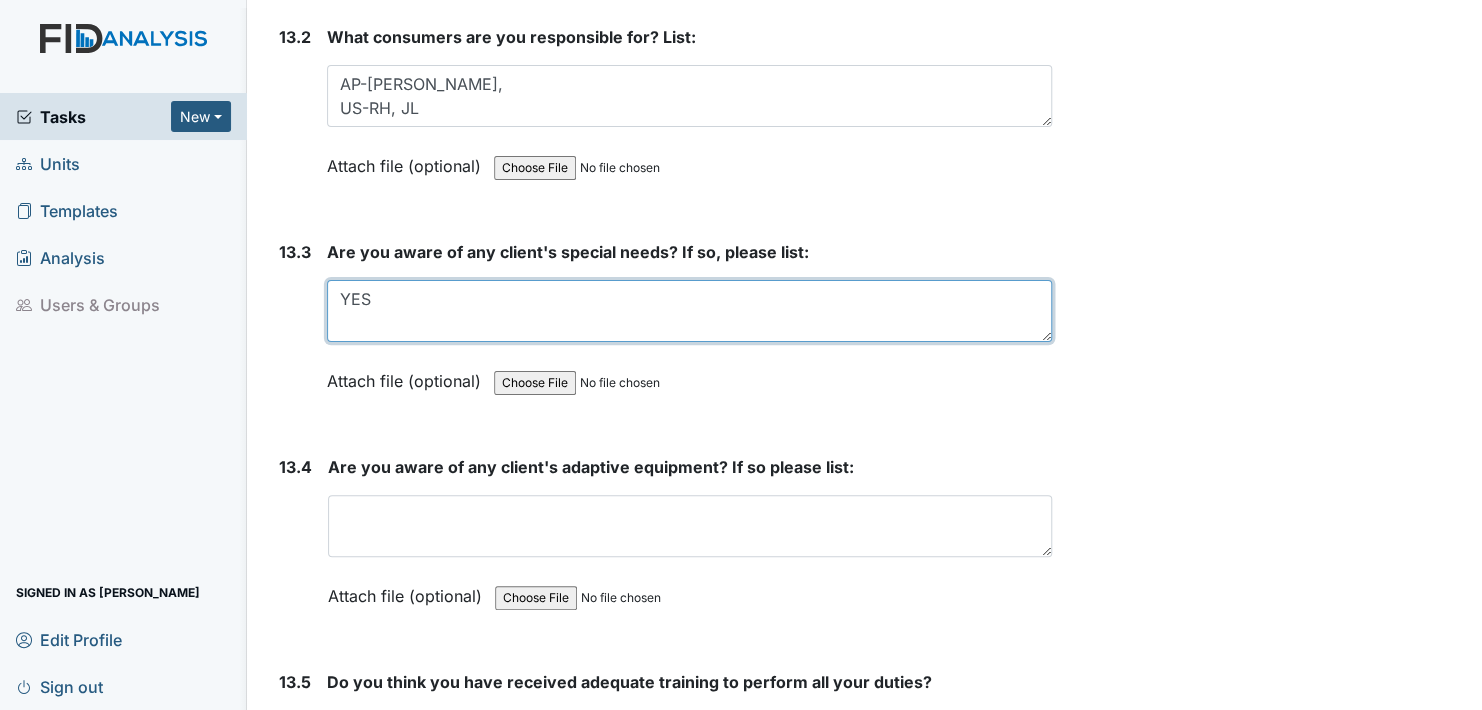 click on "YES" at bounding box center [689, 311] 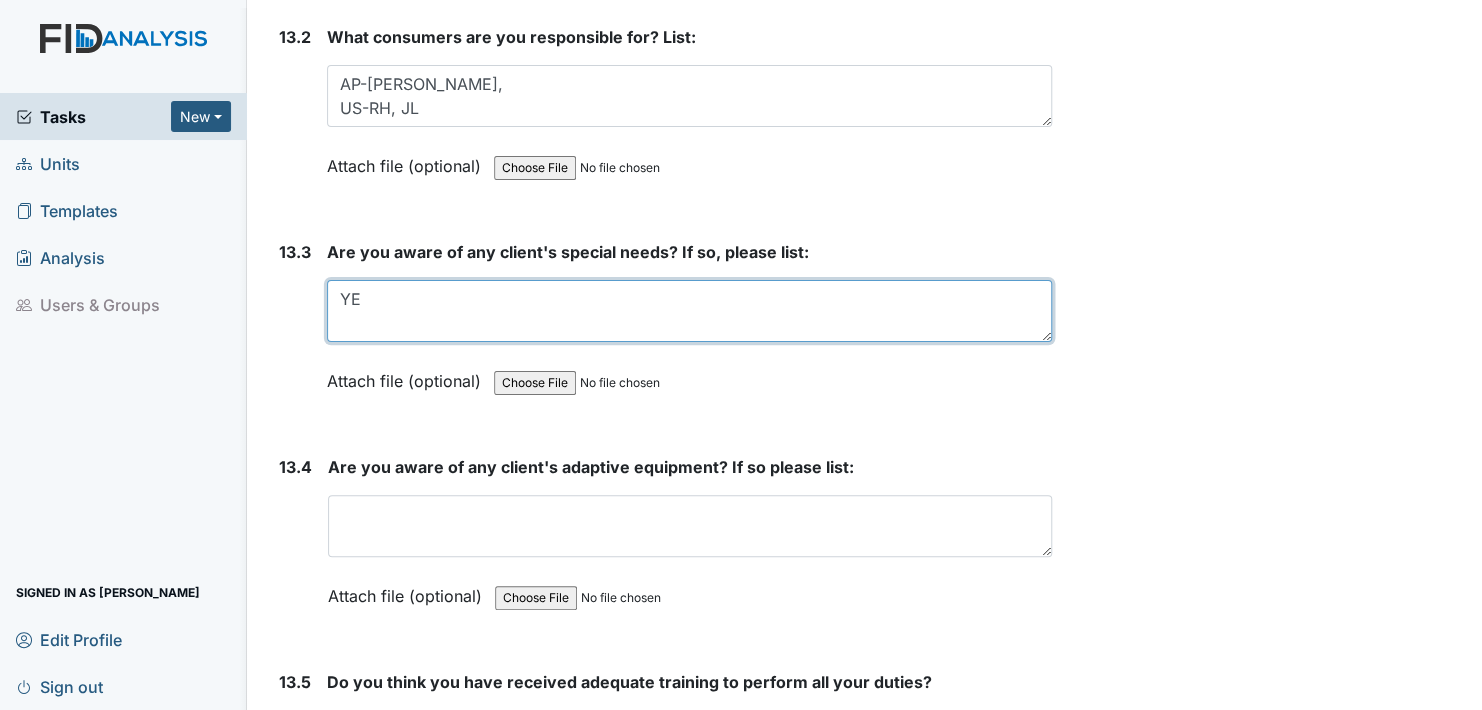 type on "Y" 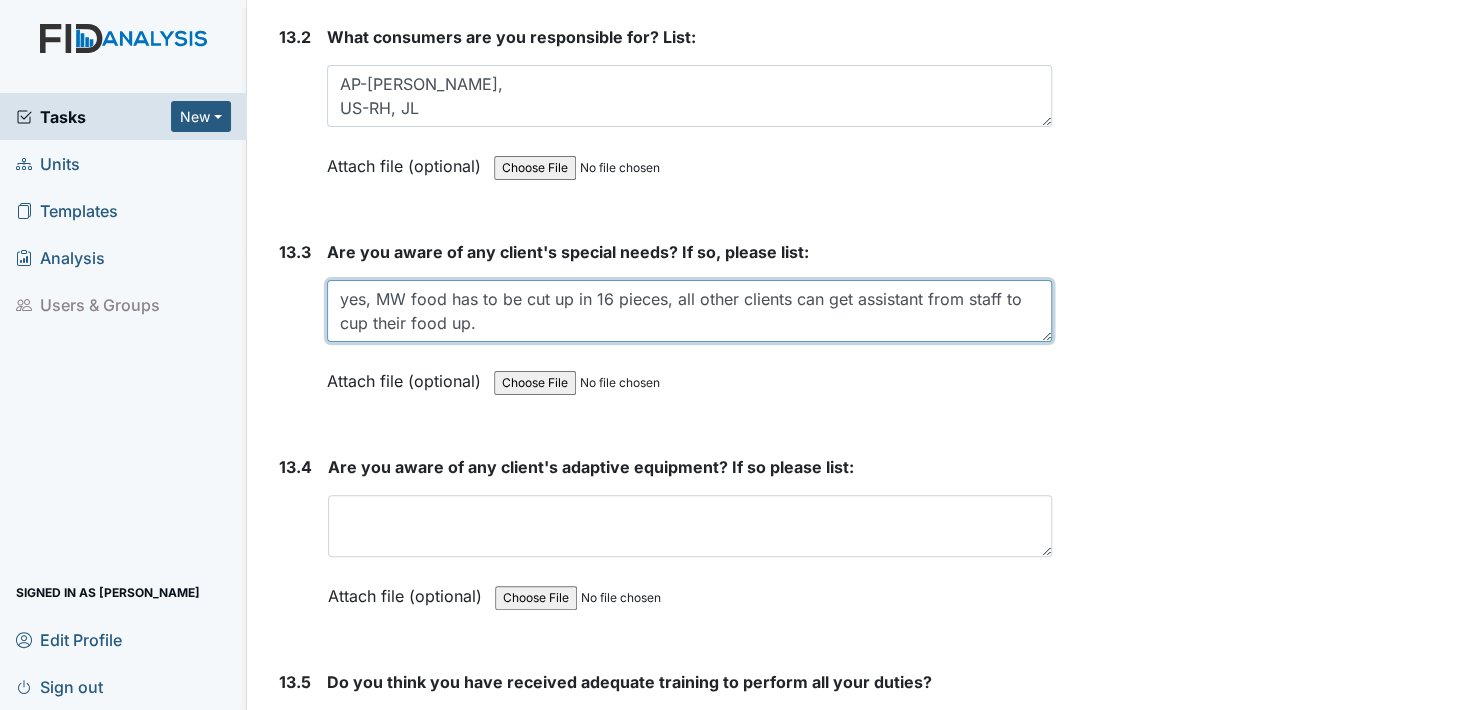 type on "yes, MW food has to be cut up in 16 pieces, all other clients can get assistant from staff to cup their food up." 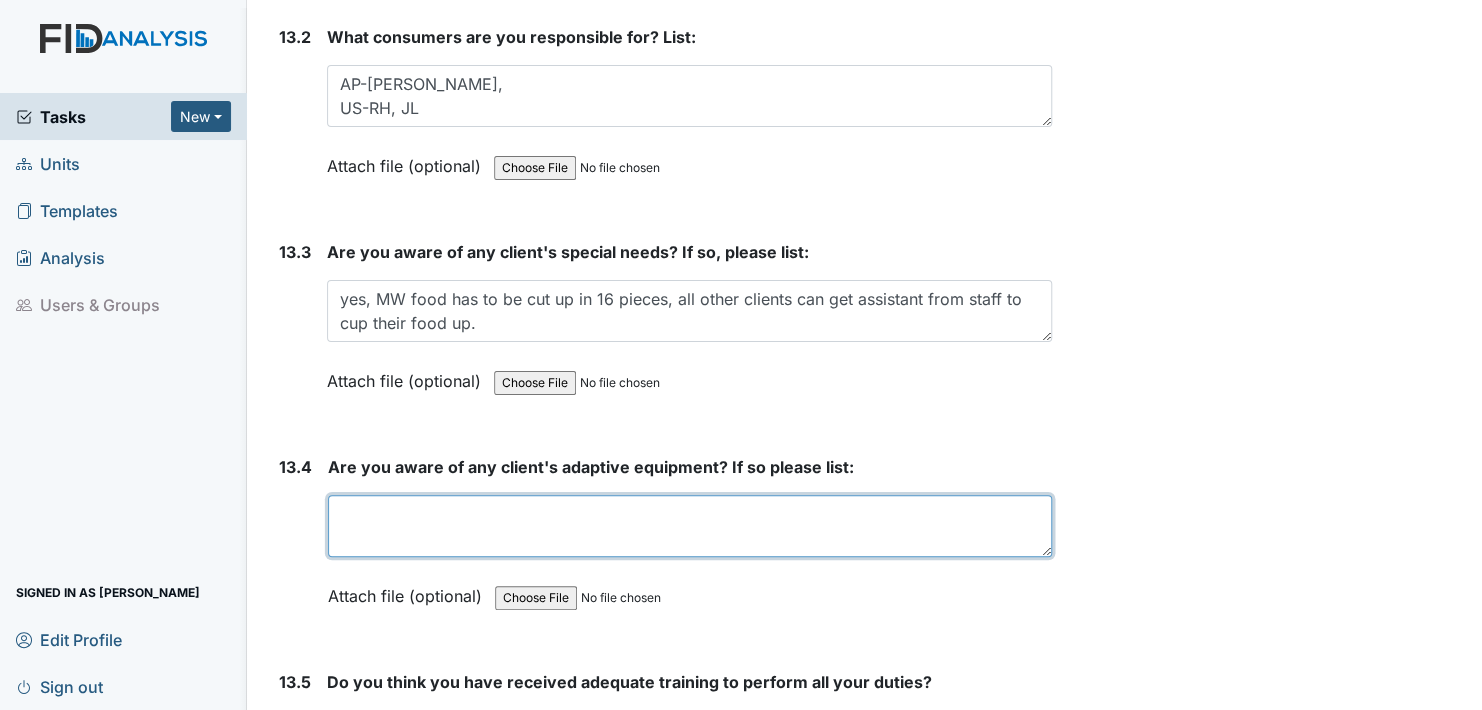 click at bounding box center (690, 526) 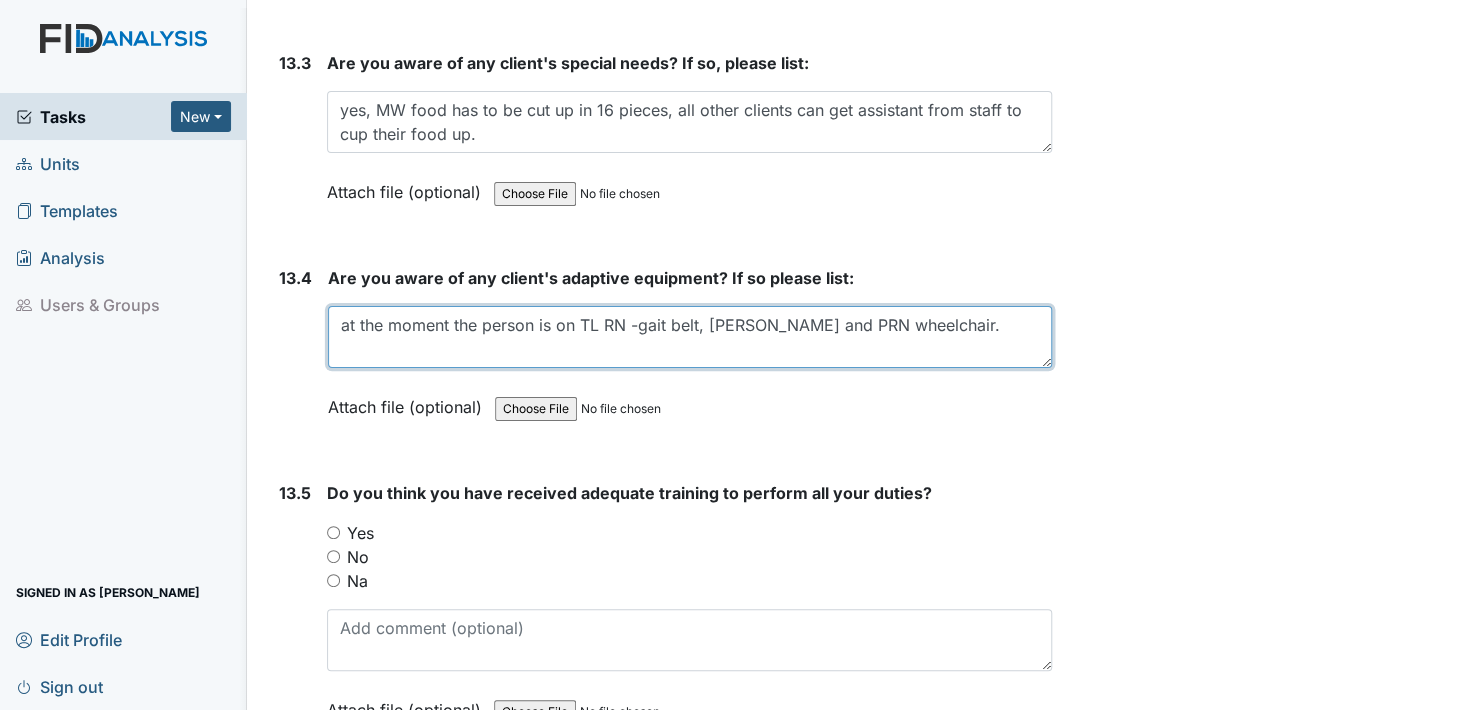 scroll, scrollTop: 35200, scrollLeft: 0, axis: vertical 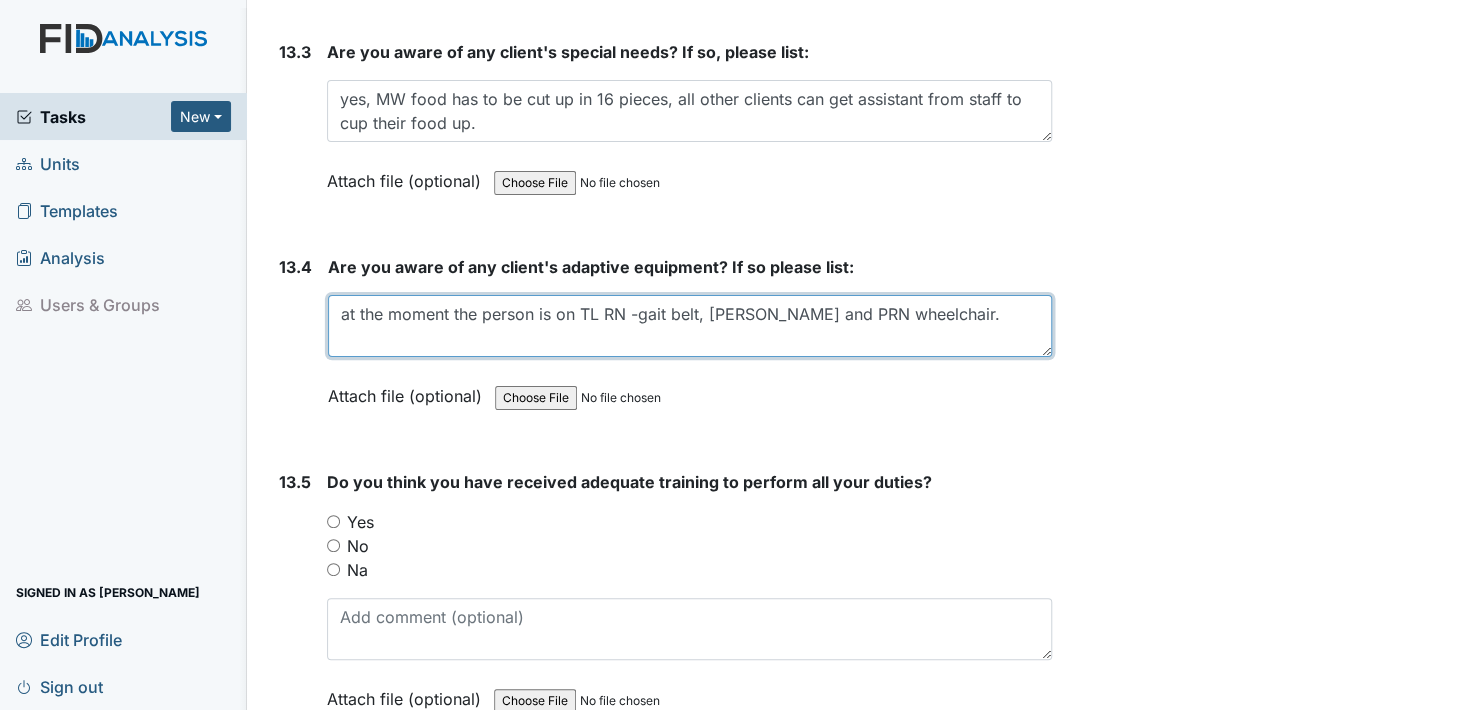 type on "at the moment the person is on TL RN -gait belt, walker and PRN wheelchair." 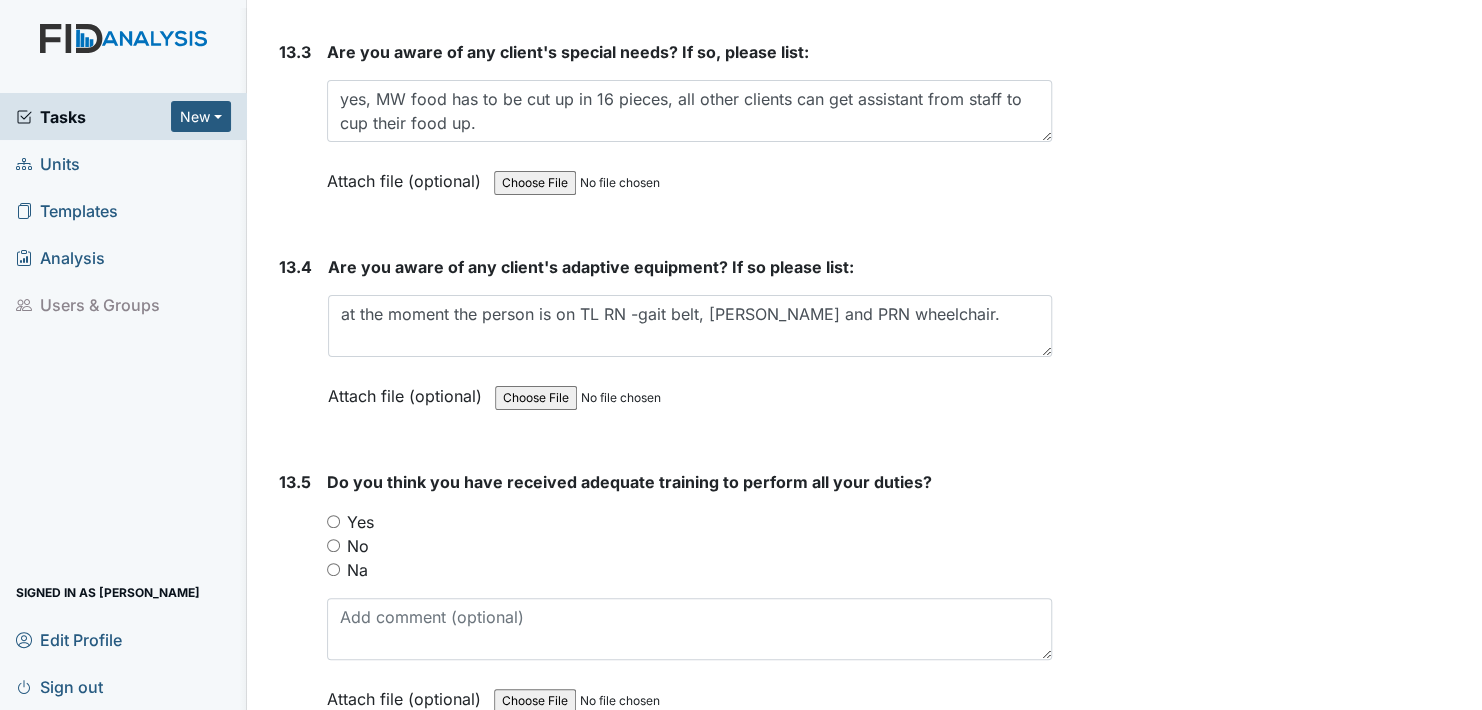 click on "Attach file (optional)" at bounding box center [409, 390] 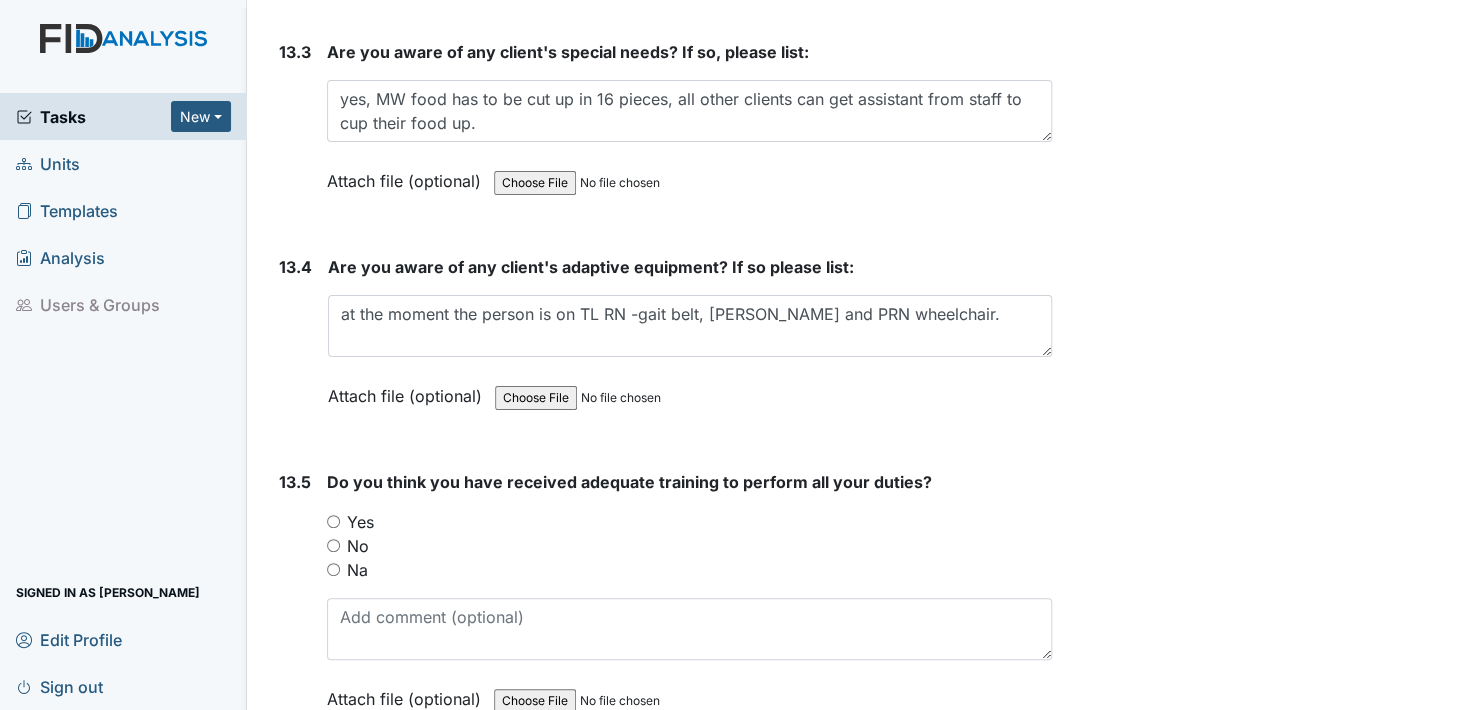 click on "Yes" at bounding box center [333, 521] 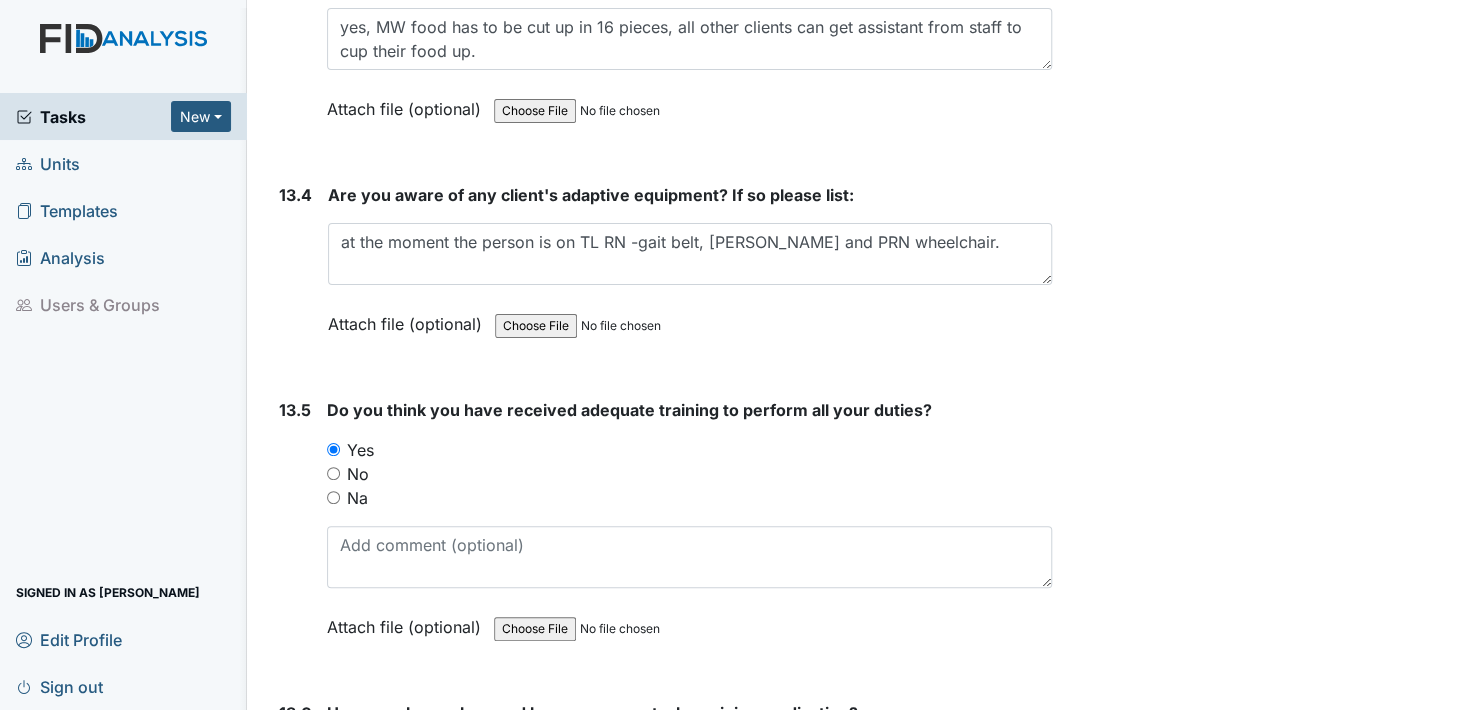 scroll, scrollTop: 35400, scrollLeft: 0, axis: vertical 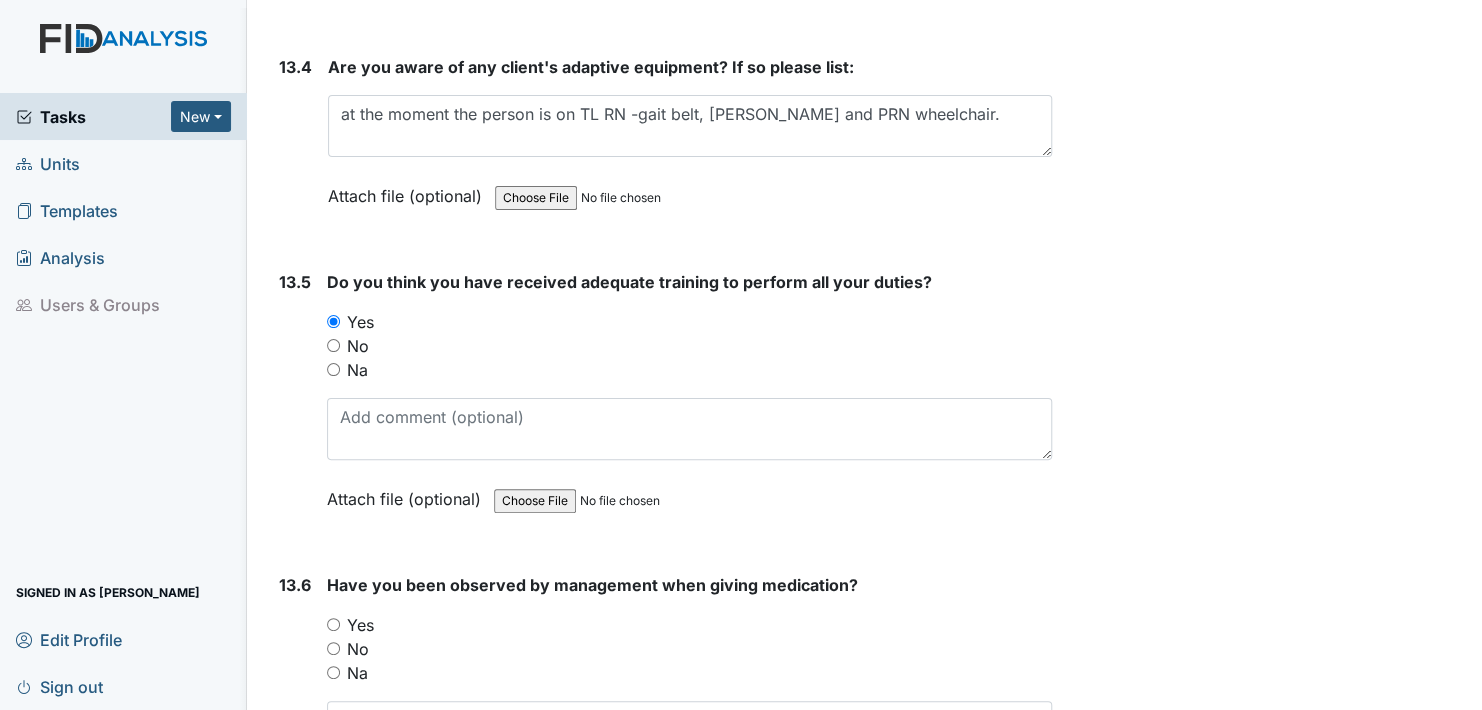click on "Yes" at bounding box center (333, 624) 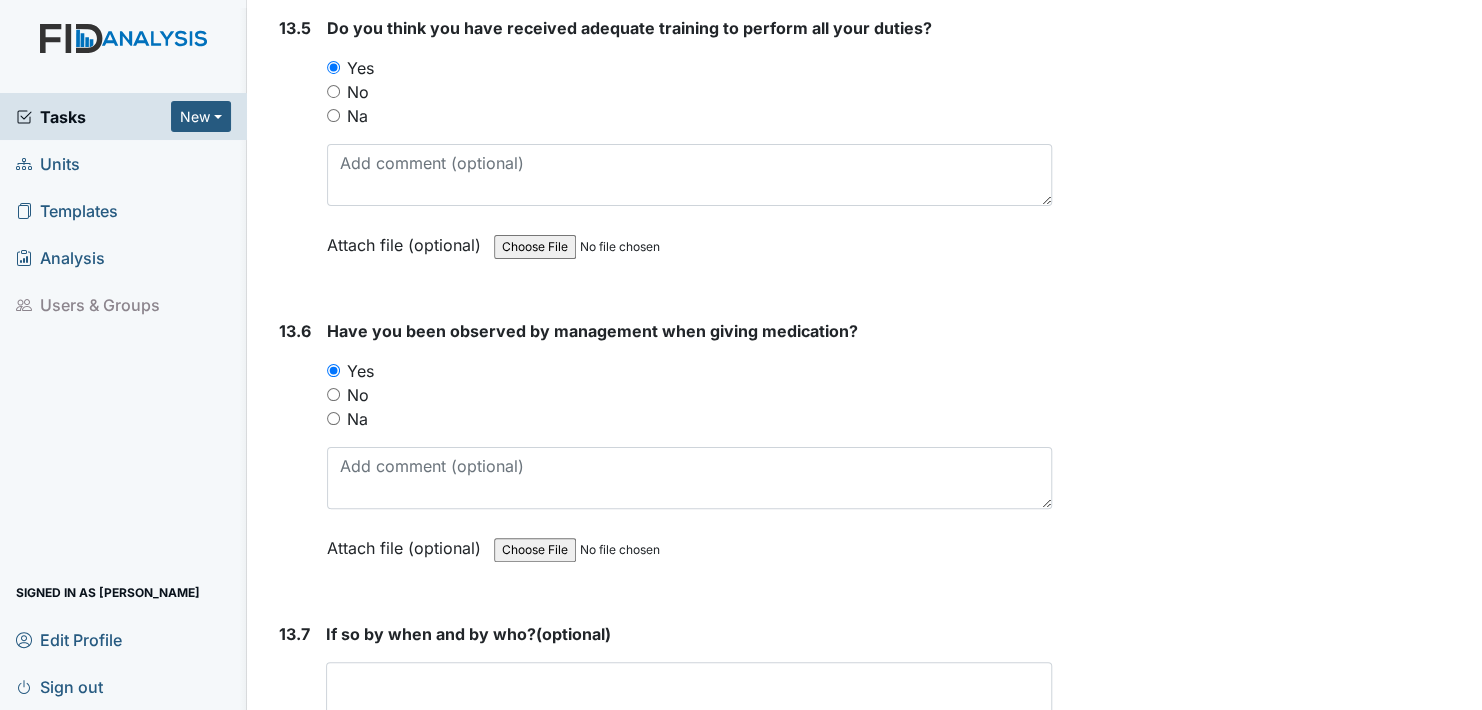 scroll, scrollTop: 35700, scrollLeft: 0, axis: vertical 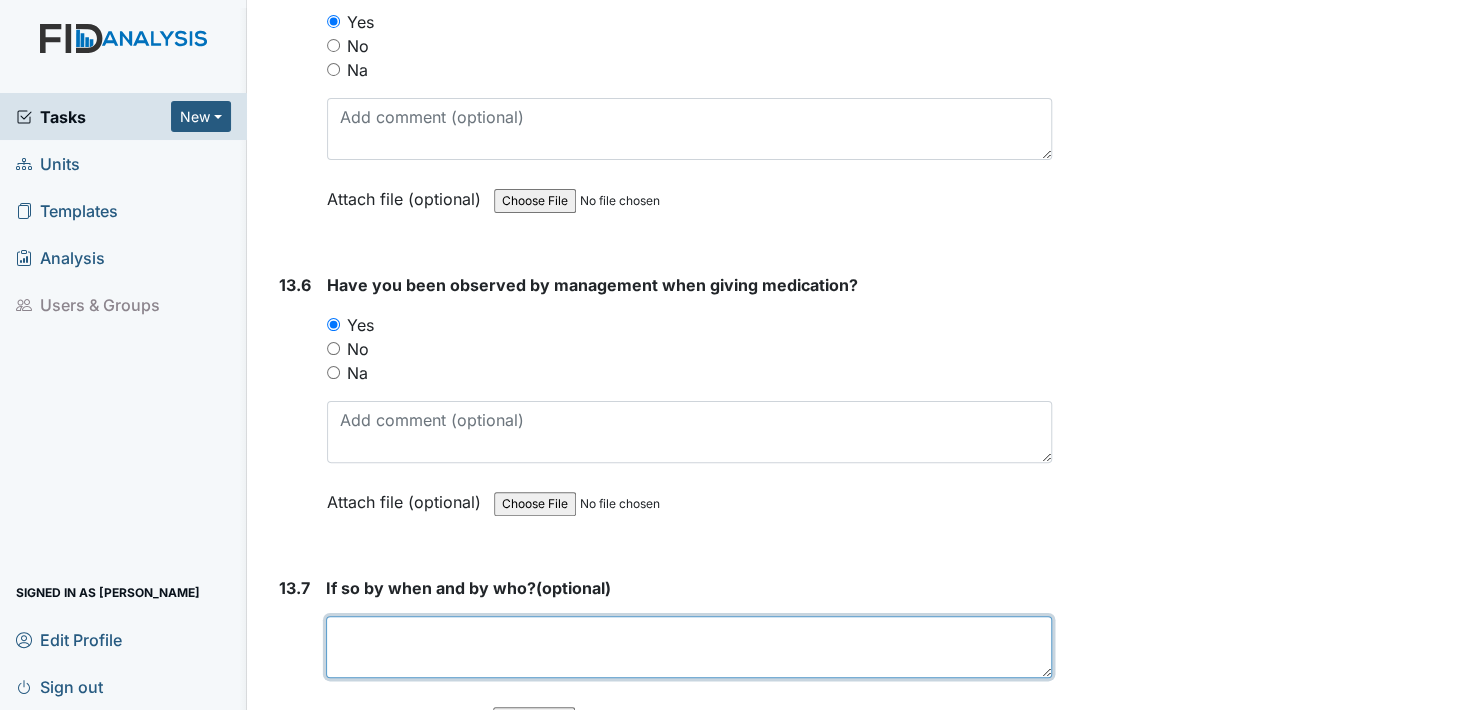 click at bounding box center (689, 647) 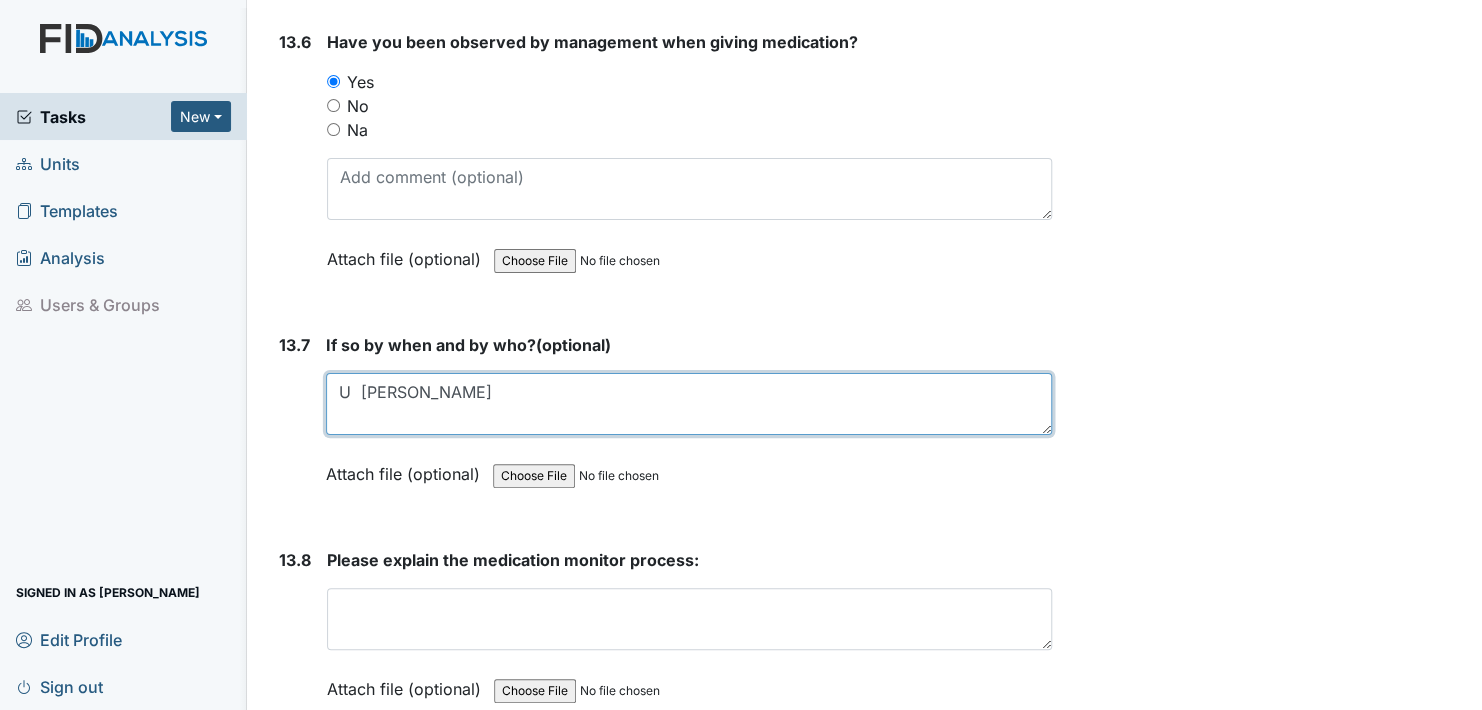 scroll, scrollTop: 36000, scrollLeft: 0, axis: vertical 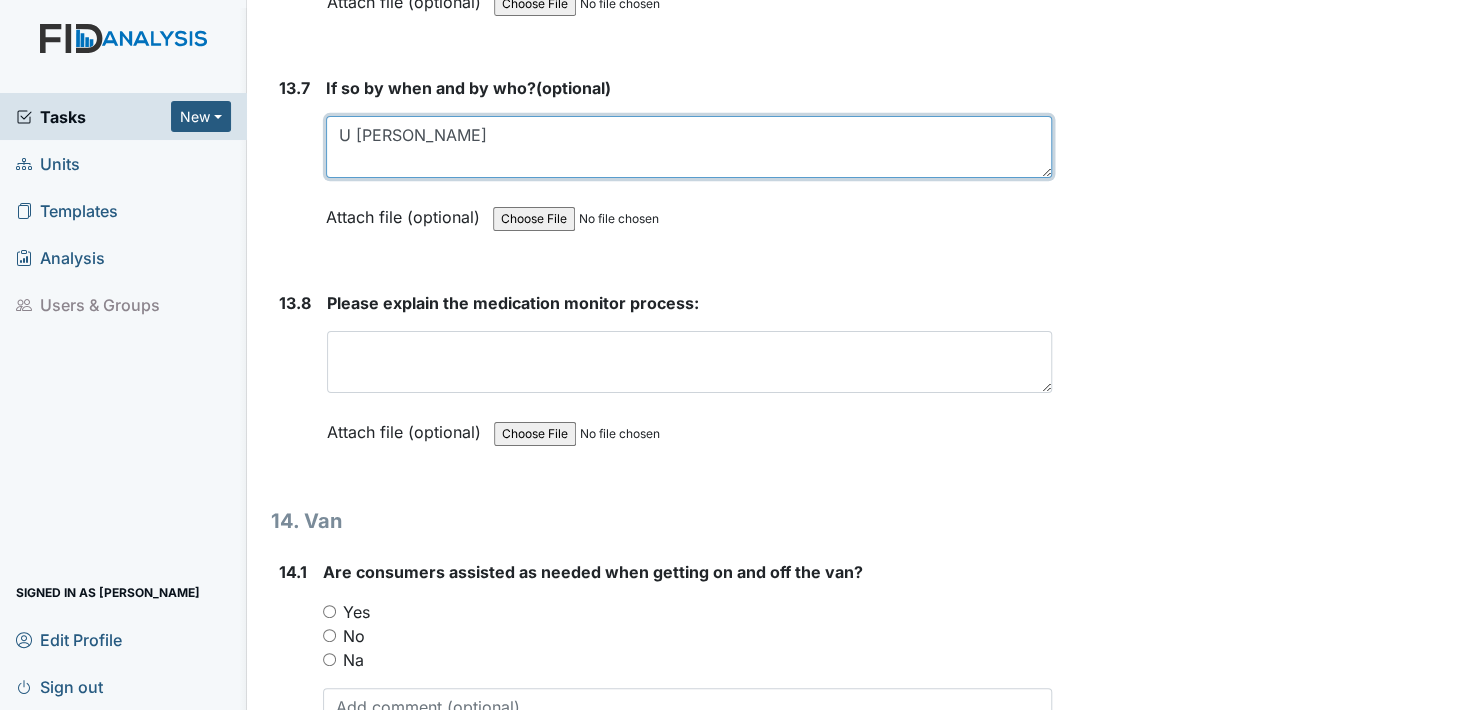type on "U Strayhorn" 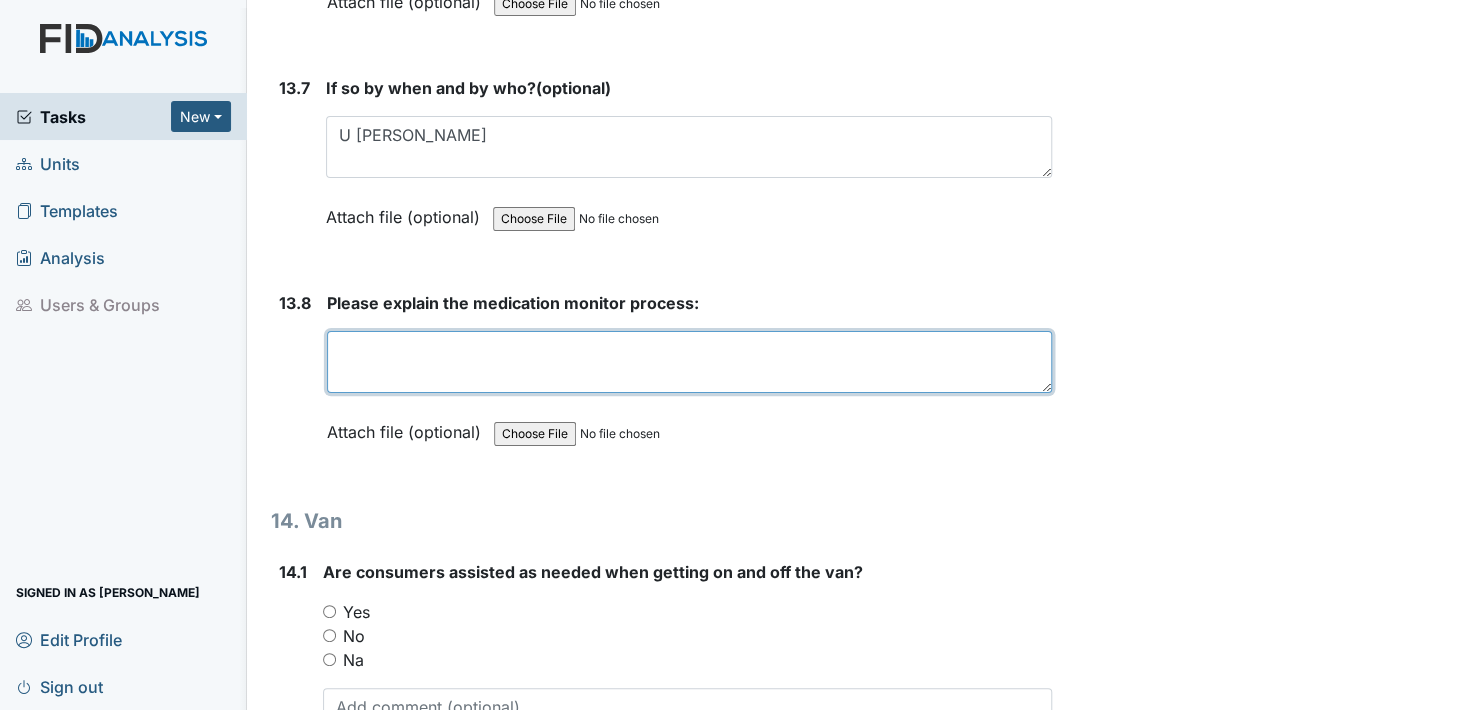 click at bounding box center [689, 362] 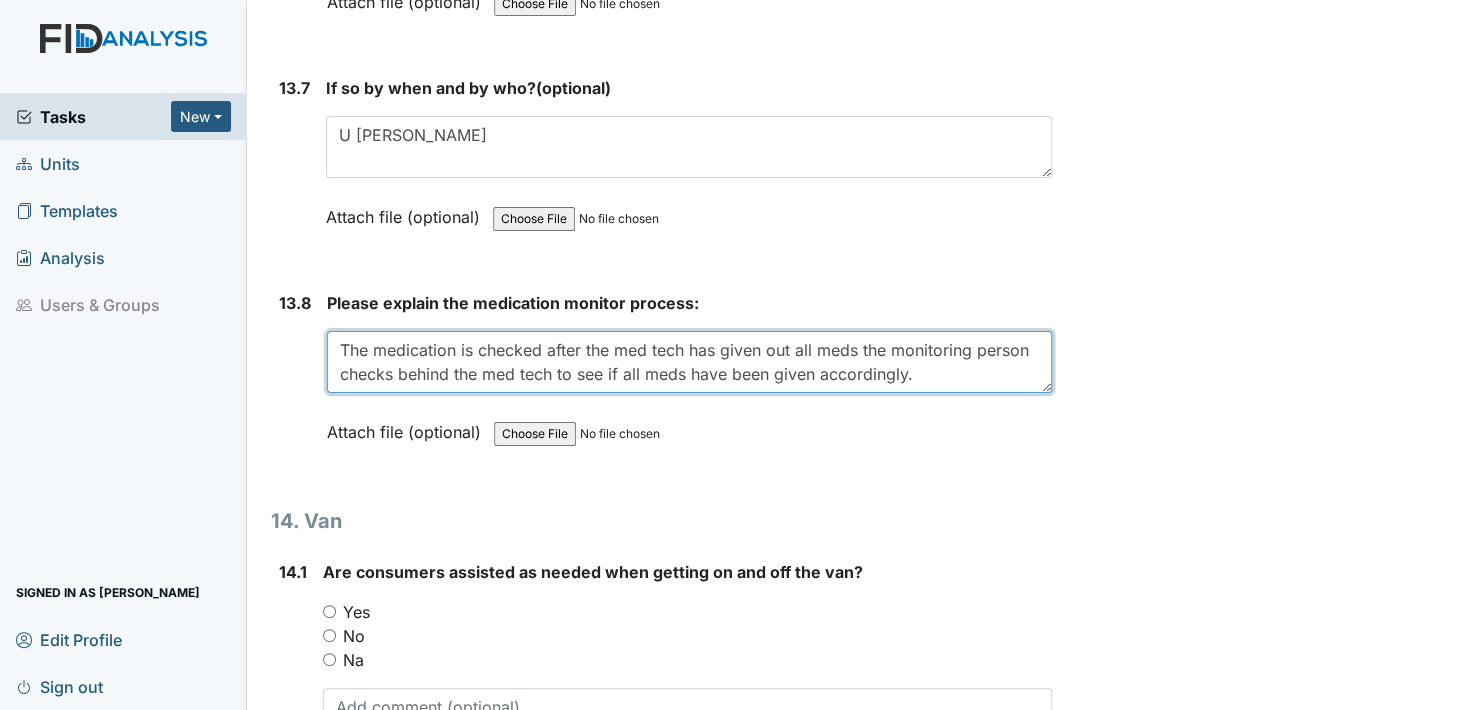 drag, startPoint x: 349, startPoint y: 261, endPoint x: 369, endPoint y: 291, distance: 36.05551 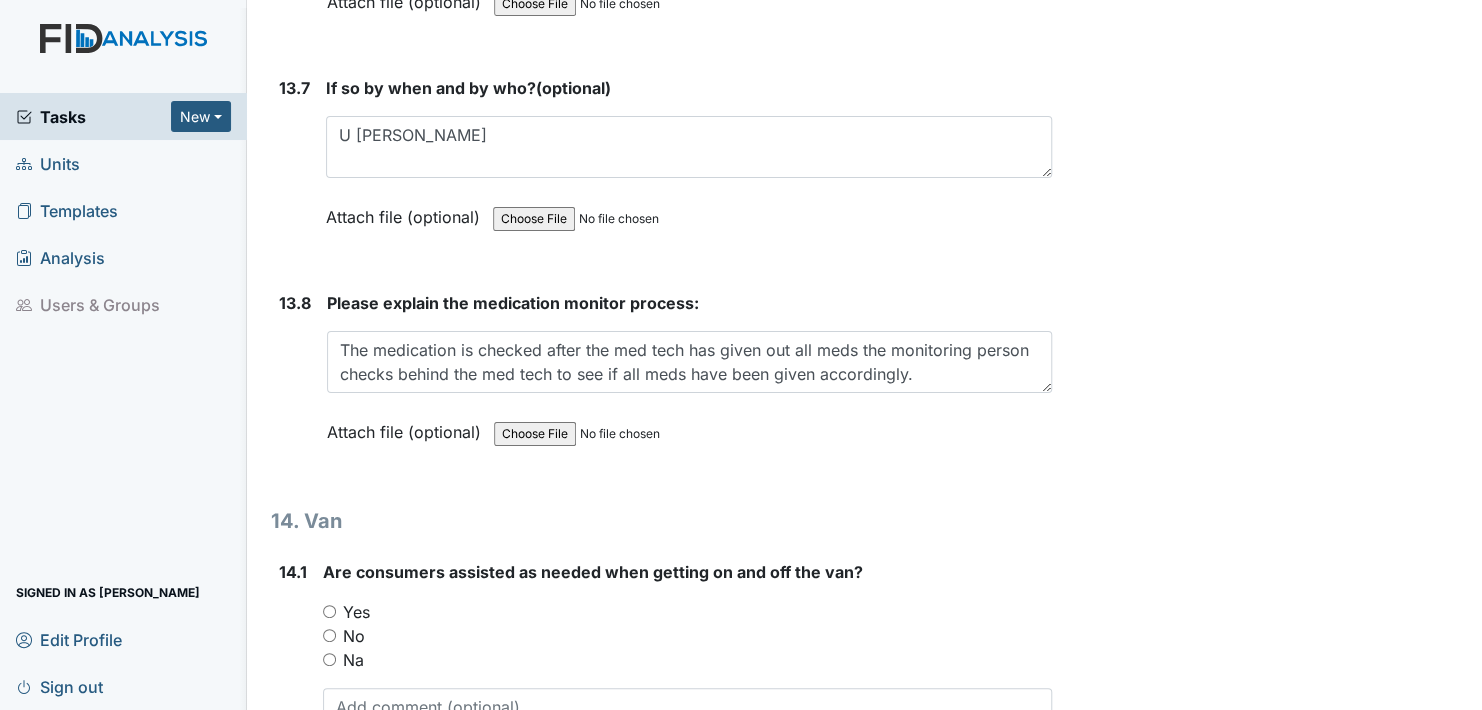click on "Please explain the medication monitor process:
The medication is checked after the med tech has given out all meds the monitoring person checks behind the med tech to see if all meds have been given accordingly.
This field is required.
Attach file (optional)
You can upload .pdf, .txt, .jpg, .jpeg, .png, .csv, .xls, or .doc files under 100MB." at bounding box center (689, 382) 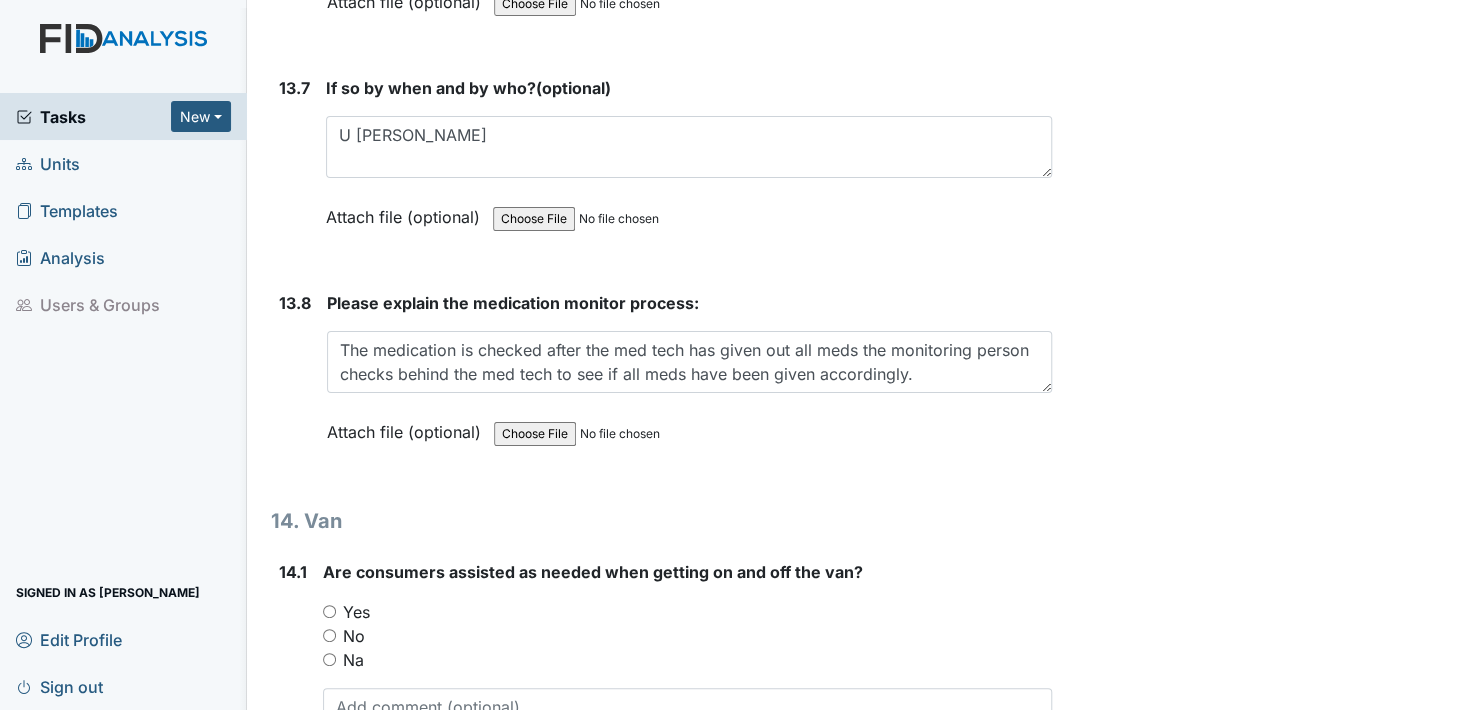 click on "Attach file (optional)" at bounding box center (408, 426) 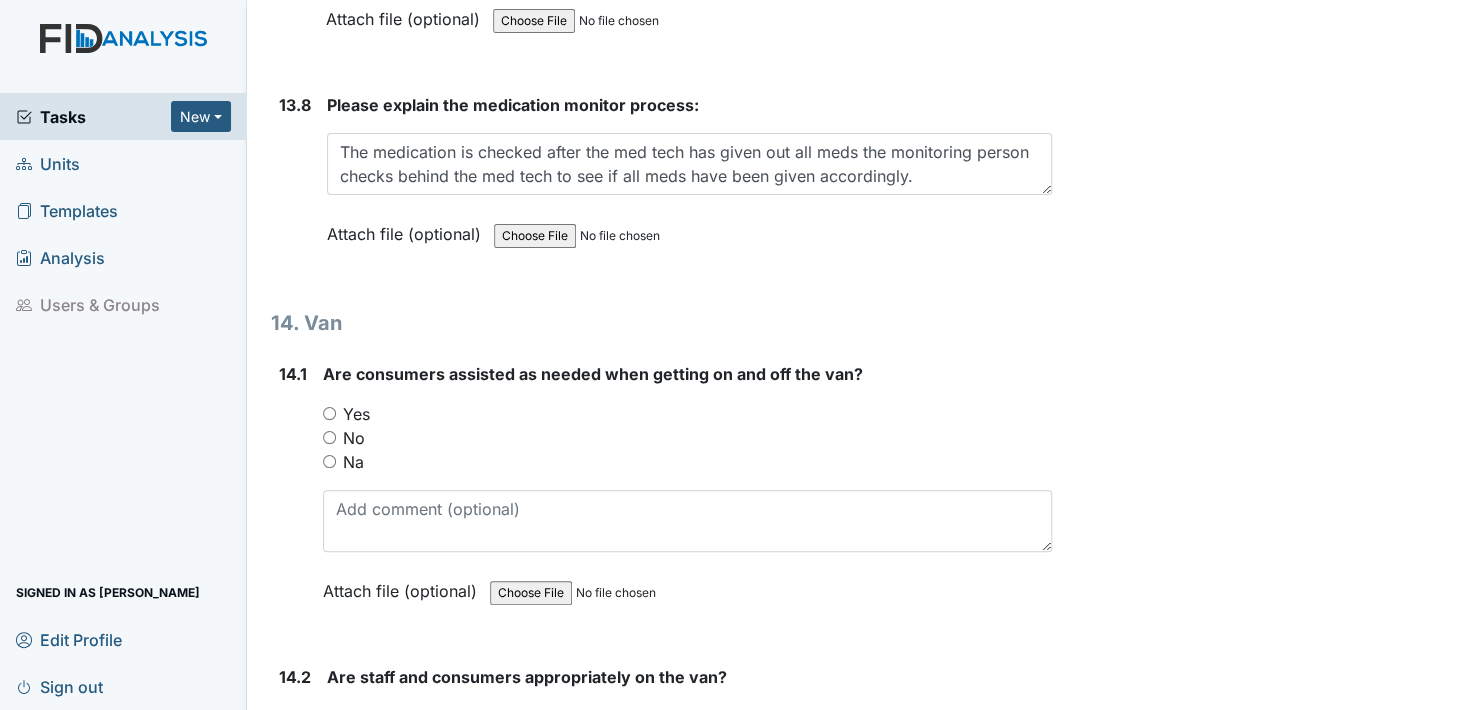 scroll, scrollTop: 36400, scrollLeft: 0, axis: vertical 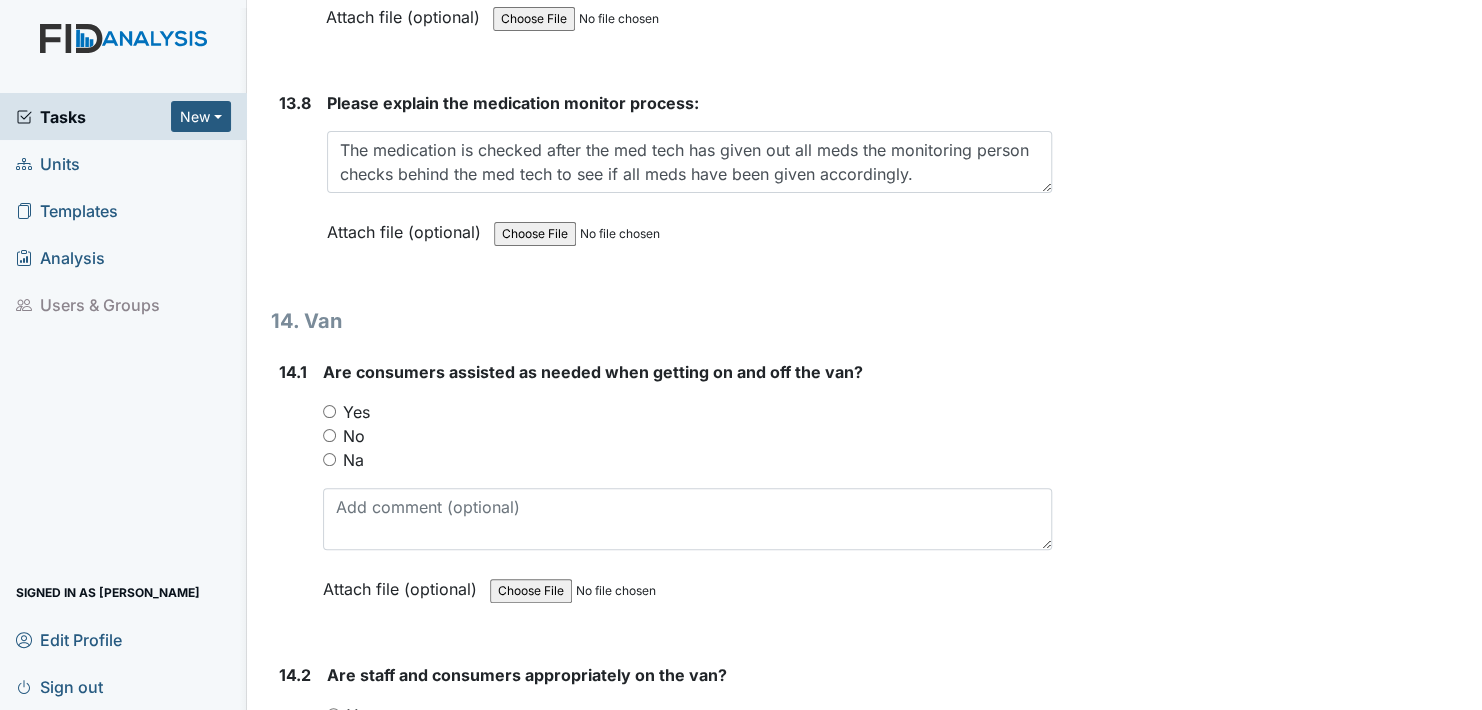 click on "Yes" at bounding box center (329, 411) 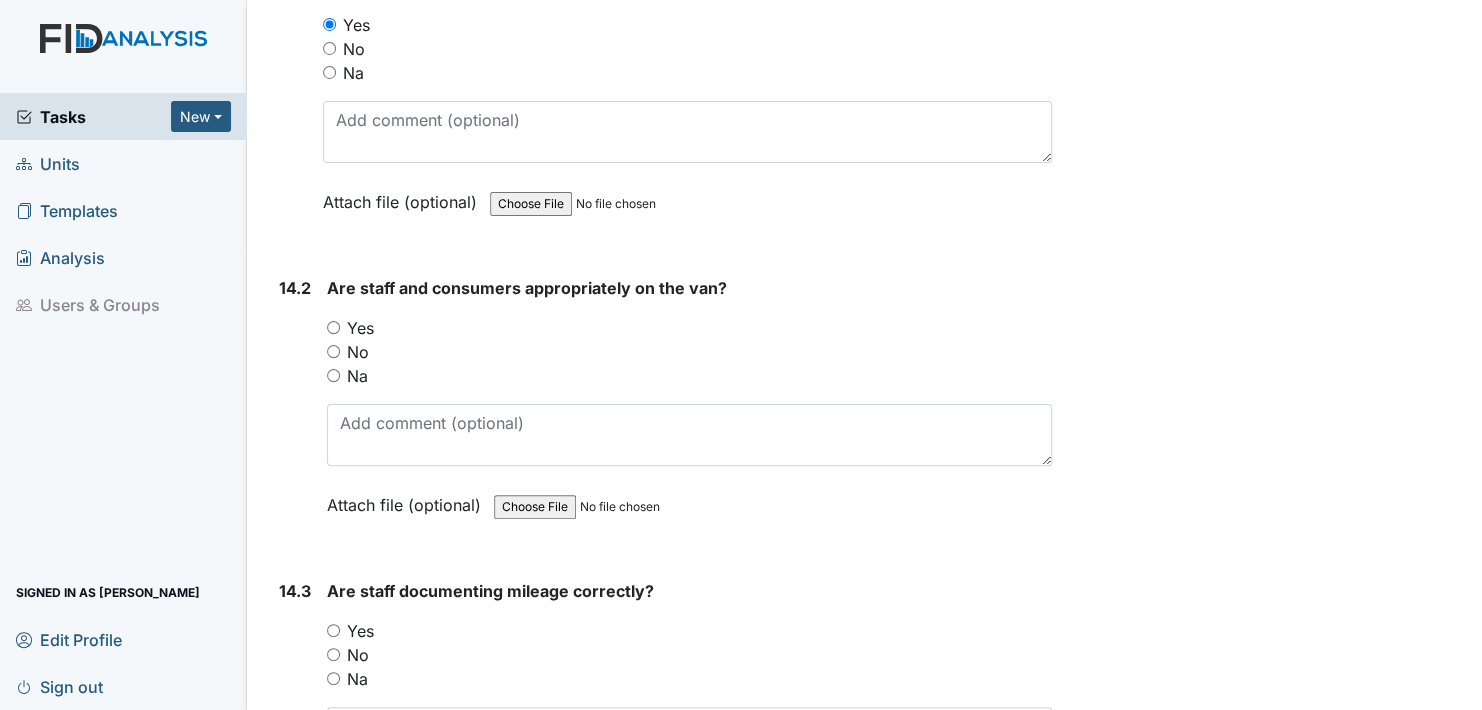 scroll, scrollTop: 36800, scrollLeft: 0, axis: vertical 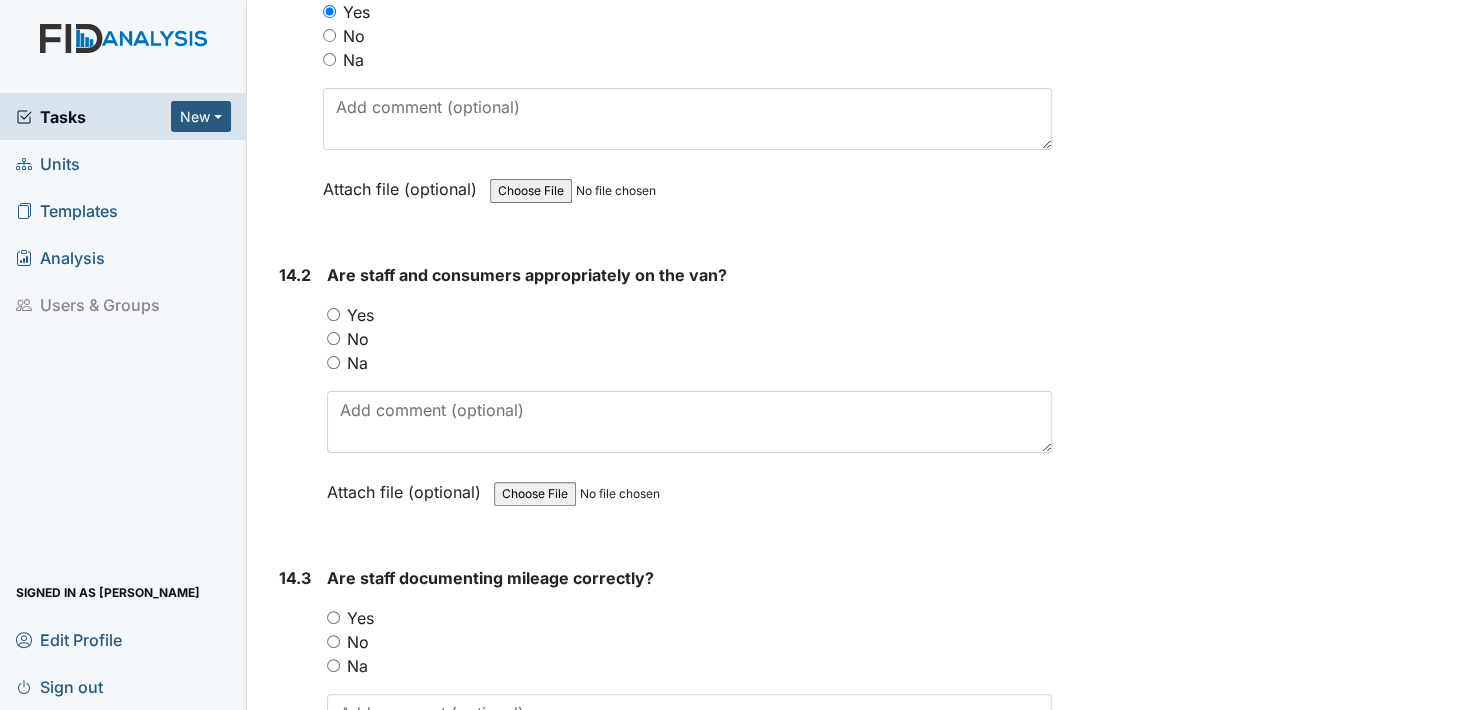 drag, startPoint x: 332, startPoint y: 215, endPoint x: 343, endPoint y: 226, distance: 15.556349 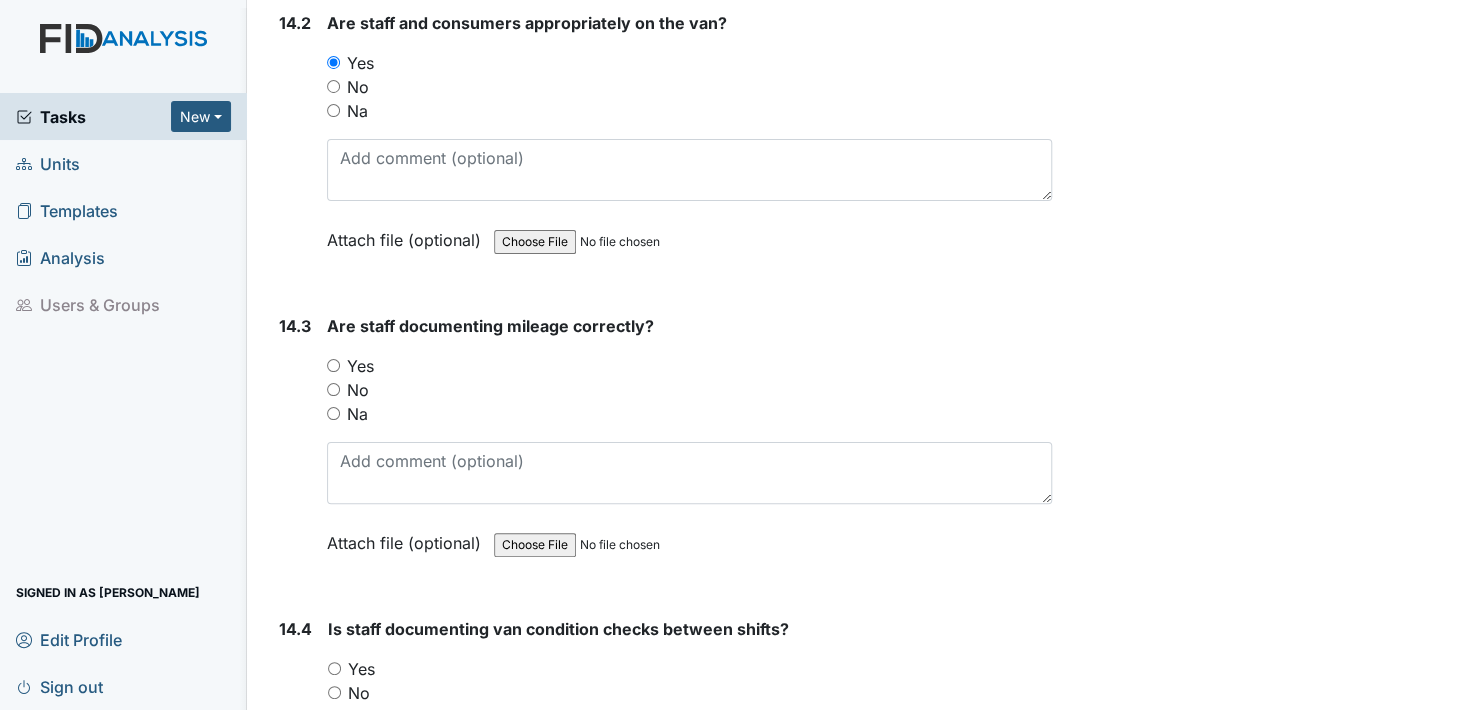 scroll, scrollTop: 37100, scrollLeft: 0, axis: vertical 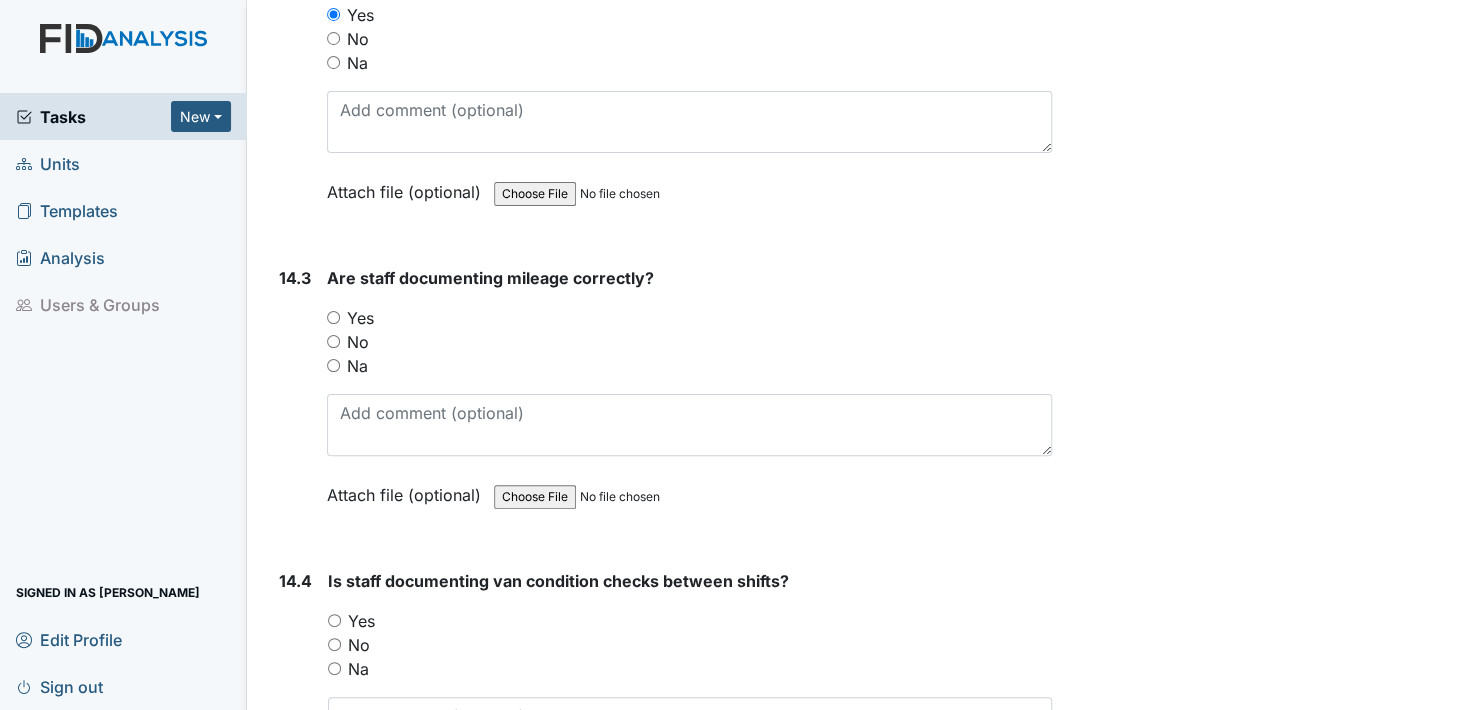 click on "Yes" at bounding box center (333, 317) 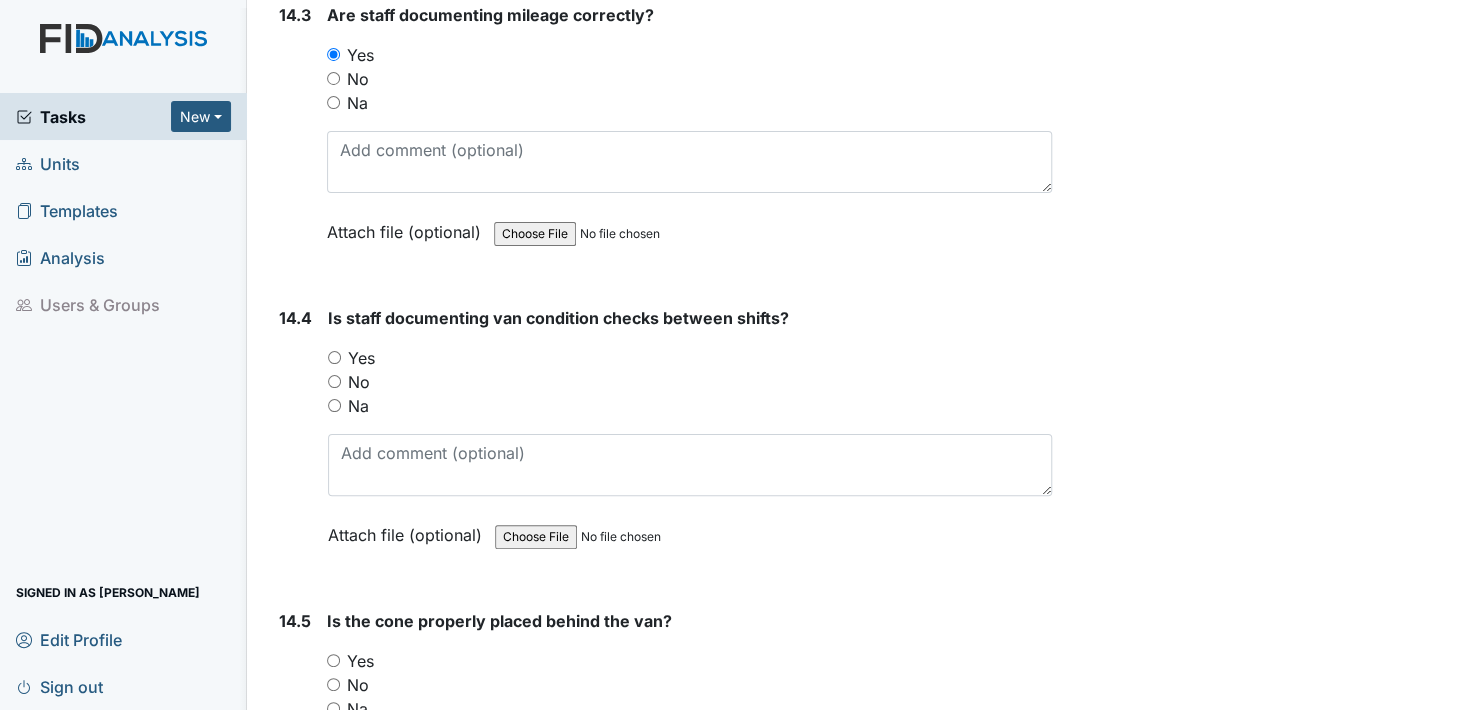 scroll, scrollTop: 37400, scrollLeft: 0, axis: vertical 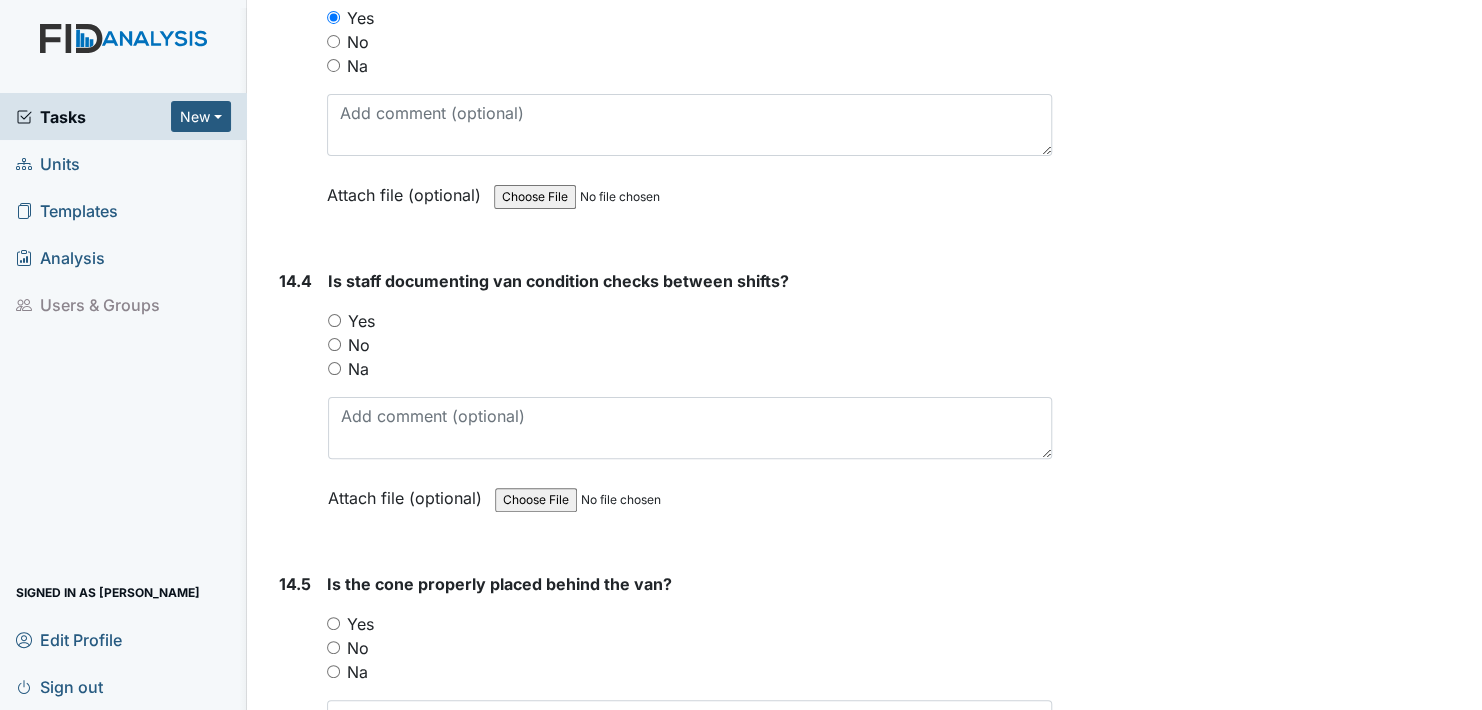 click on "Yes" at bounding box center [334, 320] 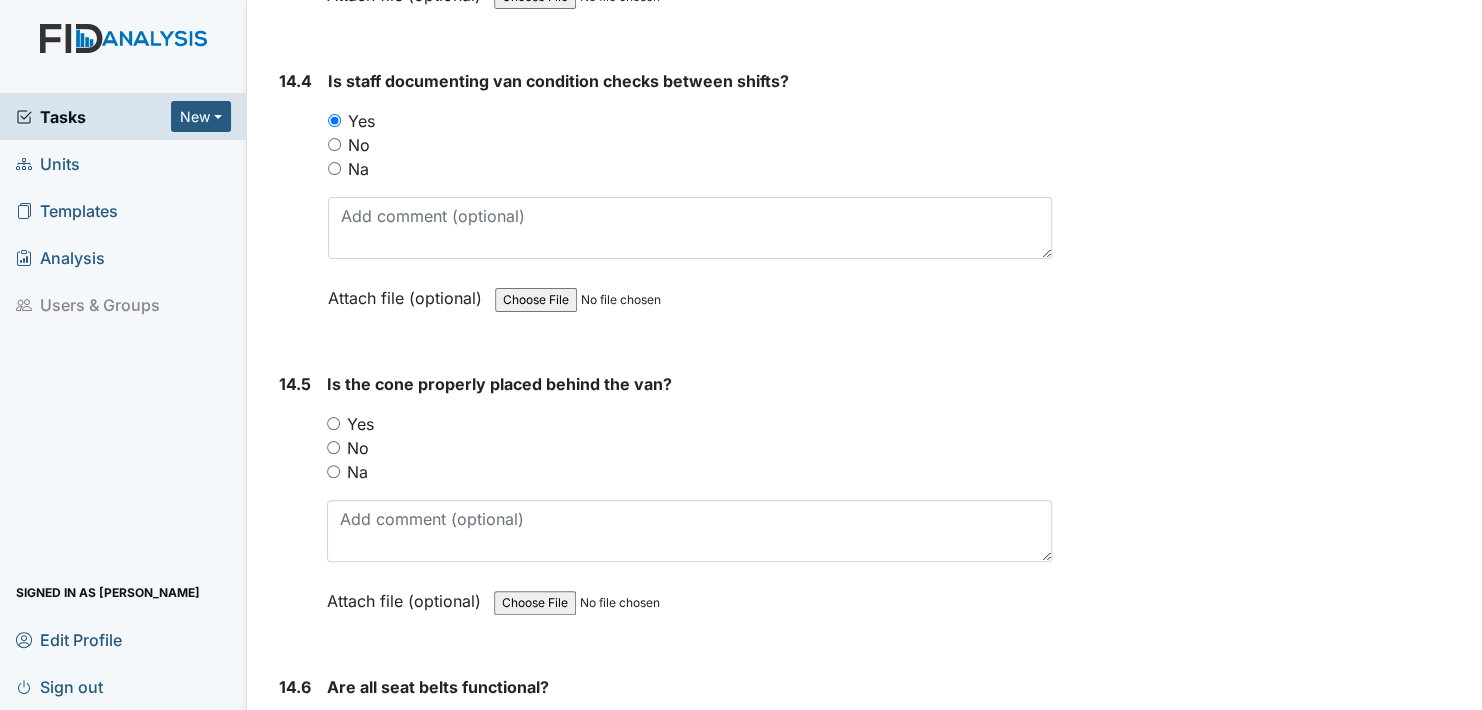 scroll, scrollTop: 37700, scrollLeft: 0, axis: vertical 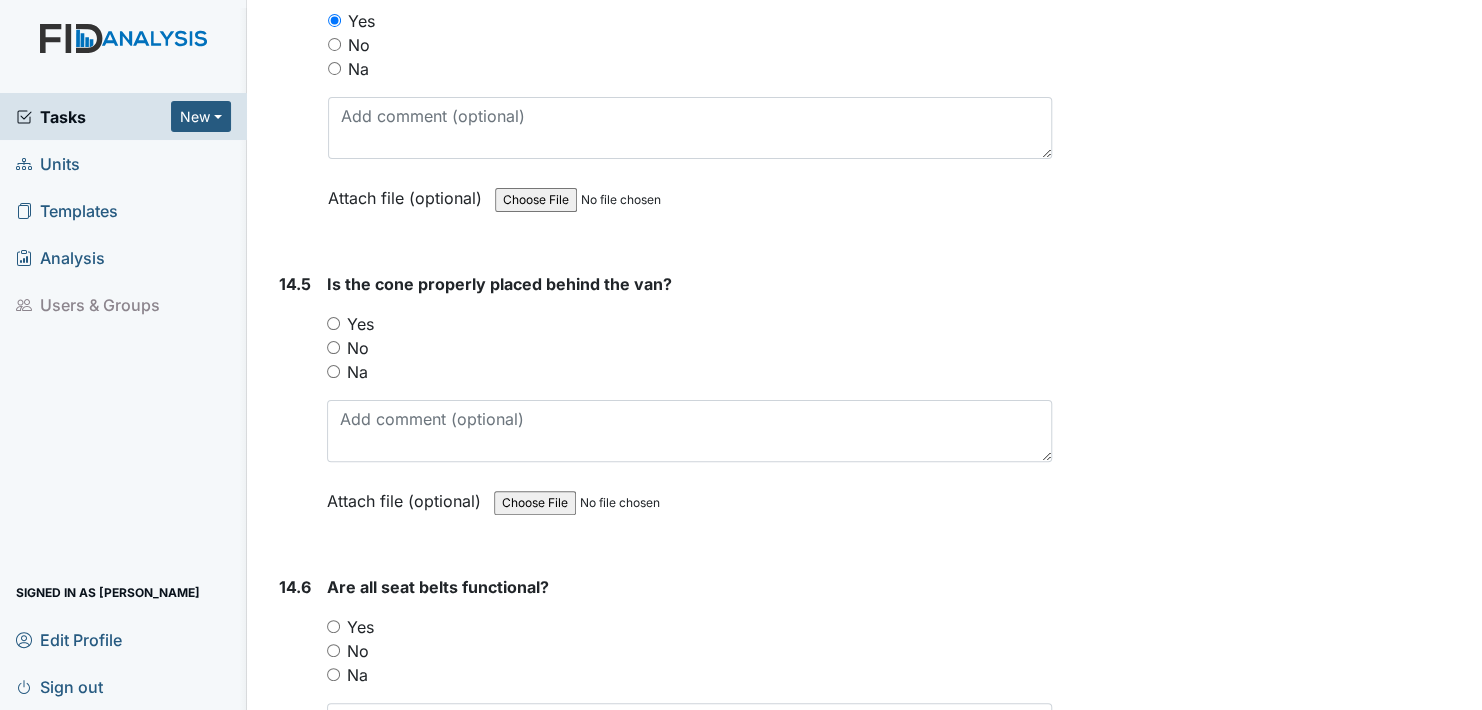drag, startPoint x: 337, startPoint y: 219, endPoint x: 366, endPoint y: 304, distance: 89.81091 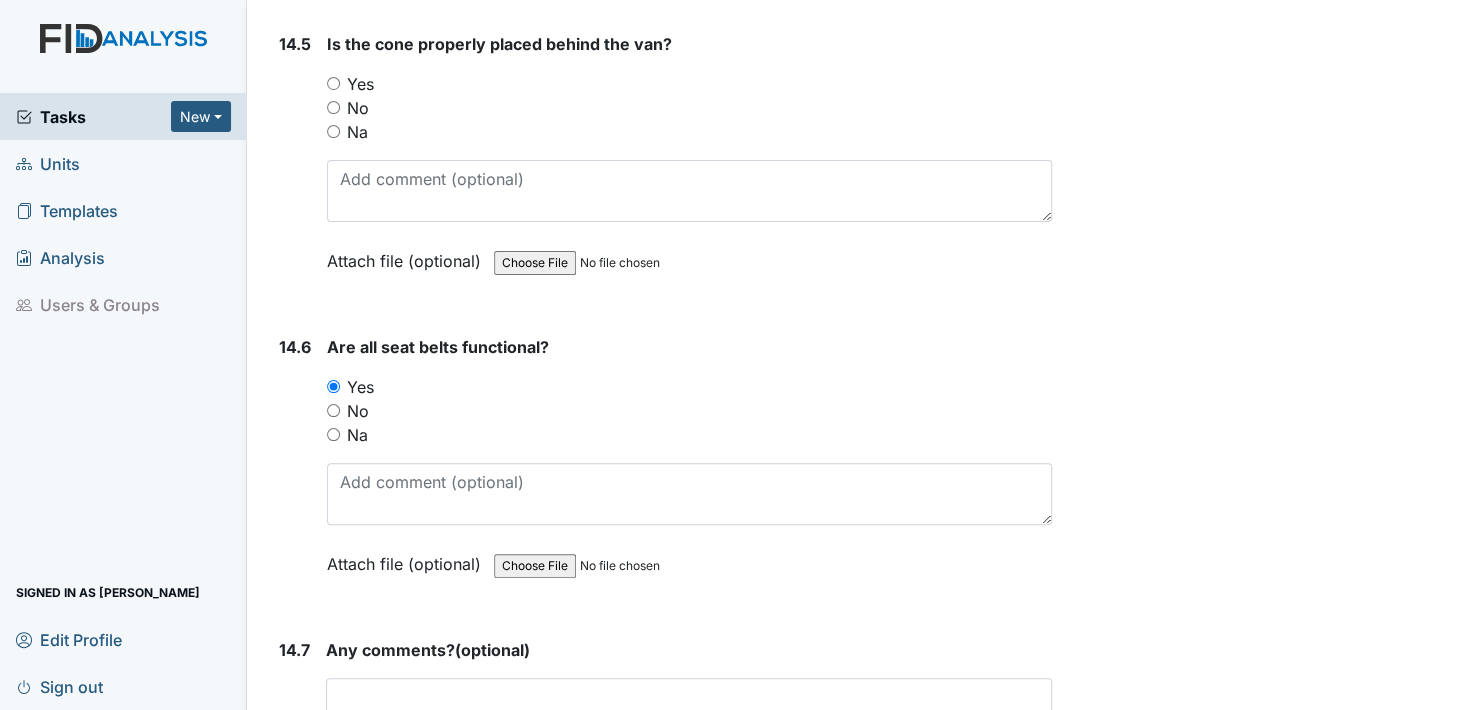 scroll, scrollTop: 38031, scrollLeft: 0, axis: vertical 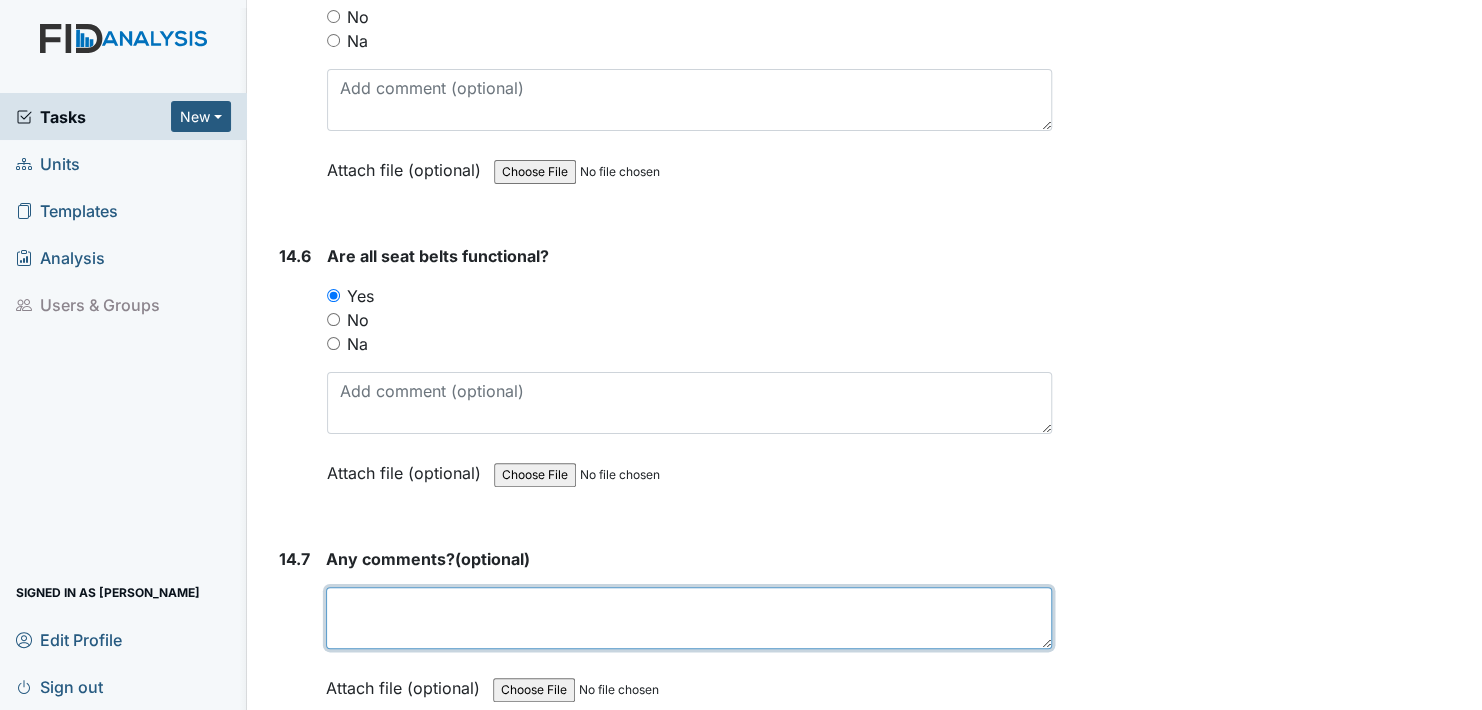 click at bounding box center [689, 618] 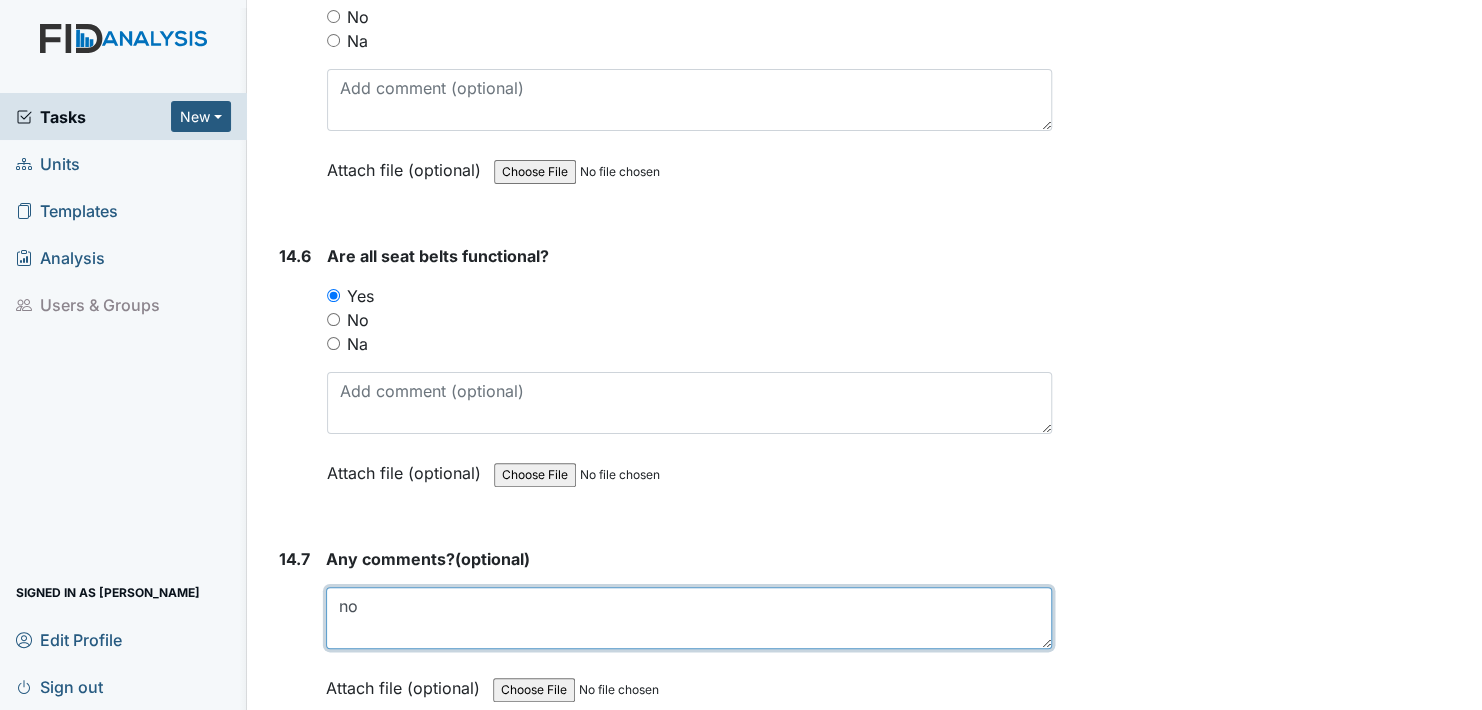 type on "no" 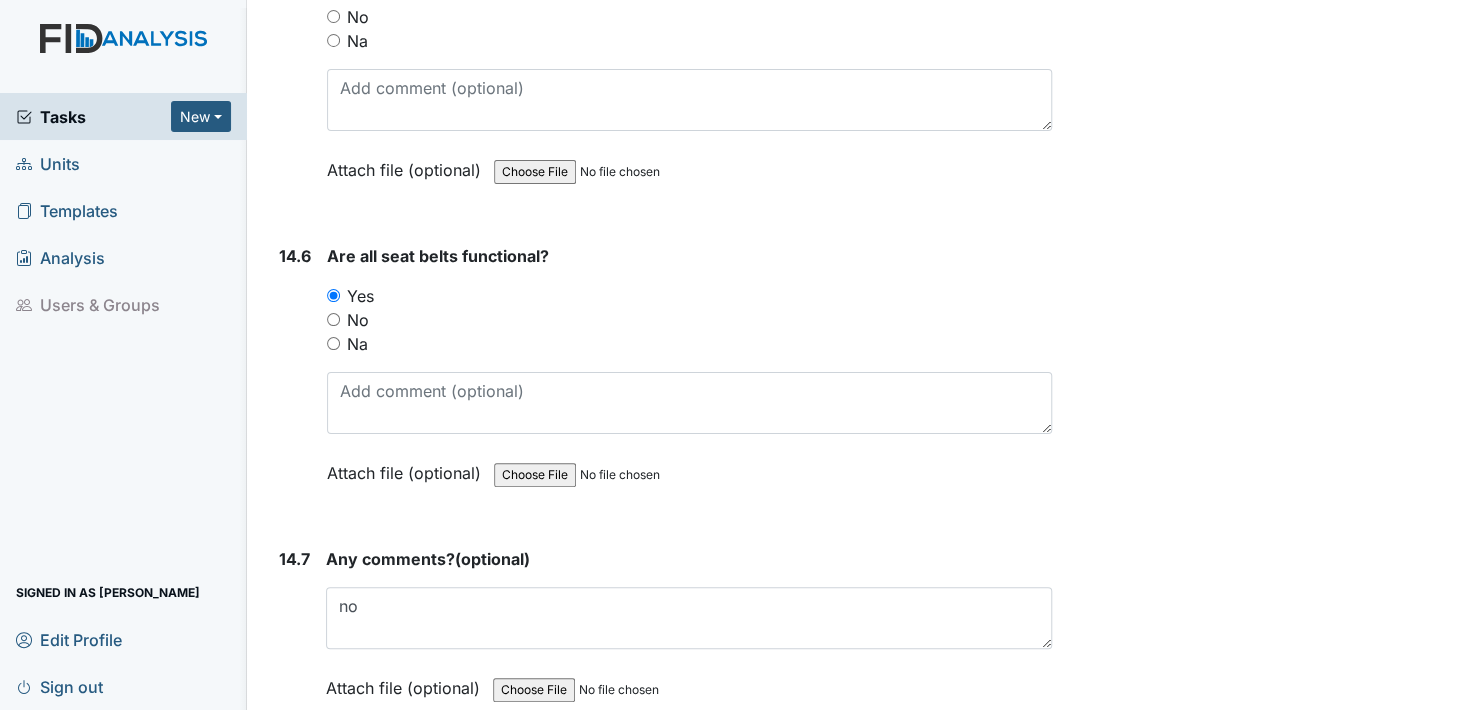 click on "Submit" at bounding box center [322, 781] 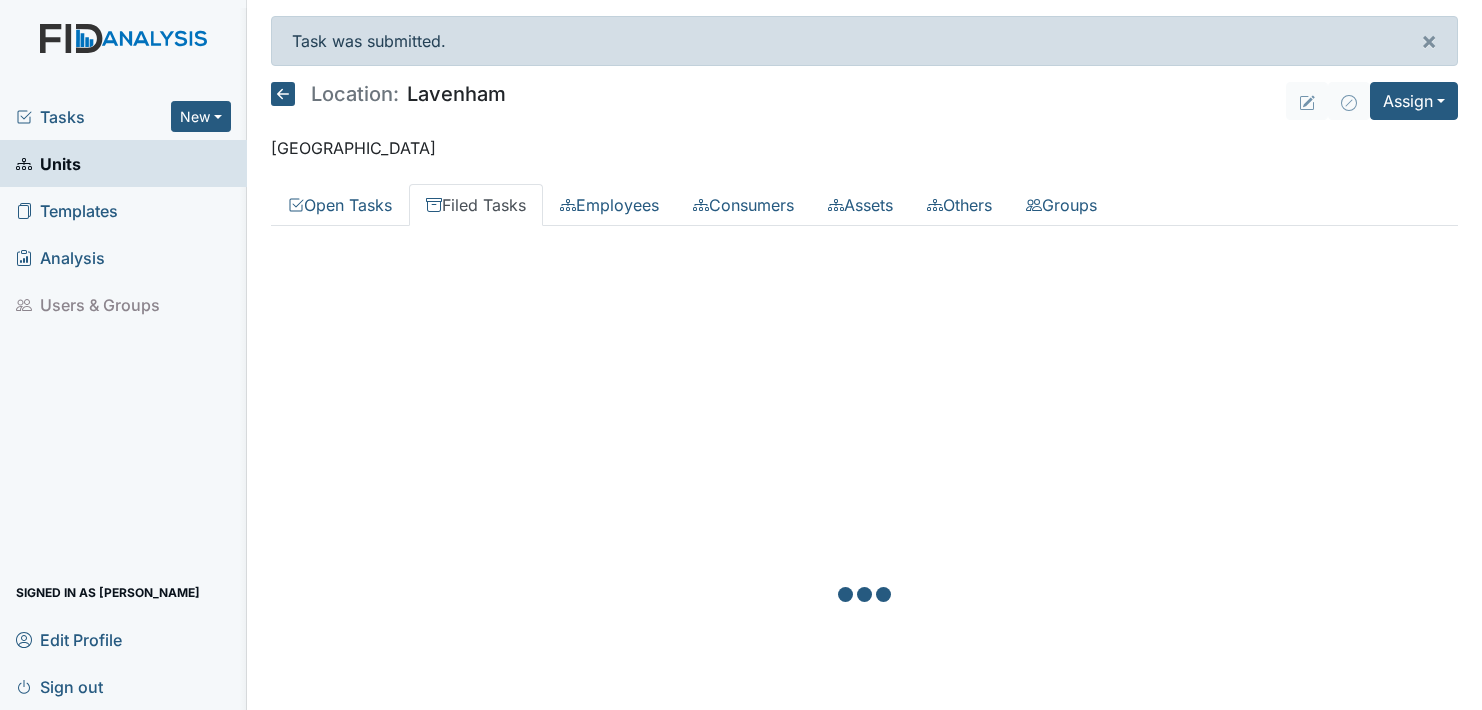 scroll, scrollTop: 0, scrollLeft: 0, axis: both 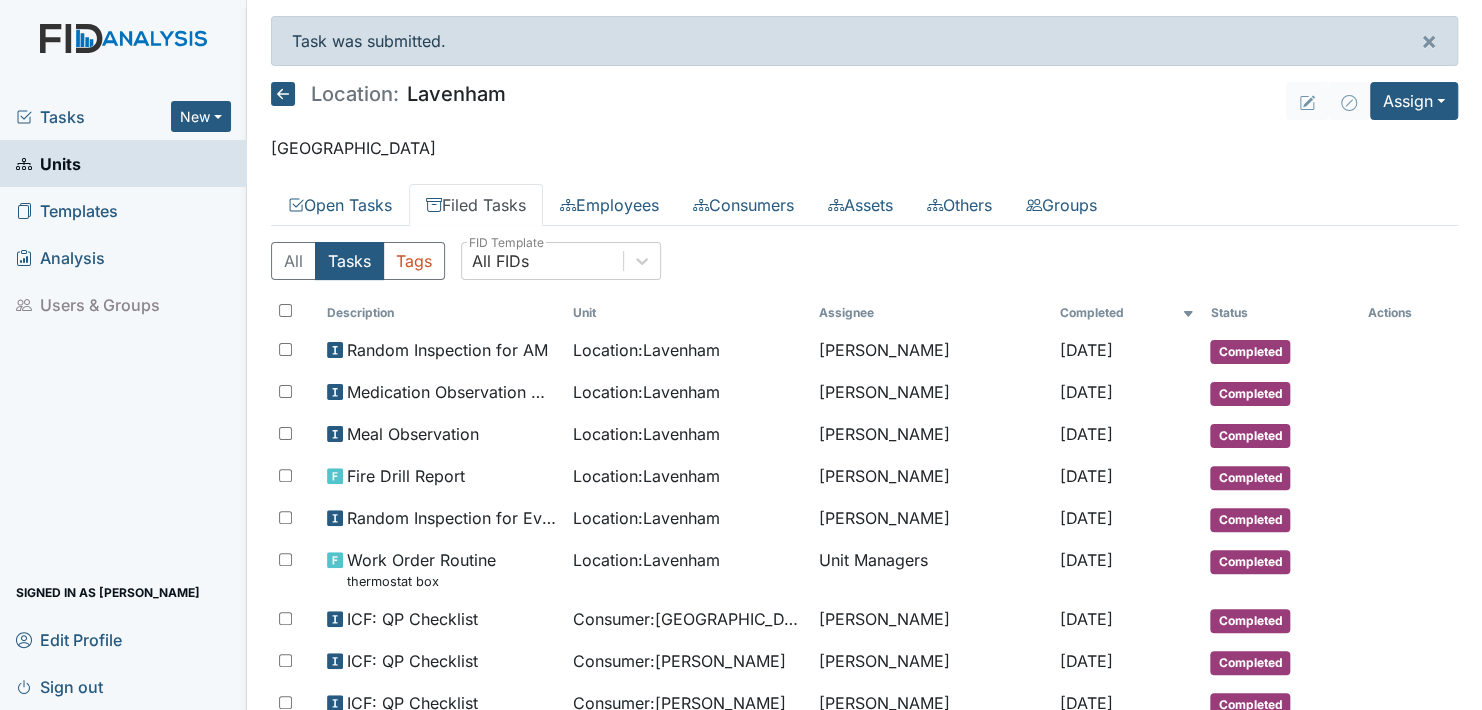 click on "Filed Tasks" at bounding box center [476, 205] 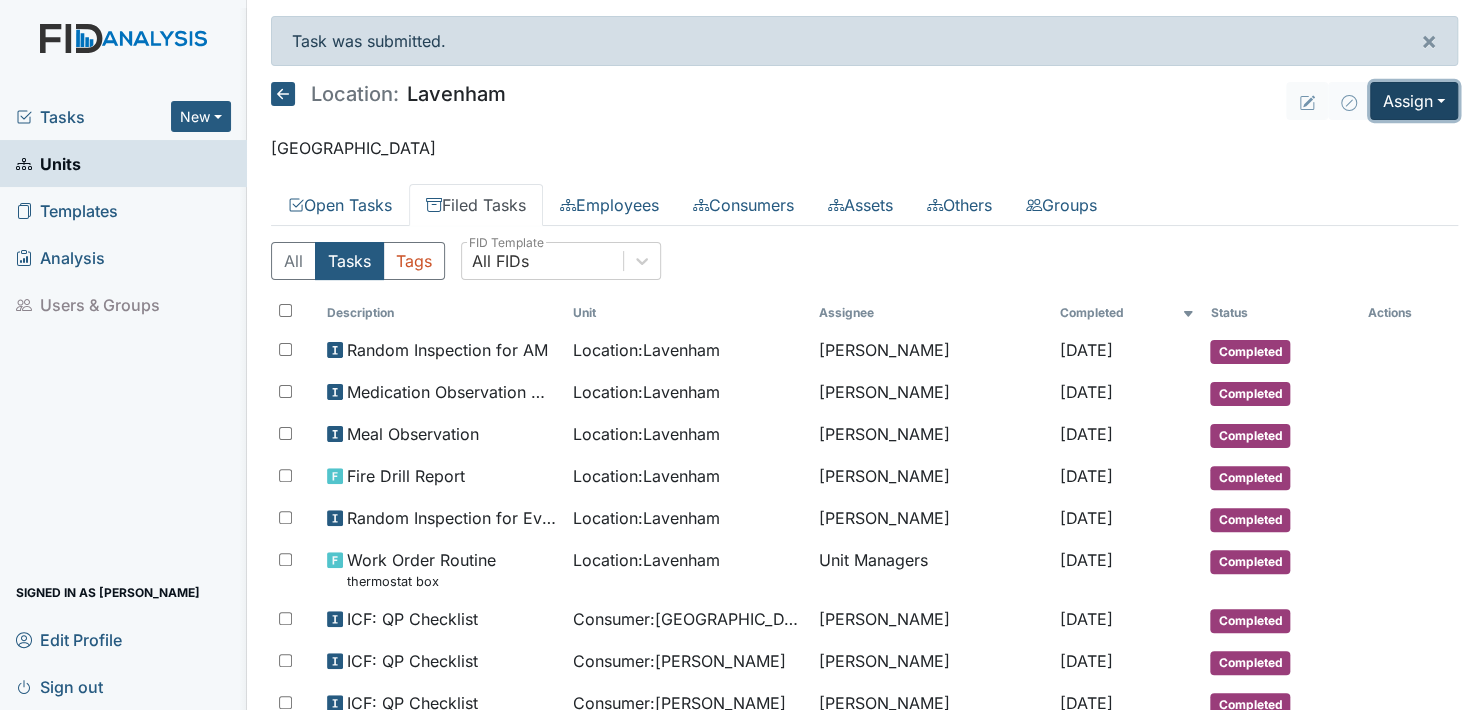 drag, startPoint x: 1425, startPoint y: 96, endPoint x: 1413, endPoint y: 110, distance: 18.439089 